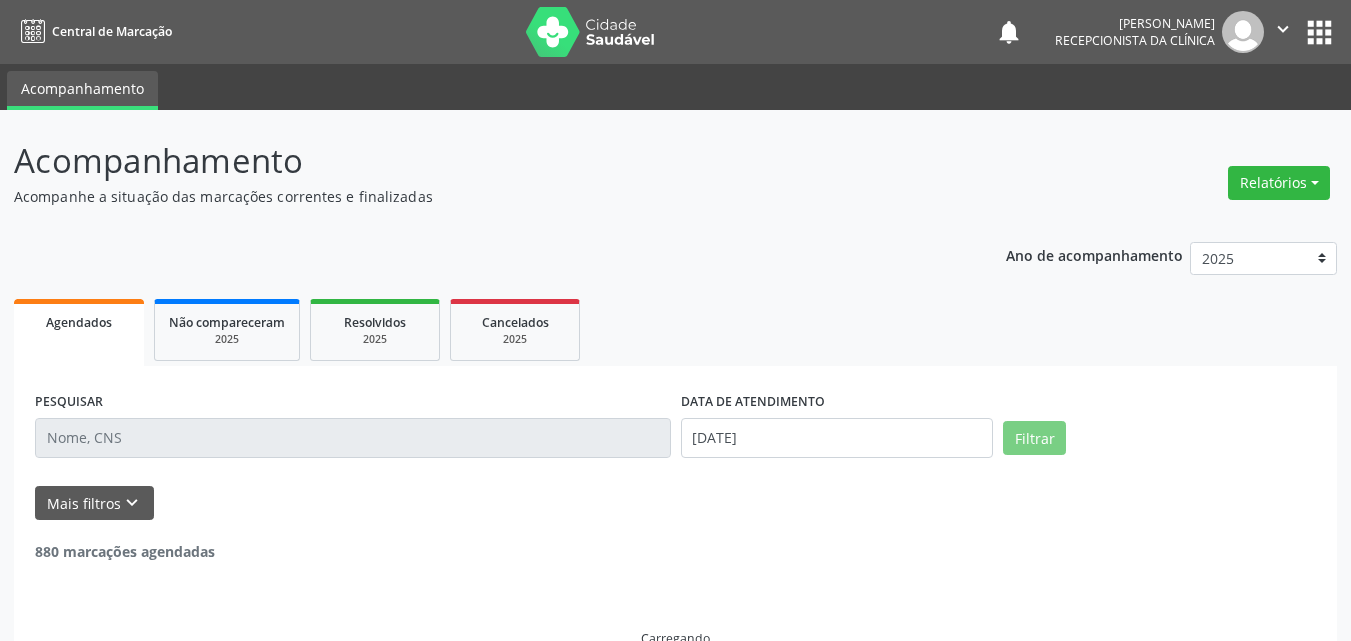 scroll, scrollTop: 0, scrollLeft: 0, axis: both 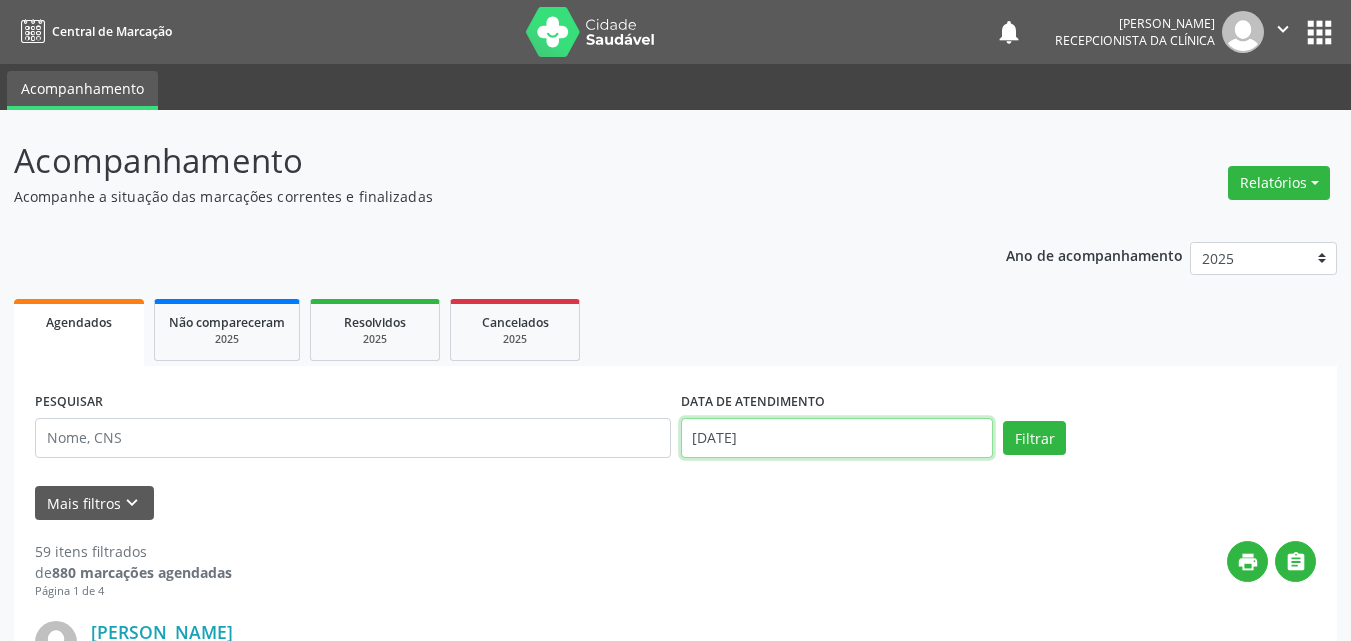 click on "[DATE]" at bounding box center [837, 438] 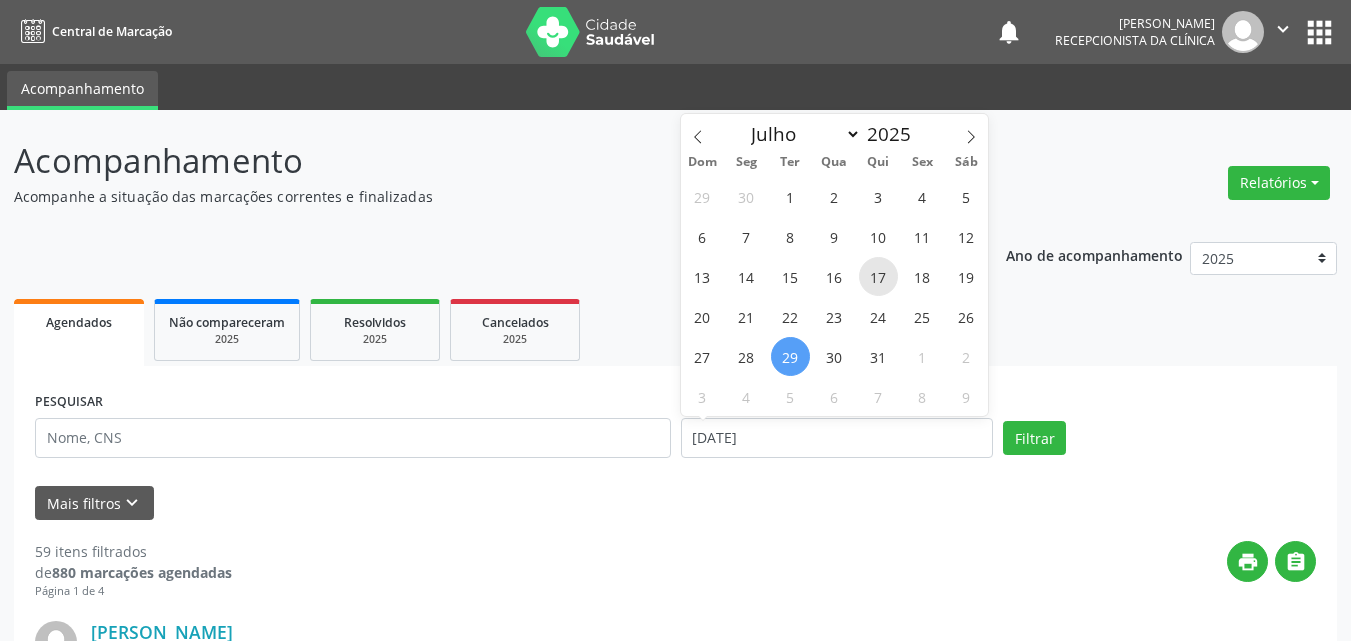 click on "17" at bounding box center [878, 276] 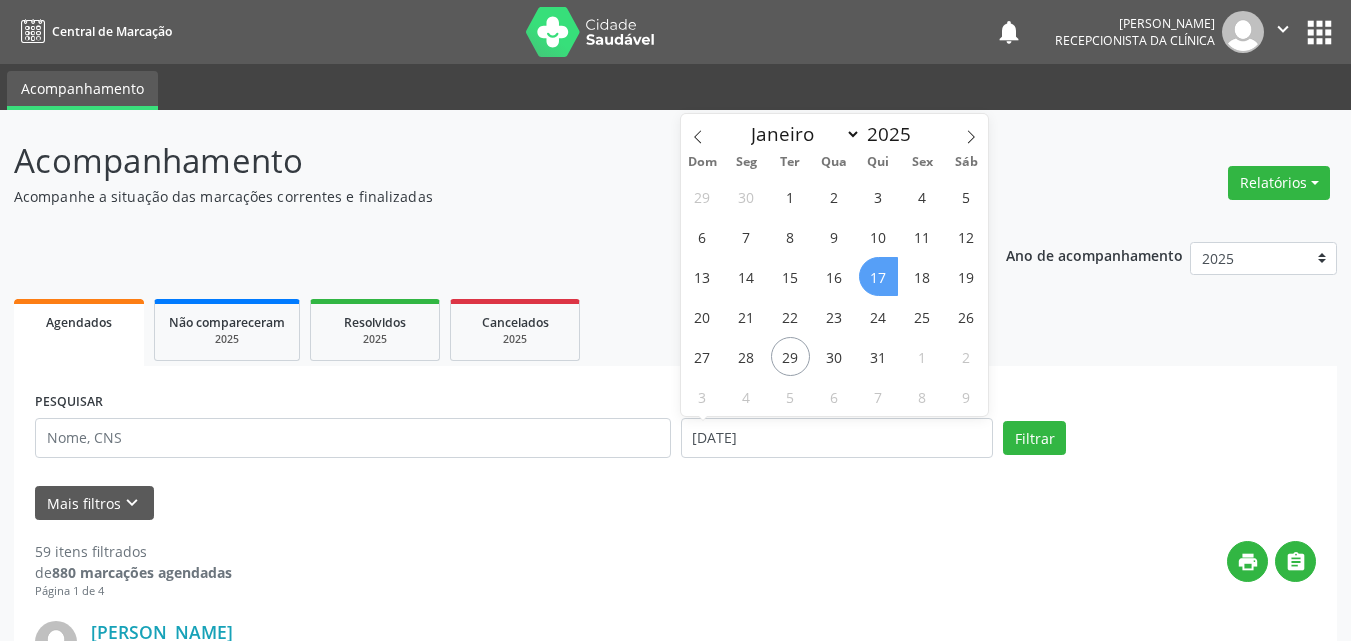 click on "17" at bounding box center (878, 276) 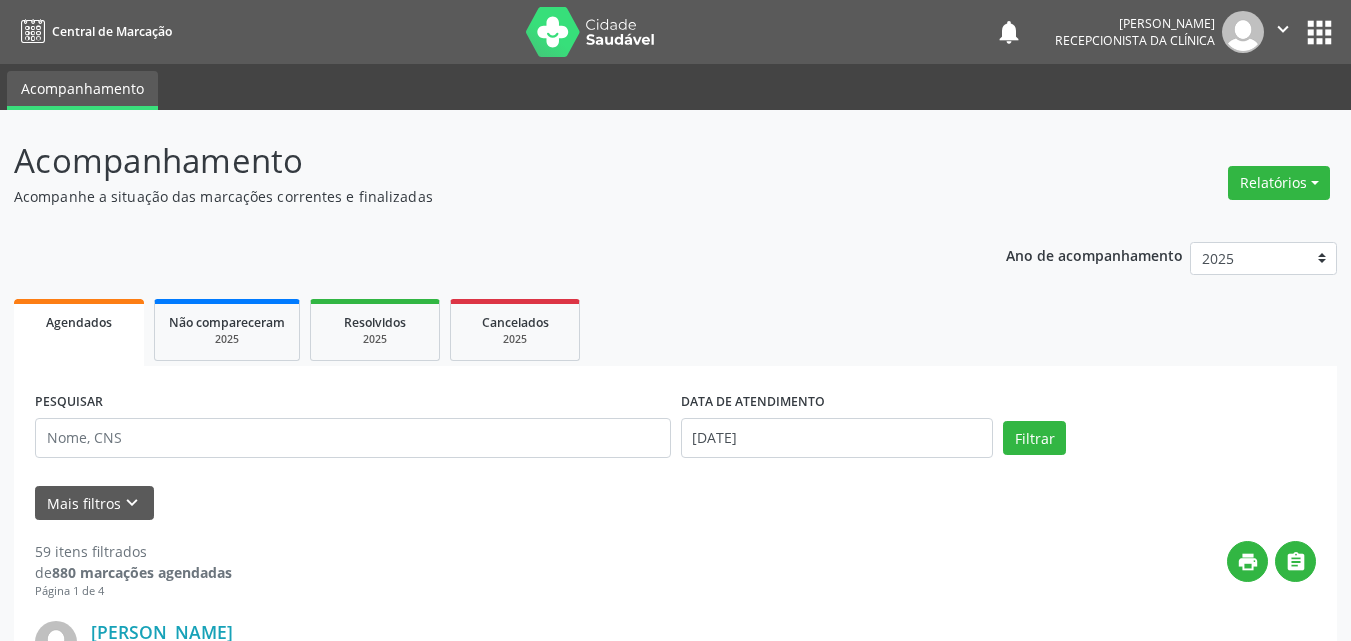 click on "Agendados" at bounding box center (79, 322) 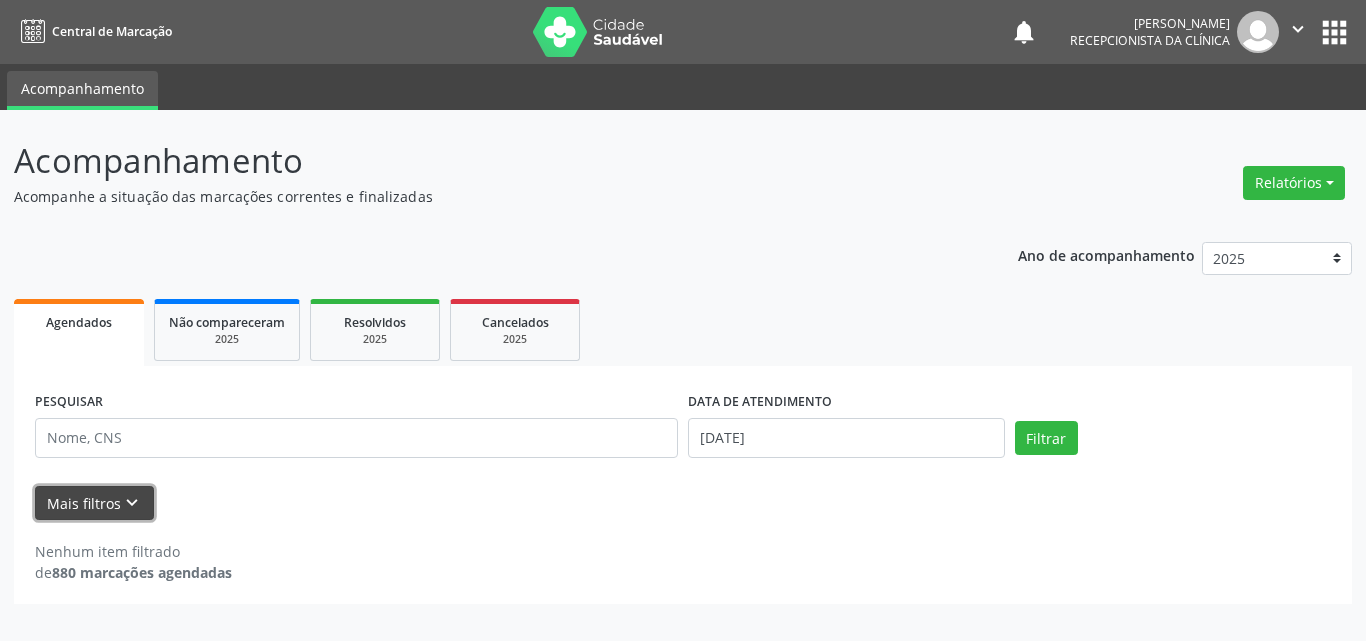 click on "Mais filtros
keyboard_arrow_down" at bounding box center (94, 503) 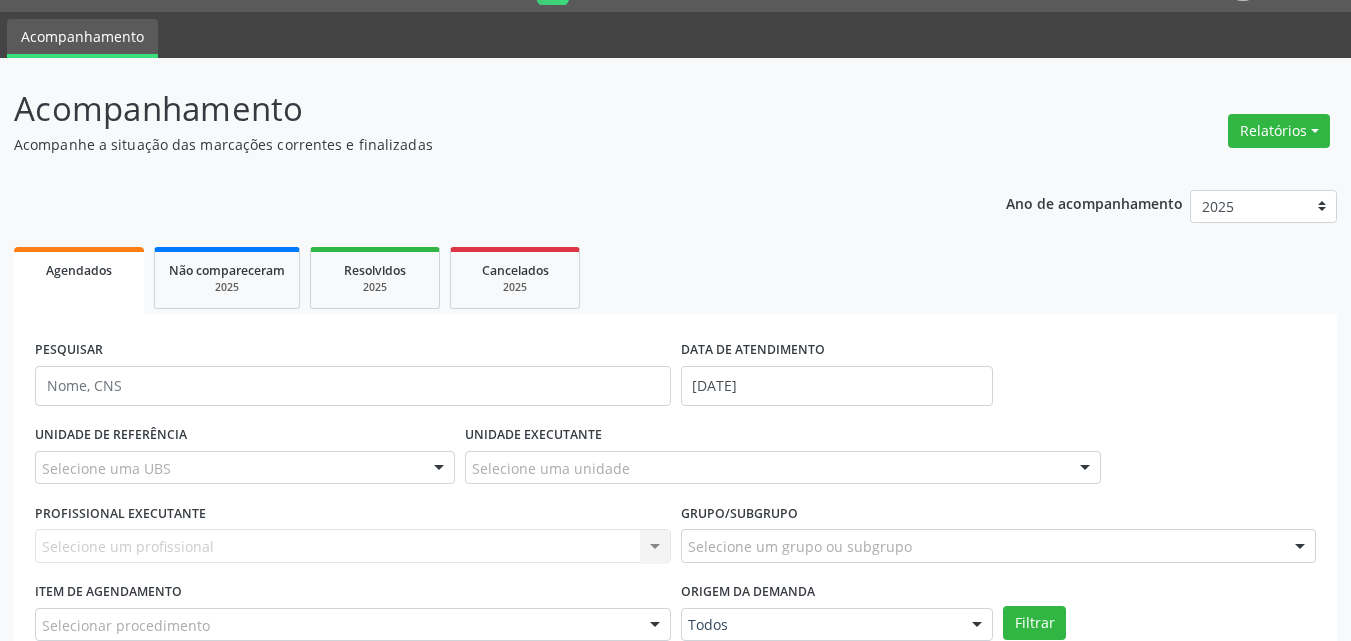 scroll, scrollTop: 100, scrollLeft: 0, axis: vertical 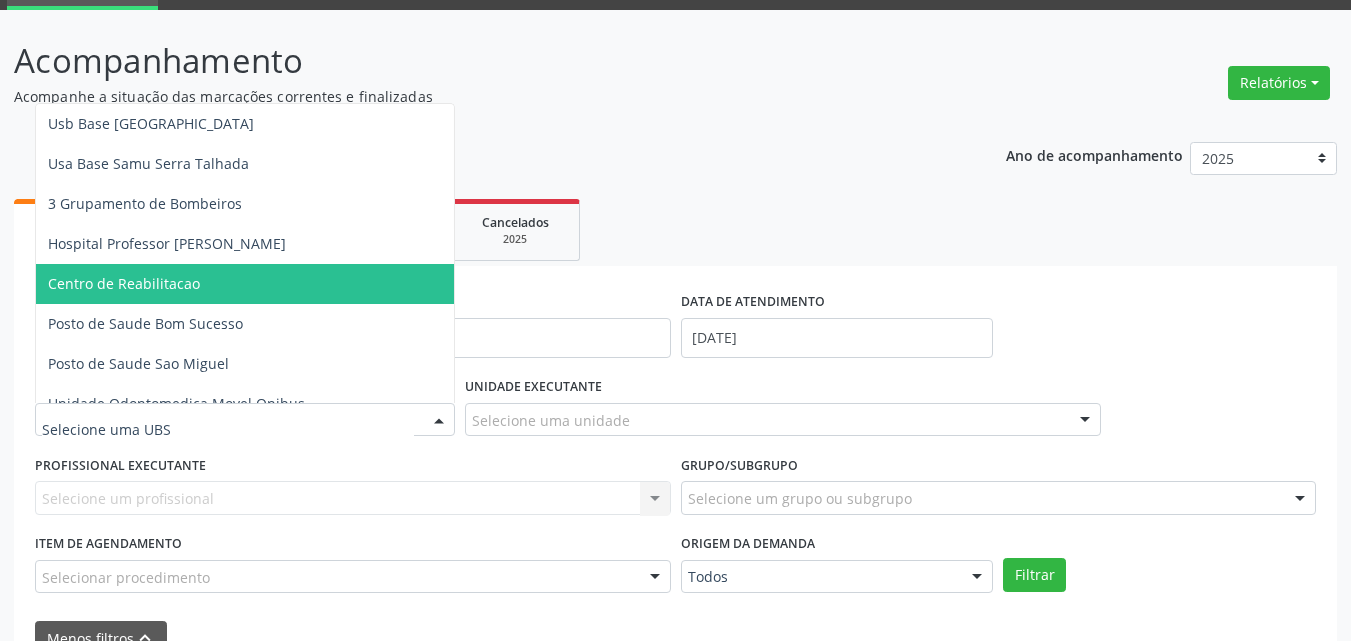 click on "Centro de Reabilitacao" at bounding box center (254, 284) 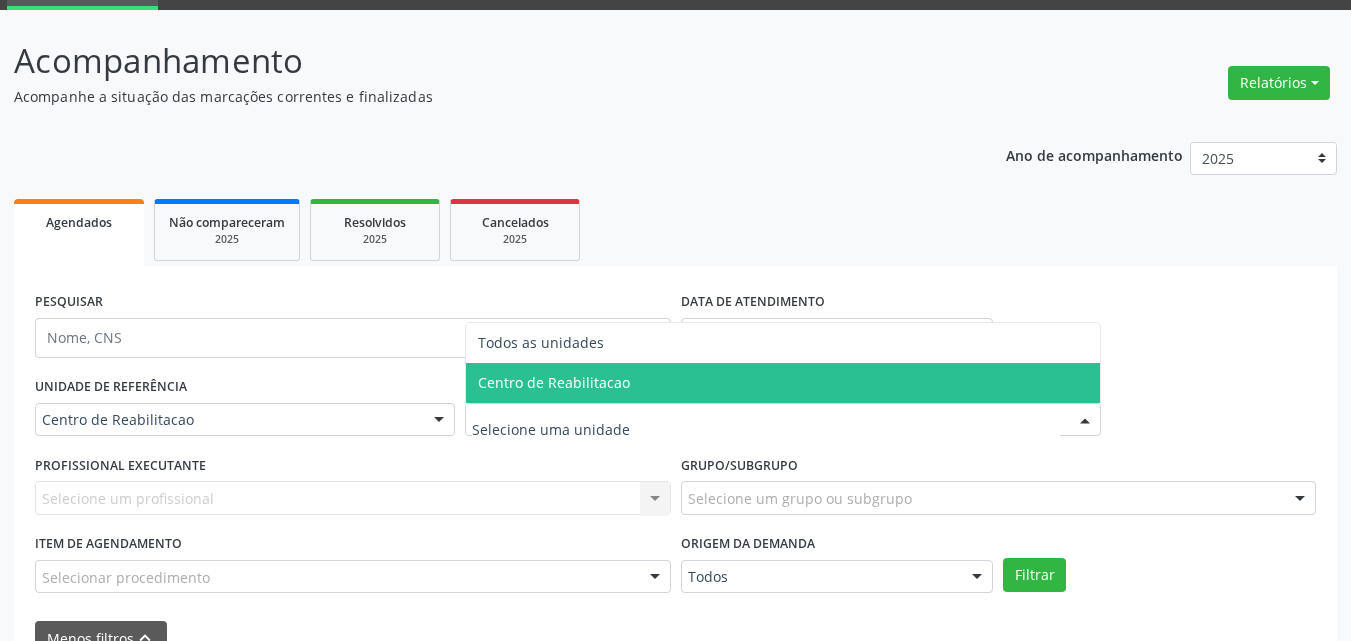 click on "Centro de Reabilitacao" at bounding box center [554, 382] 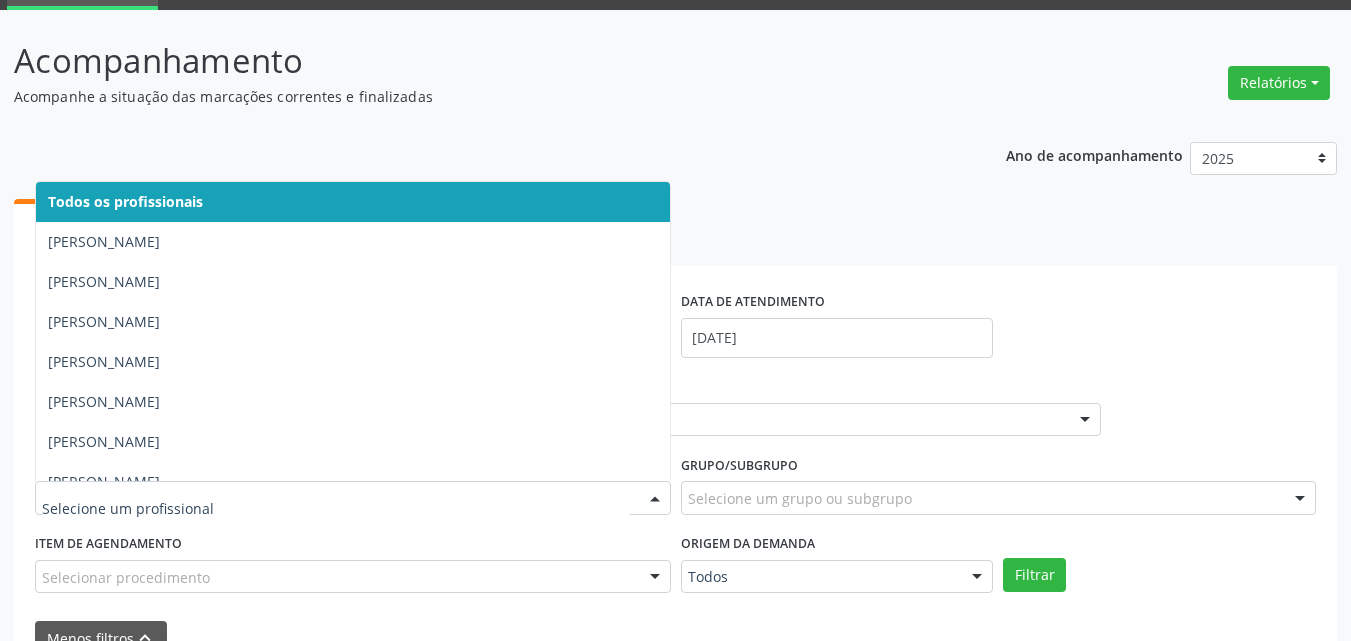 click at bounding box center (655, 499) 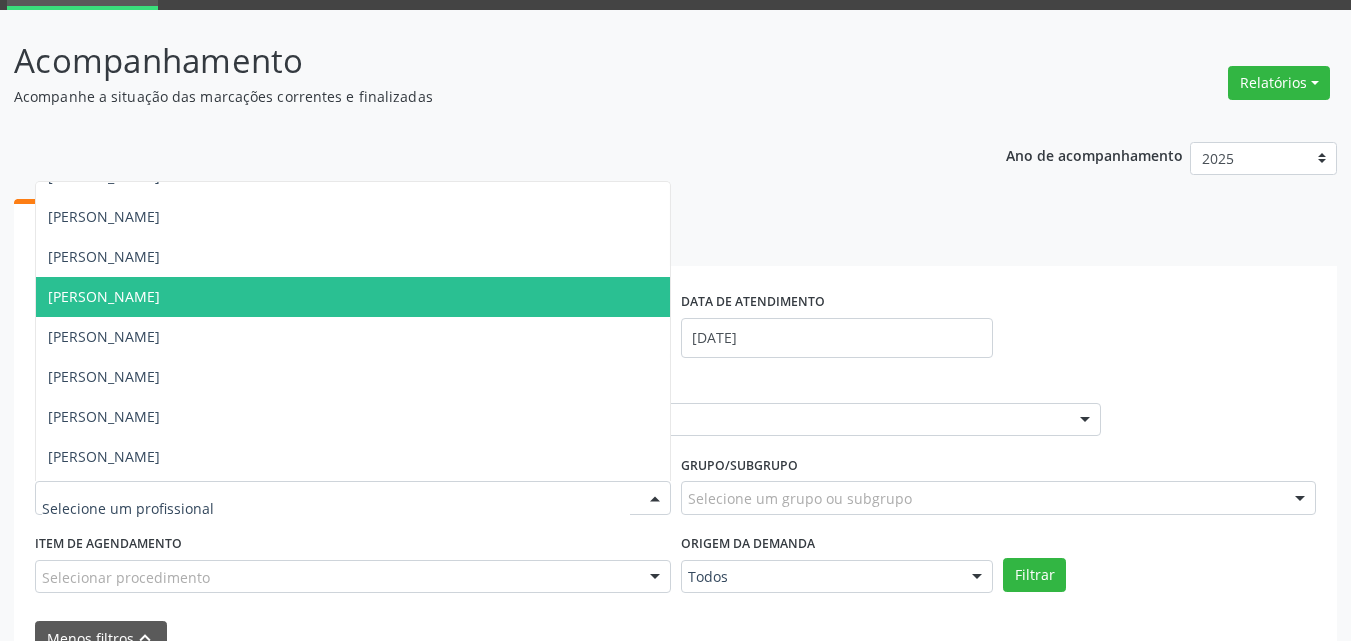 scroll, scrollTop: 100, scrollLeft: 0, axis: vertical 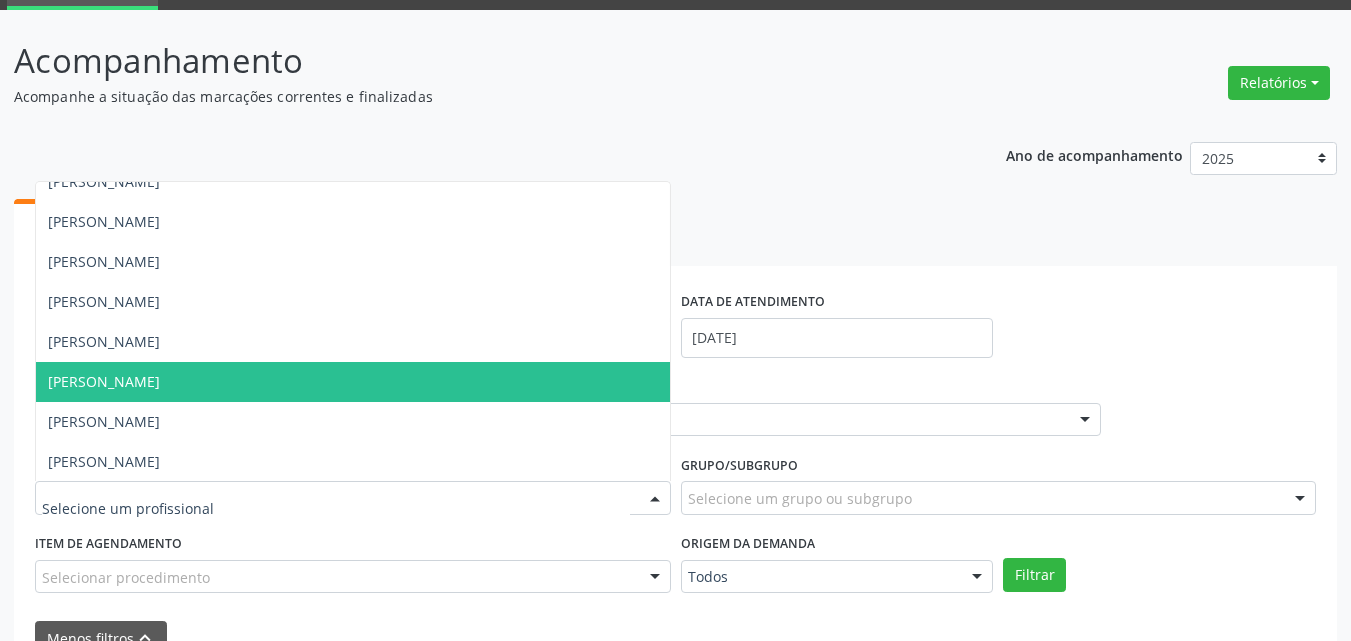 click on "[PERSON_NAME]" at bounding box center [104, 381] 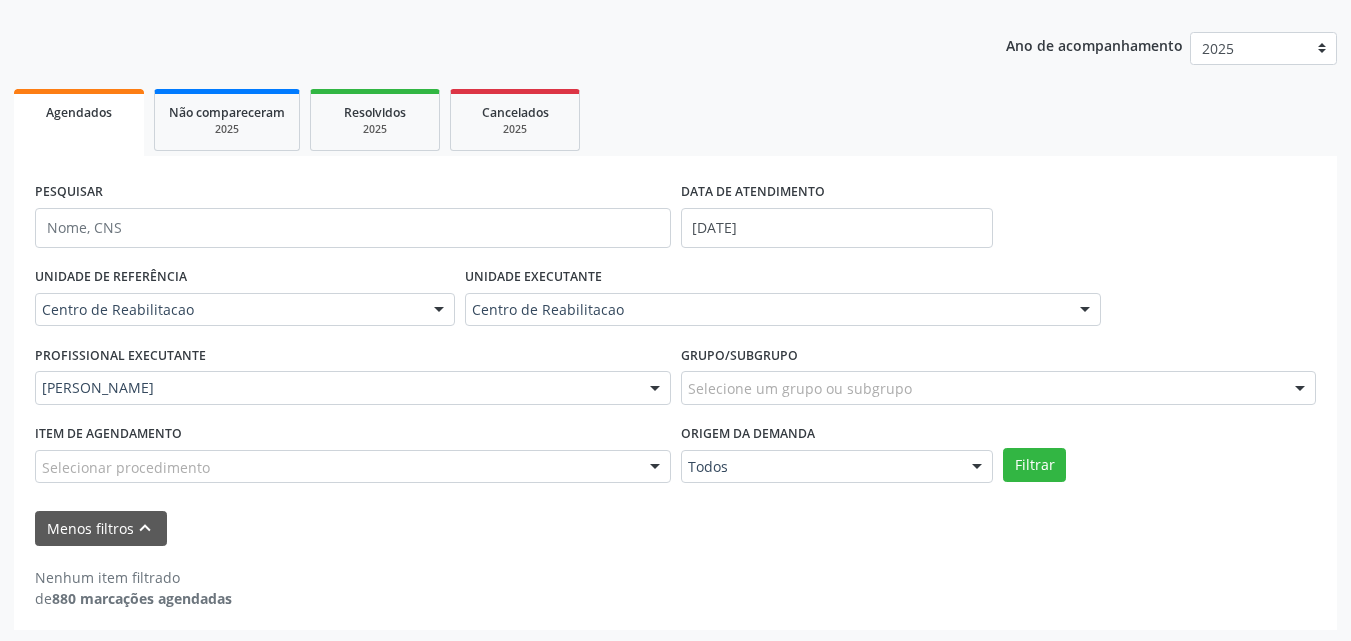 scroll, scrollTop: 213, scrollLeft: 0, axis: vertical 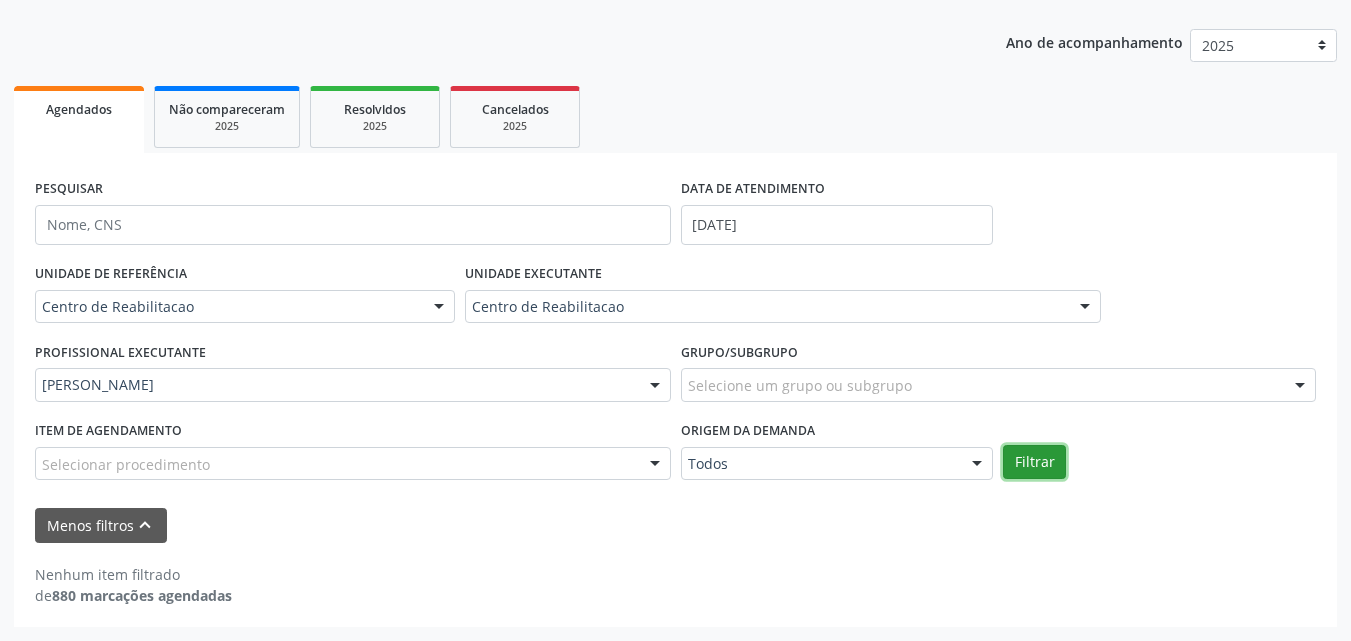 click on "Filtrar" at bounding box center [1034, 462] 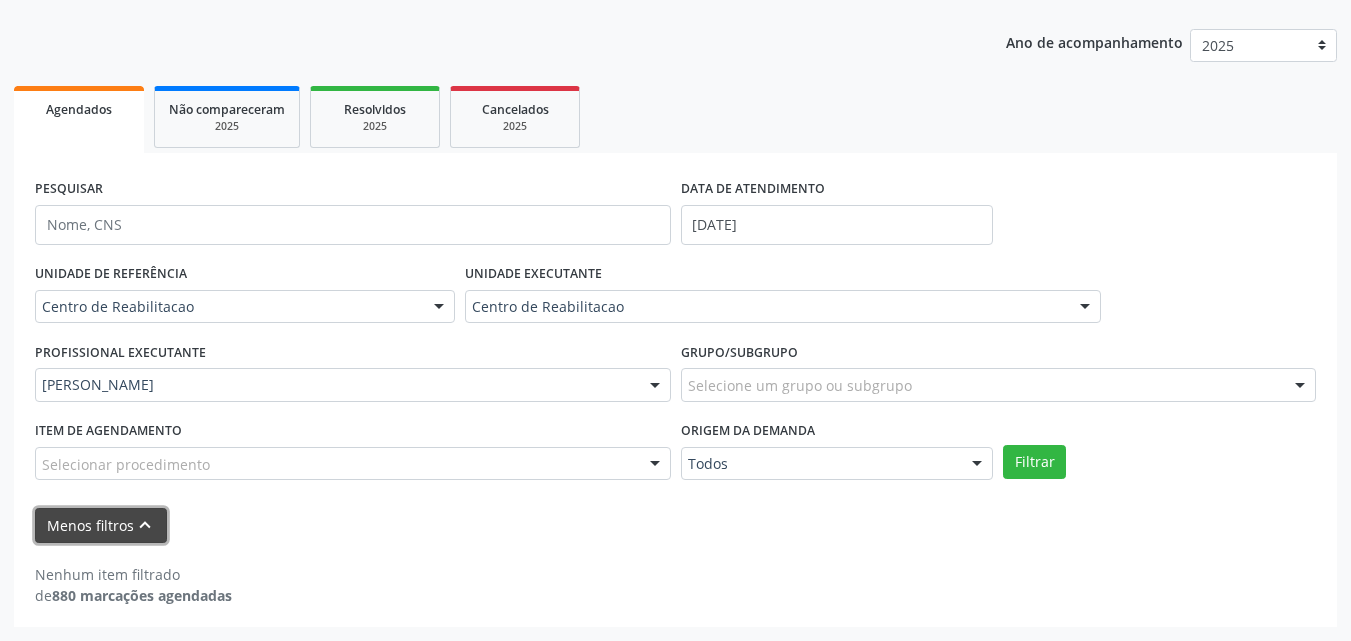 click on "Menos filtros
keyboard_arrow_up" at bounding box center [101, 525] 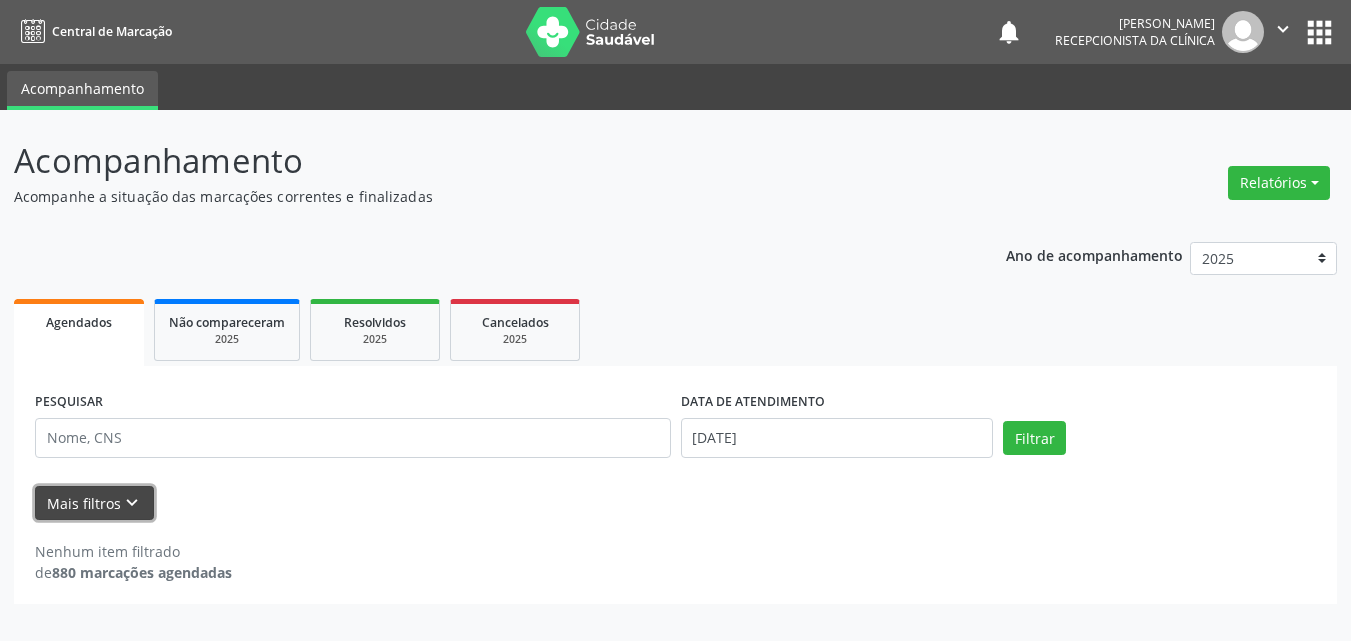 scroll, scrollTop: 0, scrollLeft: 0, axis: both 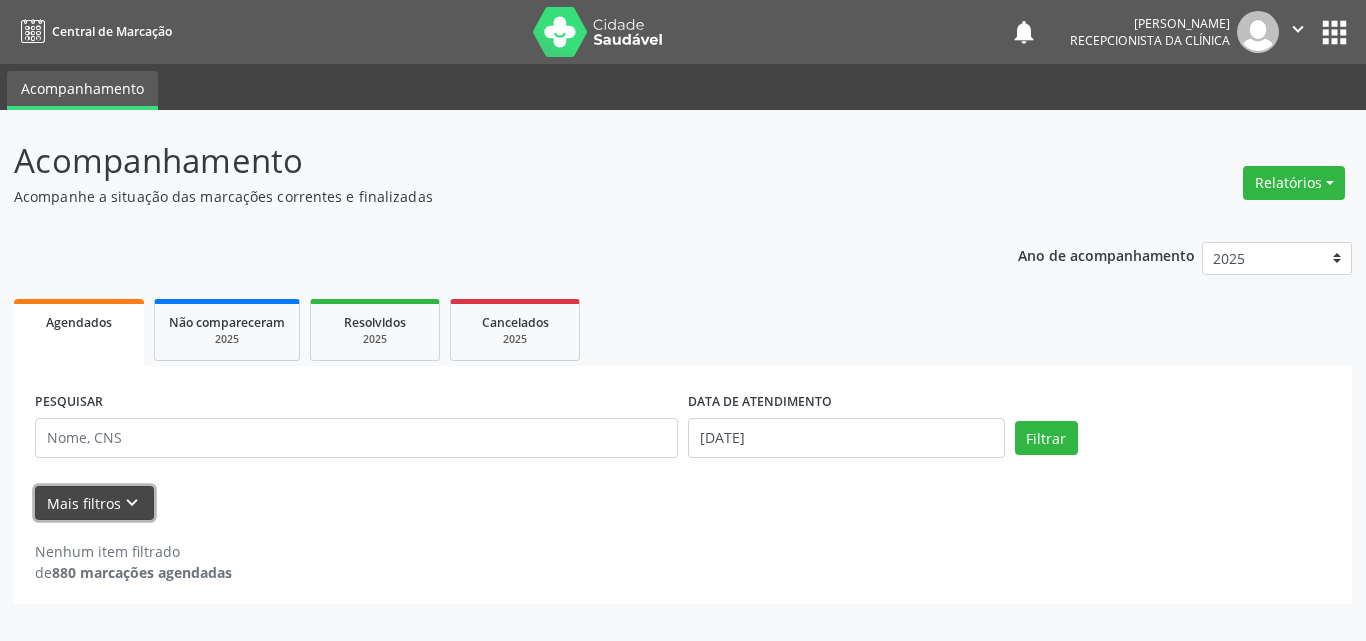 click on "Mais filtros
keyboard_arrow_down" at bounding box center (94, 503) 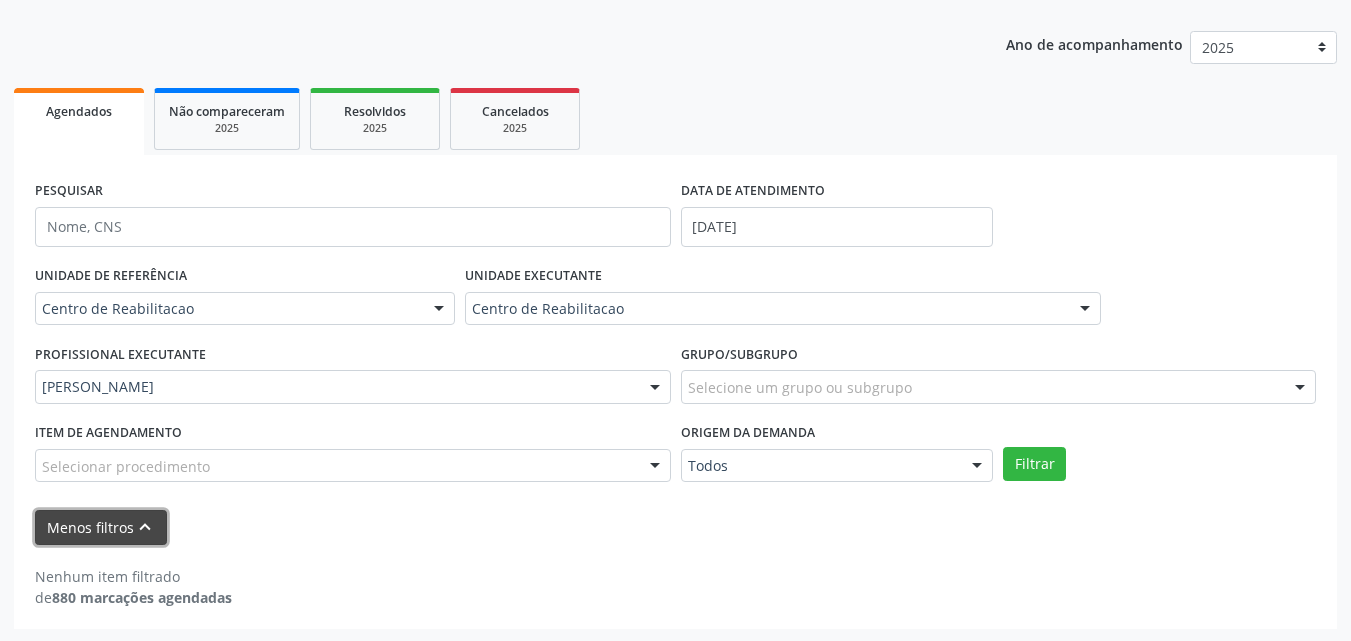 scroll, scrollTop: 213, scrollLeft: 0, axis: vertical 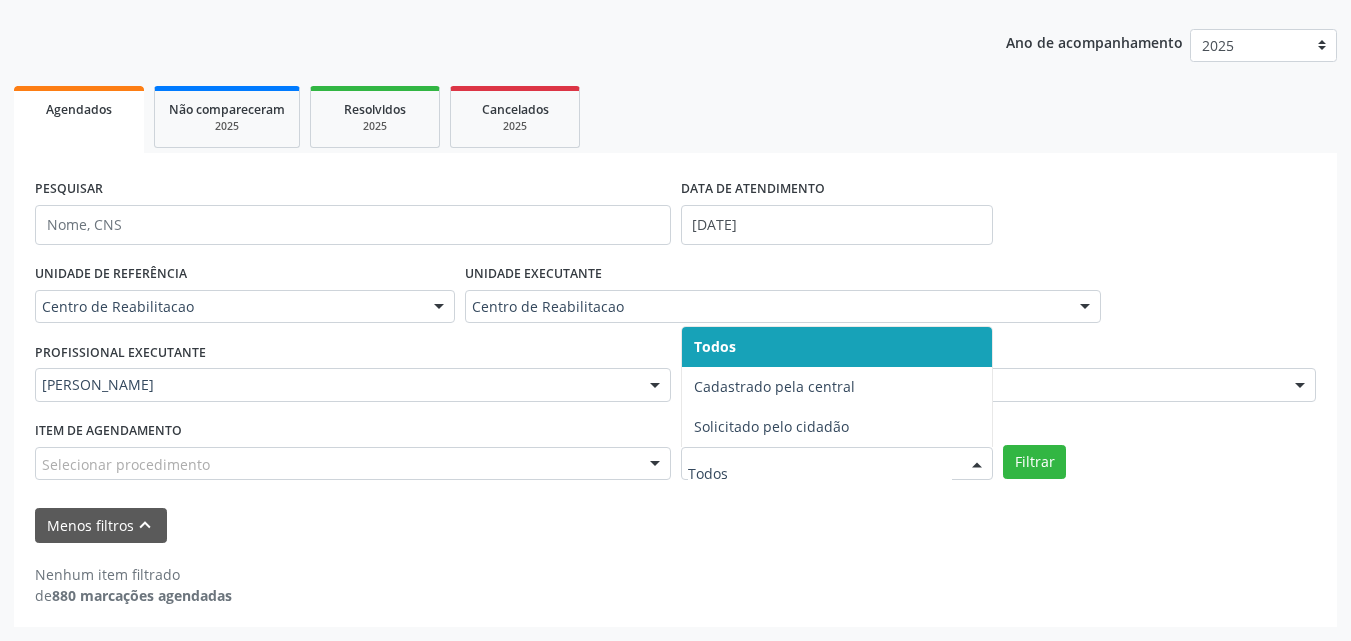 click at bounding box center [977, 465] 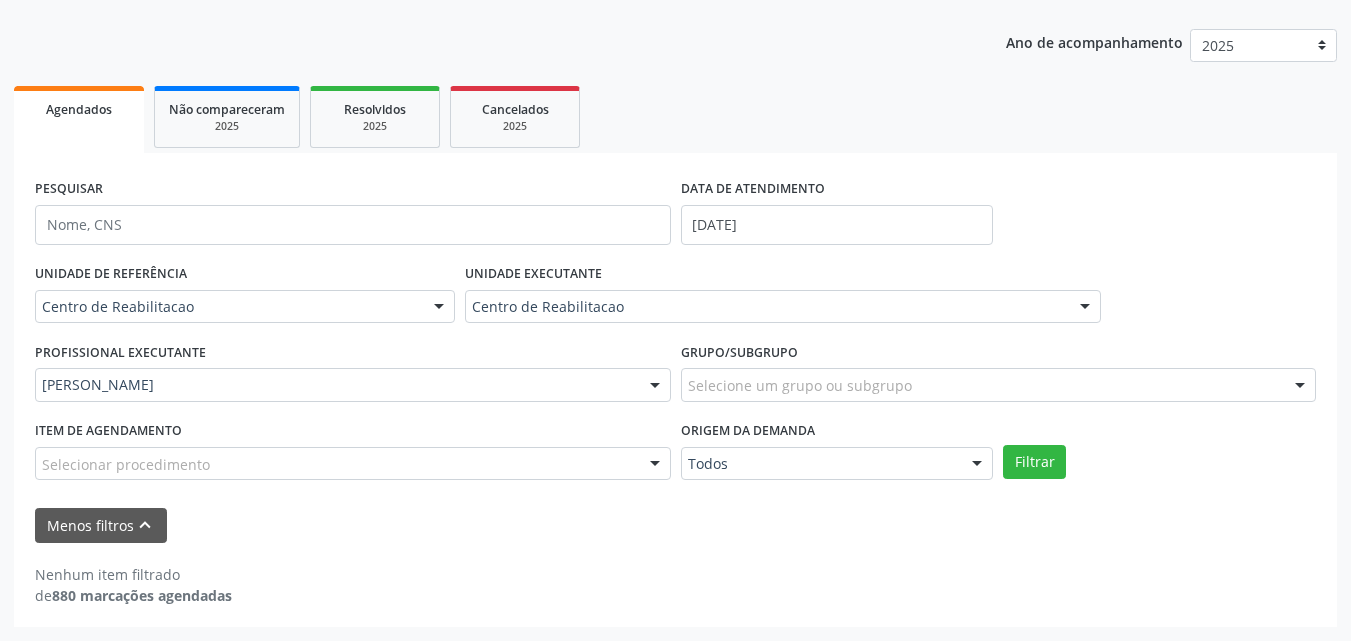 click on "Nenhum item filtrado
de
880 marcações agendadas" at bounding box center [675, 574] 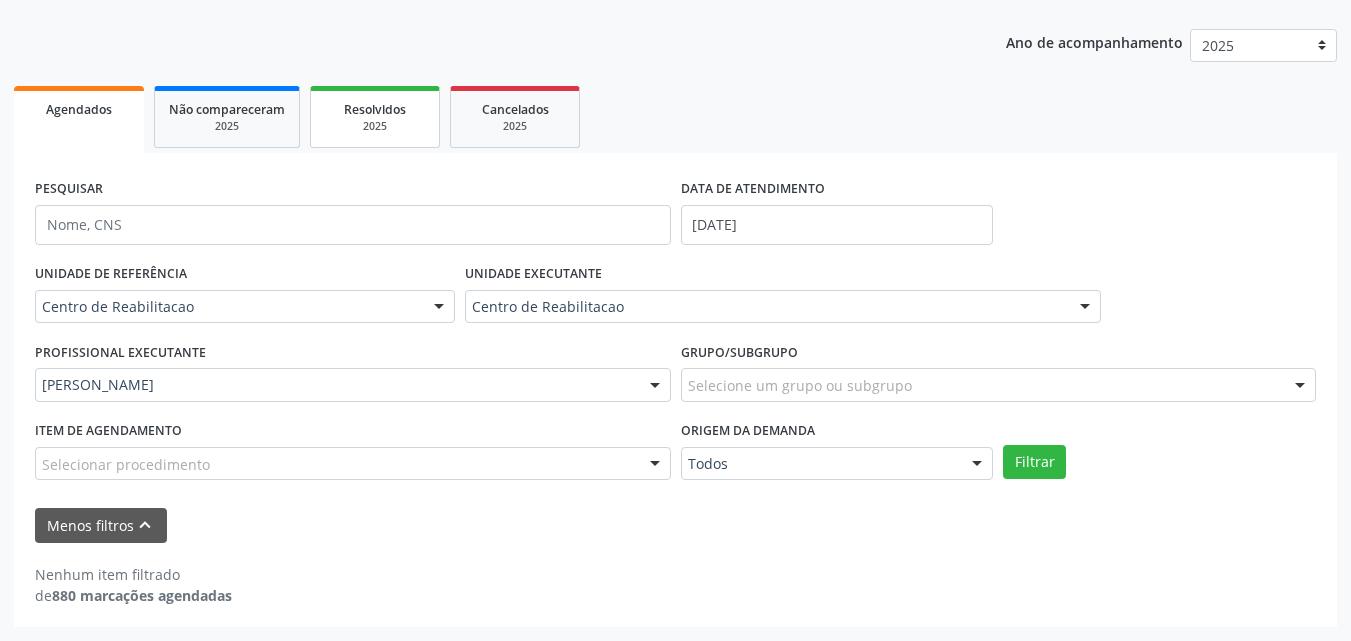 click on "Resolvidos" at bounding box center (375, 109) 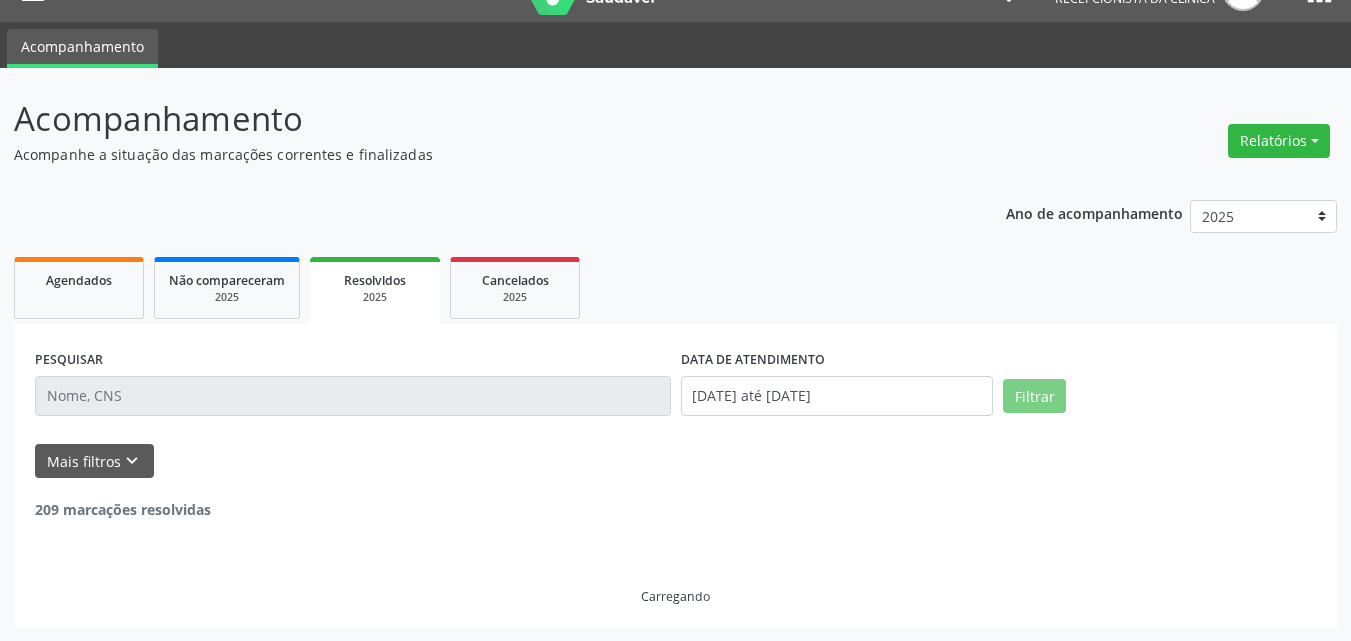 scroll, scrollTop: 213, scrollLeft: 0, axis: vertical 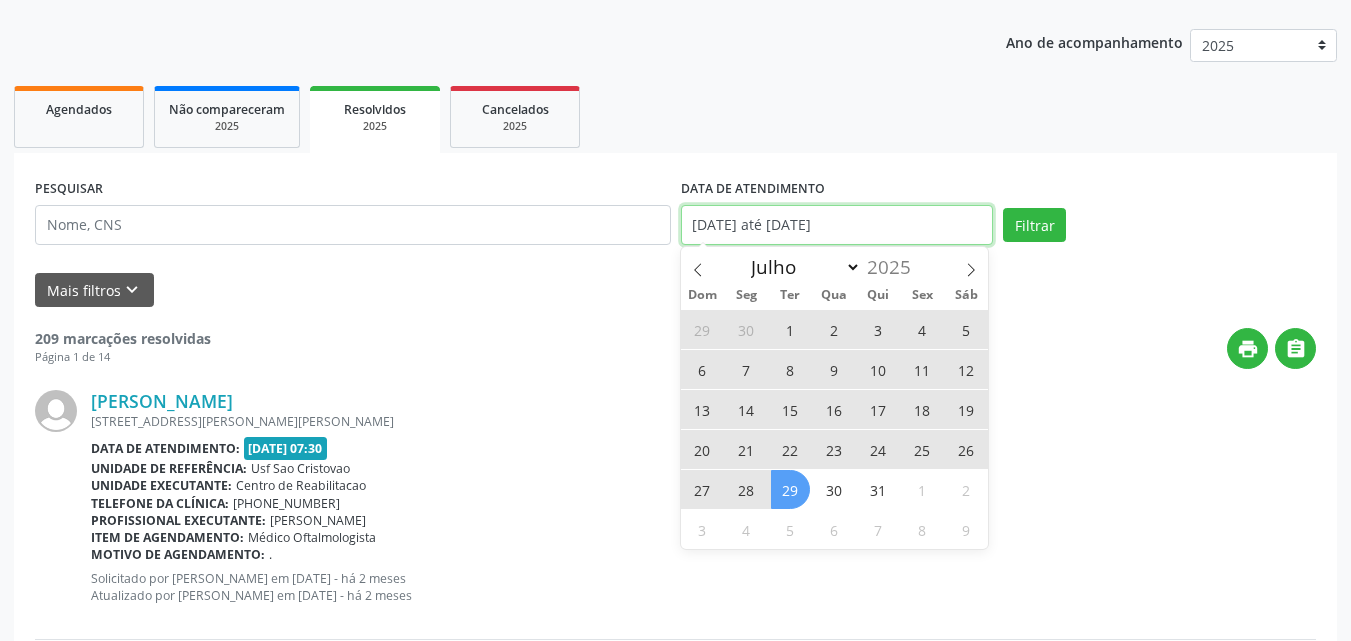 click on "[DATE] até [DATE]" at bounding box center (837, 225) 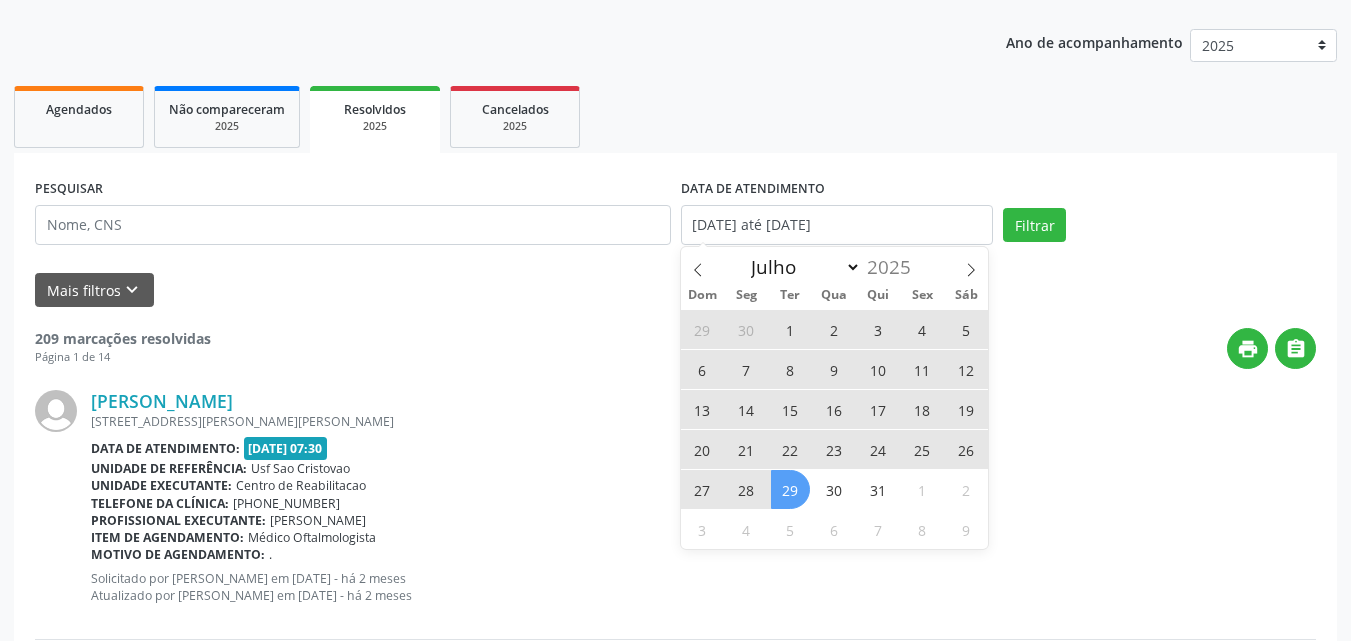click on "17" at bounding box center (878, 409) 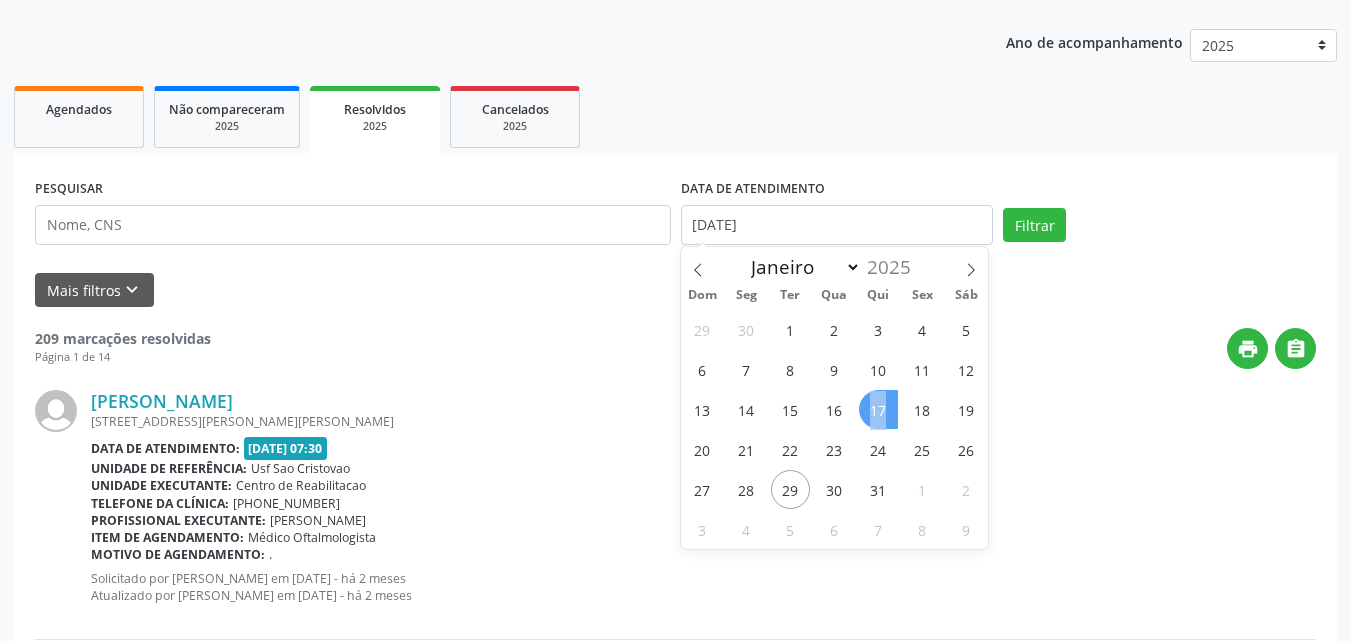 click on "17" at bounding box center (878, 409) 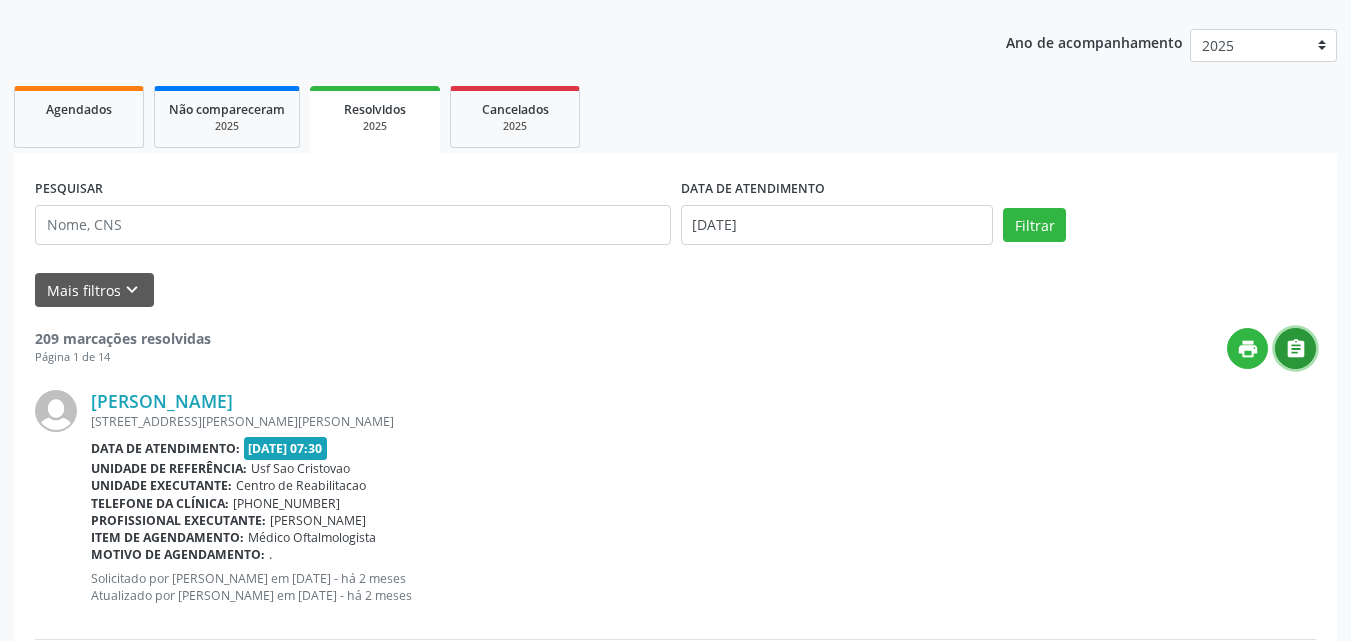 click on "" at bounding box center (1296, 349) 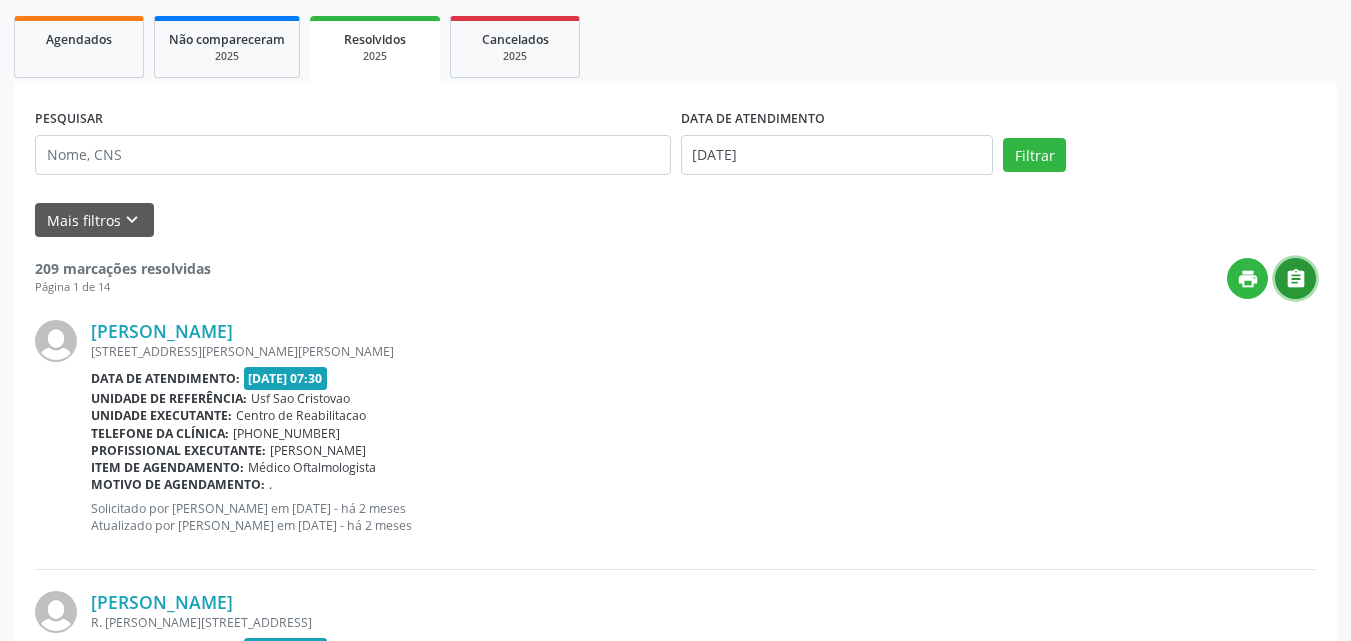 scroll, scrollTop: 213, scrollLeft: 0, axis: vertical 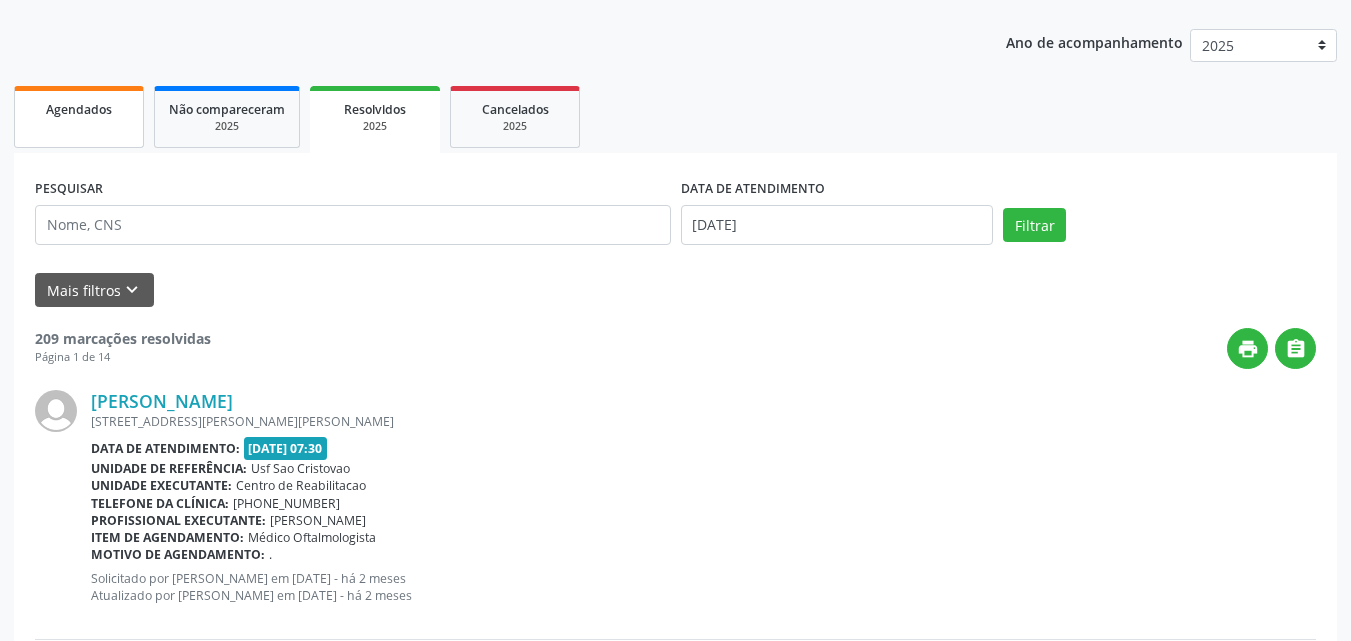 click on "Agendados" at bounding box center (79, 109) 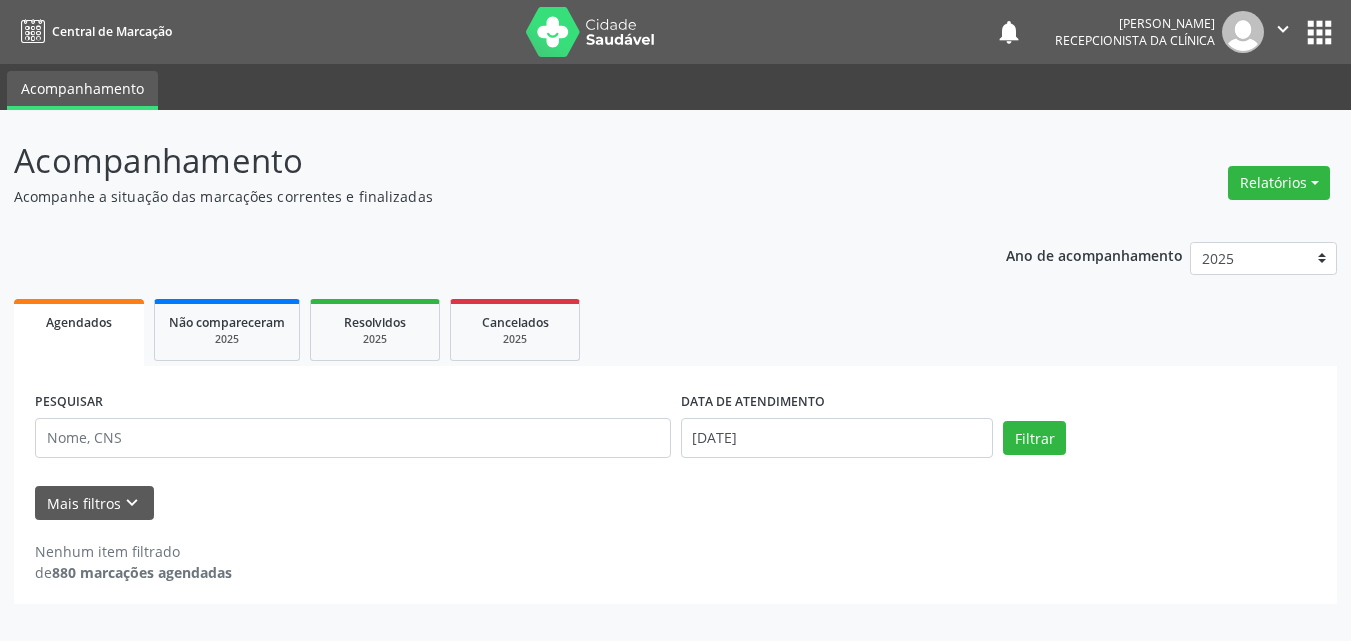 scroll, scrollTop: 0, scrollLeft: 0, axis: both 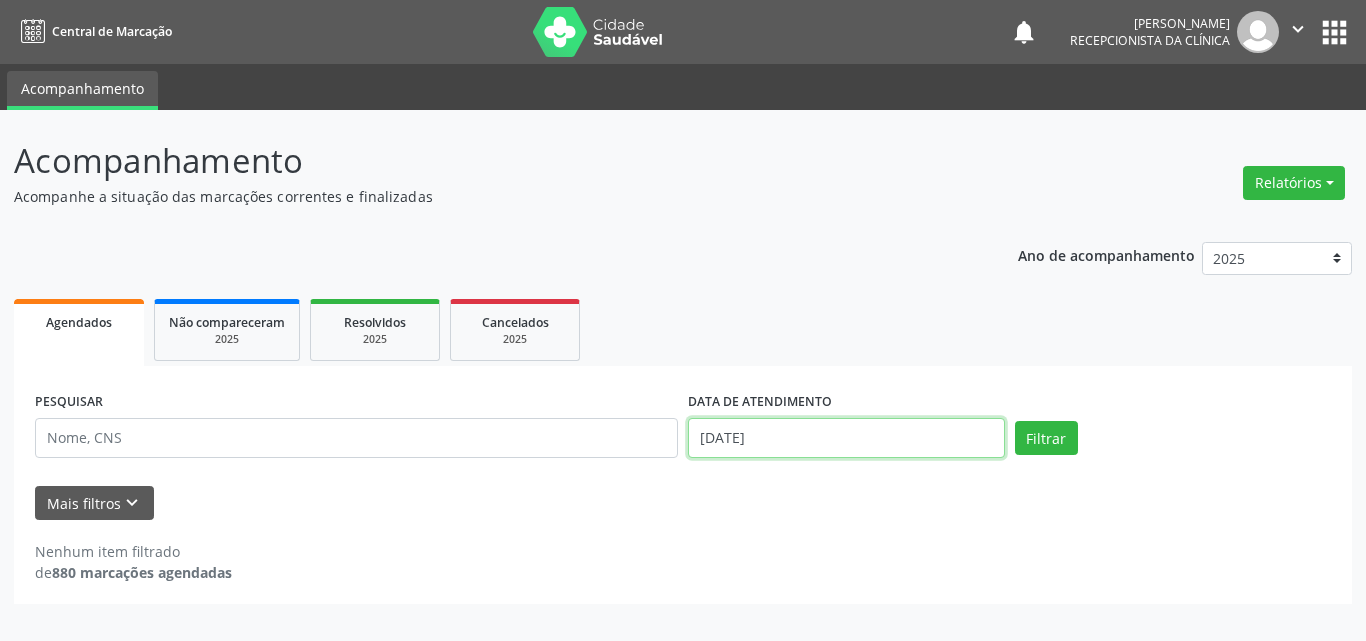 click on "[DATE]" at bounding box center (846, 438) 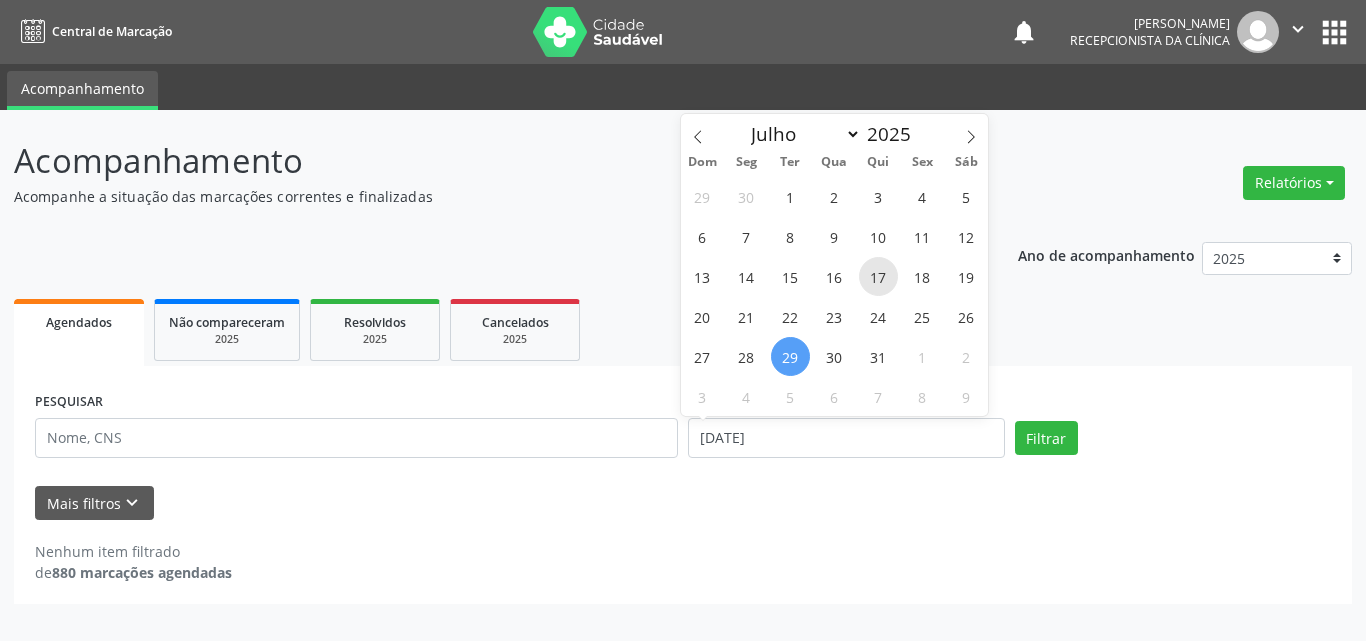 click on "17" at bounding box center (878, 276) 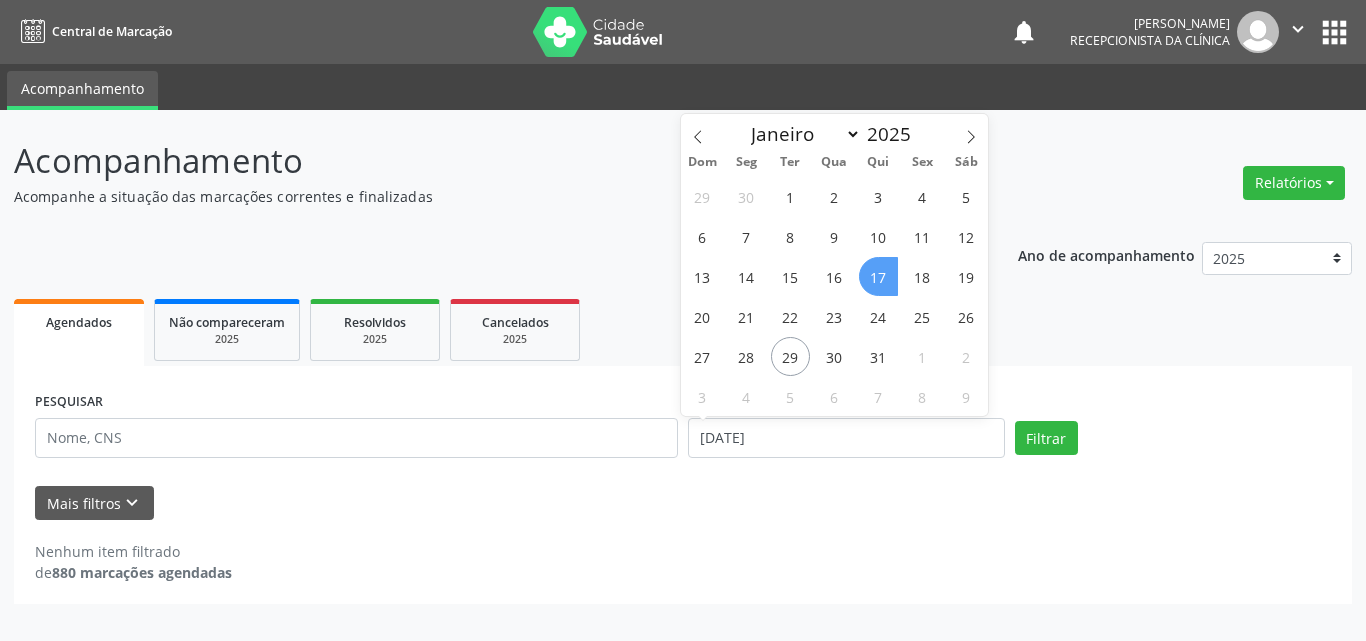 click on "17" at bounding box center (878, 276) 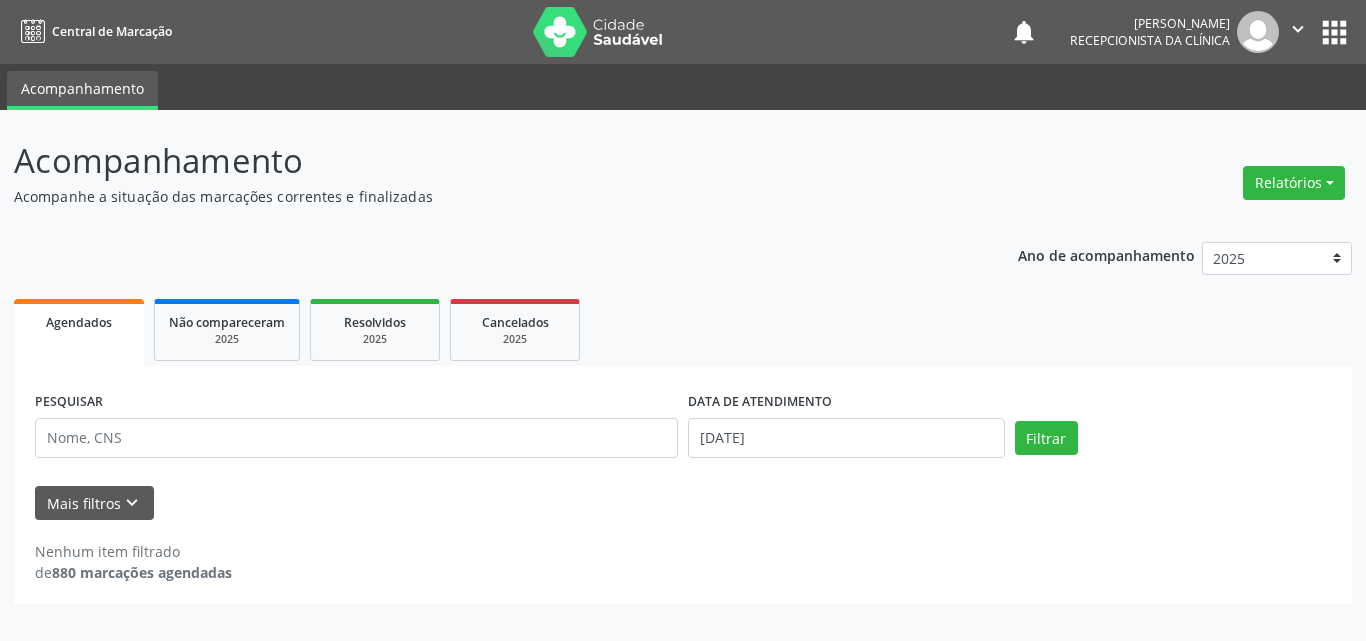 click on "Acompanhamento" at bounding box center [82, 90] 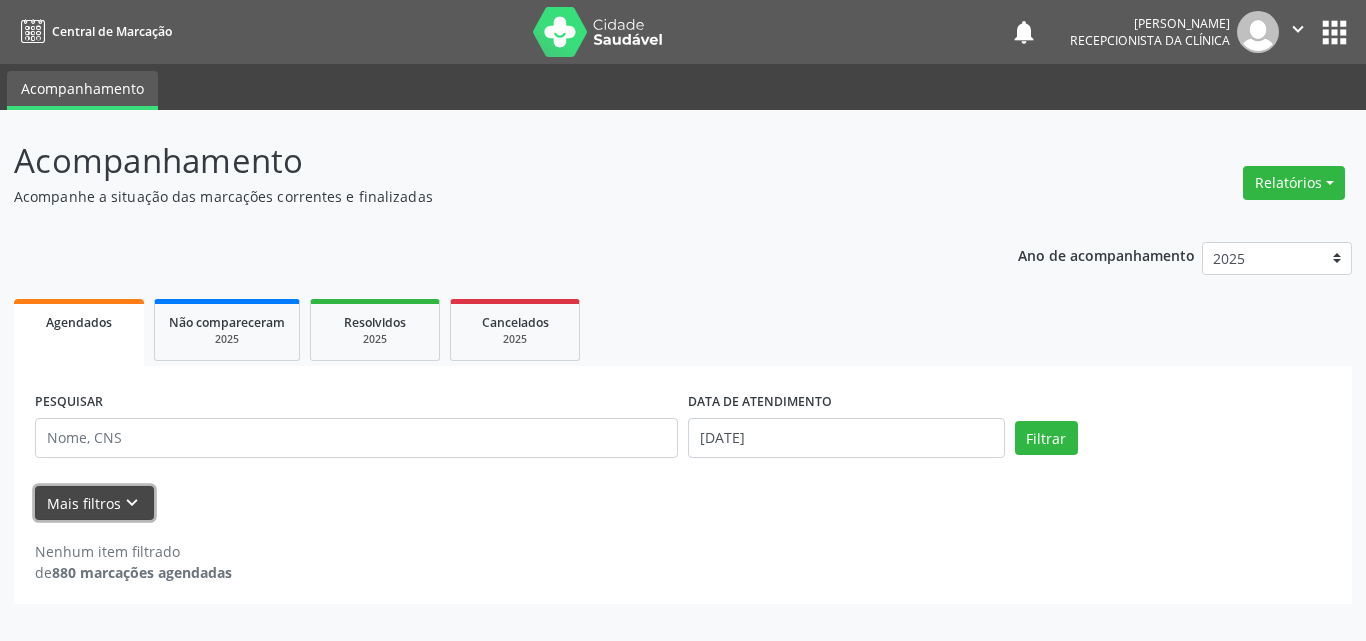 click on "Mais filtros
keyboard_arrow_down" at bounding box center (94, 503) 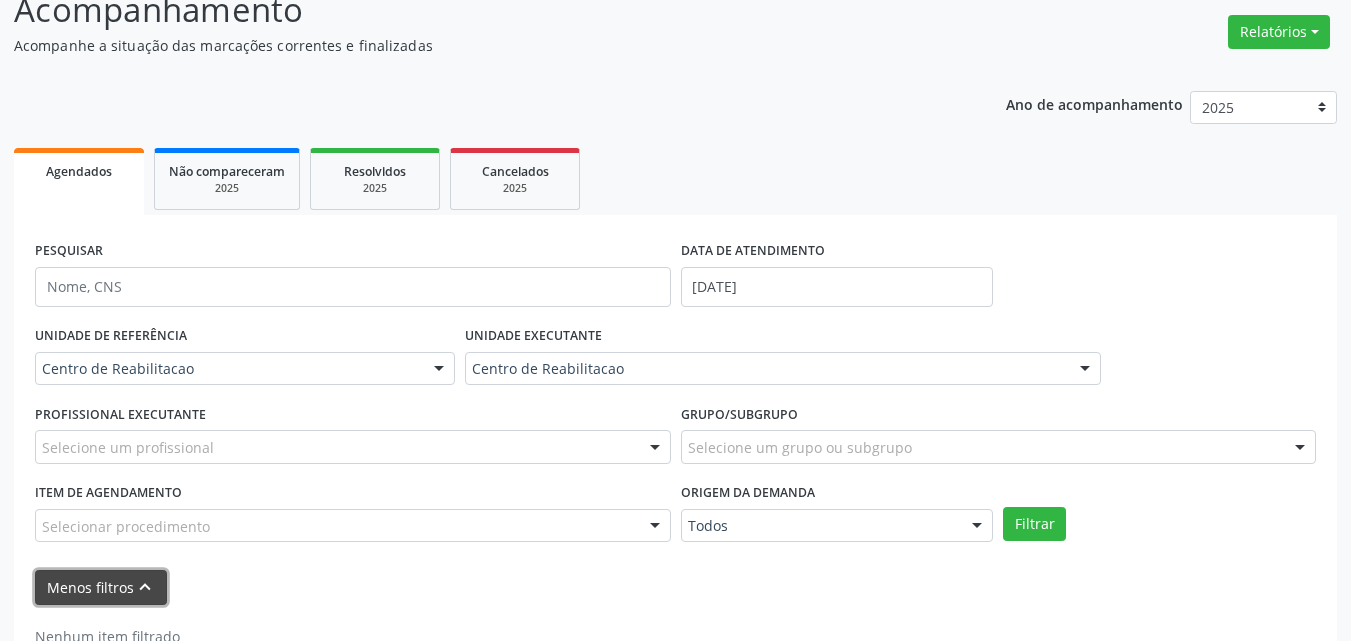 scroll, scrollTop: 200, scrollLeft: 0, axis: vertical 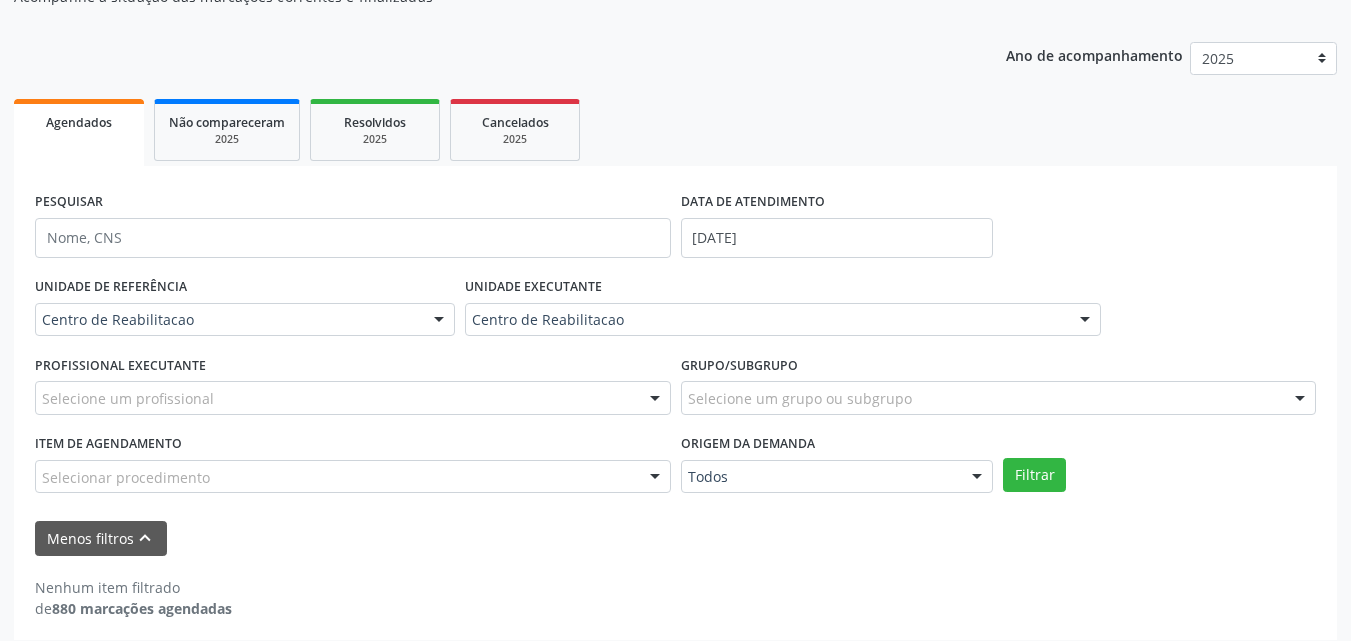 click at bounding box center (655, 399) 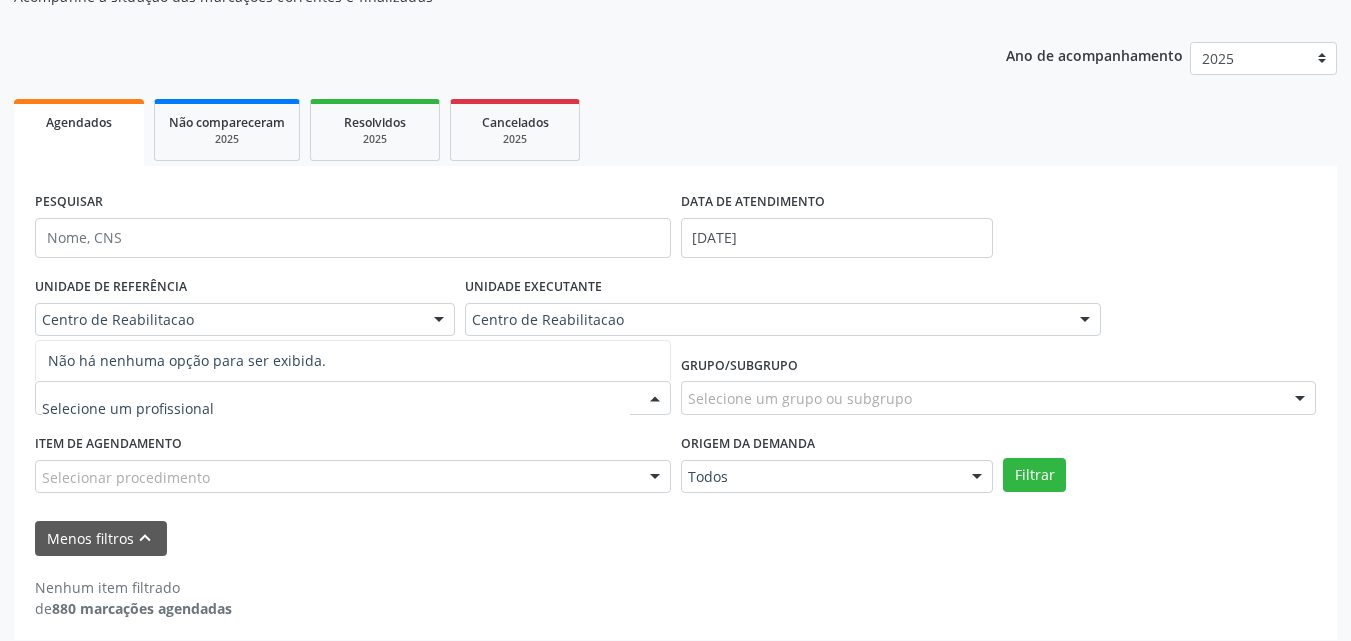 click at bounding box center [655, 399] 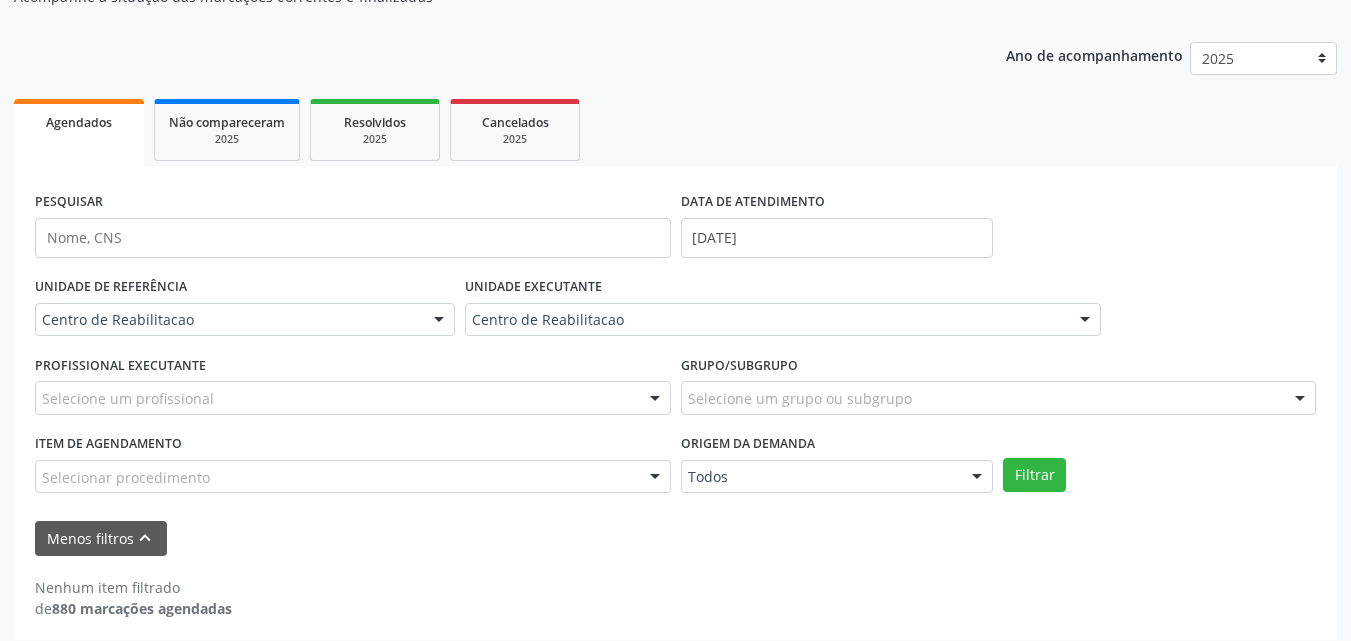 click at bounding box center (655, 399) 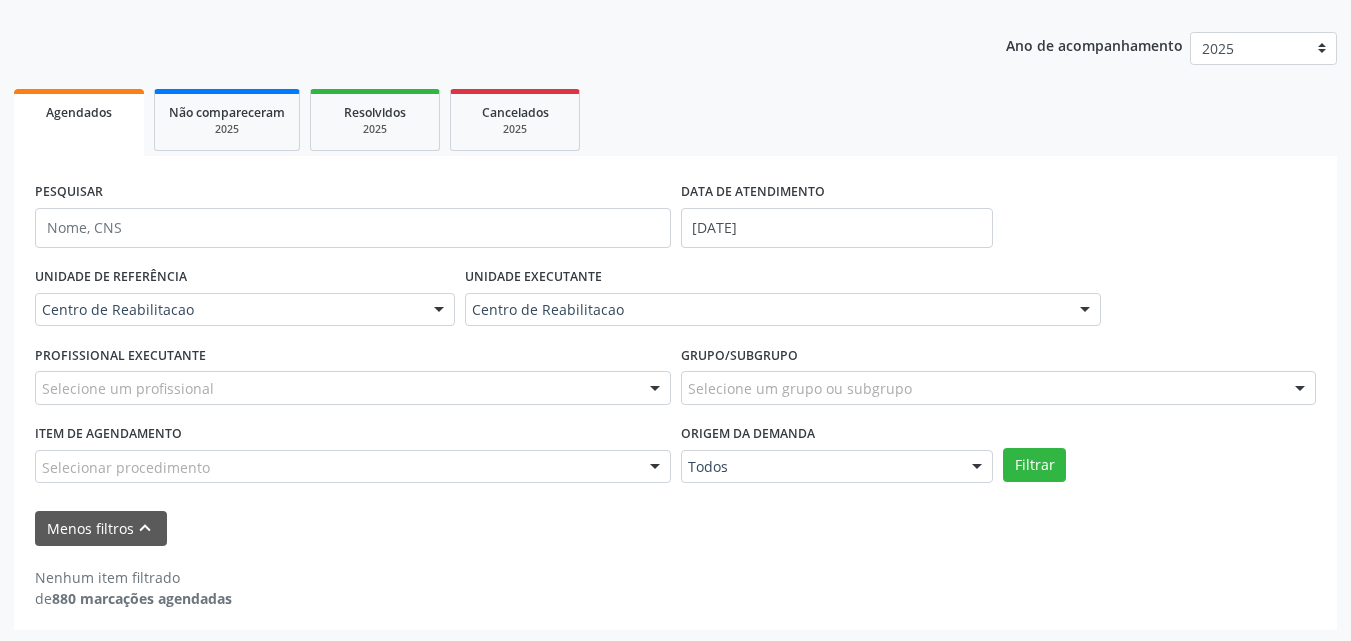 scroll, scrollTop: 213, scrollLeft: 0, axis: vertical 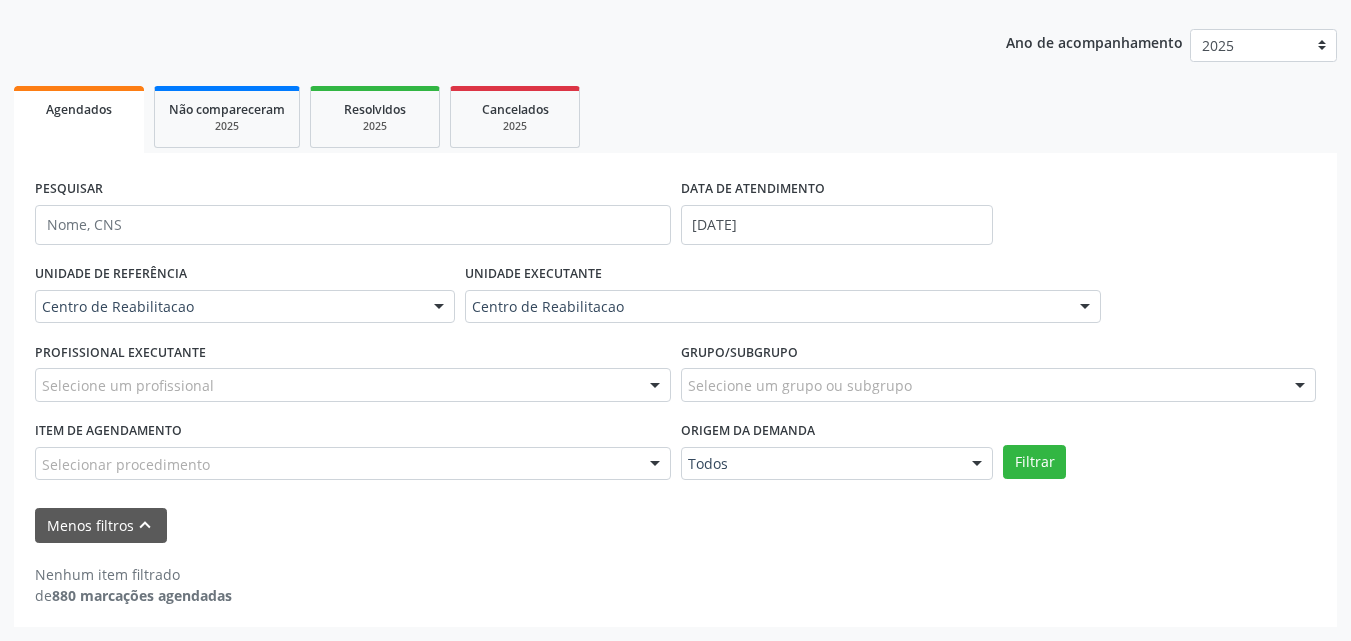 click at bounding box center [655, 465] 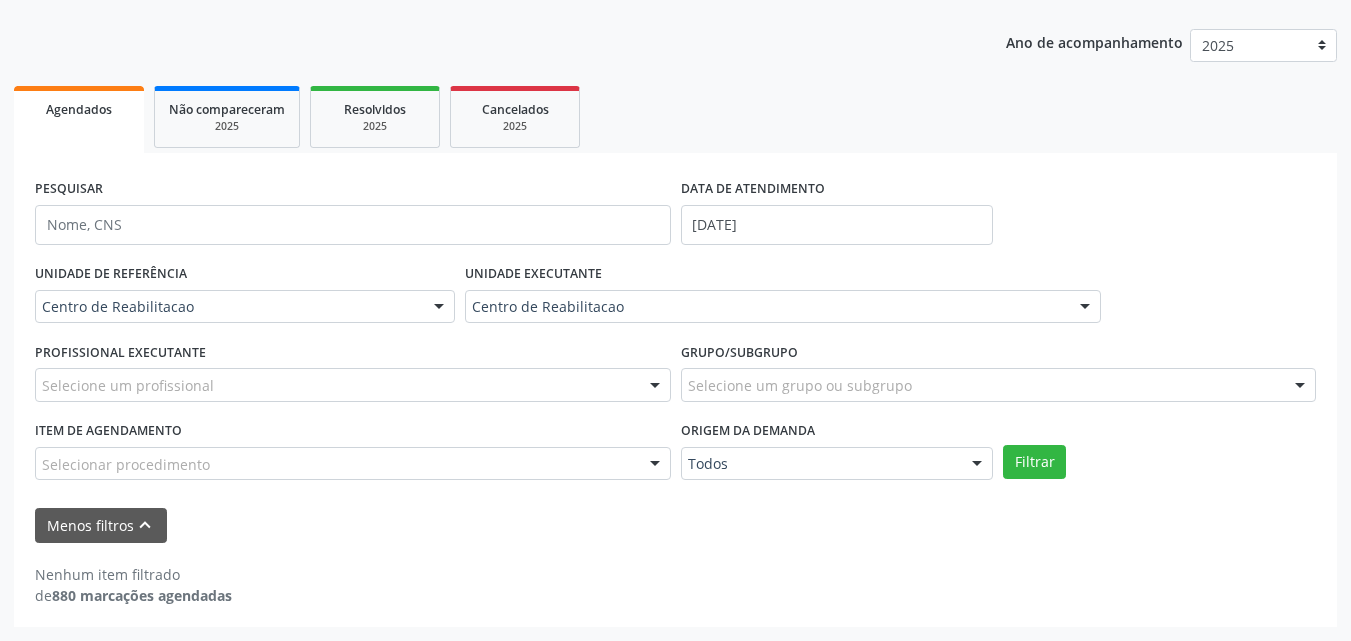 click on "Nenhum item filtrado
de
880 marcações agendadas" at bounding box center [675, 574] 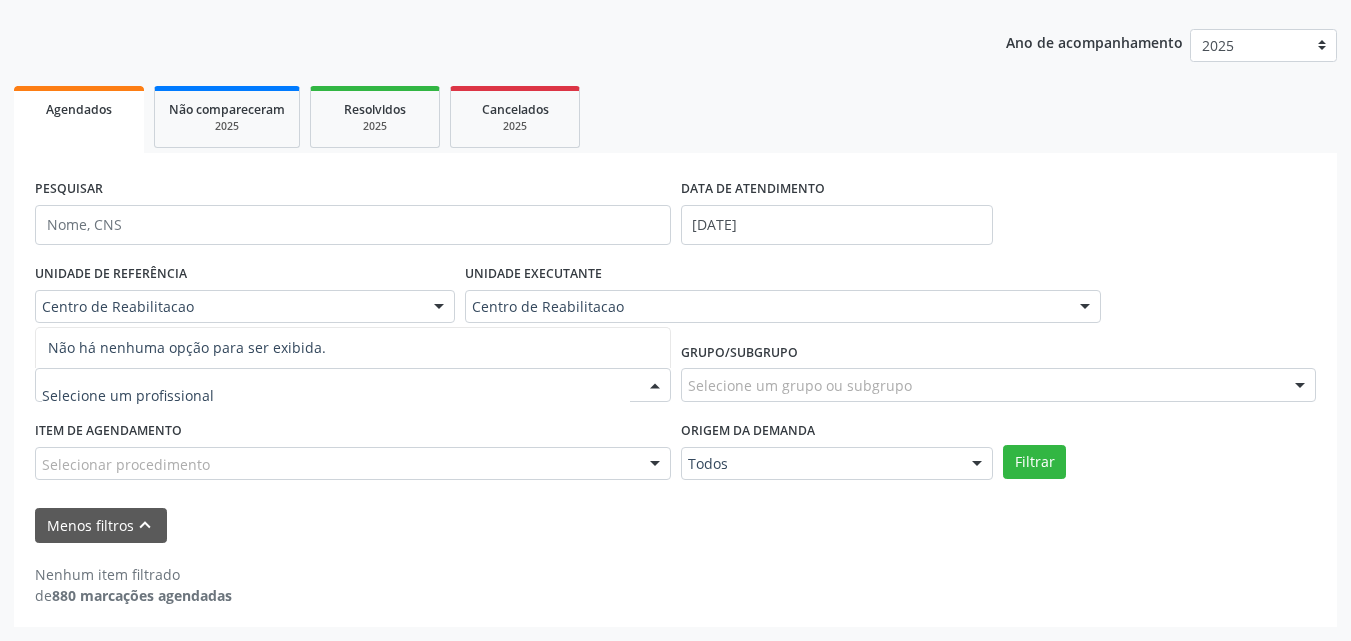 click at bounding box center [655, 386] 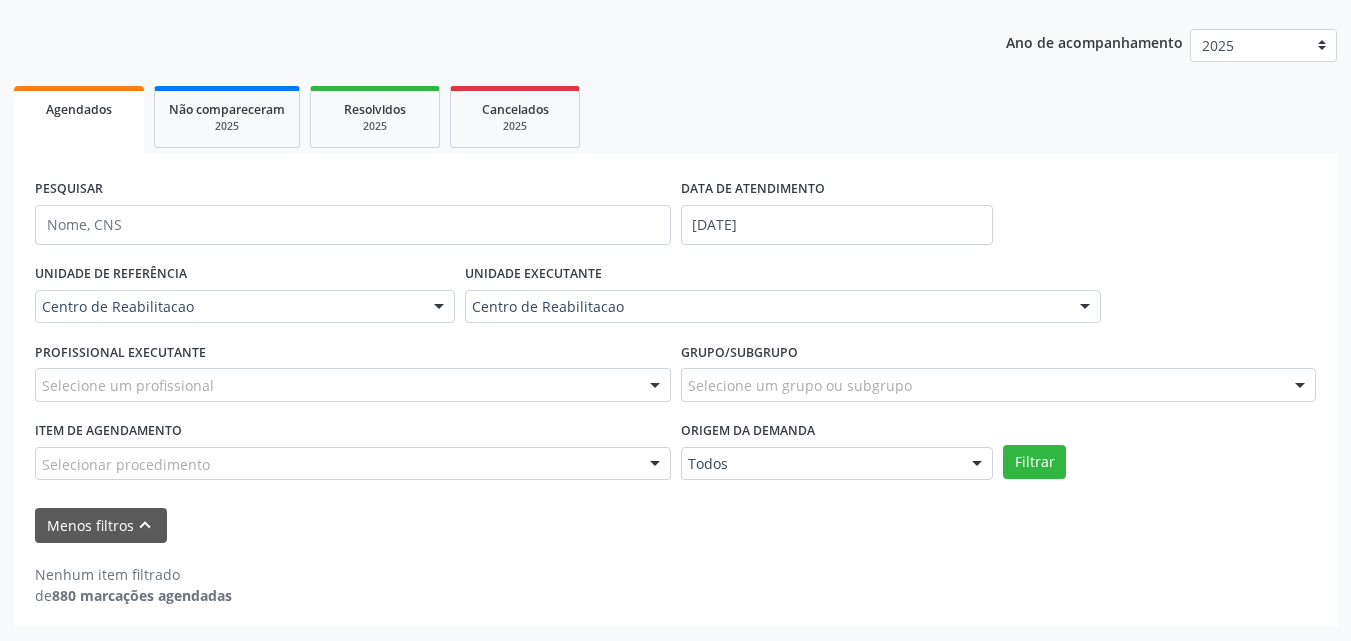 click on "Menos filtros
keyboard_arrow_up" at bounding box center (675, 525) 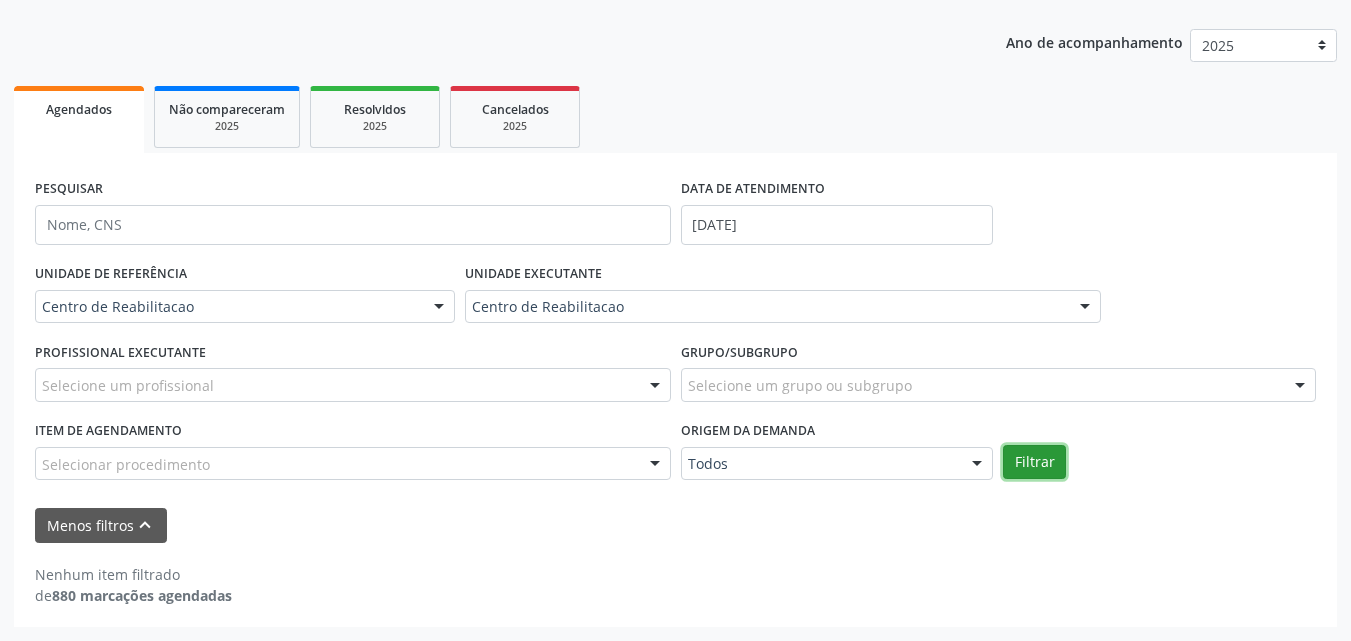 click on "Filtrar" at bounding box center (1034, 462) 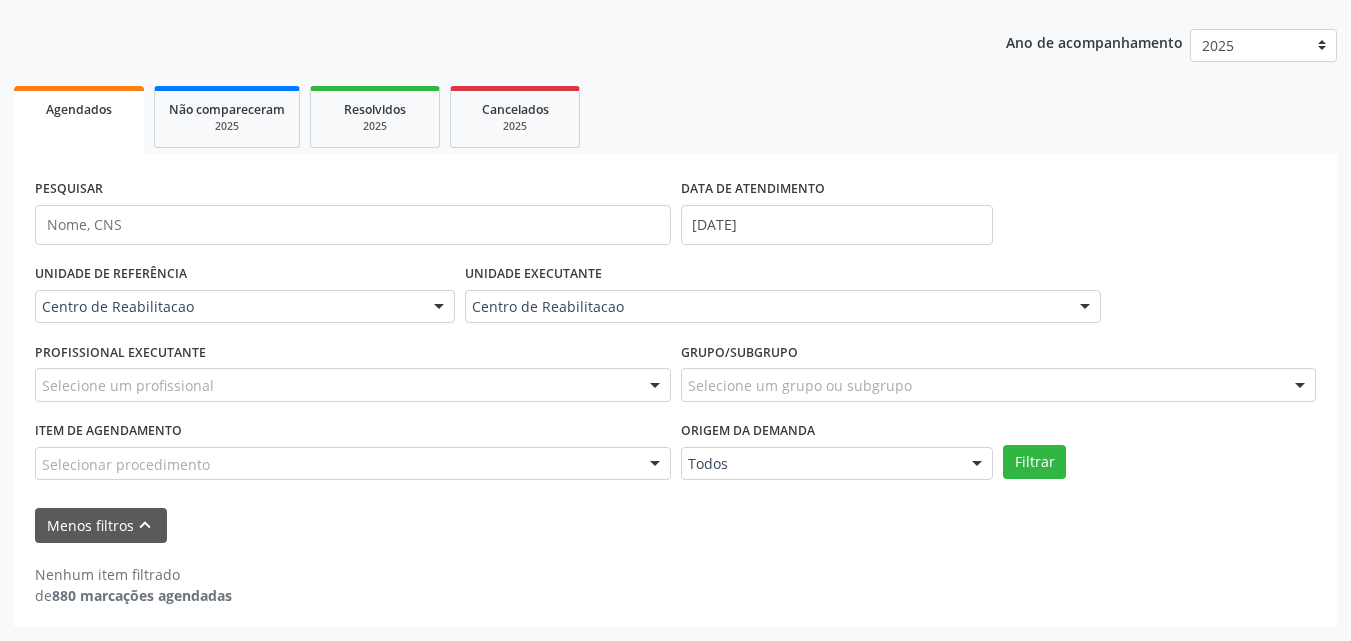 click on "Agendados" at bounding box center (79, 109) 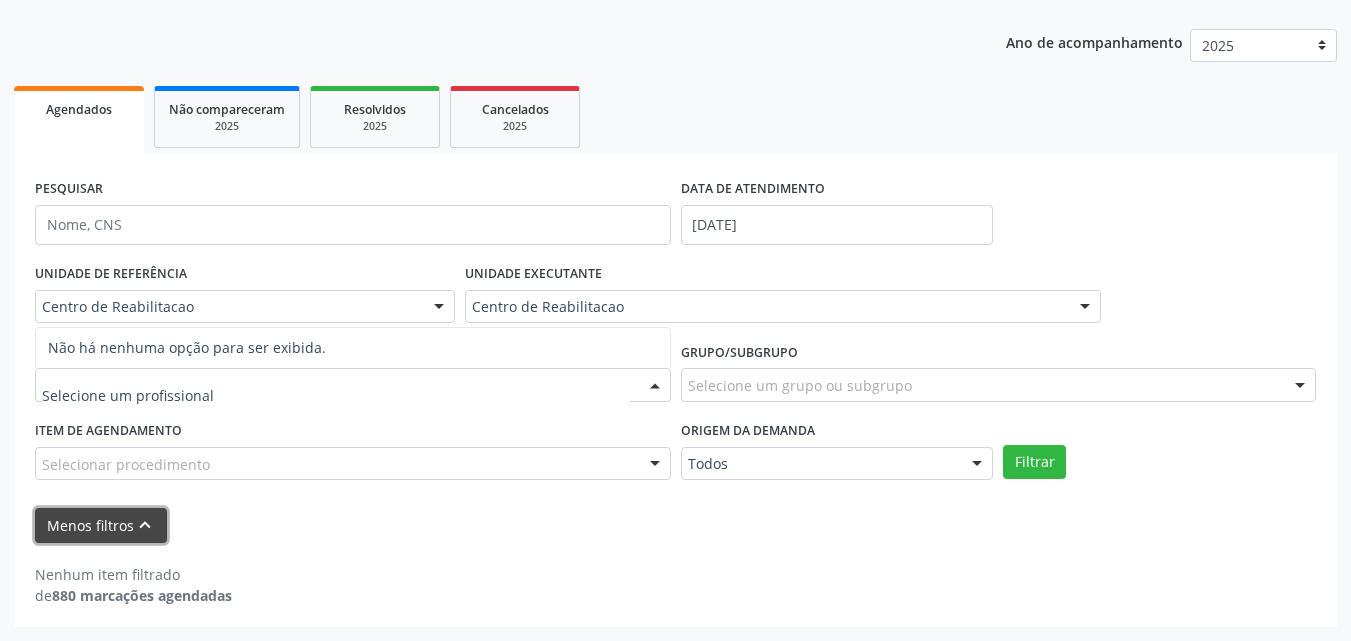click on "Menos filtros
keyboard_arrow_up" at bounding box center (101, 525) 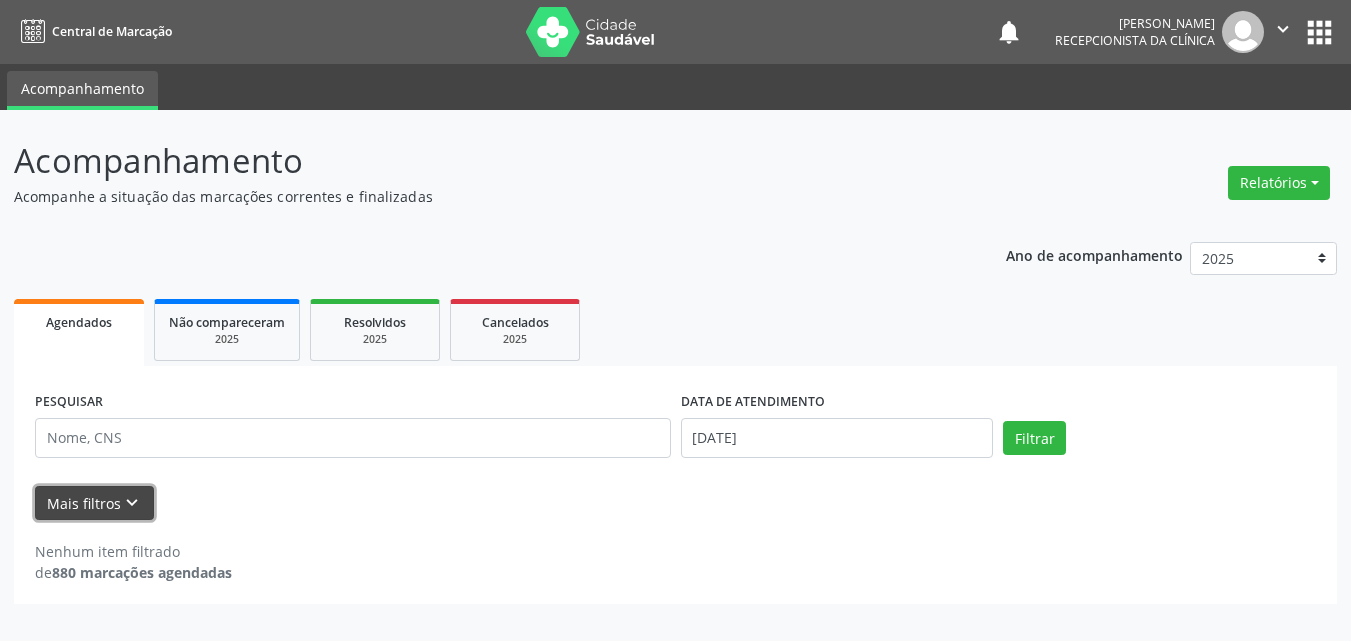 scroll, scrollTop: 0, scrollLeft: 0, axis: both 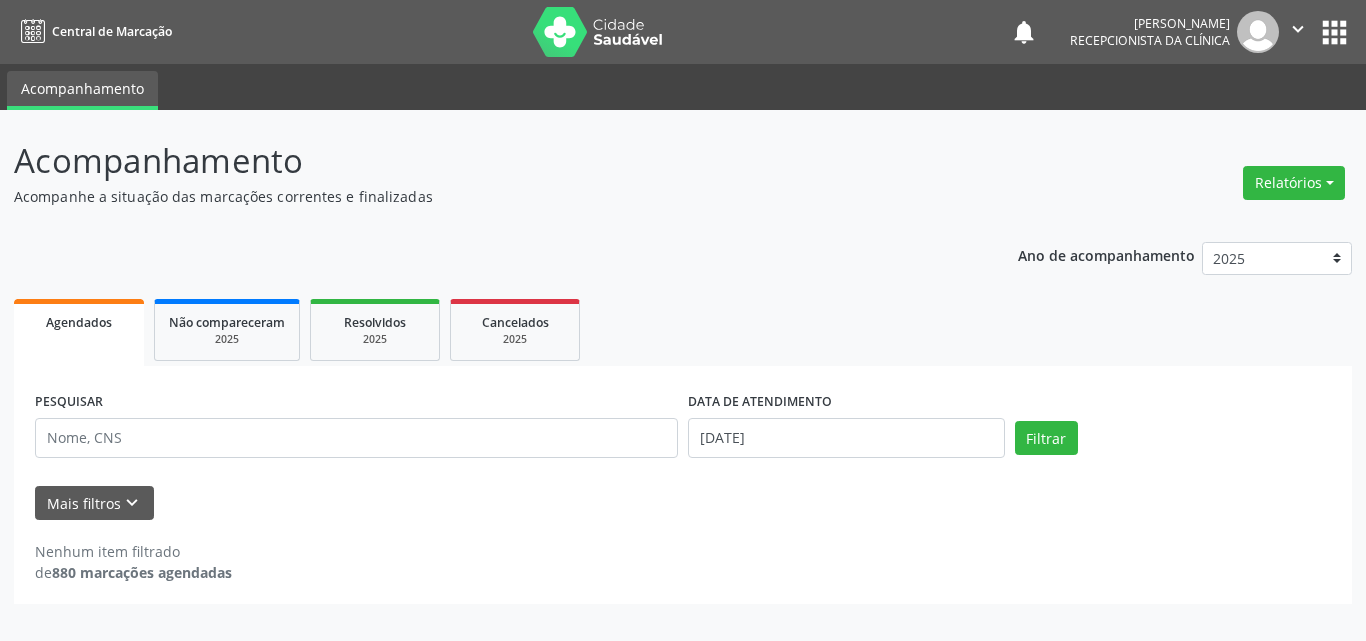 click on "Agendados" at bounding box center [79, 322] 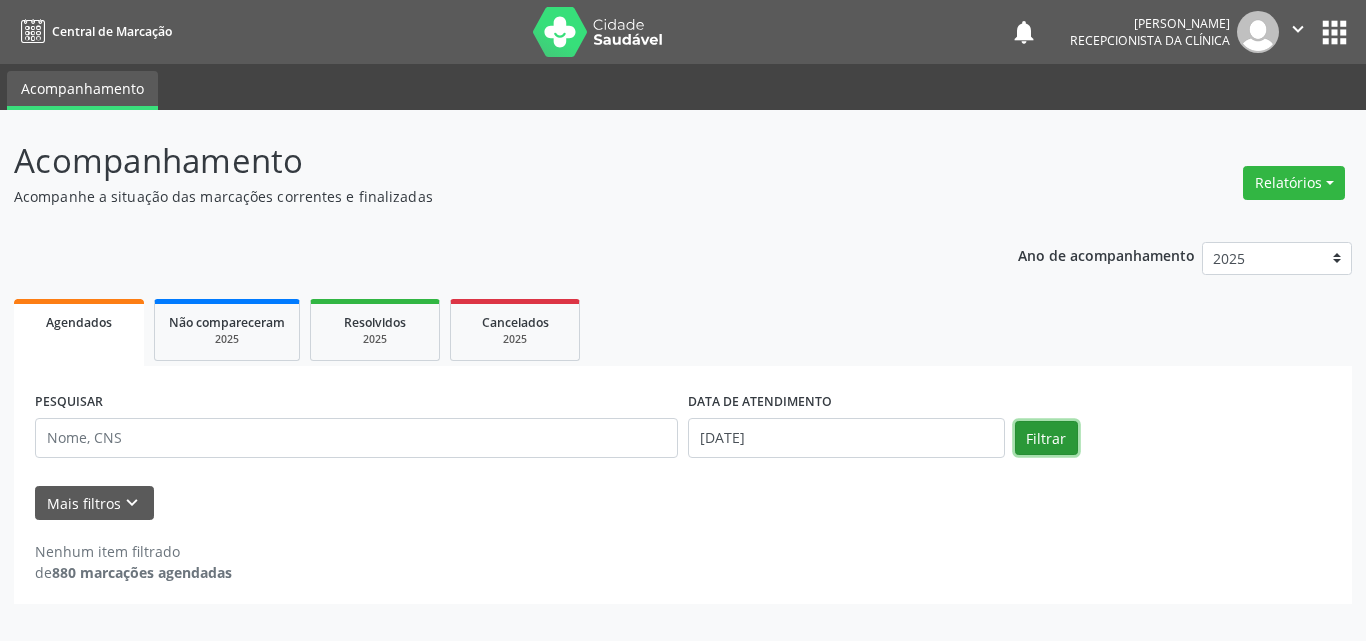 click on "Filtrar" at bounding box center [1046, 438] 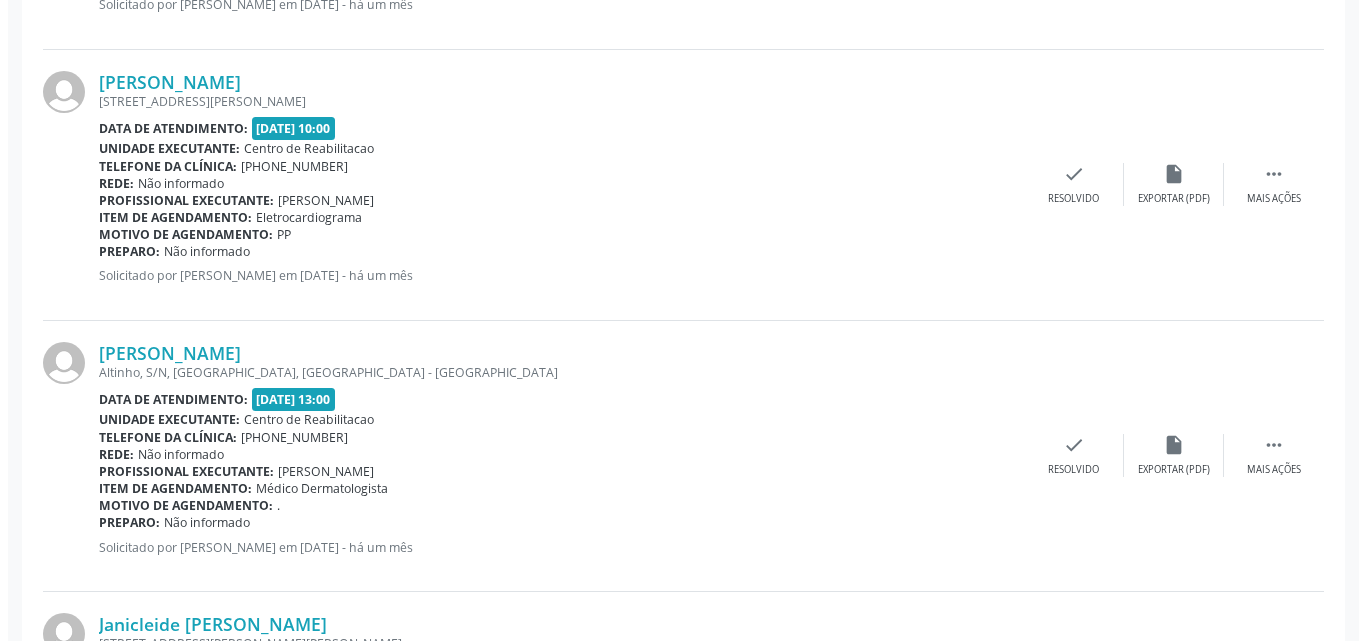 scroll, scrollTop: 1600, scrollLeft: 0, axis: vertical 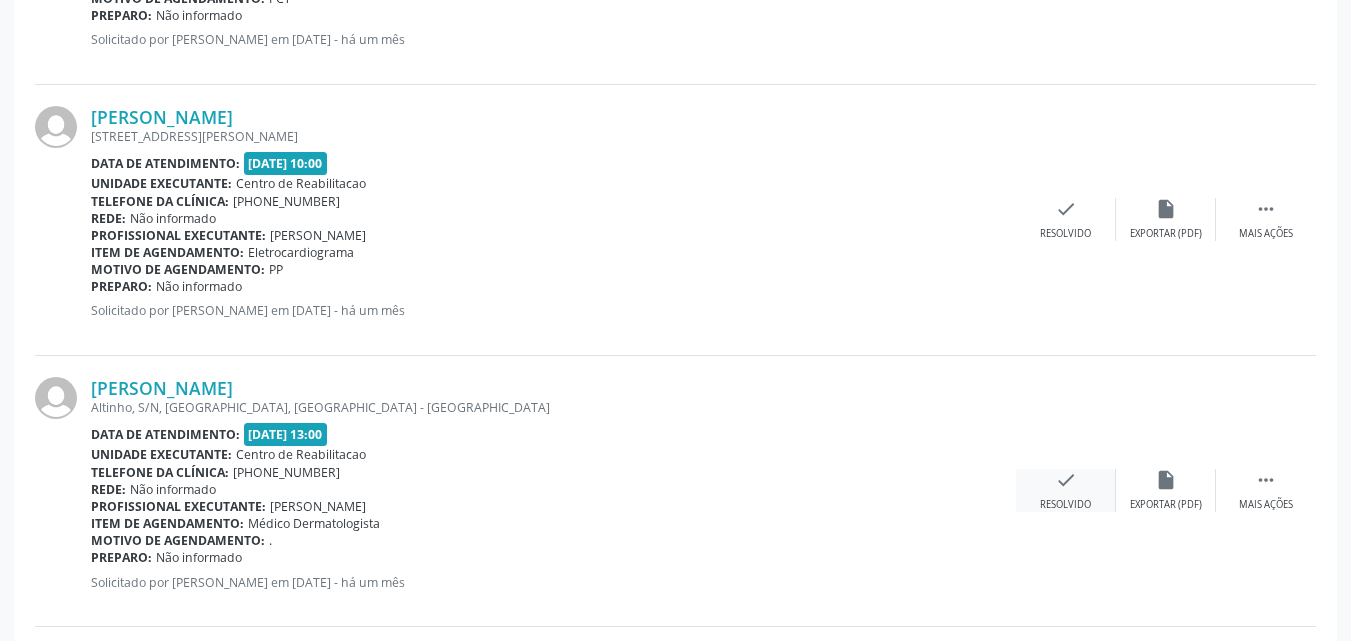 click on "check" at bounding box center (1066, 480) 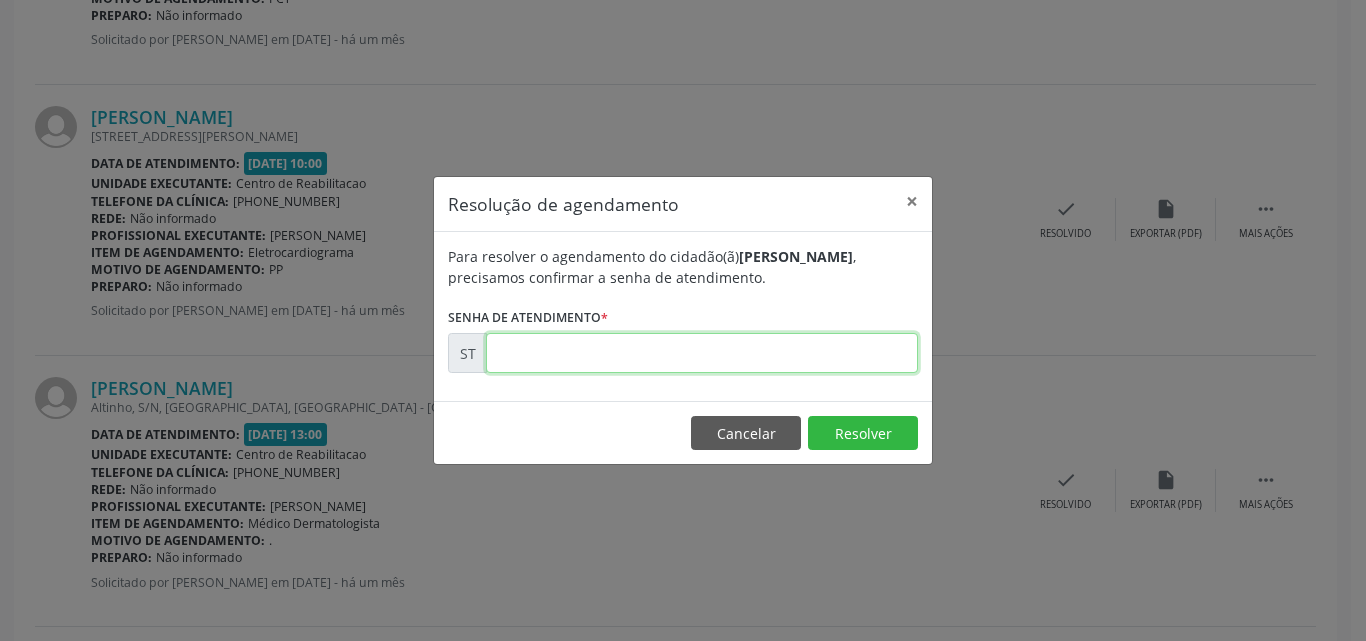 click at bounding box center (702, 353) 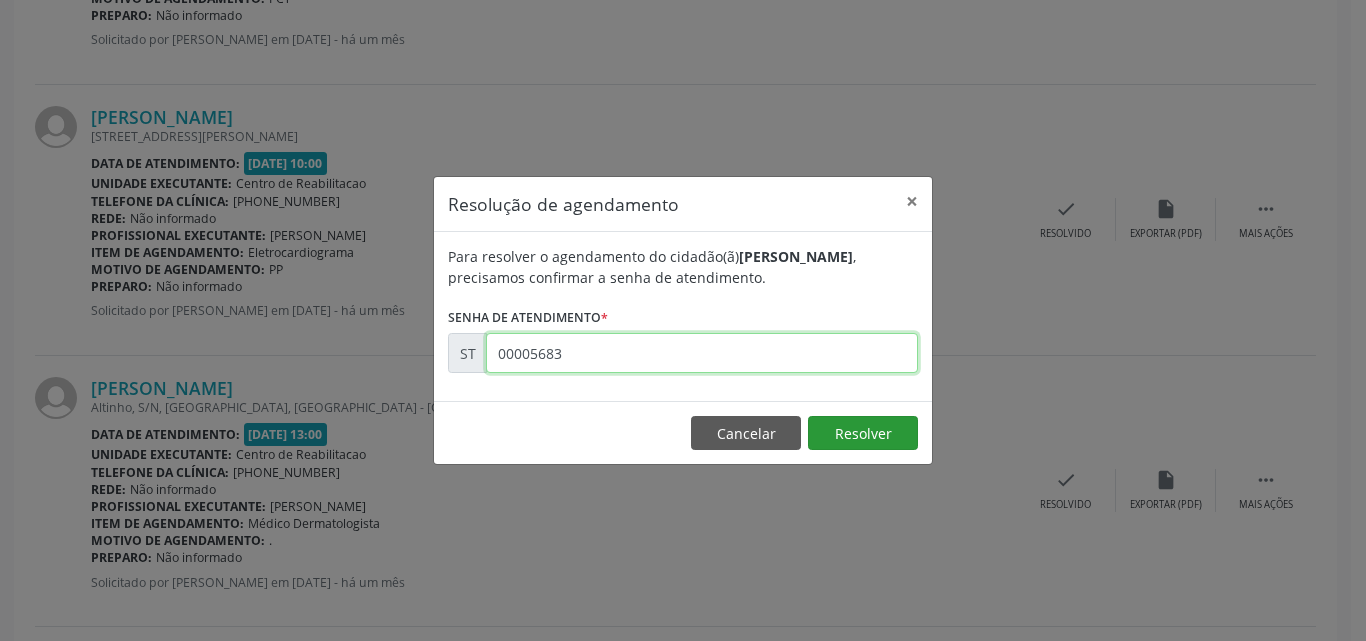 type on "00005683" 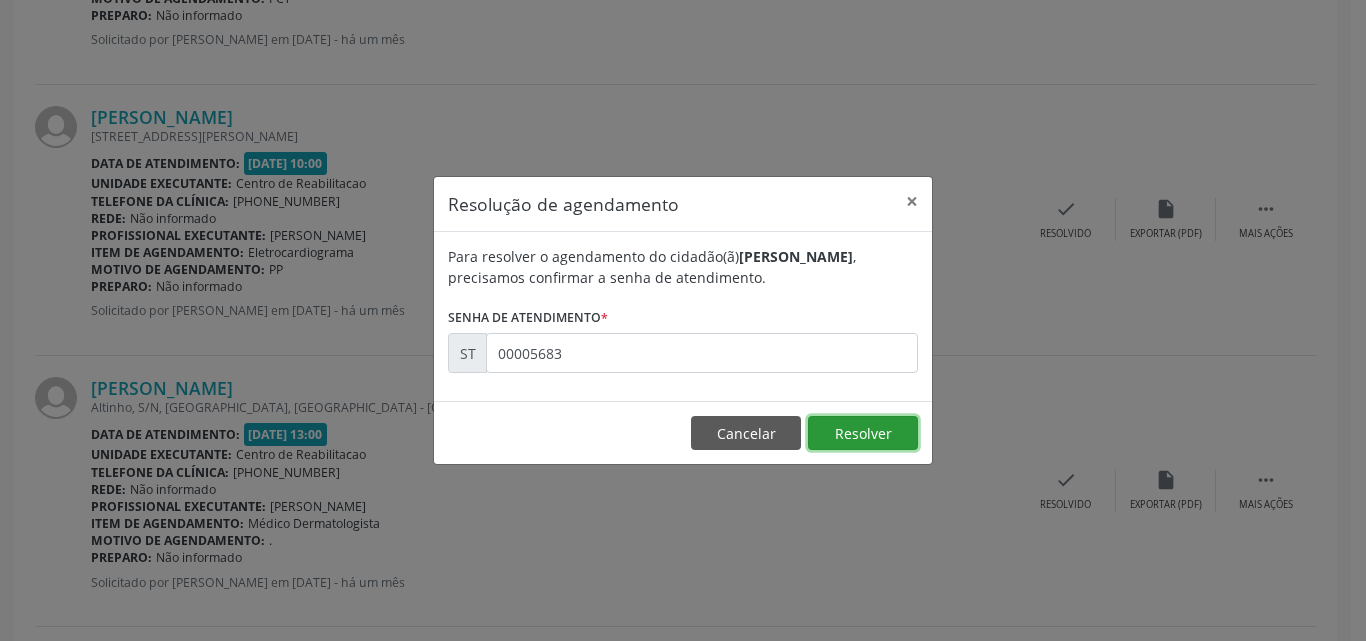 click on "Resolver" at bounding box center (863, 433) 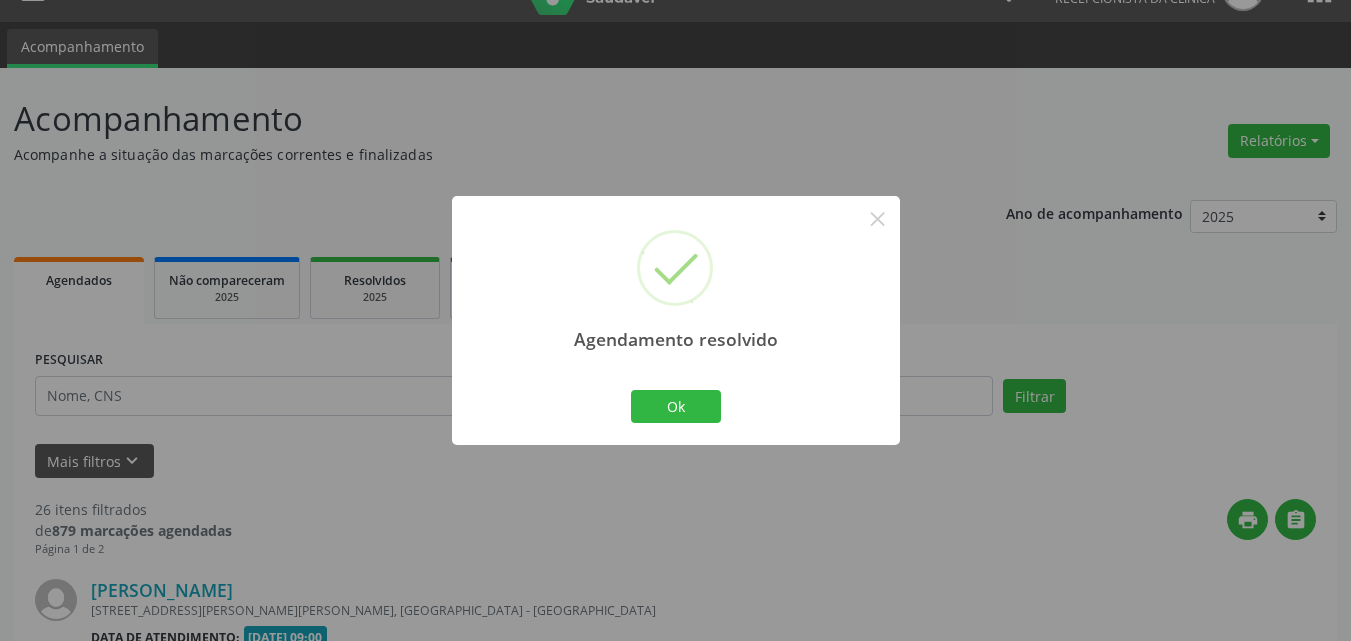 scroll, scrollTop: 1600, scrollLeft: 0, axis: vertical 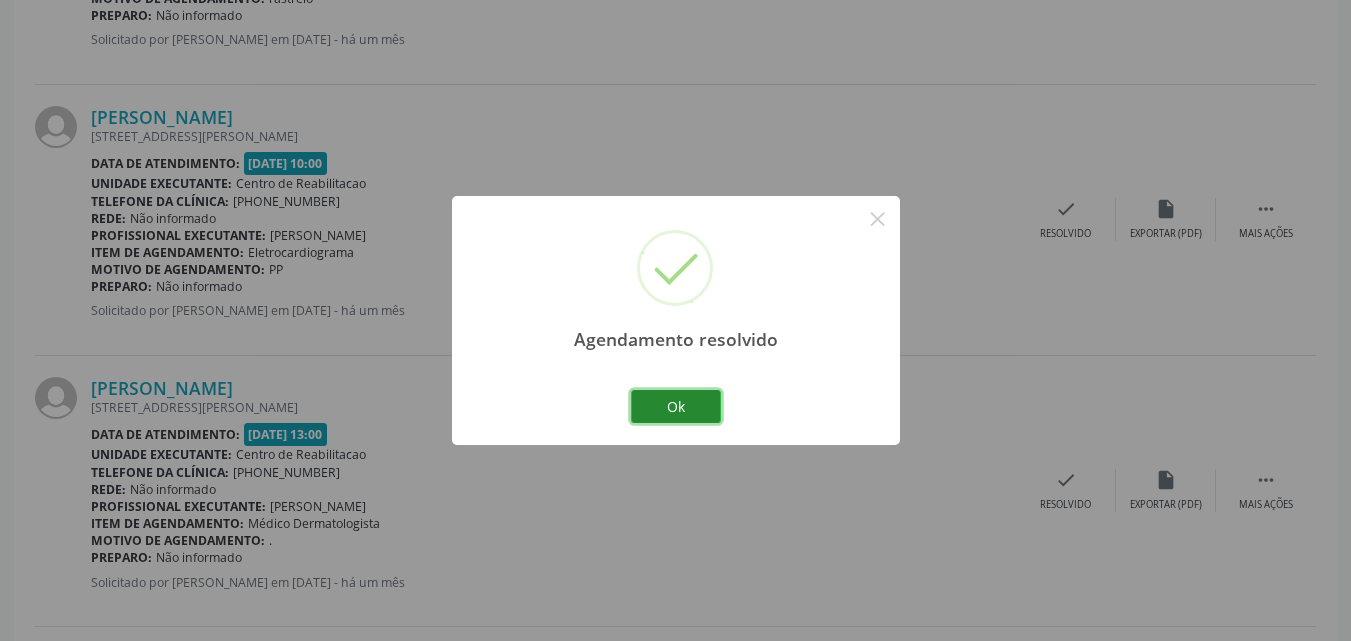 click on "Ok" at bounding box center [676, 407] 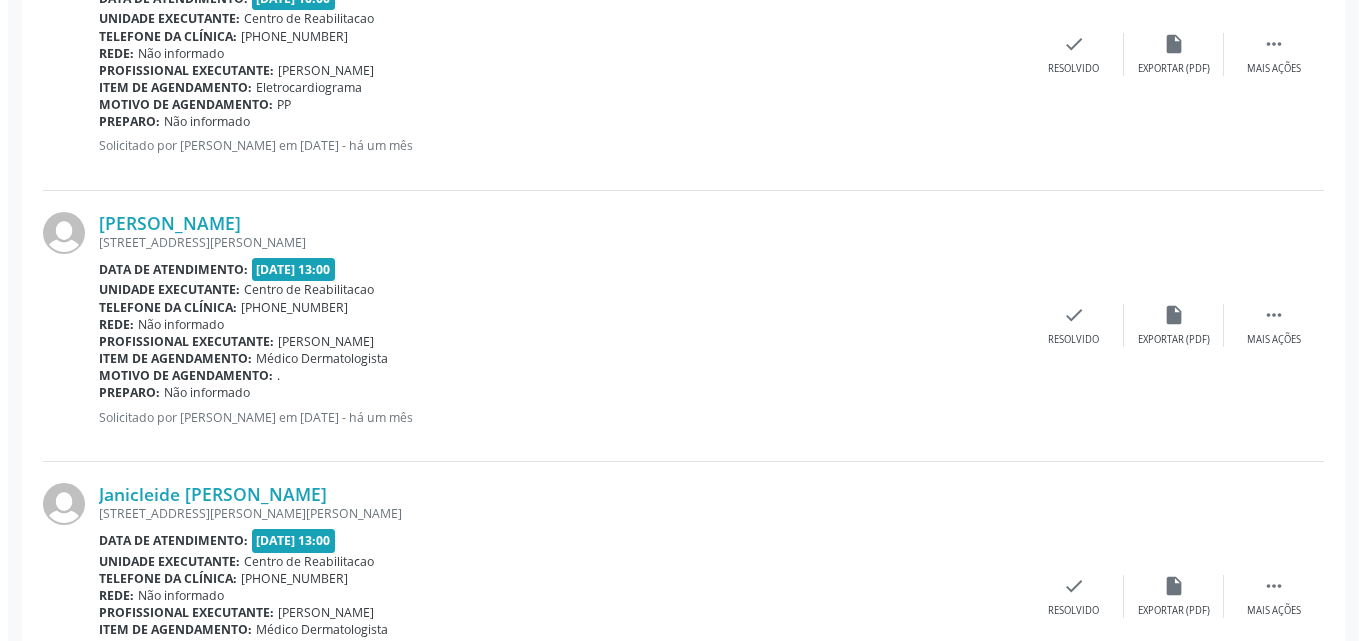 scroll, scrollTop: 1800, scrollLeft: 0, axis: vertical 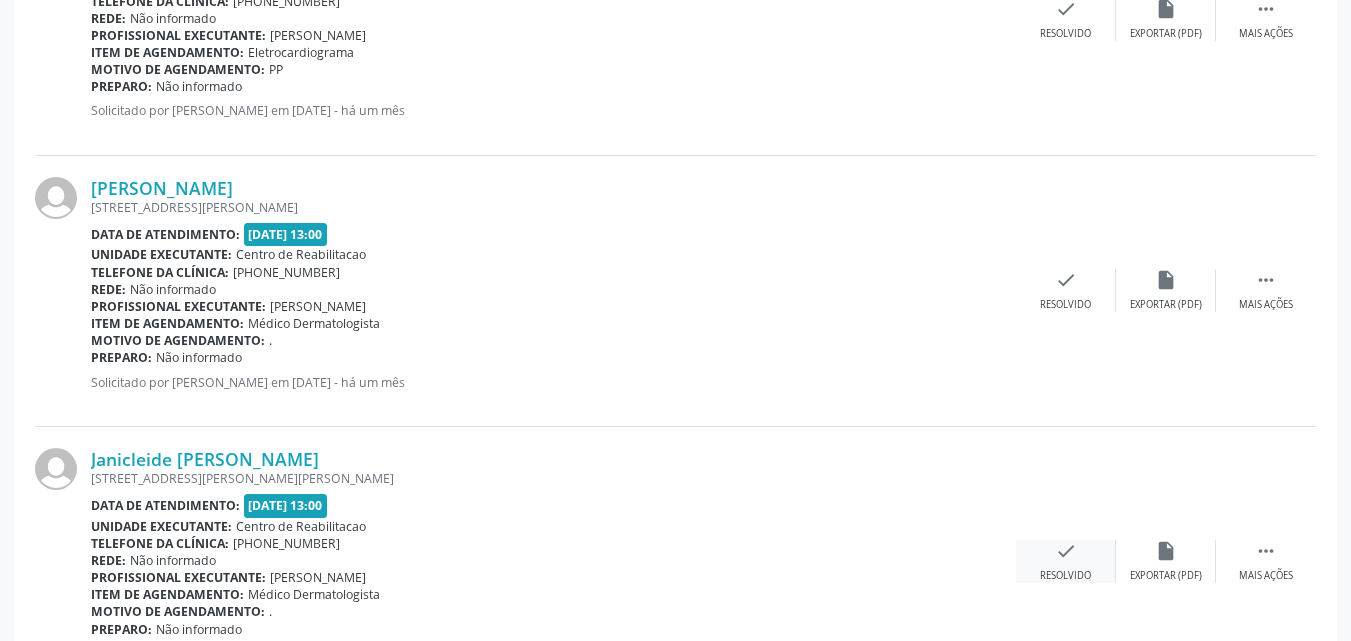 click on "check" at bounding box center (1066, 551) 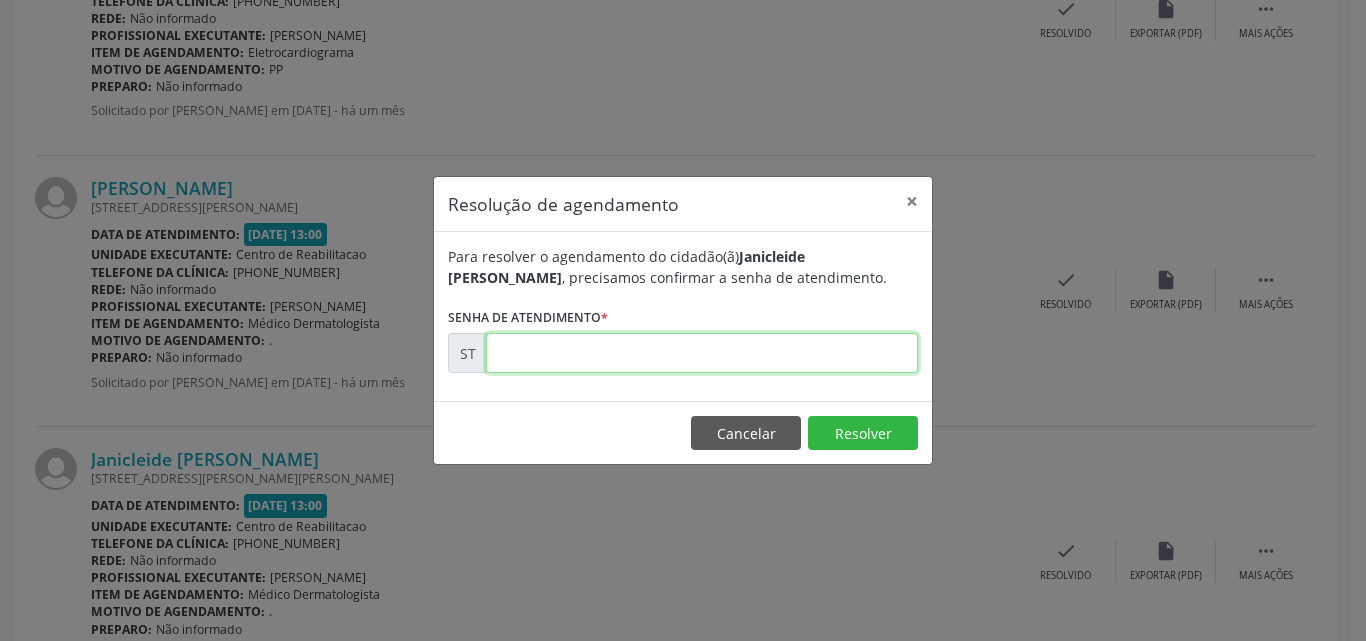 click at bounding box center [702, 353] 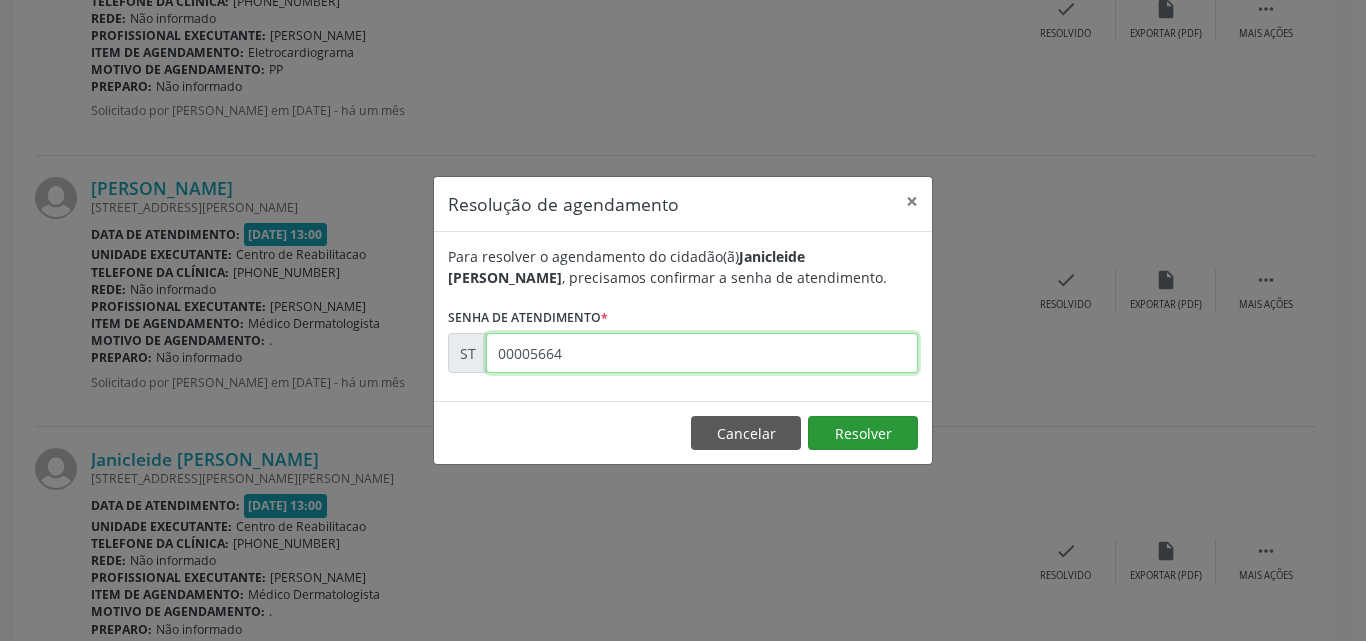 type on "00005664" 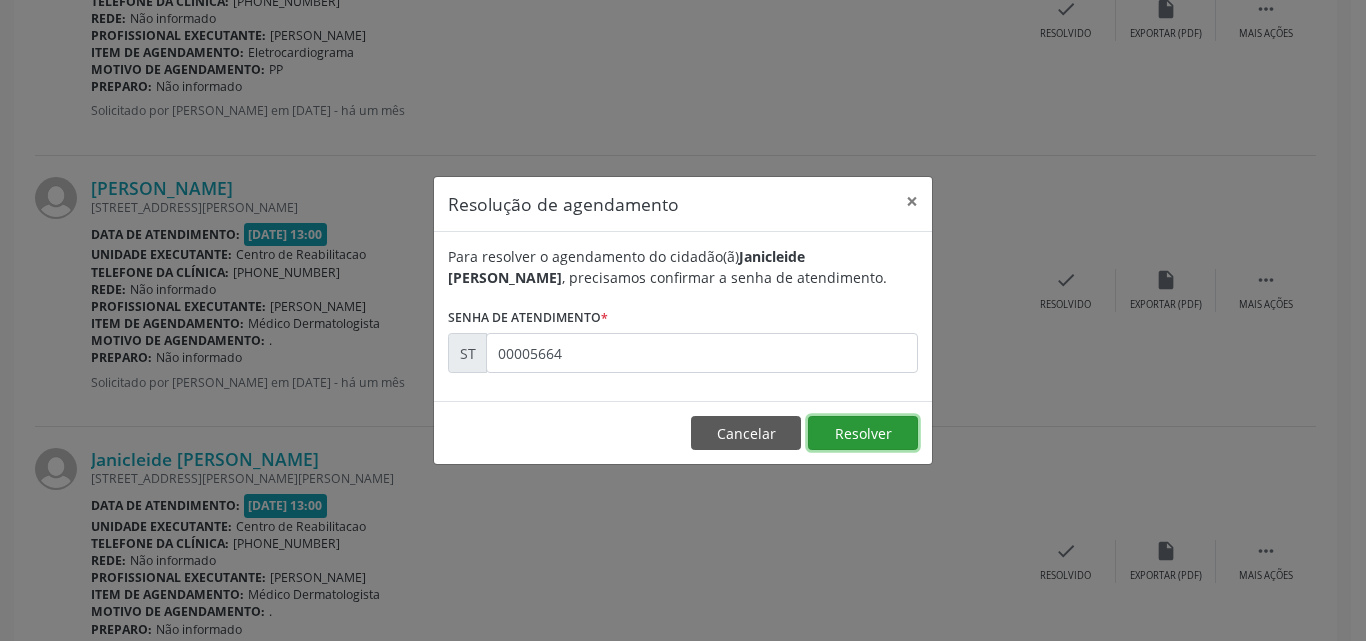 click on "Resolver" at bounding box center [863, 433] 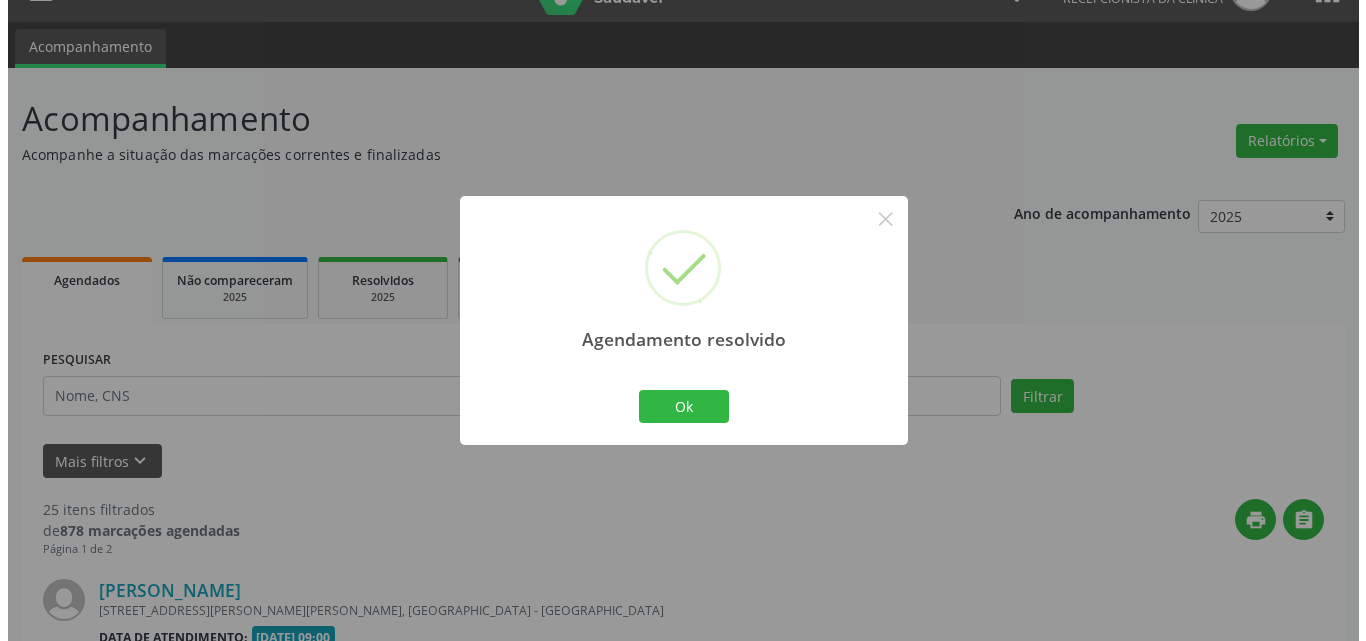 scroll, scrollTop: 1800, scrollLeft: 0, axis: vertical 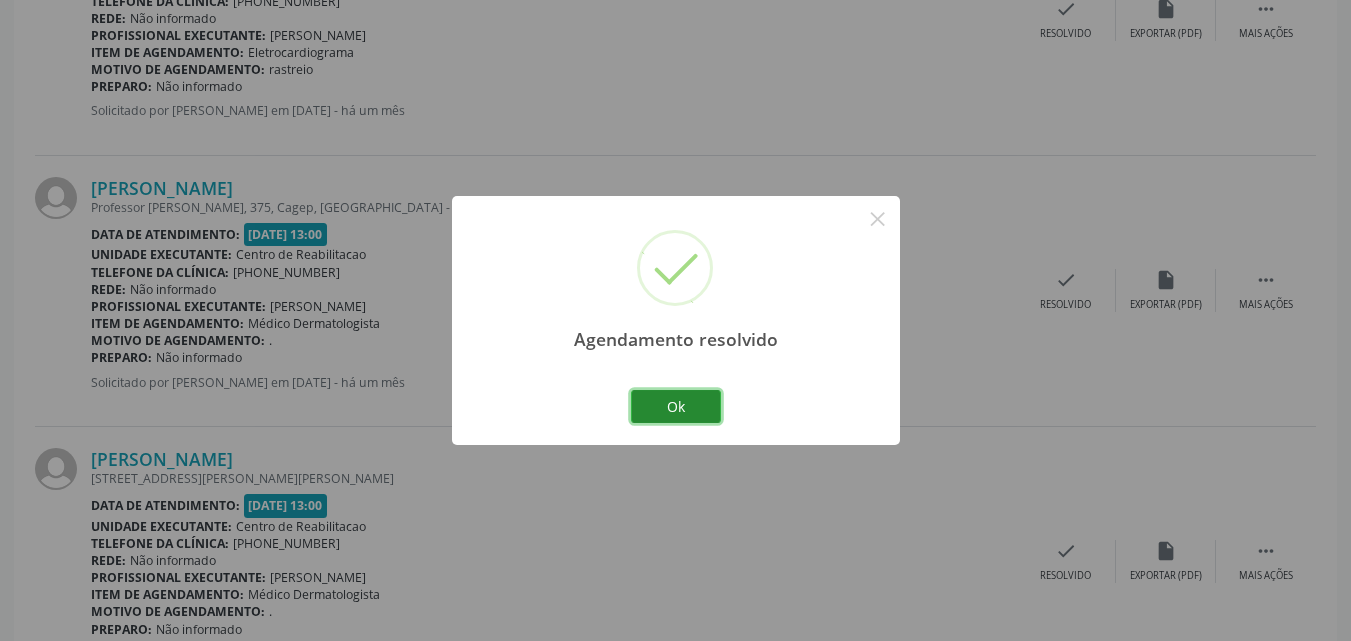 click on "Ok" at bounding box center (676, 407) 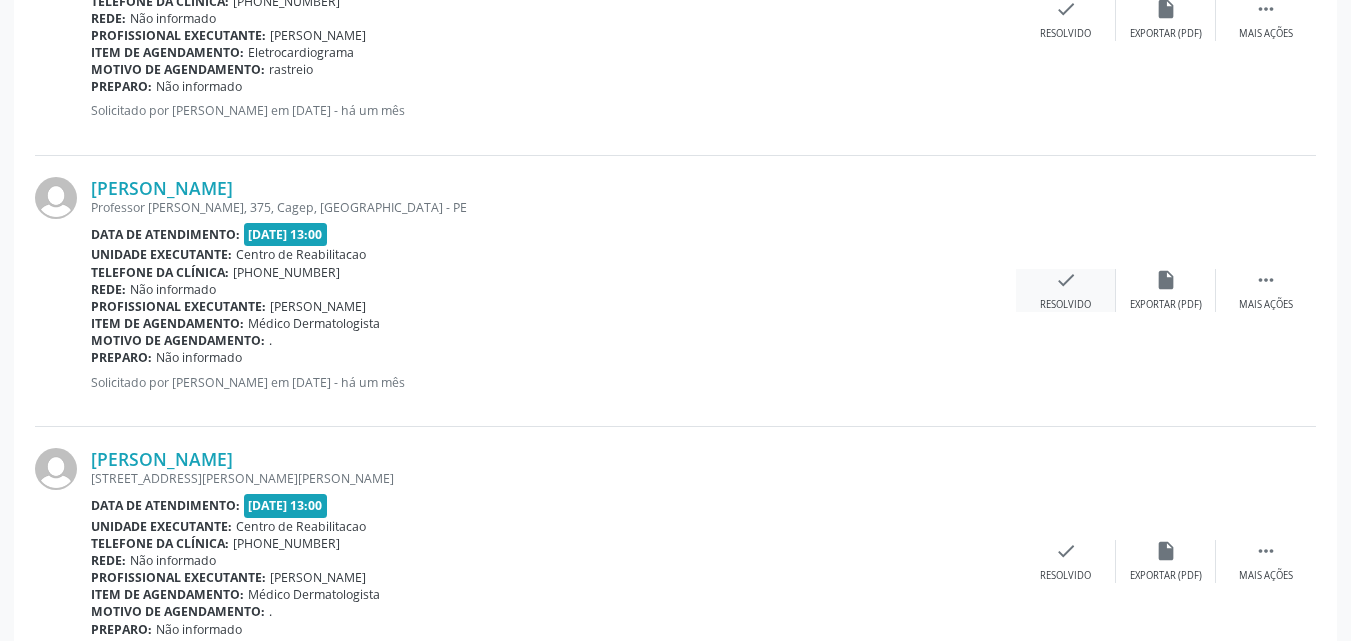 click on "check" at bounding box center [1066, 280] 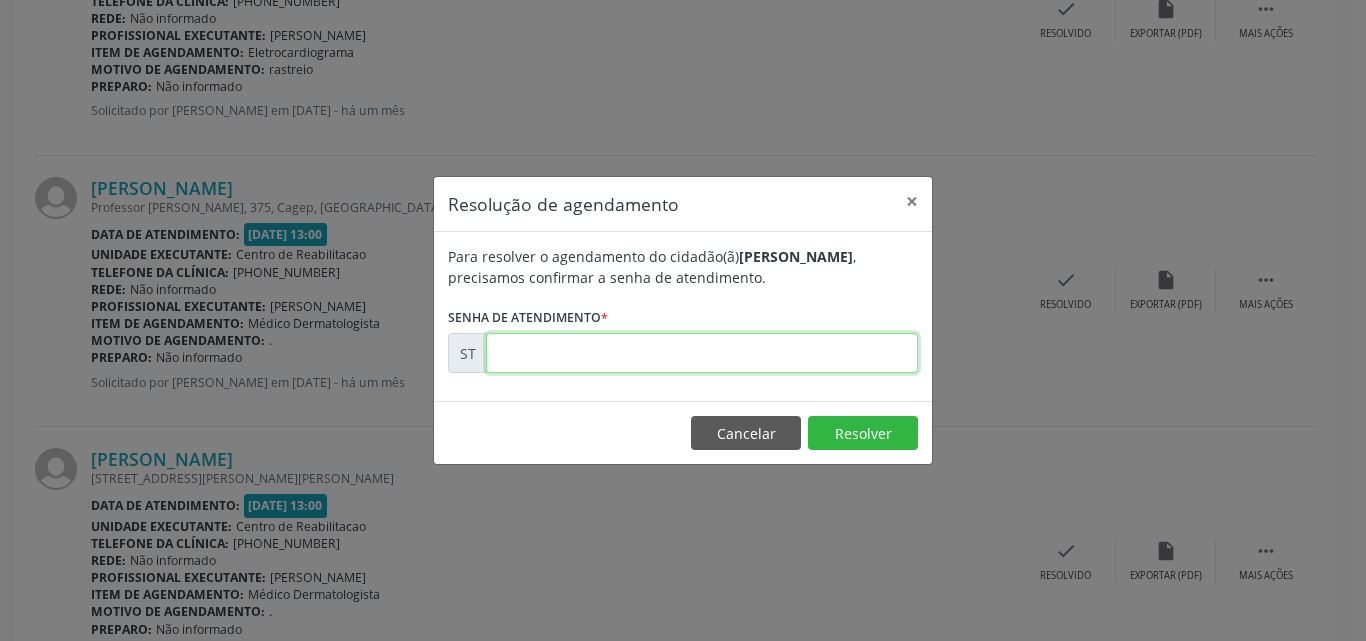 click at bounding box center (702, 353) 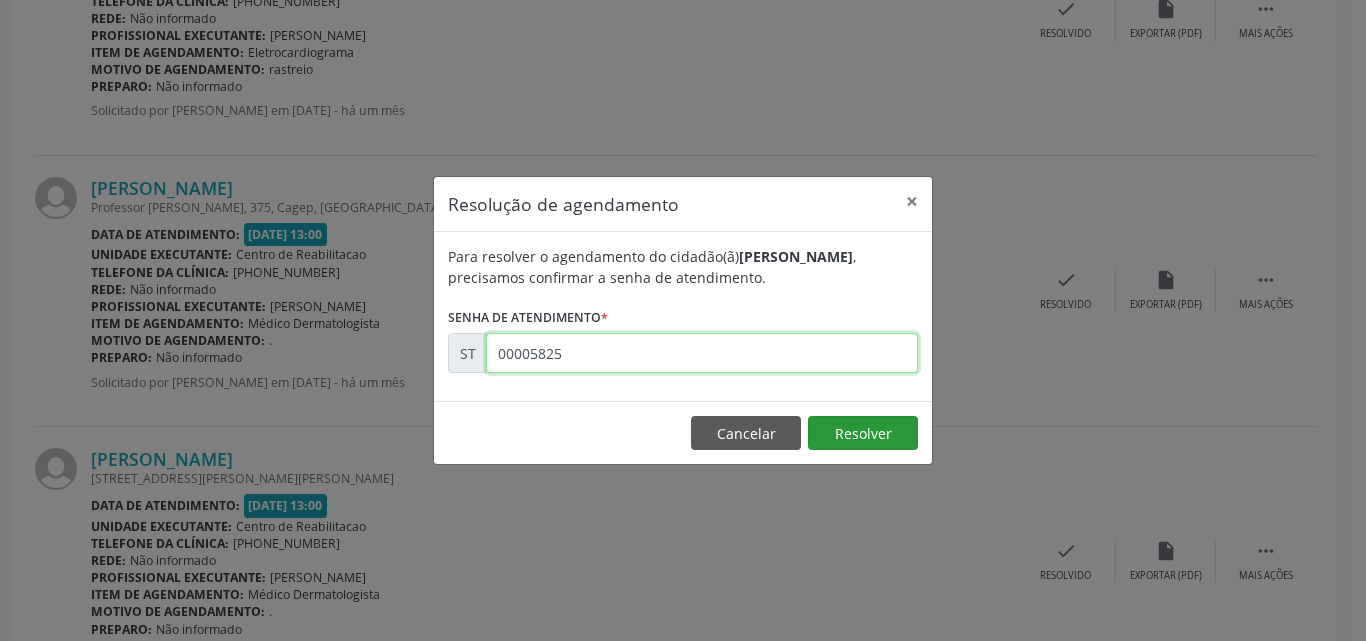 type on "00005825" 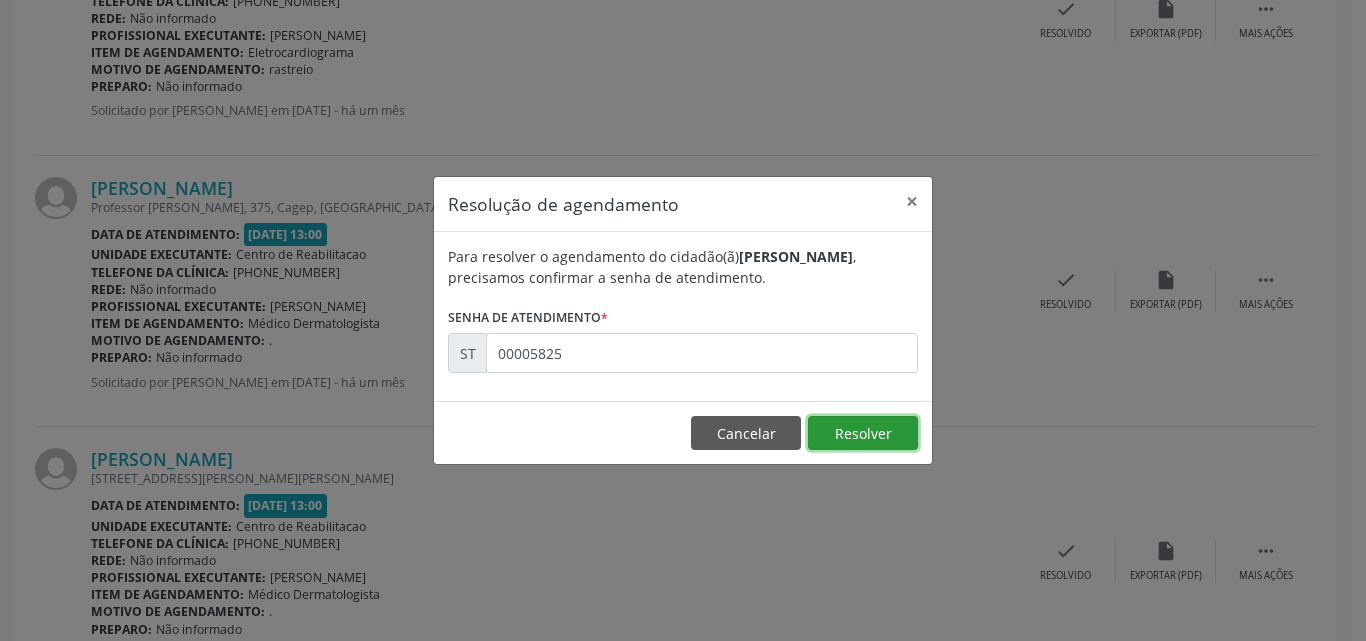 click on "Resolver" at bounding box center (863, 433) 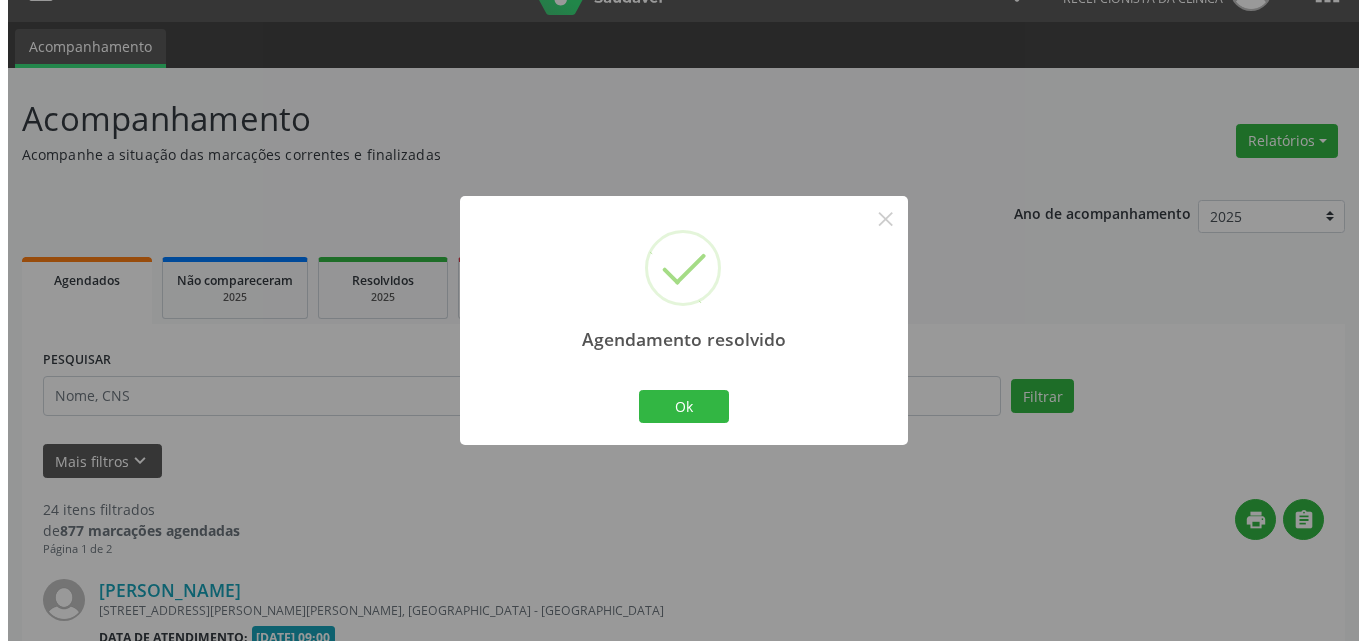 scroll, scrollTop: 1800, scrollLeft: 0, axis: vertical 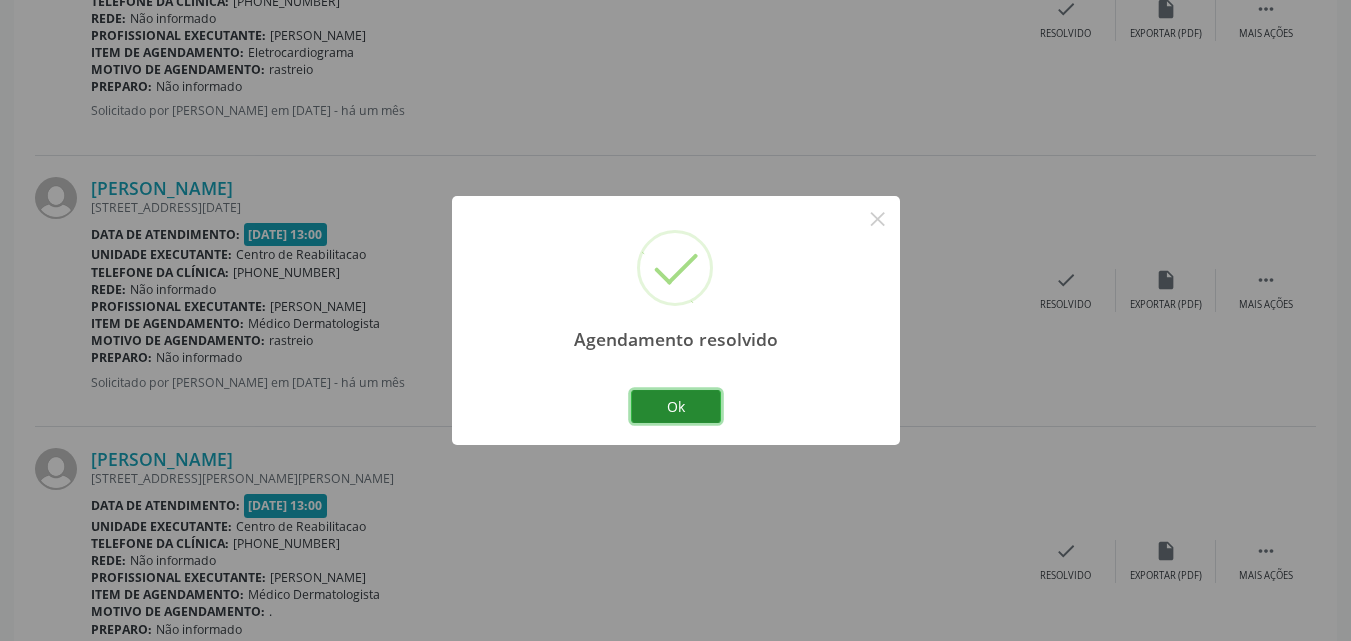click on "Ok" at bounding box center [676, 407] 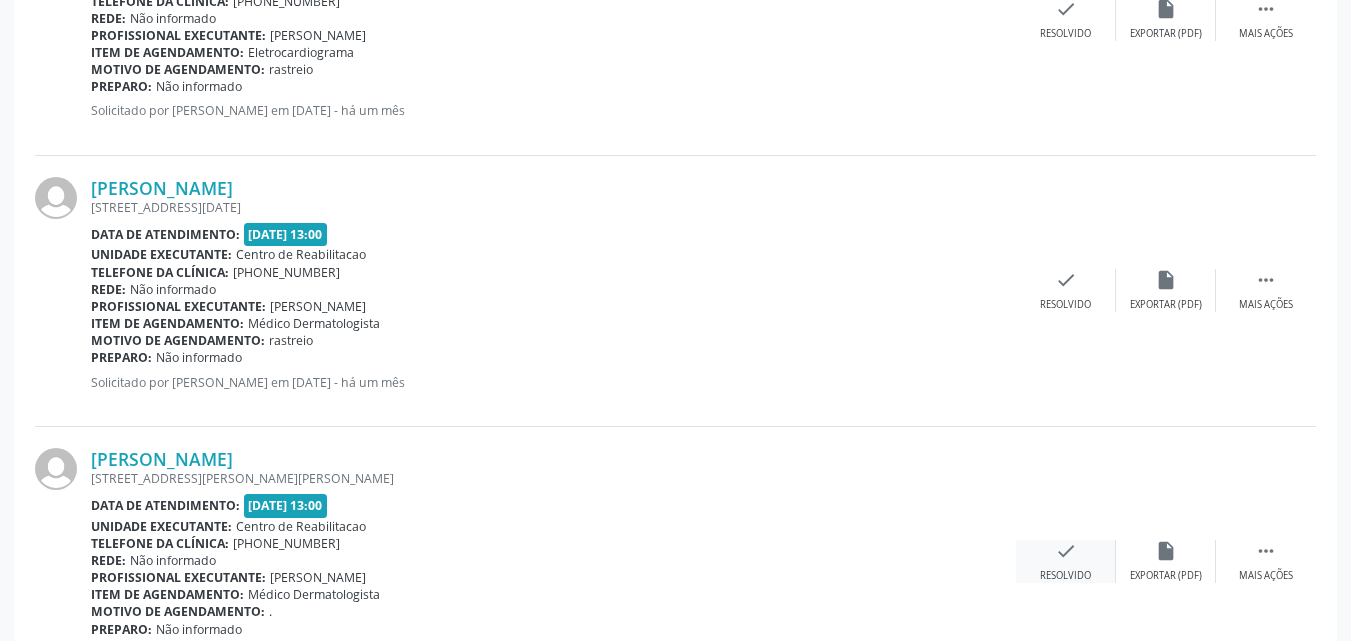 click on "check" at bounding box center [1066, 551] 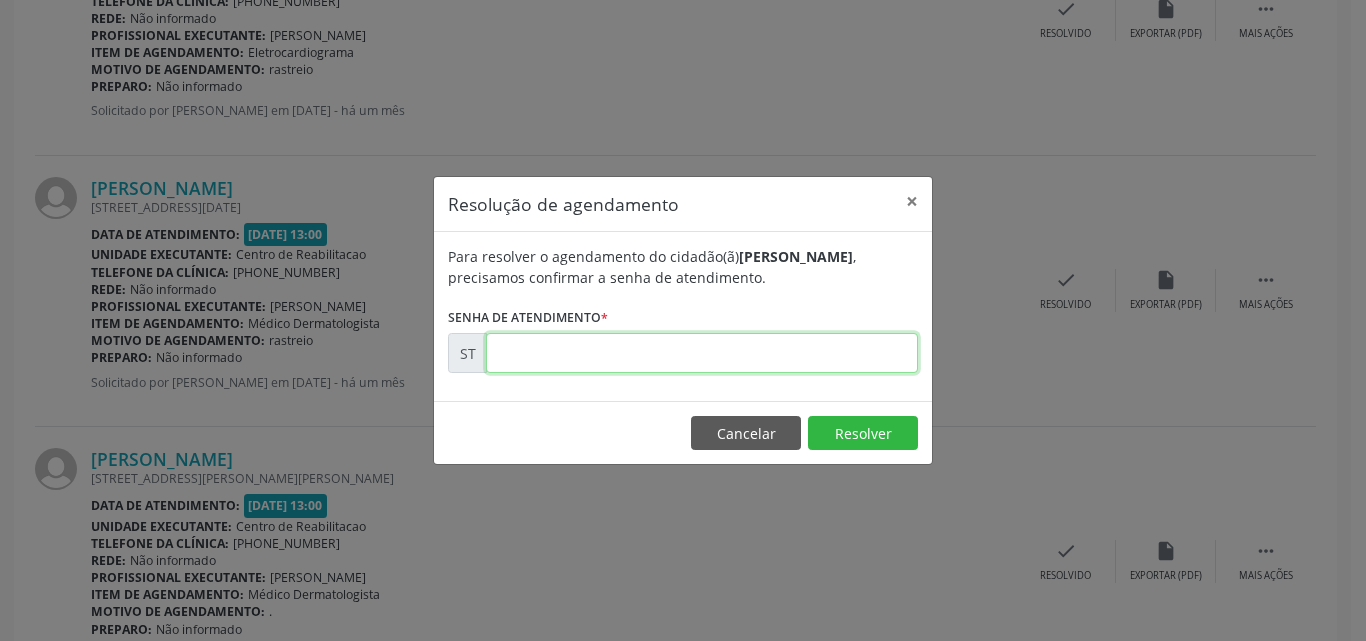 click at bounding box center [702, 353] 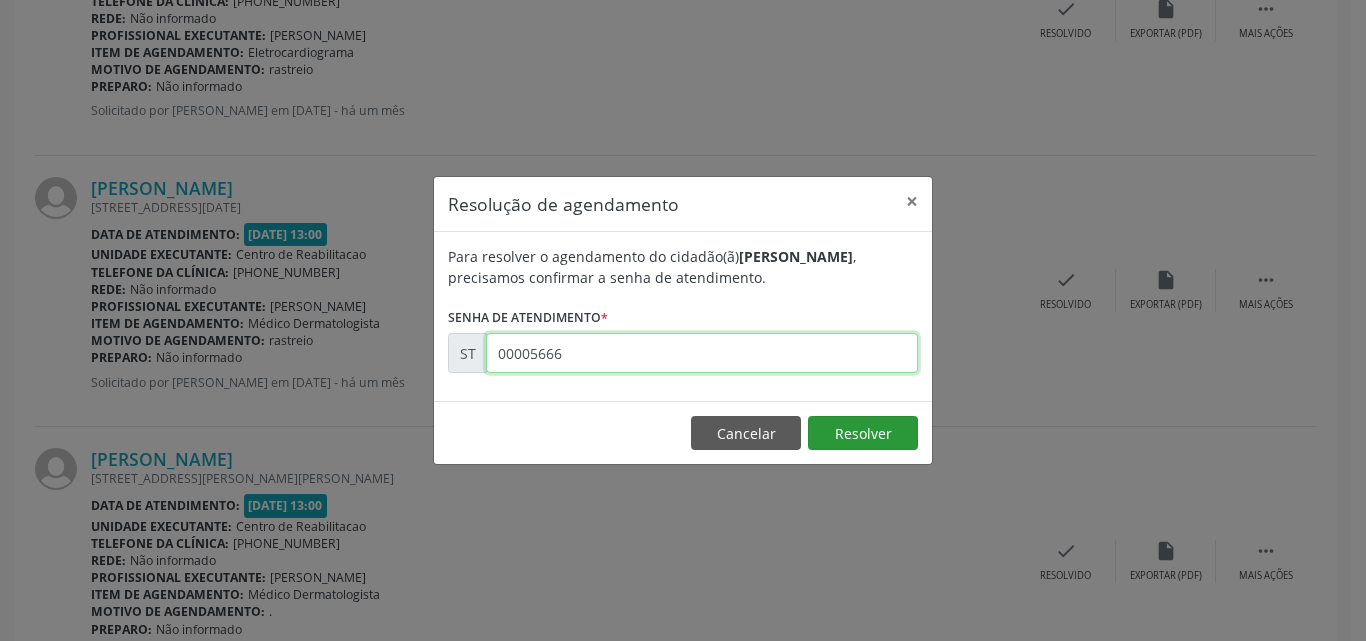 type on "00005666" 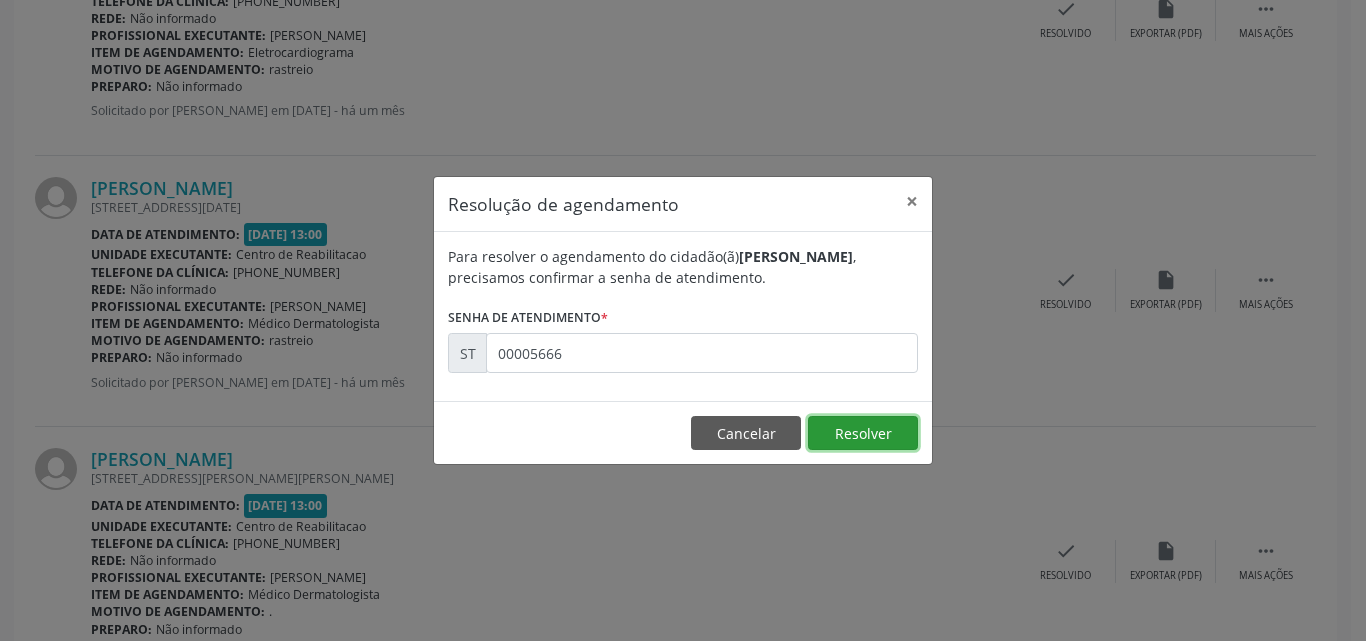 click on "Resolver" at bounding box center [863, 433] 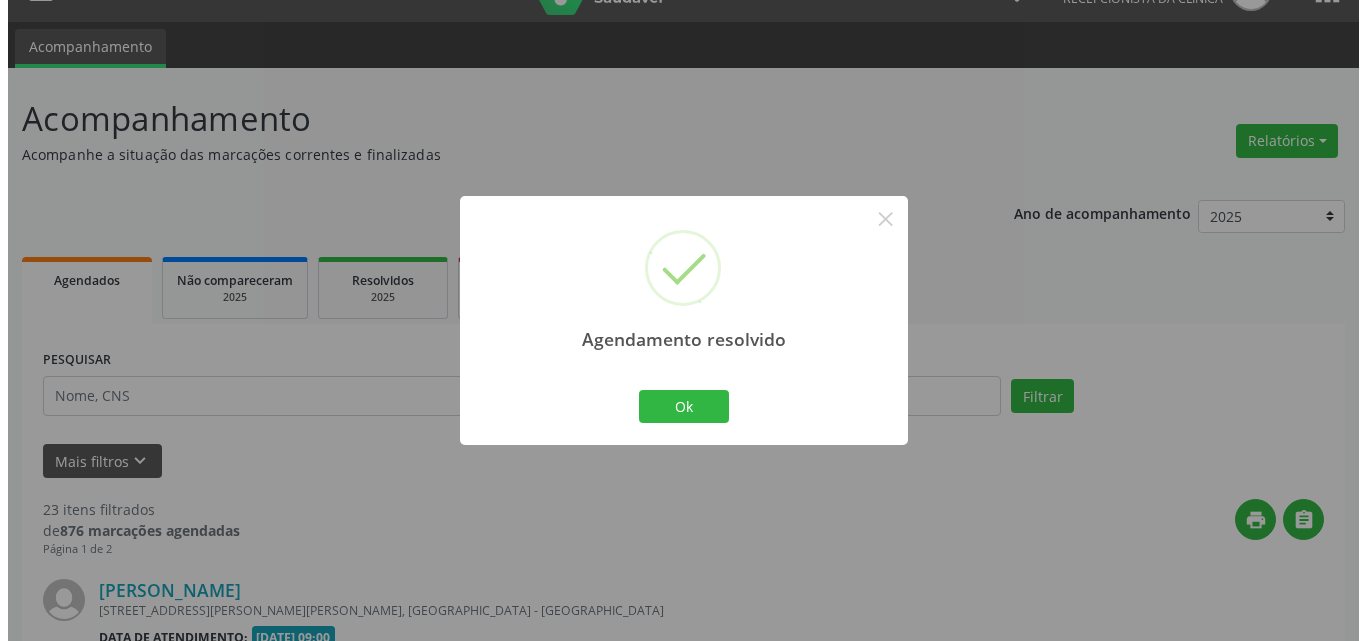 scroll, scrollTop: 1800, scrollLeft: 0, axis: vertical 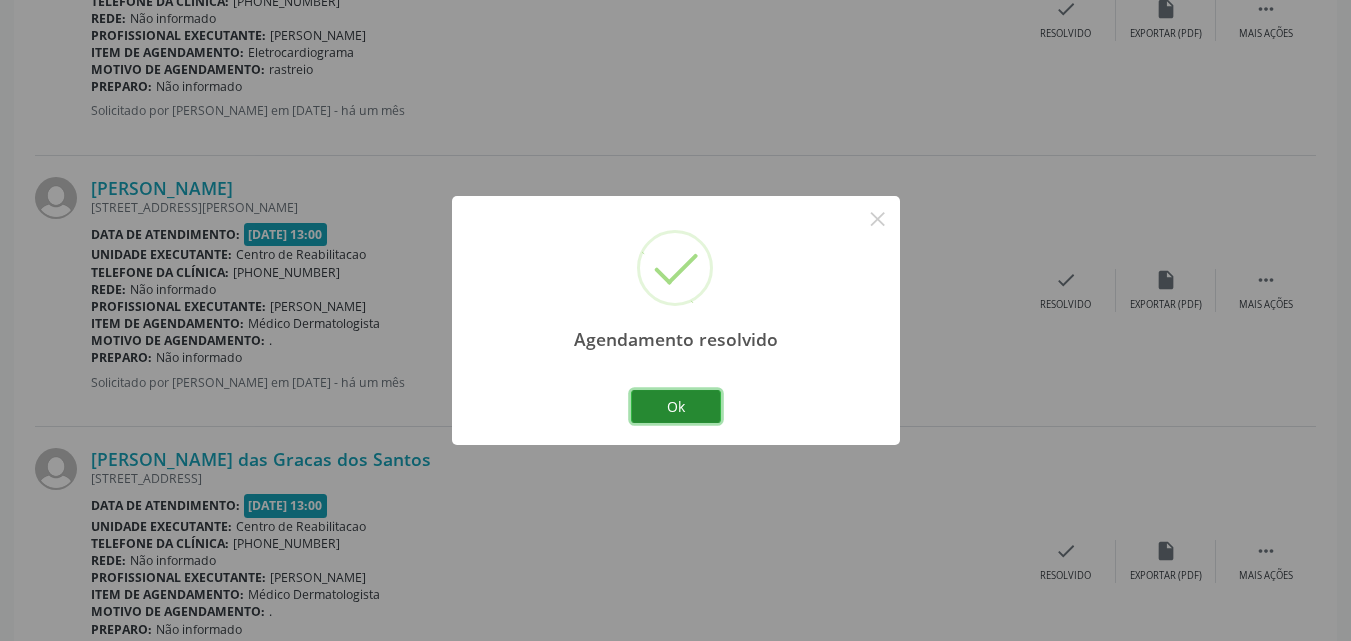 click on "Ok" at bounding box center [676, 407] 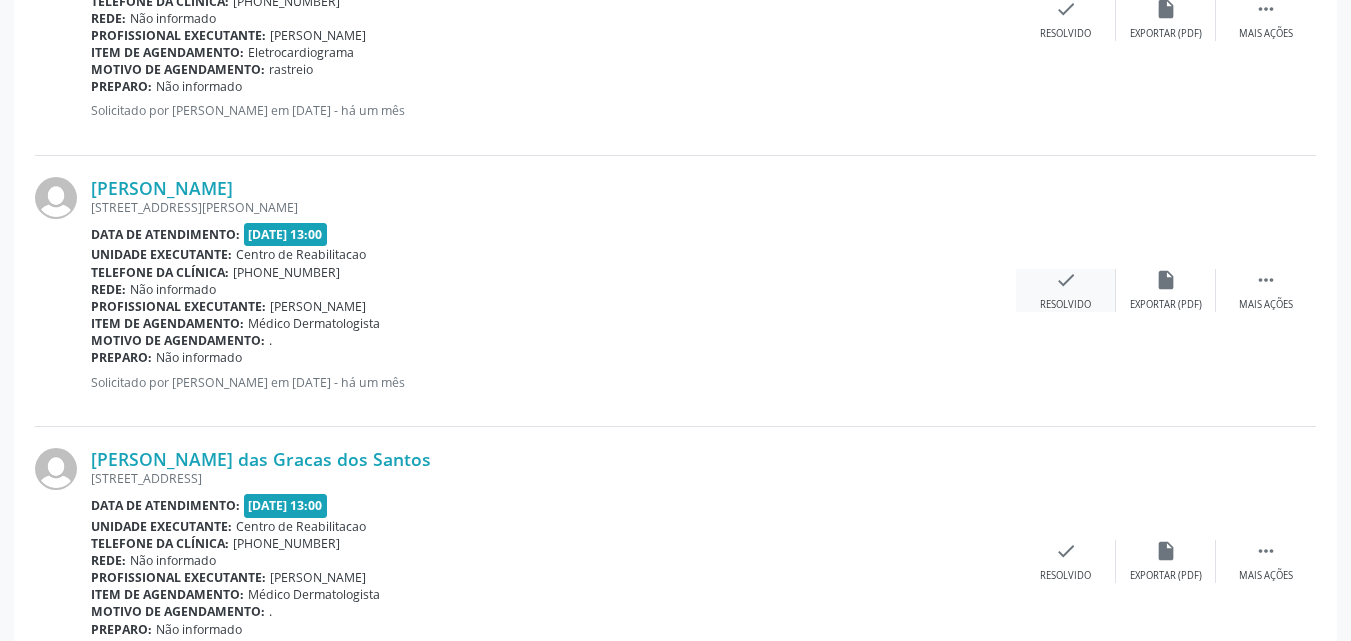 click on "check" at bounding box center (1066, 280) 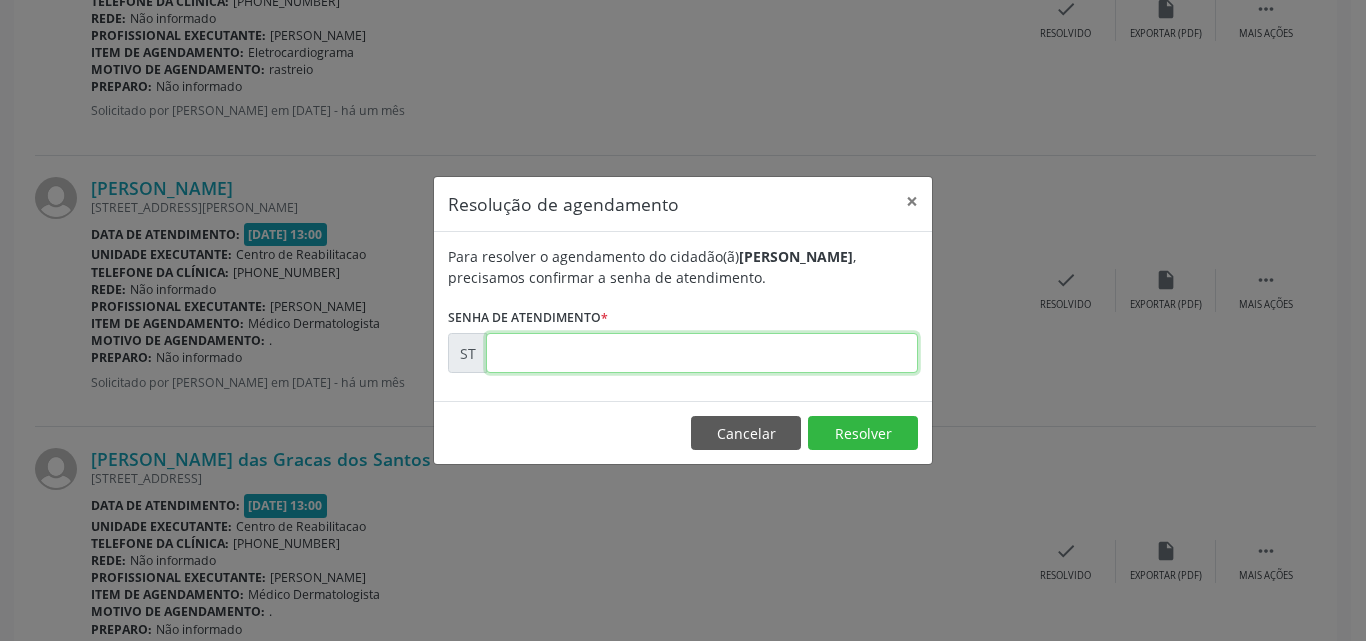 click at bounding box center (702, 353) 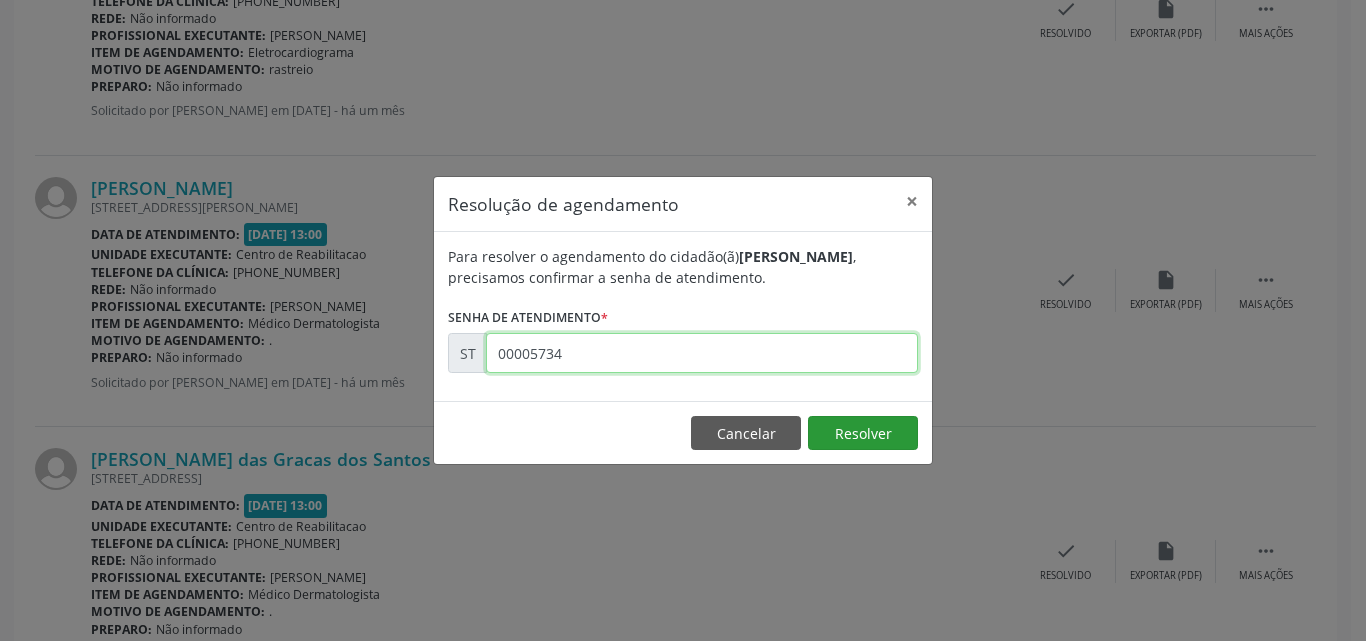 type on "00005734" 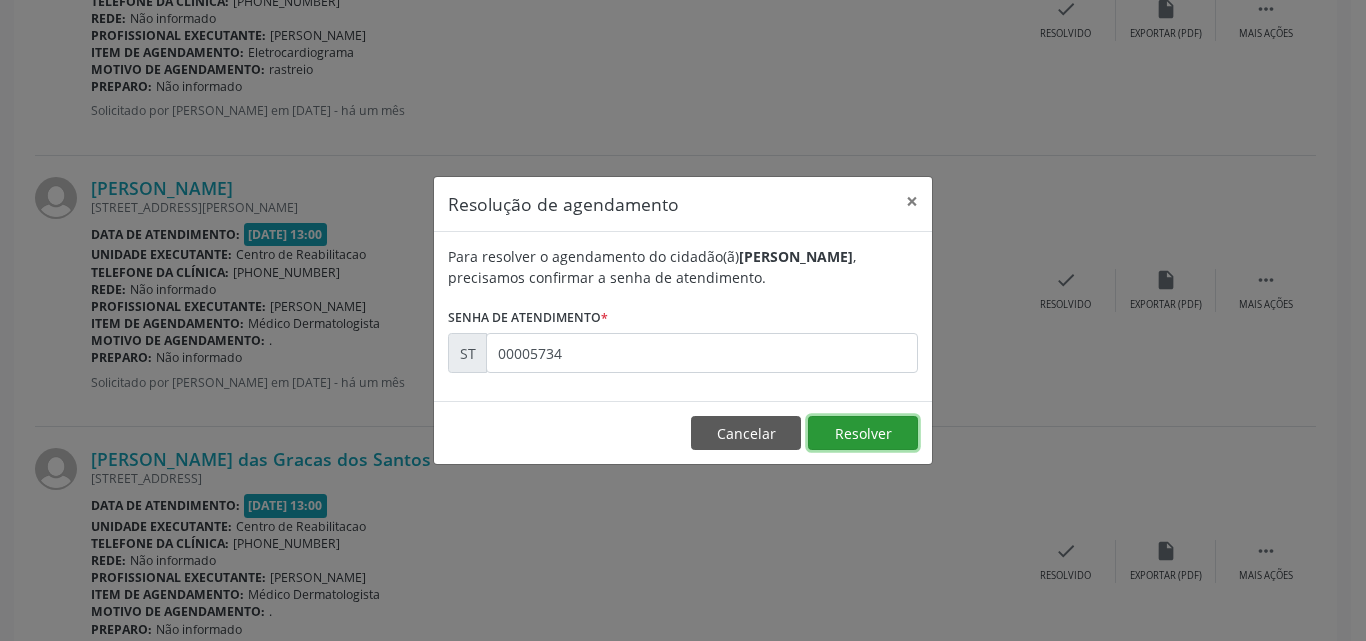 click on "Resolver" at bounding box center (863, 433) 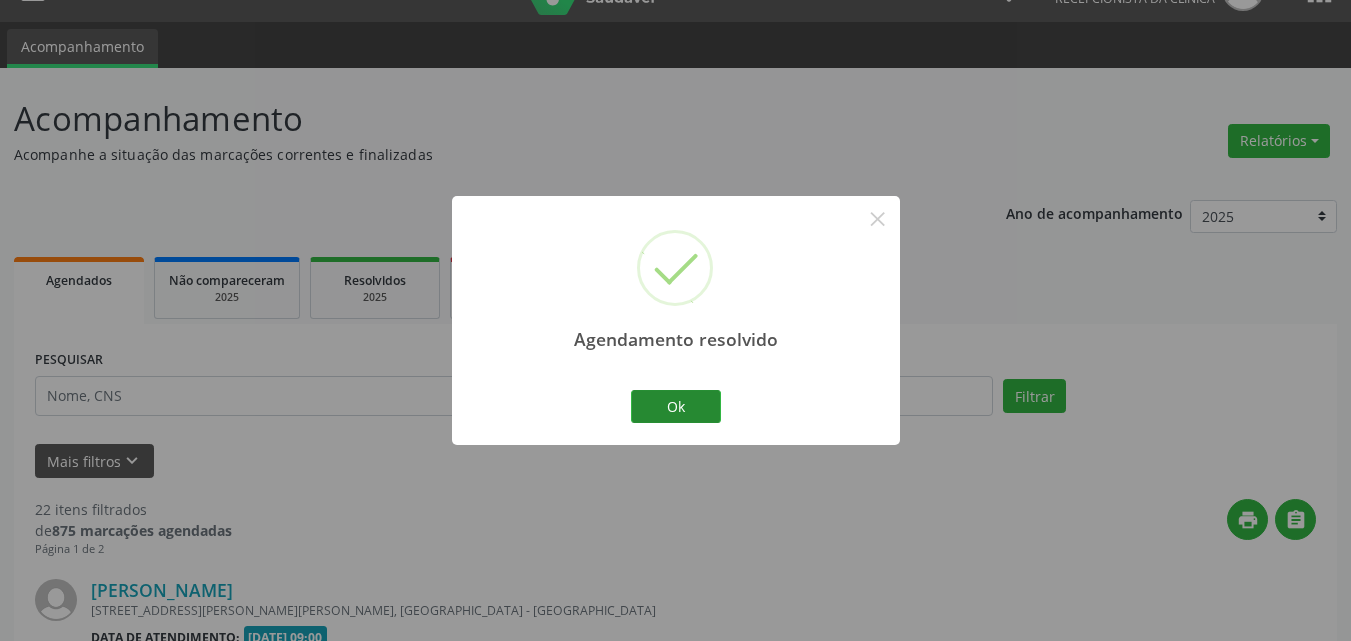 scroll, scrollTop: 1800, scrollLeft: 0, axis: vertical 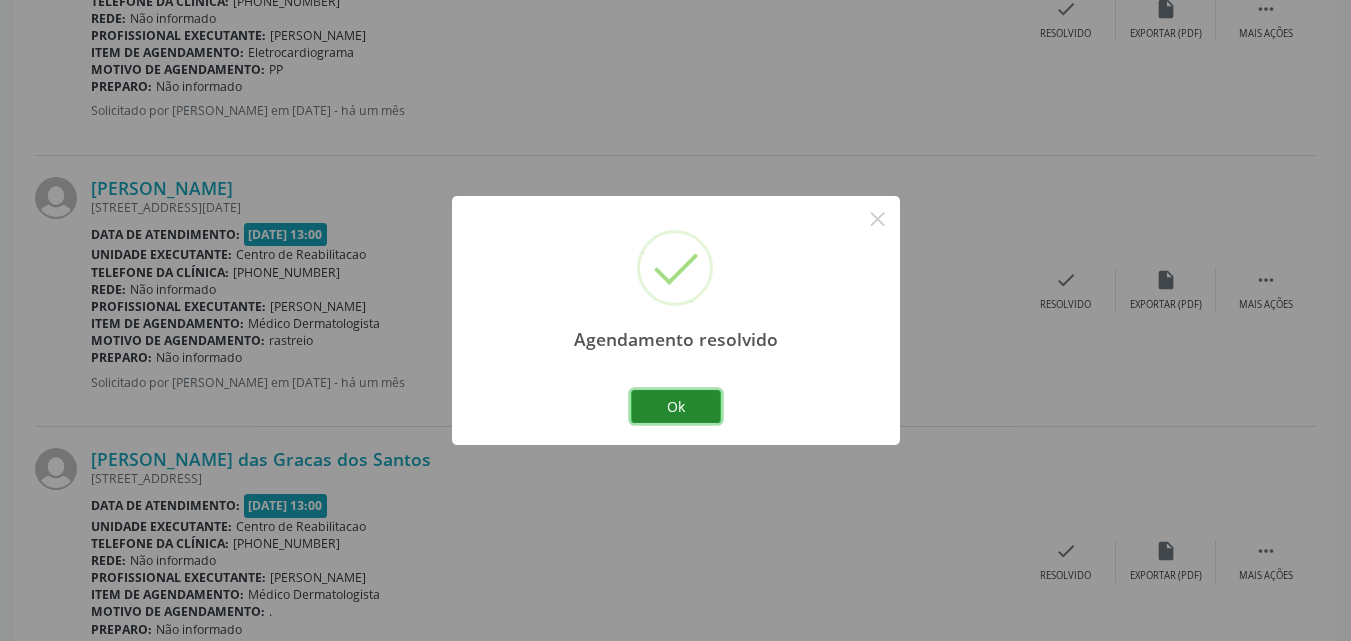 click on "Ok" at bounding box center (676, 407) 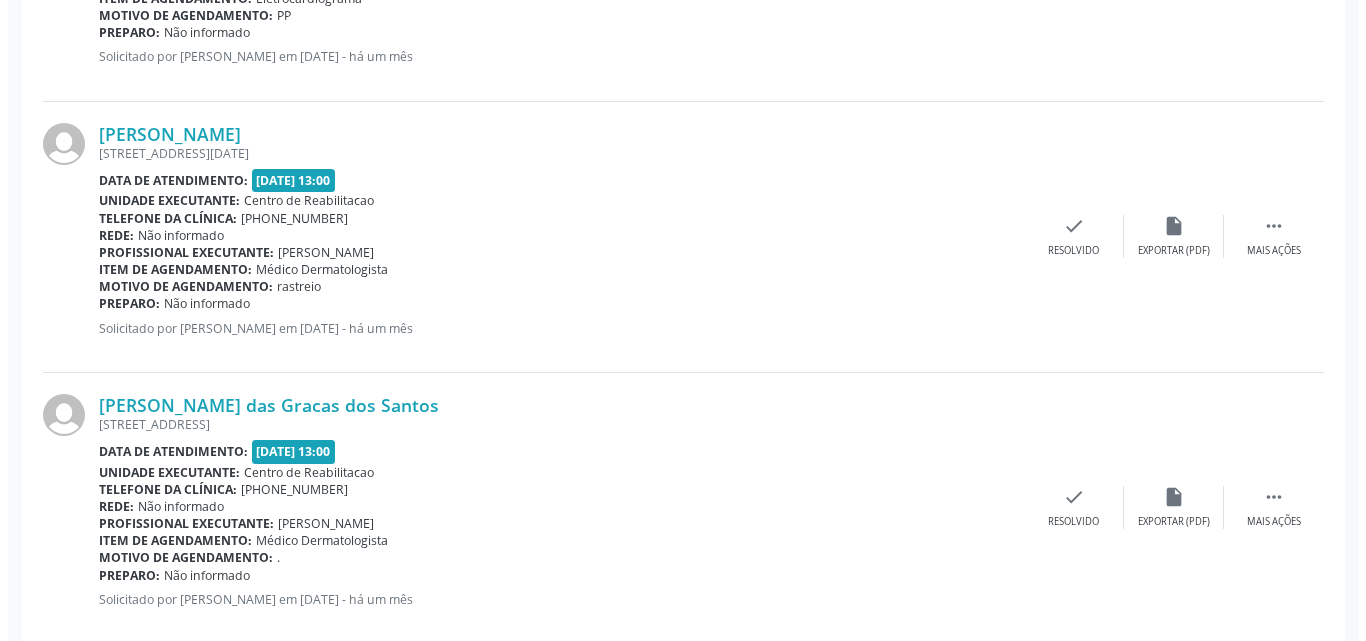 scroll, scrollTop: 1900, scrollLeft: 0, axis: vertical 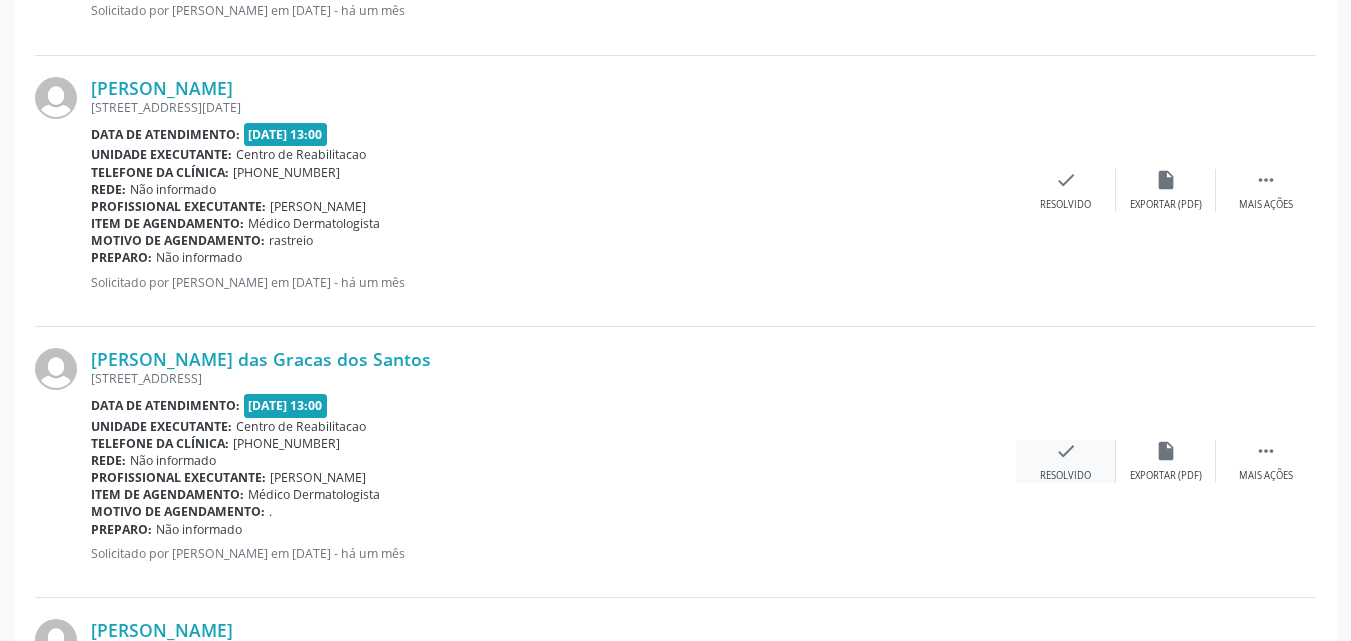 click on "check" at bounding box center (1066, 451) 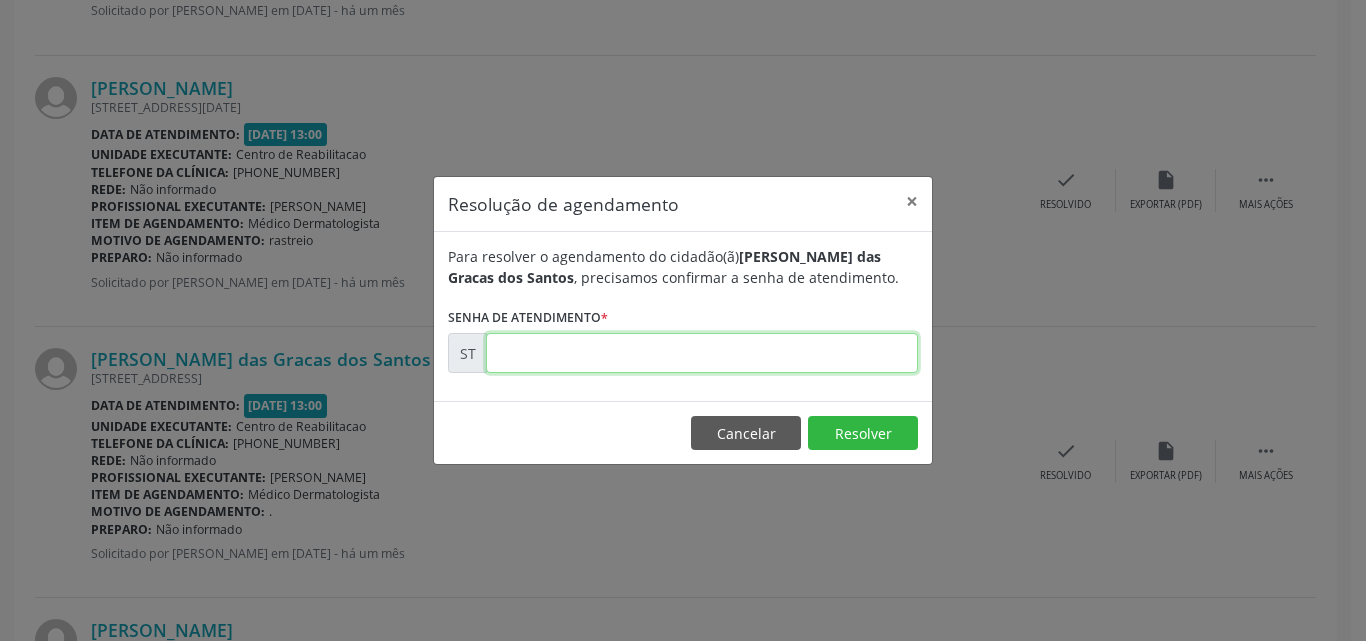 click at bounding box center (702, 353) 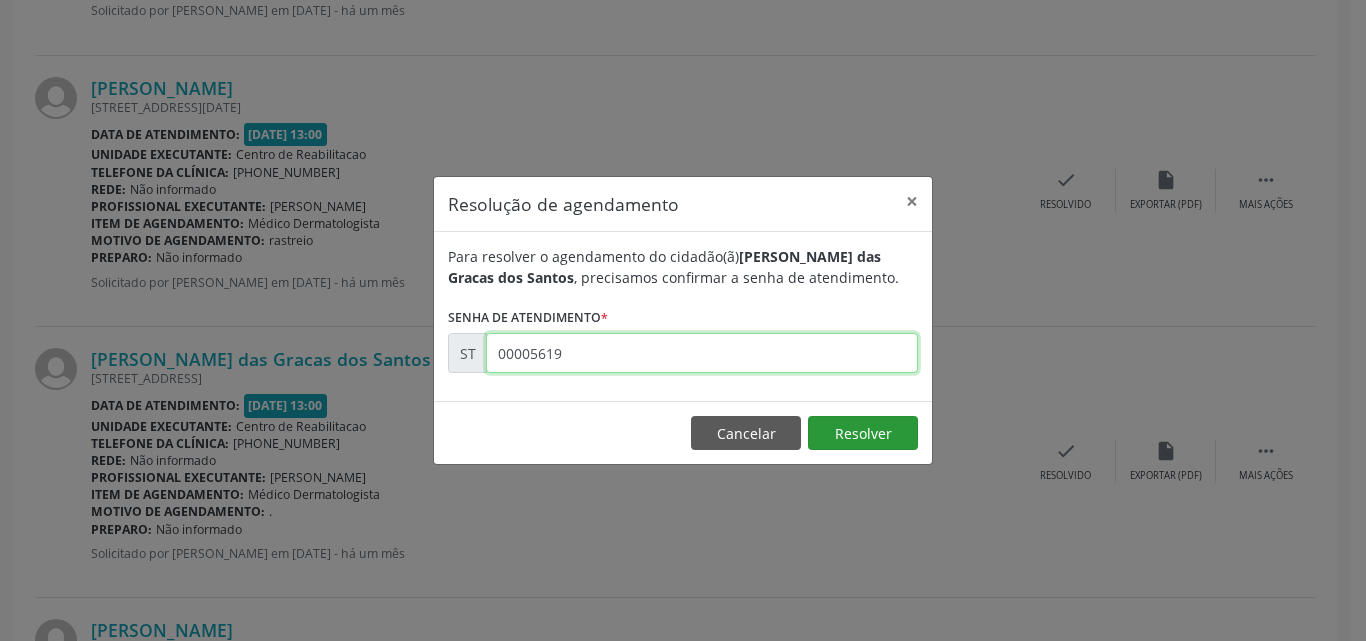 type on "00005619" 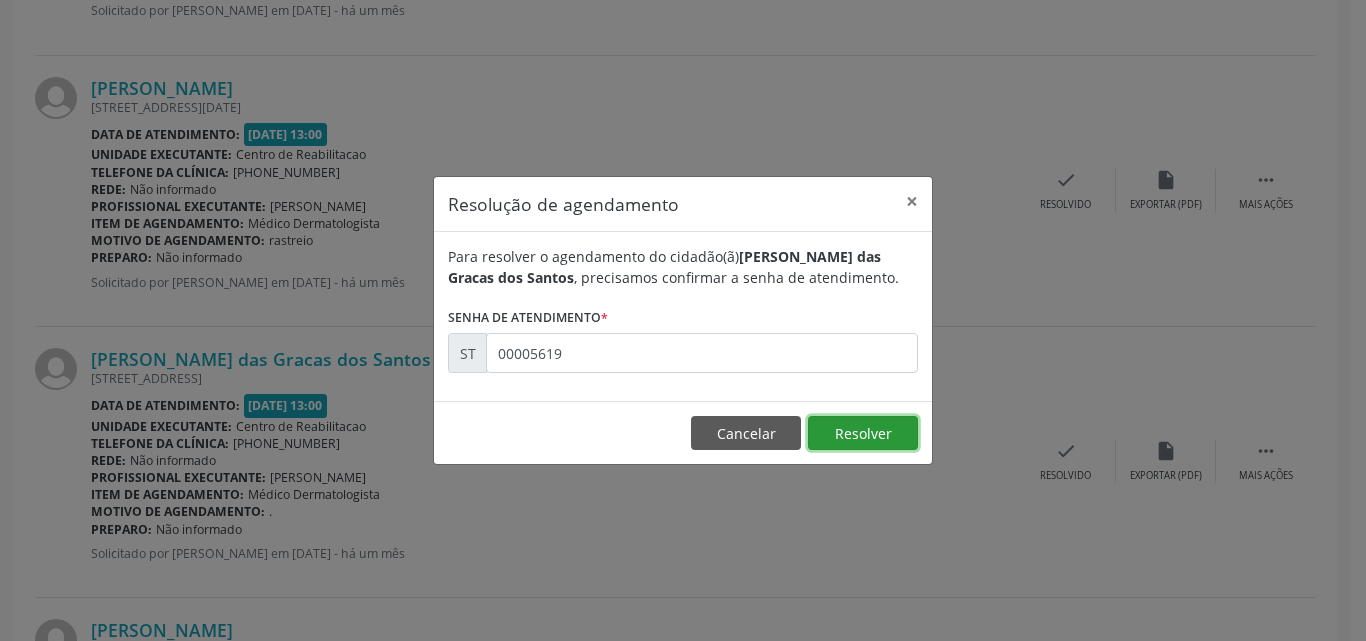 click on "Resolver" at bounding box center [863, 433] 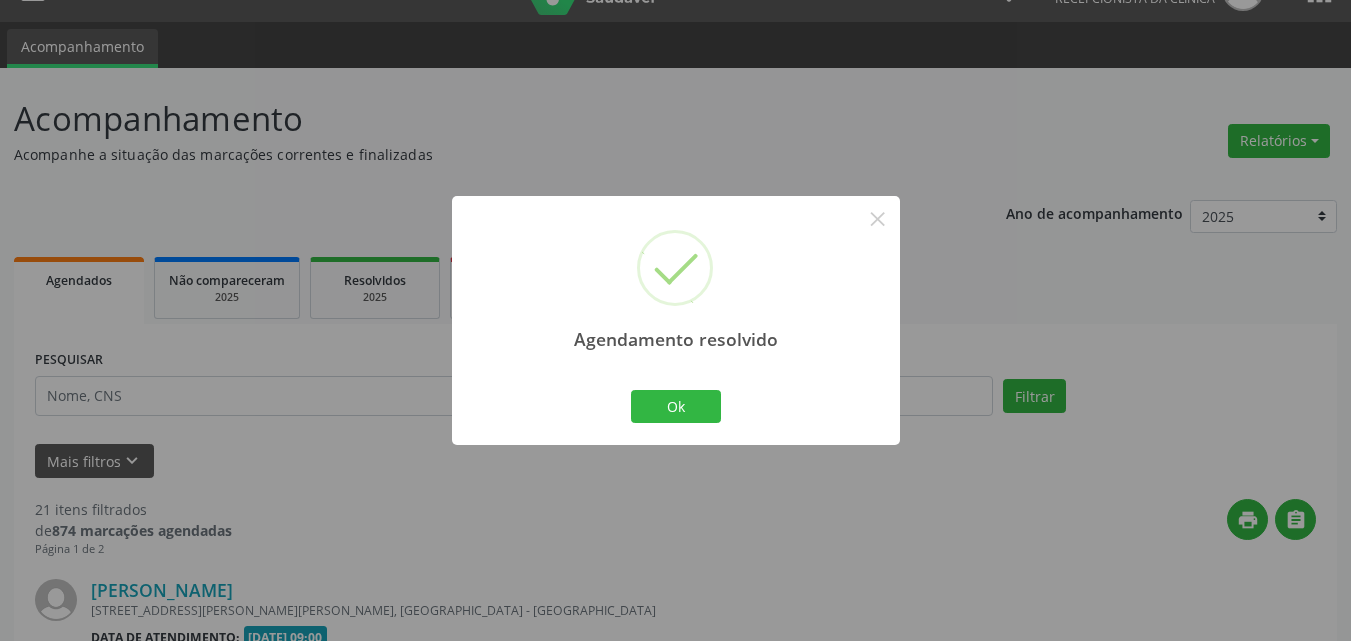 scroll, scrollTop: 1900, scrollLeft: 0, axis: vertical 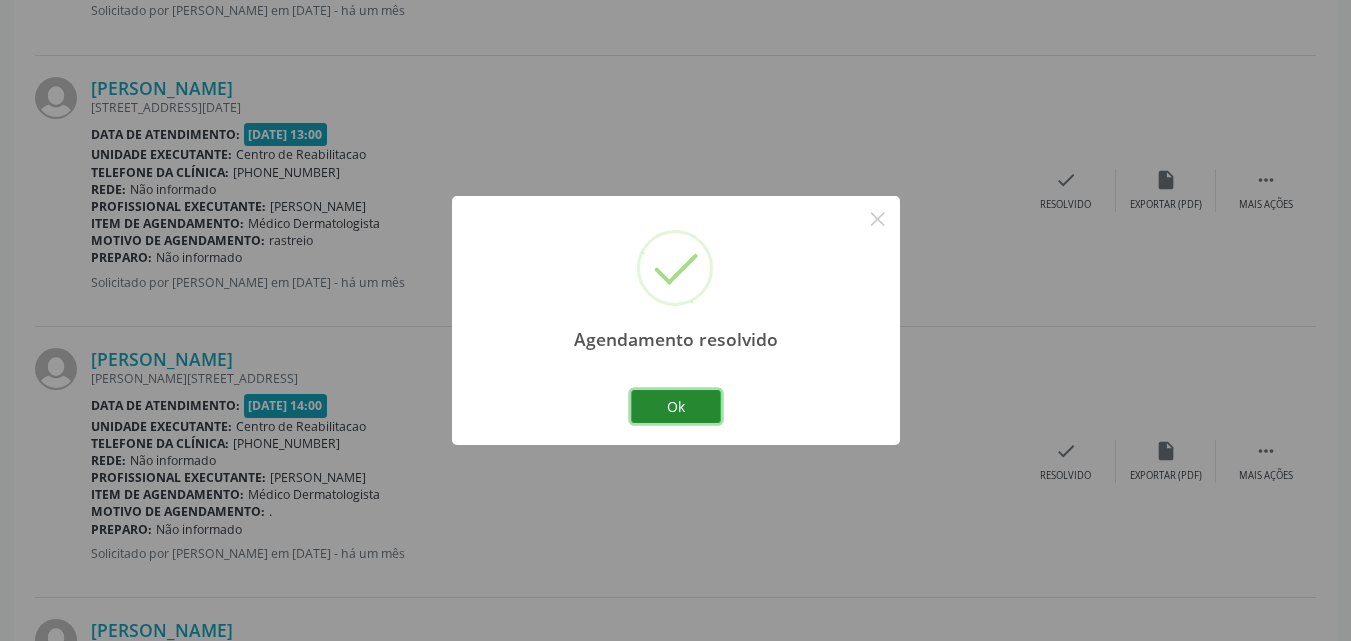 click on "Ok" at bounding box center [676, 407] 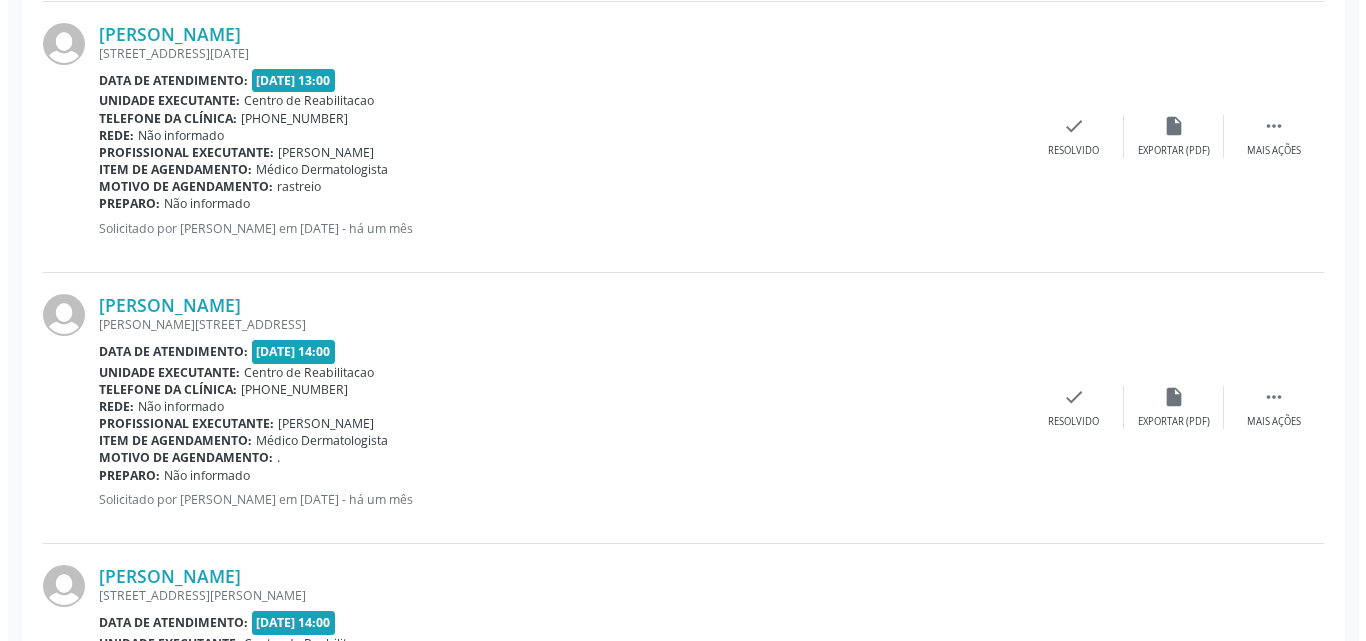 scroll, scrollTop: 2000, scrollLeft: 0, axis: vertical 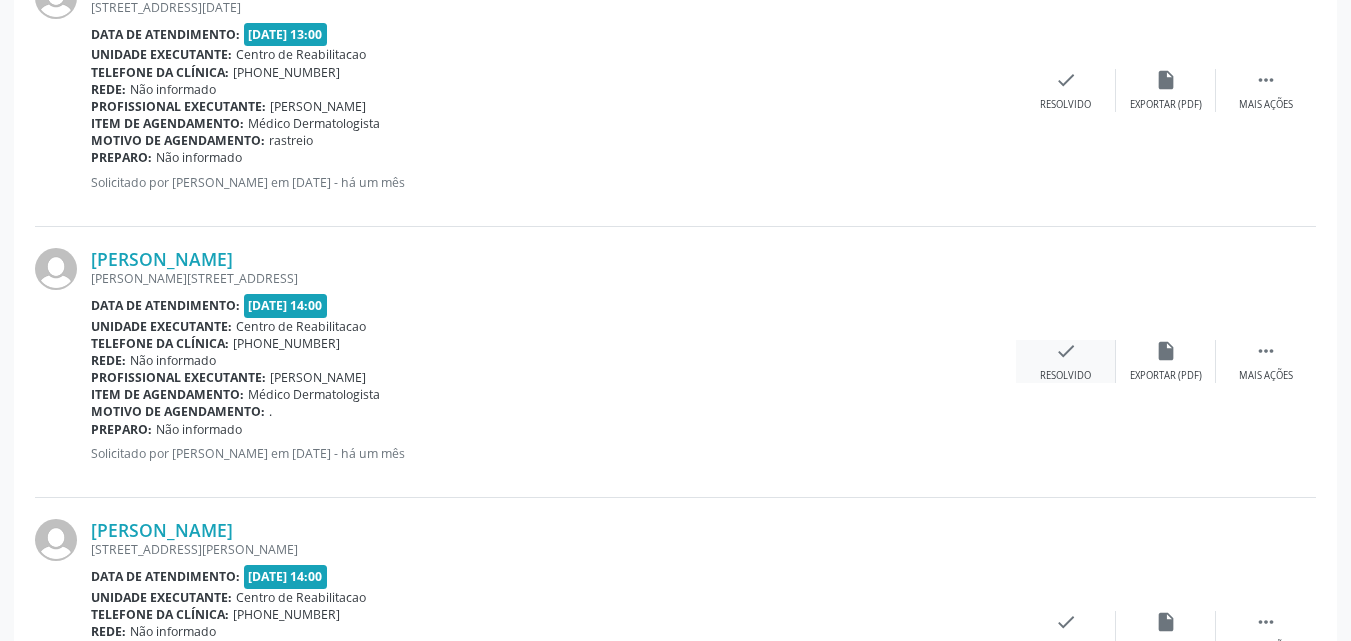 click on "check" at bounding box center [1066, 351] 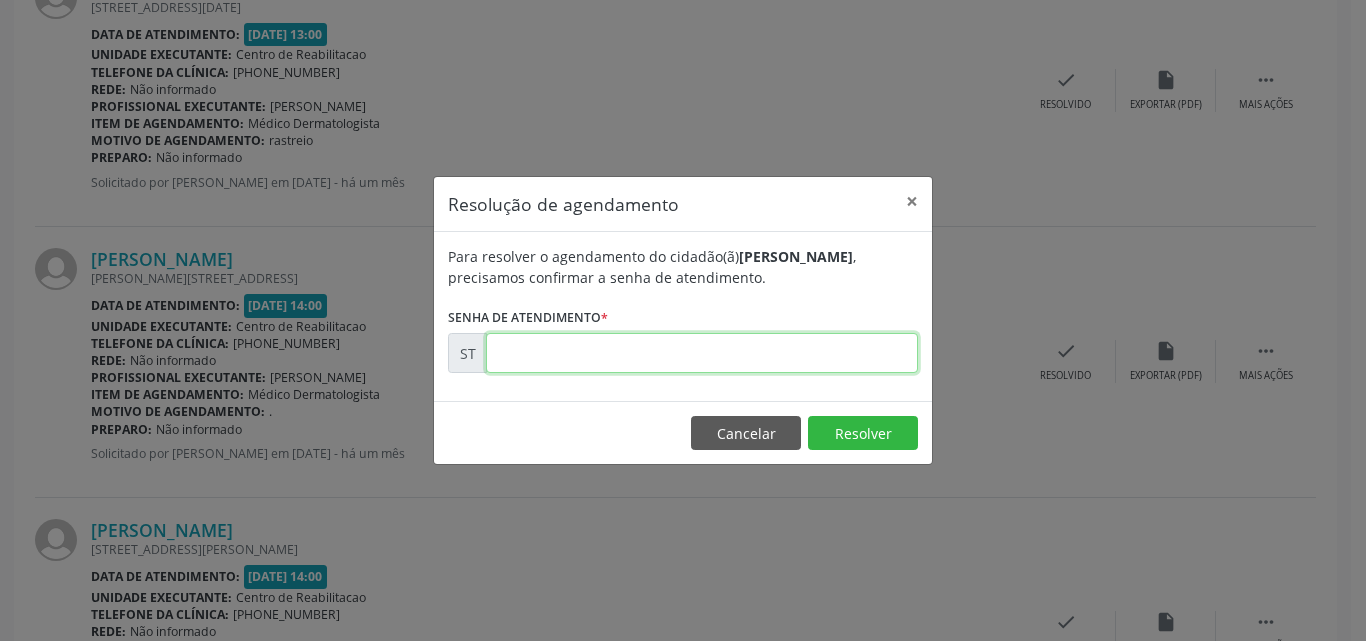 click at bounding box center [702, 353] 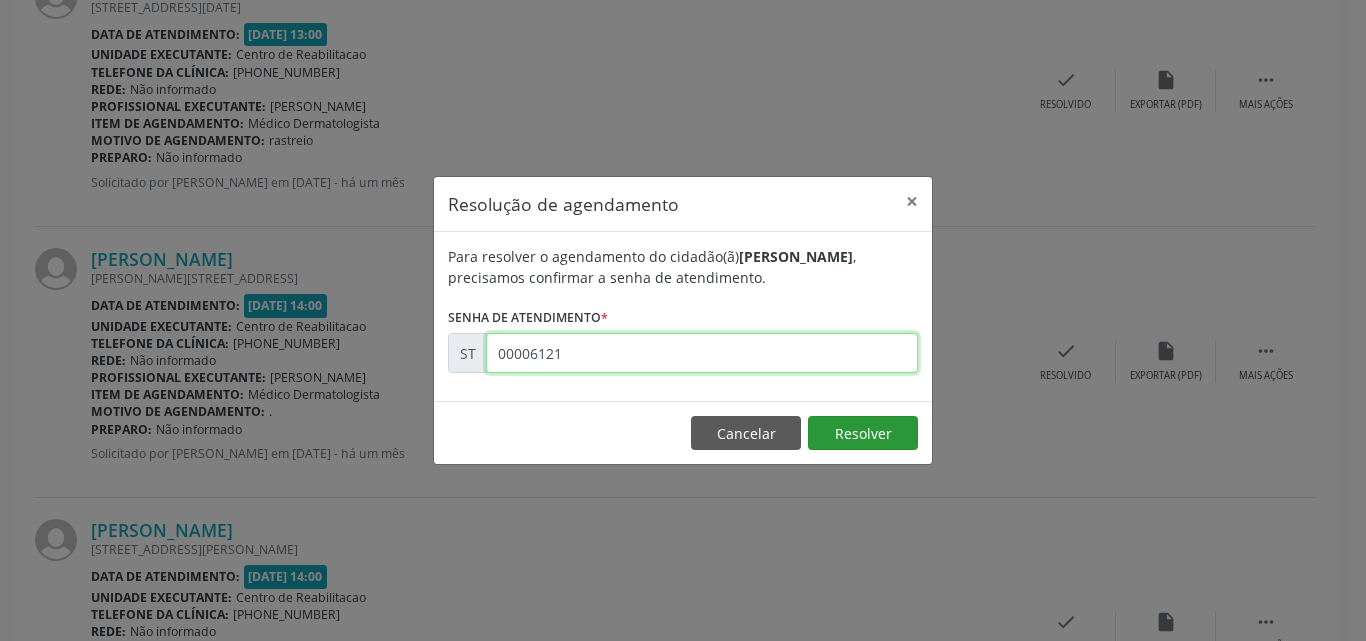 type on "00006121" 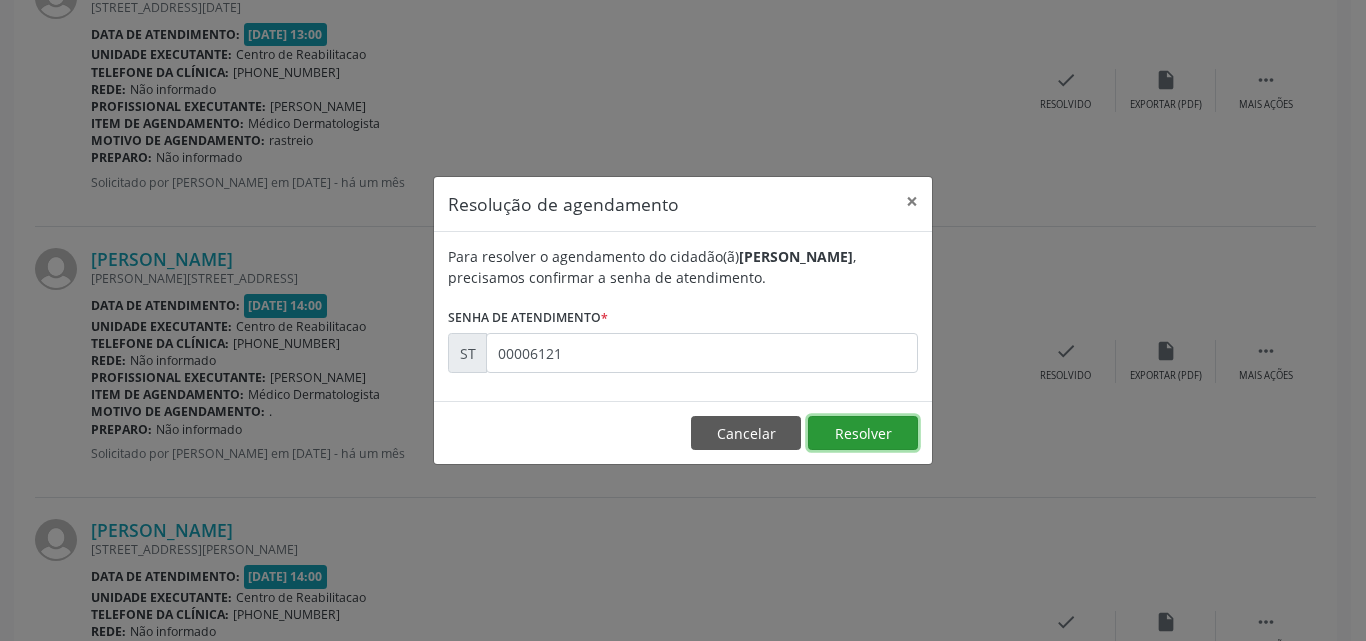 click on "Resolver" at bounding box center (863, 433) 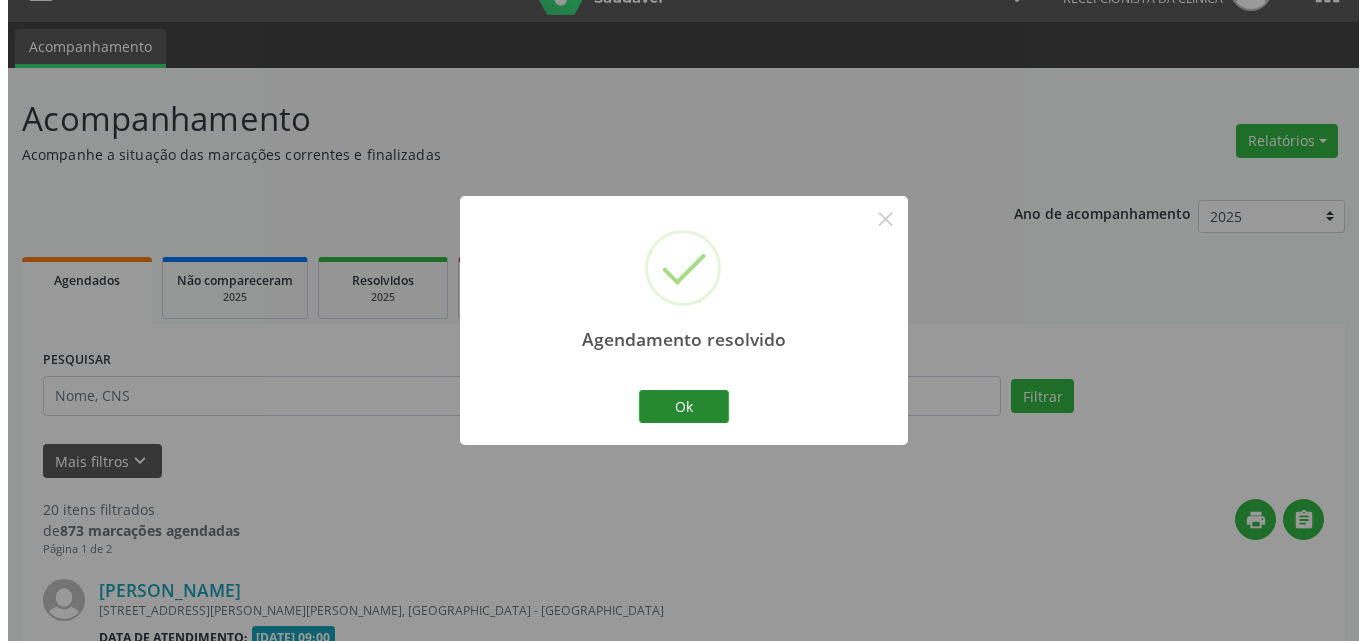 scroll, scrollTop: 2000, scrollLeft: 0, axis: vertical 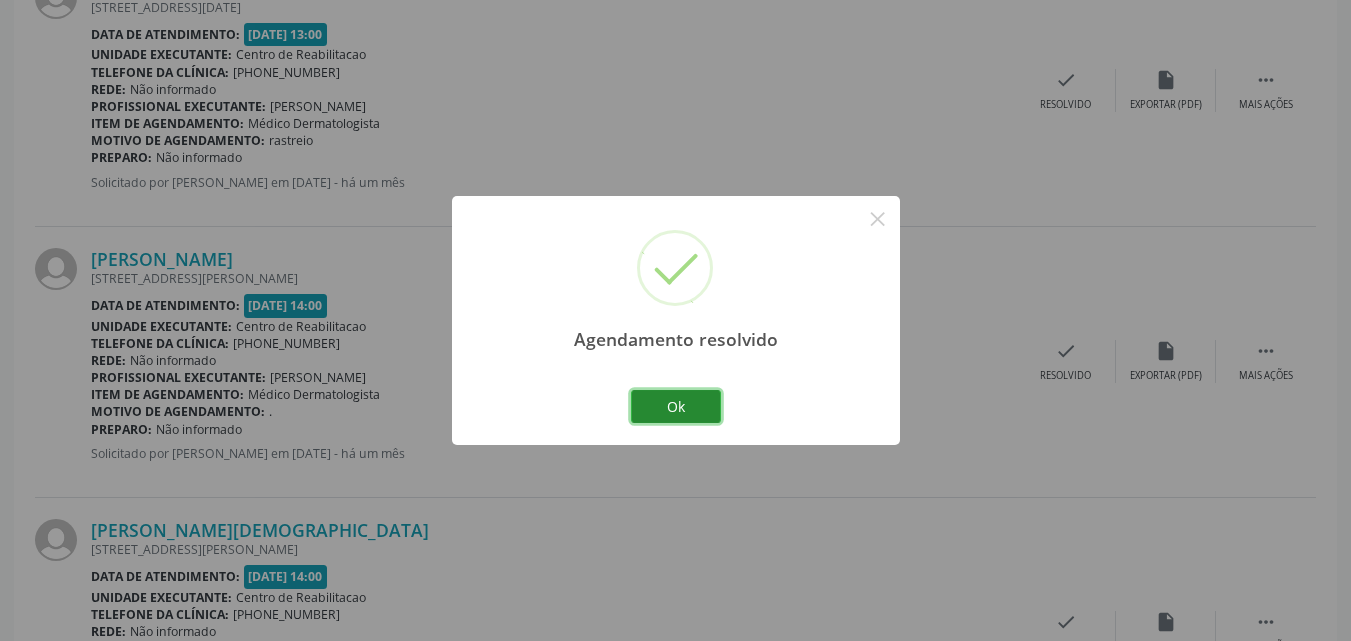 click on "Ok" at bounding box center [676, 407] 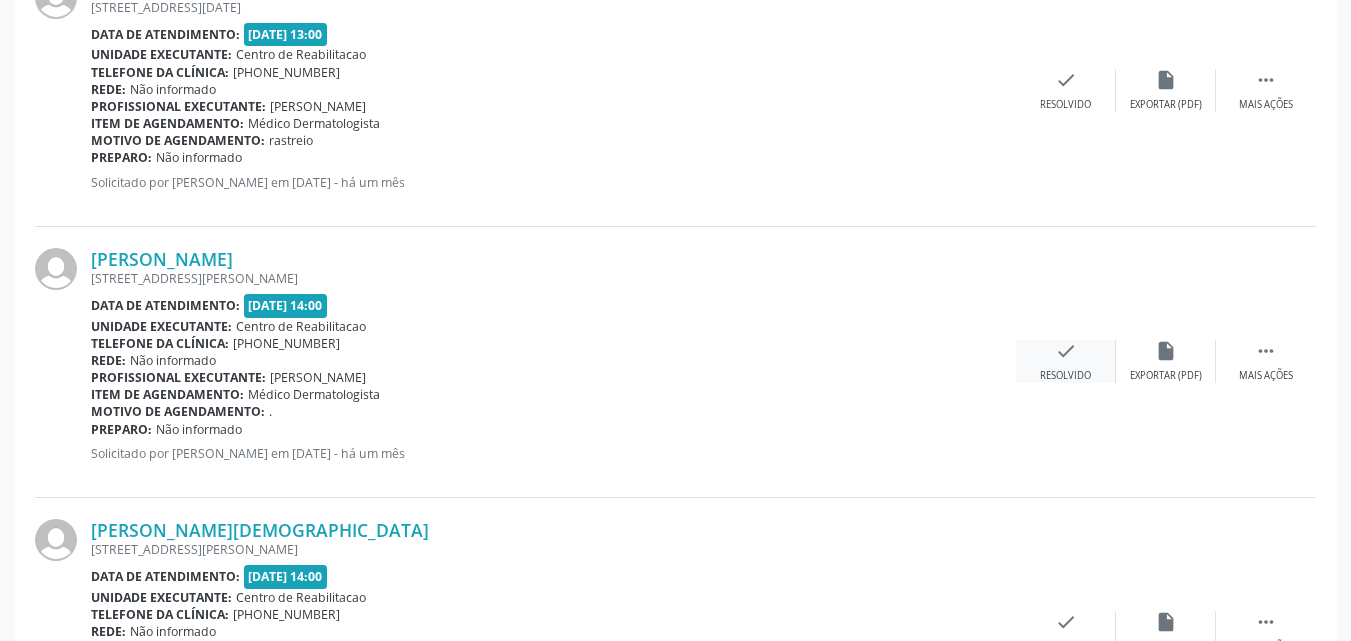 click on "check" at bounding box center [1066, 351] 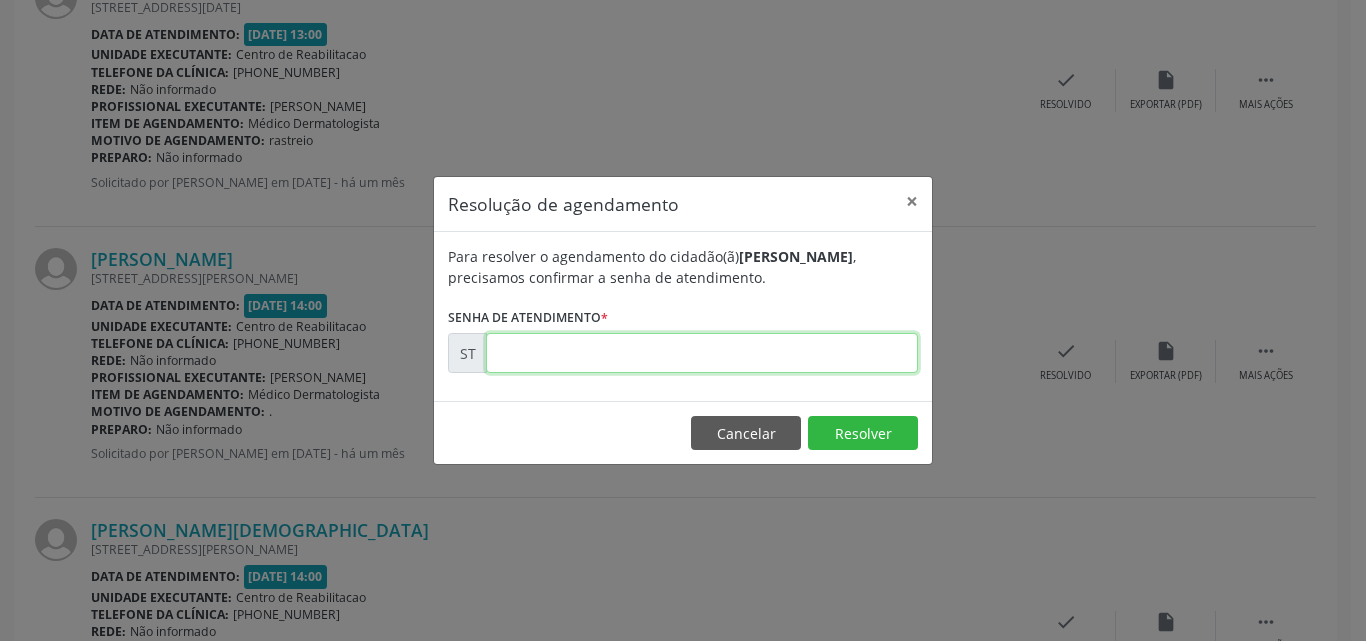click at bounding box center (702, 353) 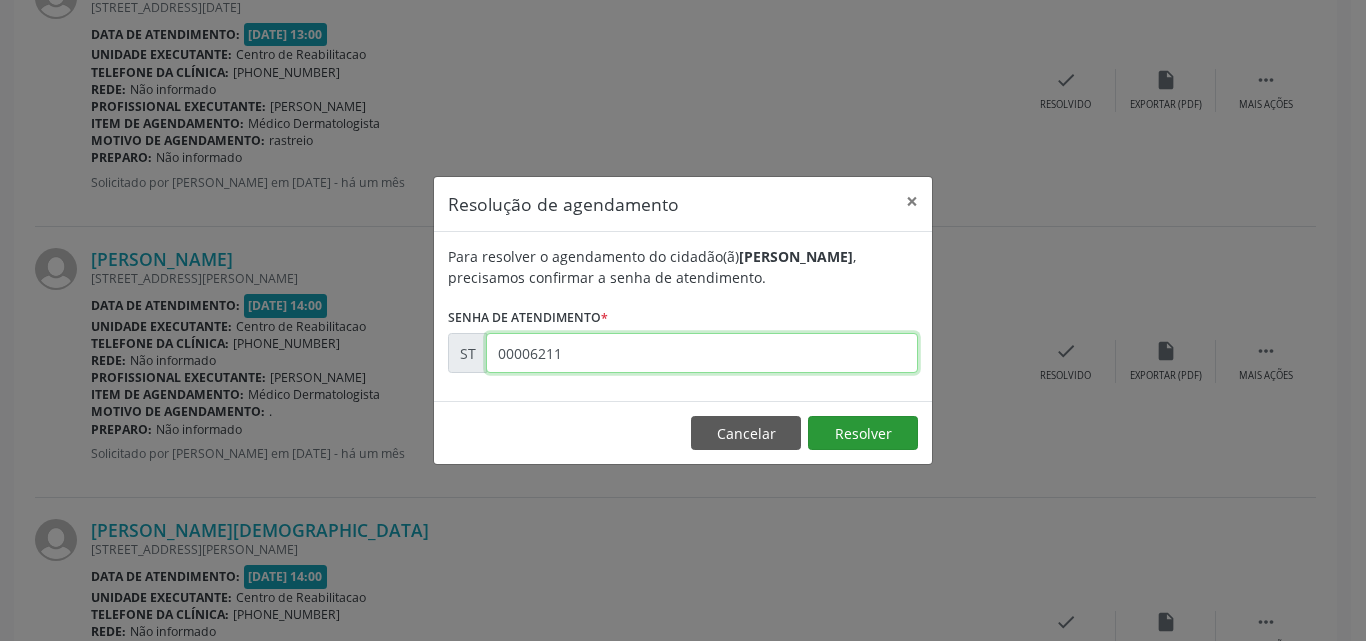 type on "00006211" 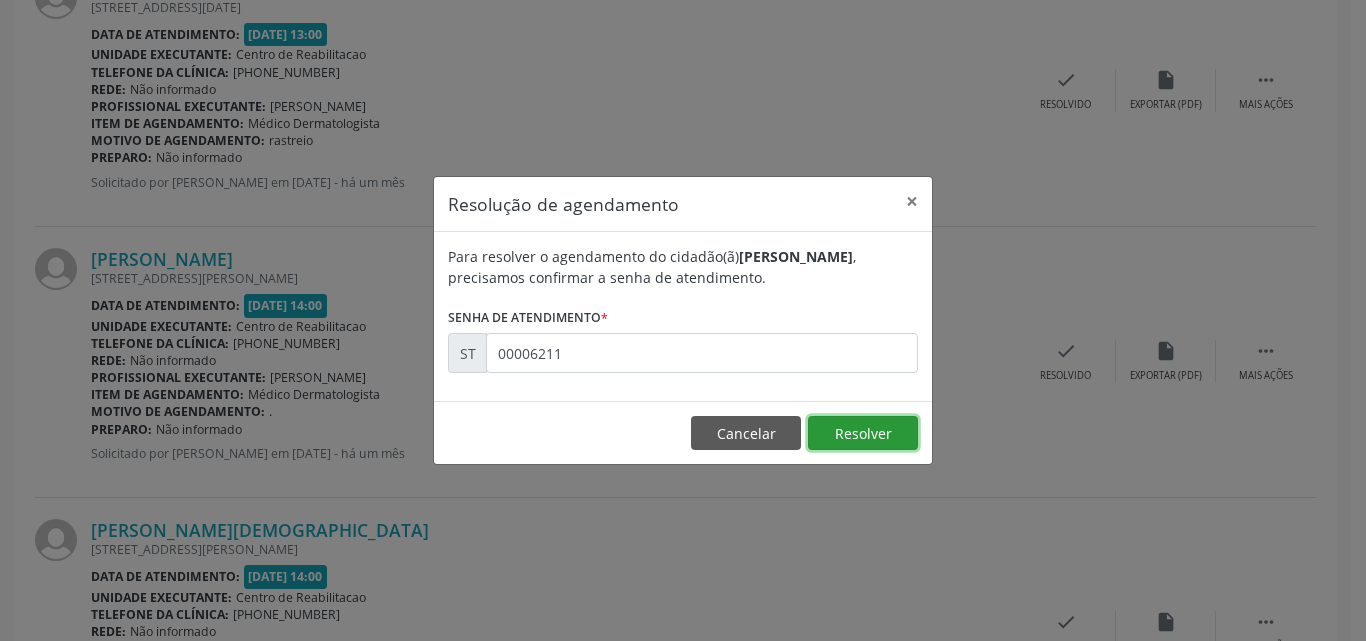 click on "Resolver" at bounding box center (863, 433) 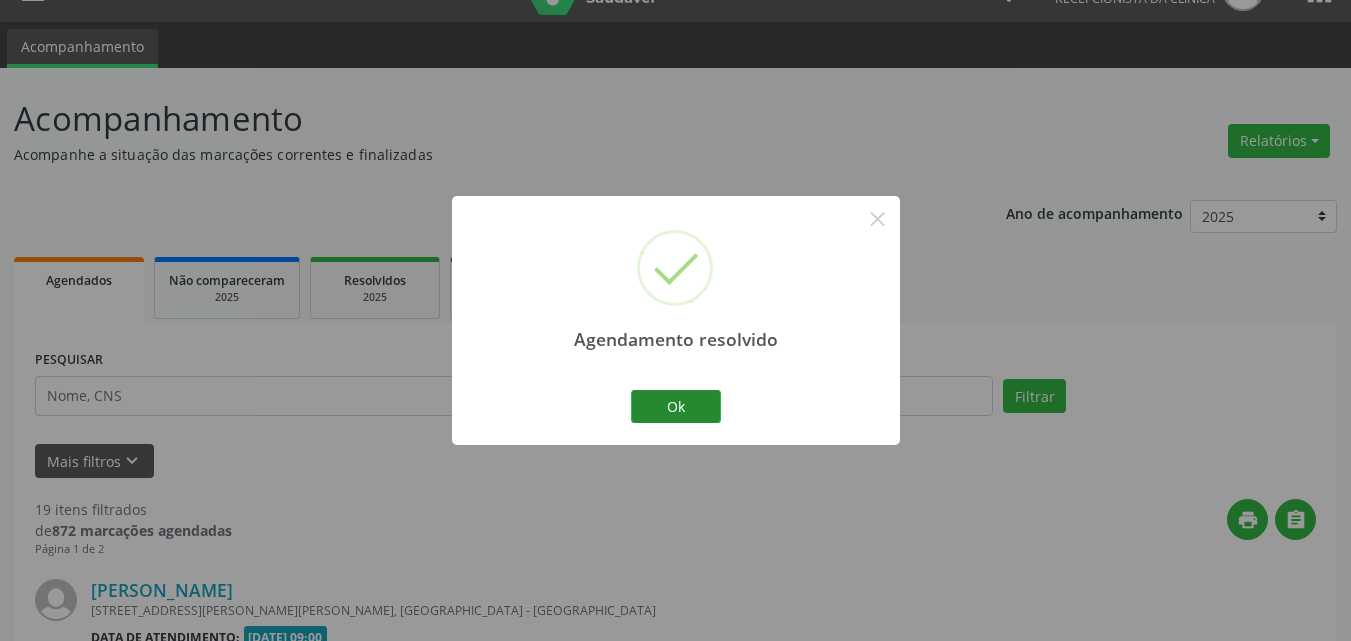 scroll, scrollTop: 2000, scrollLeft: 0, axis: vertical 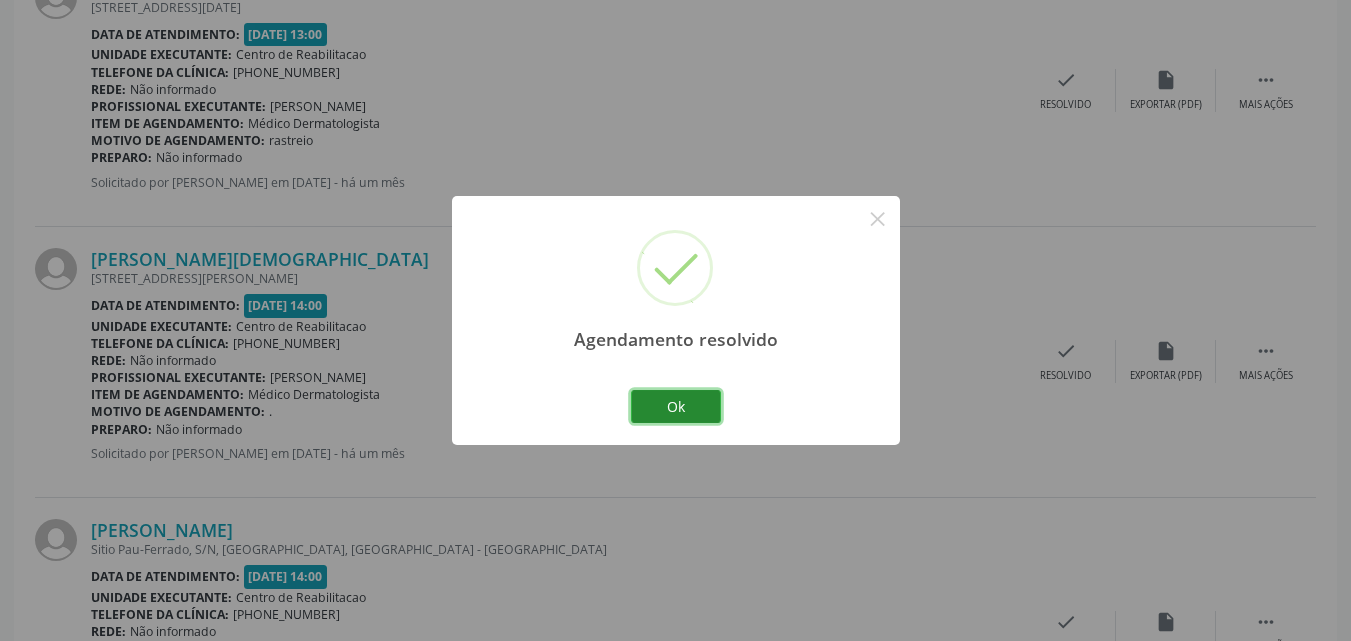click on "Ok" at bounding box center [676, 407] 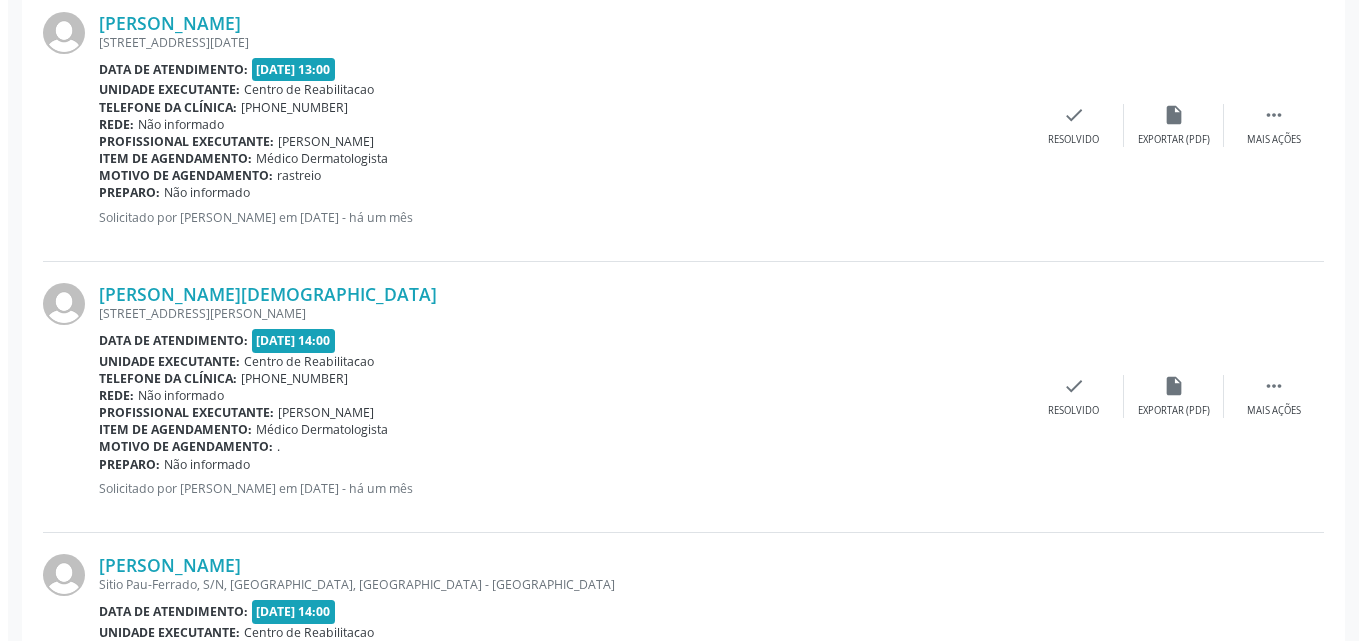 scroll, scrollTop: 2000, scrollLeft: 0, axis: vertical 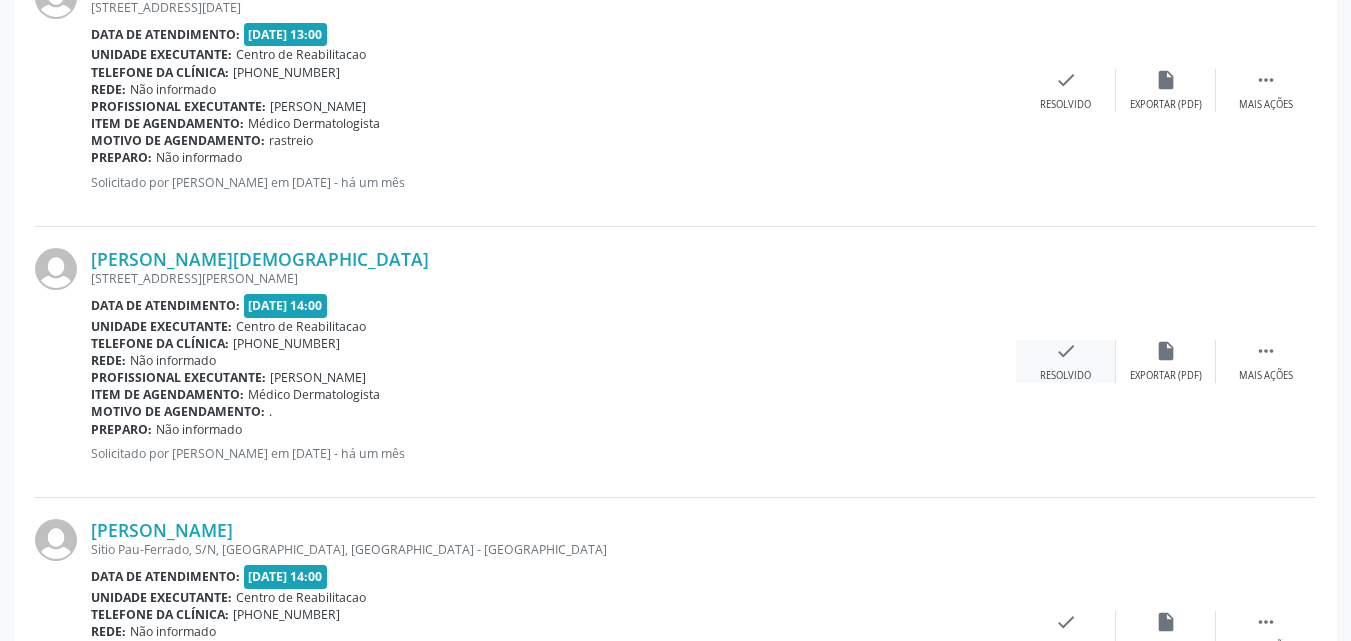 click on "check" at bounding box center [1066, 351] 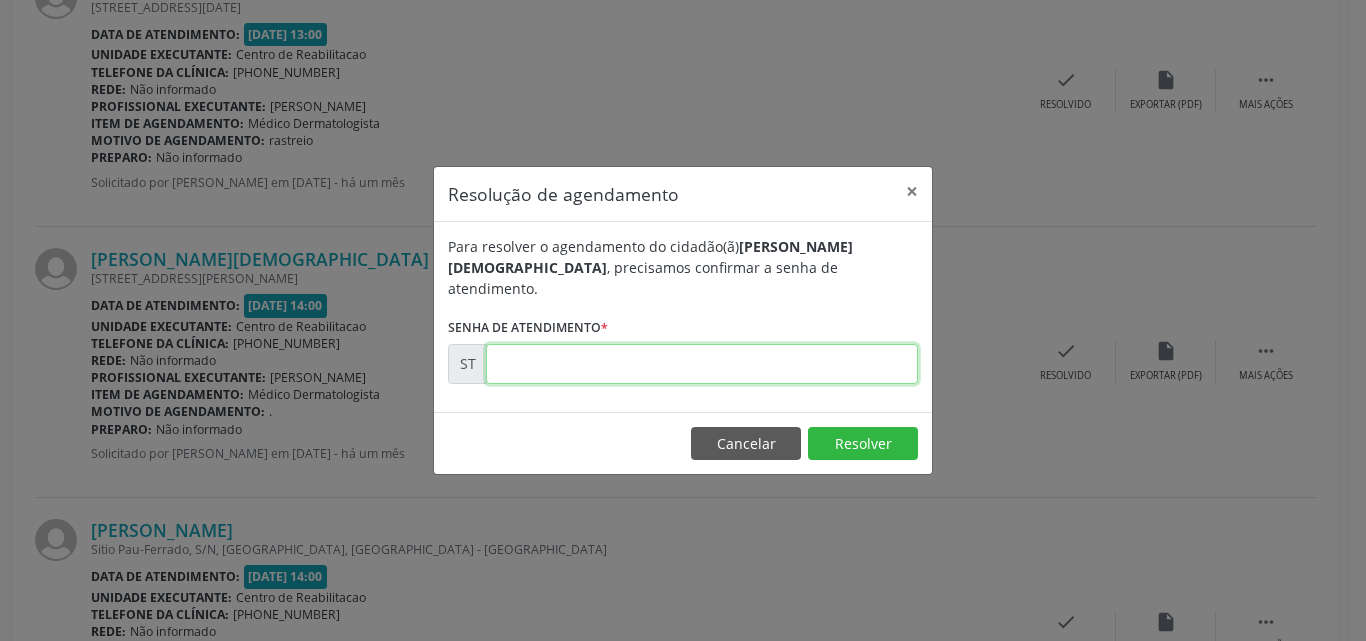 click at bounding box center (702, 364) 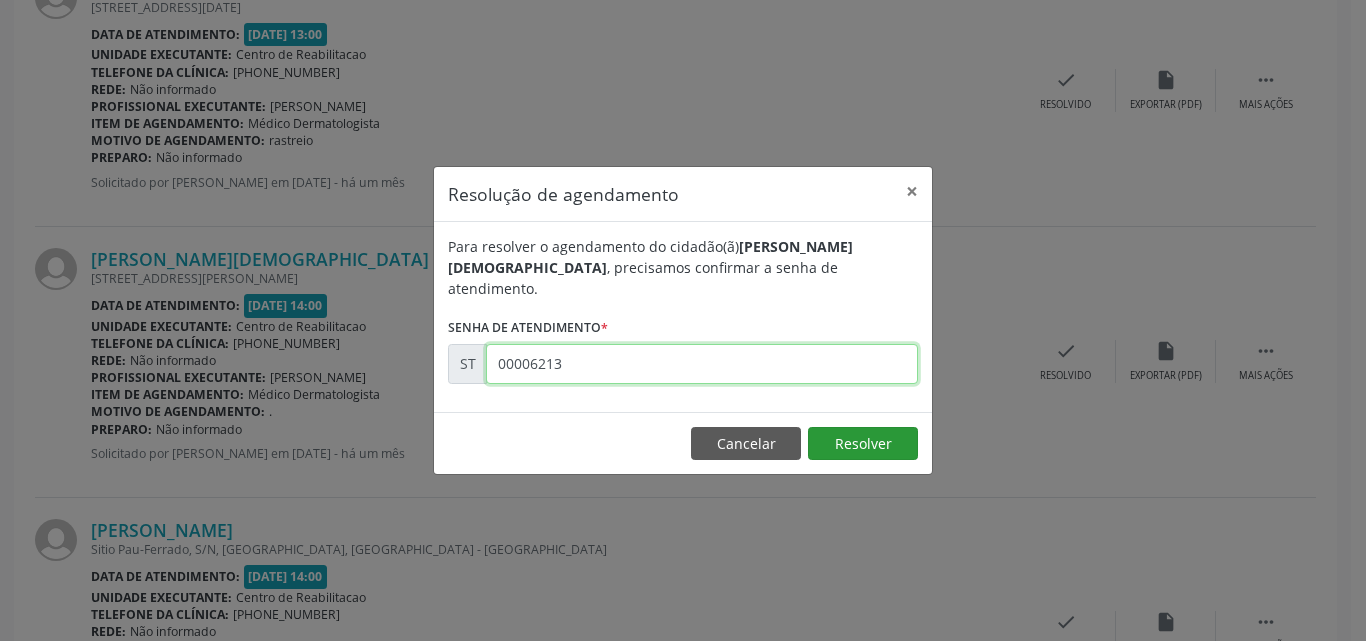 type on "00006213" 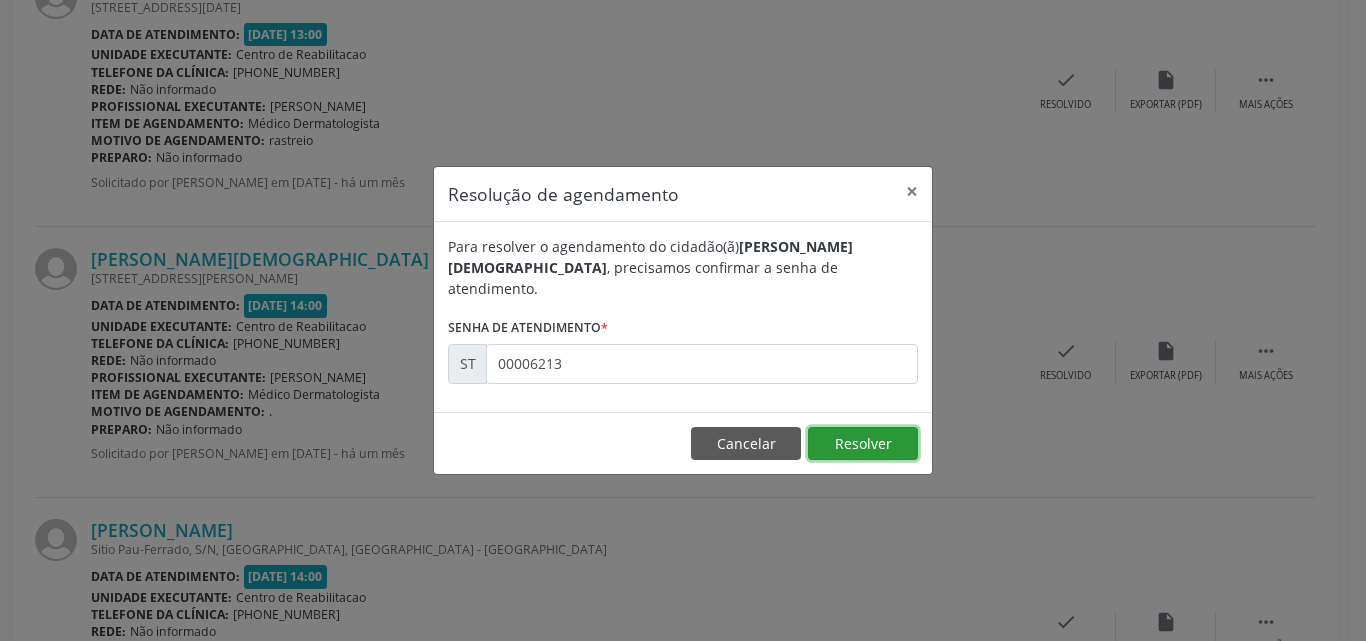 click on "Resolver" at bounding box center [863, 444] 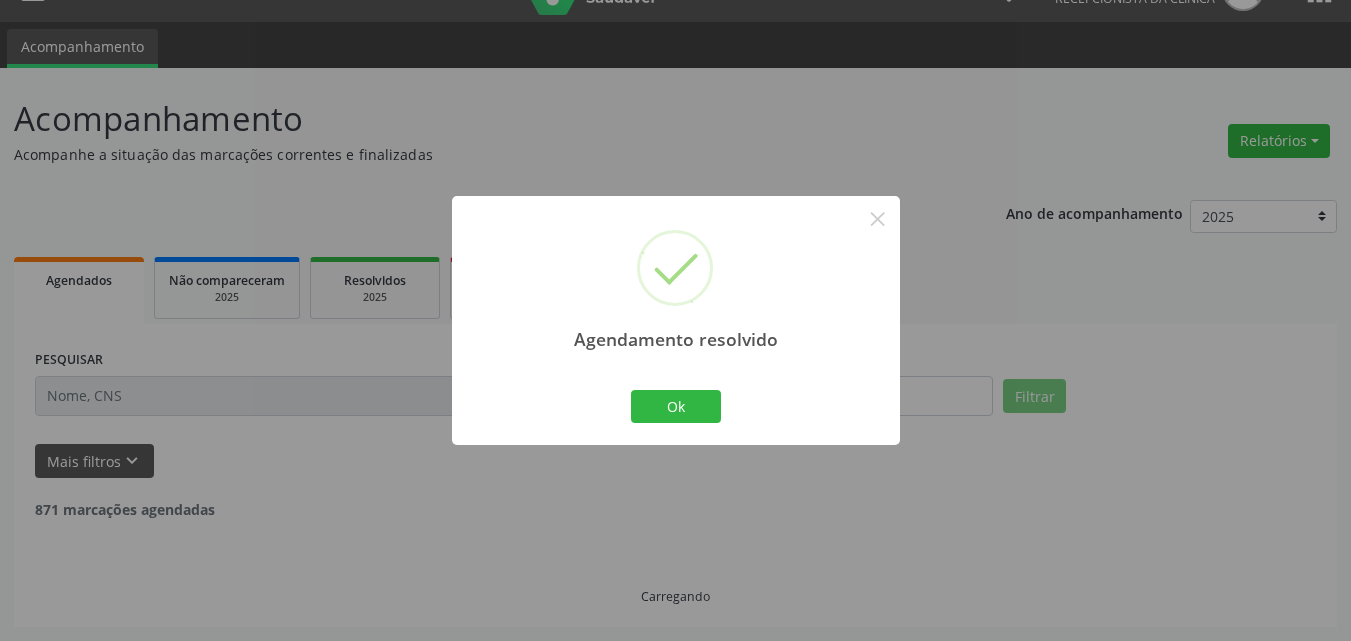 scroll, scrollTop: 2000, scrollLeft: 0, axis: vertical 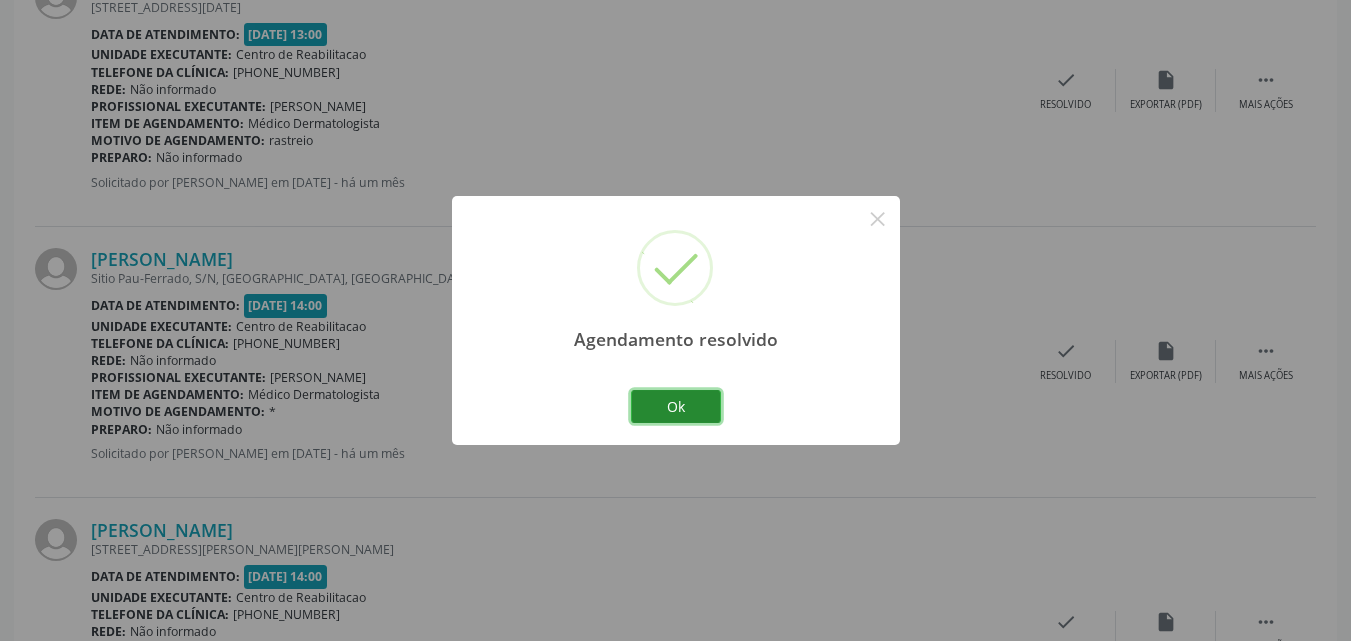 click on "Ok" at bounding box center [676, 407] 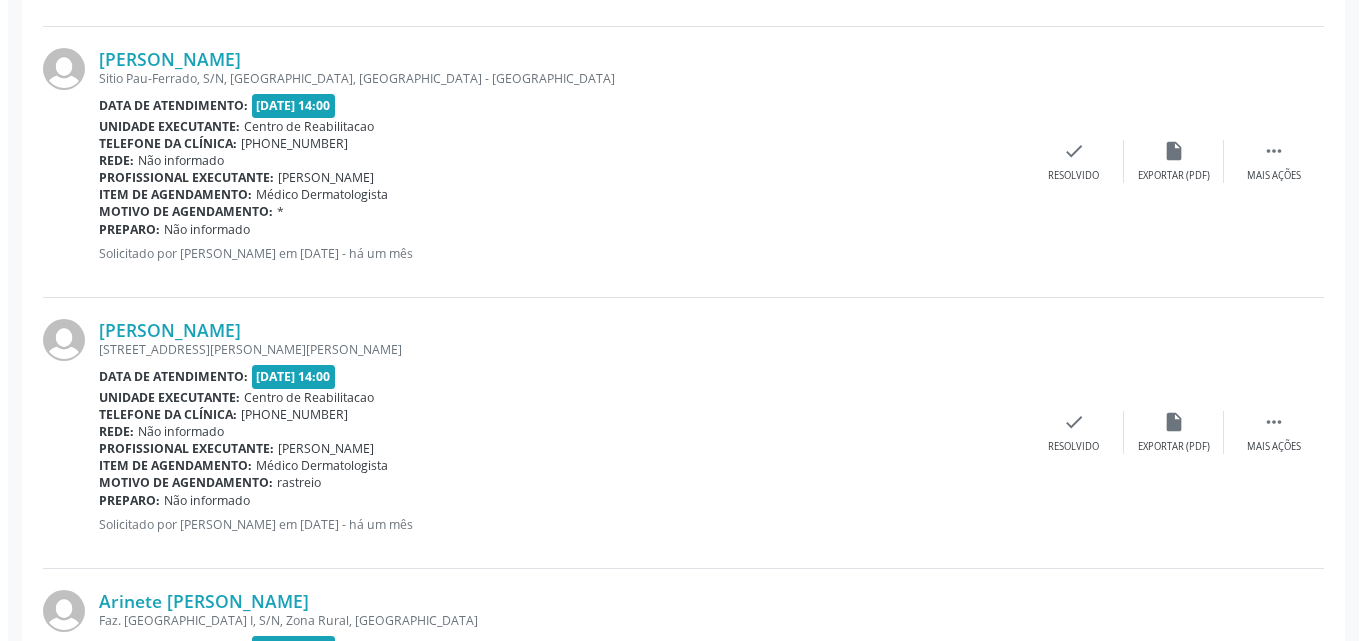 scroll, scrollTop: 2300, scrollLeft: 0, axis: vertical 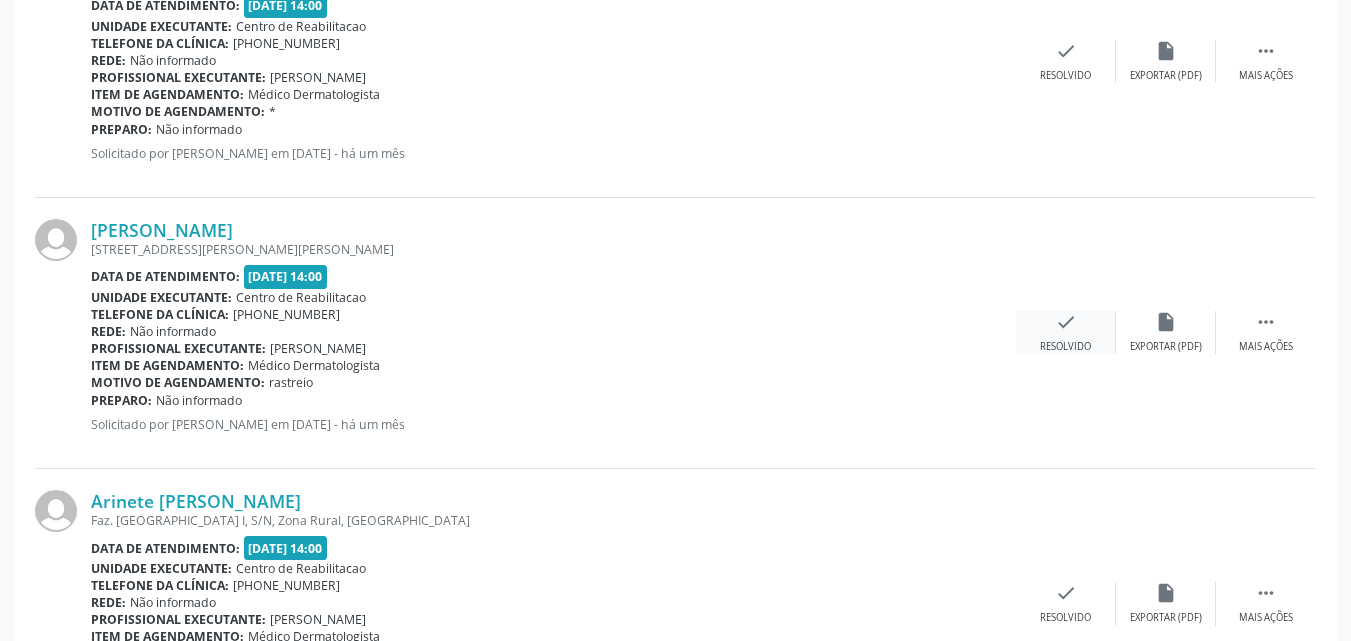click on "check" at bounding box center [1066, 322] 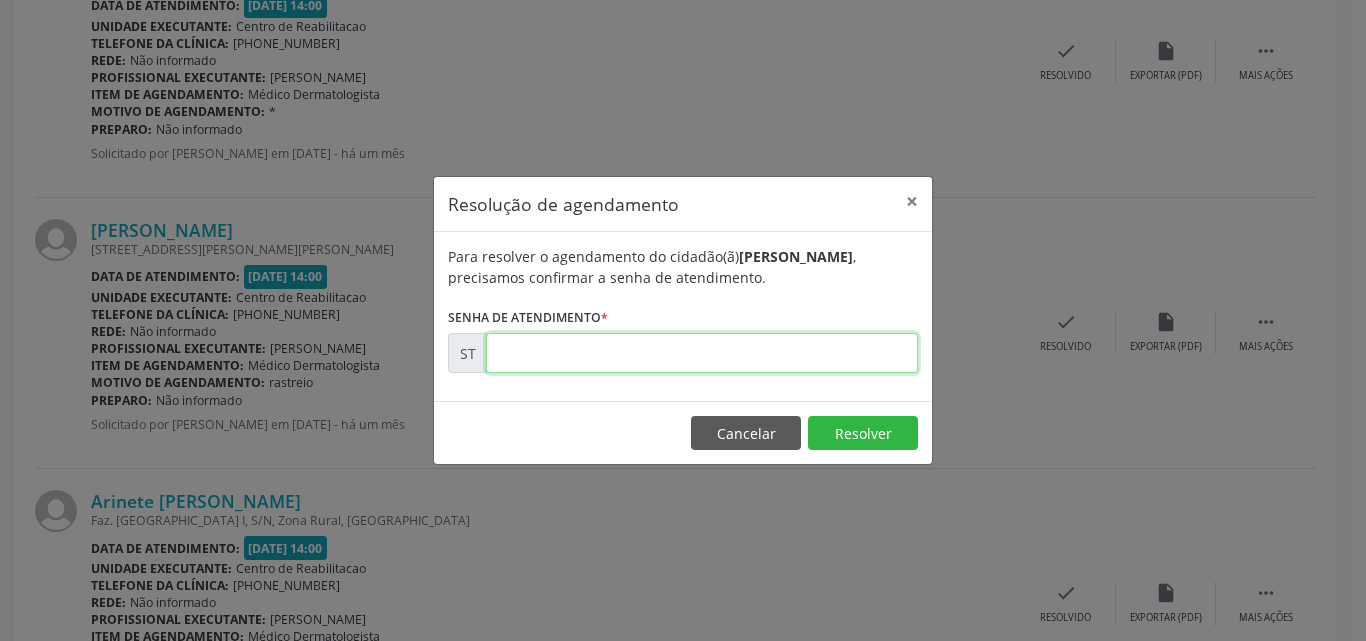 click at bounding box center (702, 353) 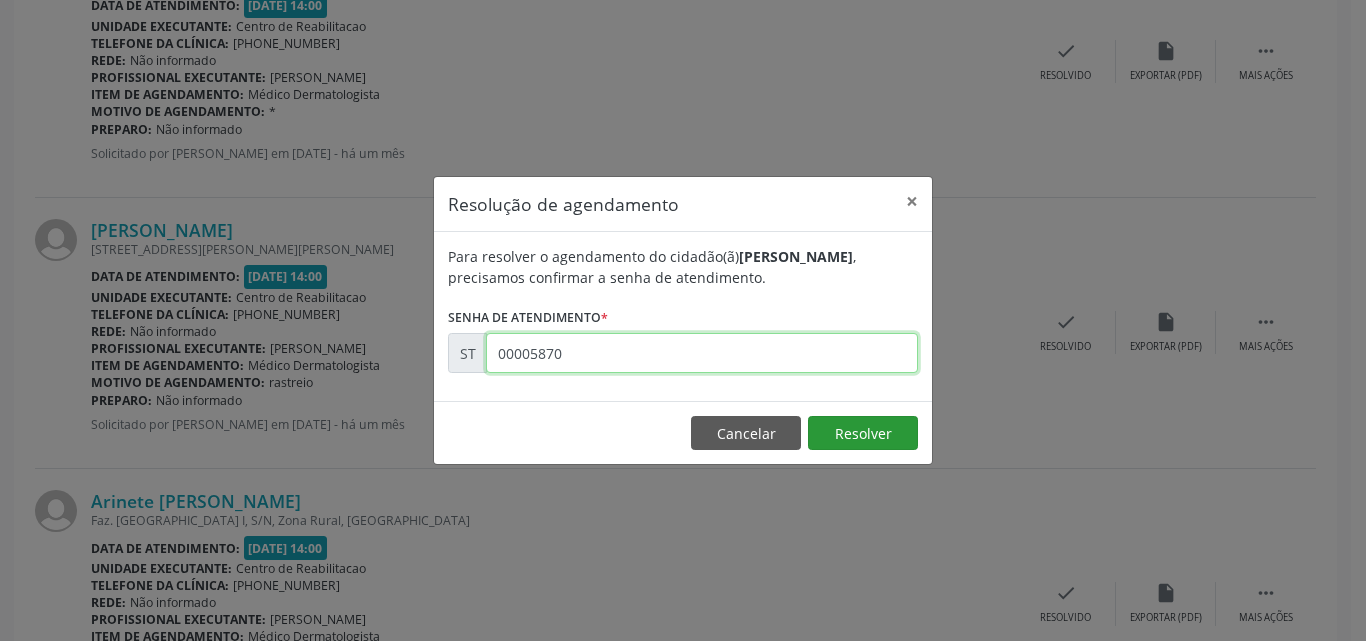 type on "00005870" 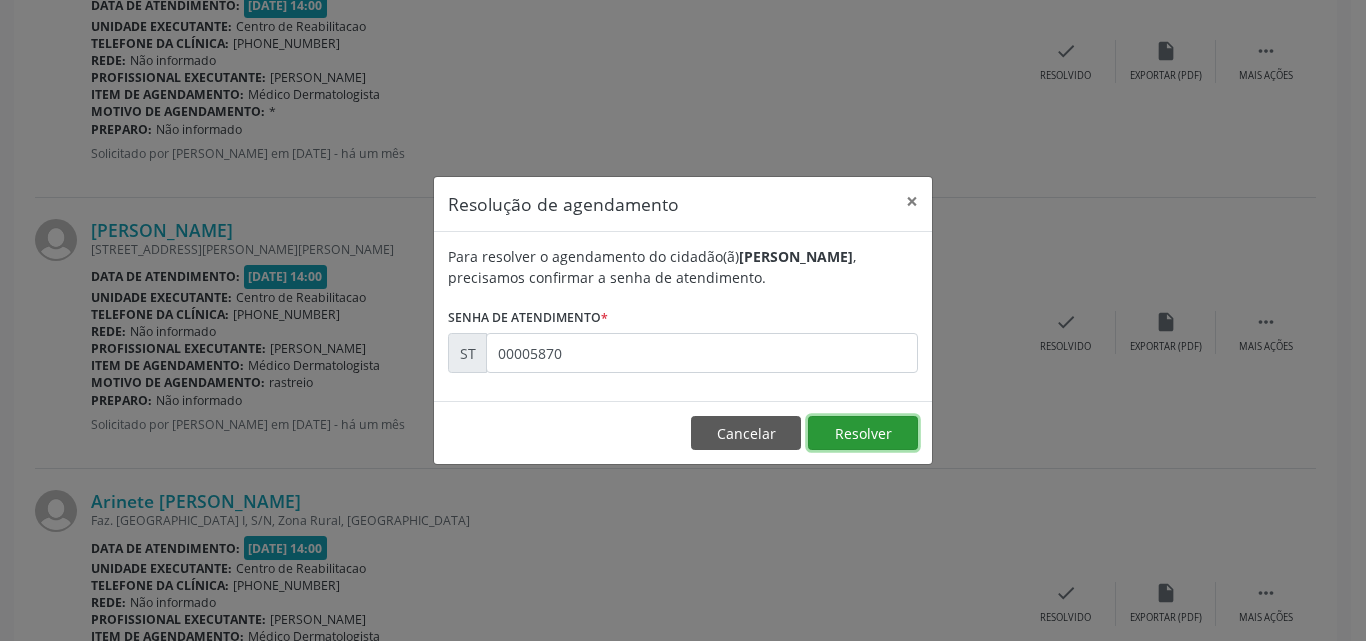 click on "Resolver" at bounding box center (863, 433) 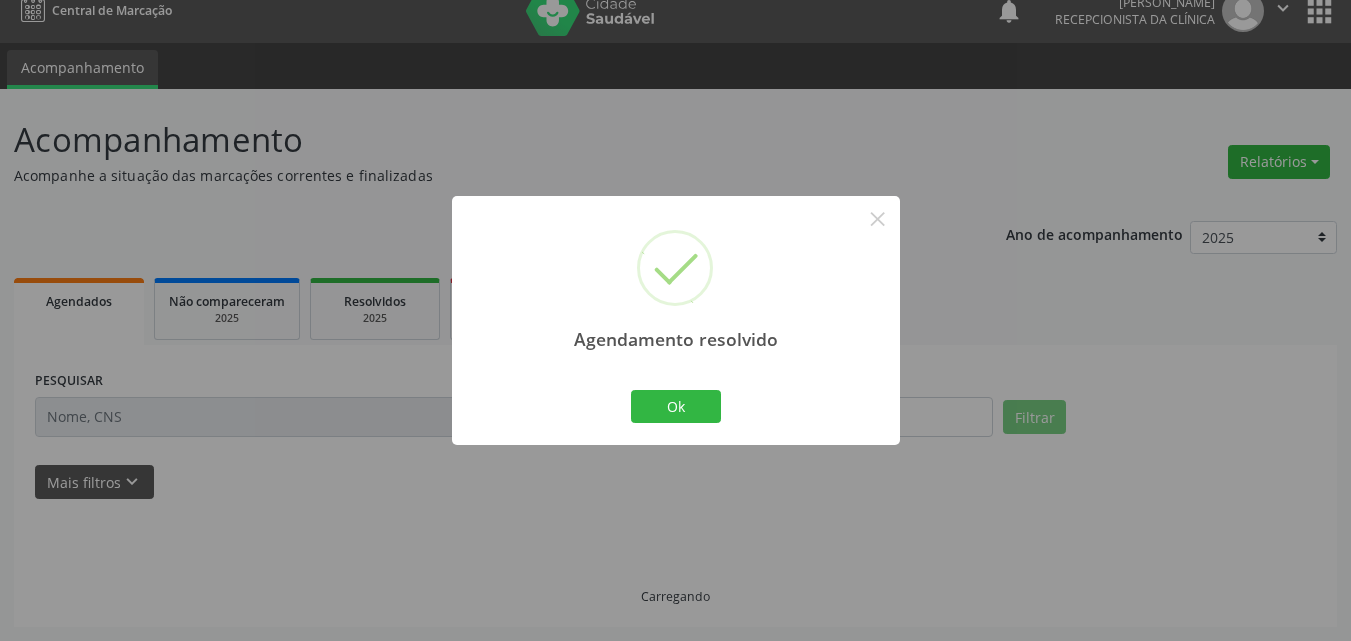 scroll, scrollTop: 42, scrollLeft: 0, axis: vertical 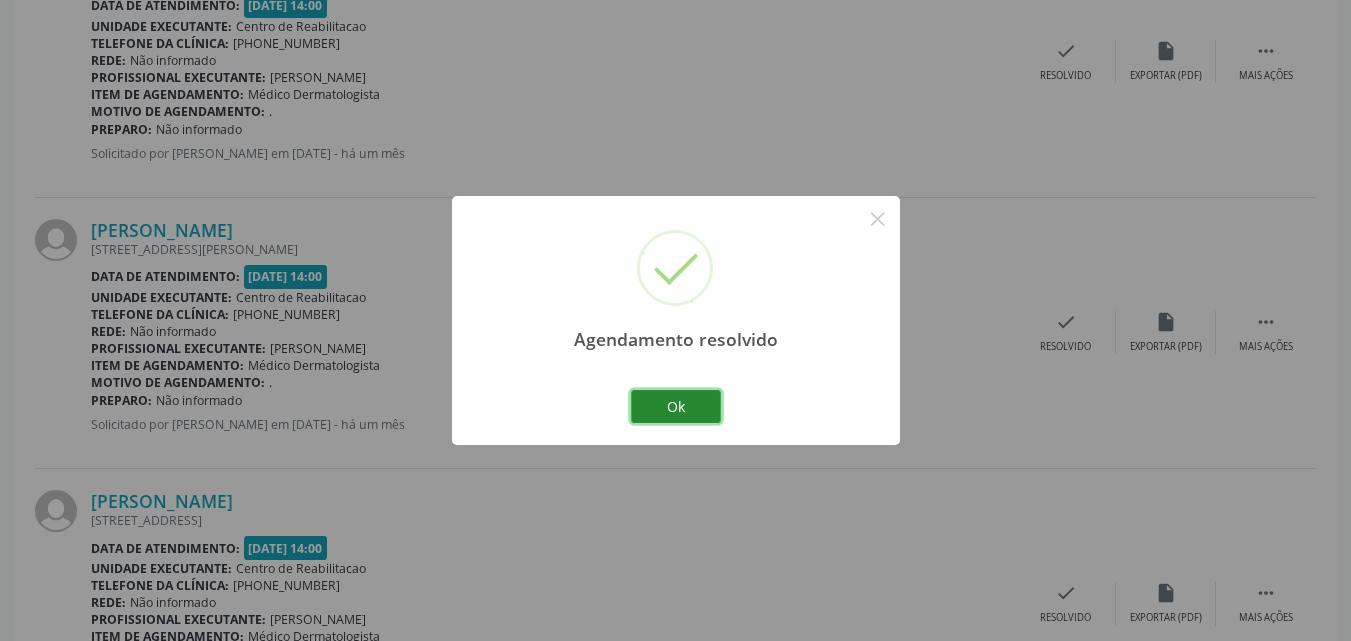 click on "Ok" at bounding box center [676, 407] 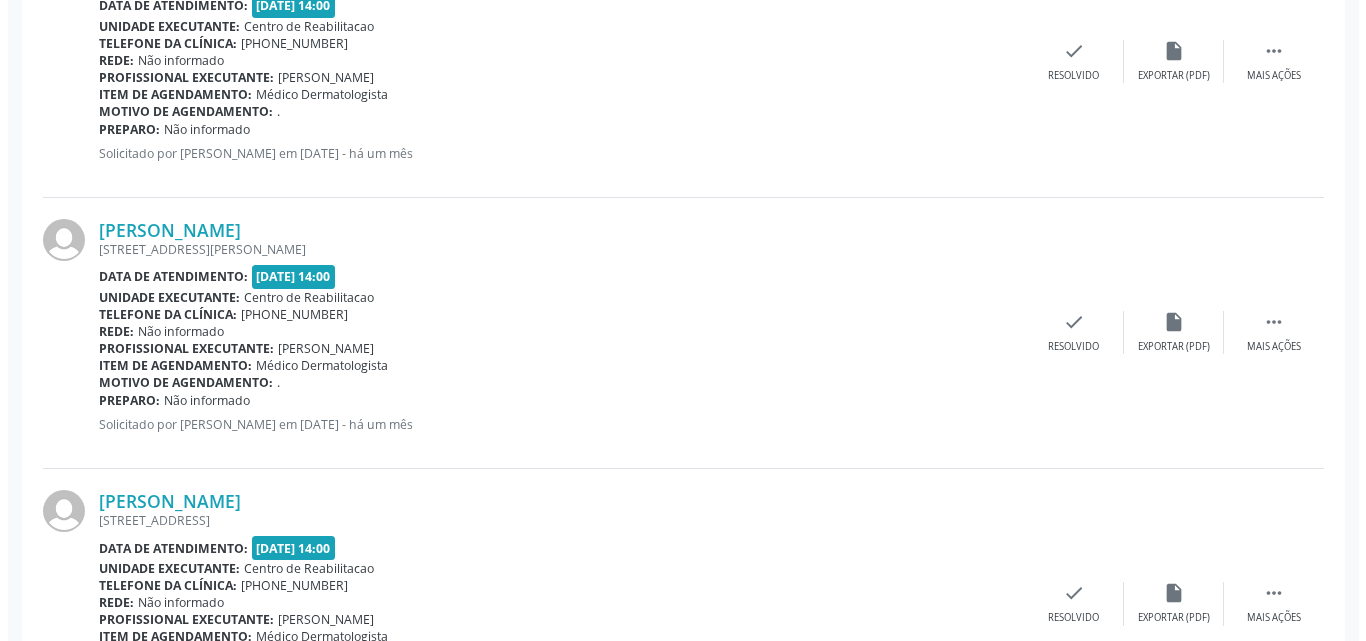 scroll, scrollTop: 2400, scrollLeft: 0, axis: vertical 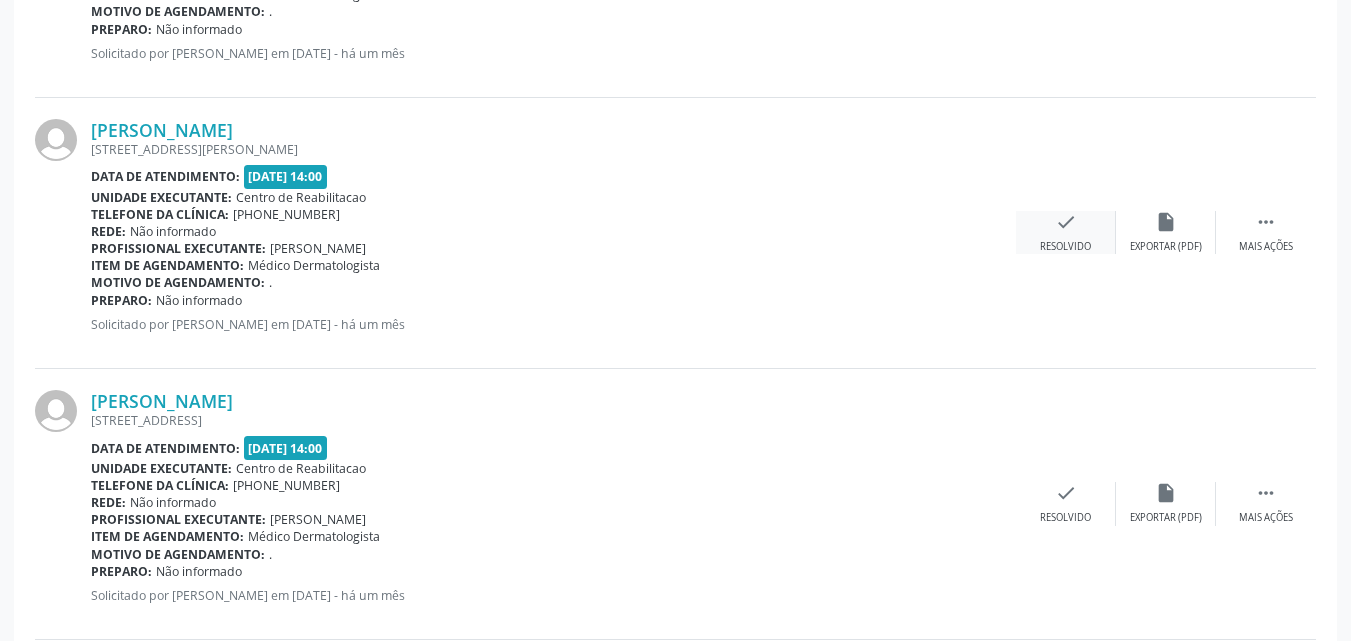 click on "check" at bounding box center (1066, 222) 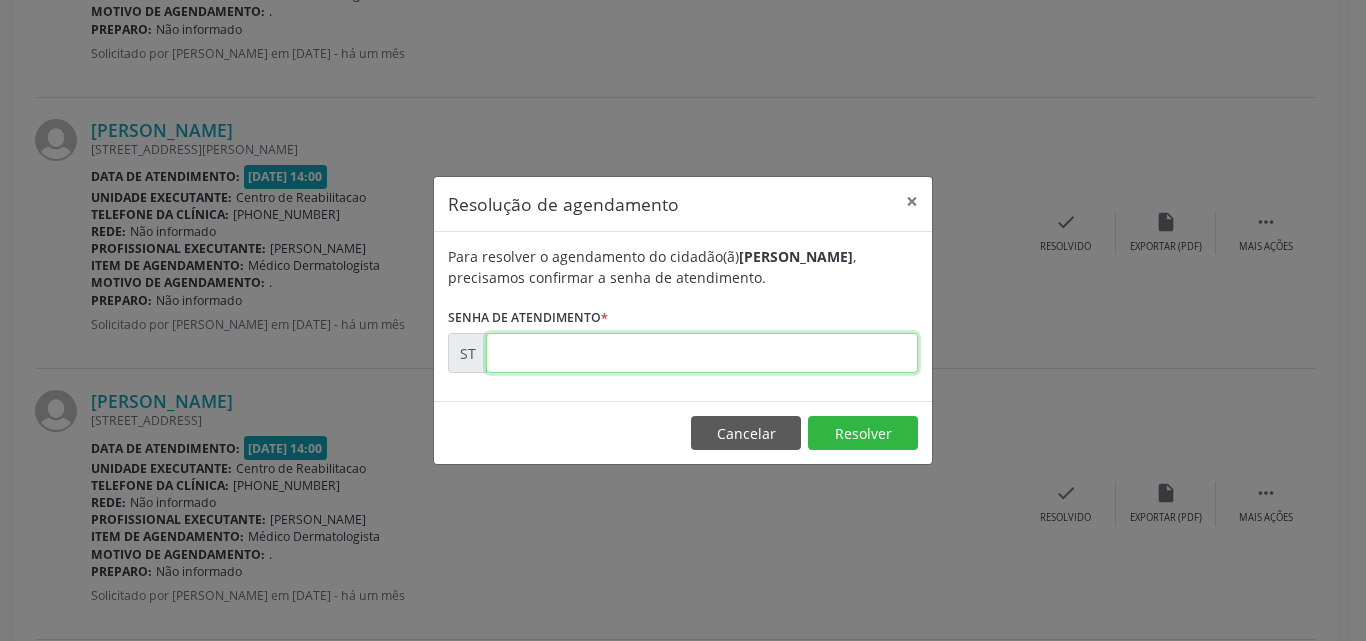 click at bounding box center (702, 353) 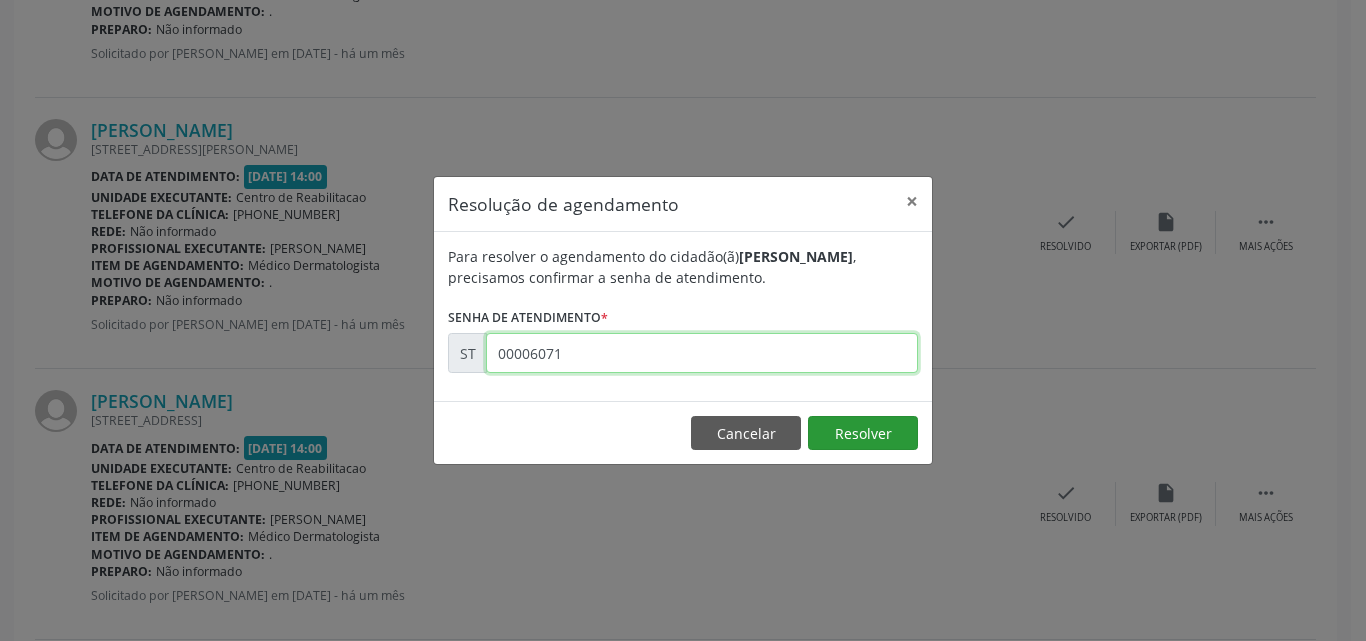 type on "00006071" 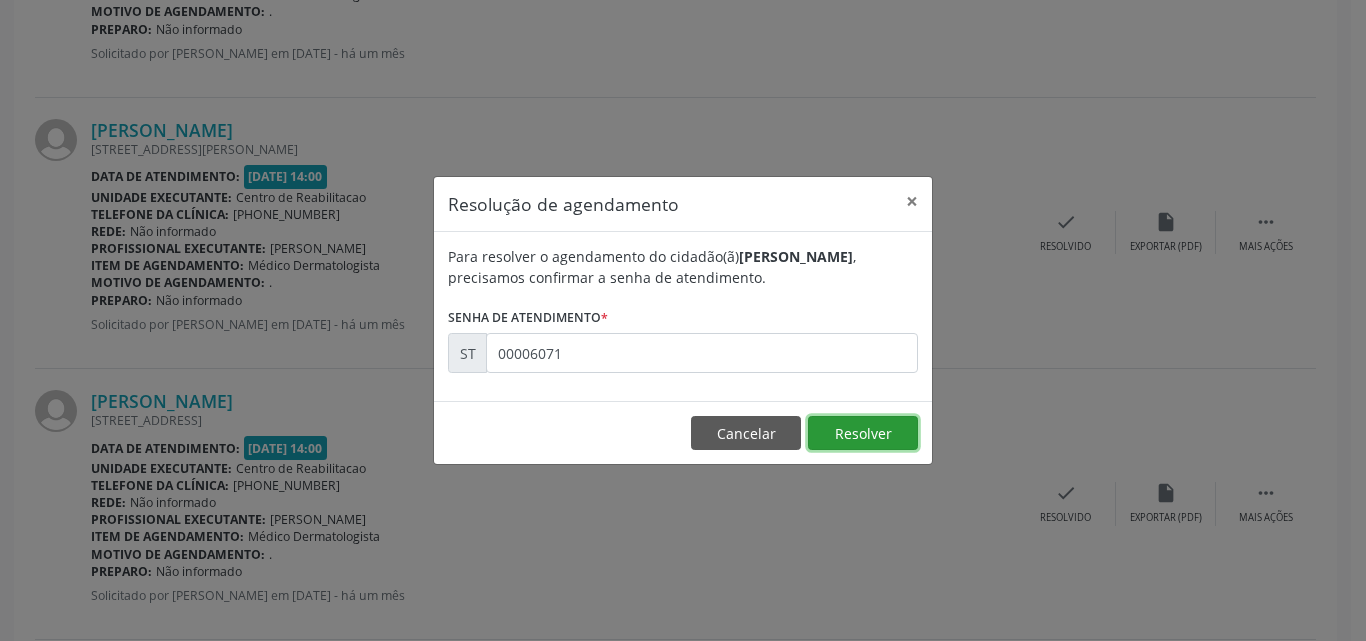 click on "Resolver" at bounding box center (863, 433) 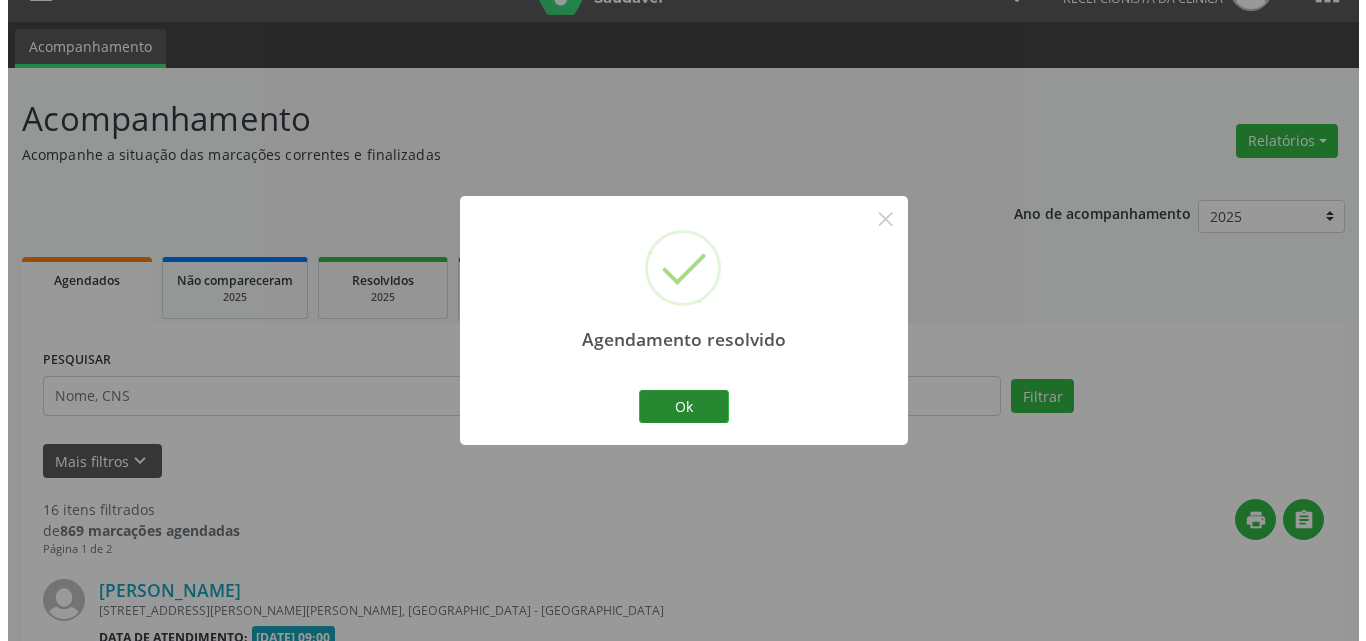 scroll, scrollTop: 2400, scrollLeft: 0, axis: vertical 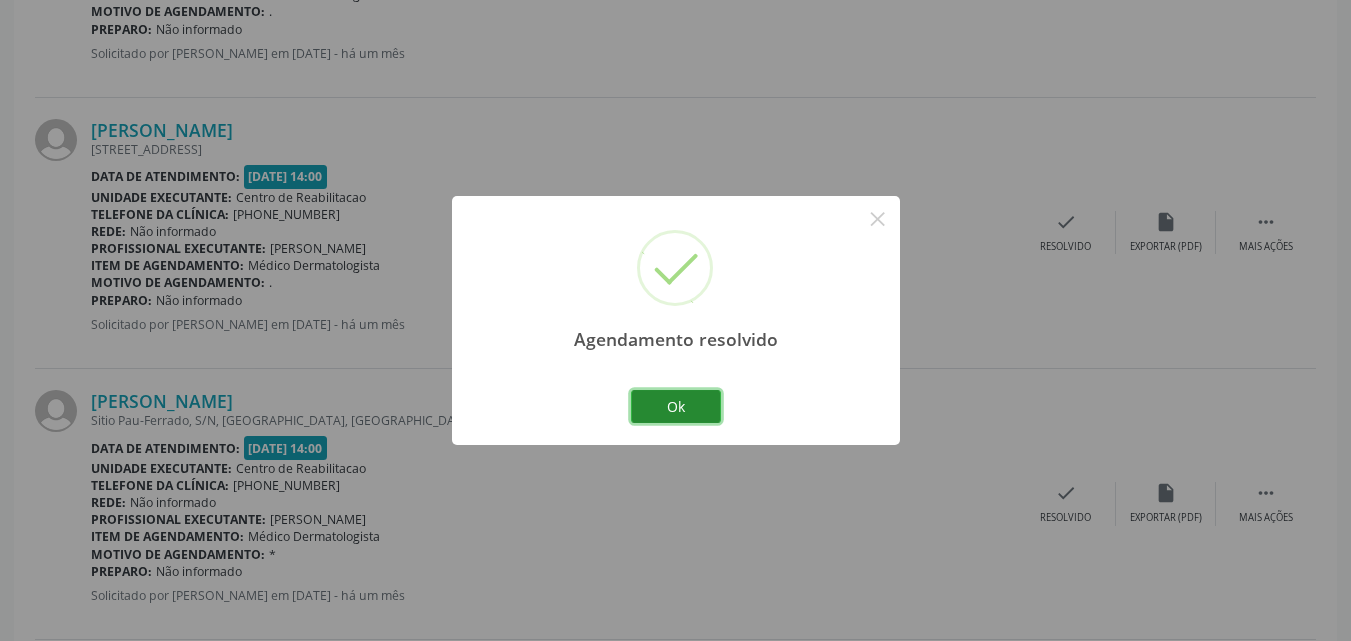 click on "Ok" at bounding box center (676, 407) 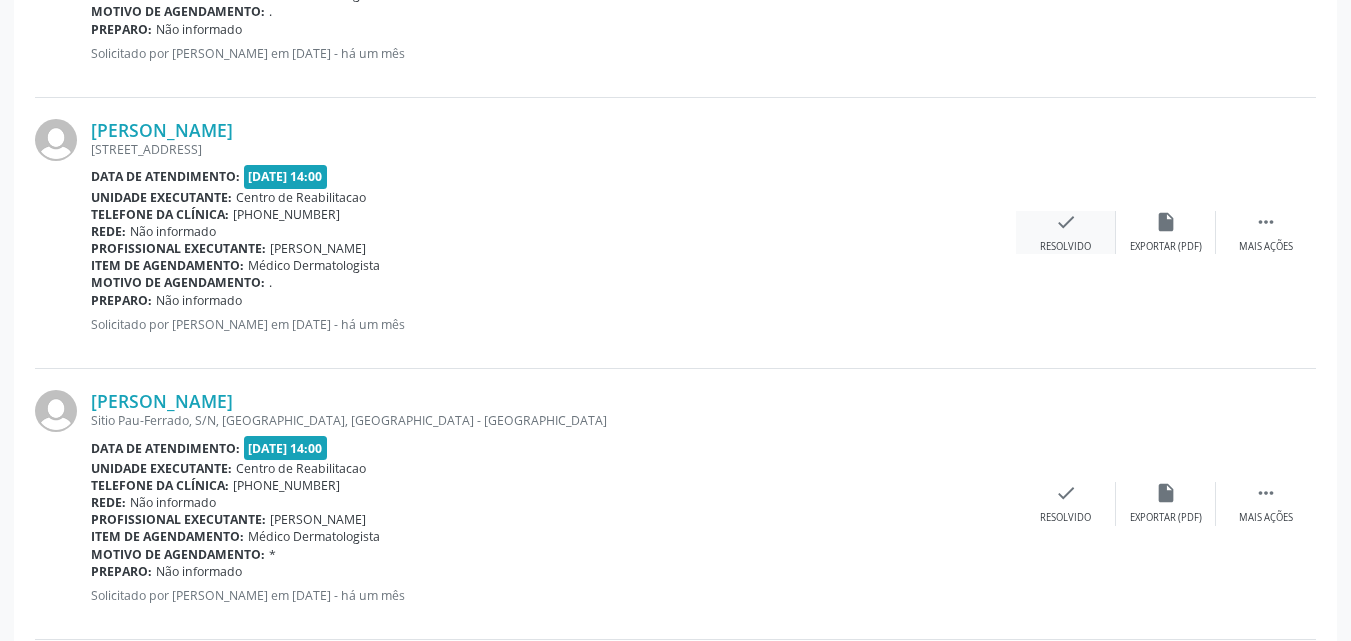 click on "check" at bounding box center [1066, 222] 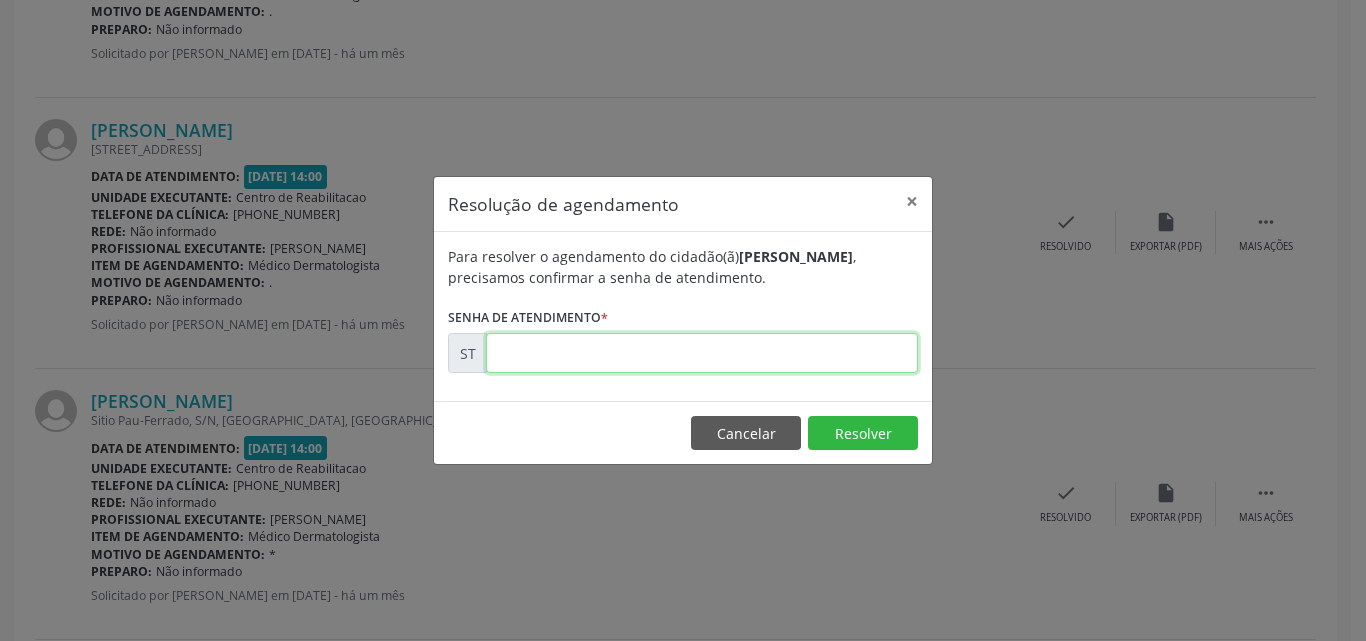 click at bounding box center [702, 353] 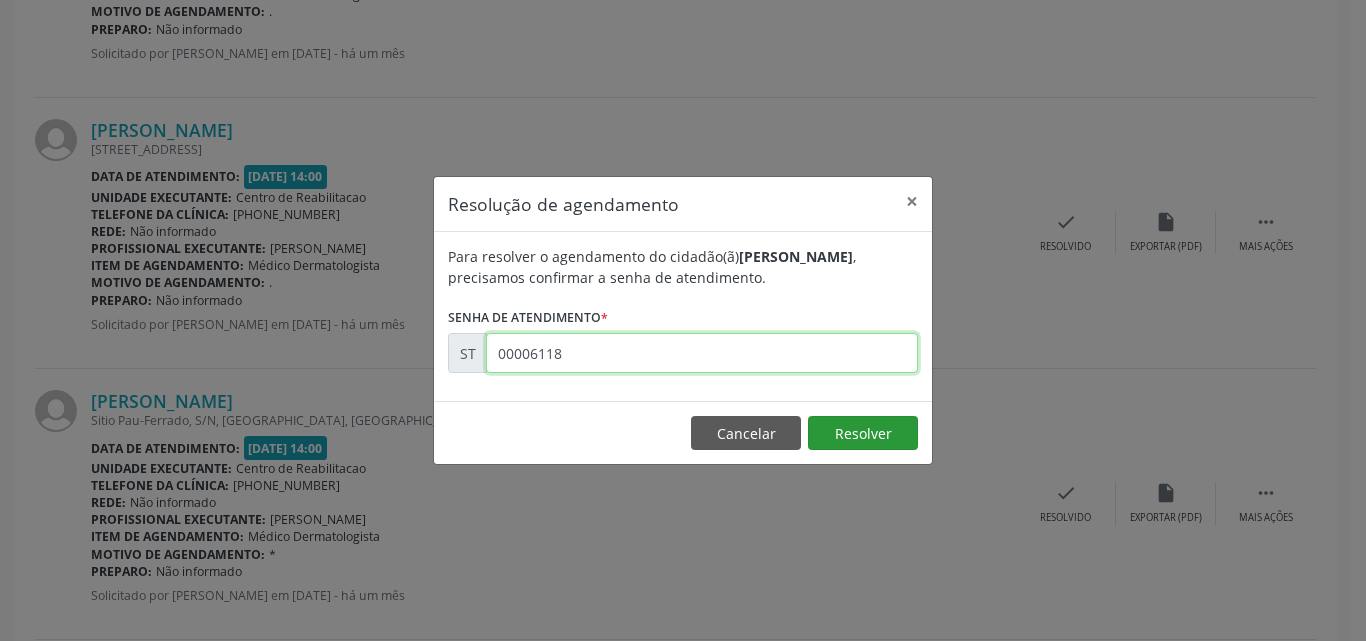type on "00006118" 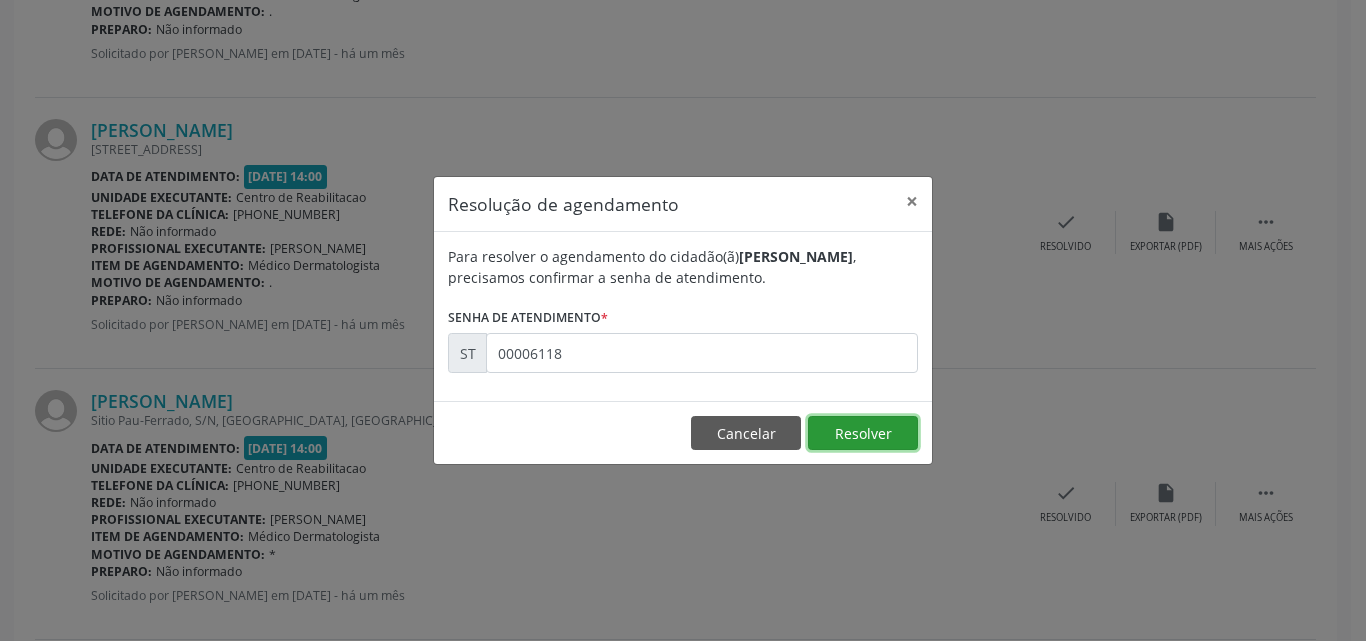 click on "Resolver" at bounding box center (863, 433) 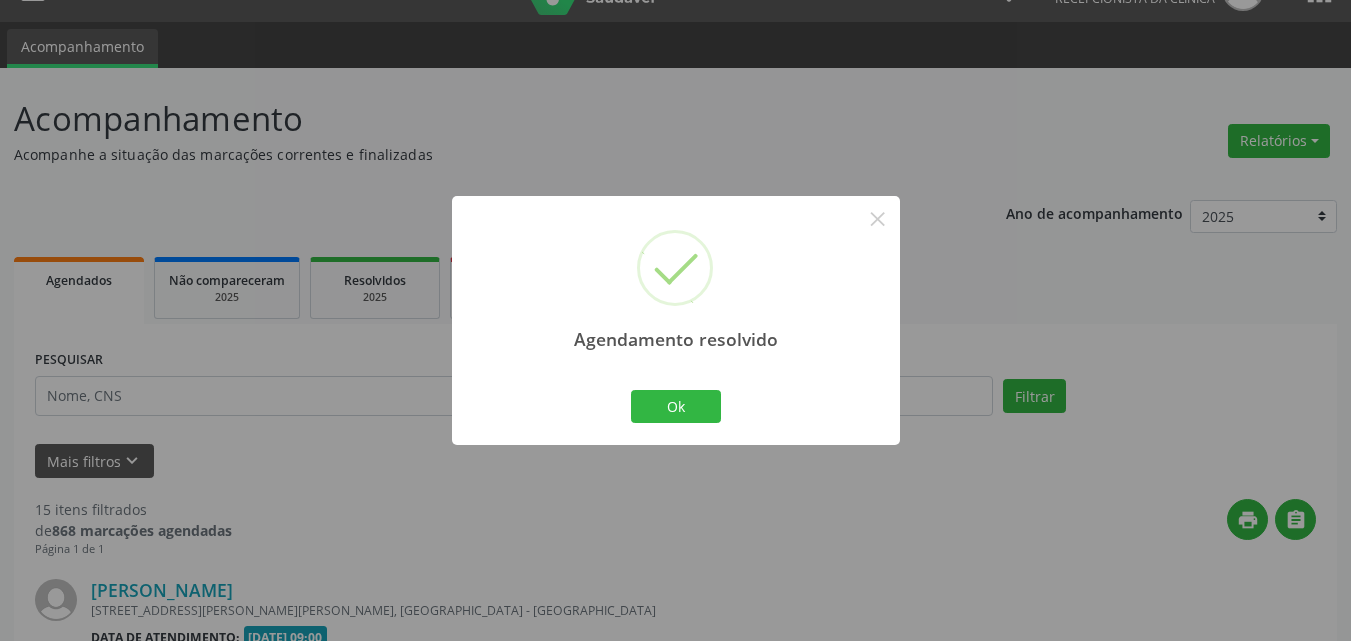 scroll, scrollTop: 2400, scrollLeft: 0, axis: vertical 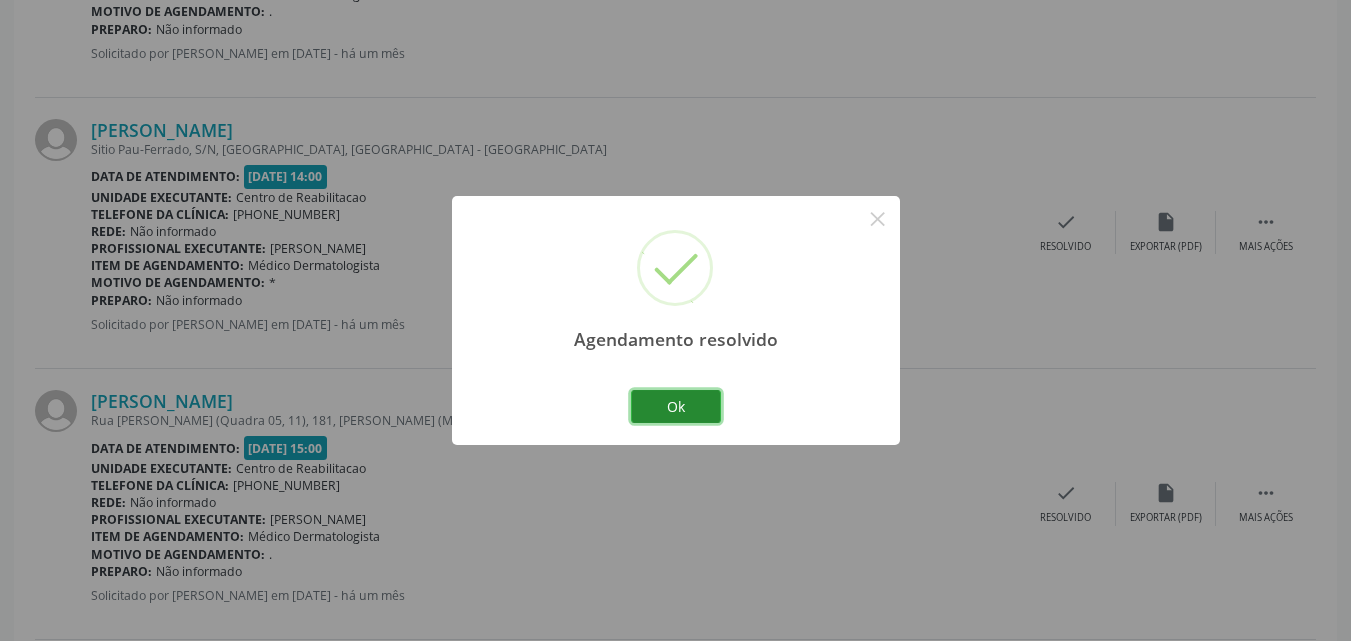 click on "Ok" at bounding box center (676, 407) 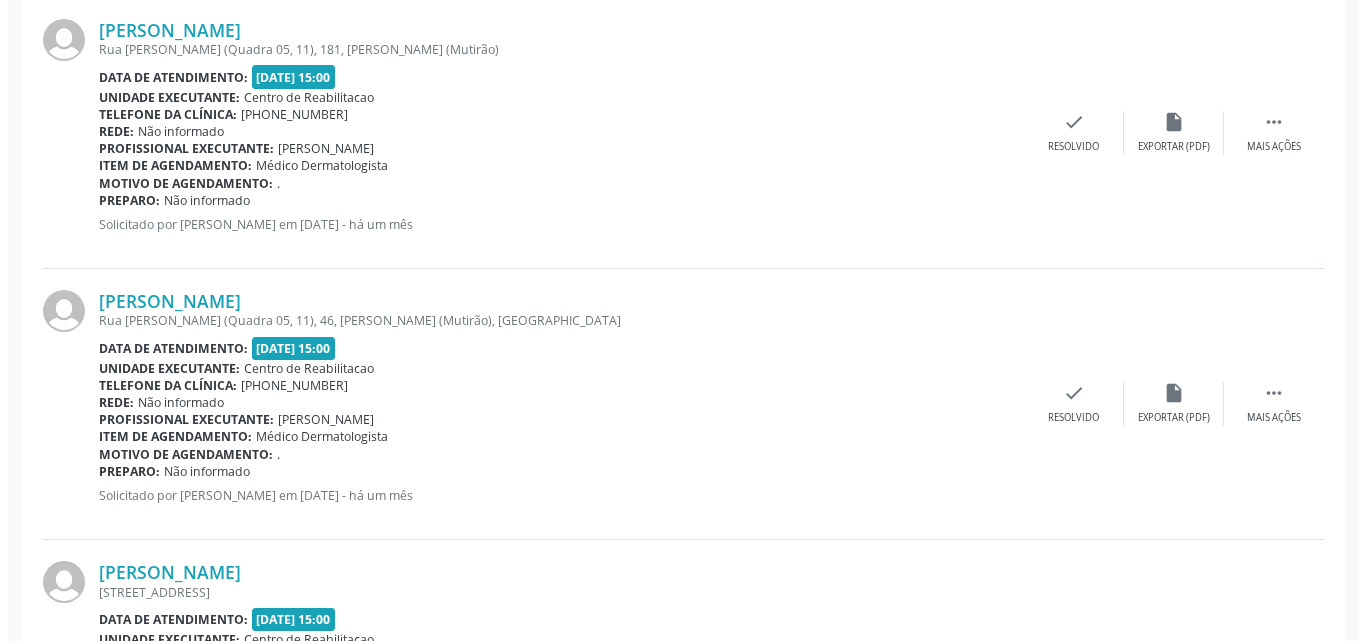 scroll, scrollTop: 2800, scrollLeft: 0, axis: vertical 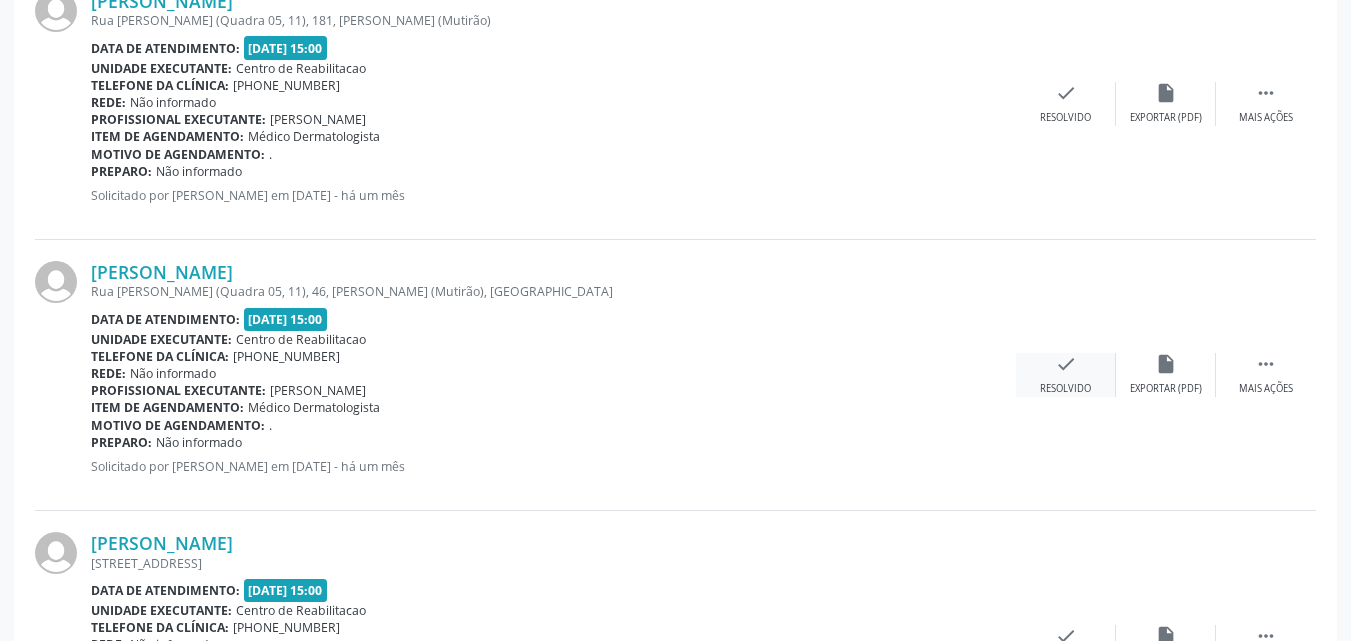 click on "check" at bounding box center [1066, 364] 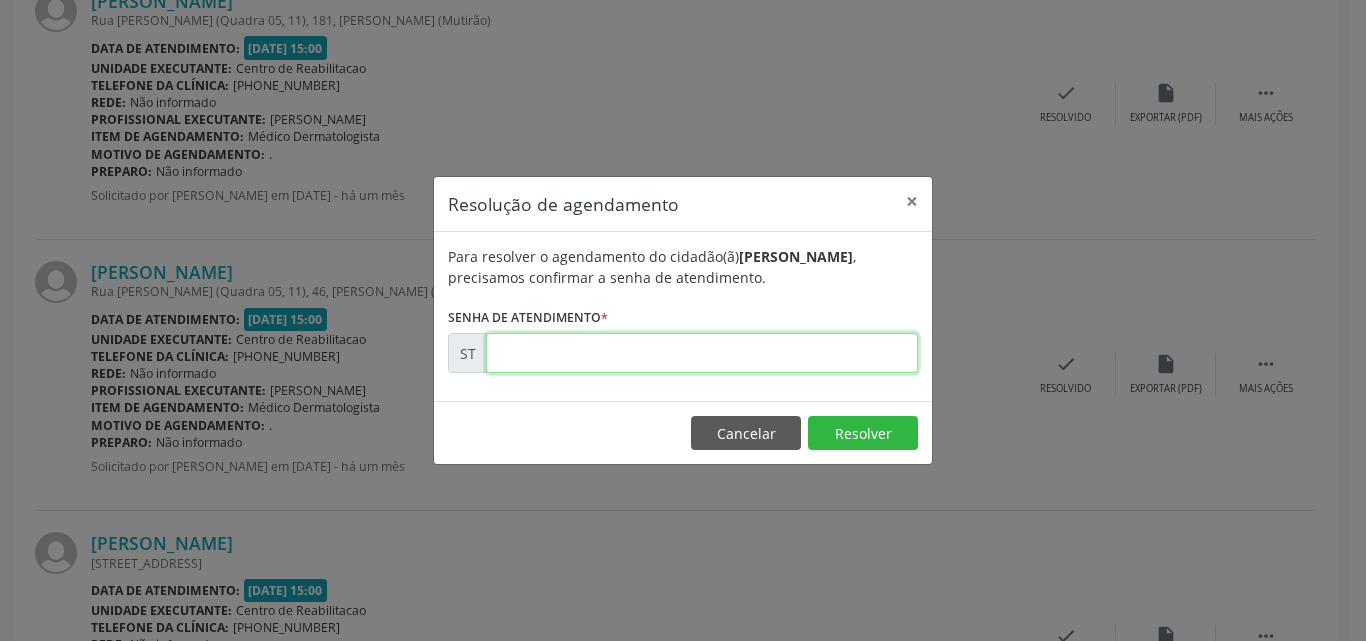 click at bounding box center (702, 353) 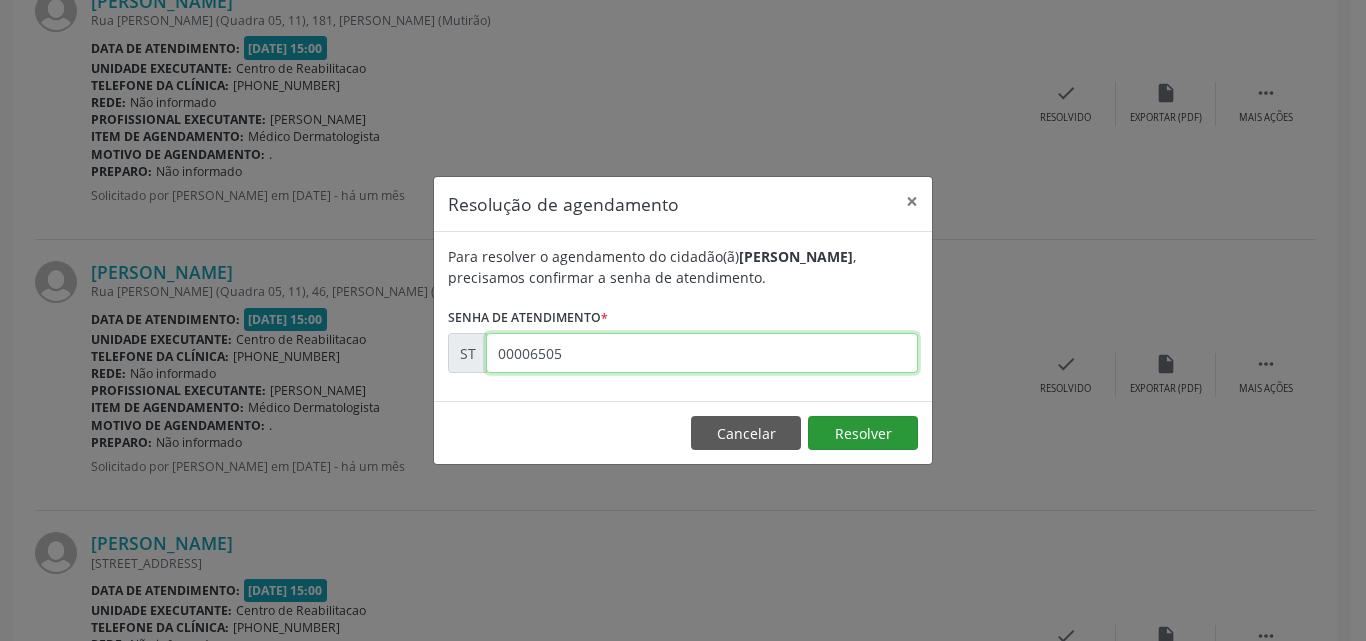 type on "00006505" 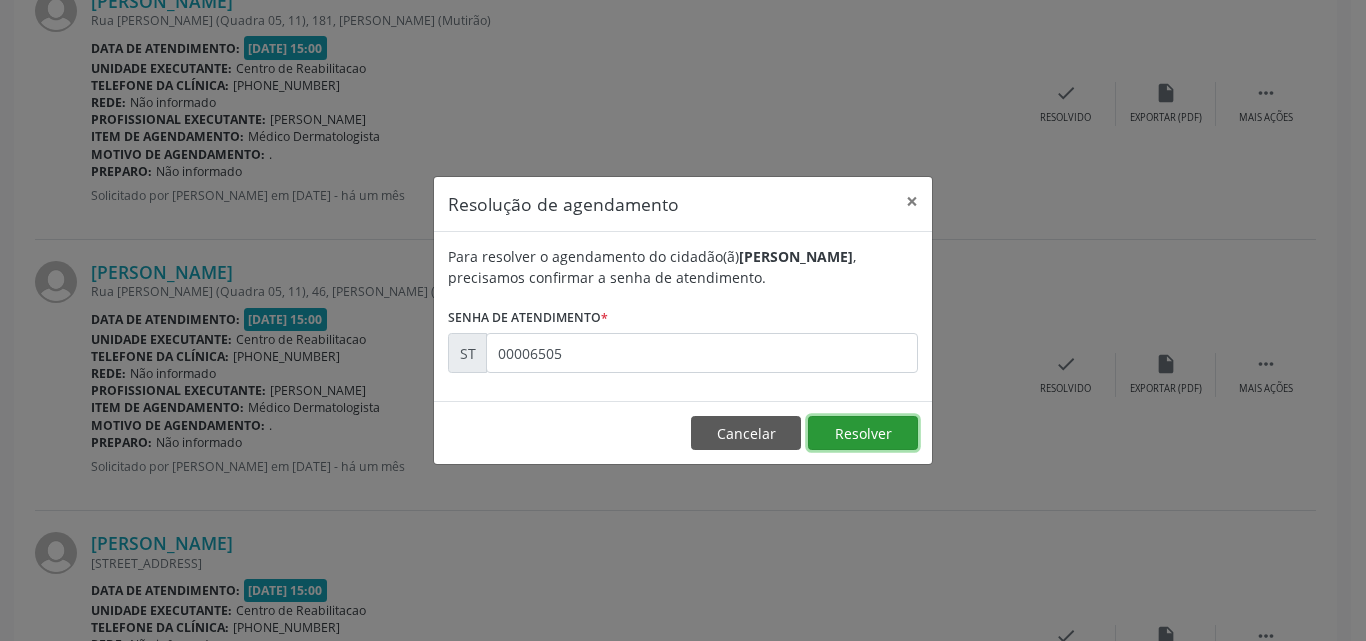 click on "Resolver" at bounding box center (863, 433) 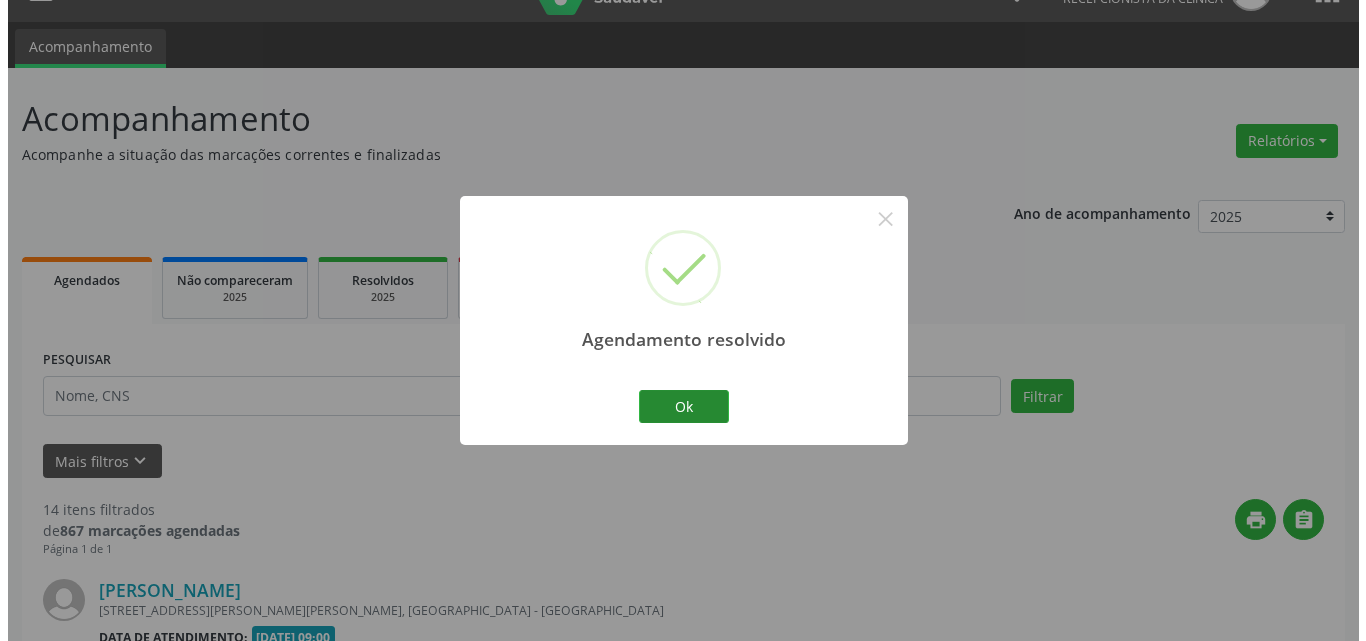 scroll, scrollTop: 2800, scrollLeft: 0, axis: vertical 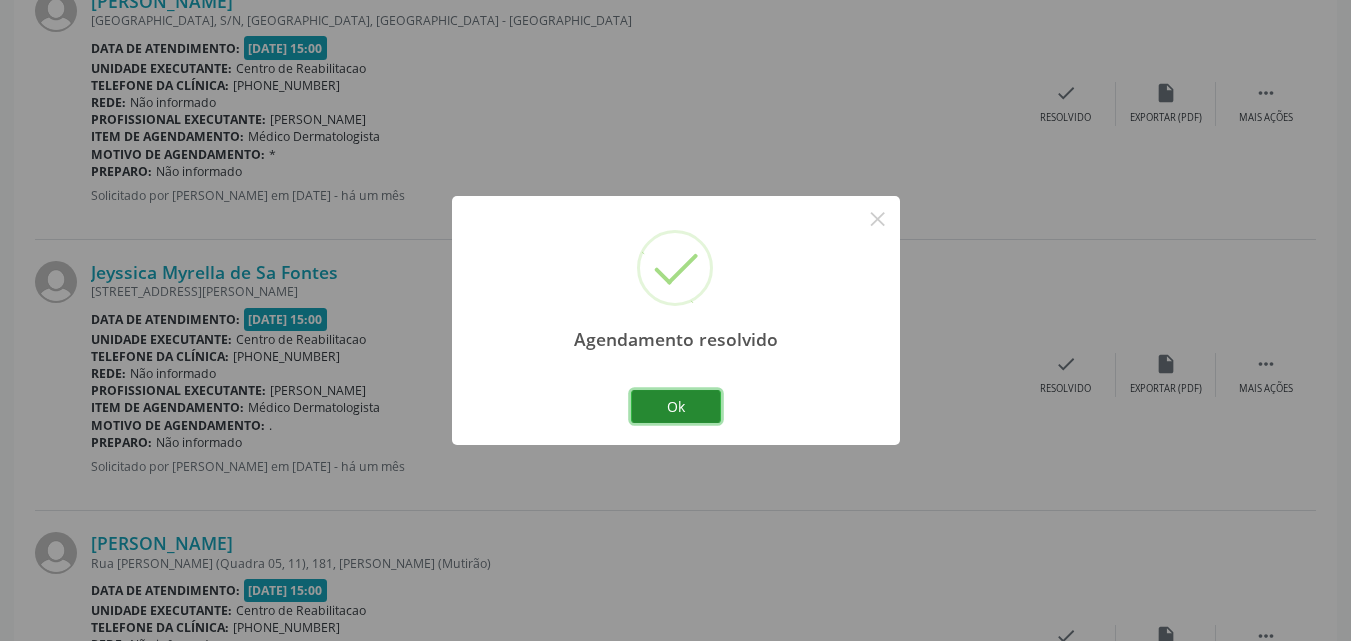 click on "Ok" at bounding box center (676, 407) 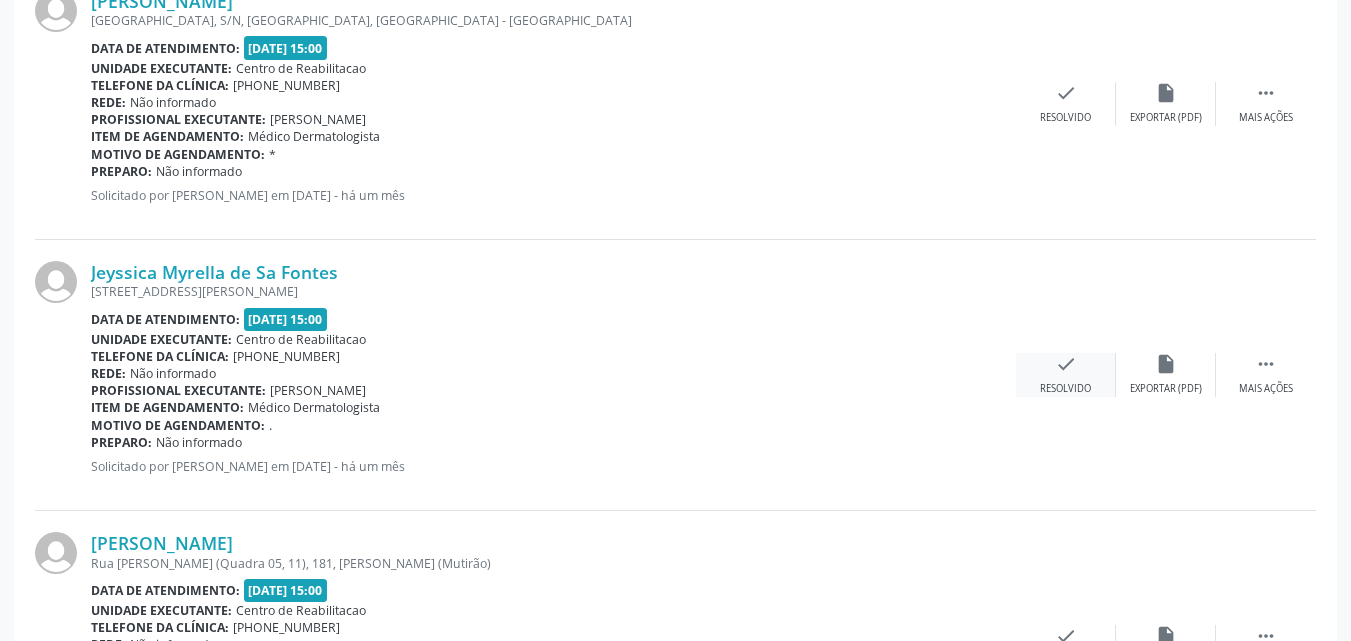 click on "check" at bounding box center (1066, 364) 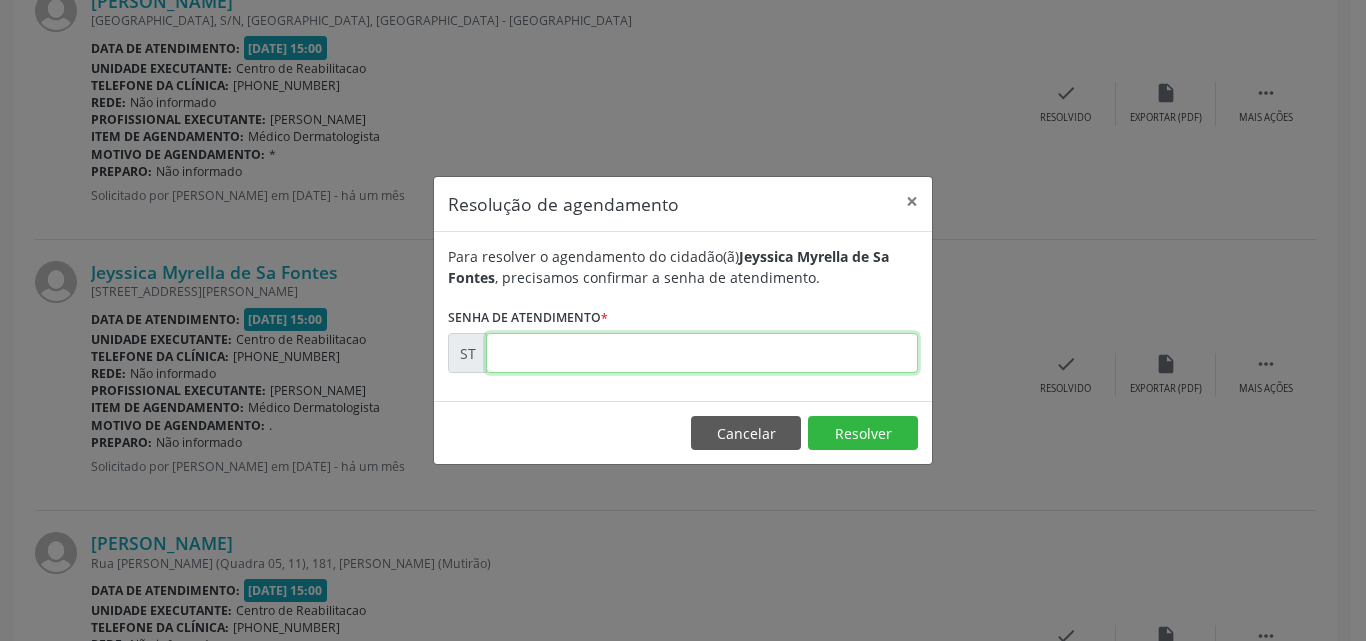 click at bounding box center (702, 353) 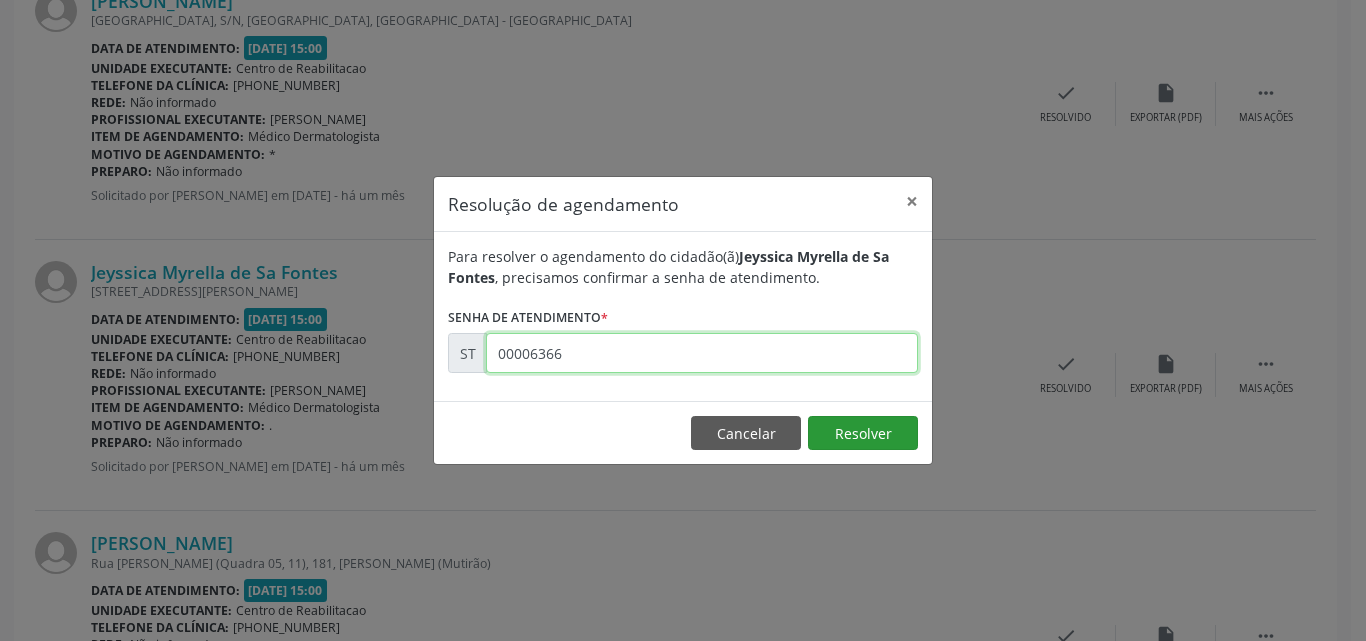 type on "00006366" 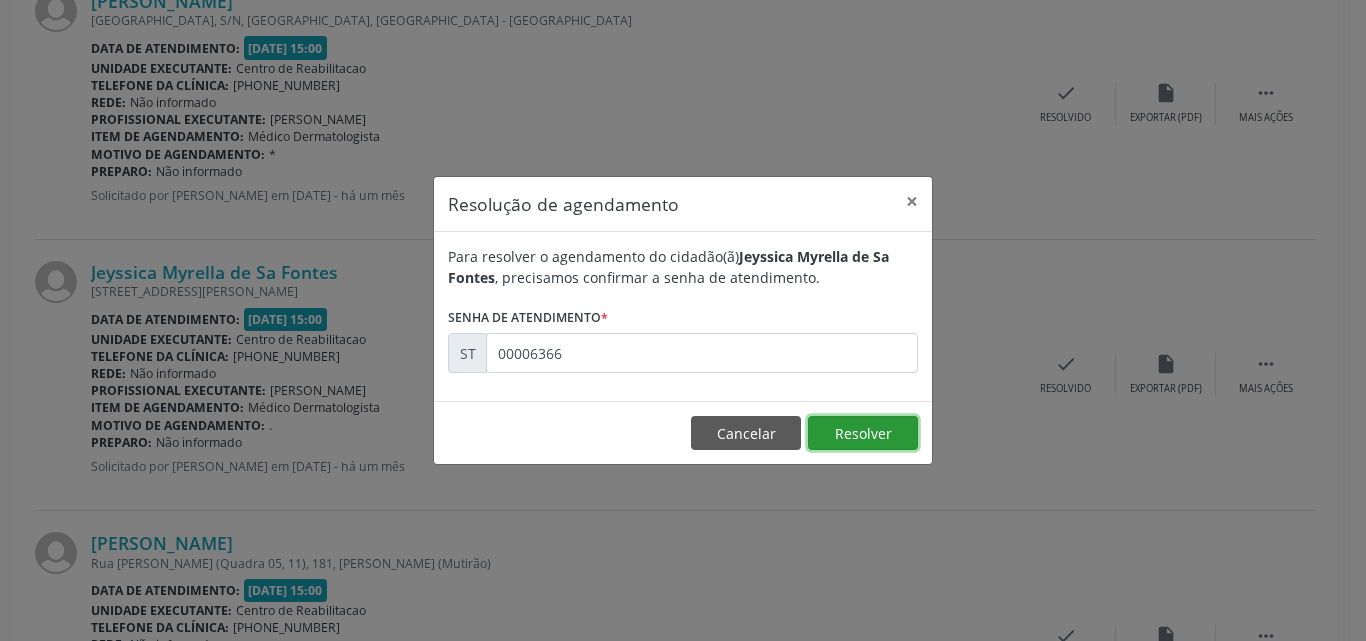 click on "Resolver" at bounding box center (863, 433) 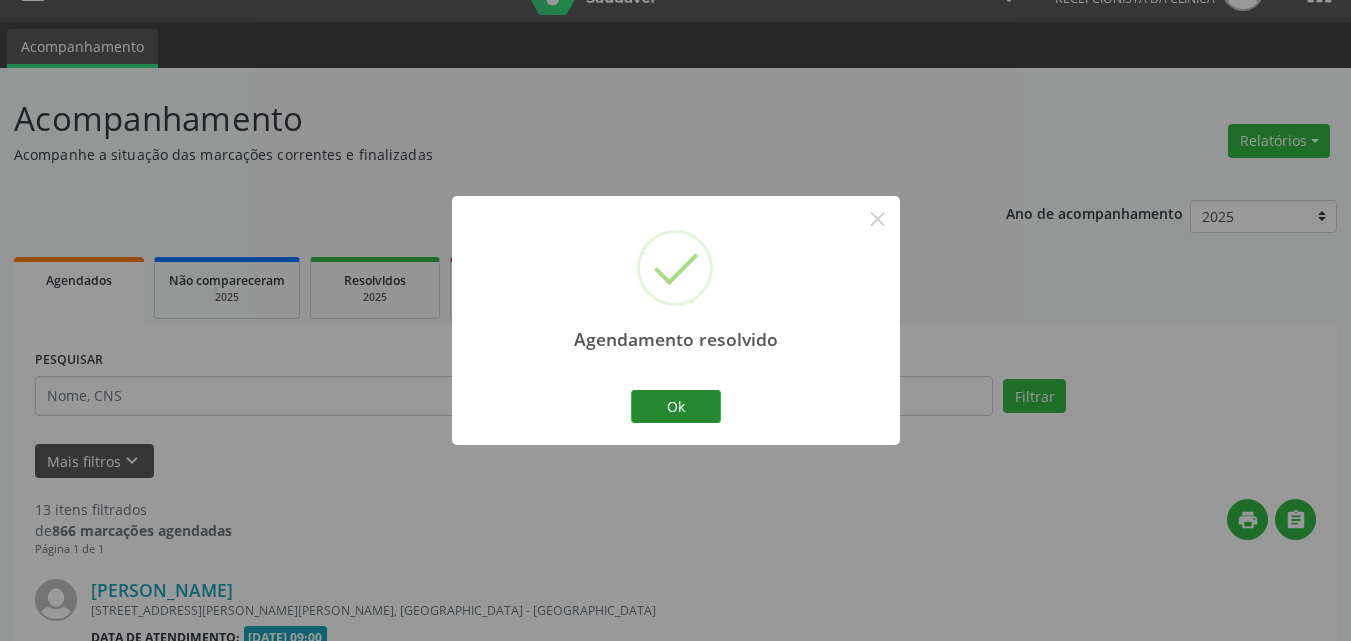scroll, scrollTop: 2800, scrollLeft: 0, axis: vertical 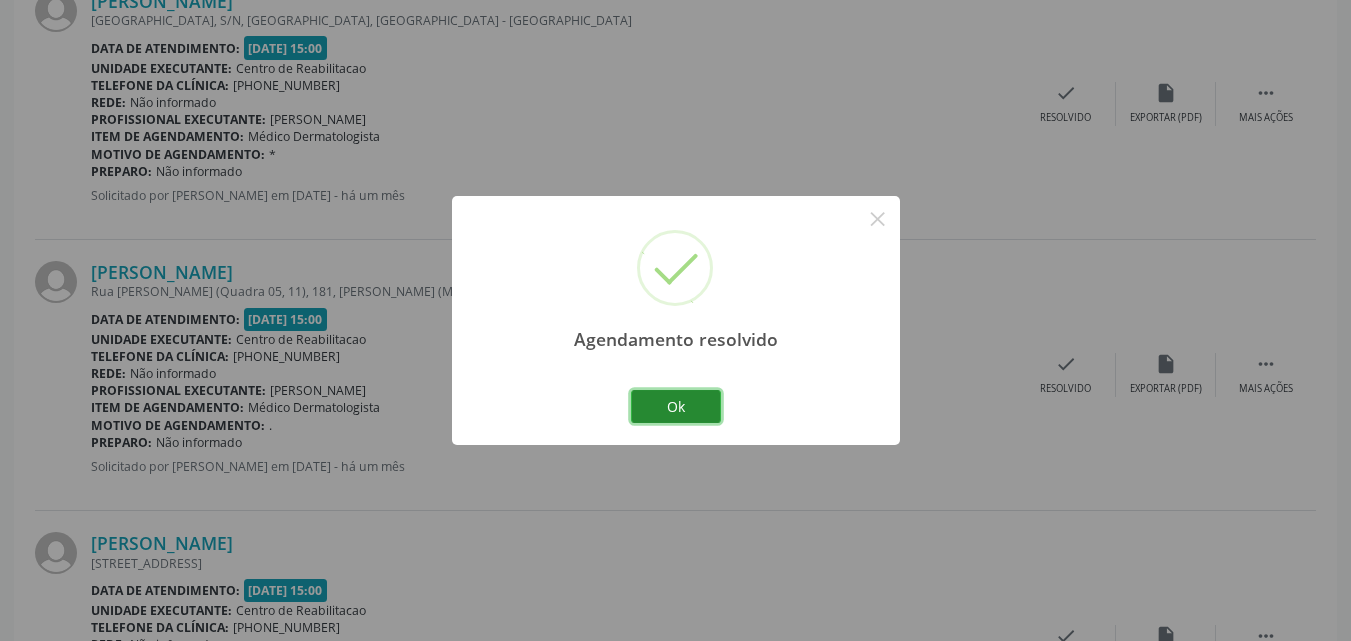 click on "Ok" at bounding box center (676, 407) 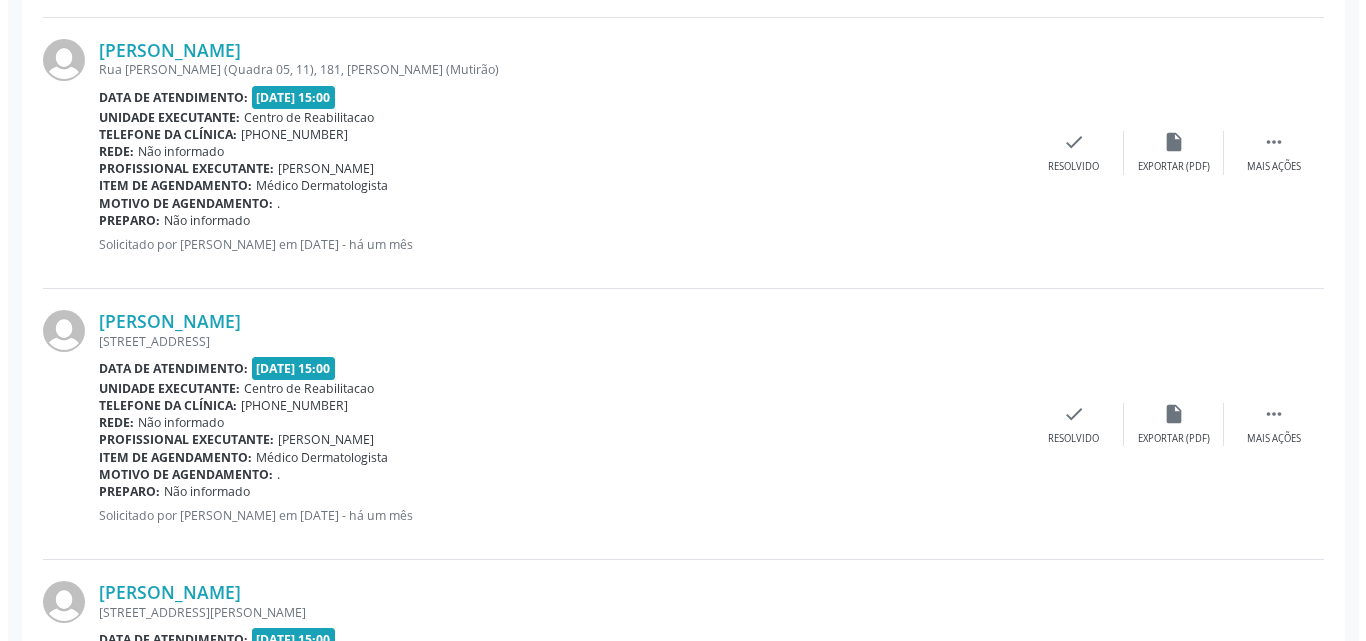 scroll, scrollTop: 3100, scrollLeft: 0, axis: vertical 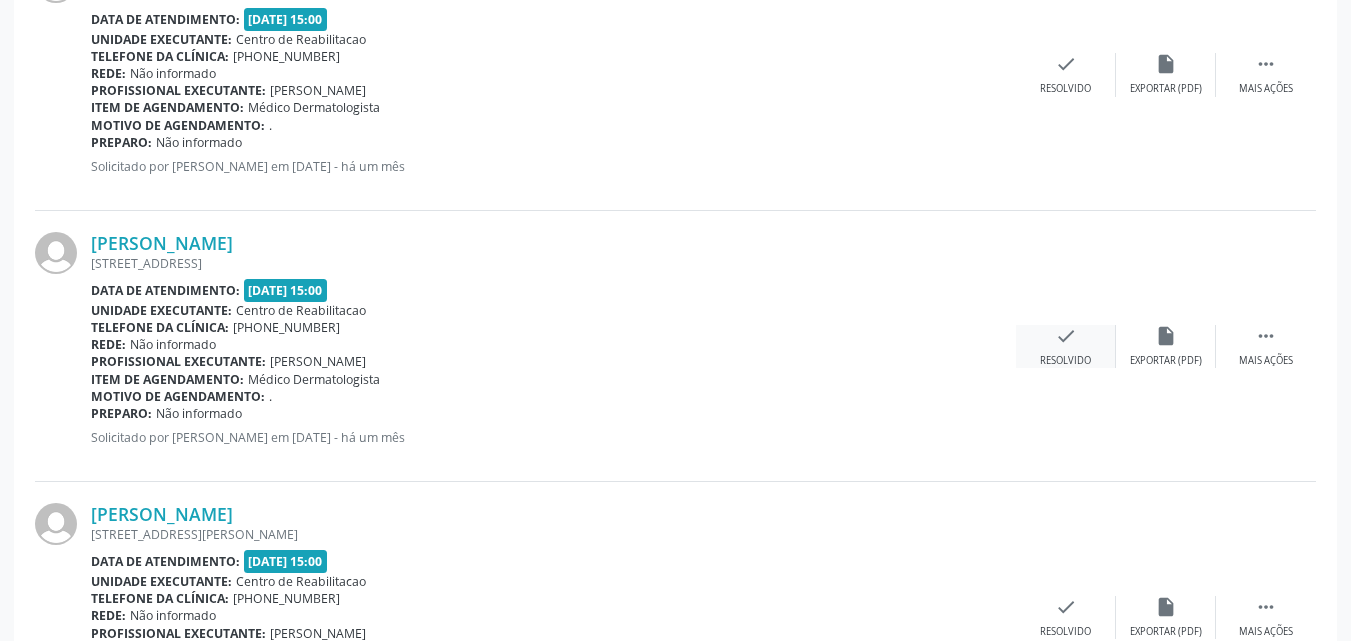 click on "check" at bounding box center [1066, 336] 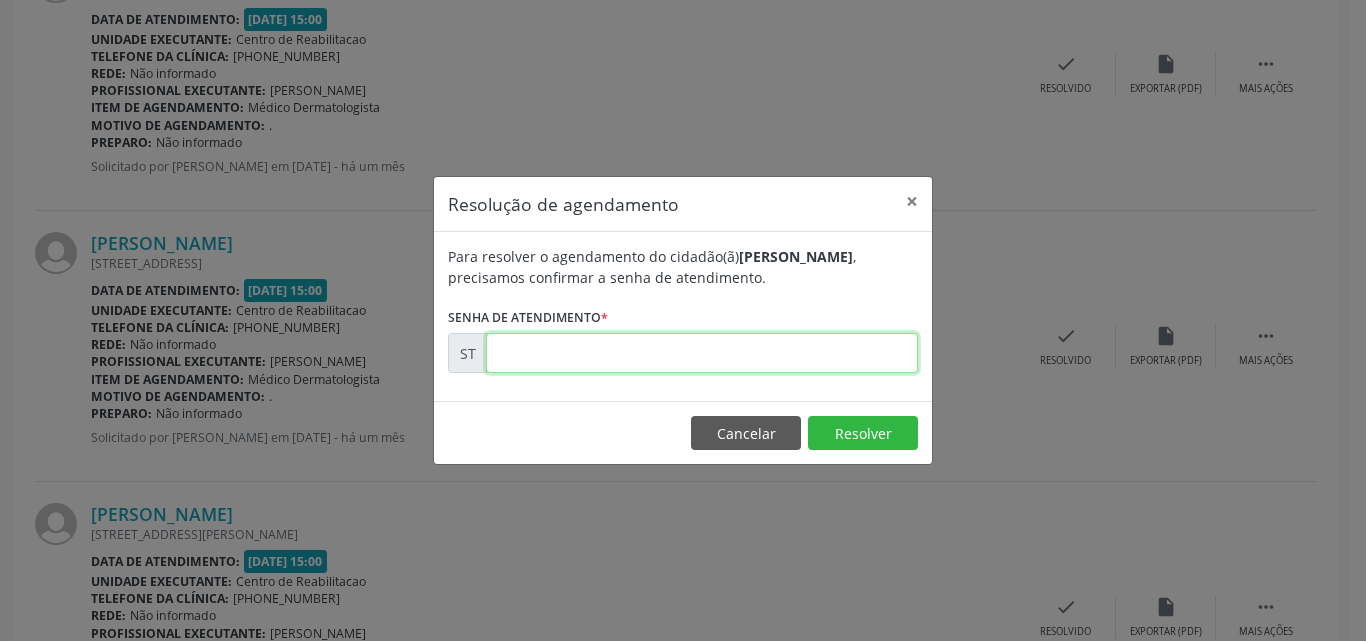 click at bounding box center [702, 353] 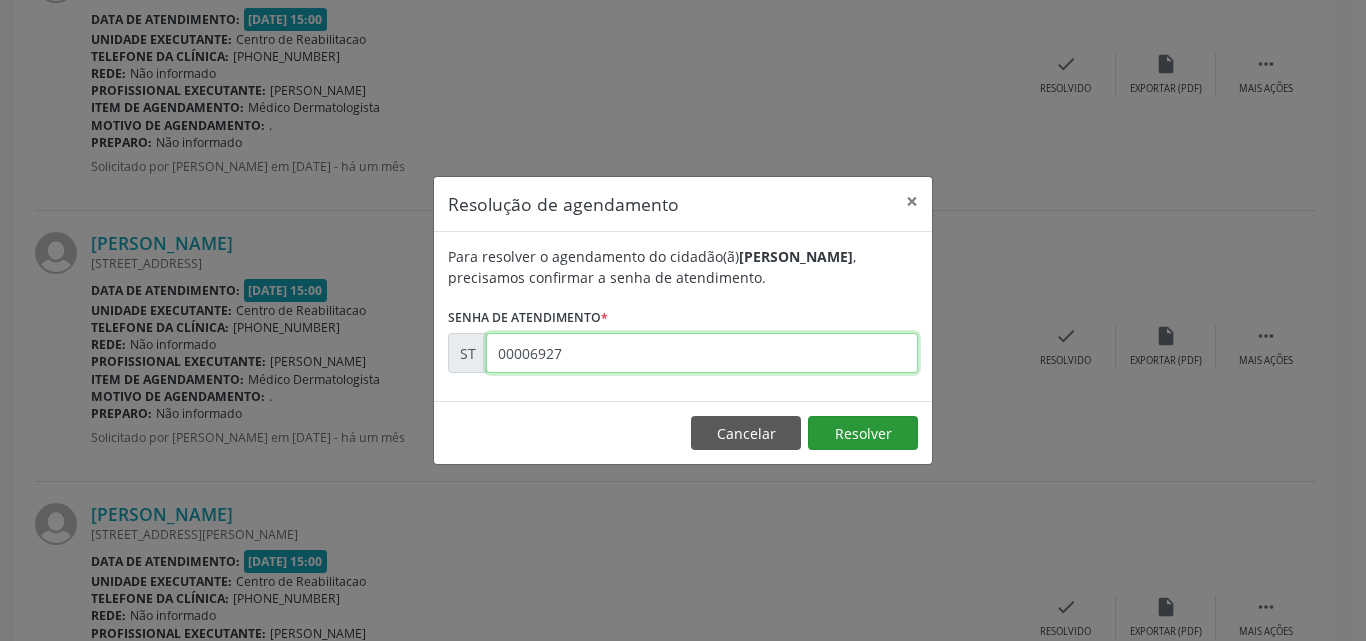 type on "00006927" 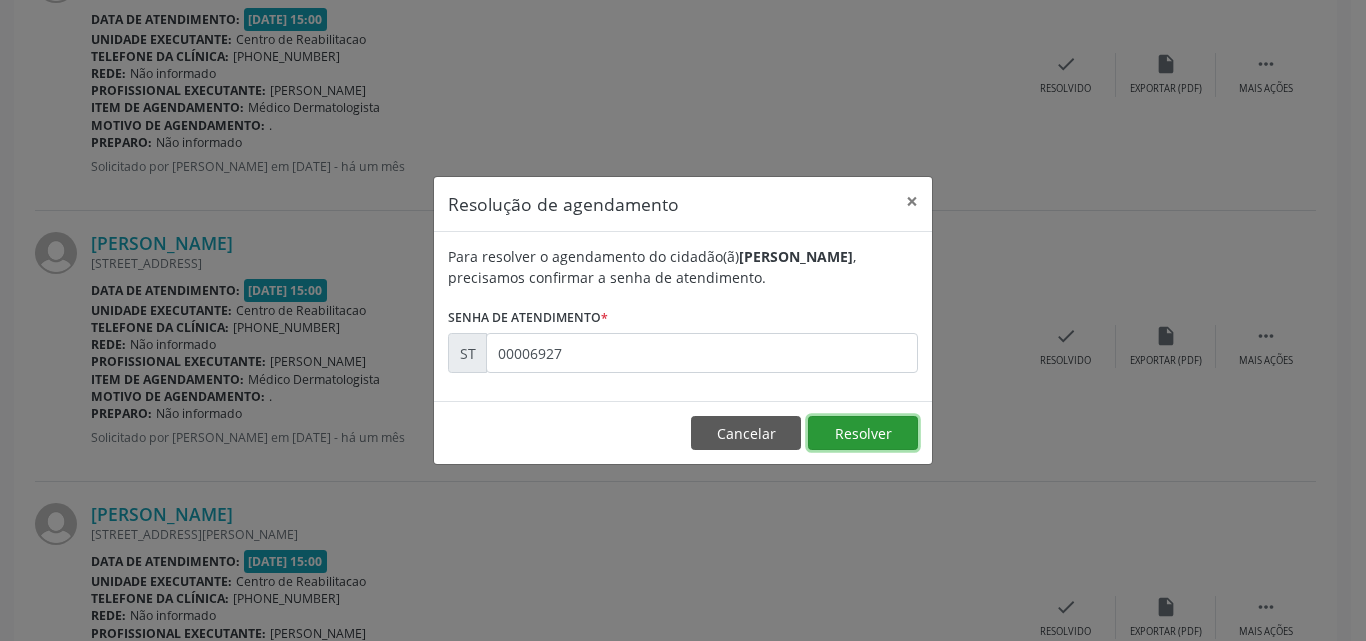 click on "Resolver" at bounding box center [863, 433] 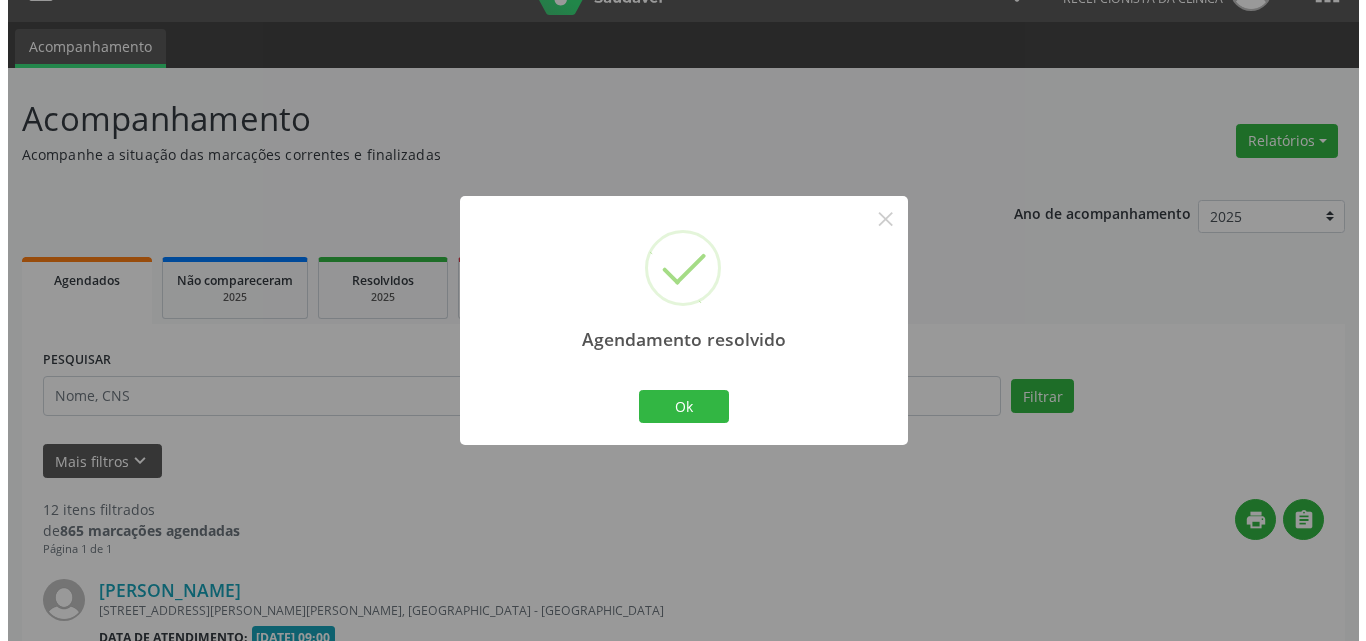 scroll, scrollTop: 3100, scrollLeft: 0, axis: vertical 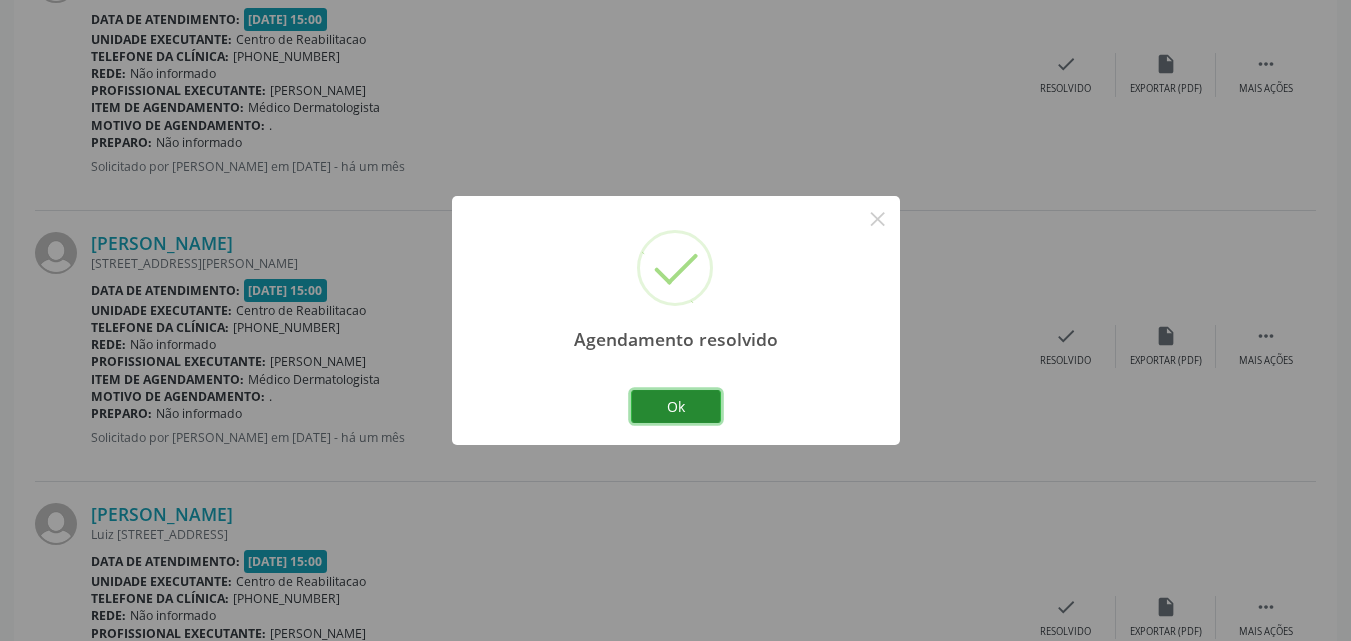 click on "Ok" at bounding box center (676, 407) 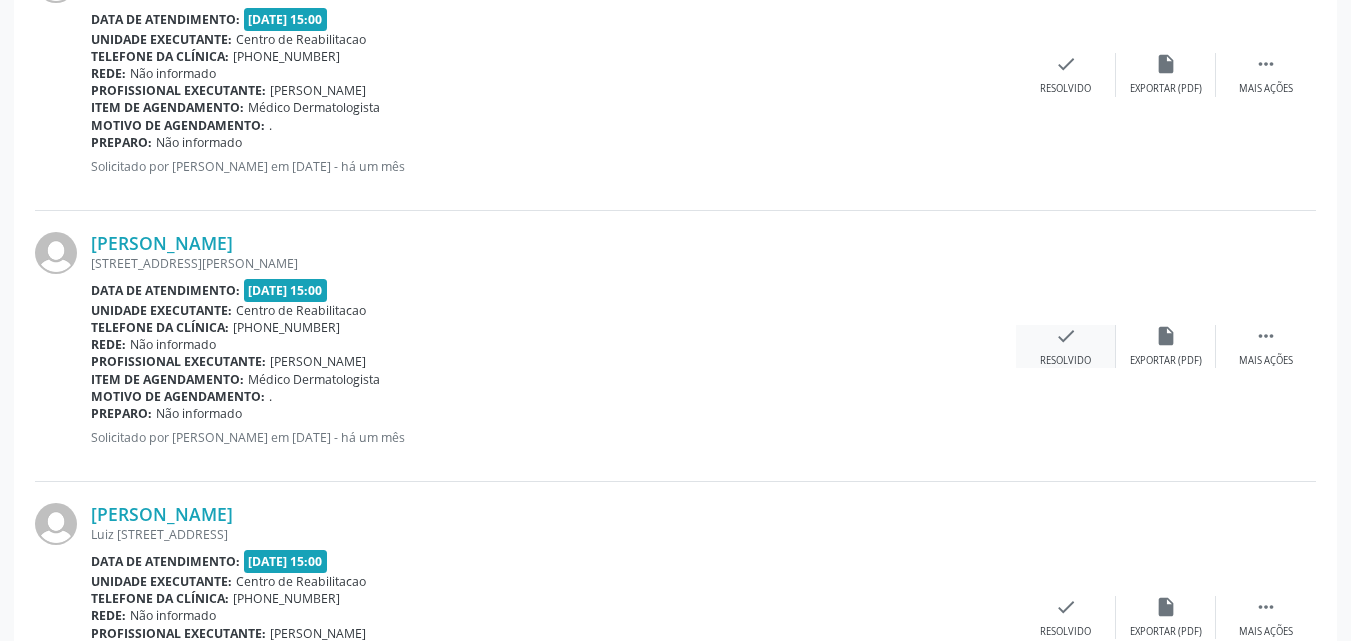click on "check" at bounding box center (1066, 336) 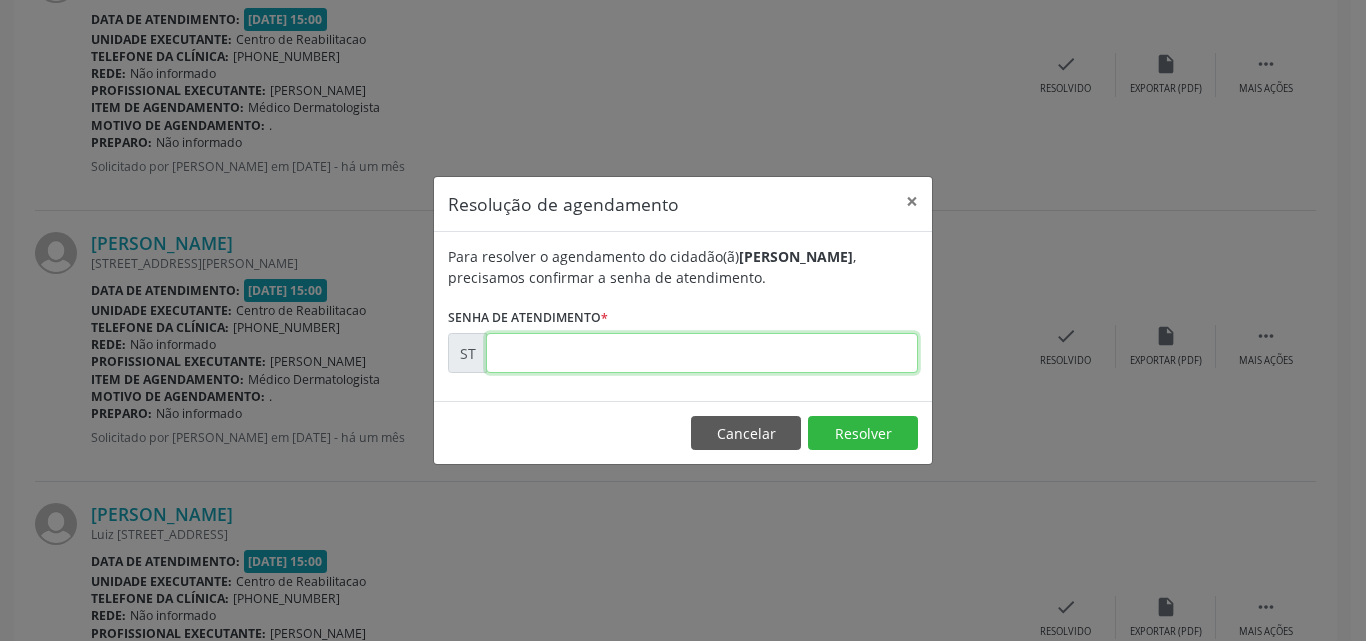 click at bounding box center [702, 353] 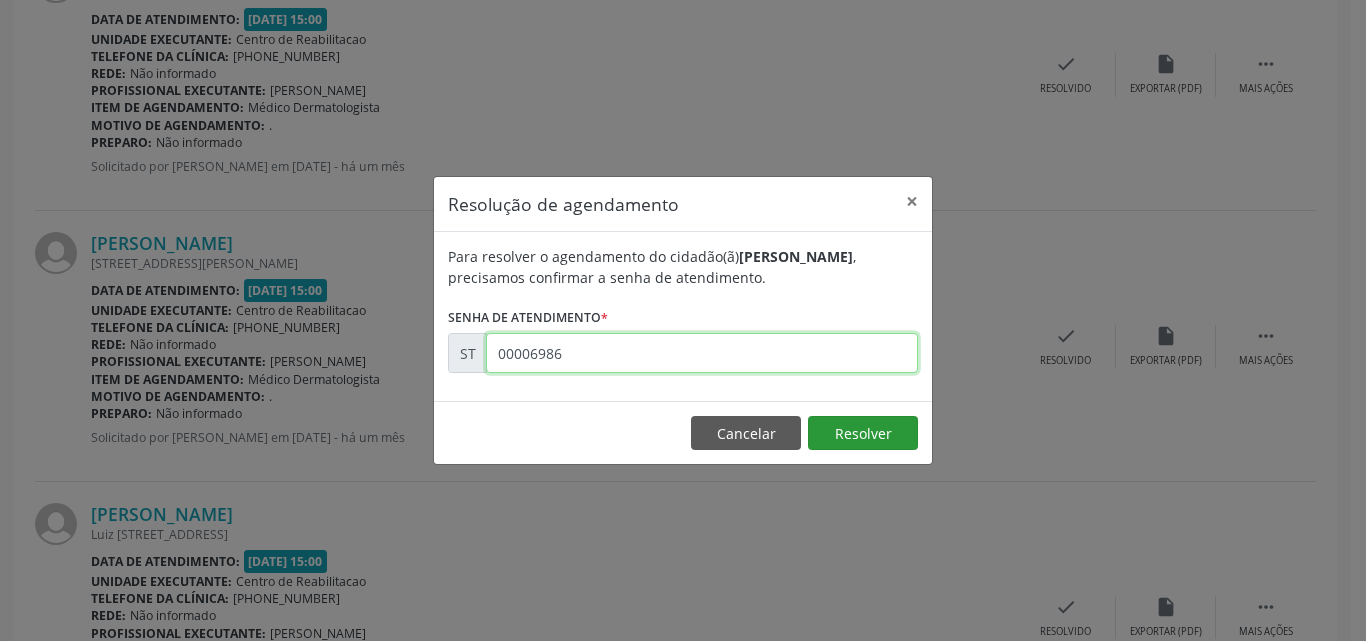 type on "00006986" 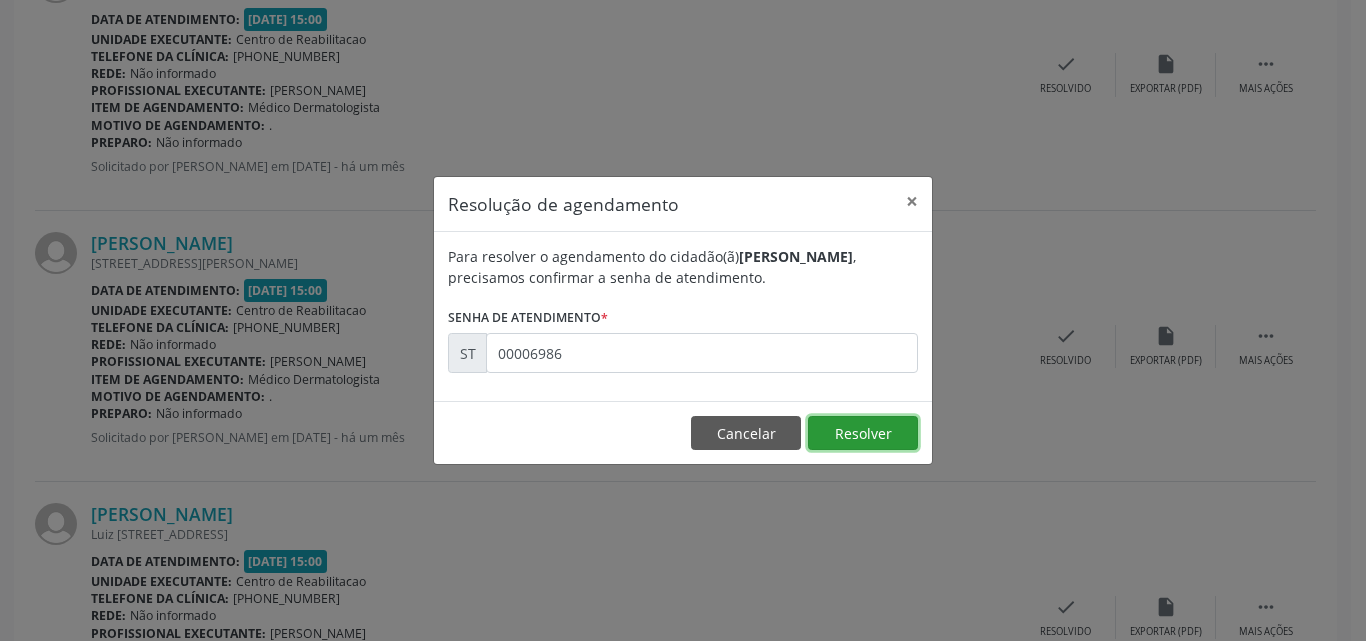click on "Resolver" at bounding box center [863, 433] 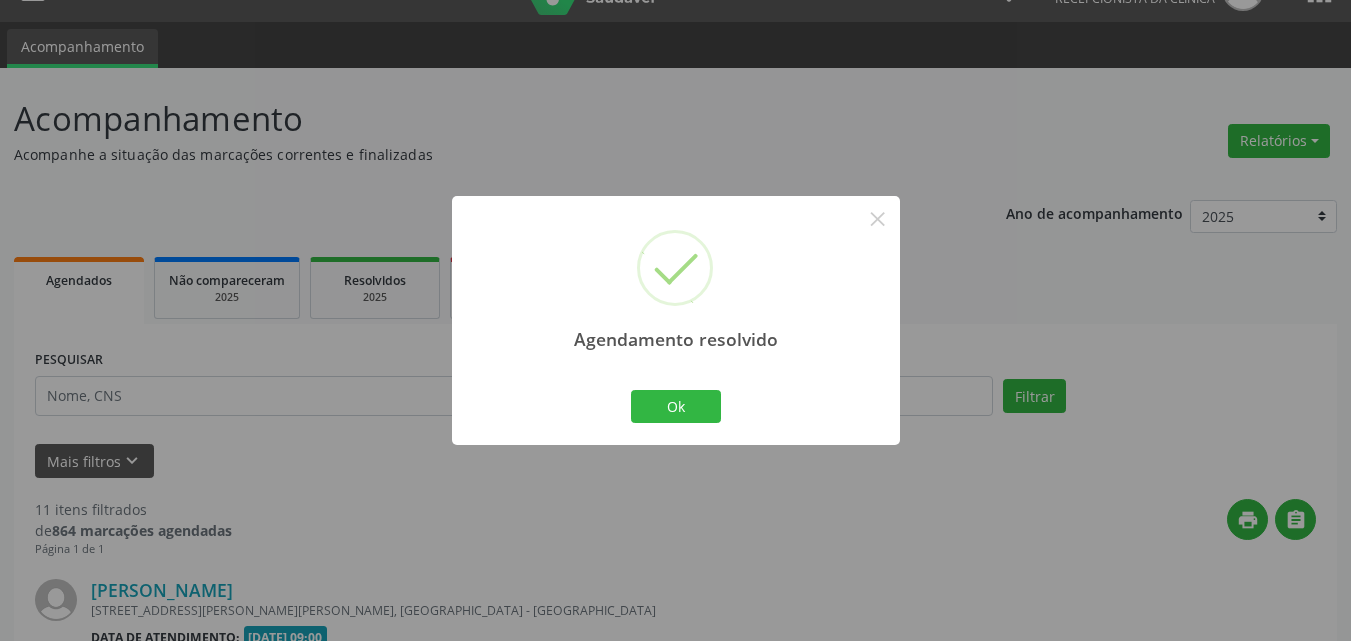 scroll, scrollTop: 2975, scrollLeft: 0, axis: vertical 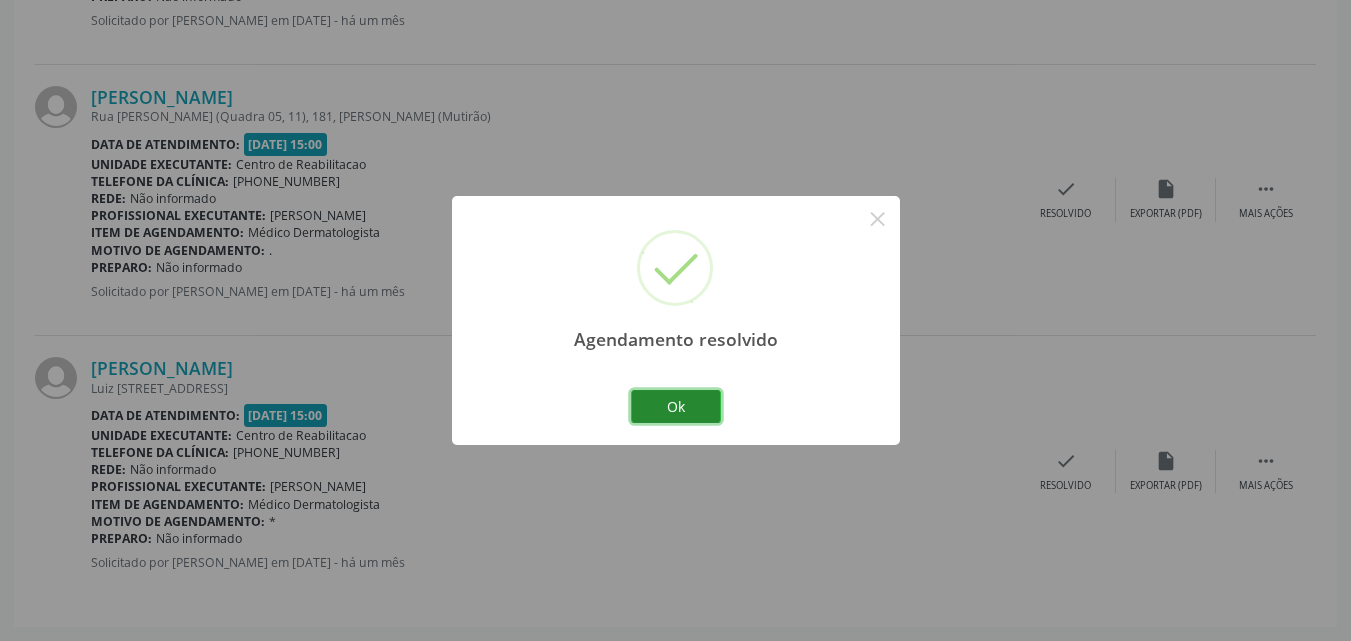 click on "Ok" at bounding box center [676, 407] 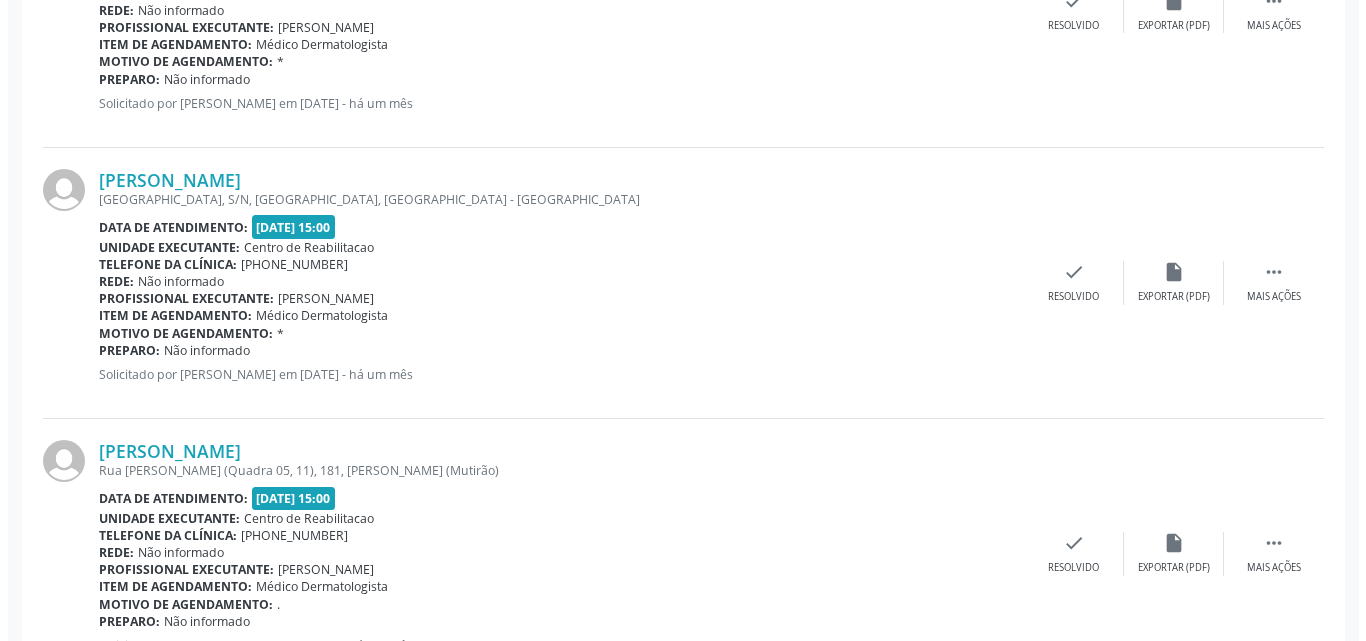 scroll, scrollTop: 2575, scrollLeft: 0, axis: vertical 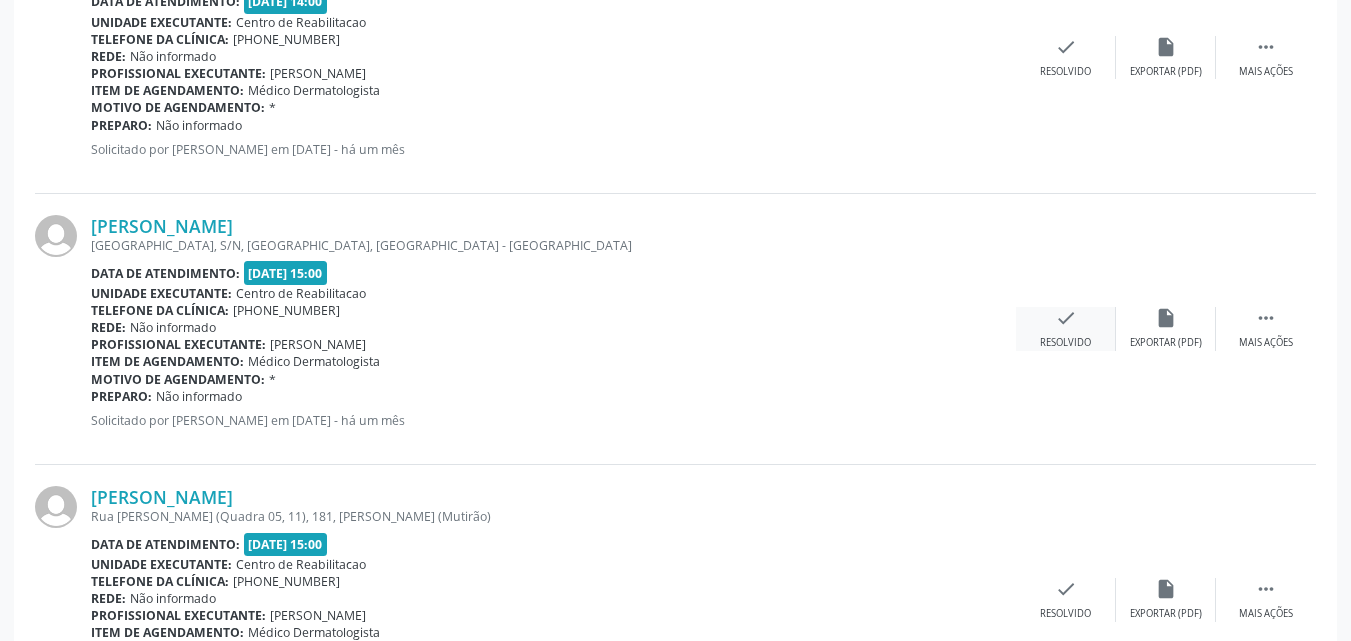click on "check" at bounding box center (1066, 318) 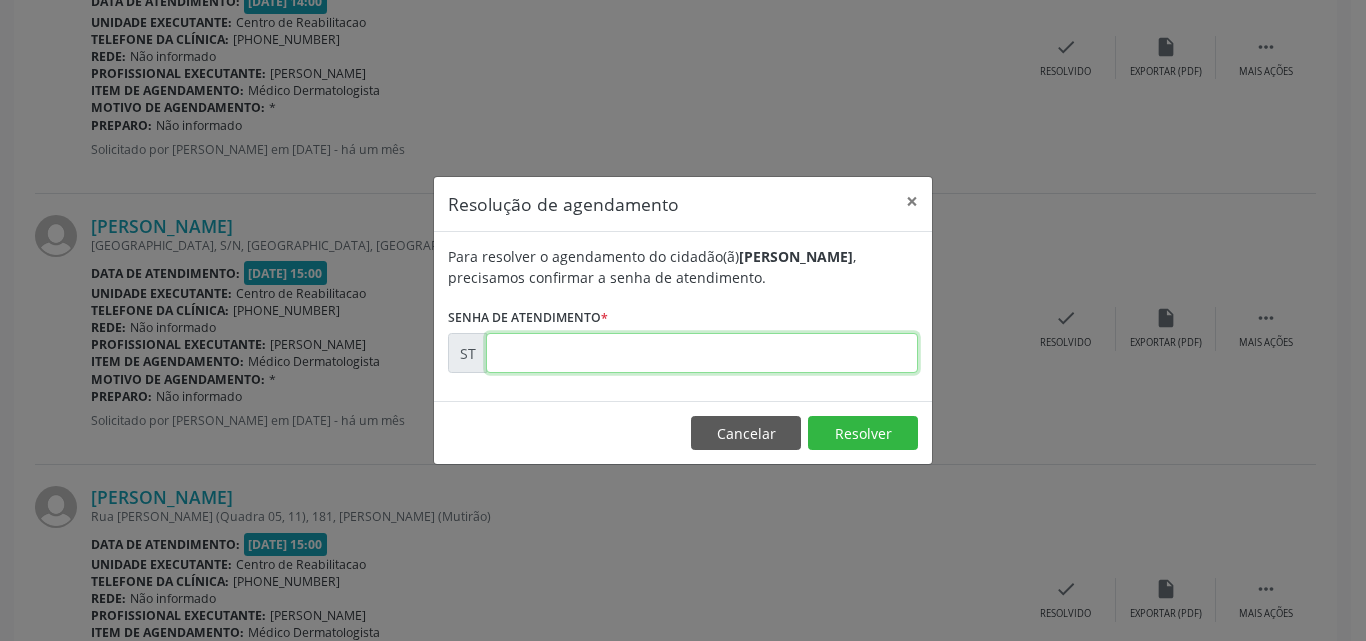 click at bounding box center (702, 353) 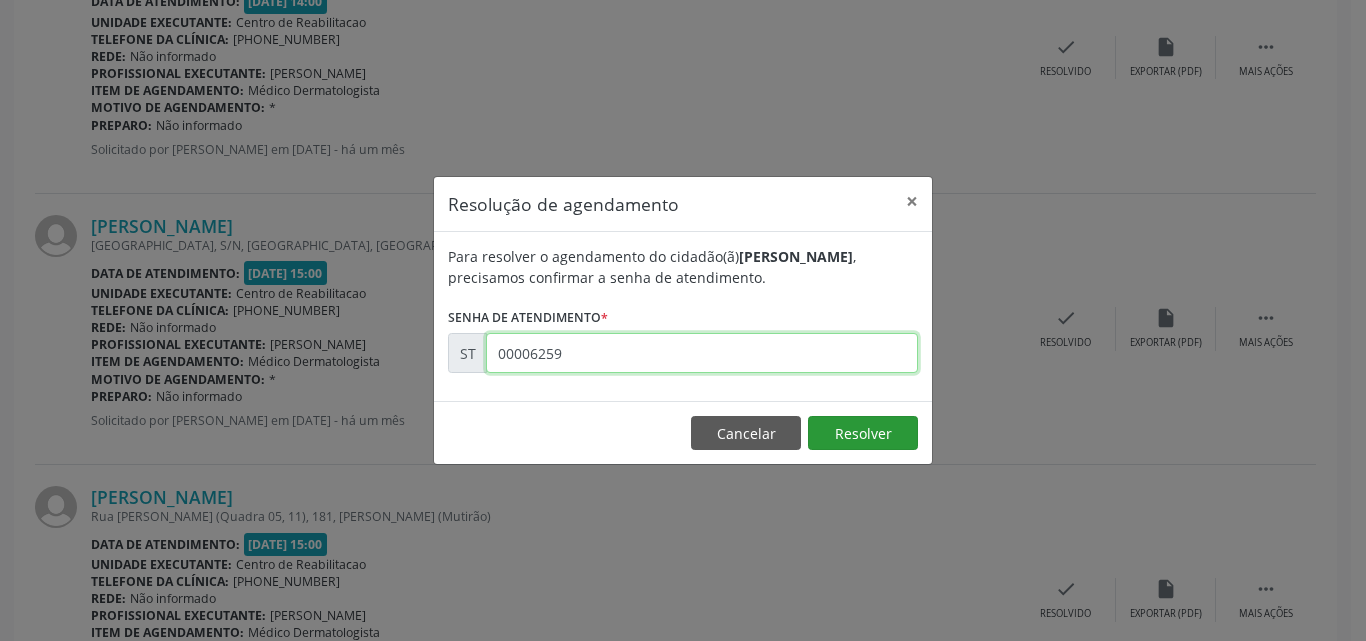 type on "00006259" 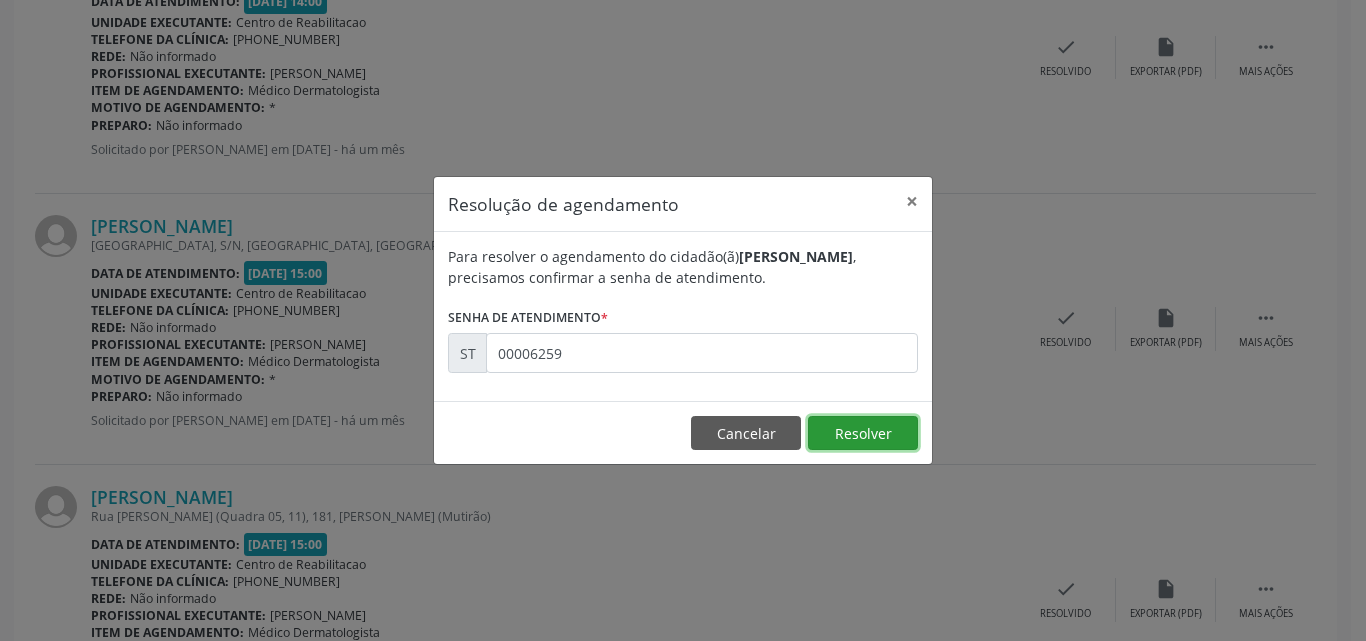 click on "Resolver" at bounding box center (863, 433) 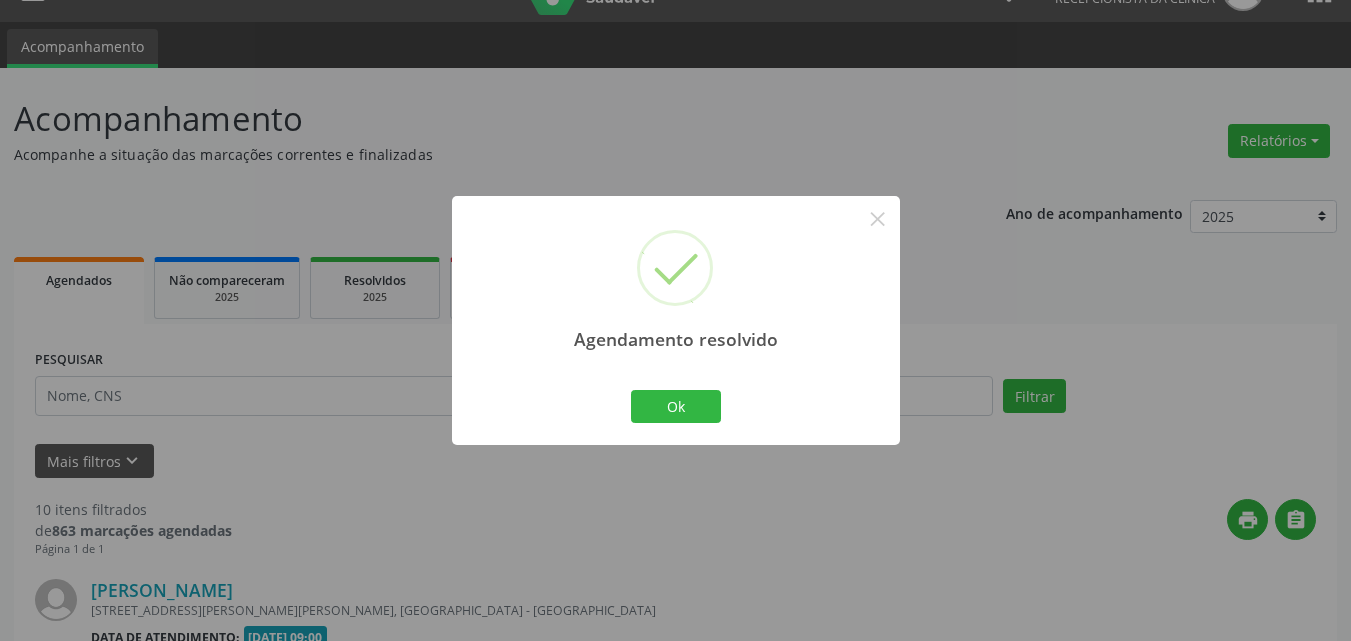 scroll, scrollTop: 2575, scrollLeft: 0, axis: vertical 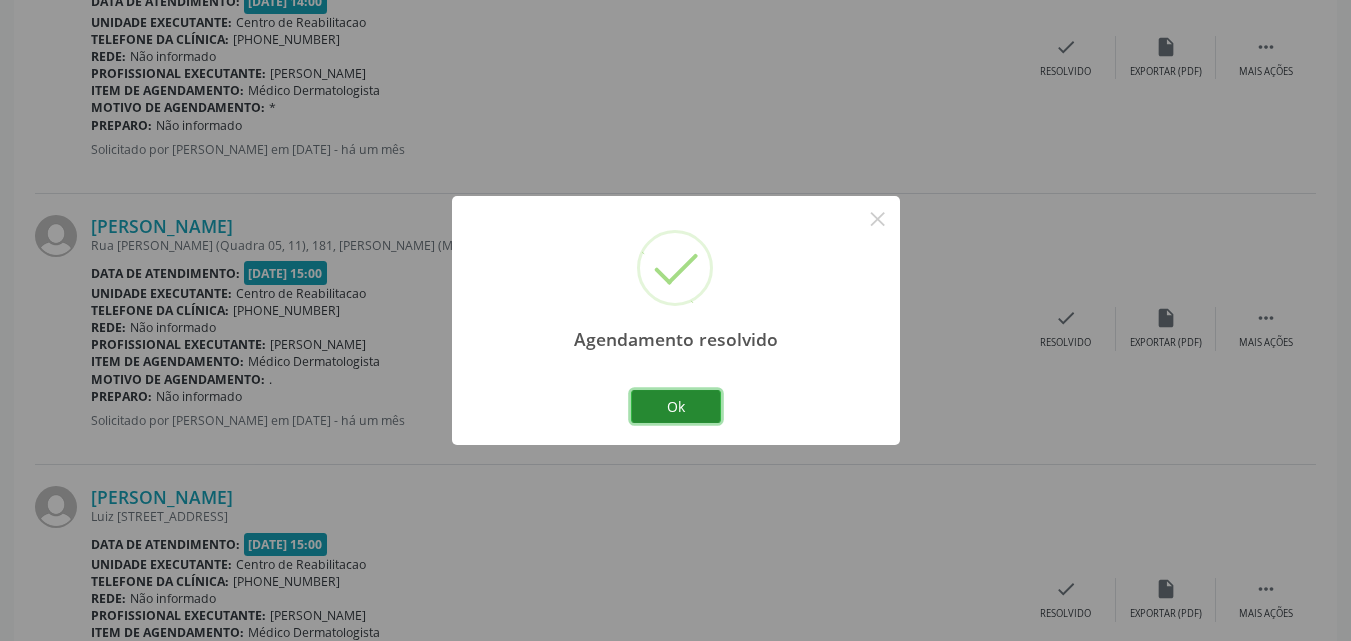 click on "Ok" at bounding box center (676, 407) 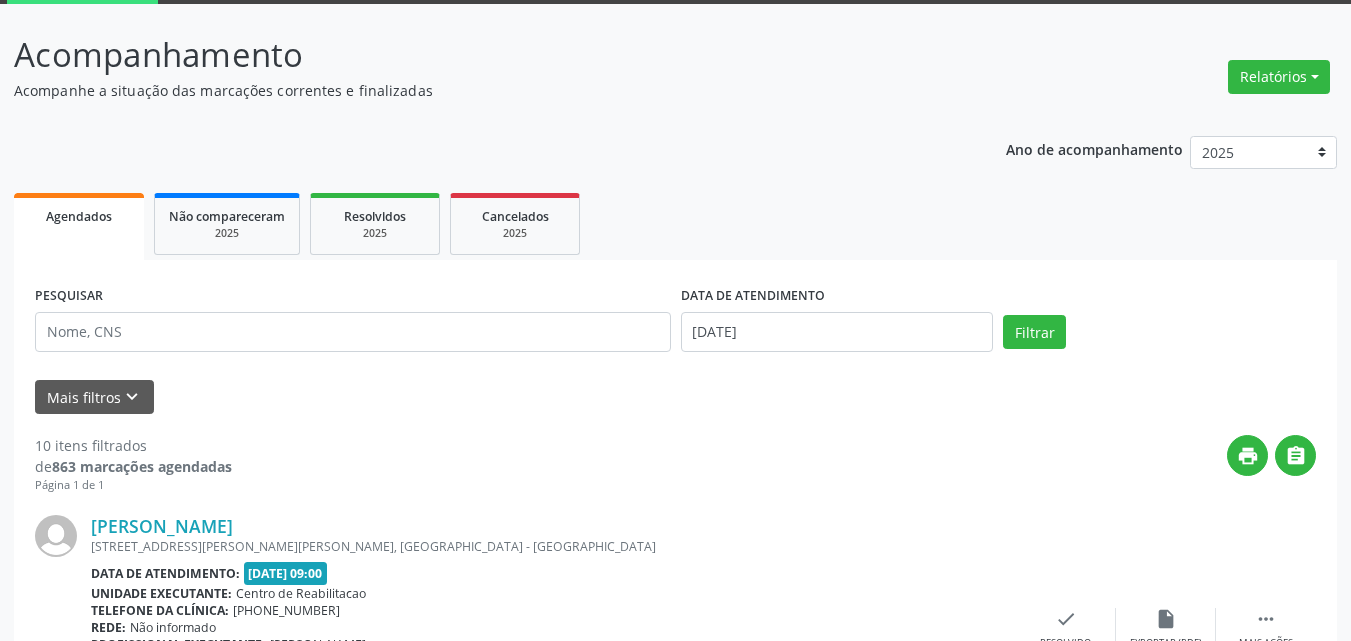 scroll, scrollTop: 75, scrollLeft: 0, axis: vertical 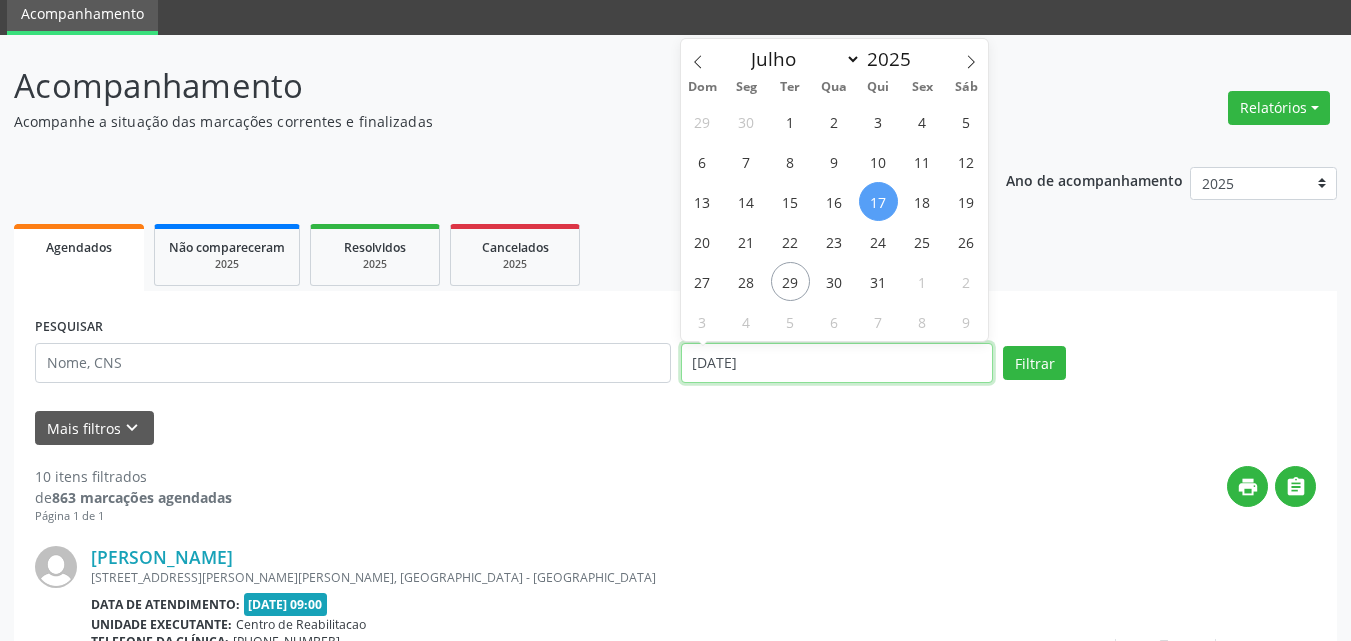 click on "[DATE]" at bounding box center (837, 363) 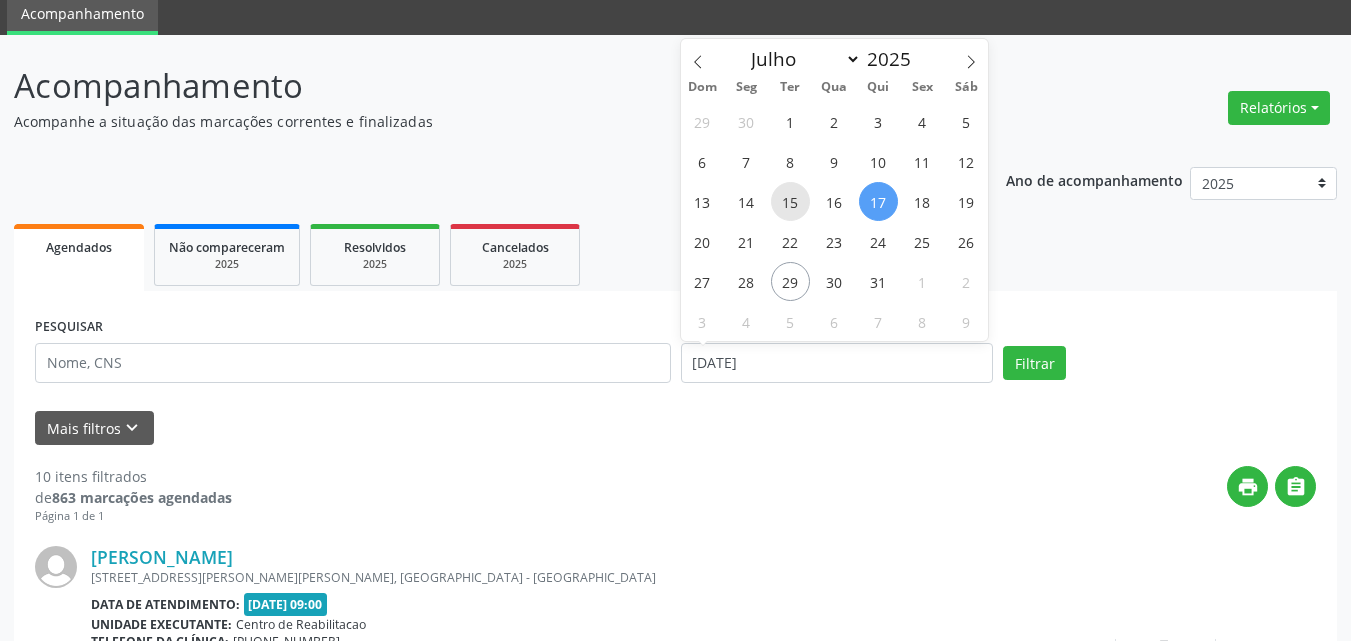 click on "15" at bounding box center [790, 201] 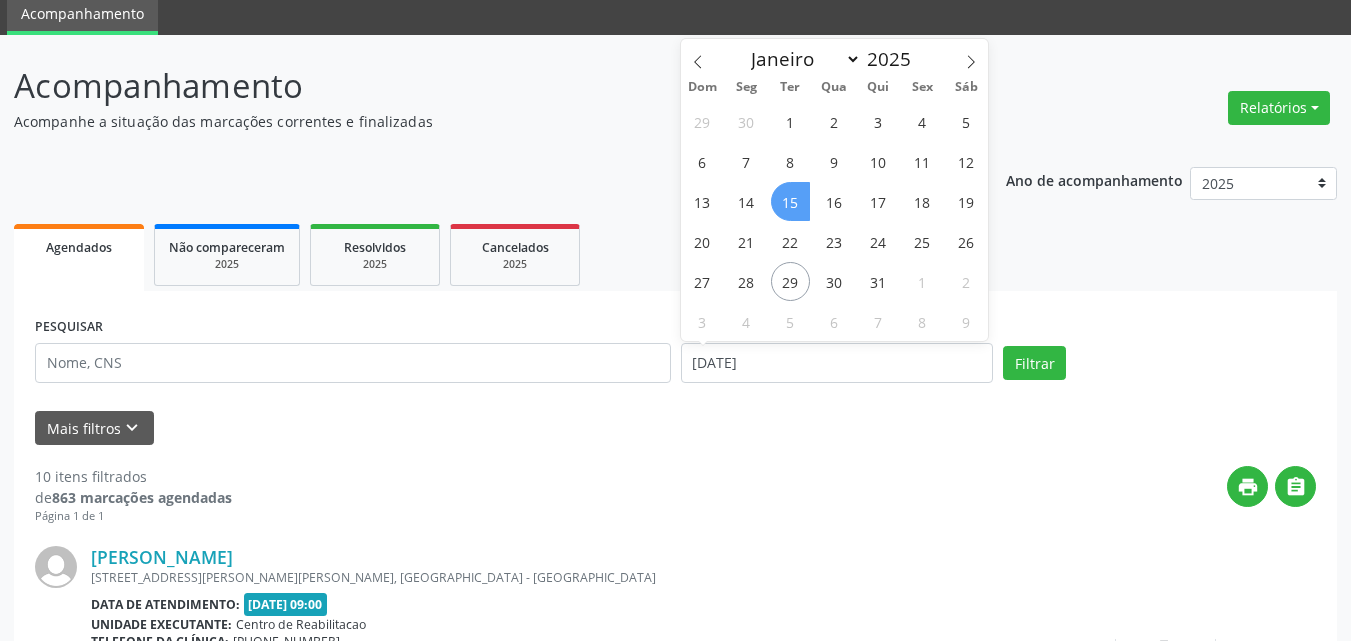 click on "15" at bounding box center [790, 201] 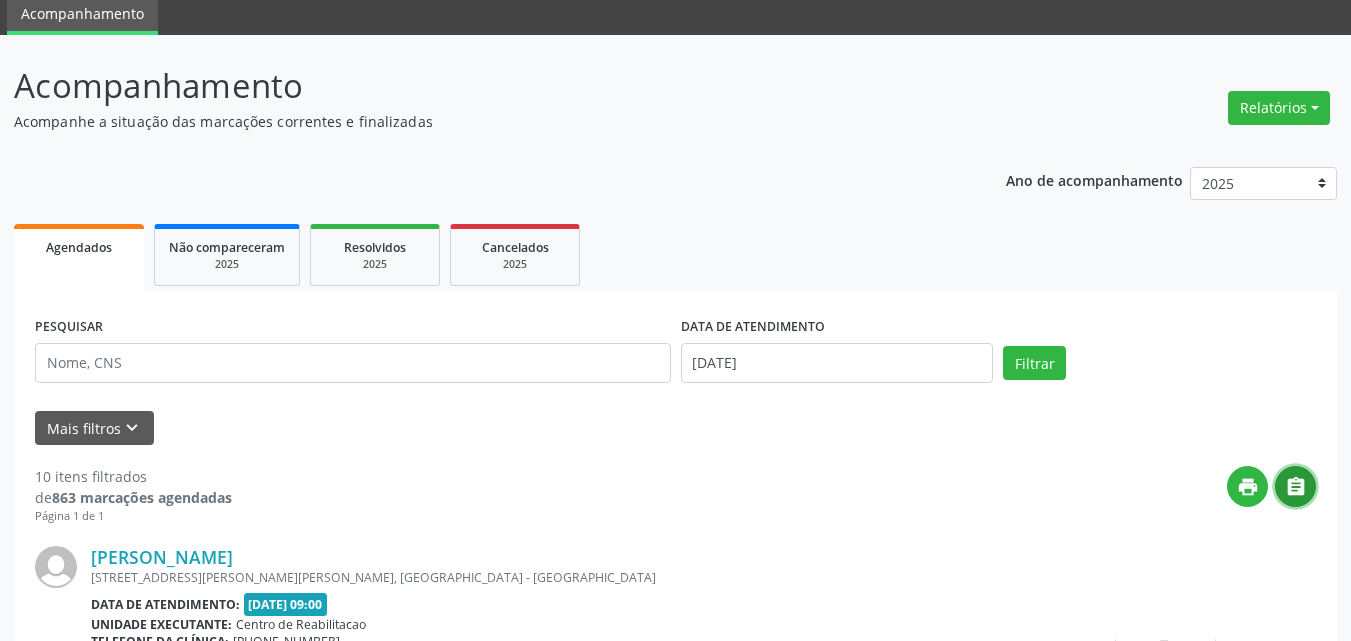 click on "" at bounding box center (1296, 487) 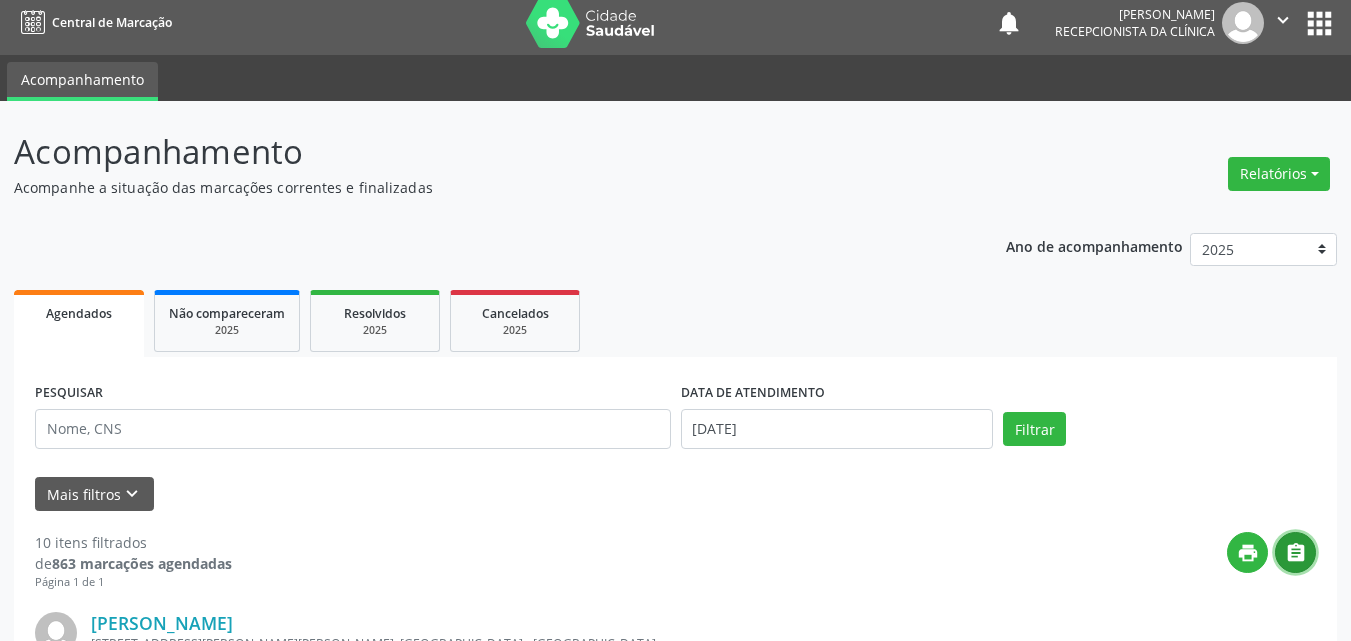 scroll, scrollTop: 0, scrollLeft: 0, axis: both 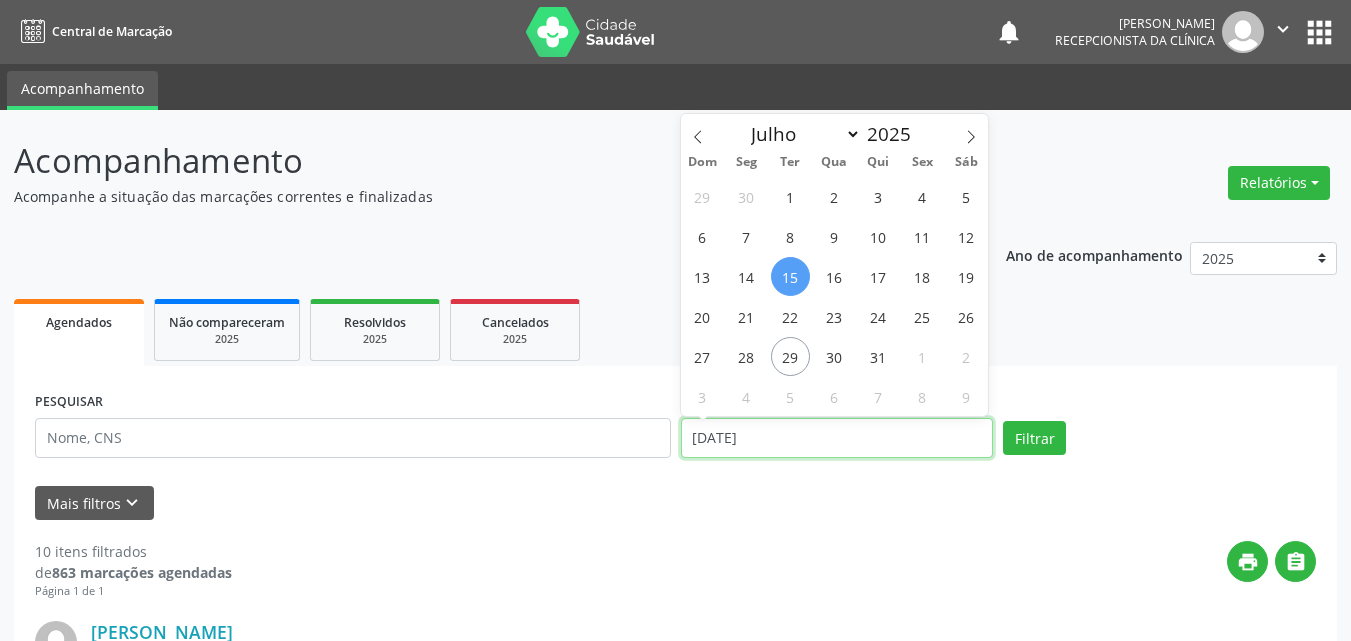 click on "[DATE]" at bounding box center [837, 438] 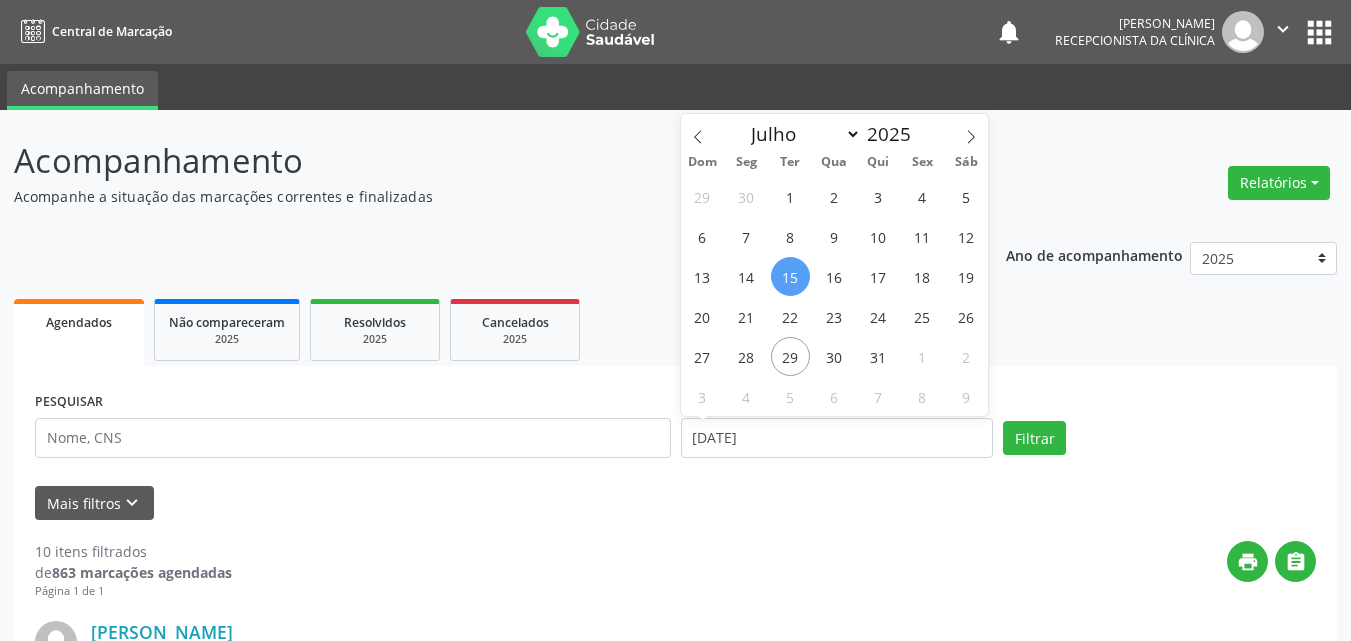 click on "15" at bounding box center [790, 276] 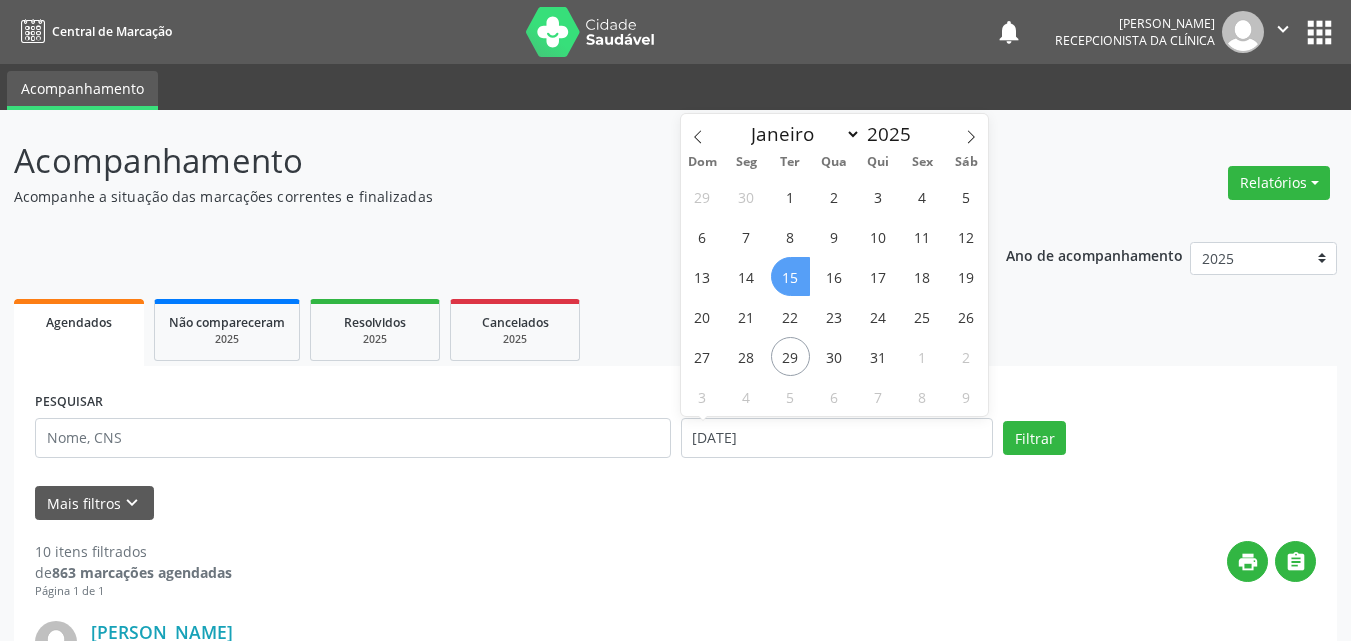click on "15" at bounding box center (790, 276) 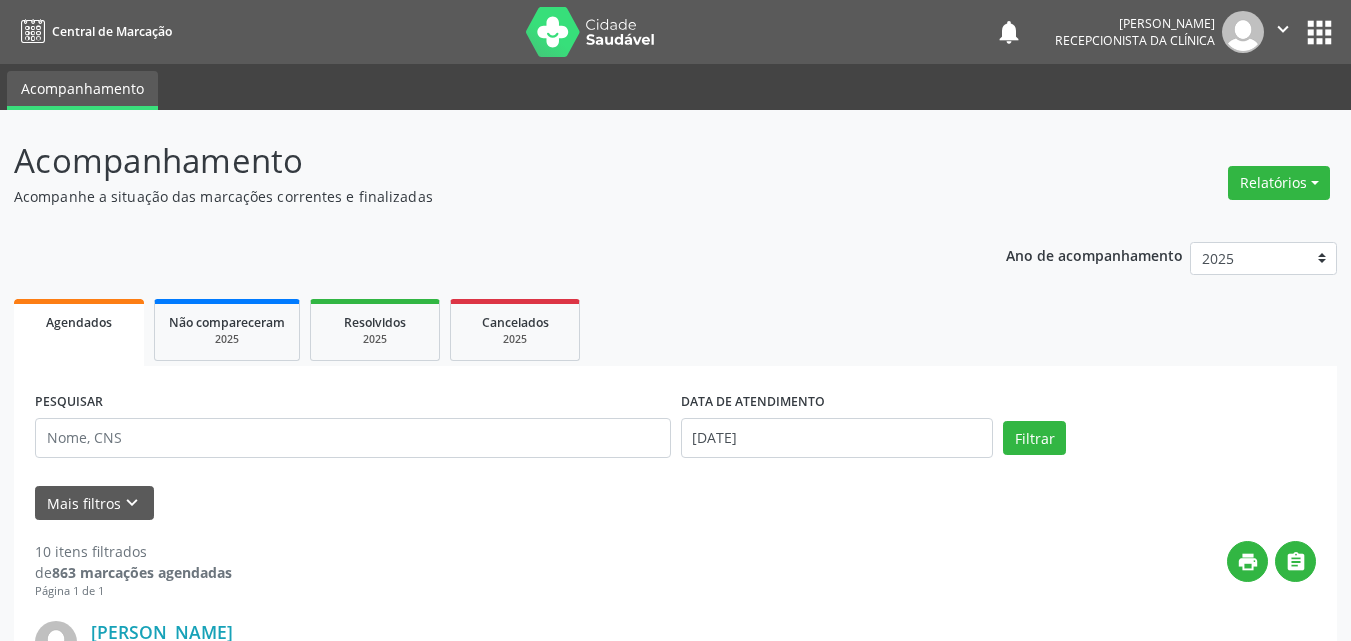 scroll, scrollTop: 100, scrollLeft: 0, axis: vertical 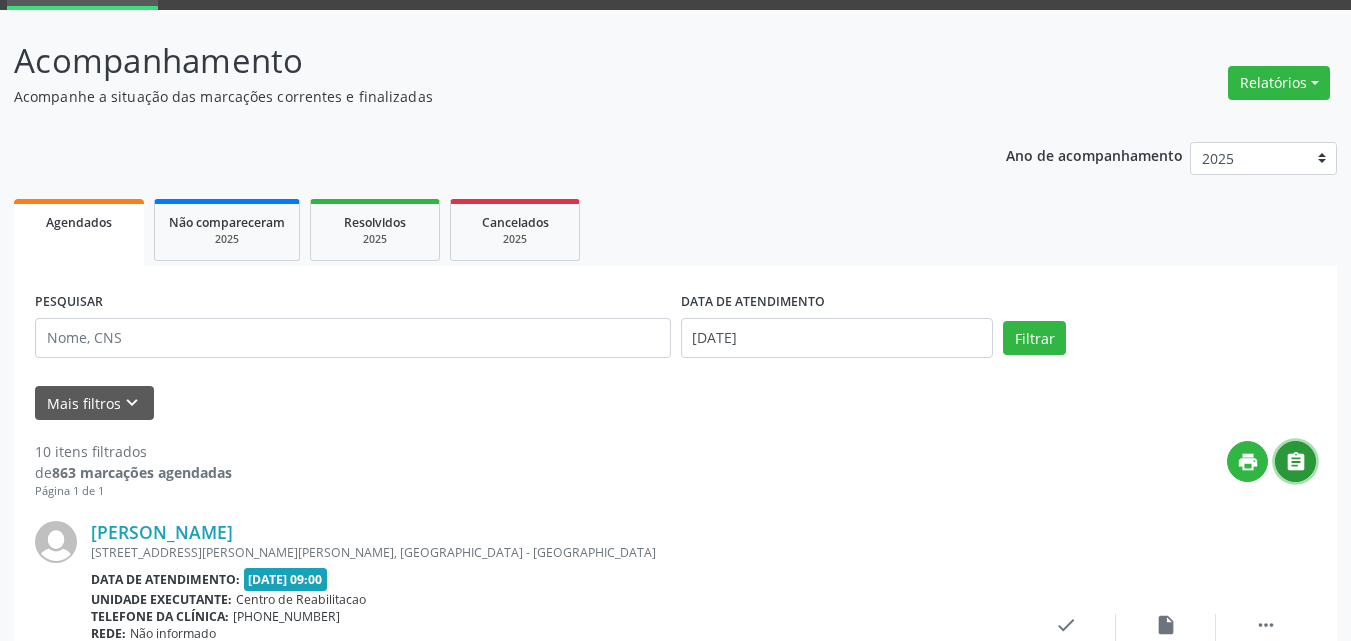 click on "" at bounding box center [1296, 462] 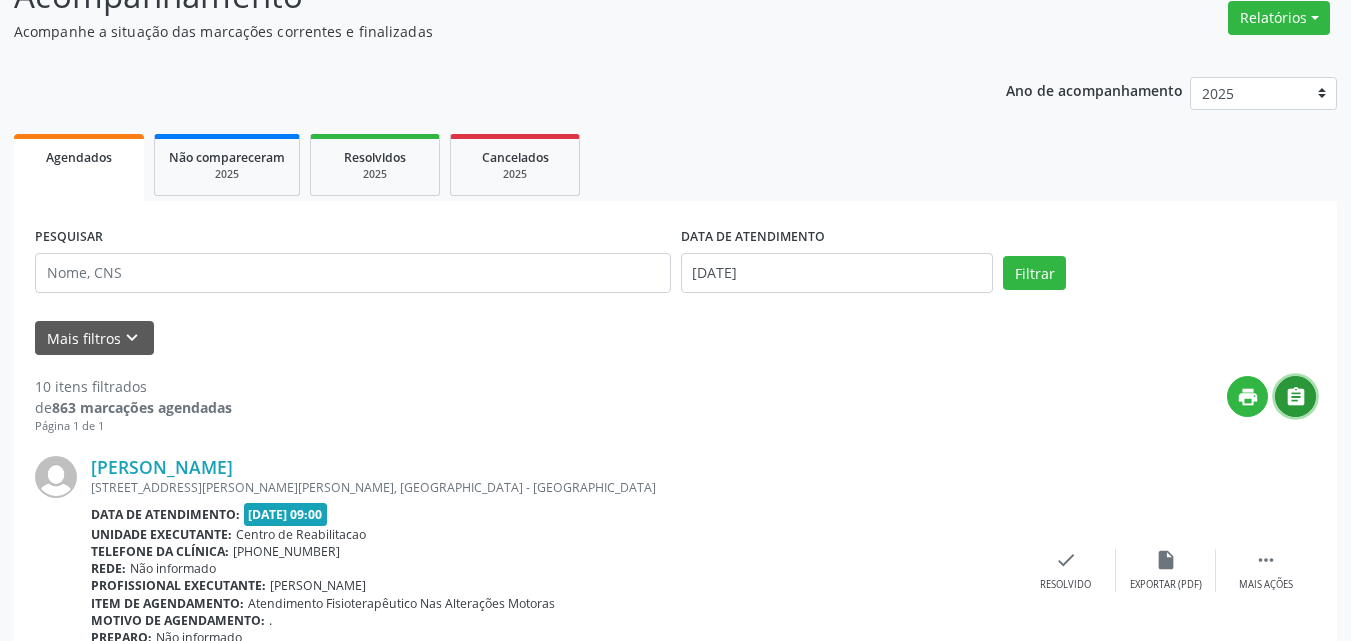 scroll, scrollTop: 200, scrollLeft: 0, axis: vertical 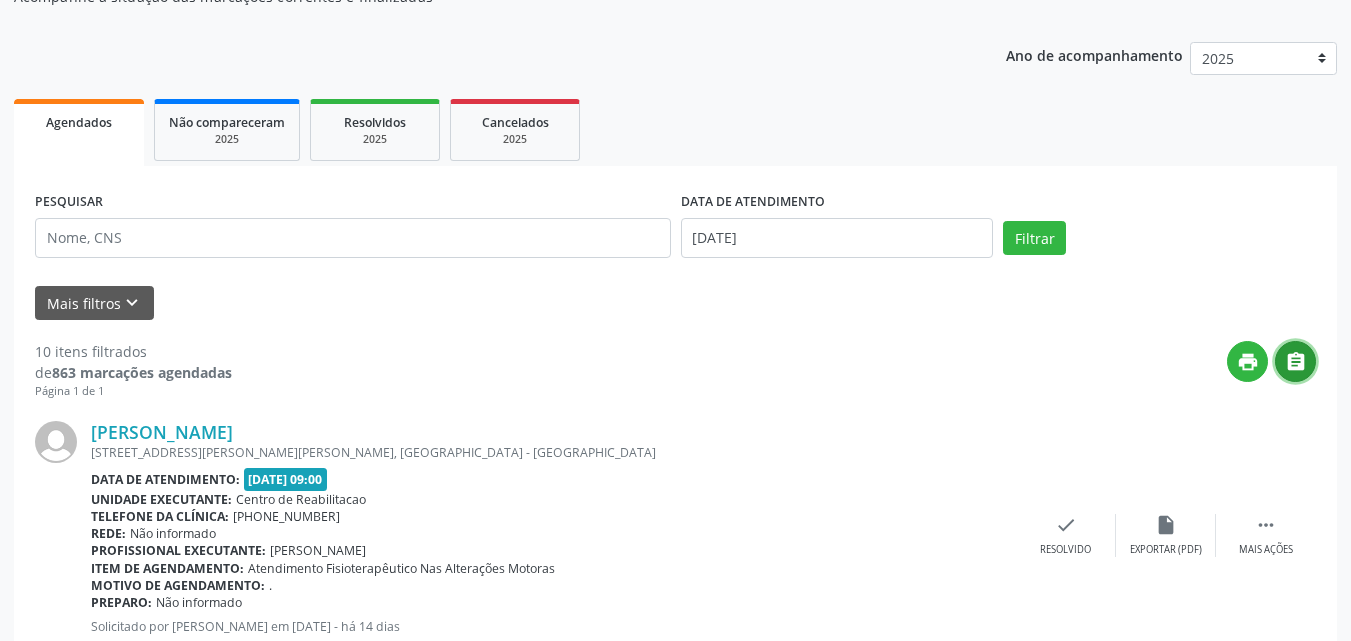 click on "" at bounding box center [1296, 362] 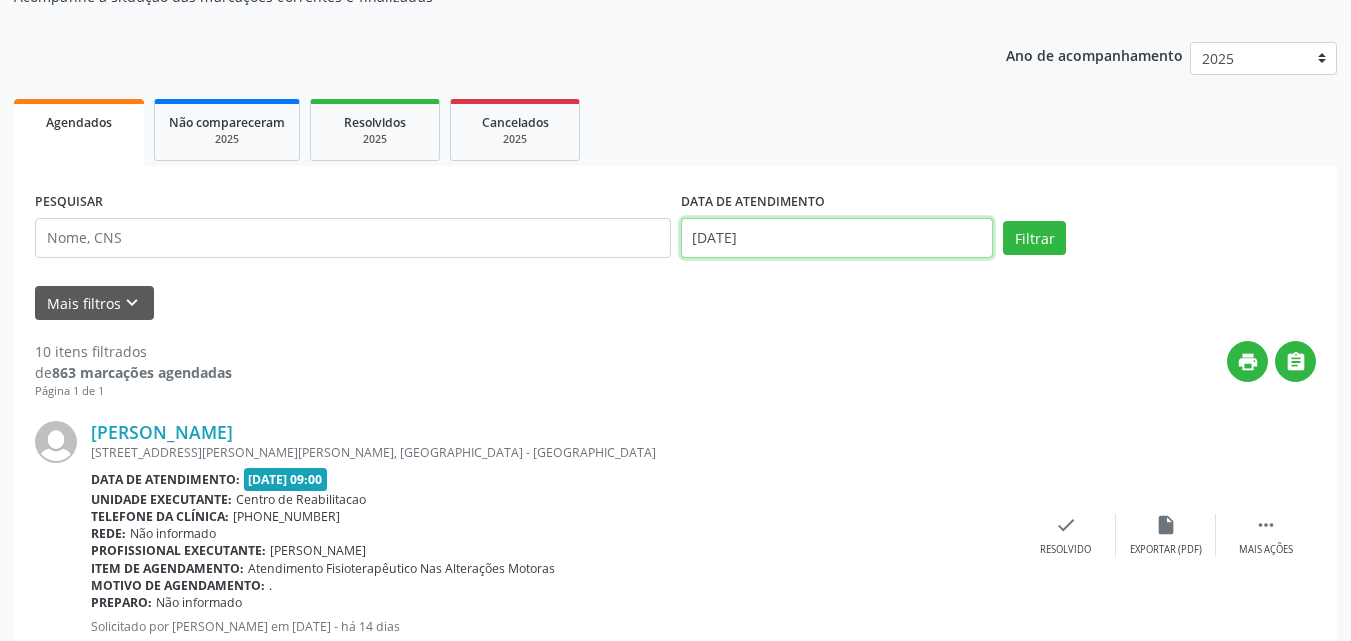 click on "[DATE]" at bounding box center (837, 238) 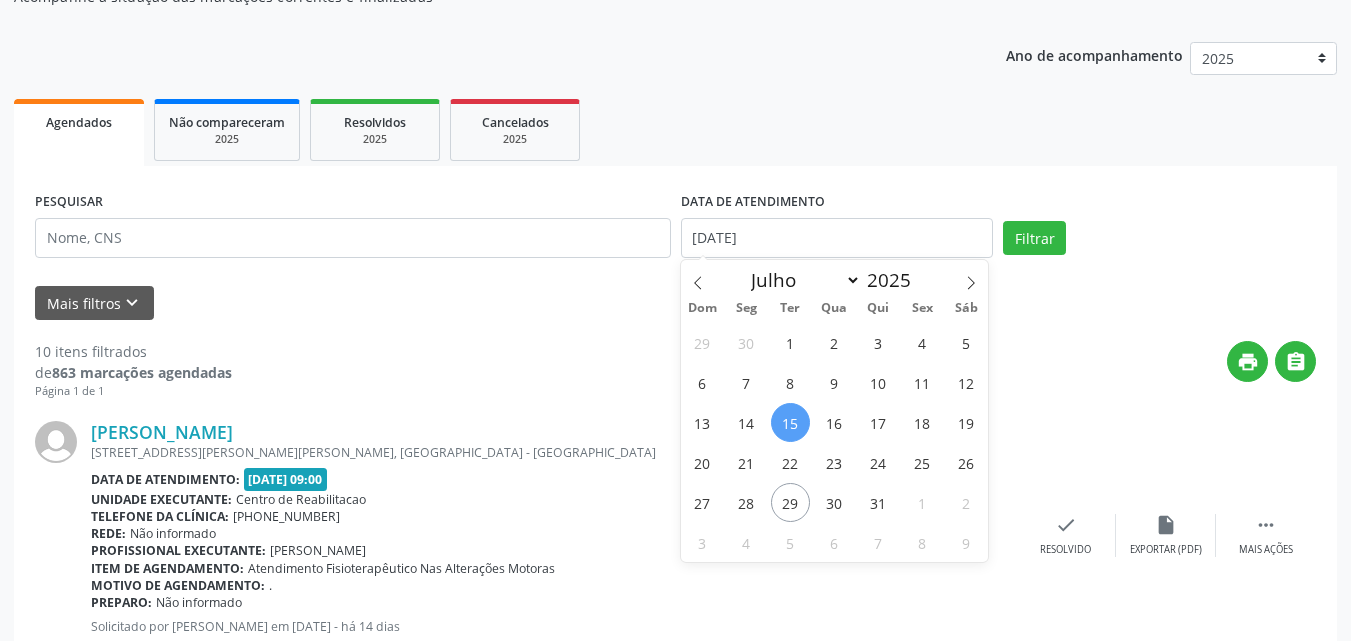 click on "15" at bounding box center [790, 422] 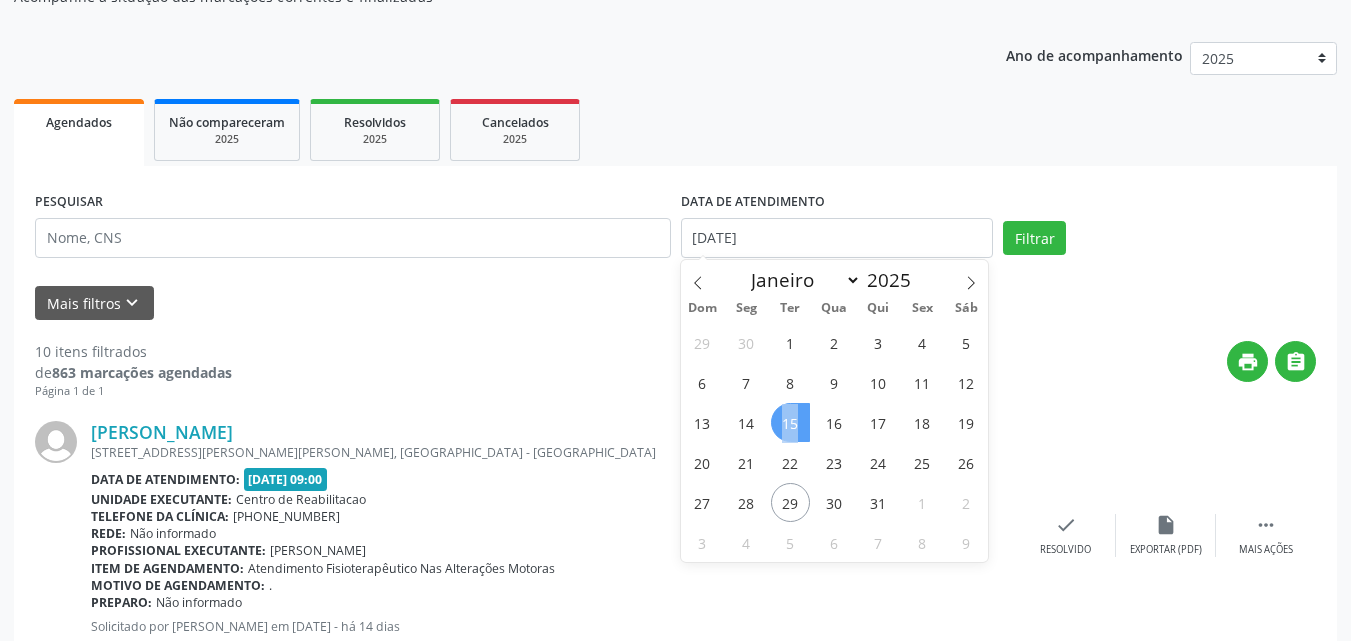 click on "15" at bounding box center (790, 422) 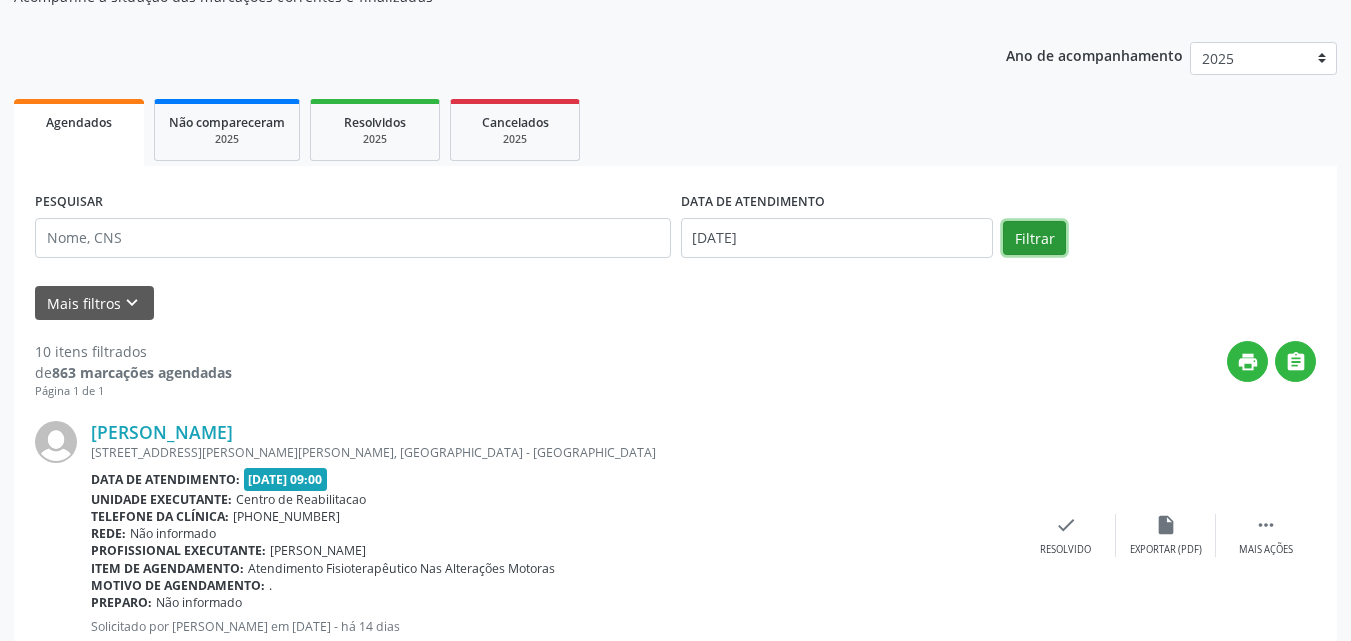 click on "Filtrar" at bounding box center [1034, 238] 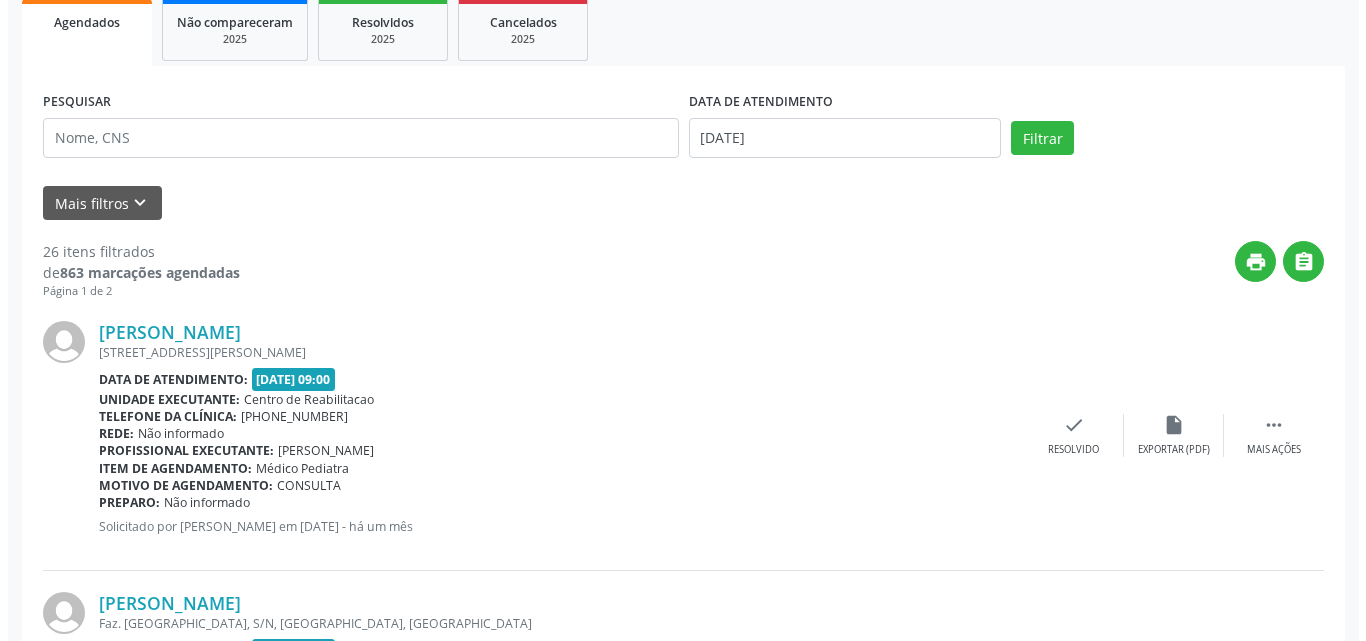 scroll, scrollTop: 400, scrollLeft: 0, axis: vertical 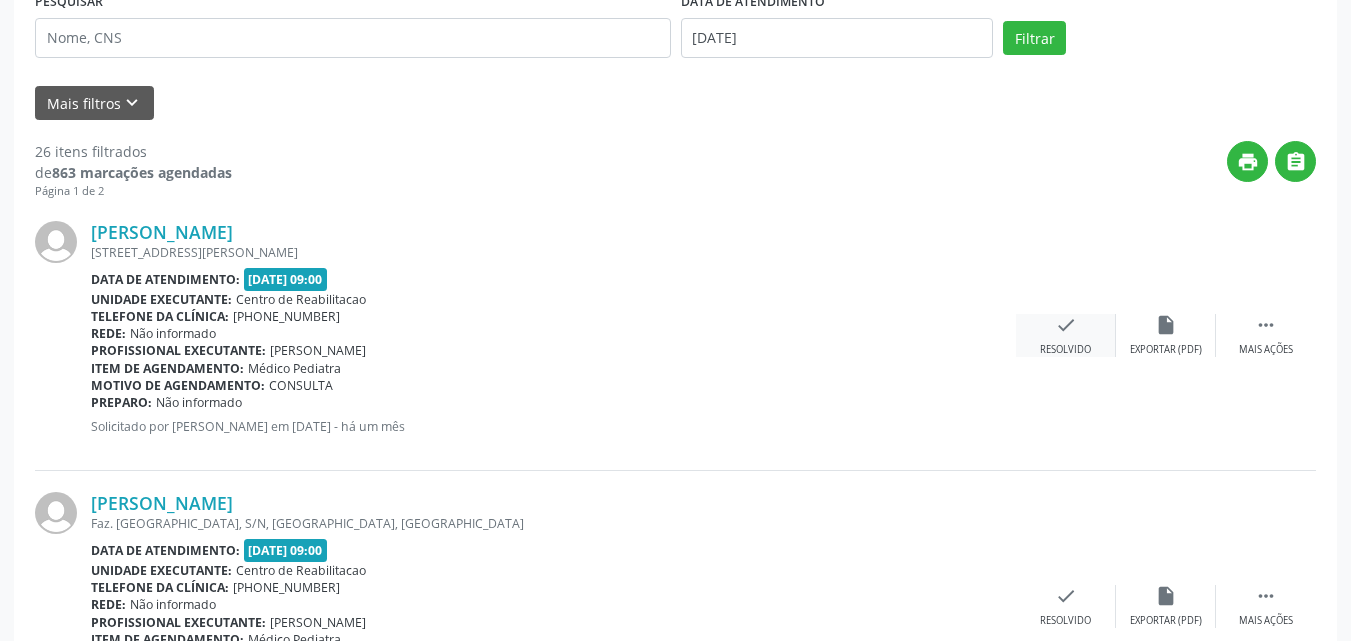 click on "check" at bounding box center [1066, 325] 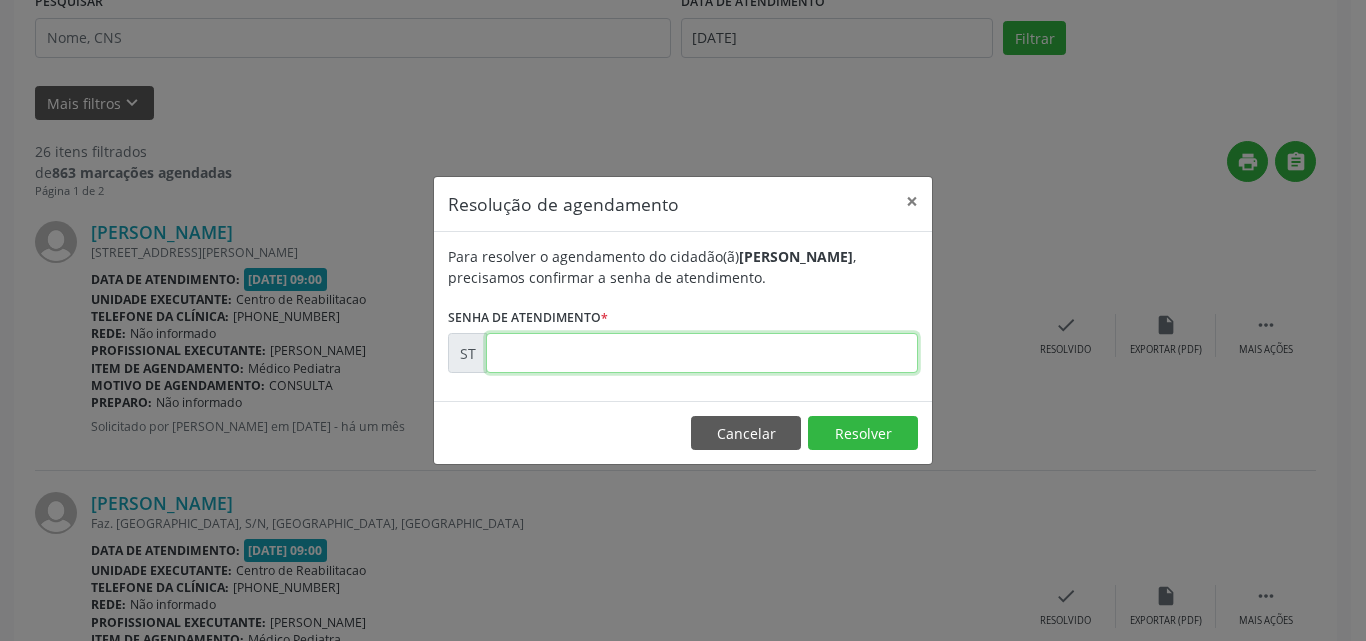 click at bounding box center [702, 353] 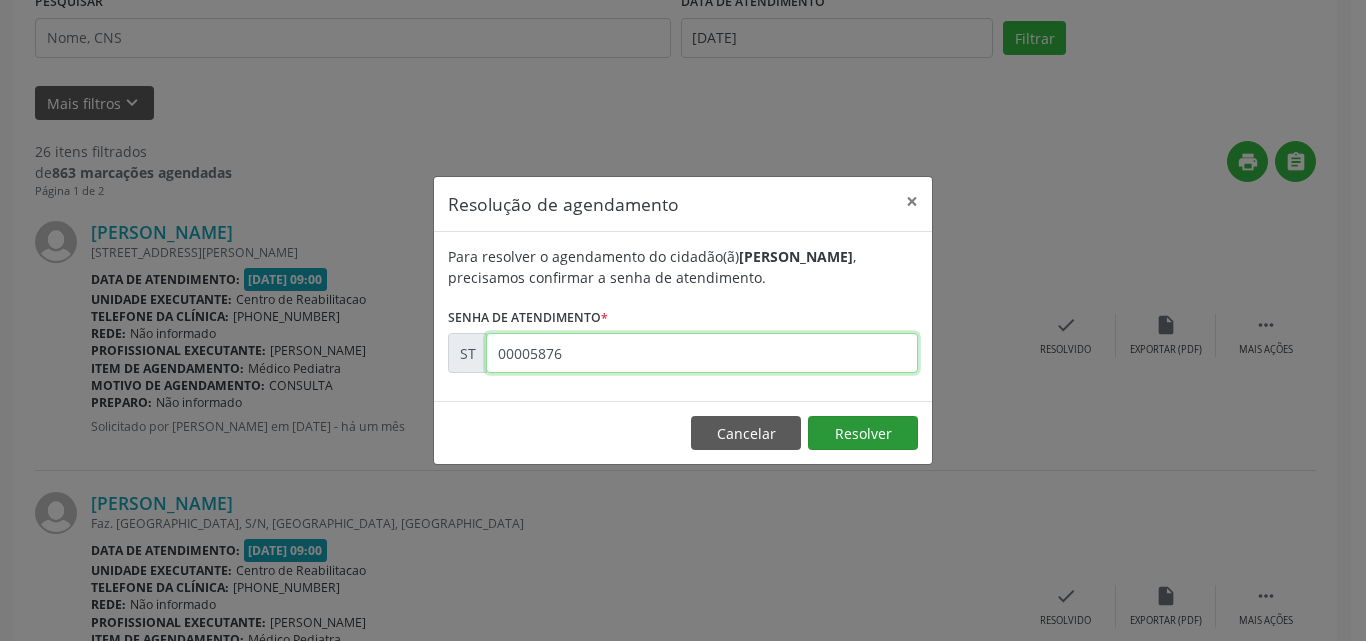 type on "00005876" 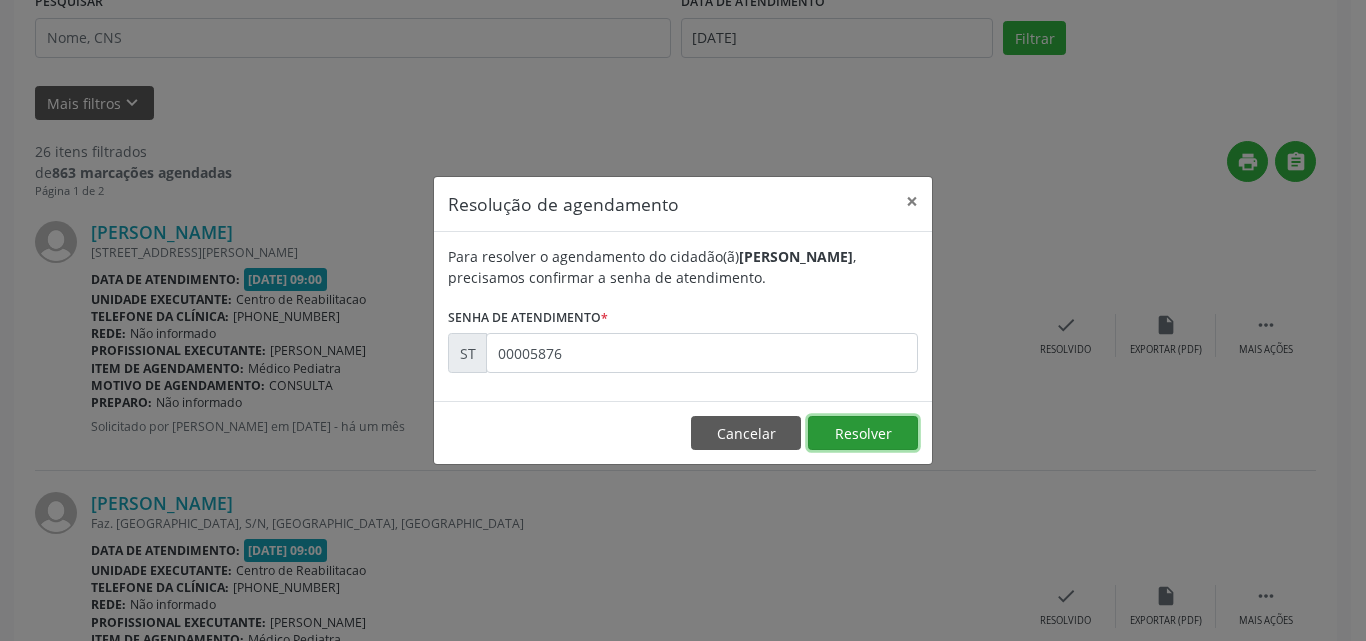 click on "Resolver" at bounding box center (863, 433) 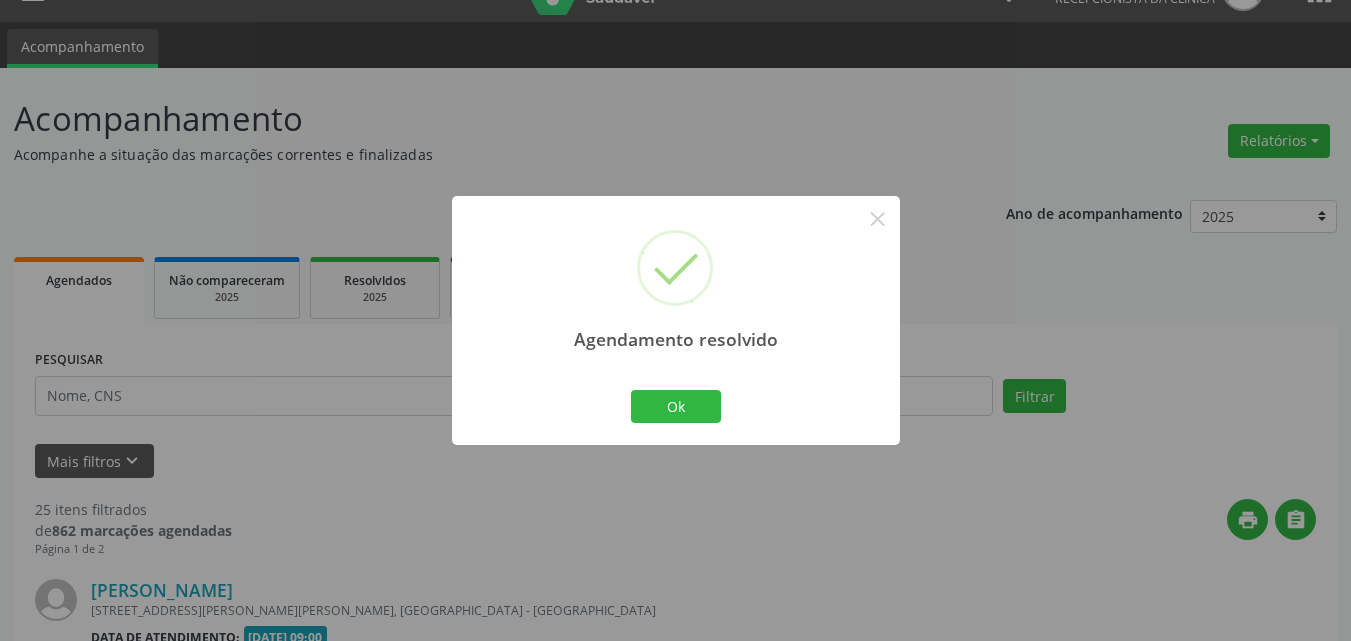 scroll, scrollTop: 400, scrollLeft: 0, axis: vertical 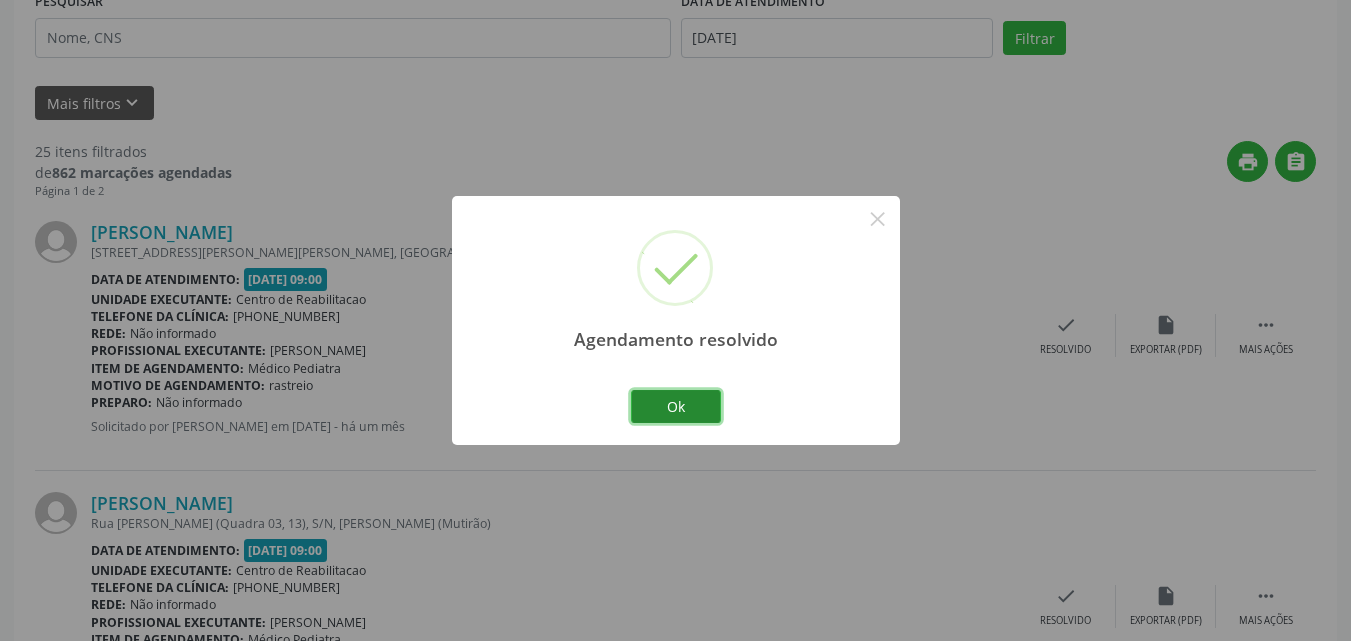 click on "Ok" at bounding box center (676, 407) 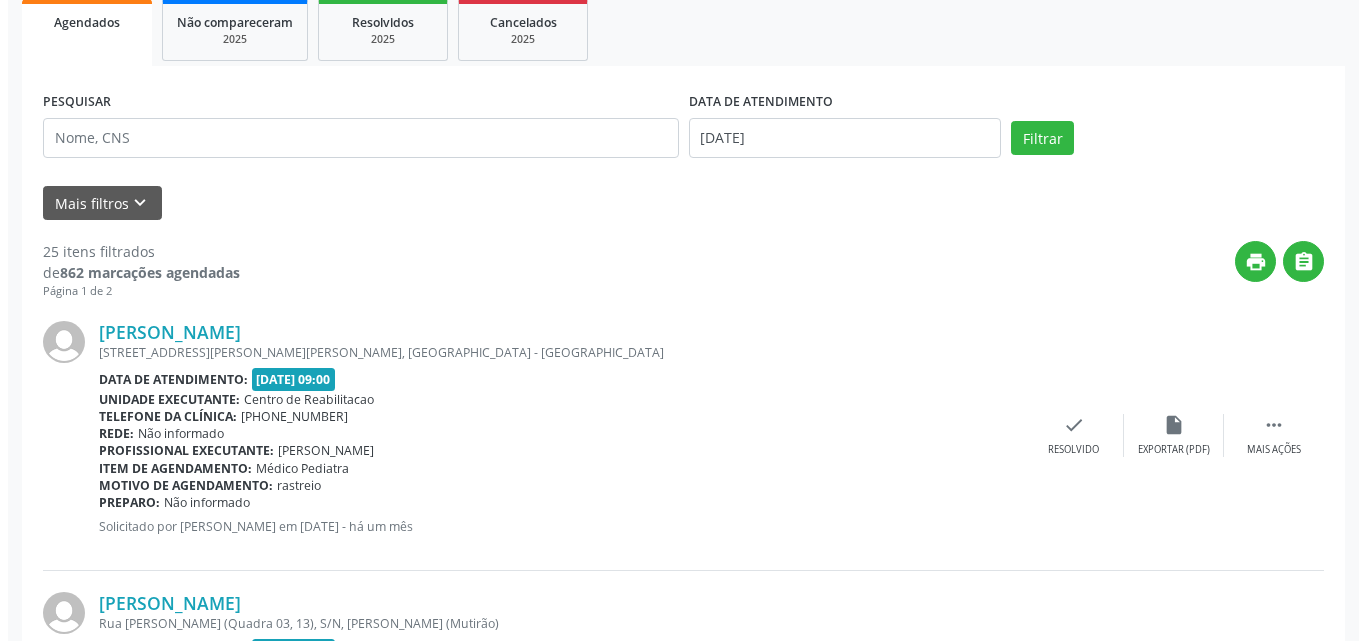 scroll, scrollTop: 400, scrollLeft: 0, axis: vertical 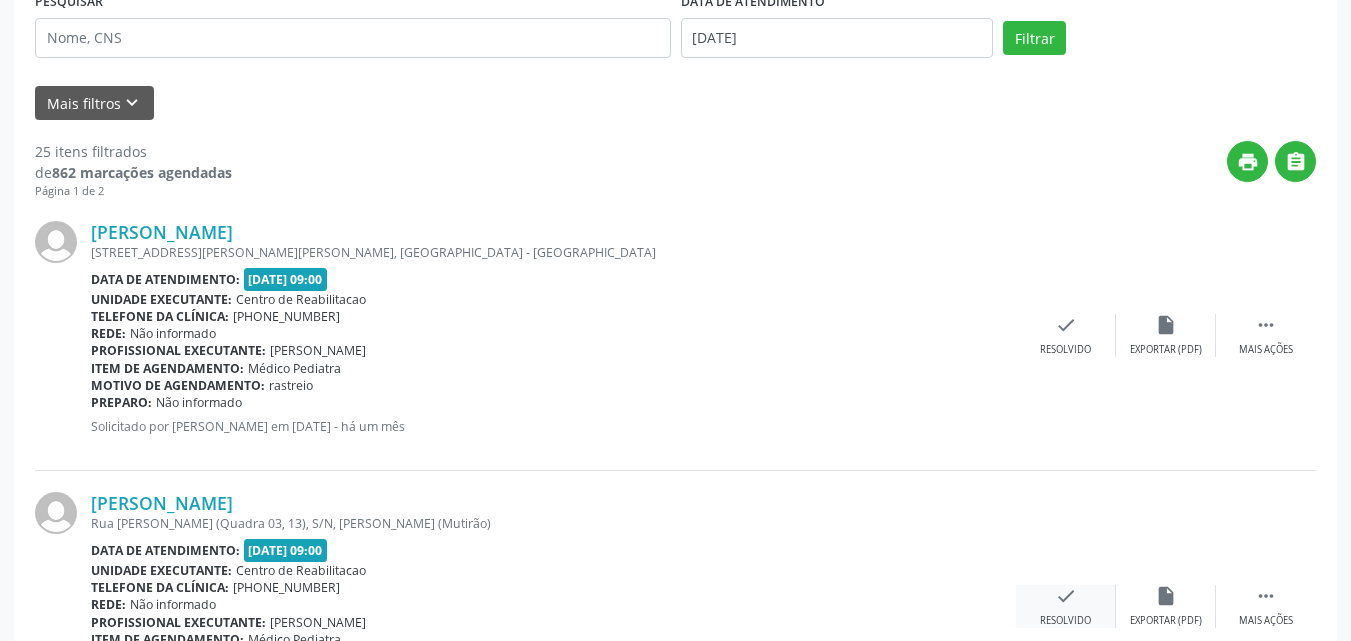 click on "check" at bounding box center (1066, 596) 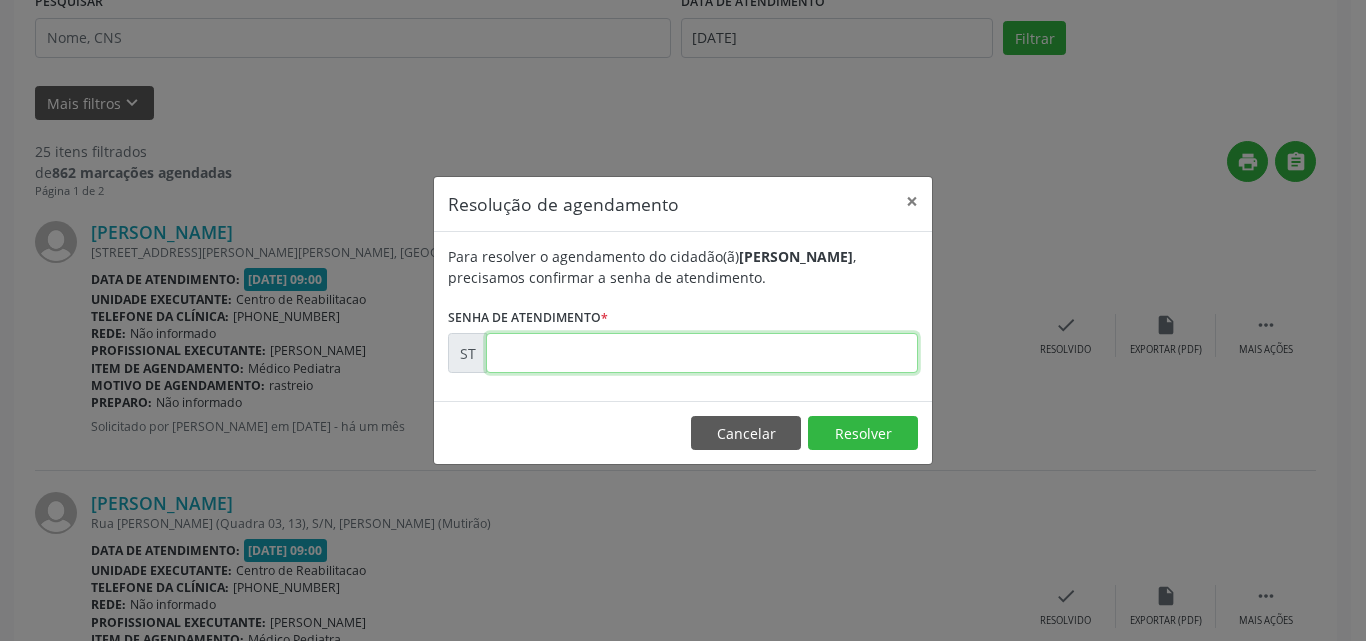 click at bounding box center (702, 353) 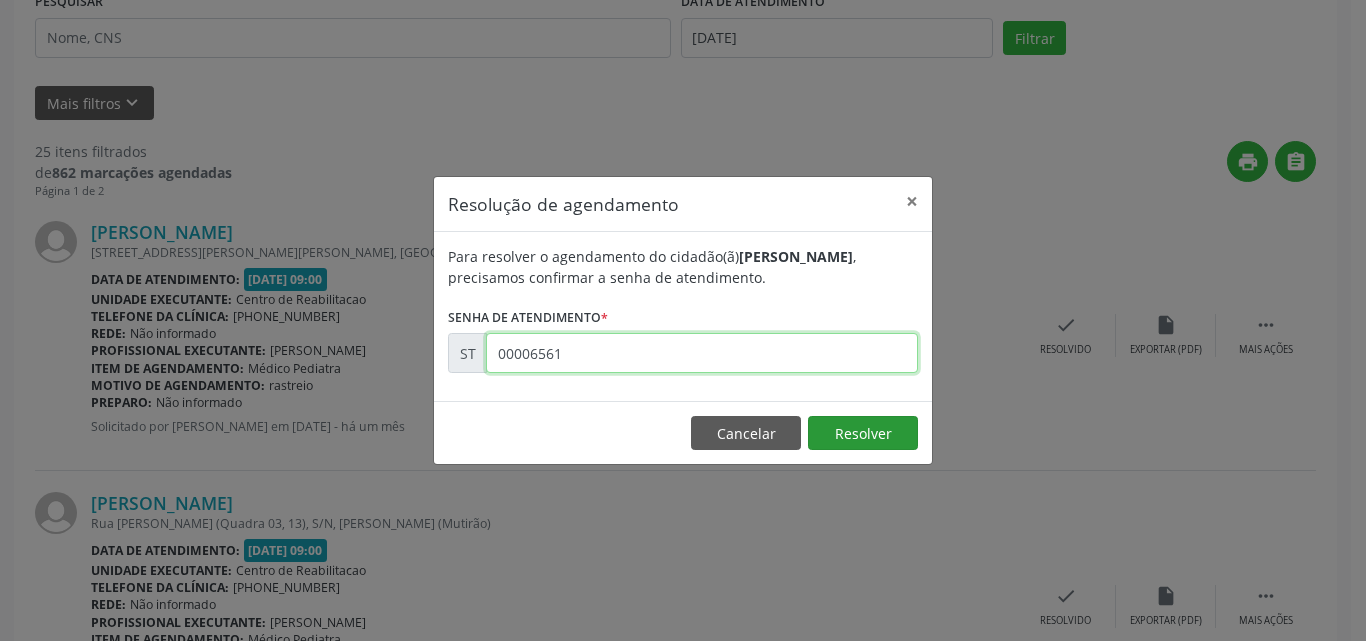 type on "00006561" 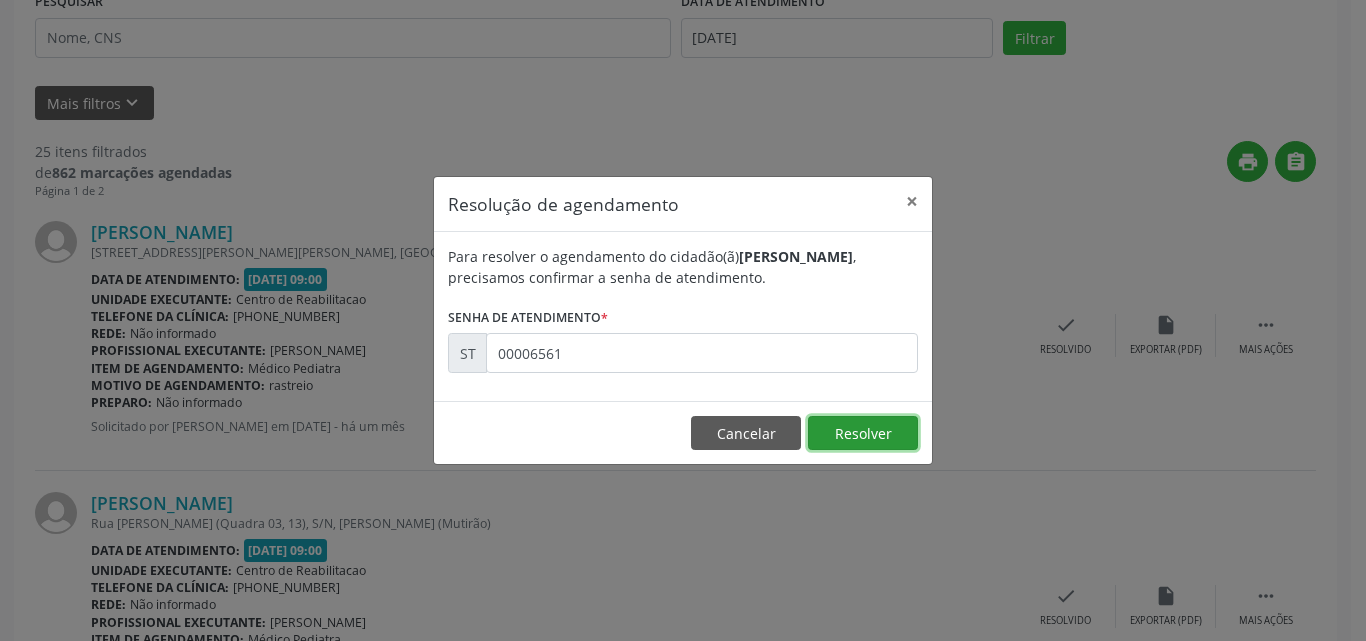 click on "Resolver" at bounding box center [863, 433] 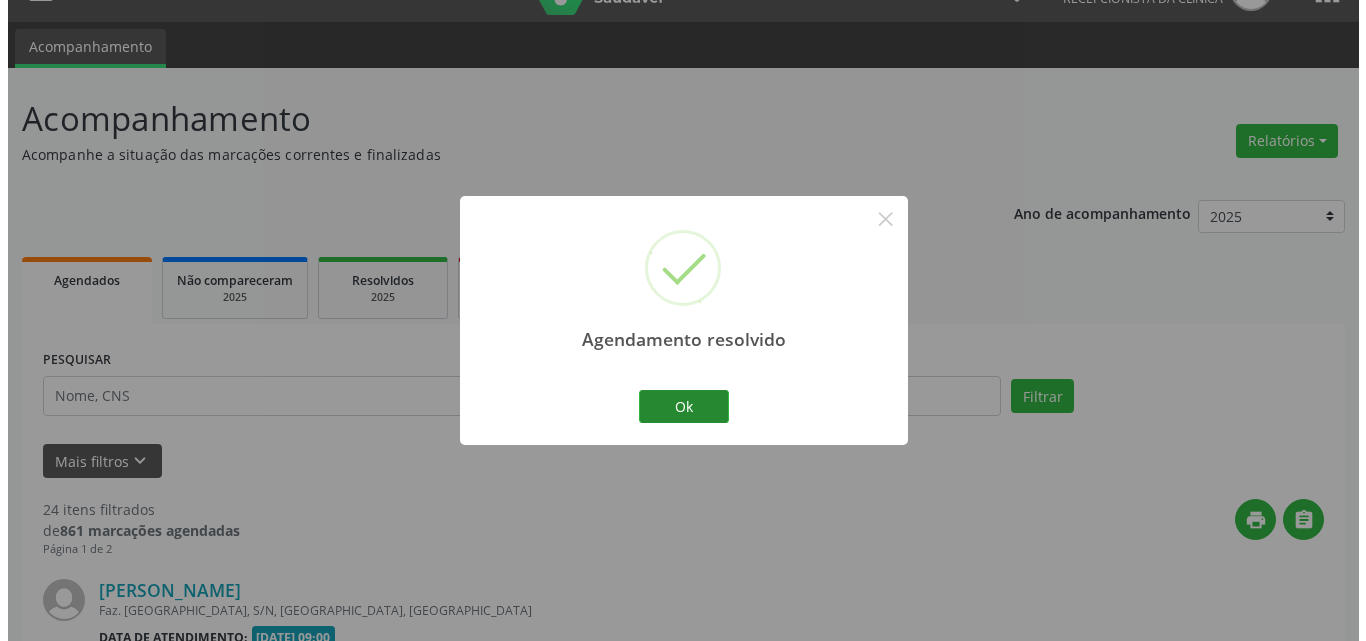 scroll, scrollTop: 400, scrollLeft: 0, axis: vertical 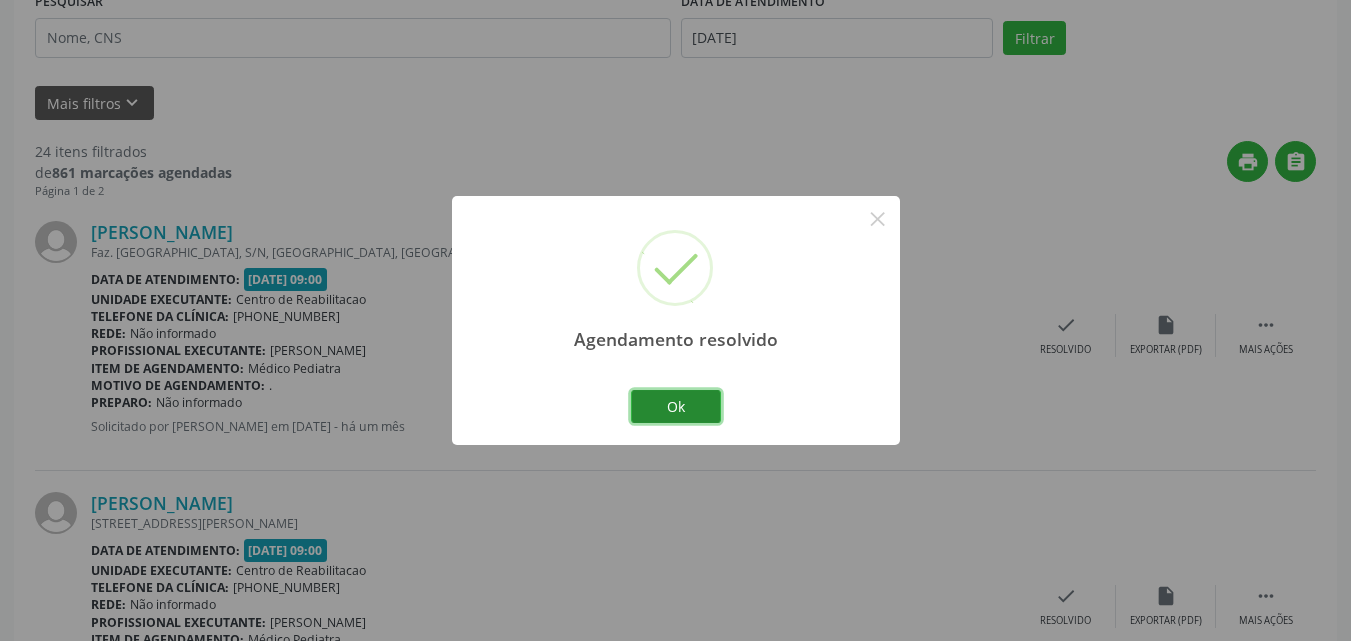 click on "Ok" at bounding box center [676, 407] 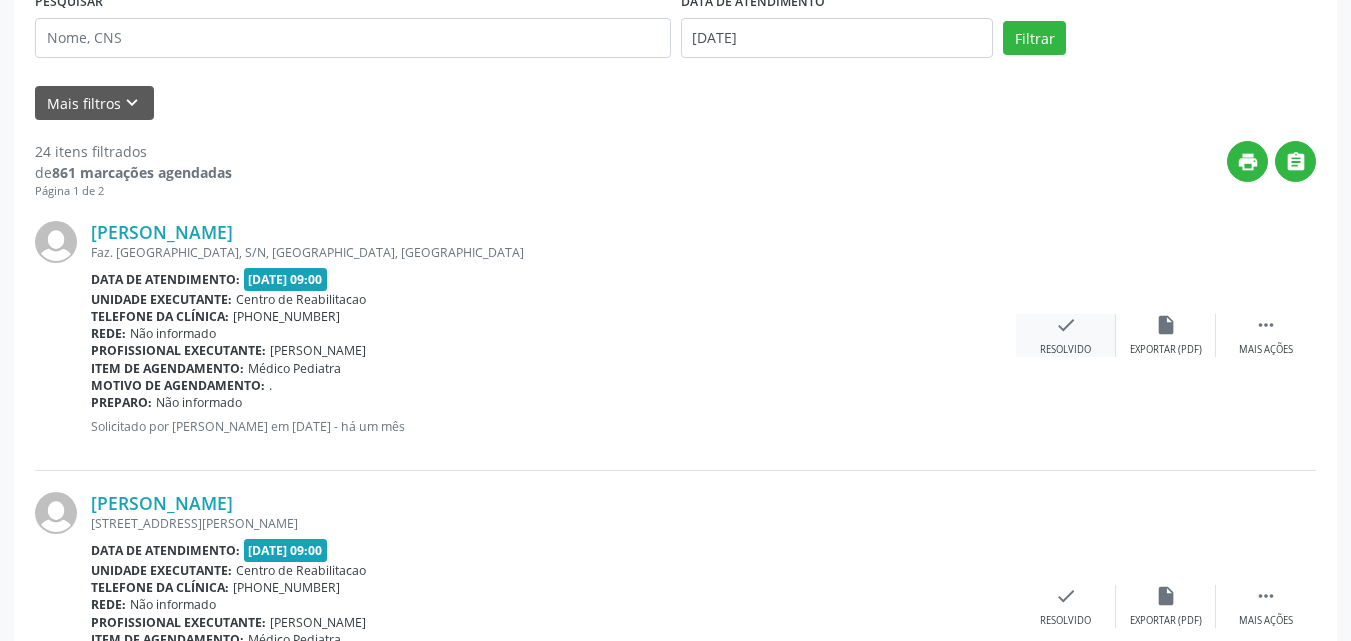 click on "check" at bounding box center [1066, 325] 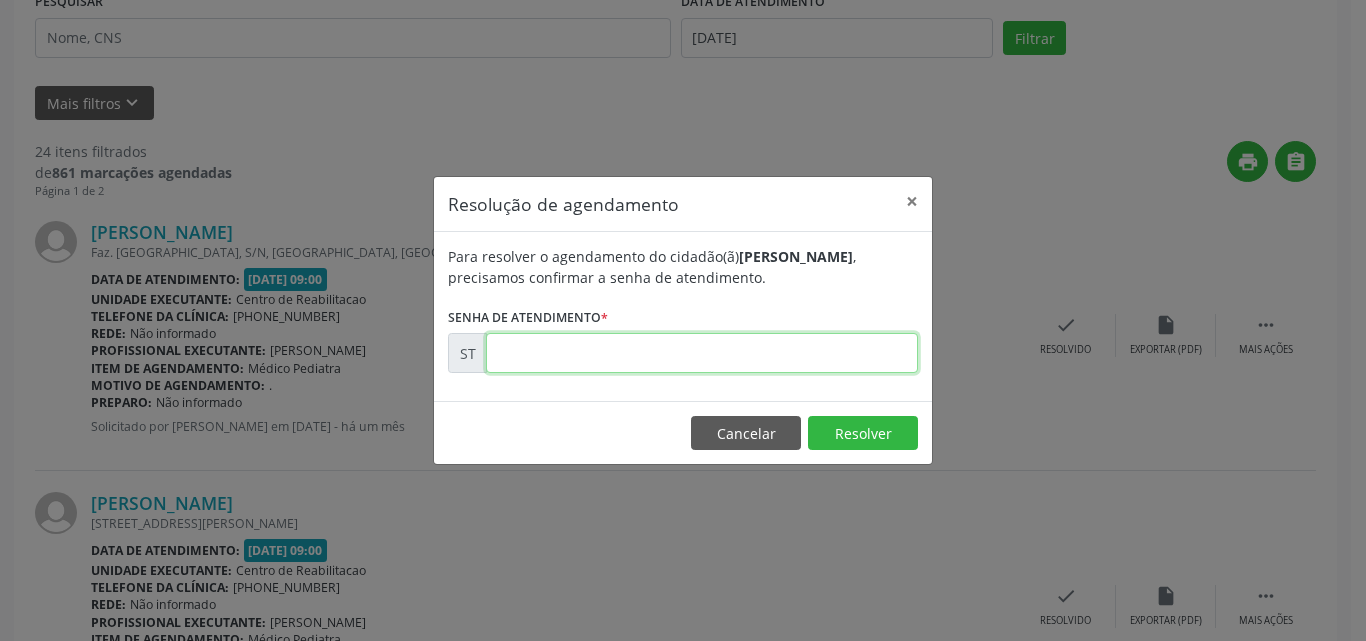 click at bounding box center [702, 353] 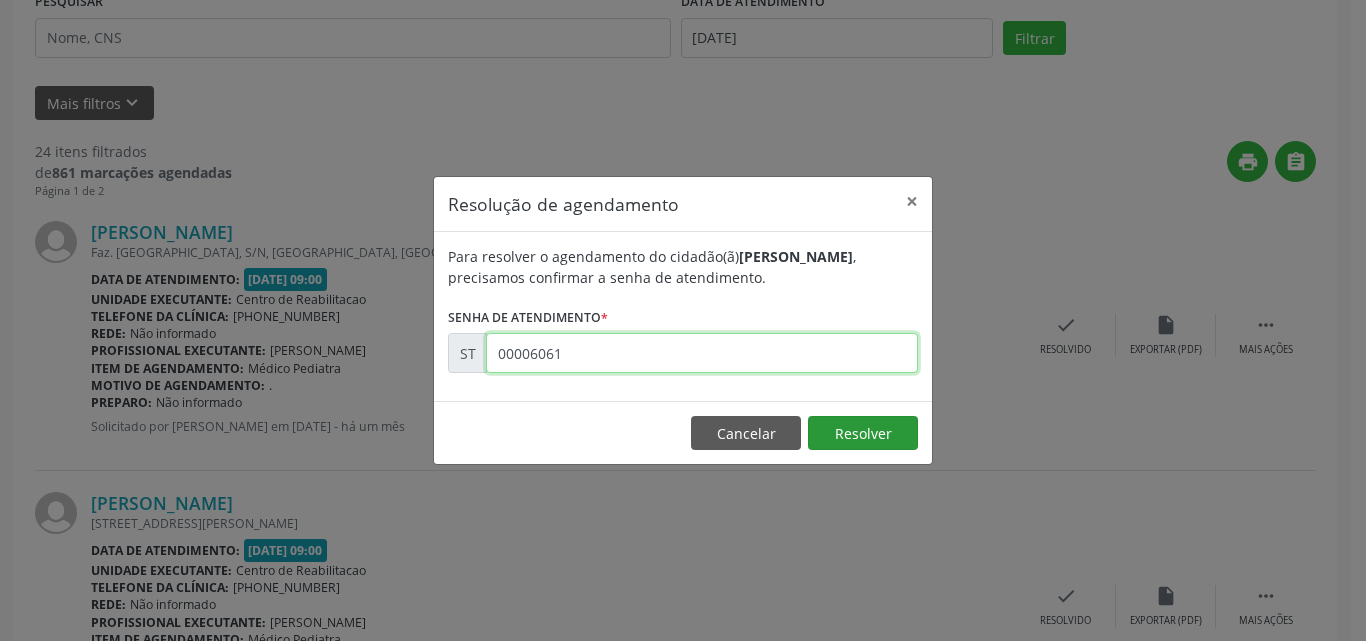 type on "00006061" 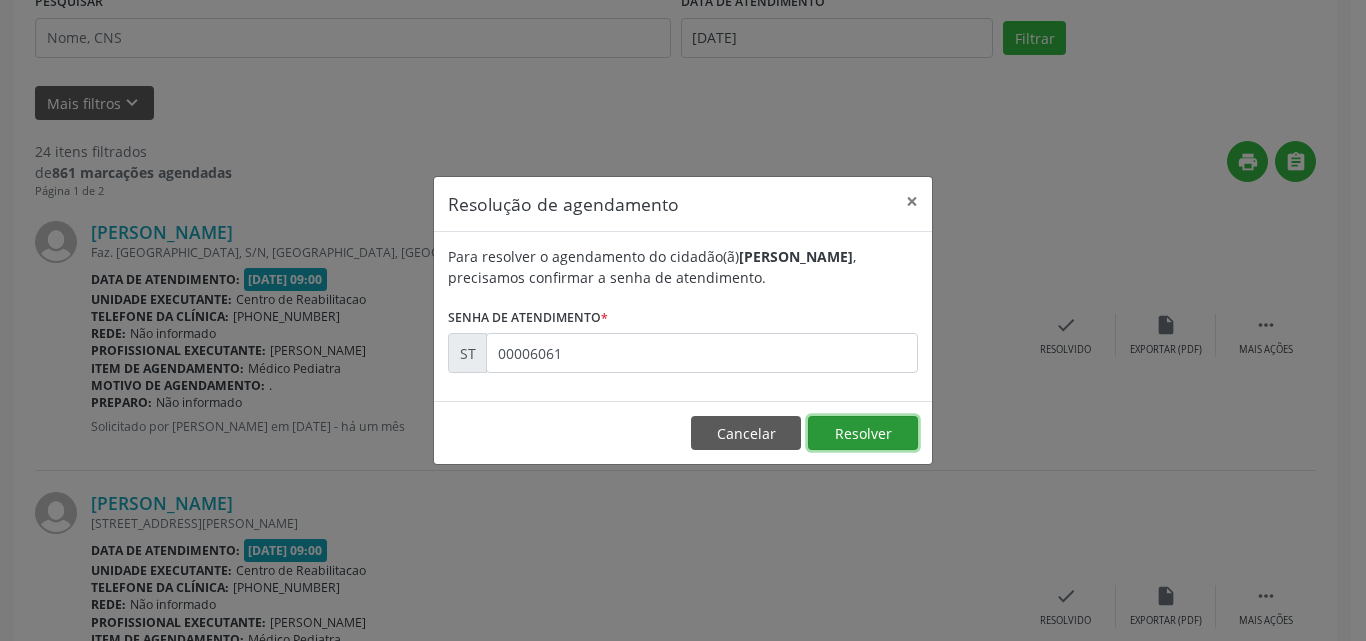 click on "Resolver" at bounding box center (863, 433) 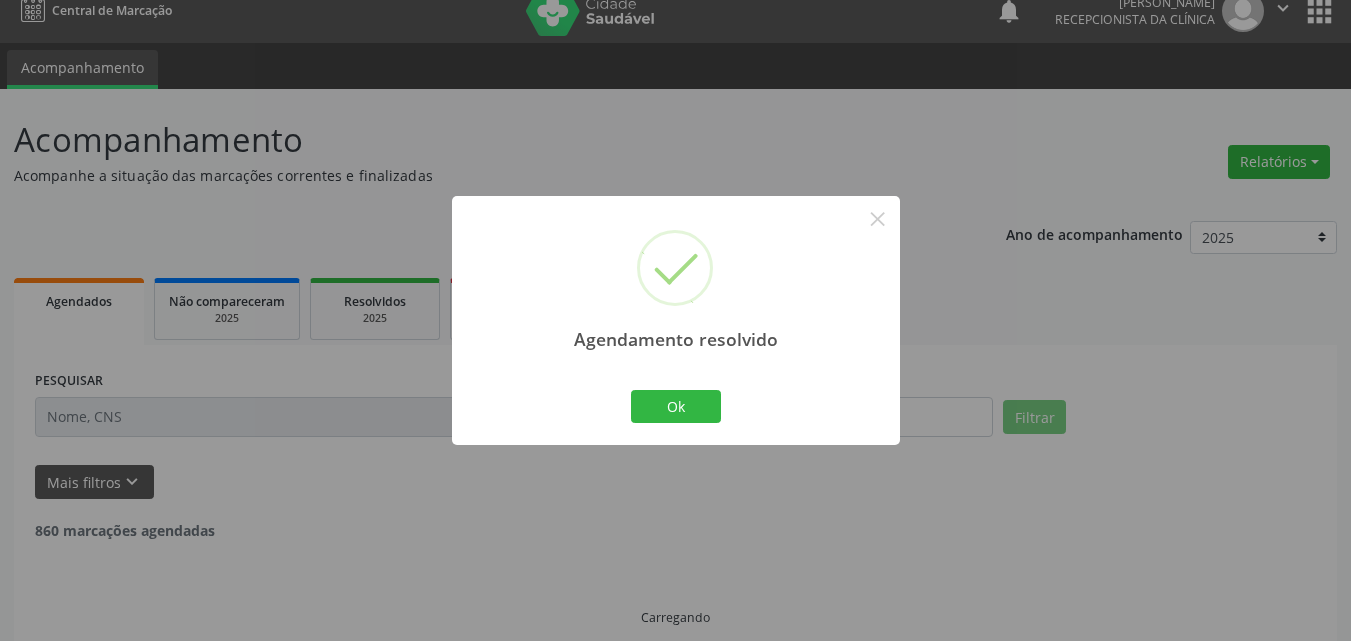 scroll, scrollTop: 42, scrollLeft: 0, axis: vertical 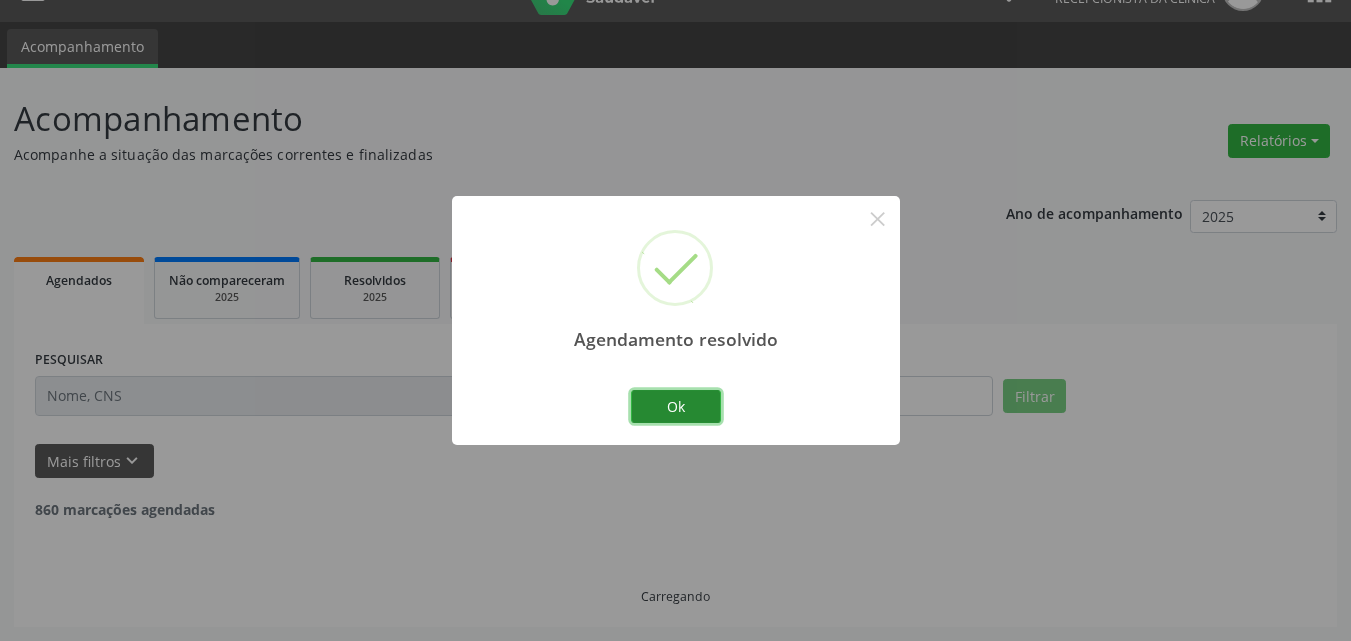click on "Ok" at bounding box center (676, 407) 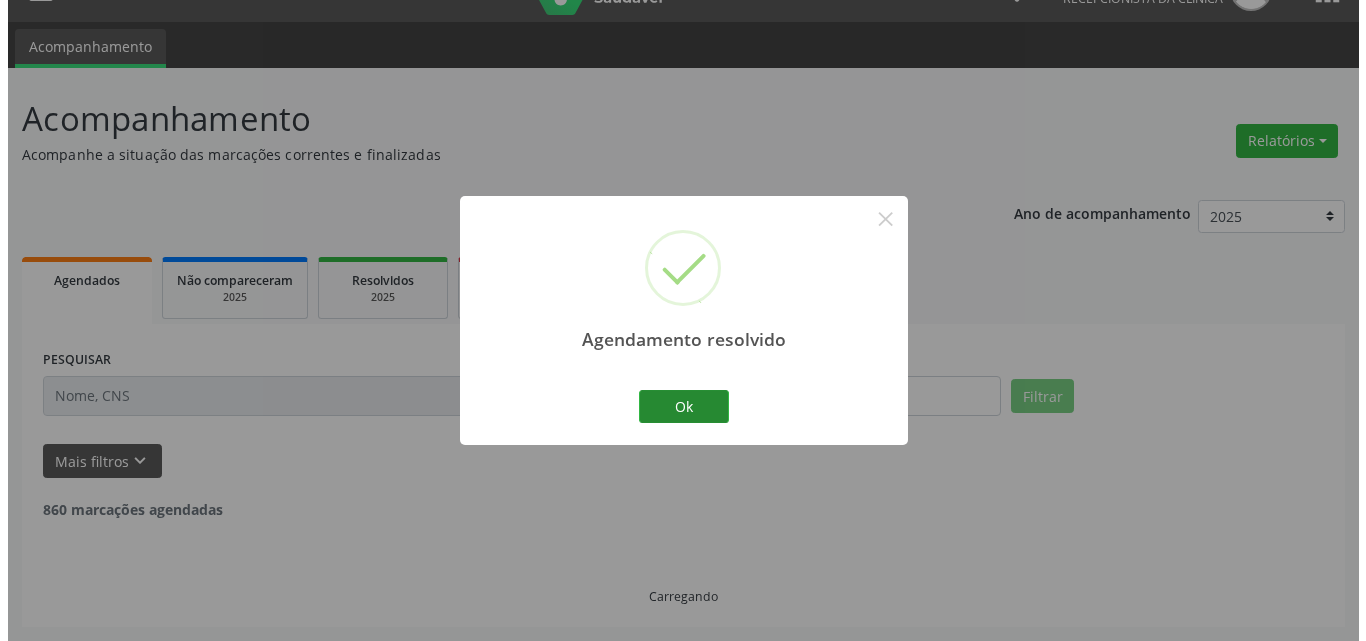 scroll, scrollTop: 400, scrollLeft: 0, axis: vertical 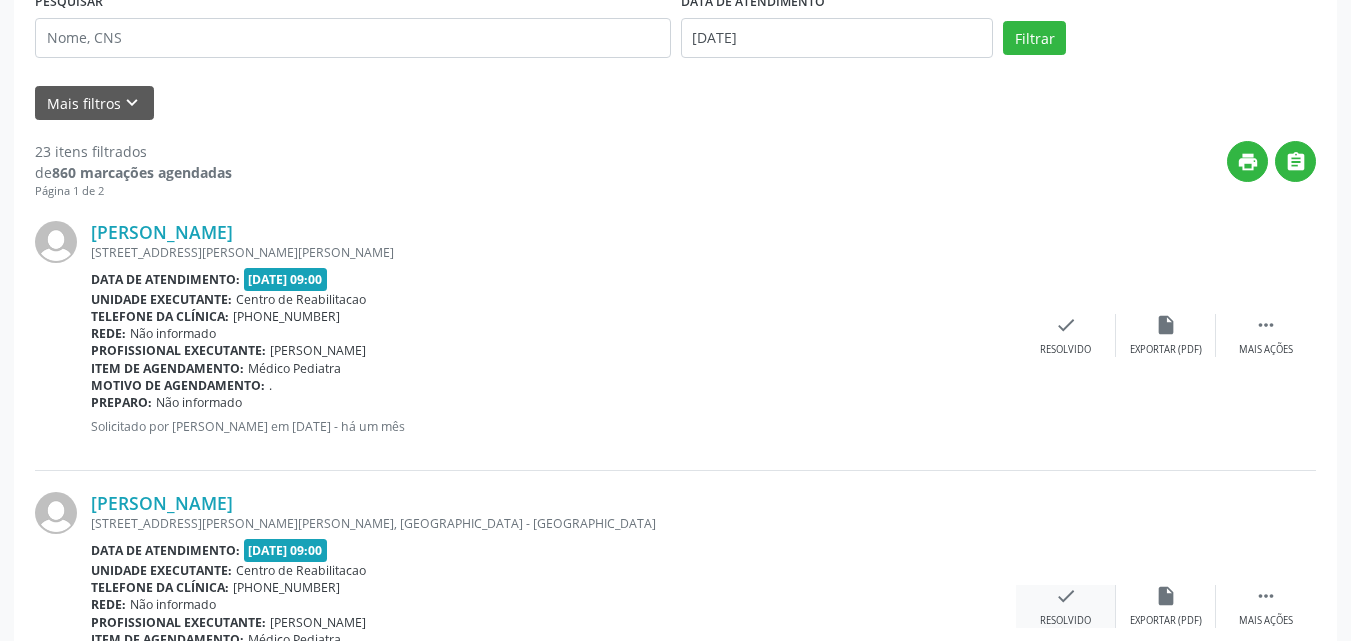click on "check" at bounding box center (1066, 596) 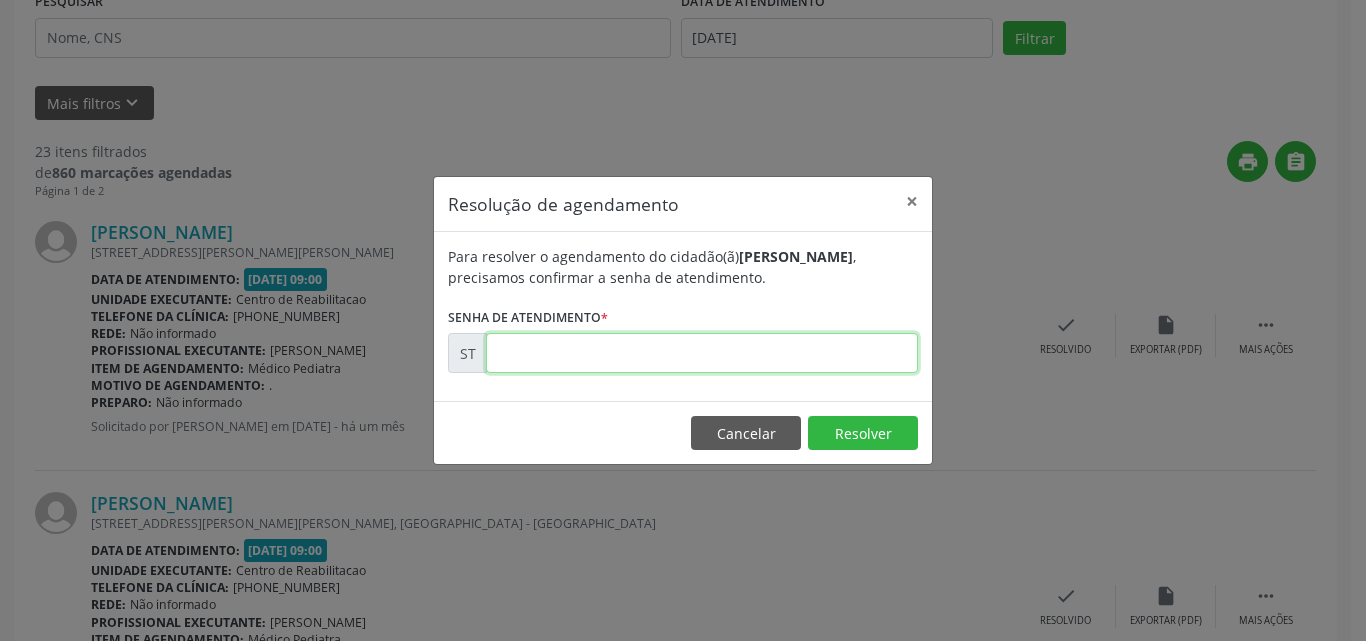 click at bounding box center (702, 353) 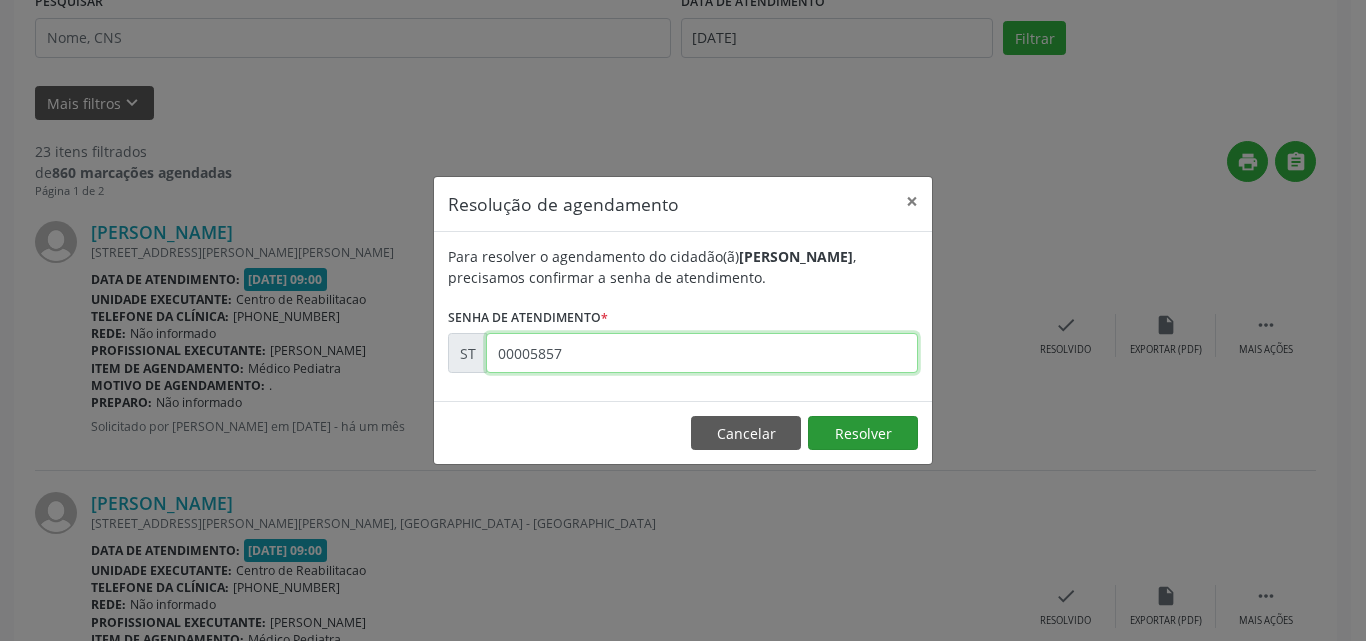 type on "00005857" 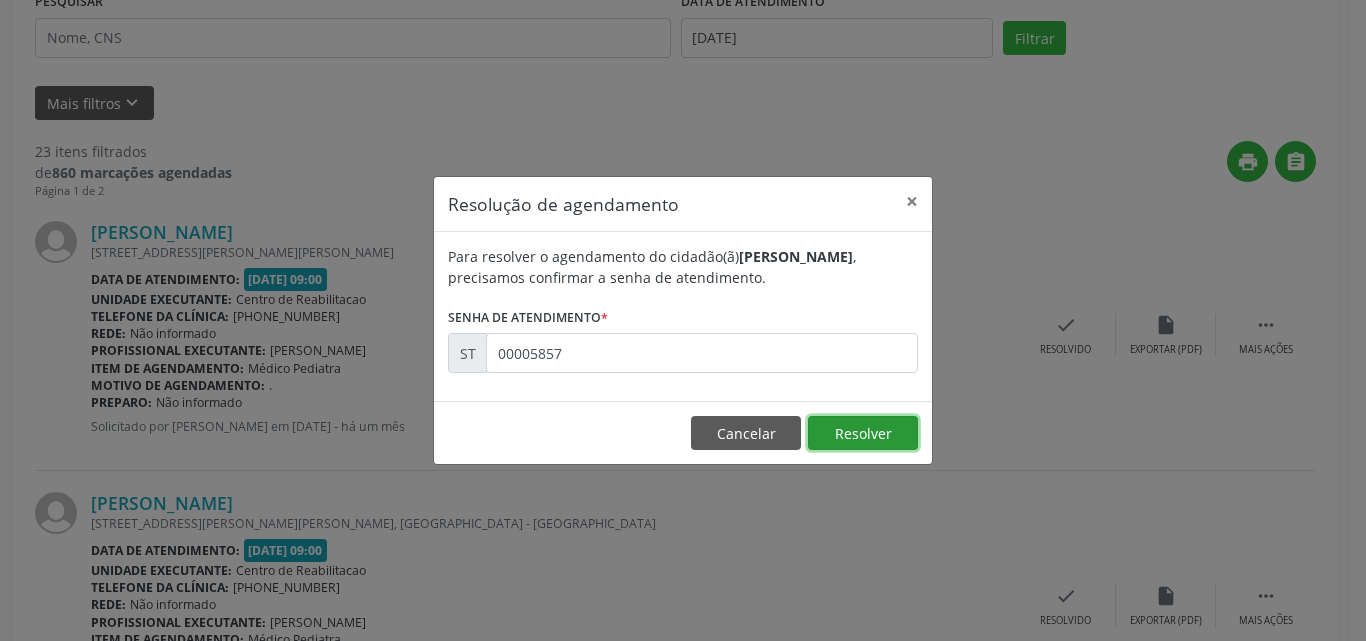 click on "Resolver" at bounding box center [863, 433] 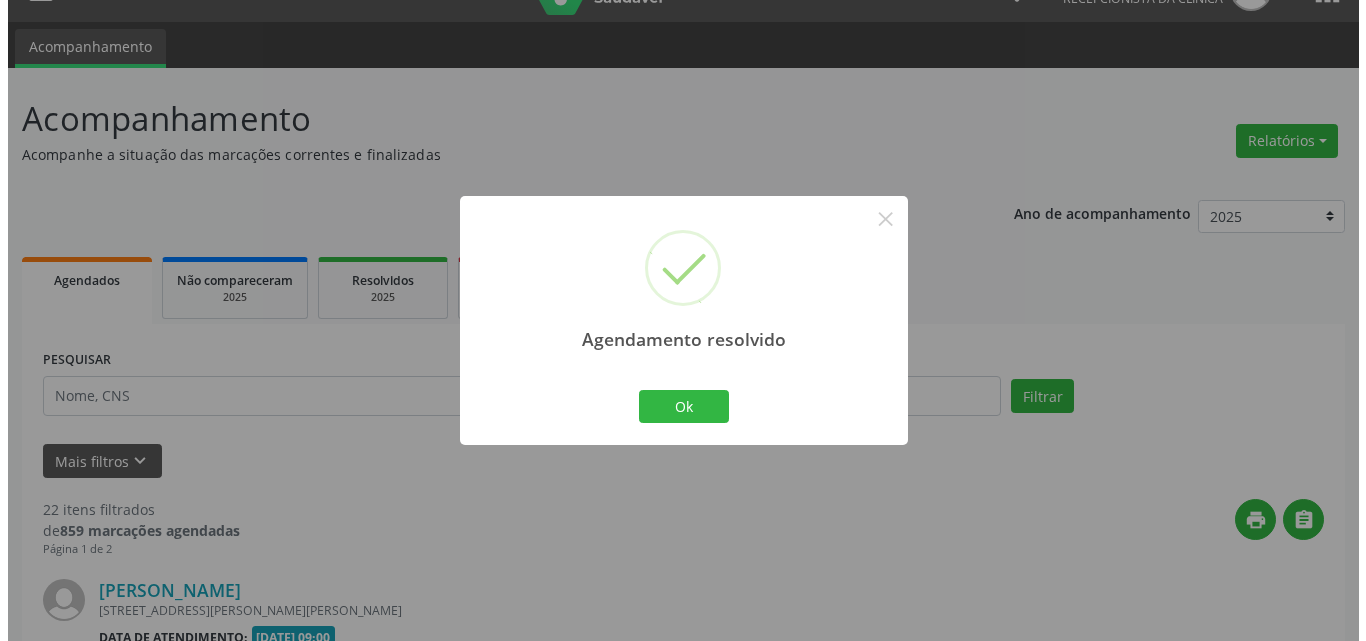 scroll, scrollTop: 400, scrollLeft: 0, axis: vertical 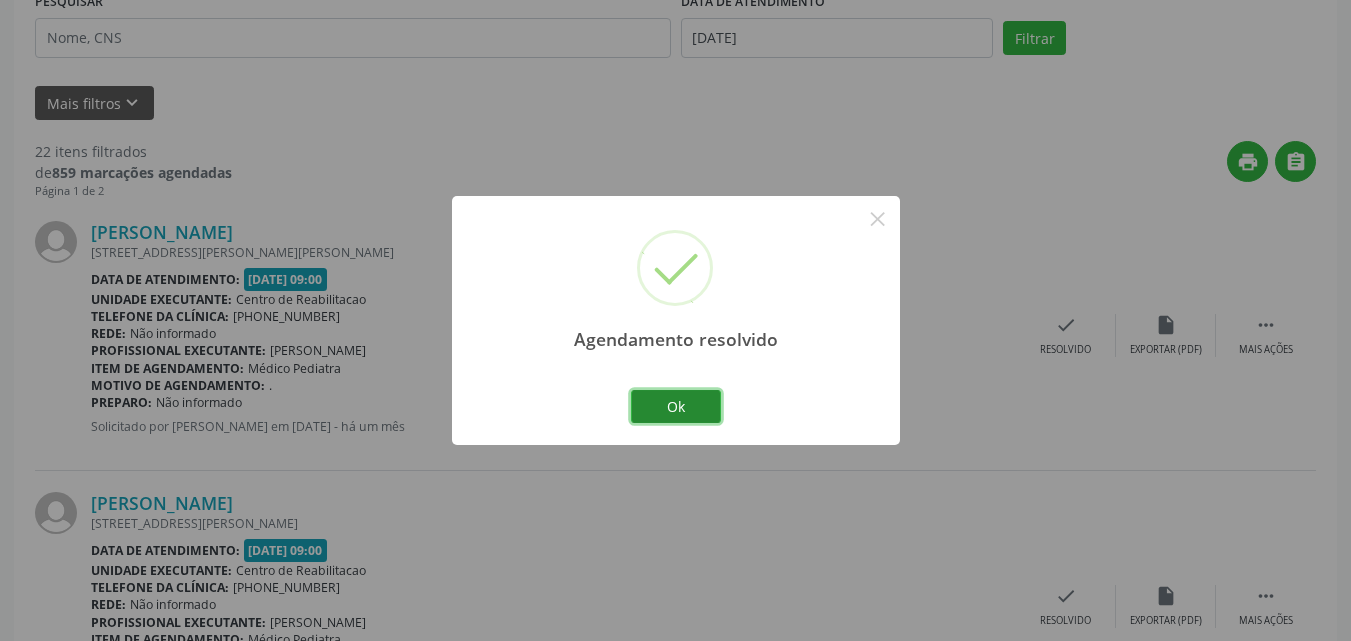 click on "Ok" at bounding box center [676, 407] 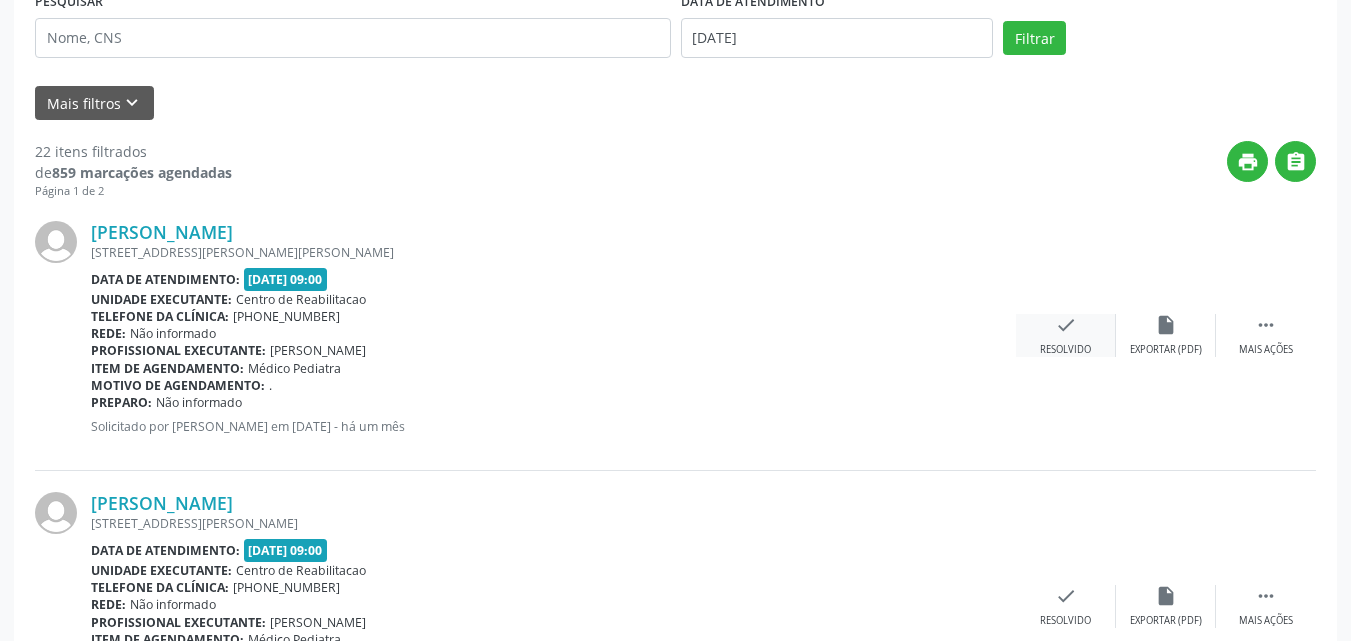 click on "check" at bounding box center (1066, 325) 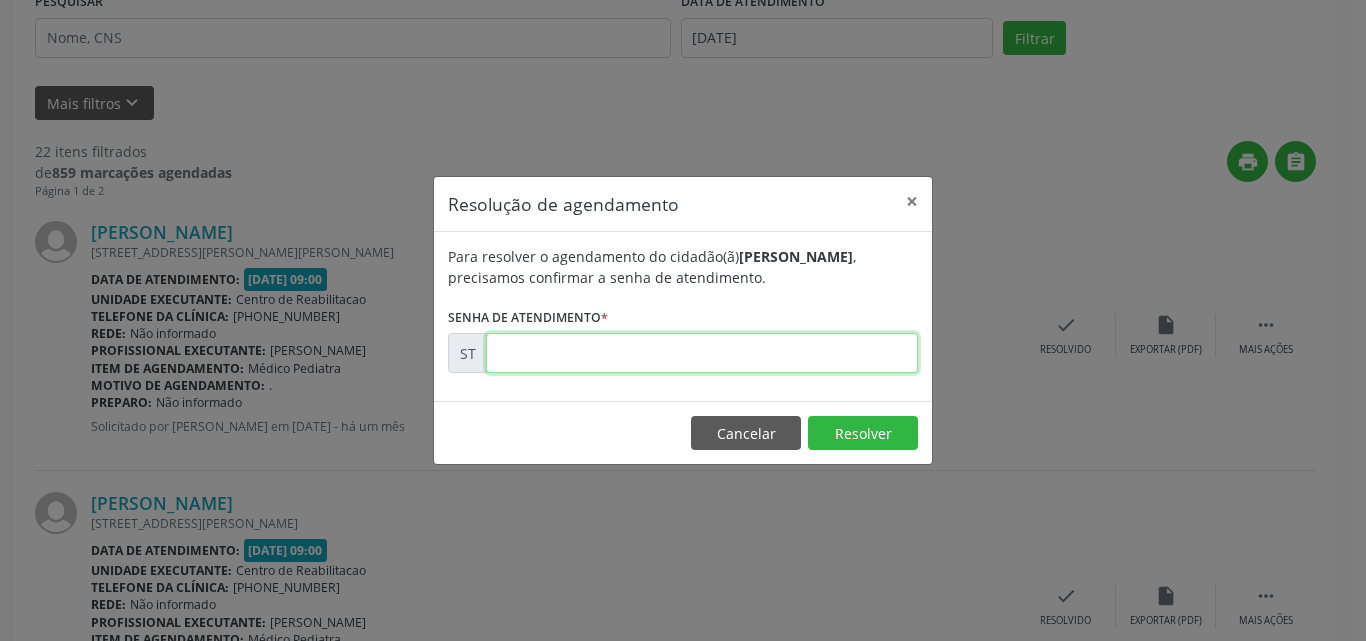 click at bounding box center [702, 353] 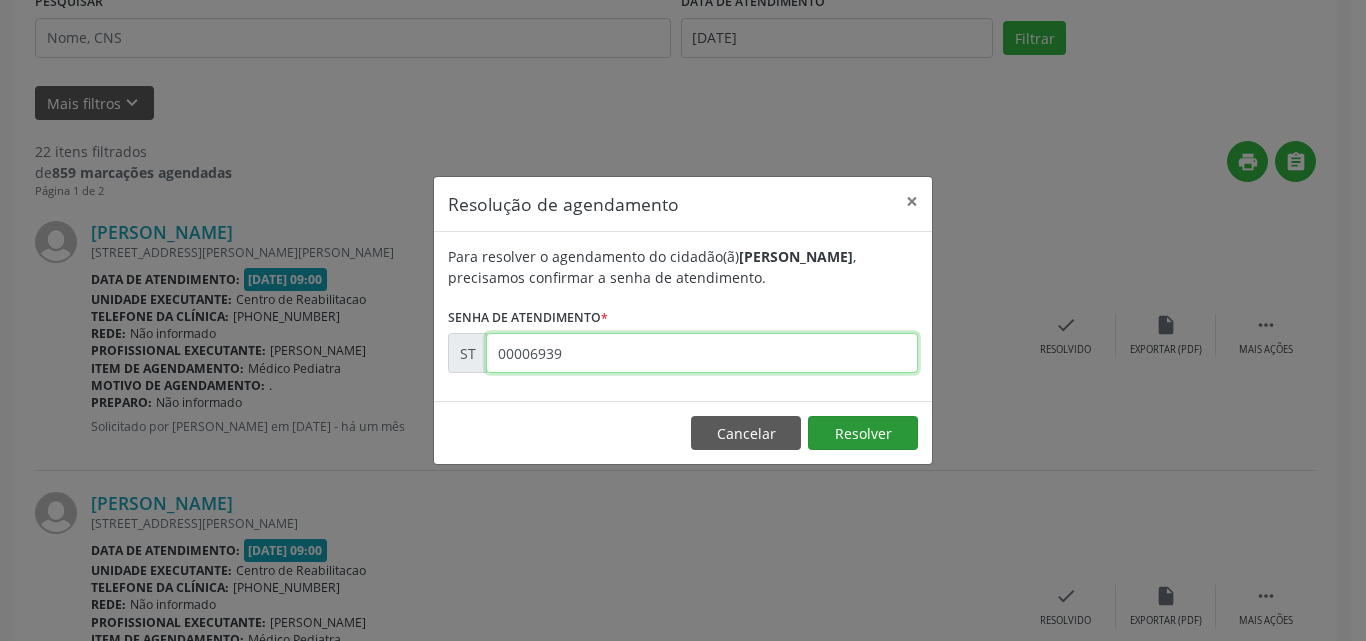 type on "00006939" 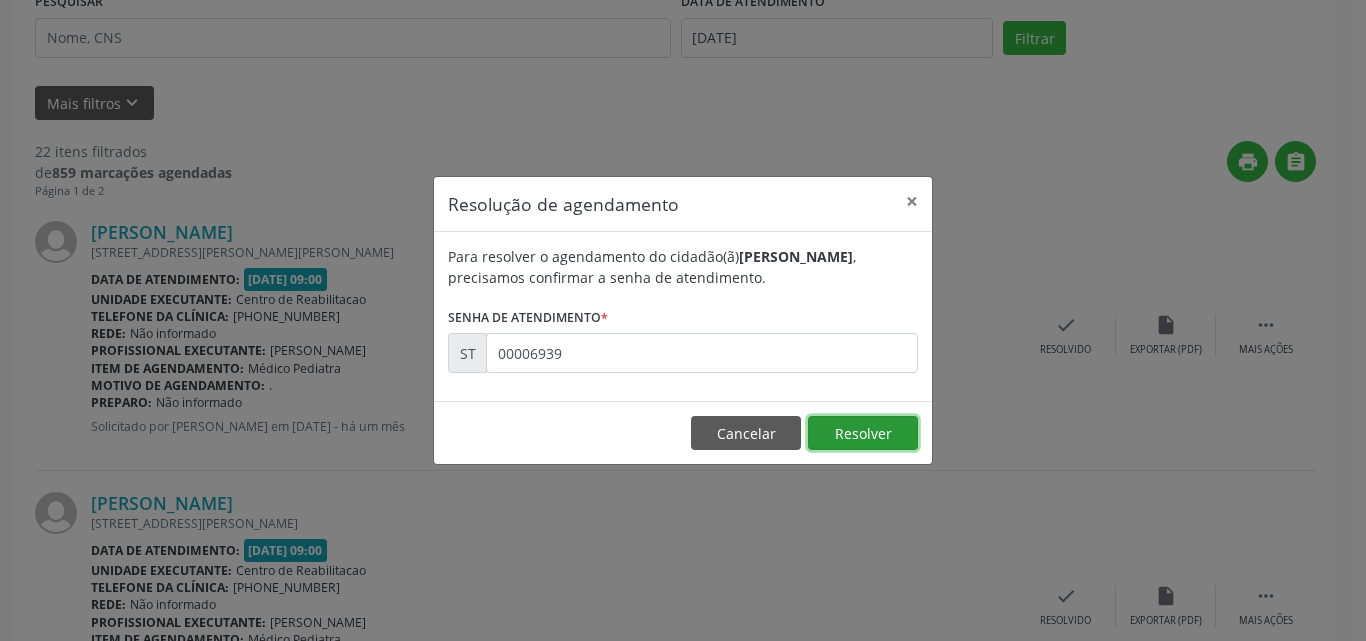 click on "Resolver" at bounding box center [863, 433] 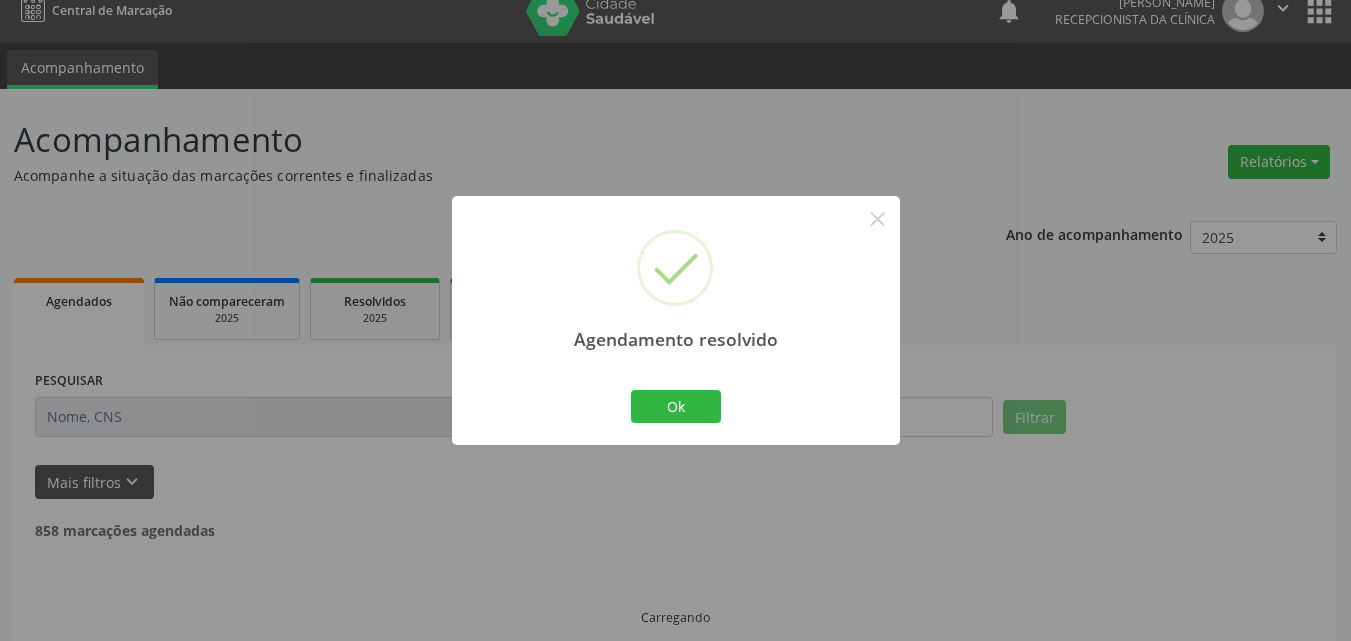 scroll, scrollTop: 42, scrollLeft: 0, axis: vertical 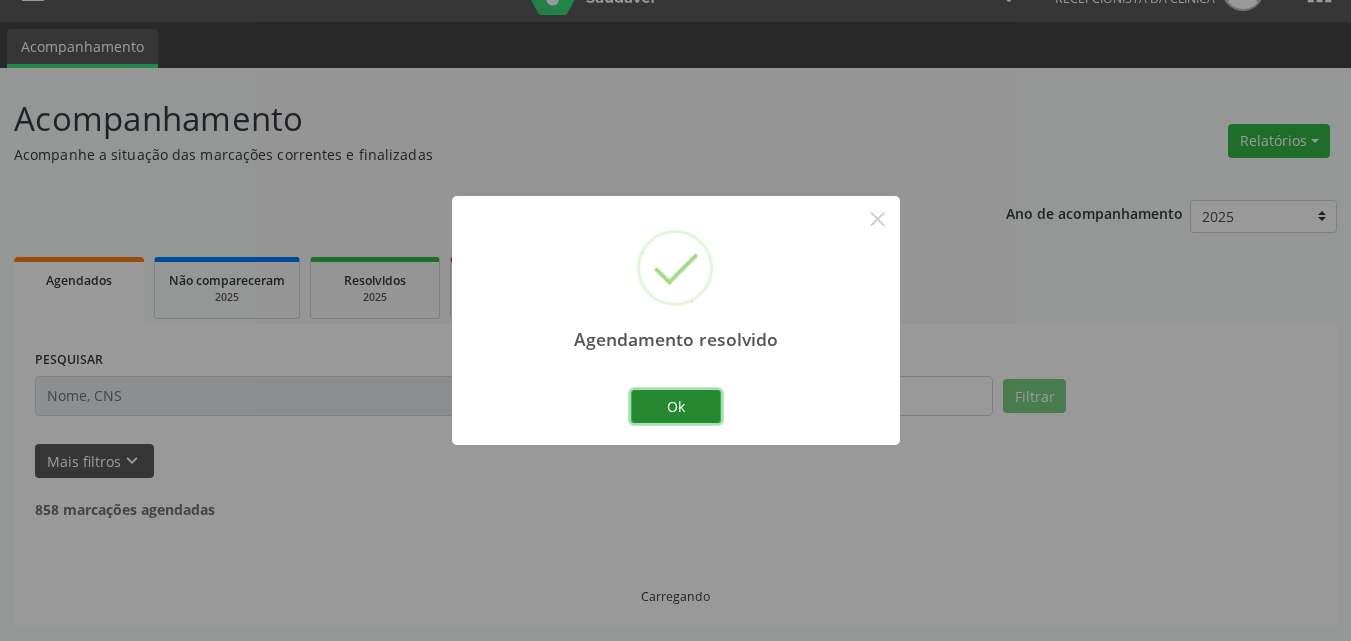 click on "Ok" at bounding box center [676, 407] 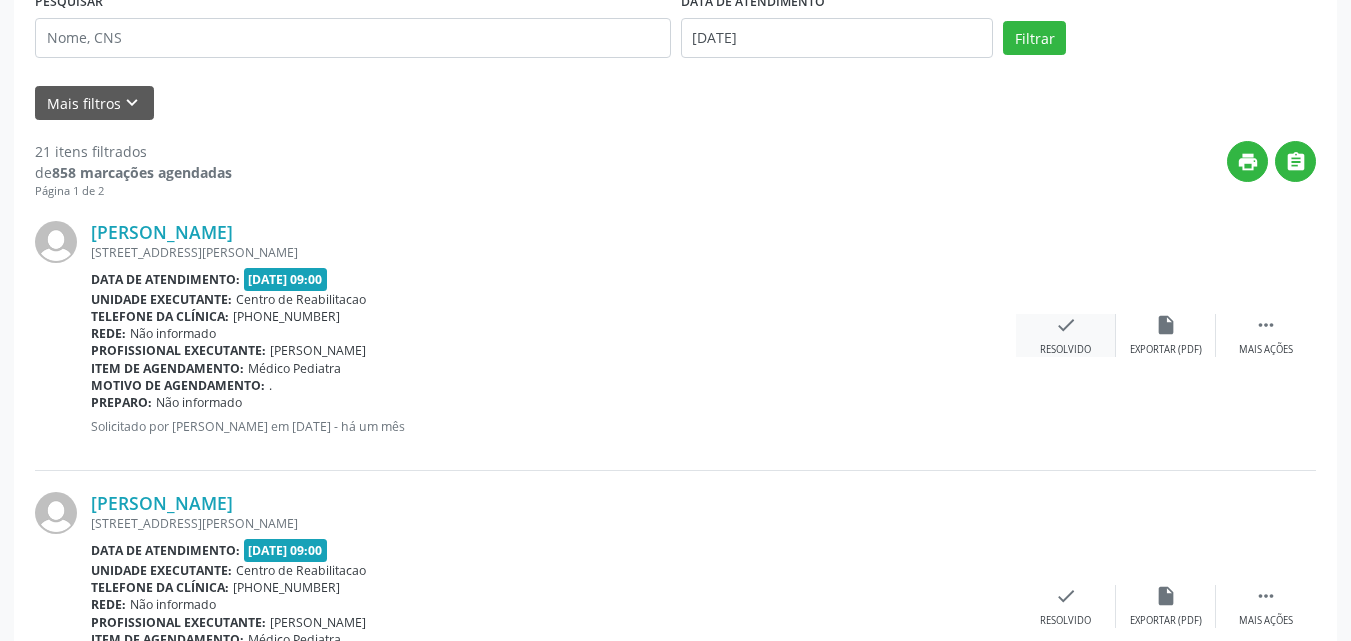 click on "check" at bounding box center [1066, 325] 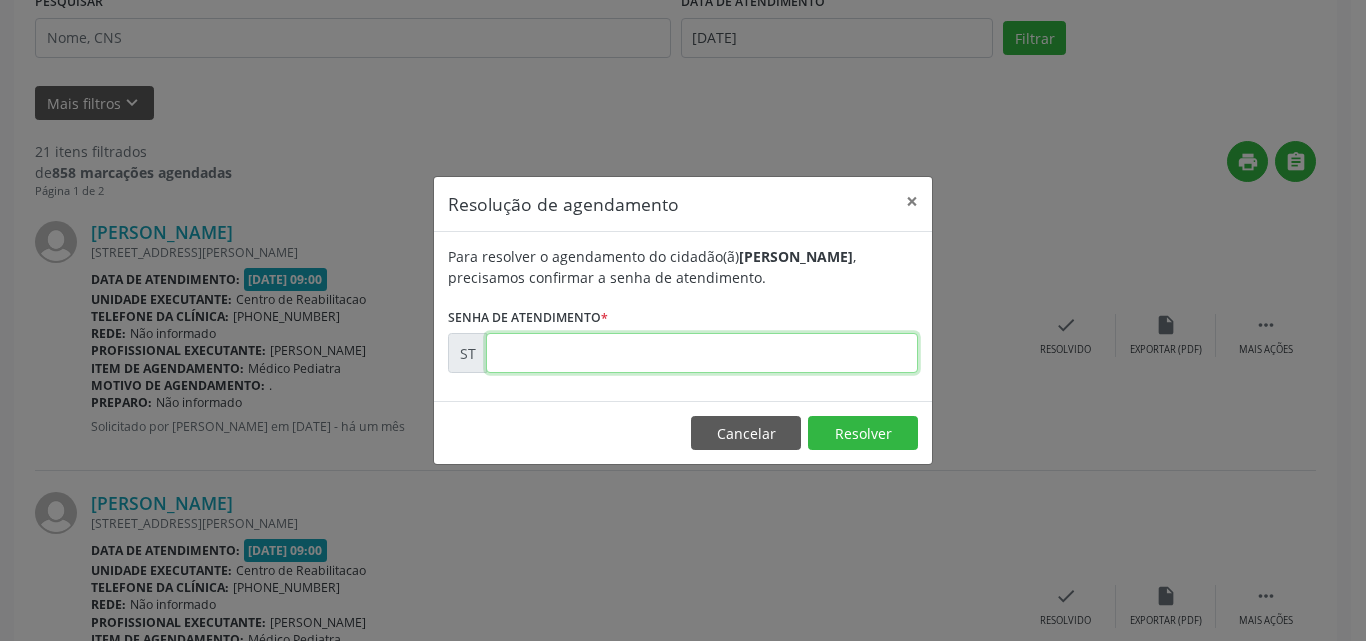 click at bounding box center [702, 353] 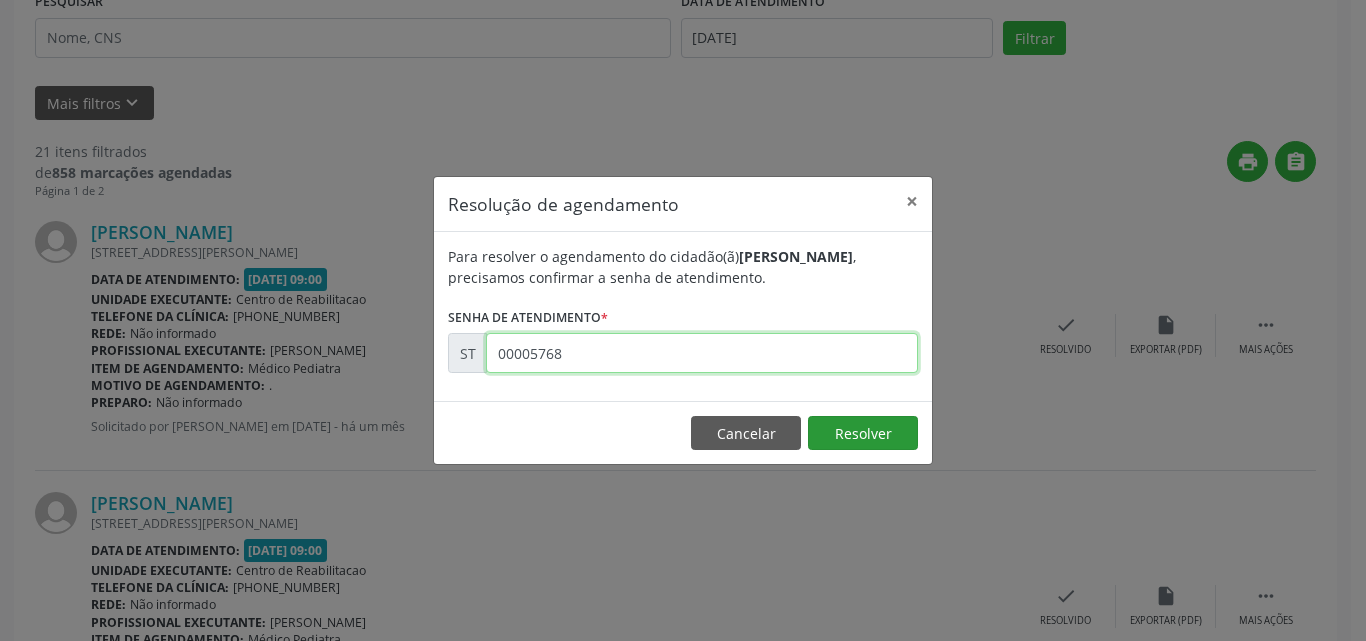 type on "00005768" 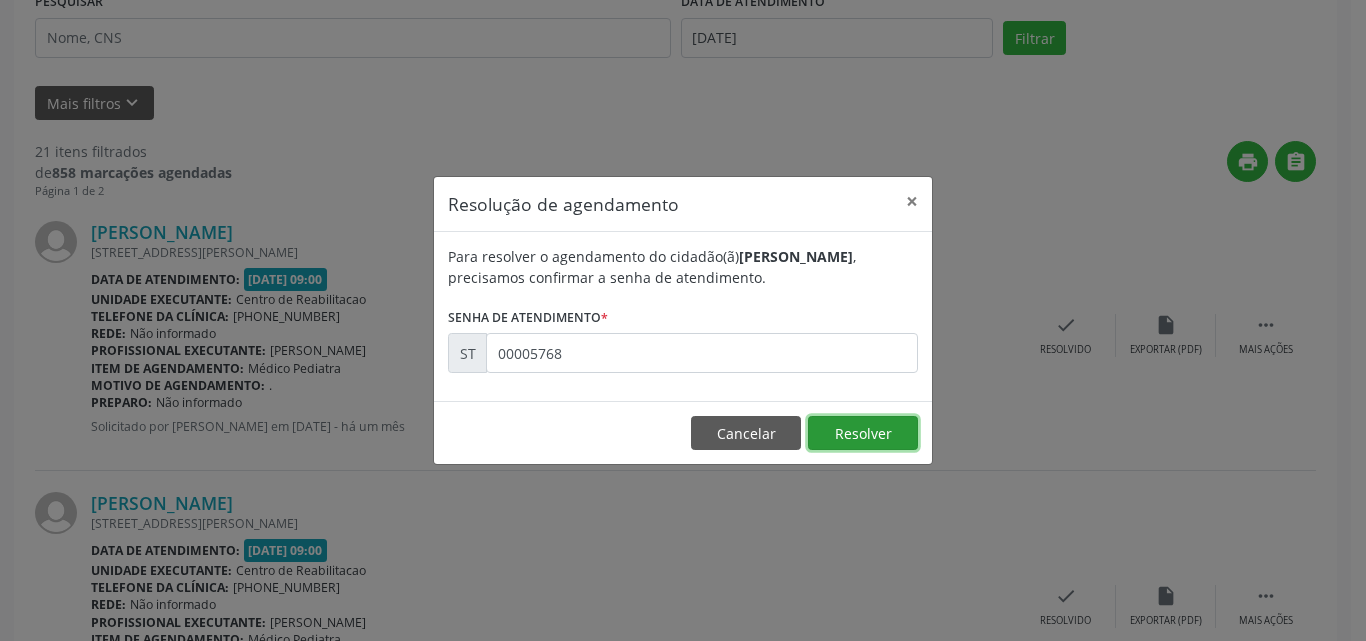 click on "Resolver" at bounding box center [863, 433] 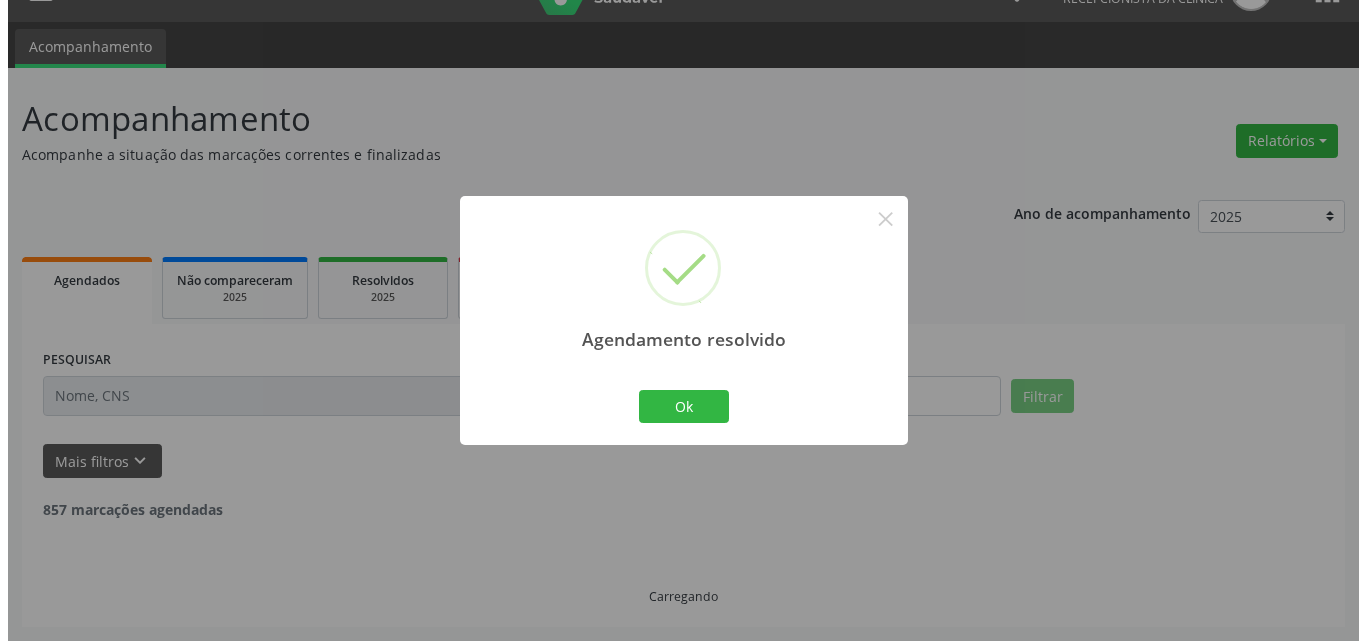 scroll, scrollTop: 400, scrollLeft: 0, axis: vertical 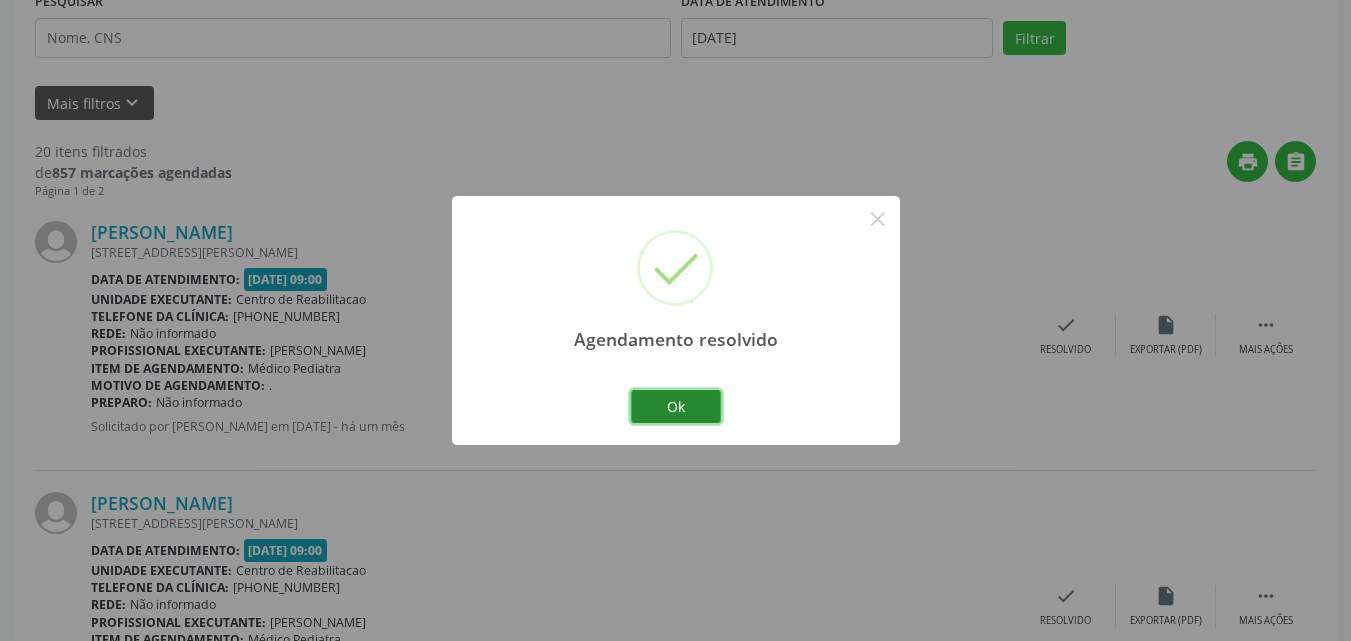 click on "Ok" at bounding box center (676, 407) 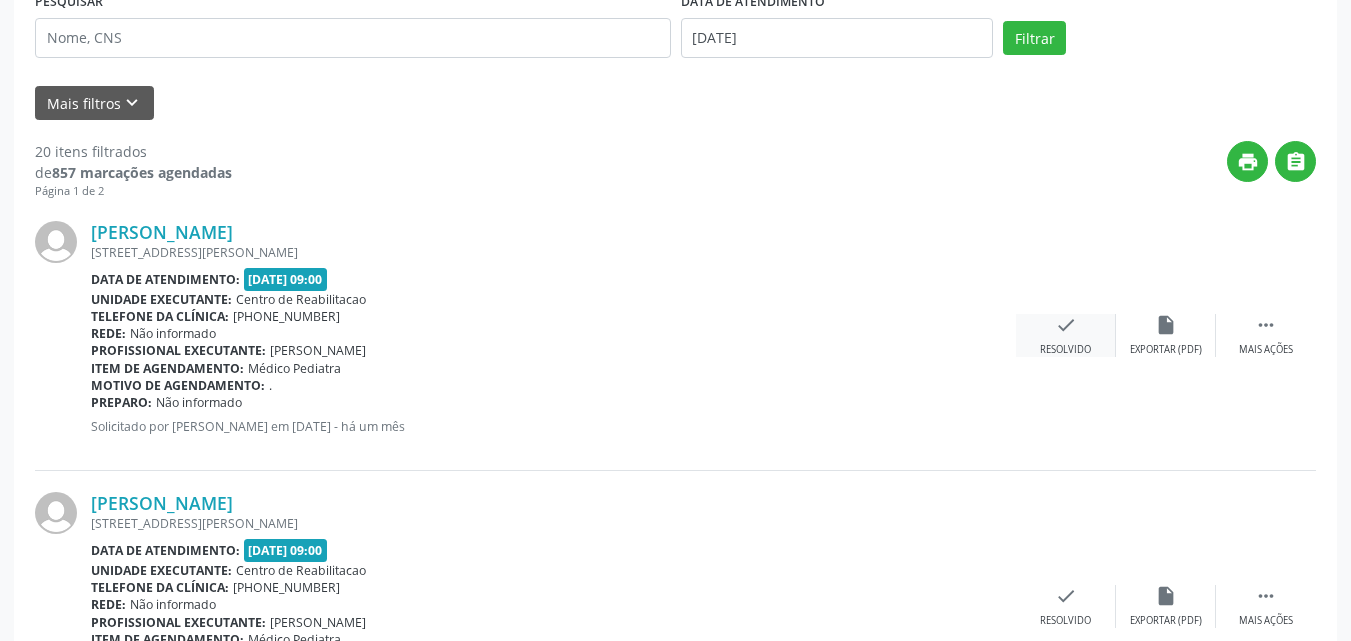 click on "check" at bounding box center (1066, 325) 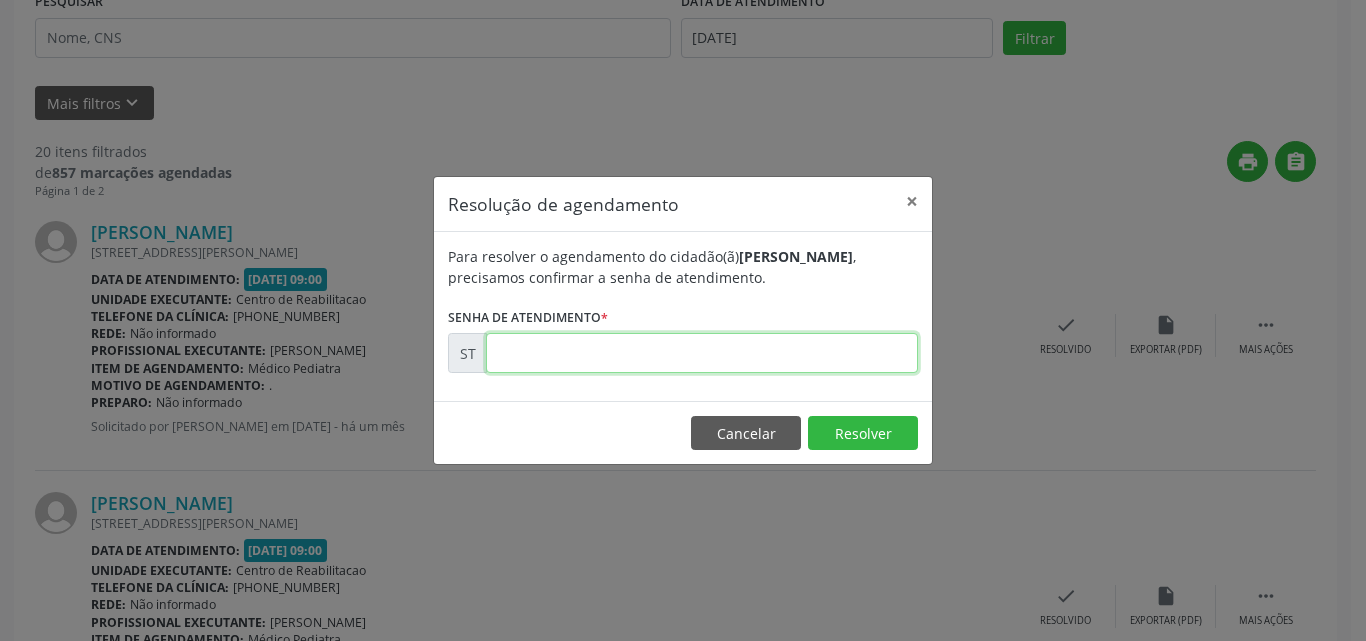 click at bounding box center [702, 353] 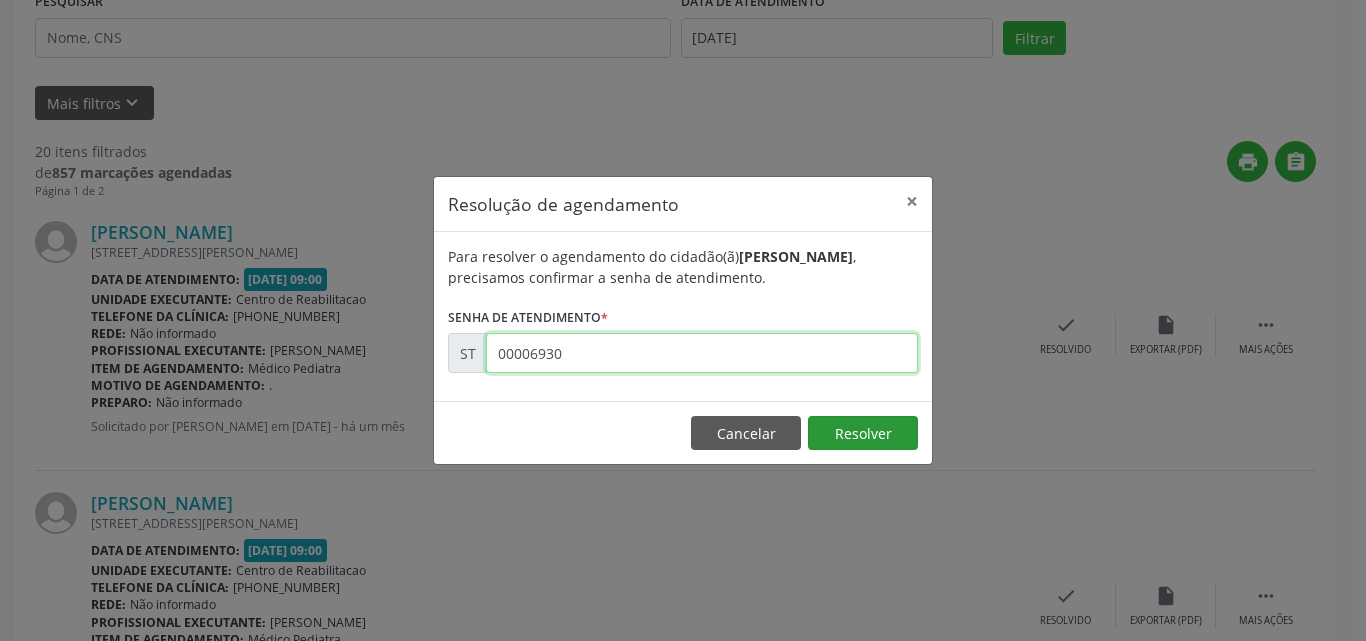type on "00006930" 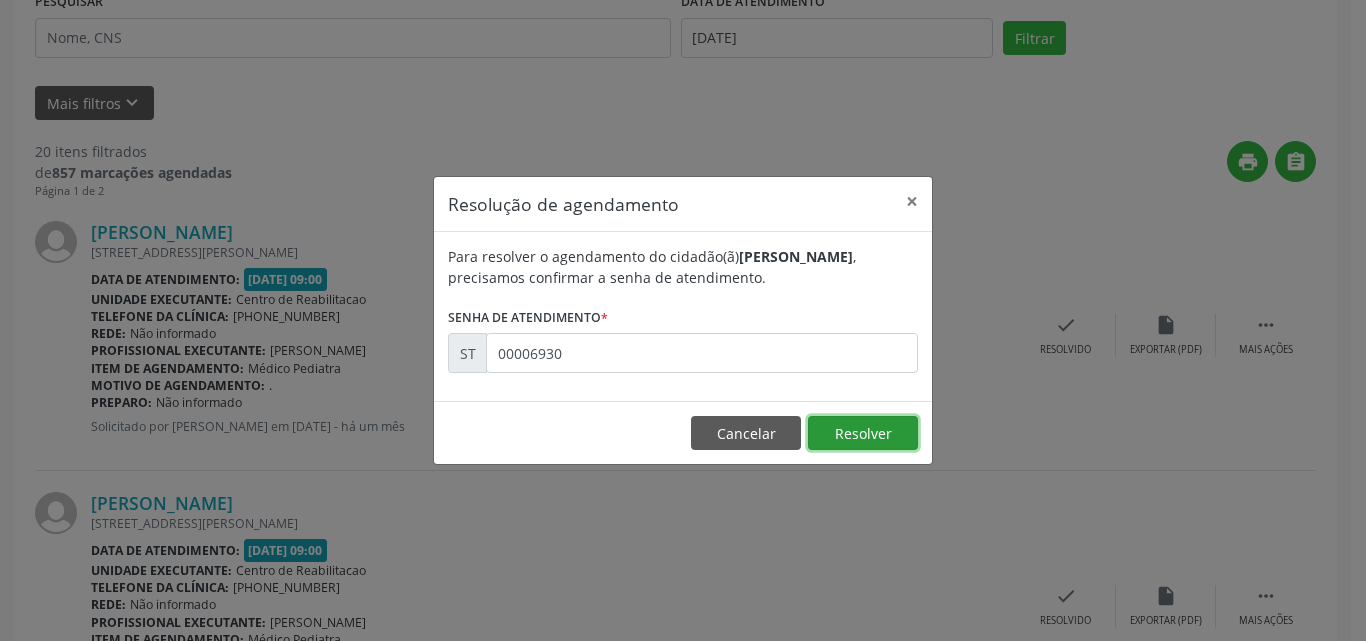 click on "Resolver" at bounding box center (863, 433) 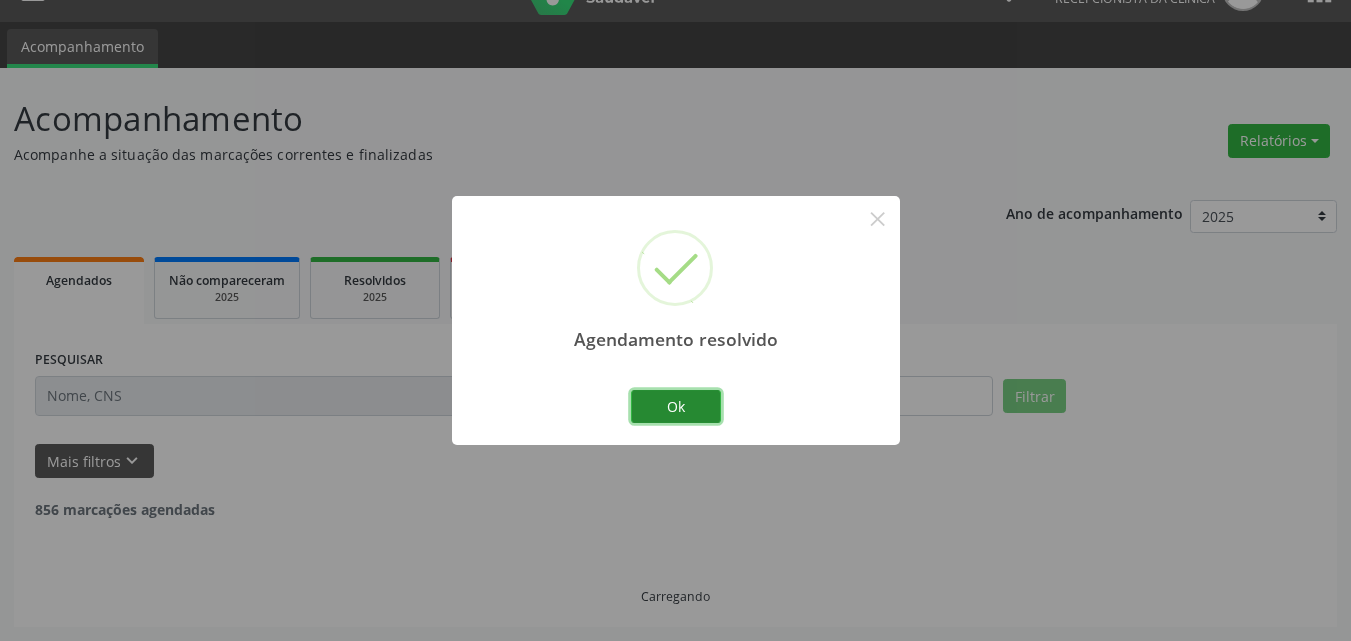 click on "Ok" at bounding box center [676, 407] 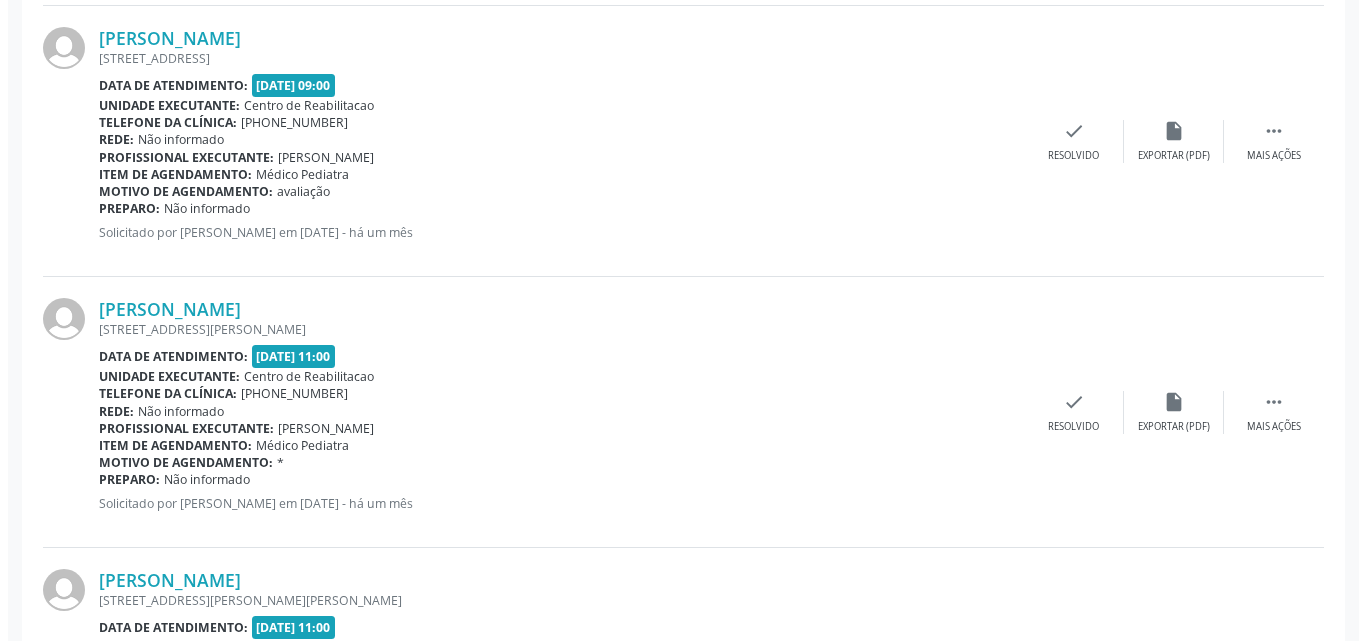 scroll, scrollTop: 900, scrollLeft: 0, axis: vertical 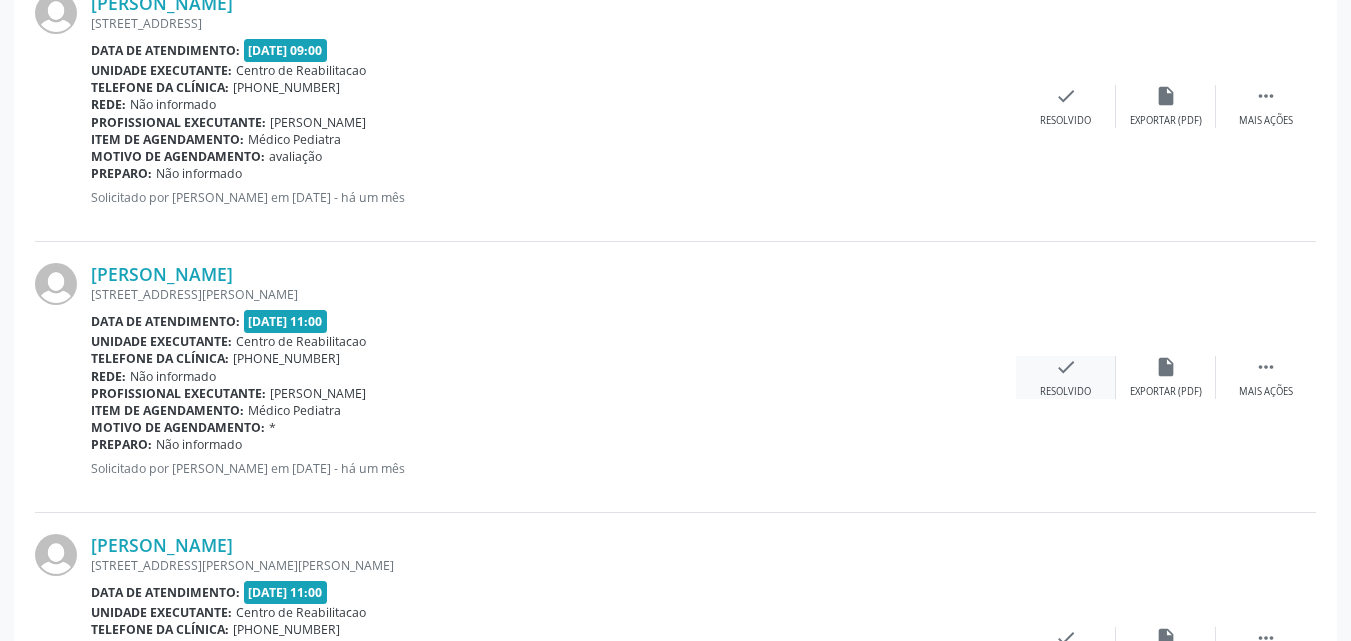 click on "check" at bounding box center [1066, 367] 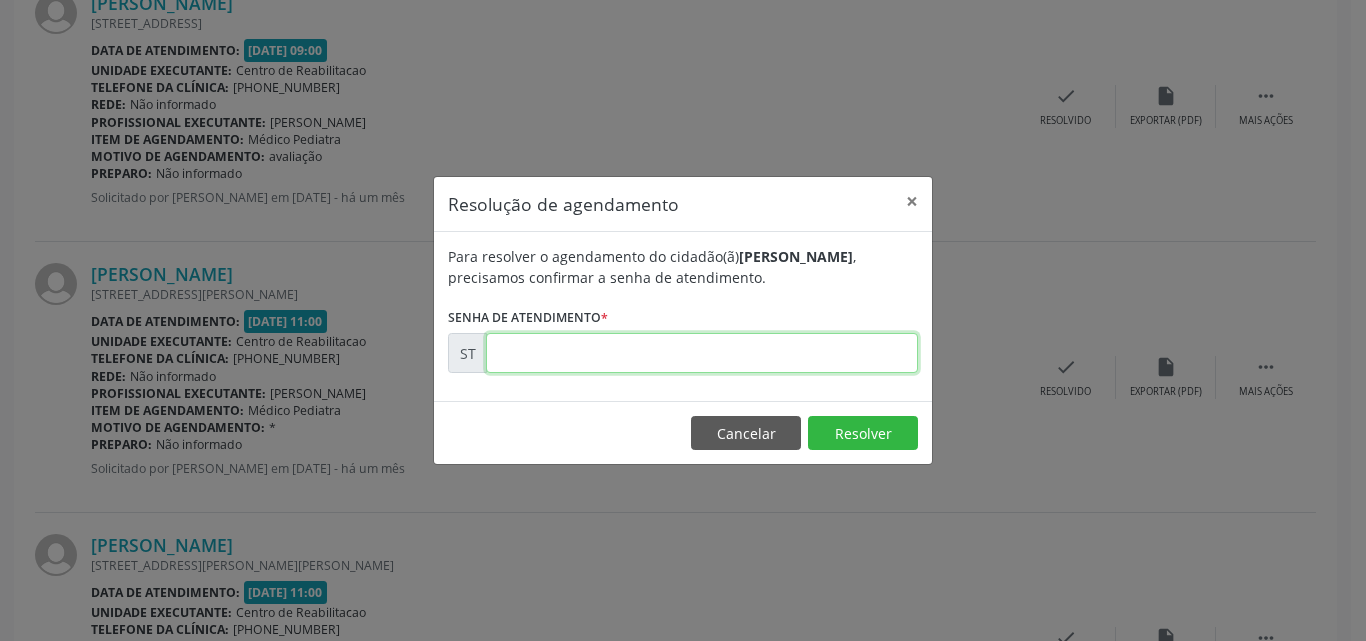 click at bounding box center (702, 353) 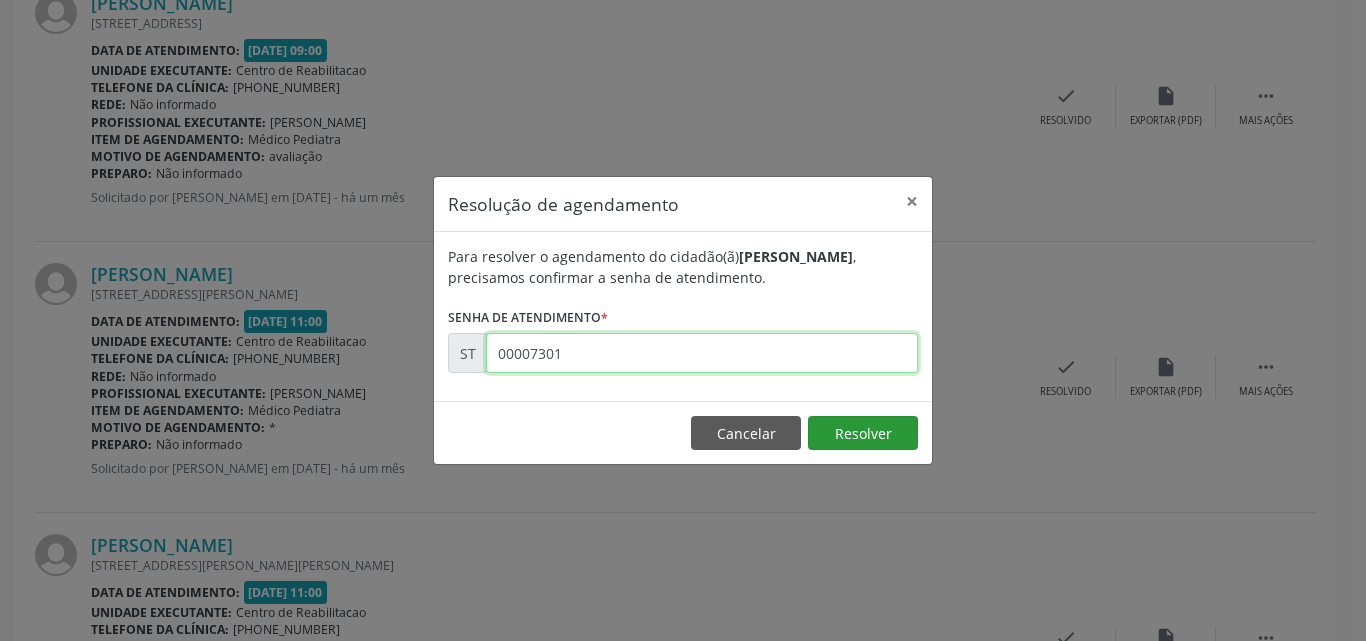 type on "00007301" 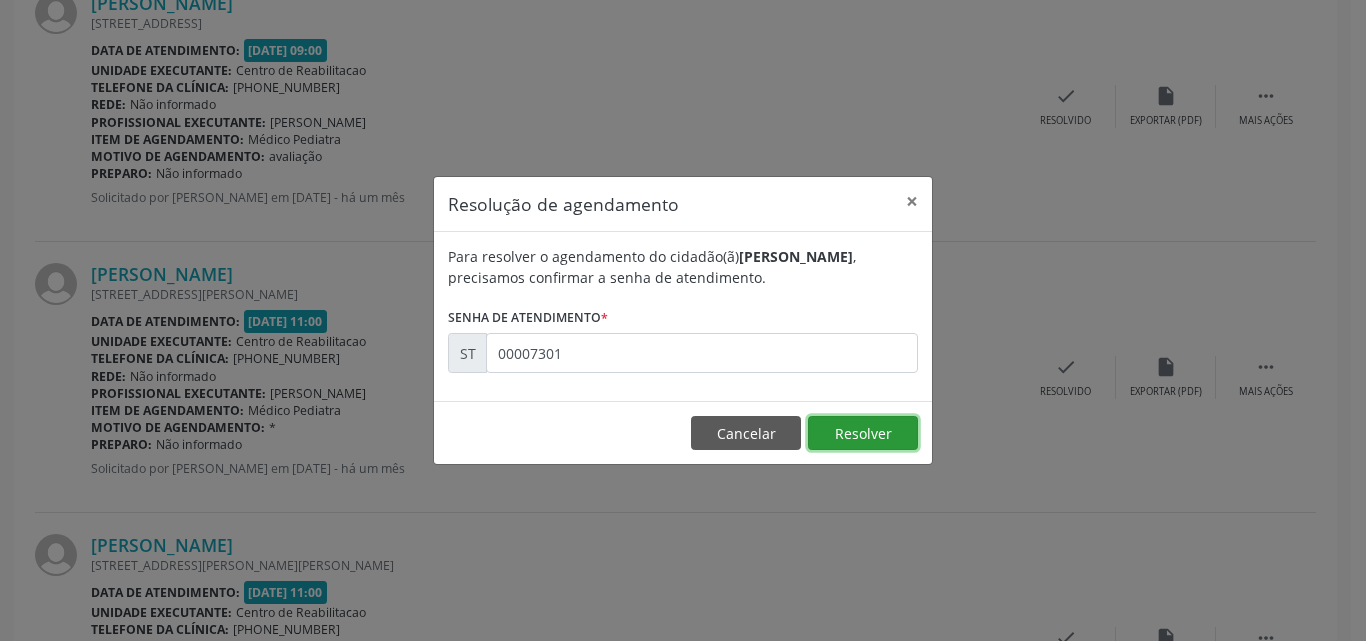click on "Resolver" at bounding box center [863, 433] 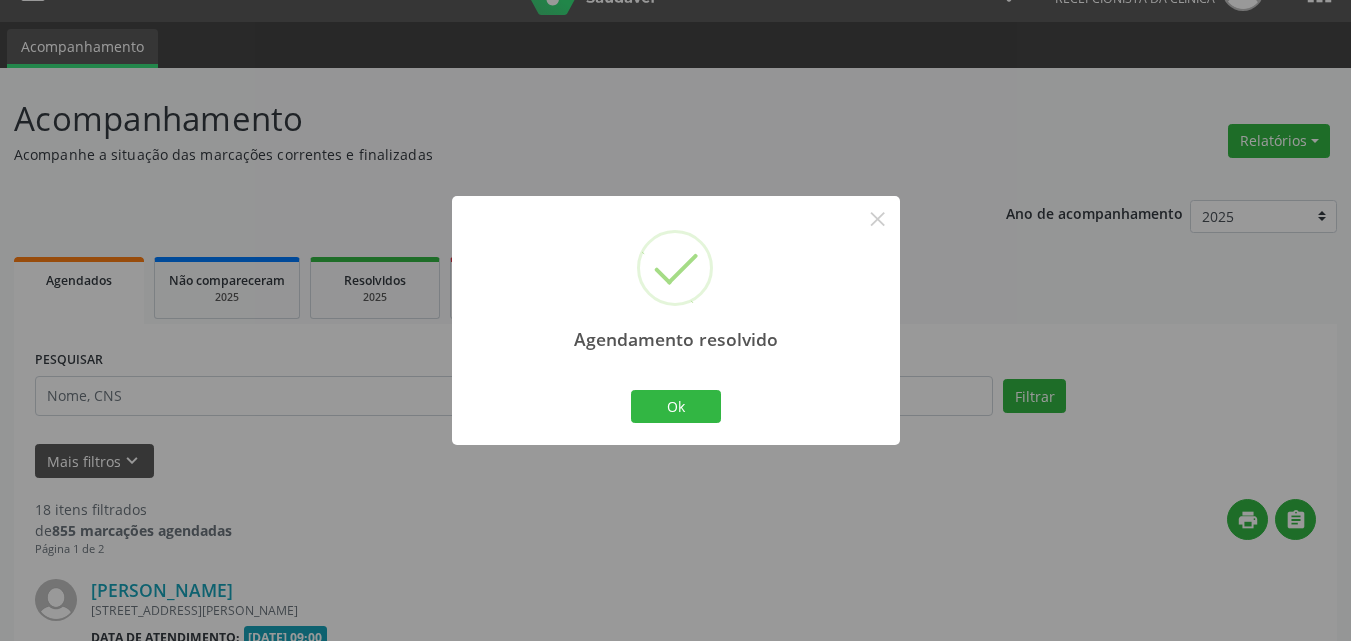 scroll, scrollTop: 900, scrollLeft: 0, axis: vertical 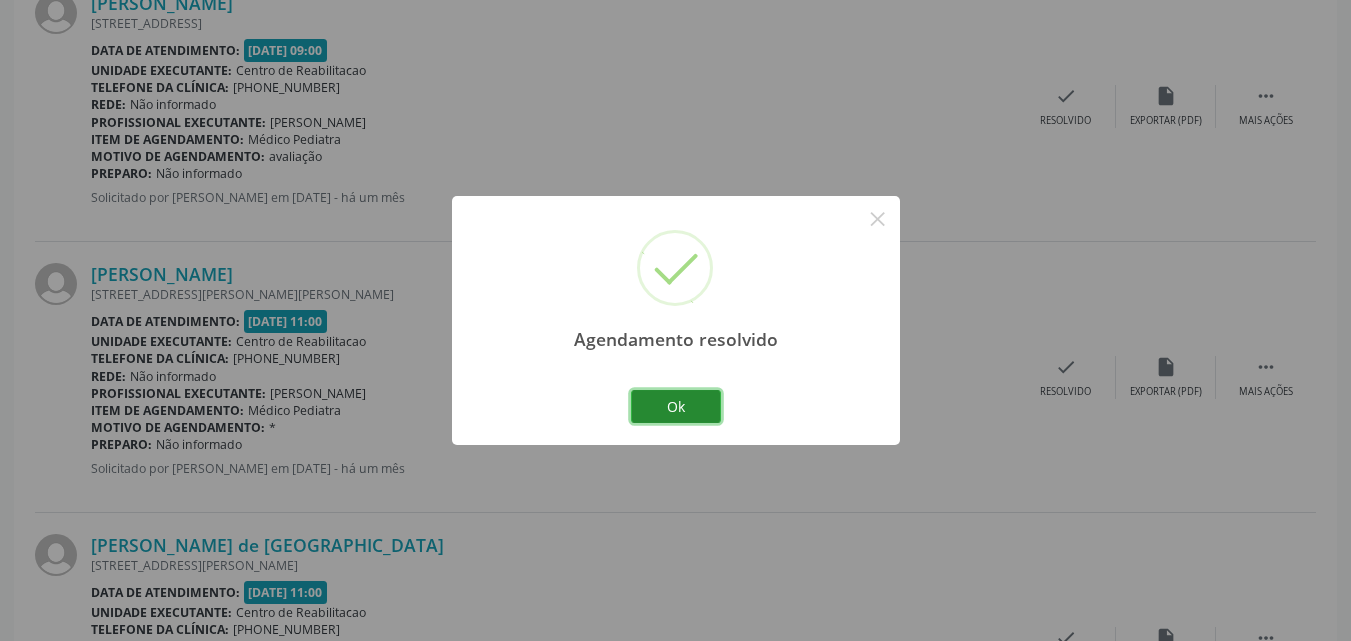 click on "Ok" at bounding box center [676, 407] 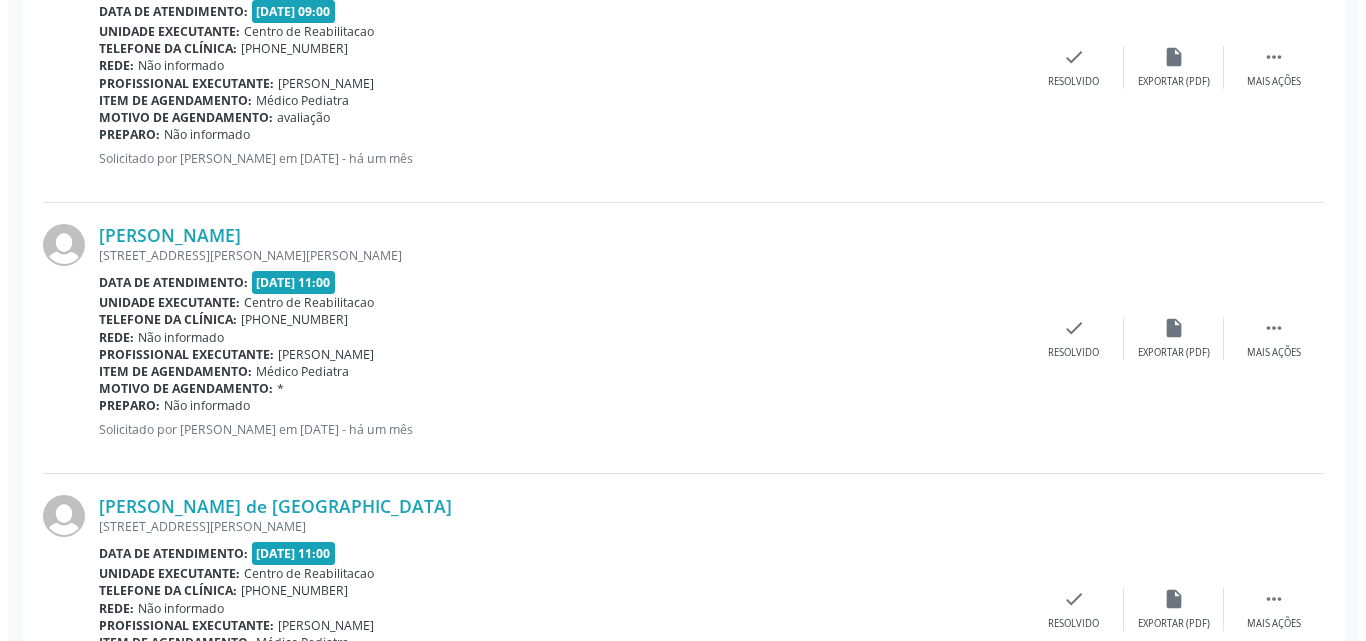 scroll, scrollTop: 1000, scrollLeft: 0, axis: vertical 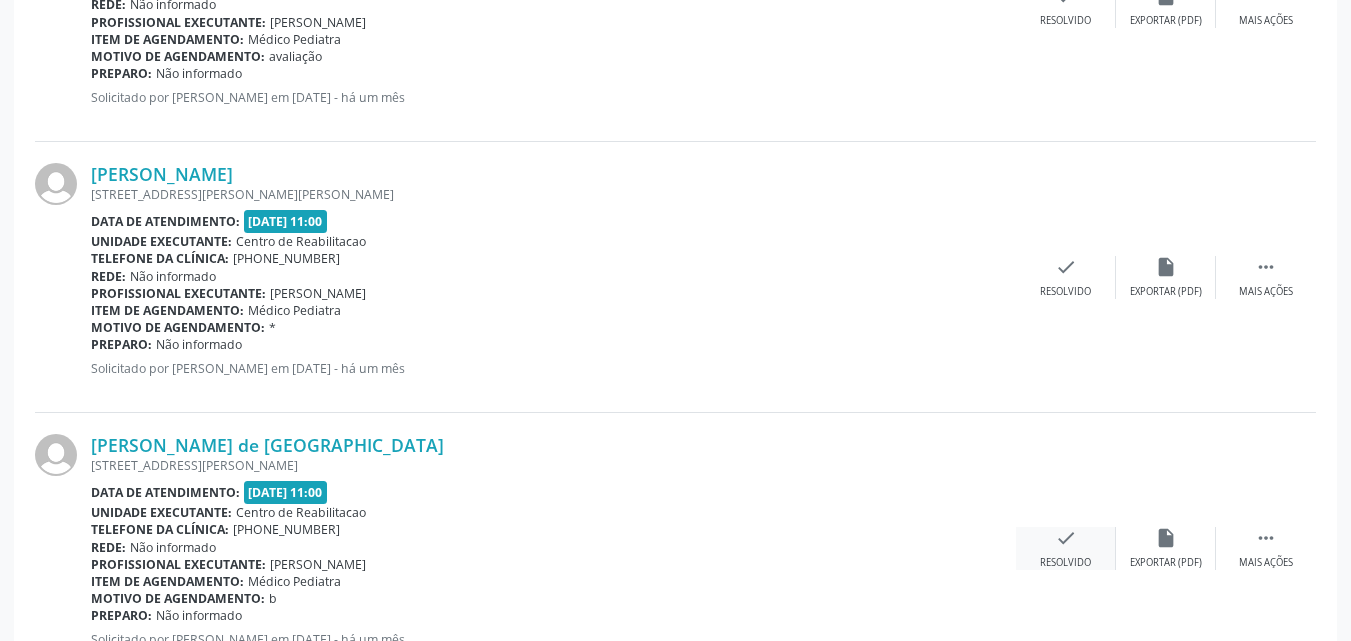 click on "check" at bounding box center [1066, 538] 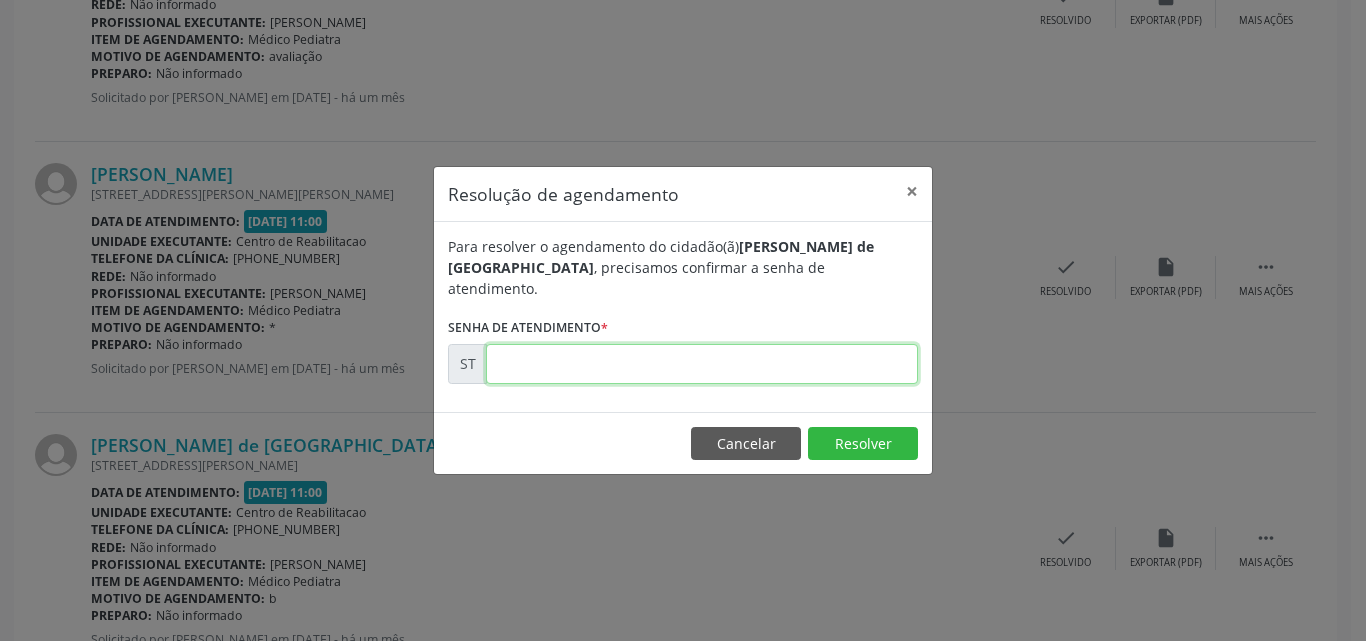click at bounding box center [702, 364] 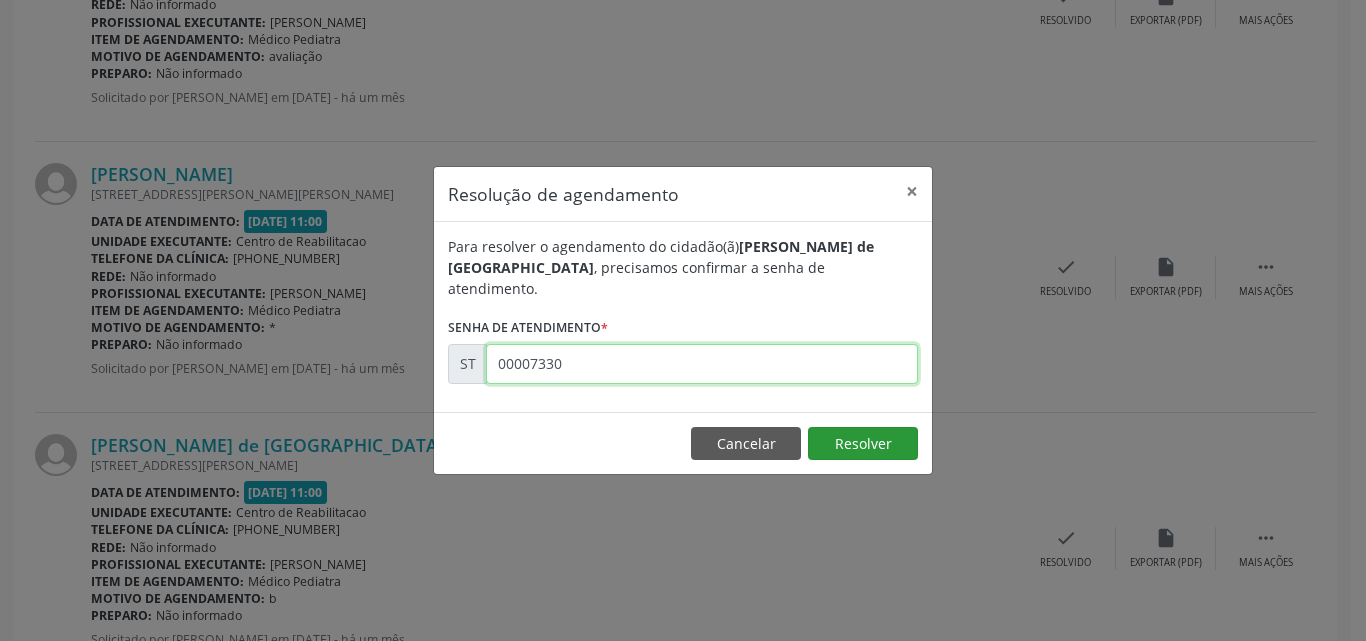 type on "00007330" 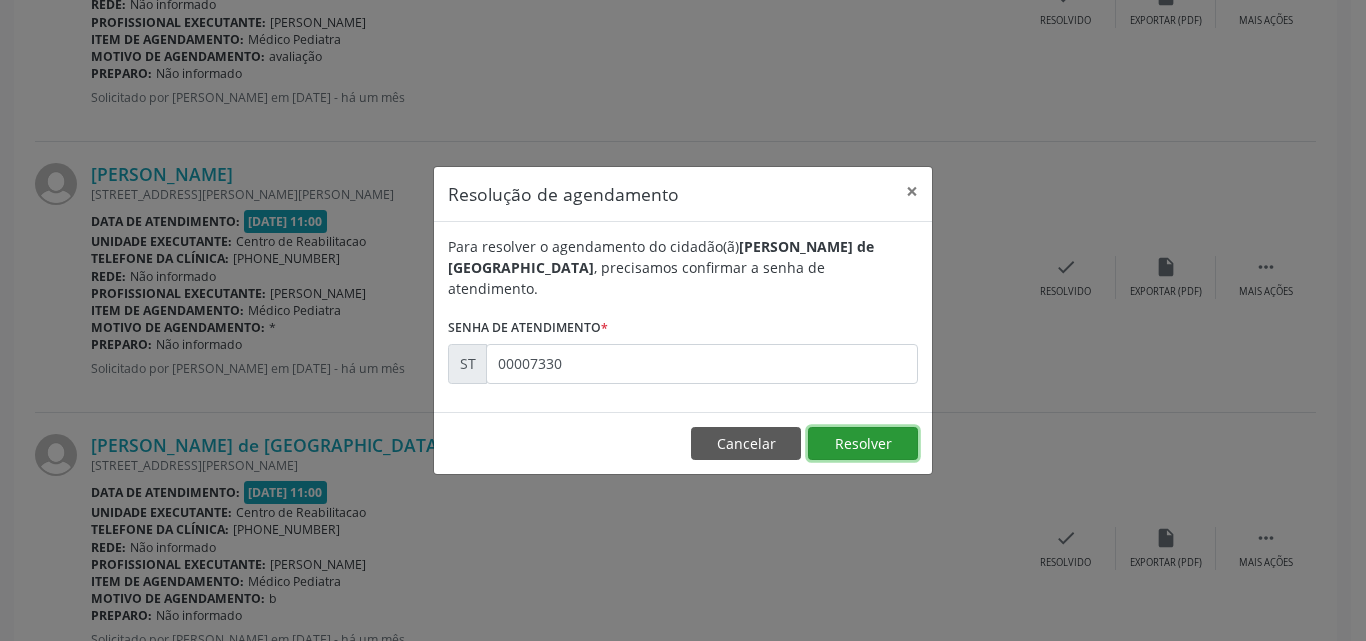 click on "Resolver" at bounding box center [863, 444] 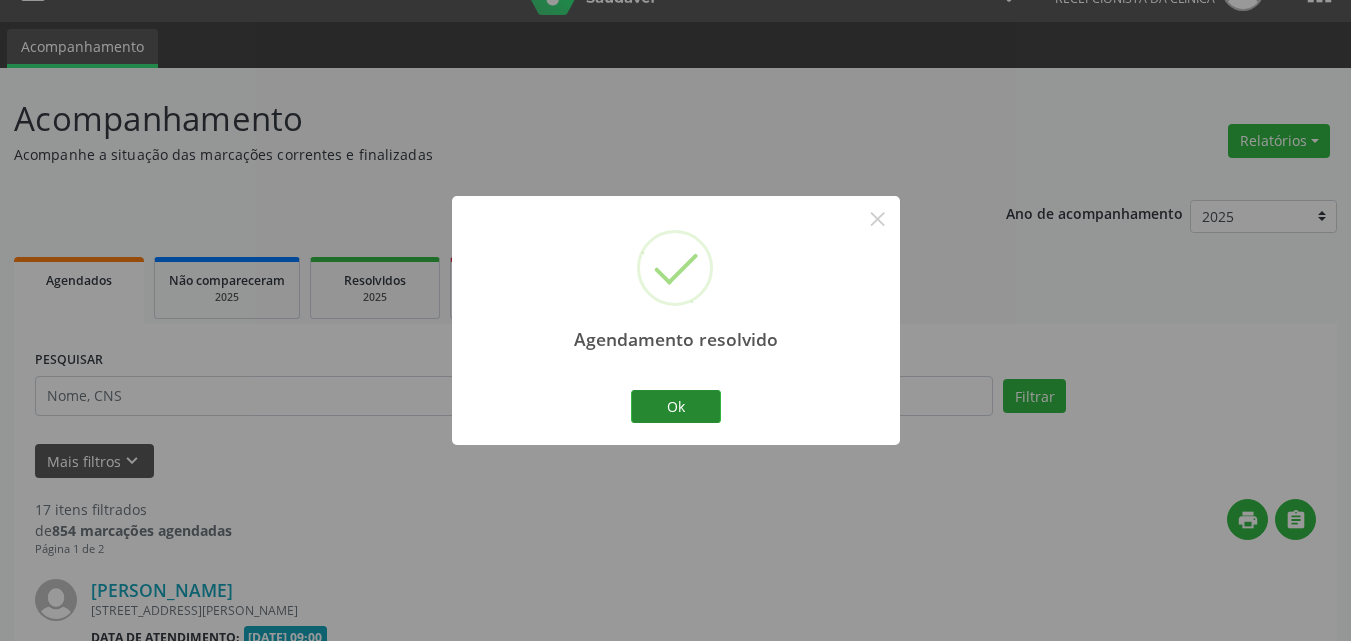 scroll, scrollTop: 1000, scrollLeft: 0, axis: vertical 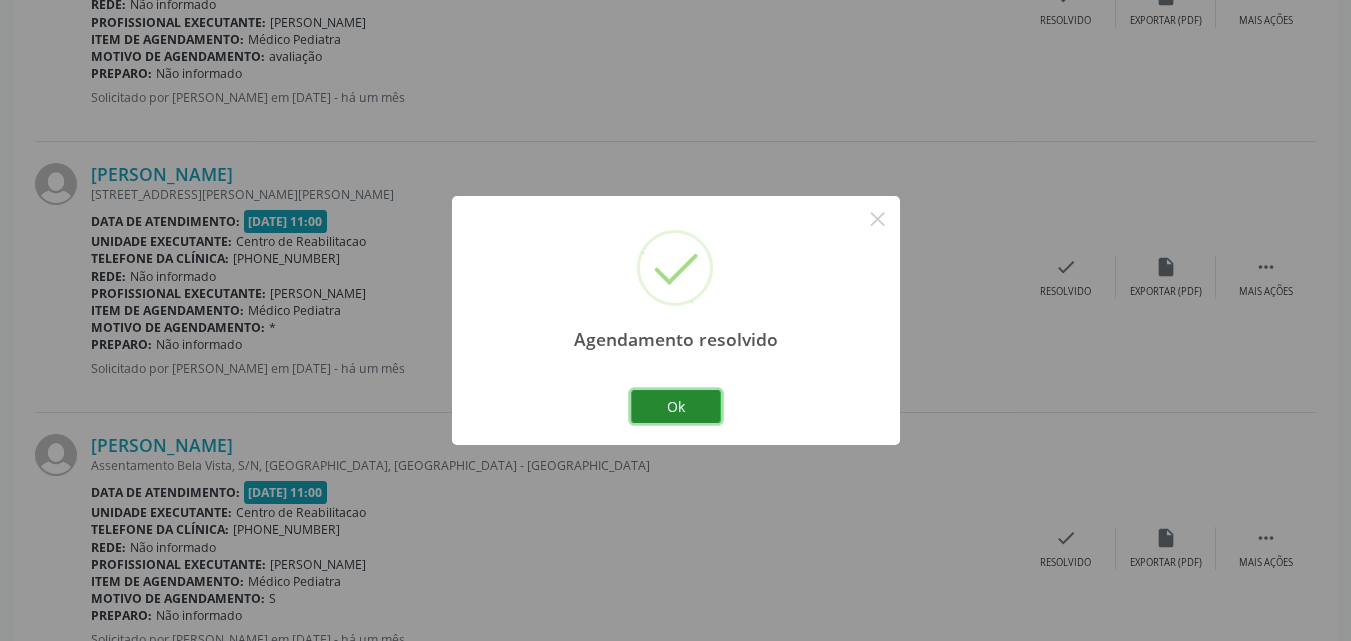 click on "Ok" at bounding box center [676, 407] 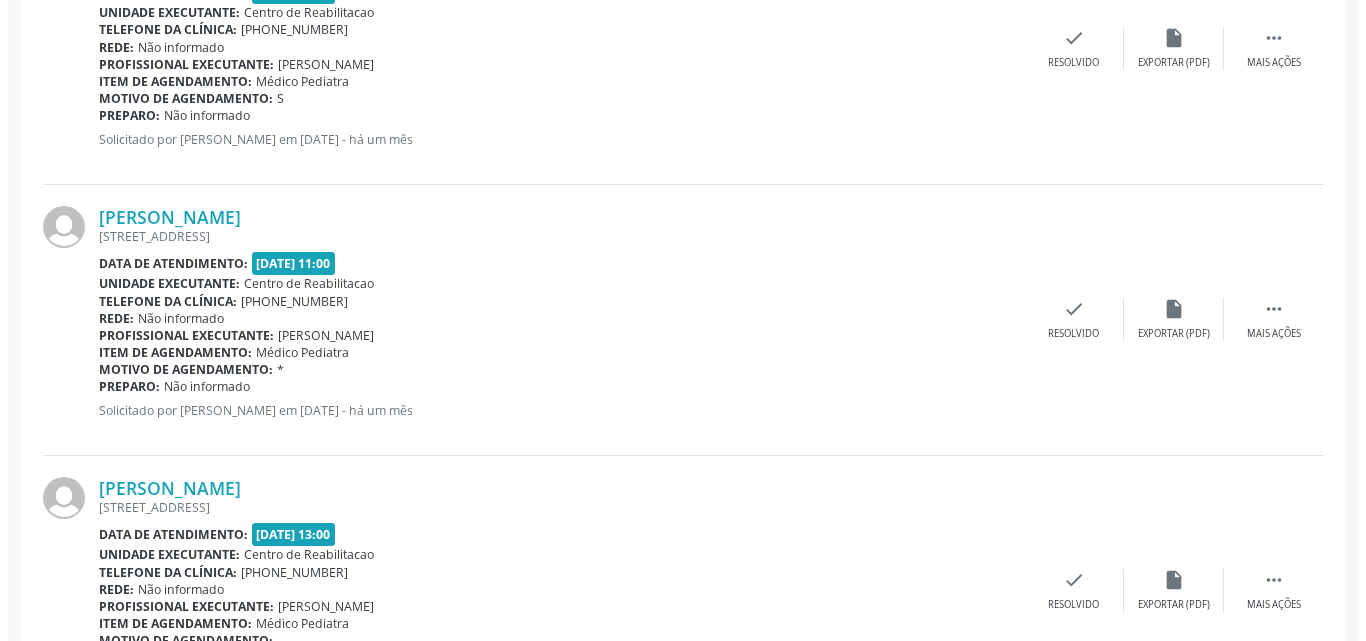 scroll, scrollTop: 1600, scrollLeft: 0, axis: vertical 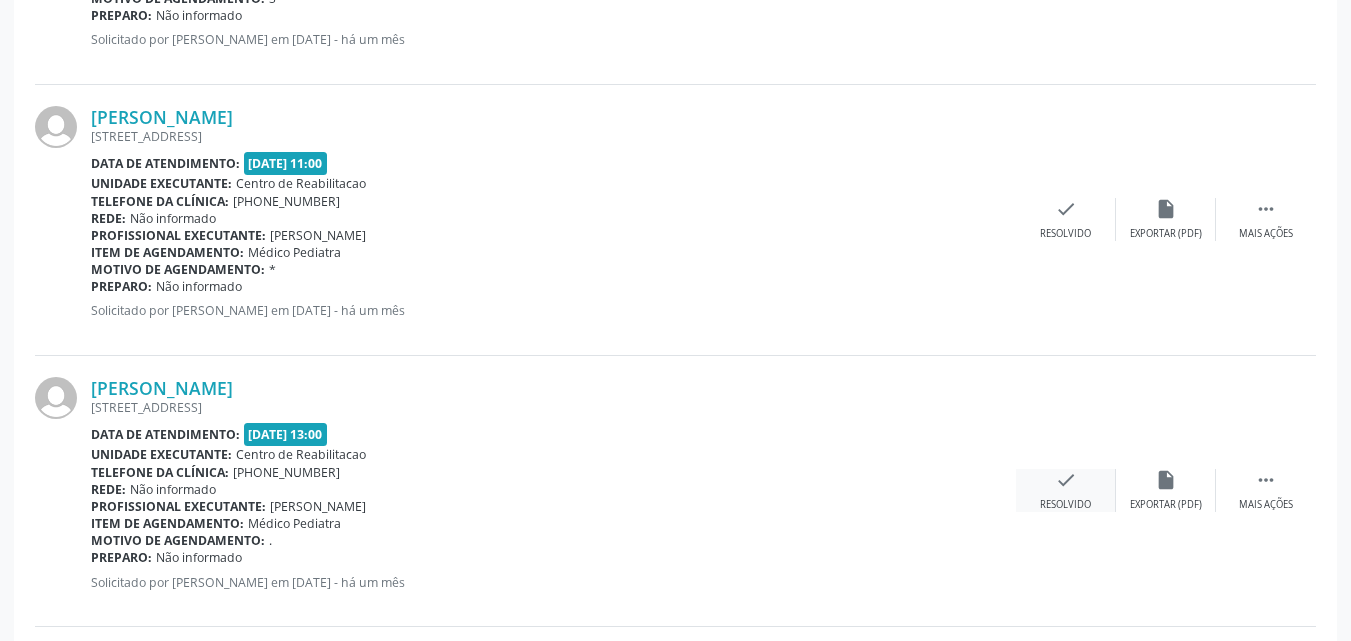 click on "check" at bounding box center (1066, 480) 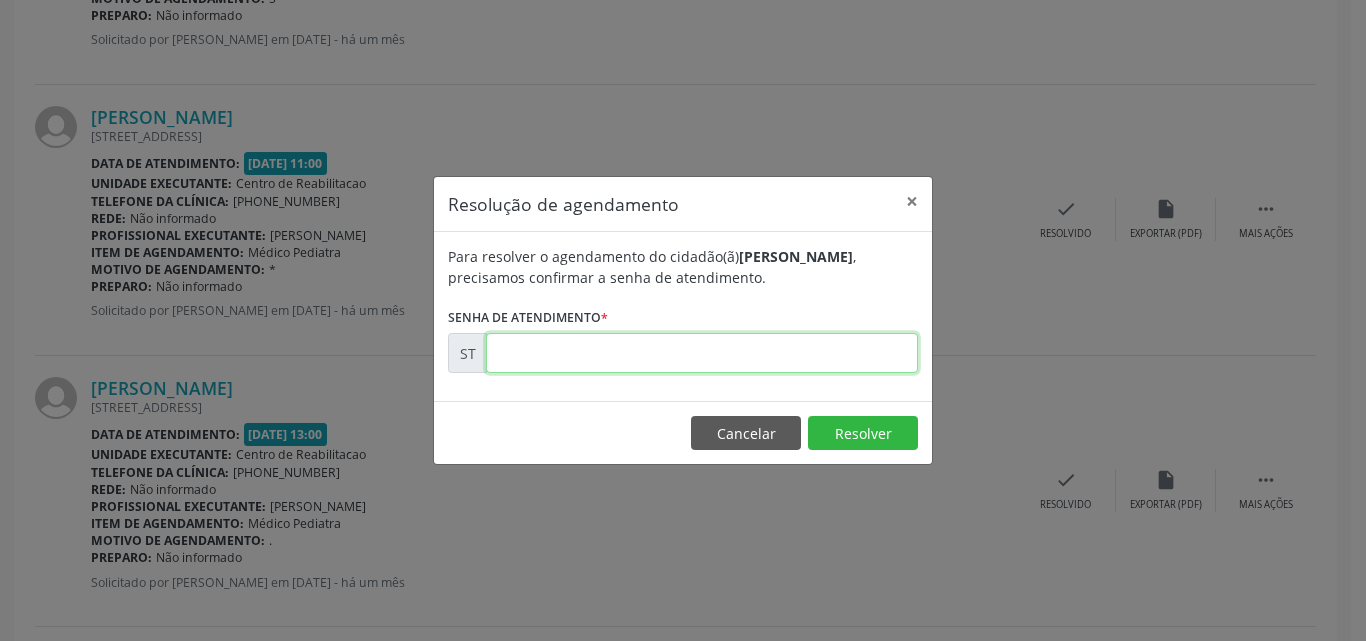 click at bounding box center (702, 353) 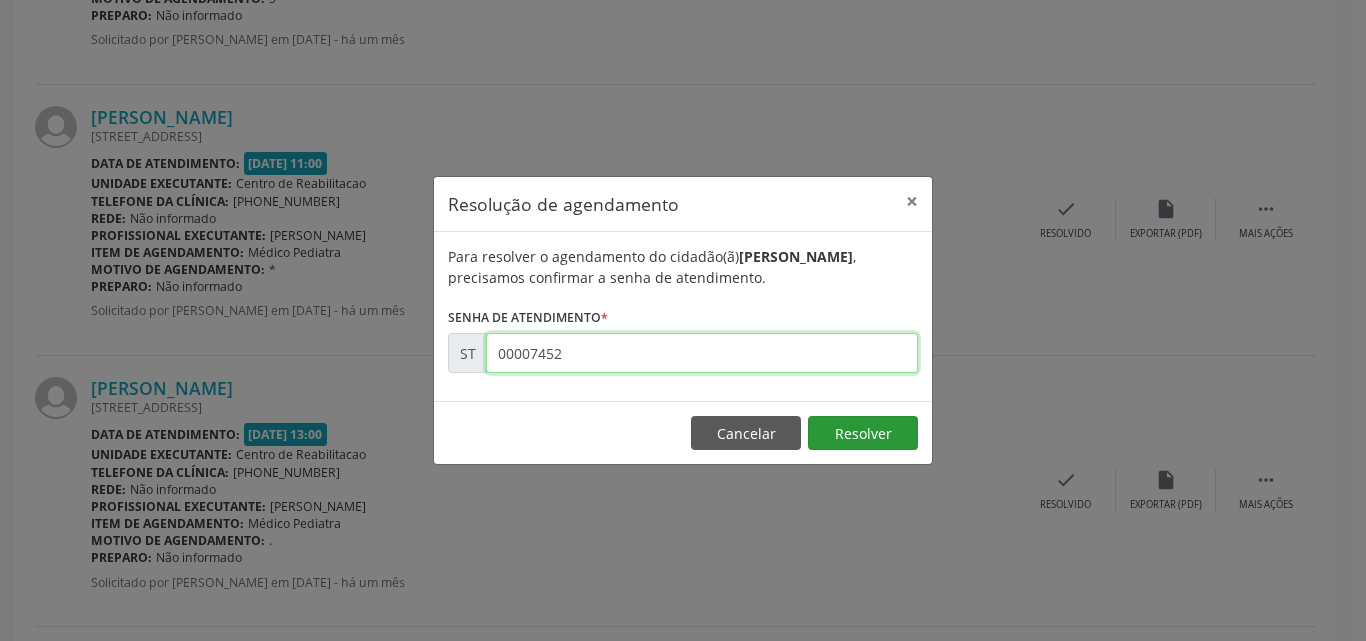 type on "00007452" 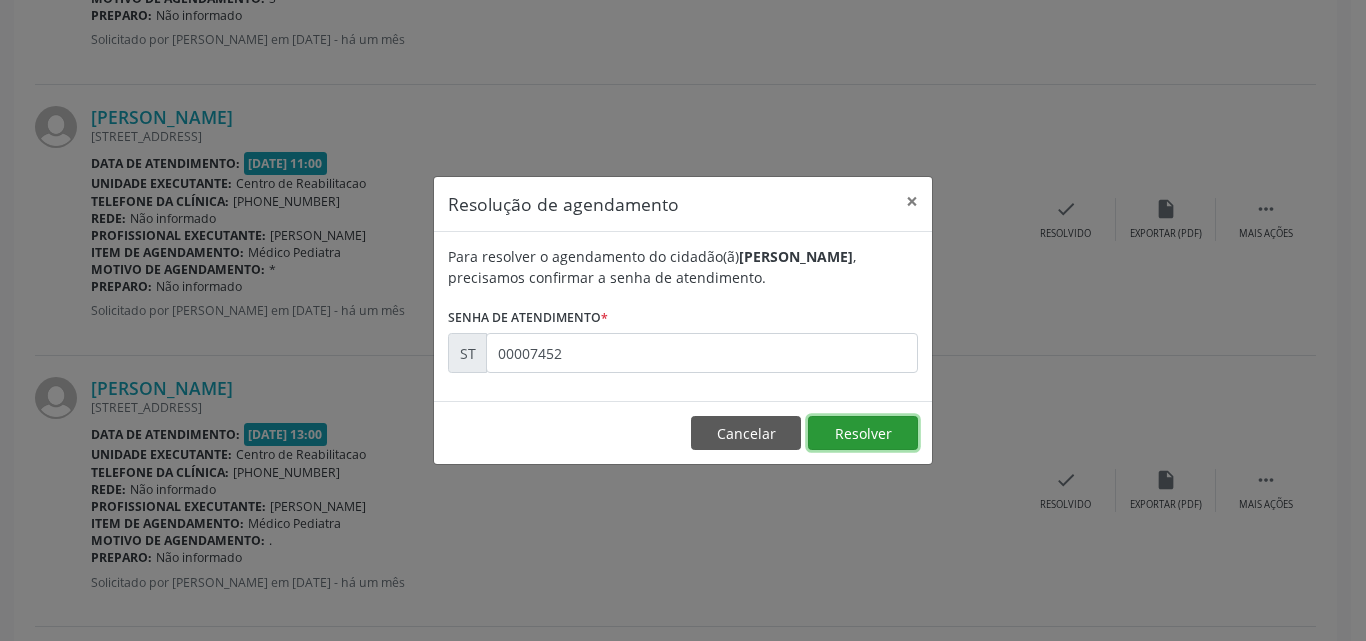 click on "Resolver" at bounding box center [863, 433] 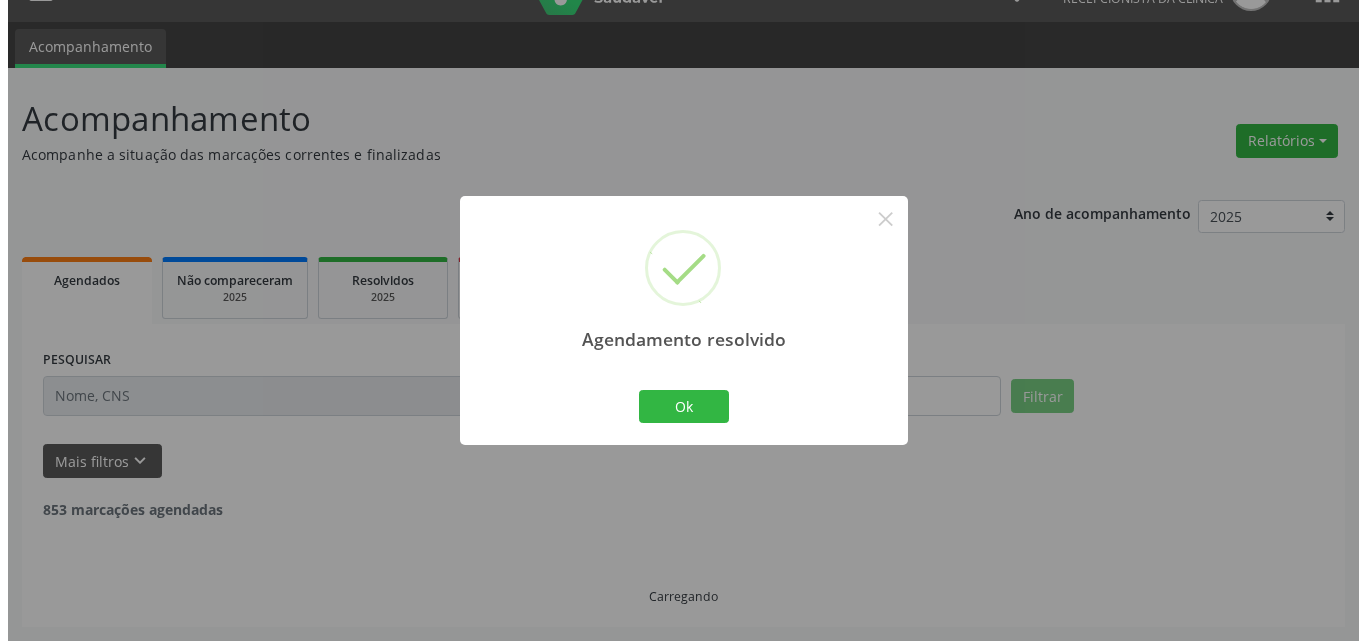 scroll, scrollTop: 1600, scrollLeft: 0, axis: vertical 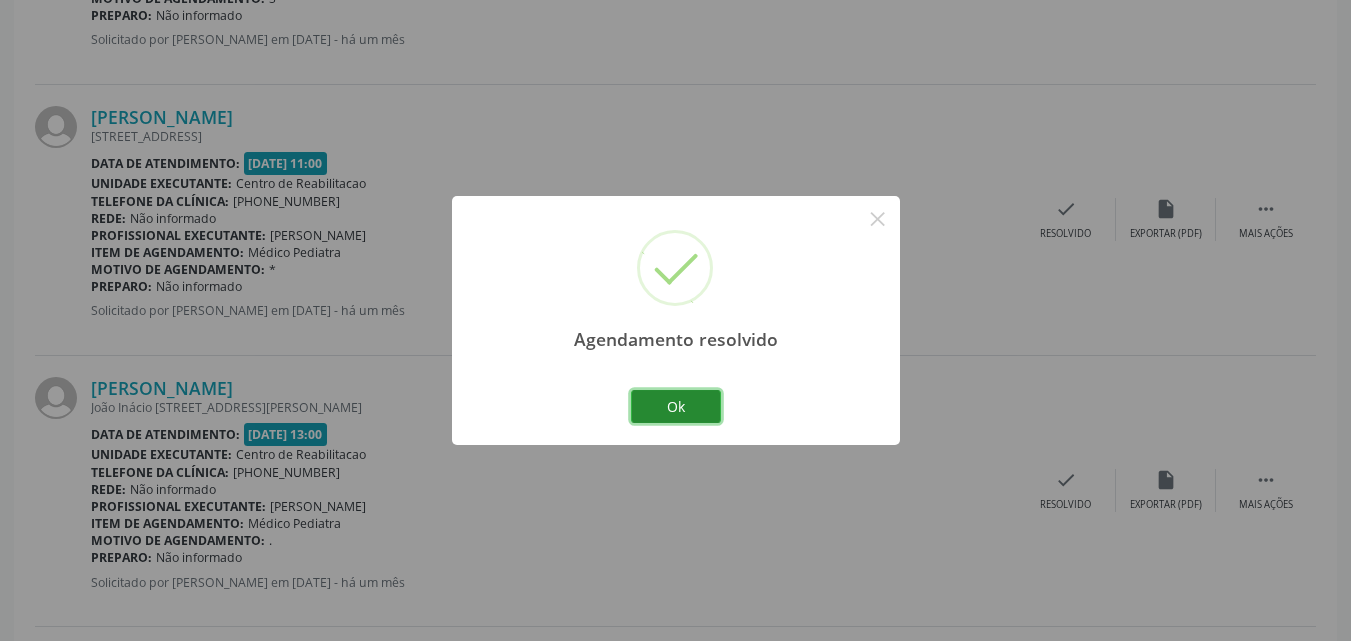 click on "Ok" at bounding box center (676, 407) 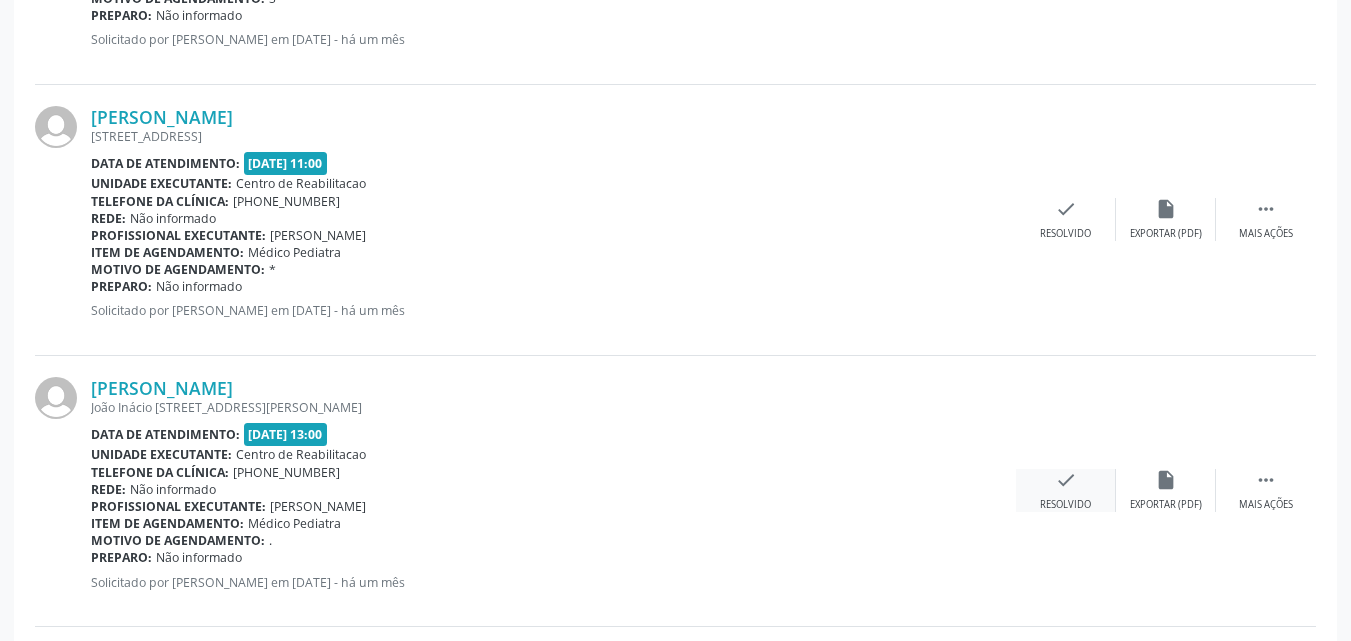 click on "check" at bounding box center [1066, 480] 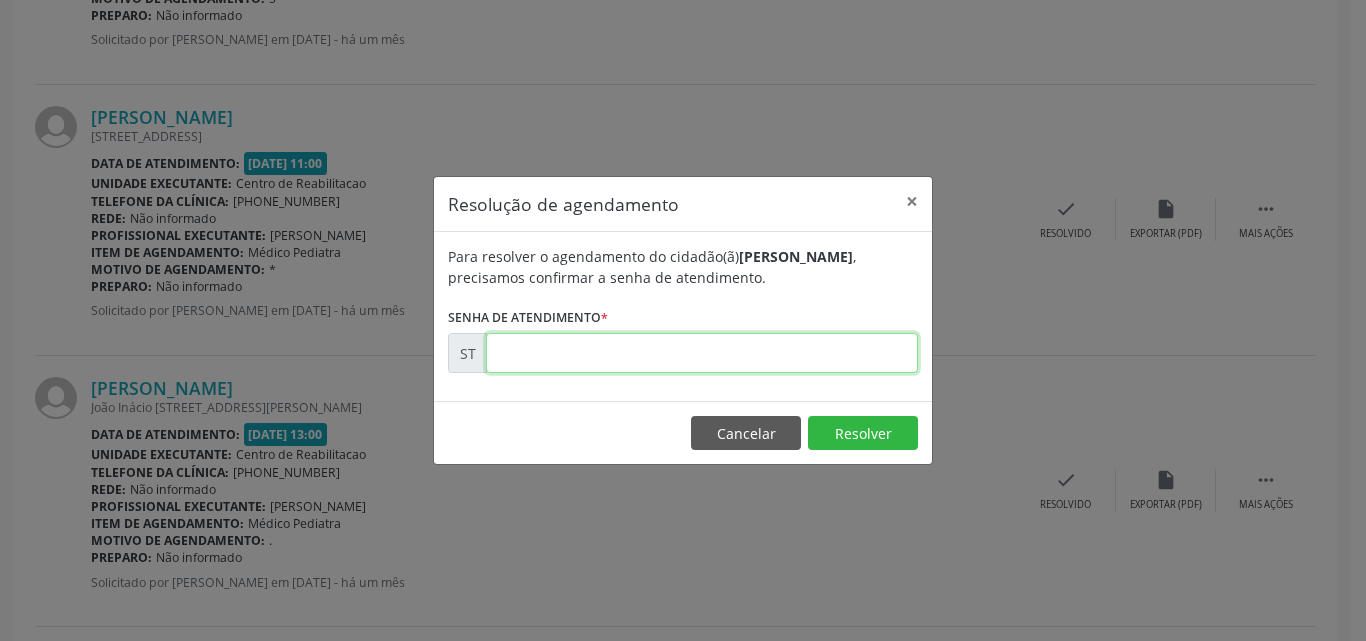 click at bounding box center [702, 353] 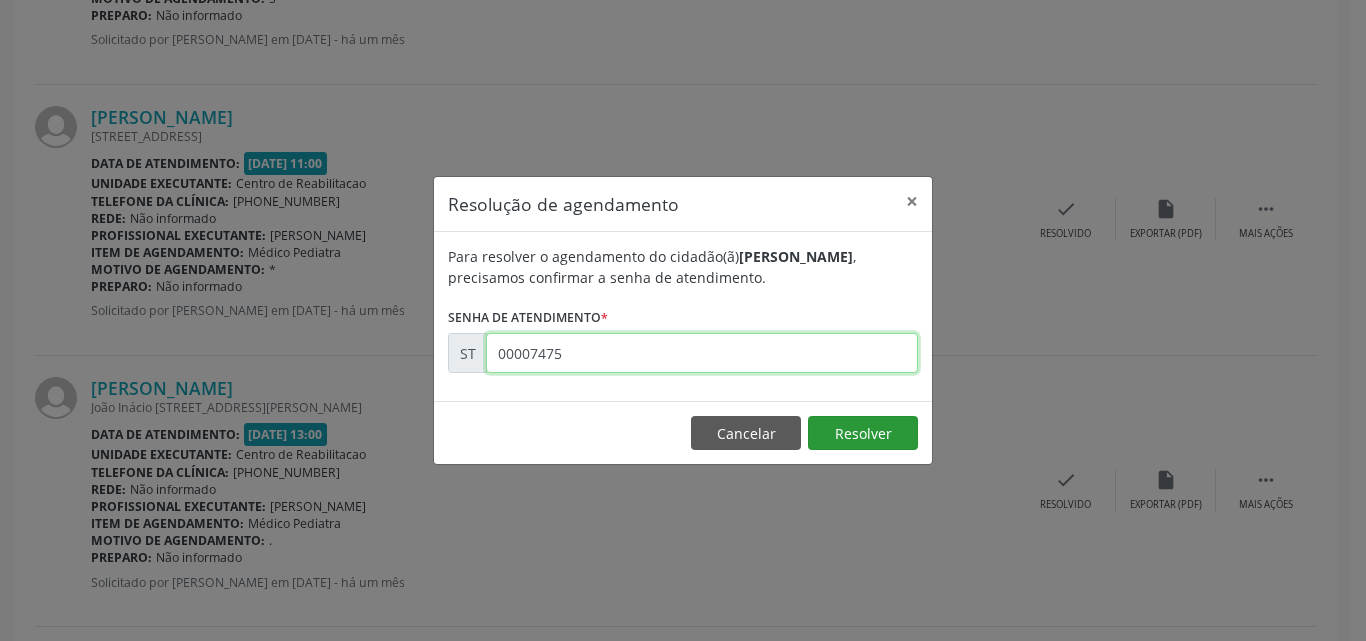 type on "00007475" 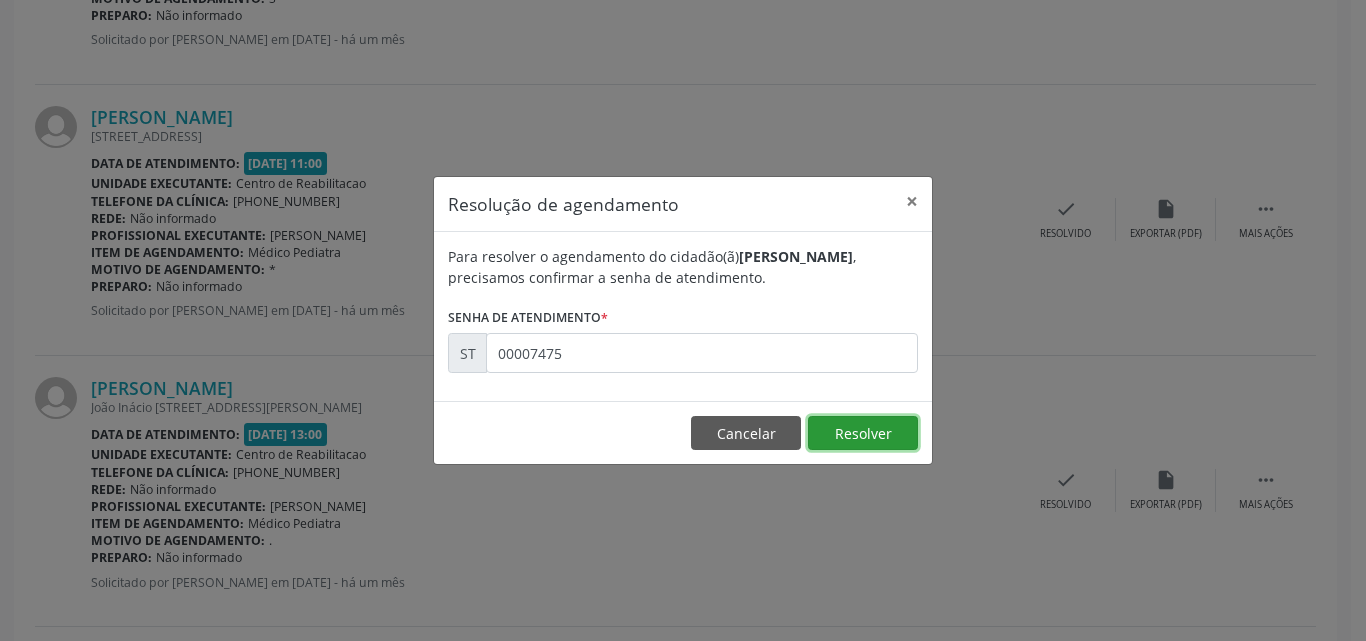 click on "Resolver" at bounding box center [863, 433] 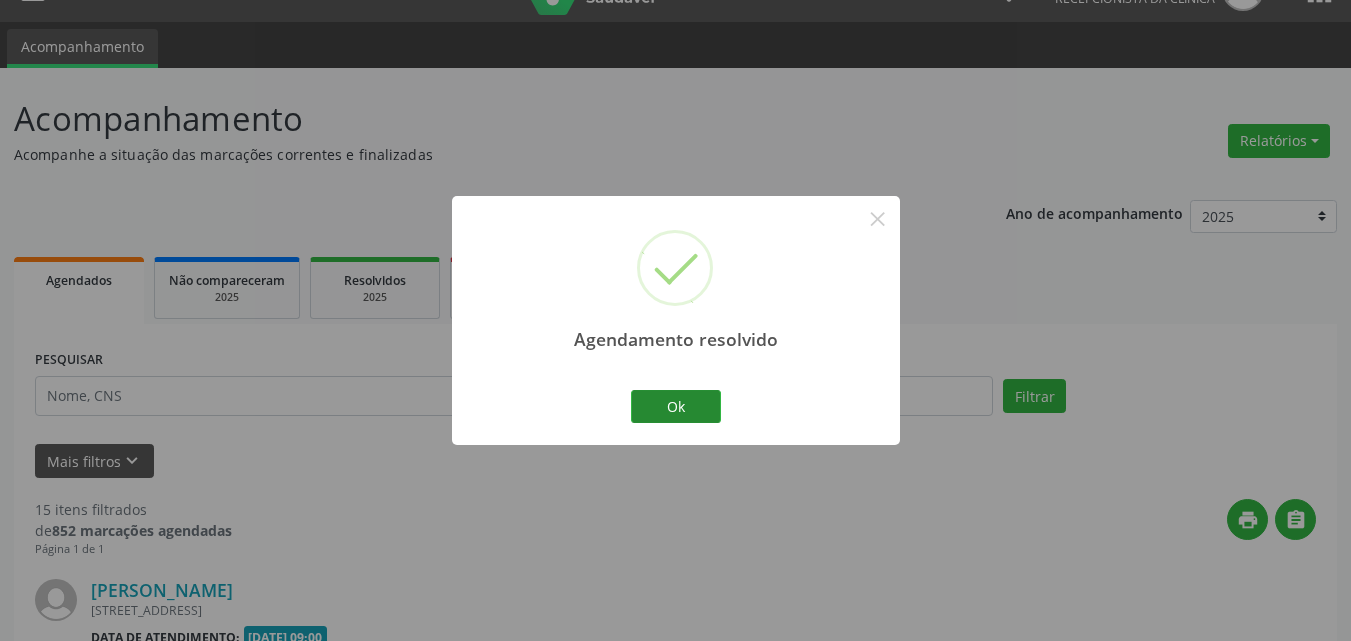 scroll, scrollTop: 1600, scrollLeft: 0, axis: vertical 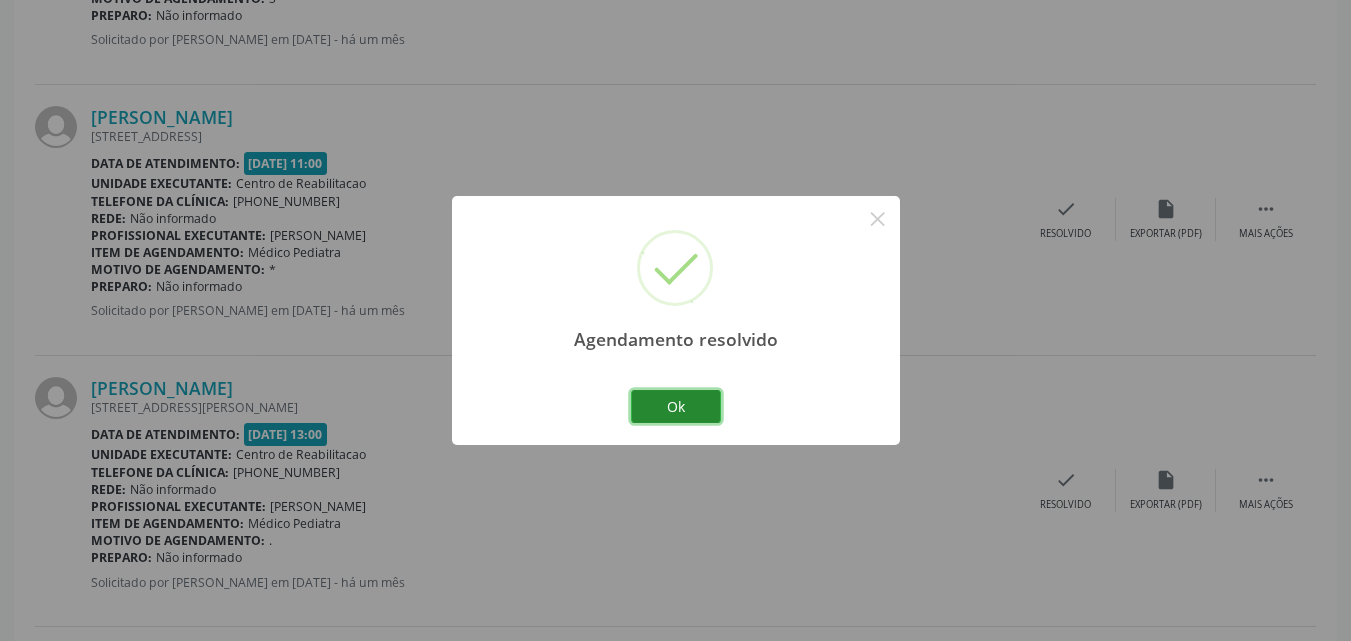 click on "Ok" at bounding box center (676, 407) 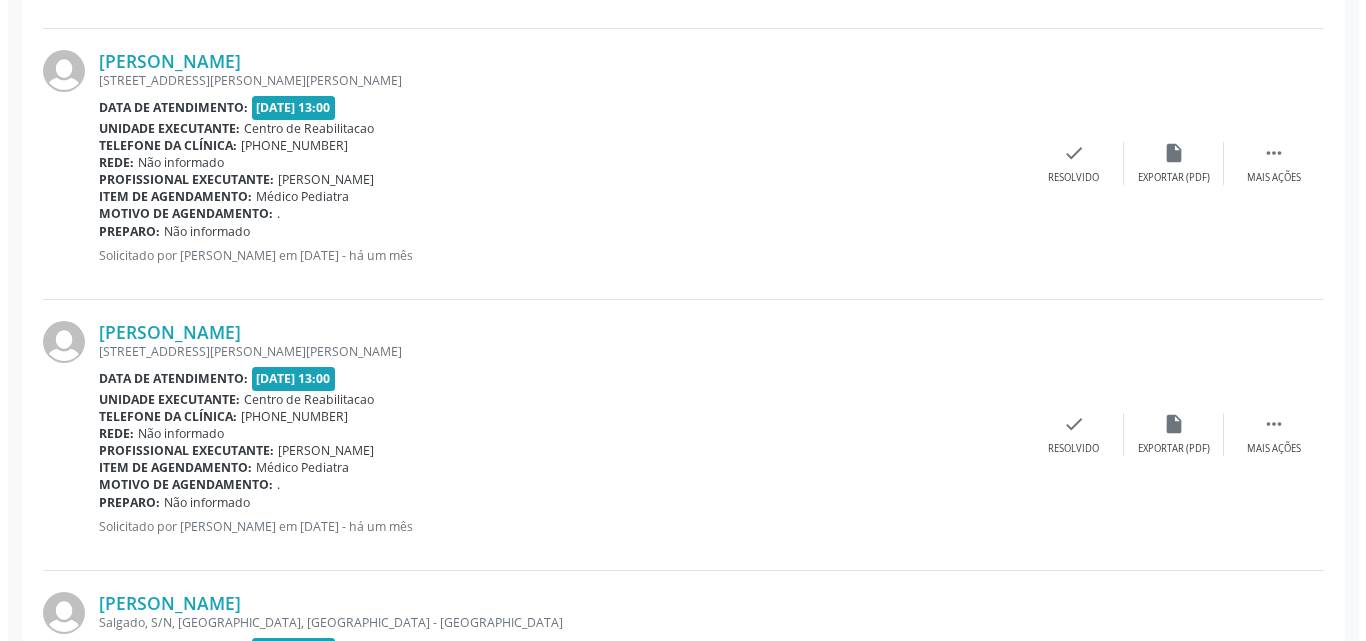 scroll, scrollTop: 2300, scrollLeft: 0, axis: vertical 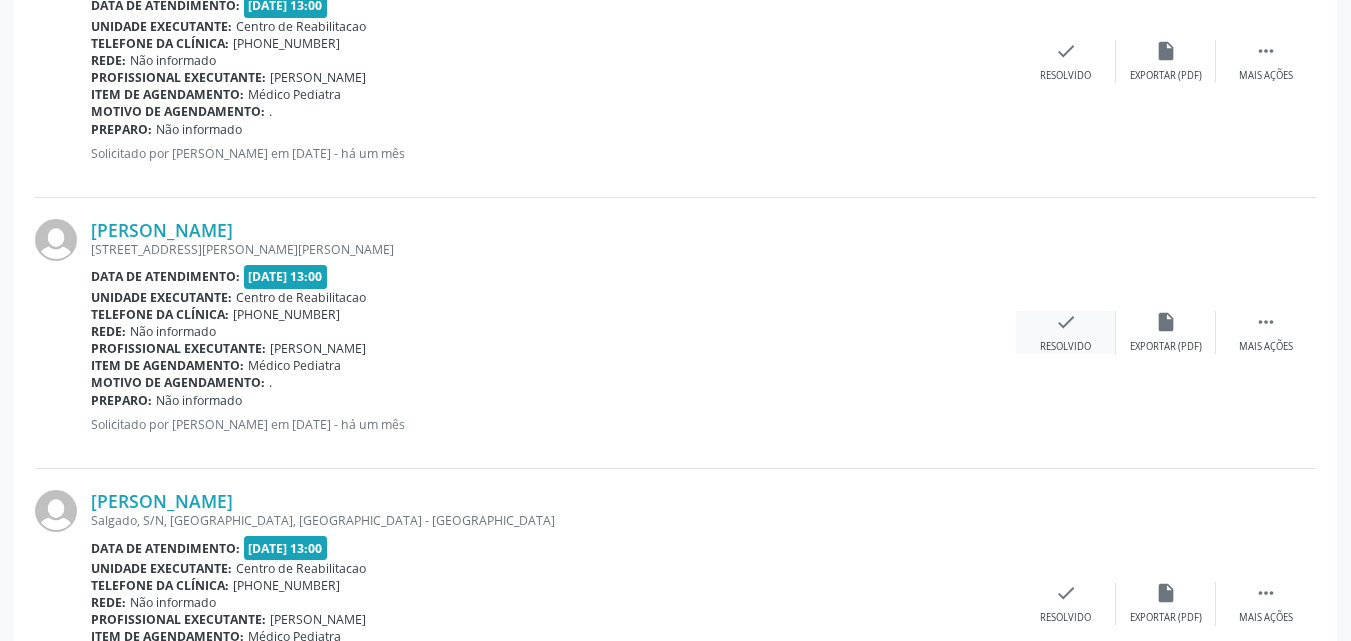 click on "check" at bounding box center [1066, 322] 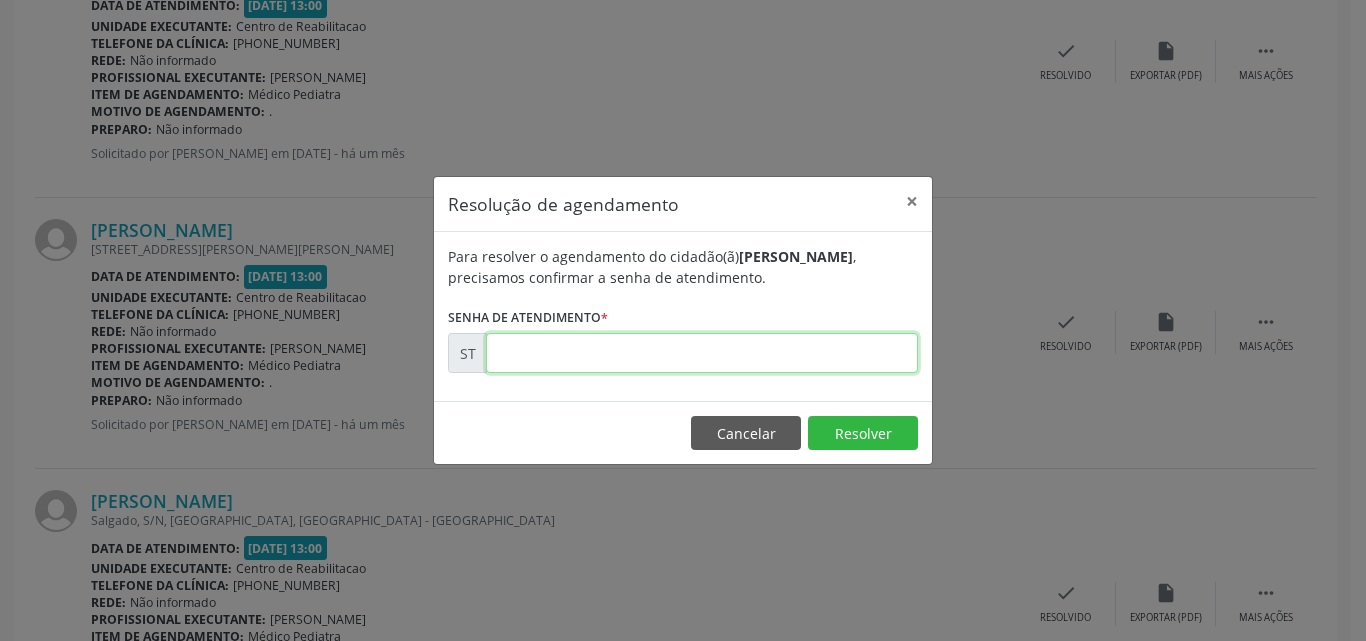 click at bounding box center [702, 353] 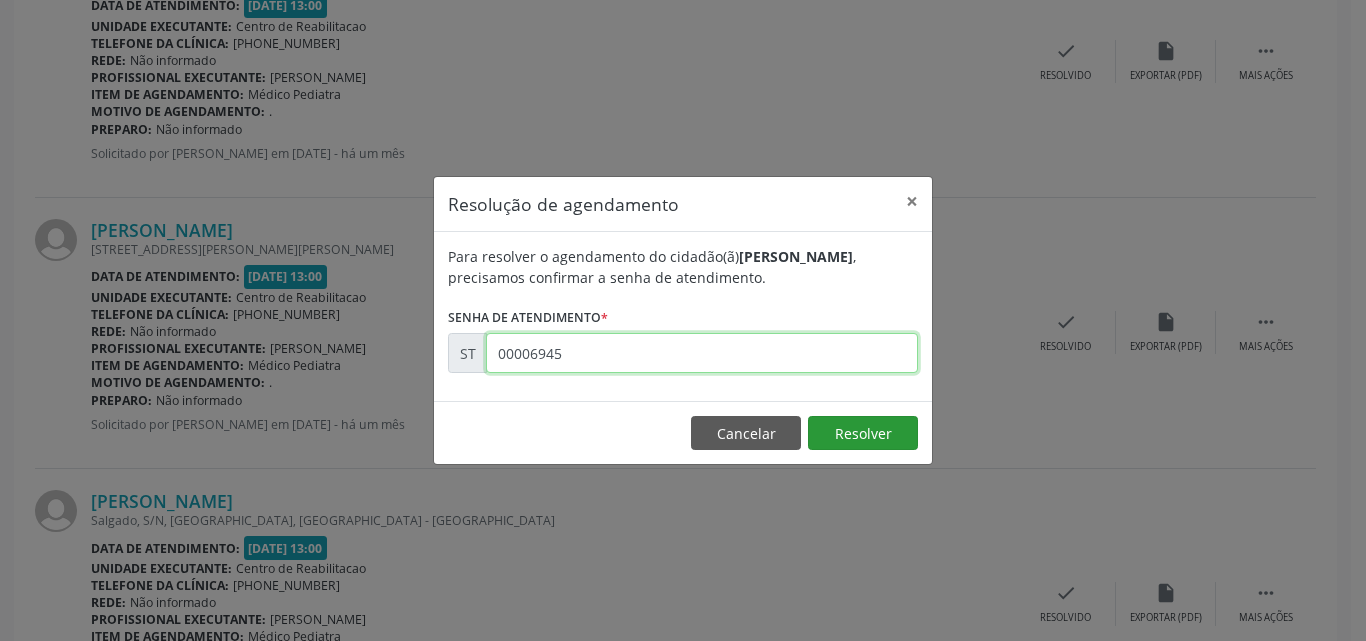 type on "00006945" 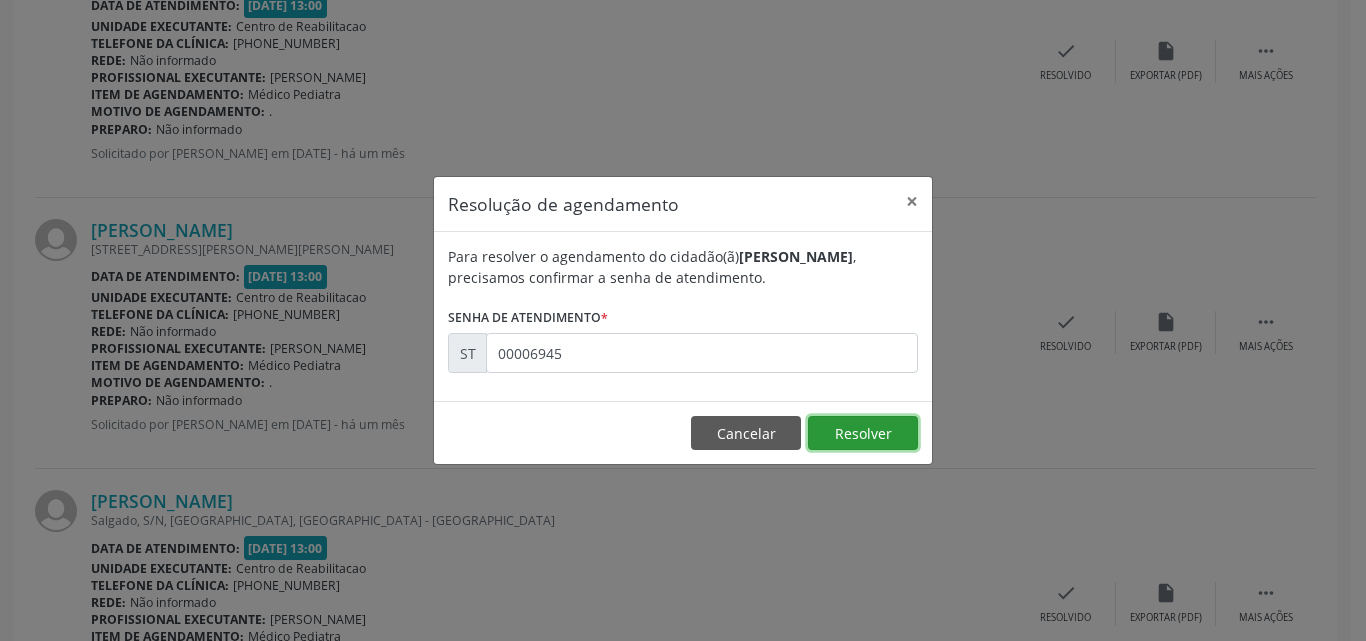 click on "Resolver" at bounding box center (863, 433) 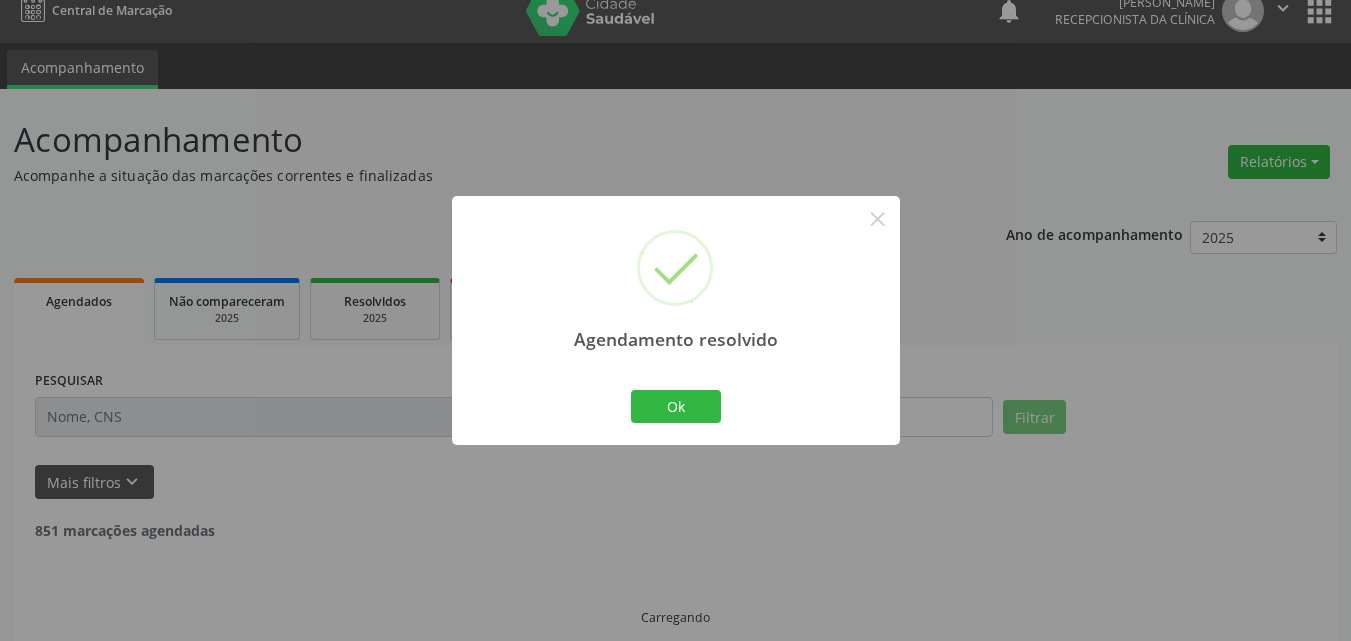 scroll, scrollTop: 42, scrollLeft: 0, axis: vertical 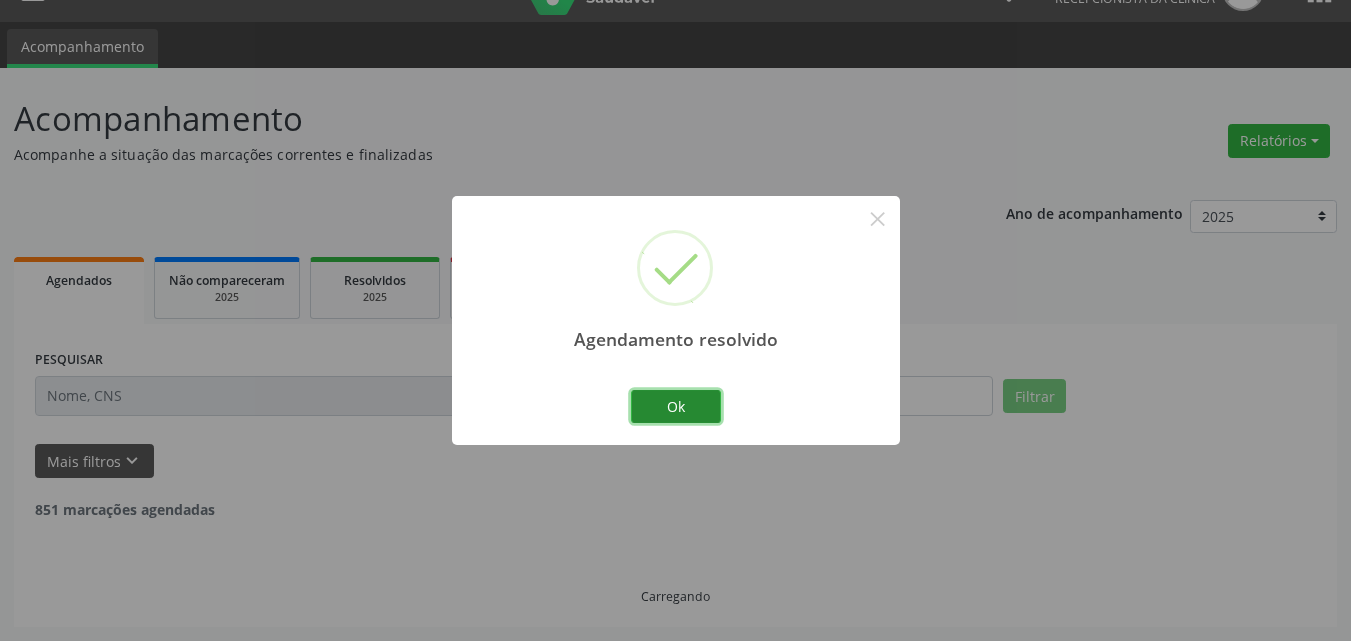click on "Ok" at bounding box center (676, 407) 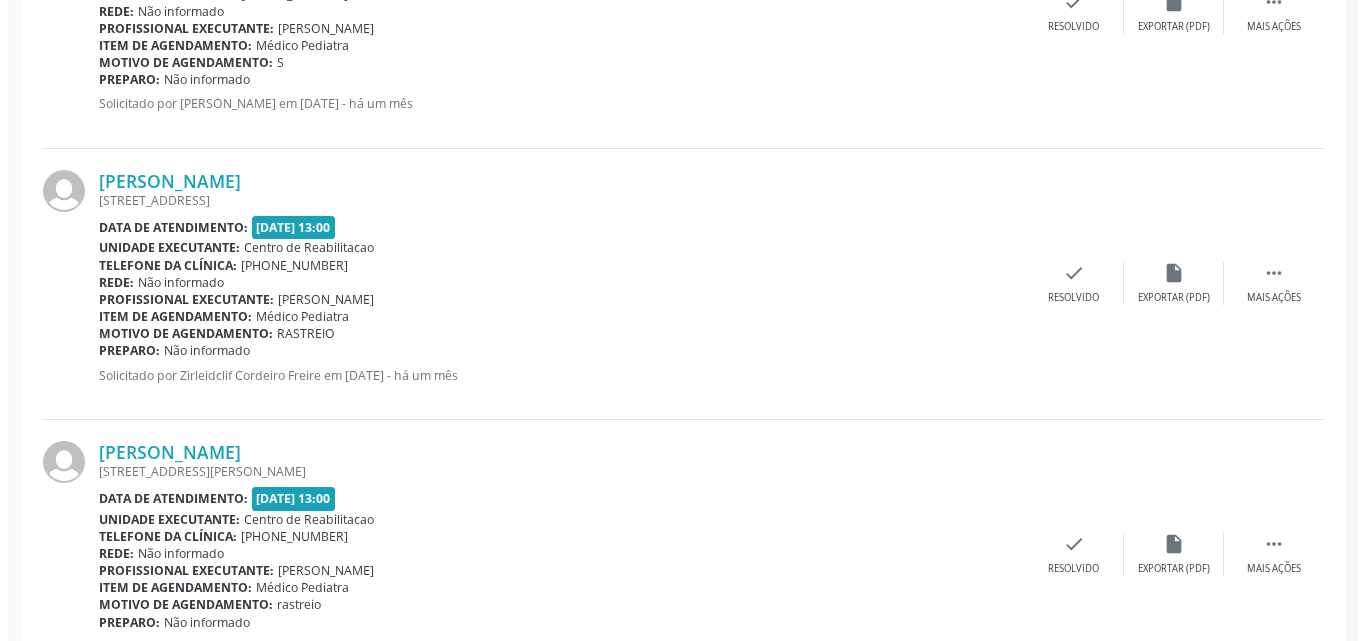 scroll, scrollTop: 1842, scrollLeft: 0, axis: vertical 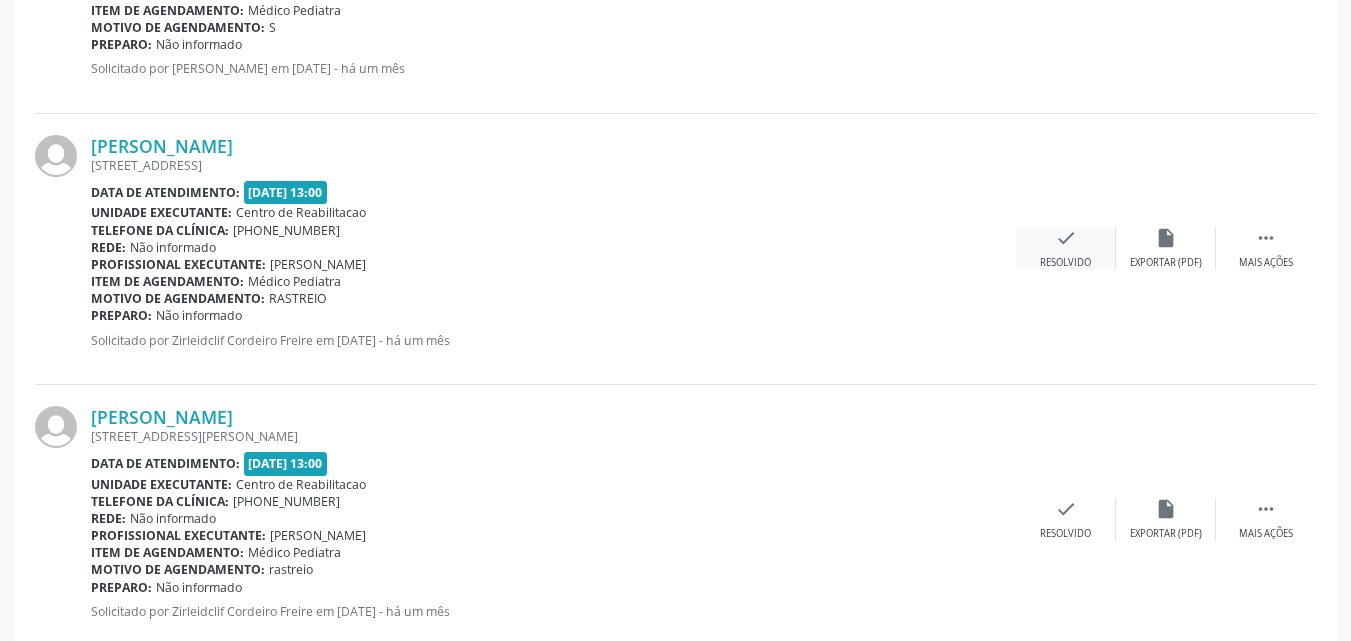 click on "check" at bounding box center [1066, 238] 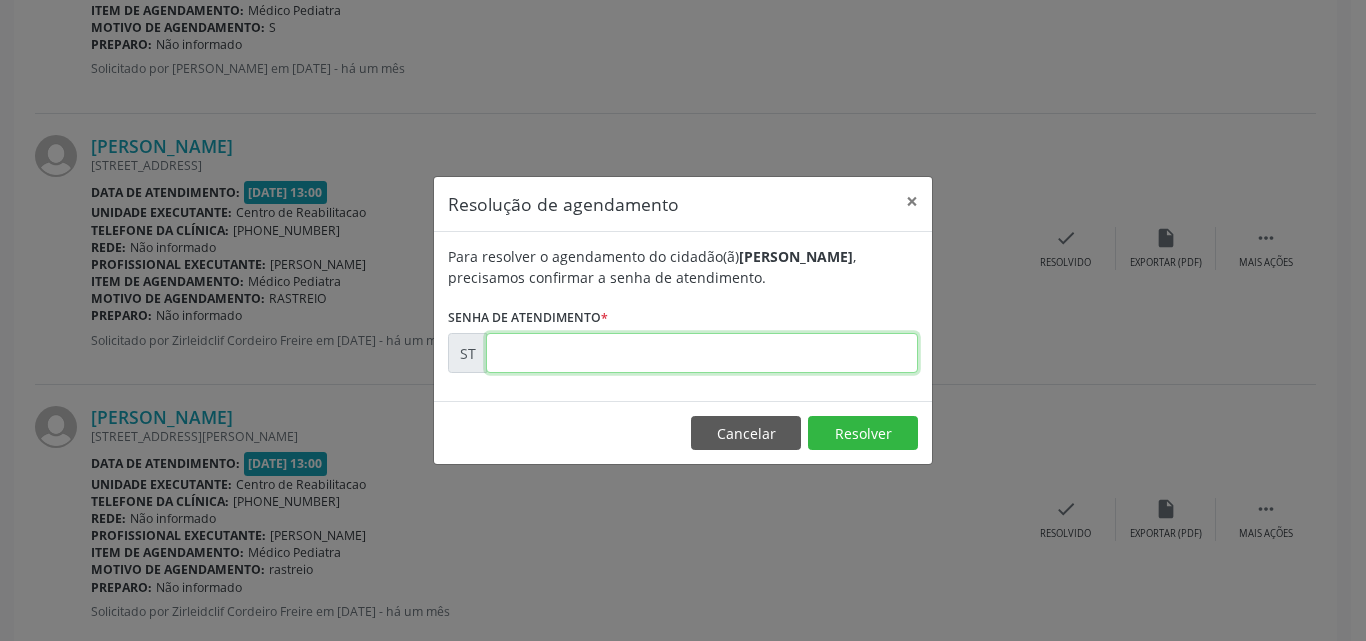 click at bounding box center [702, 353] 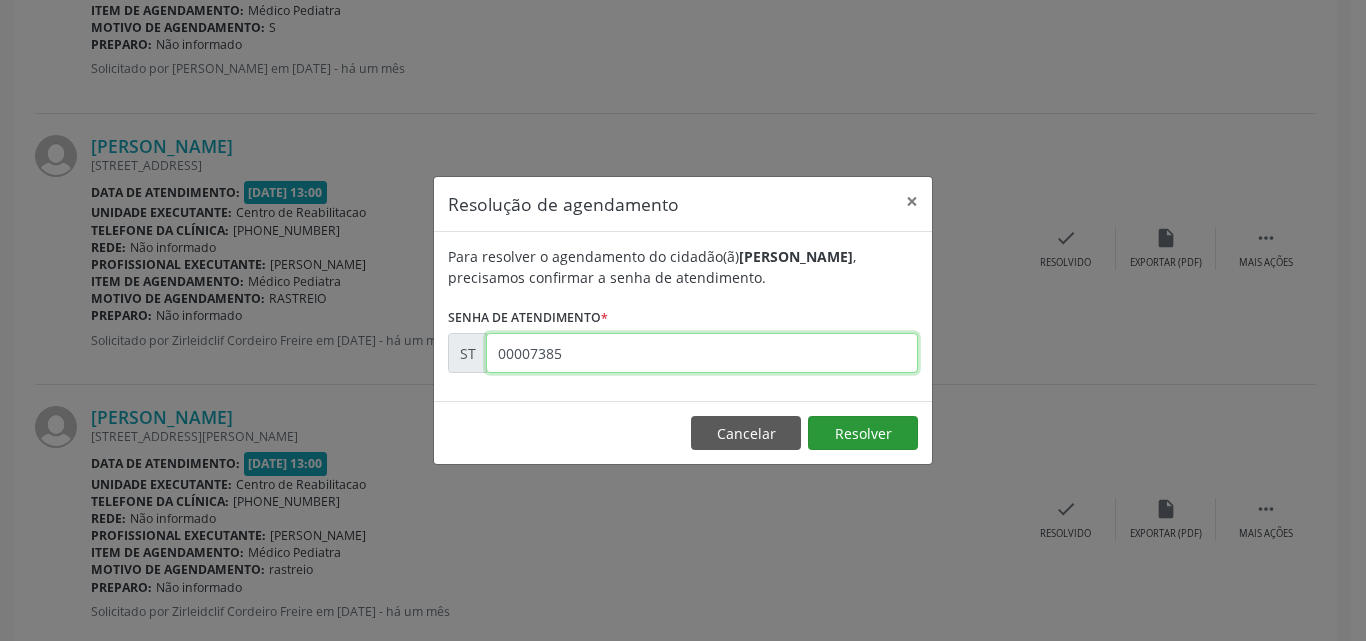 type on "00007385" 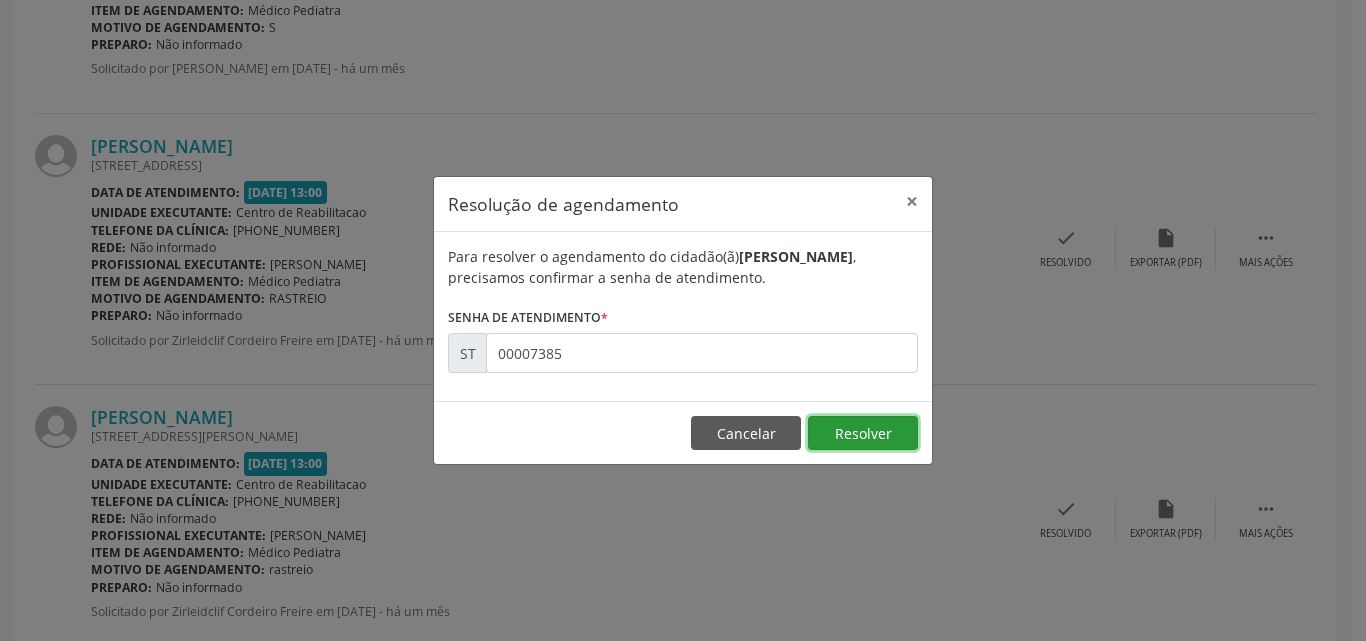 click on "Resolver" at bounding box center [863, 433] 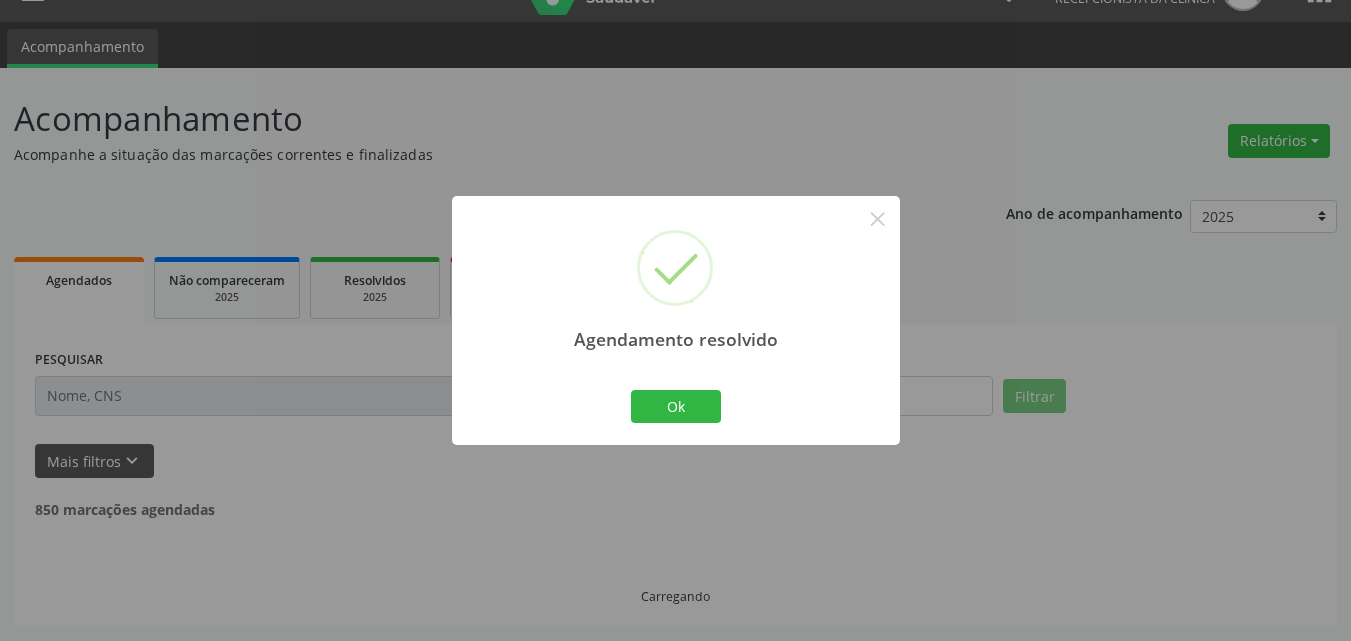 scroll, scrollTop: 1842, scrollLeft: 0, axis: vertical 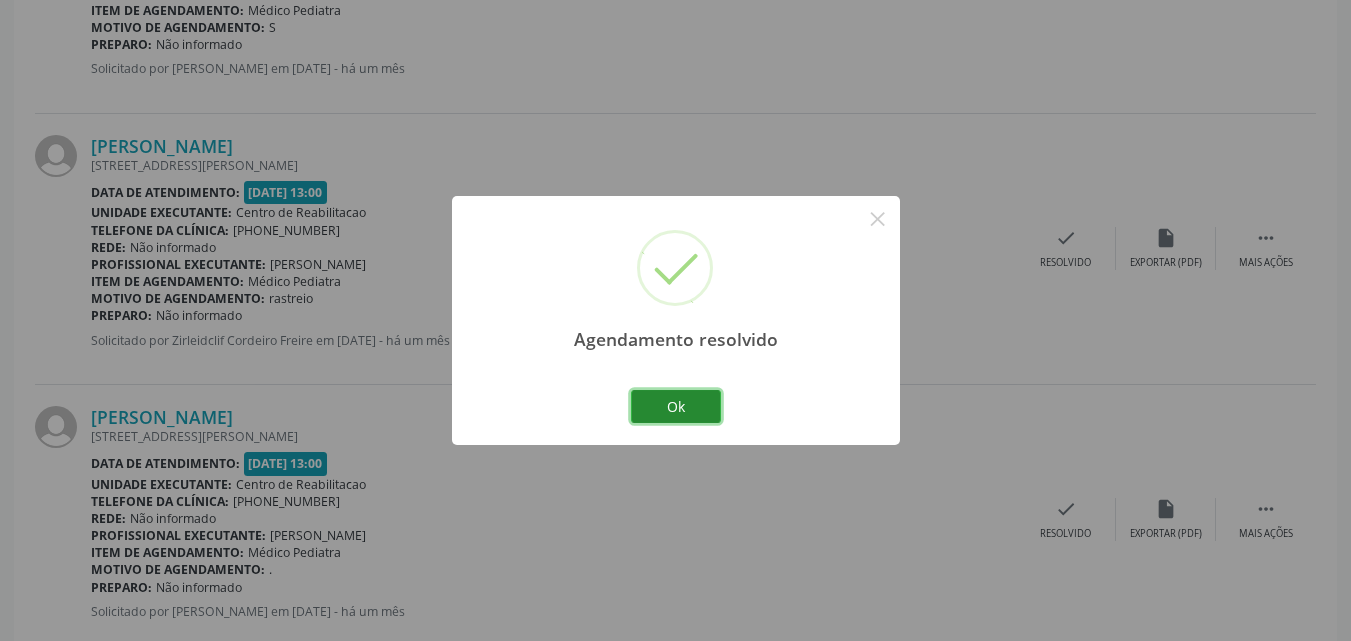 click on "Ok" at bounding box center [676, 407] 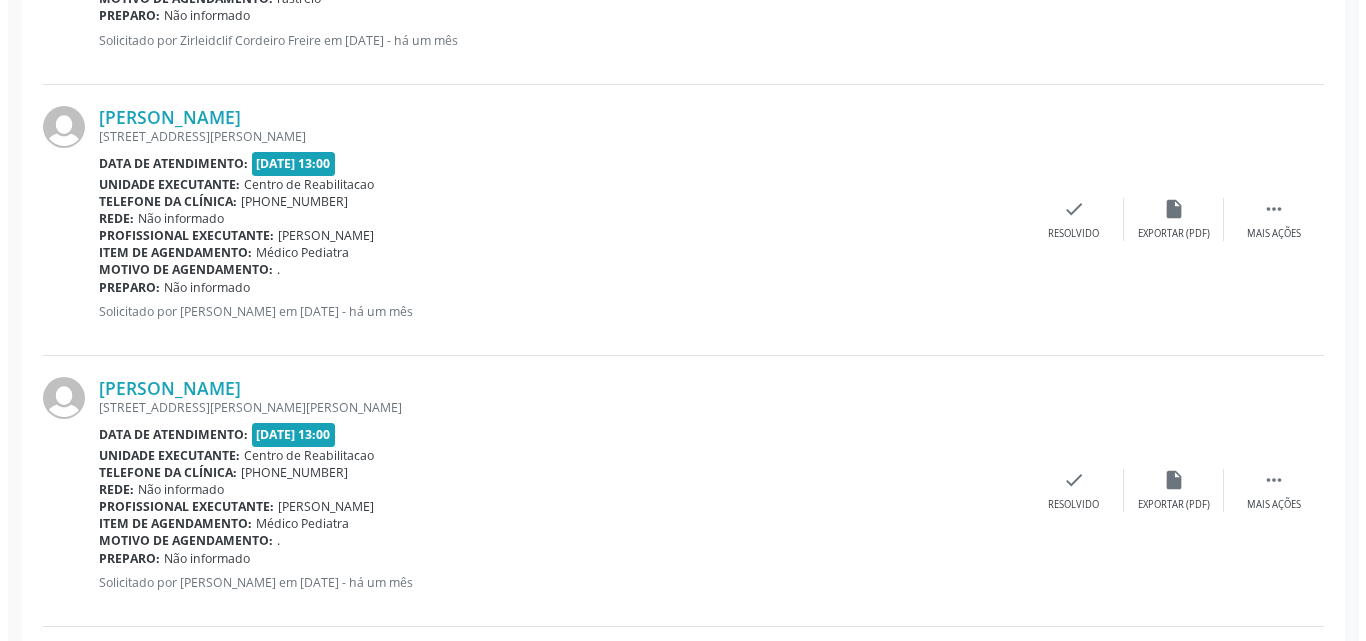 scroll, scrollTop: 2242, scrollLeft: 0, axis: vertical 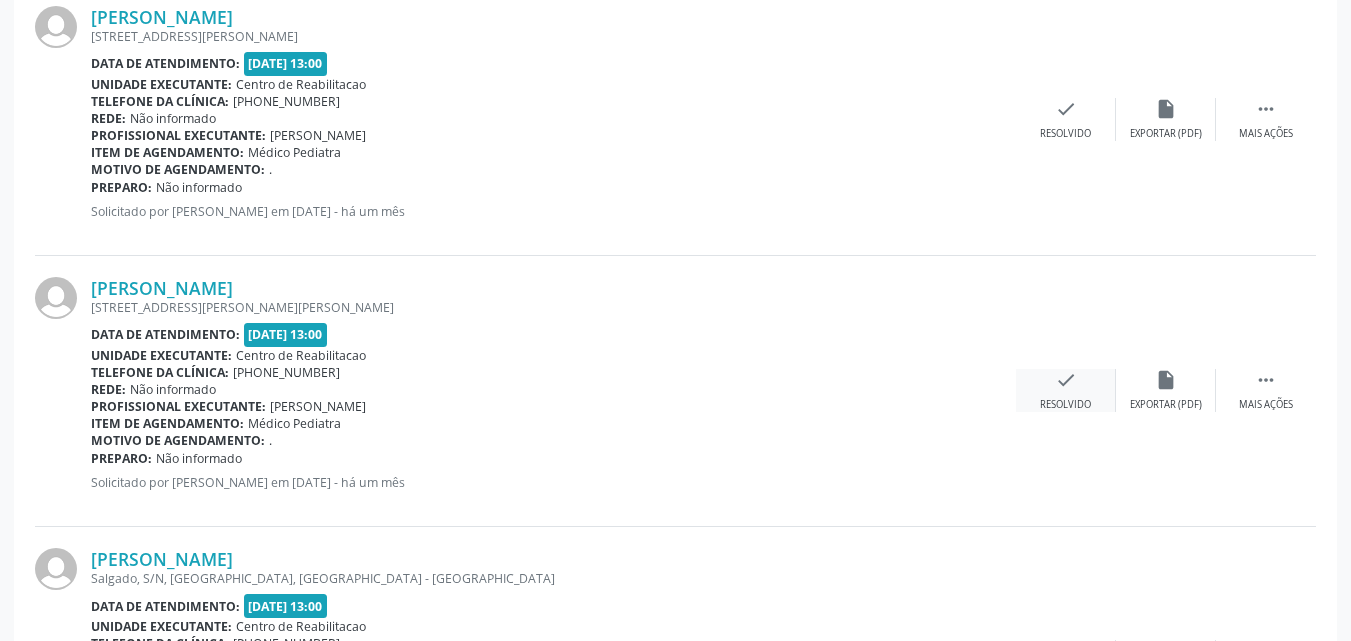 click on "check" at bounding box center [1066, 380] 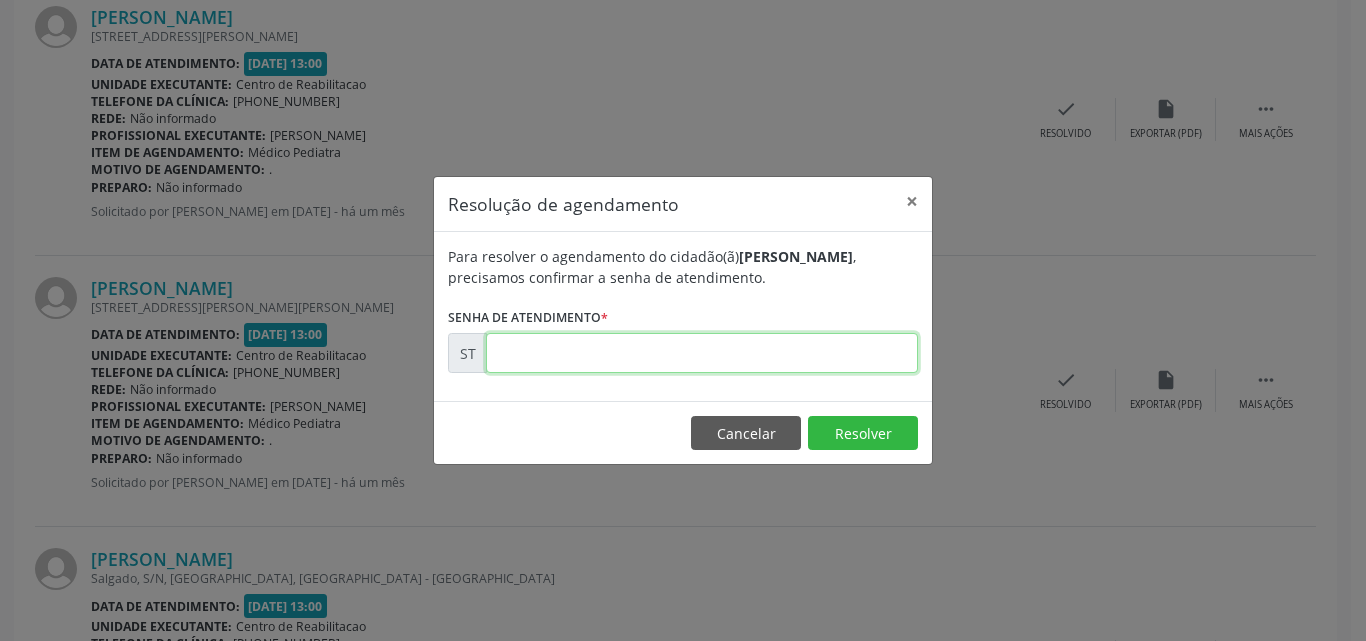 click at bounding box center (702, 353) 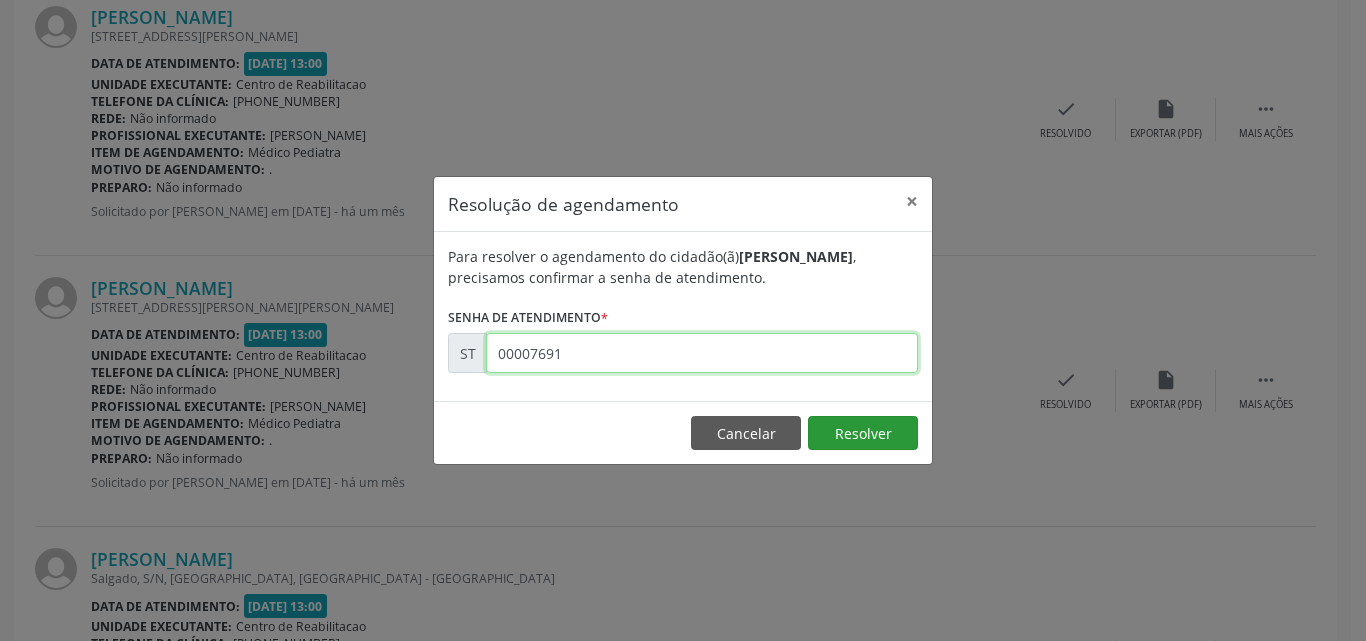 type on "00007691" 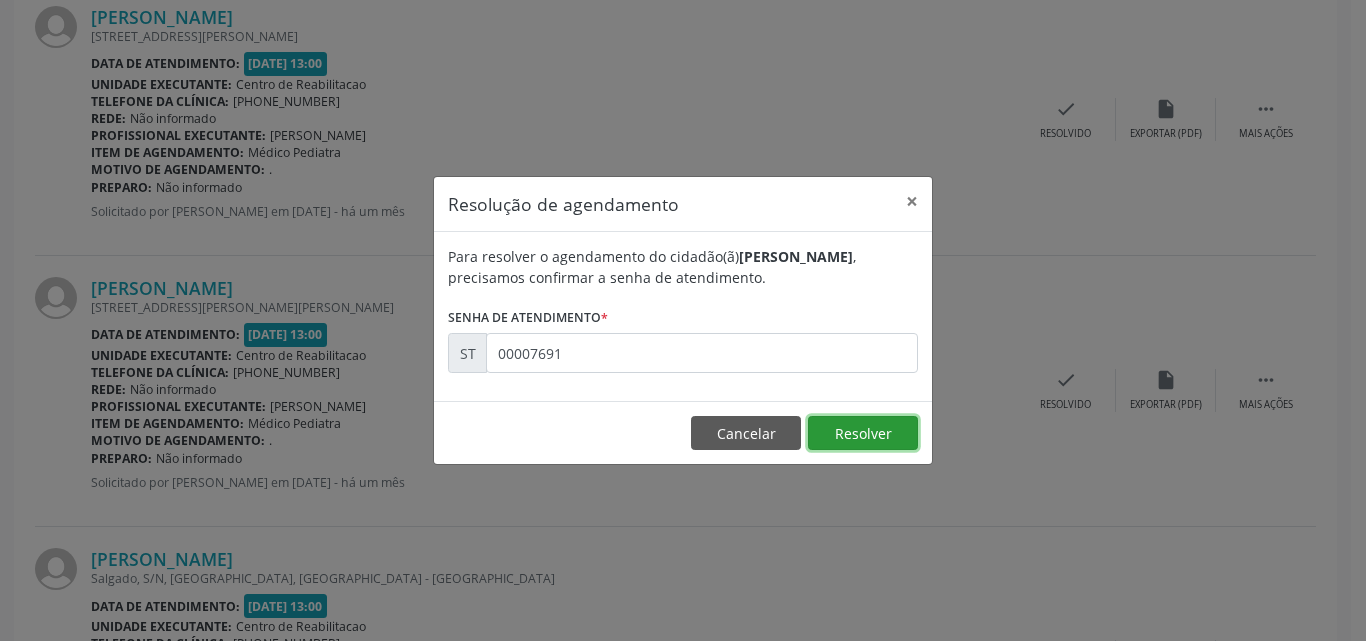 click on "Resolver" at bounding box center (863, 433) 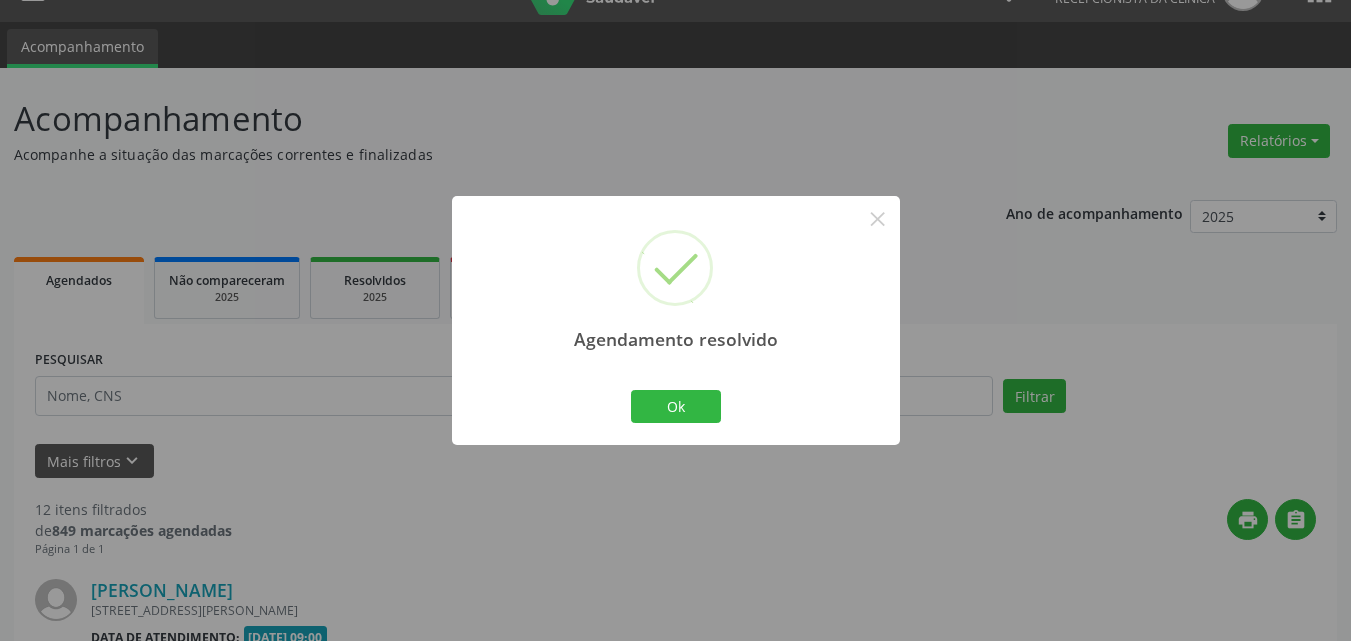 scroll, scrollTop: 2242, scrollLeft: 0, axis: vertical 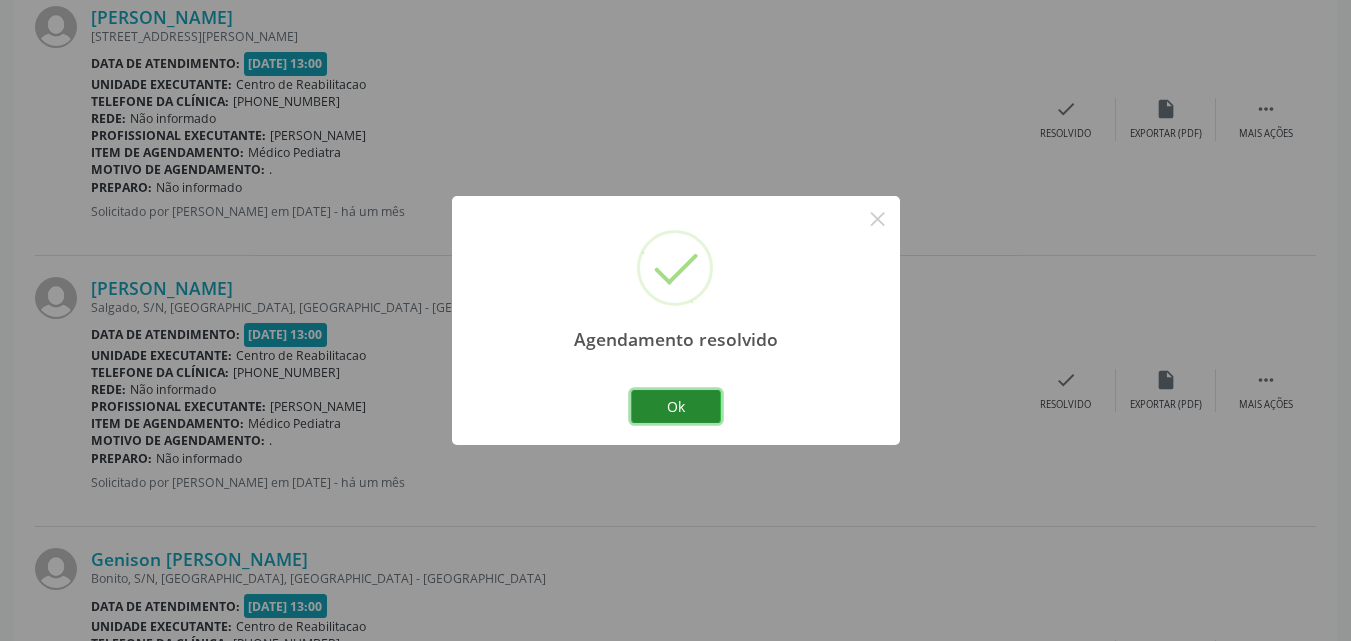 click on "Ok" at bounding box center (676, 407) 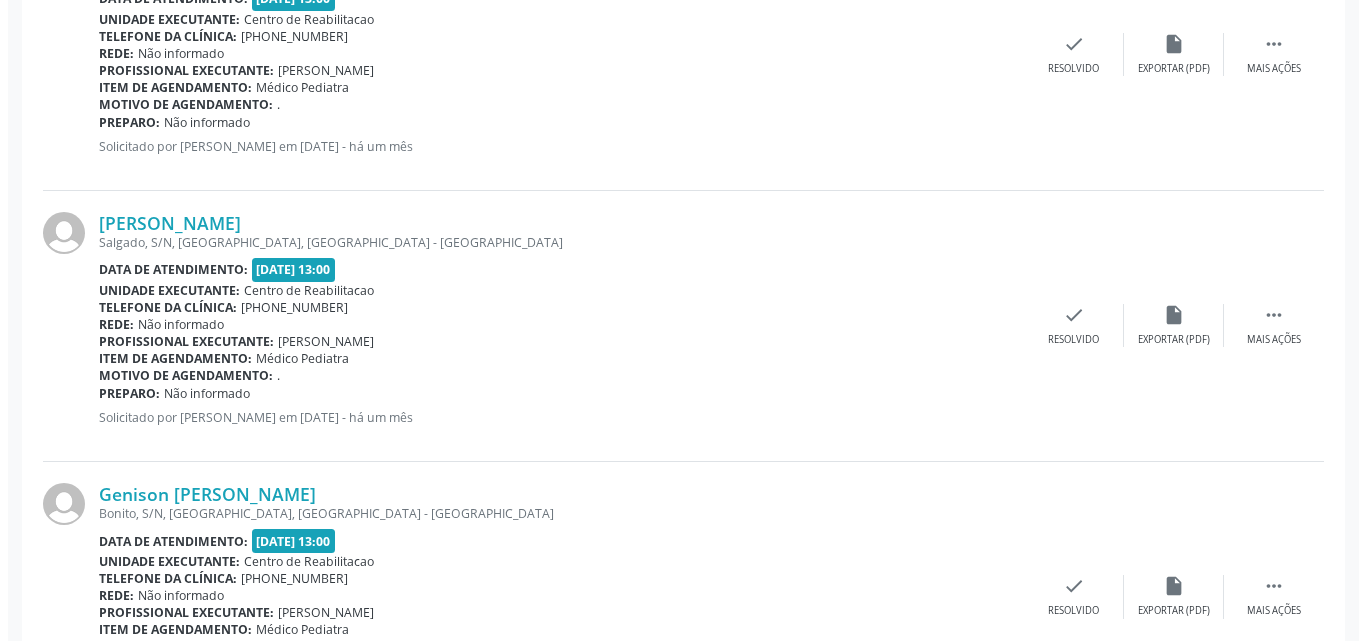 scroll, scrollTop: 2342, scrollLeft: 0, axis: vertical 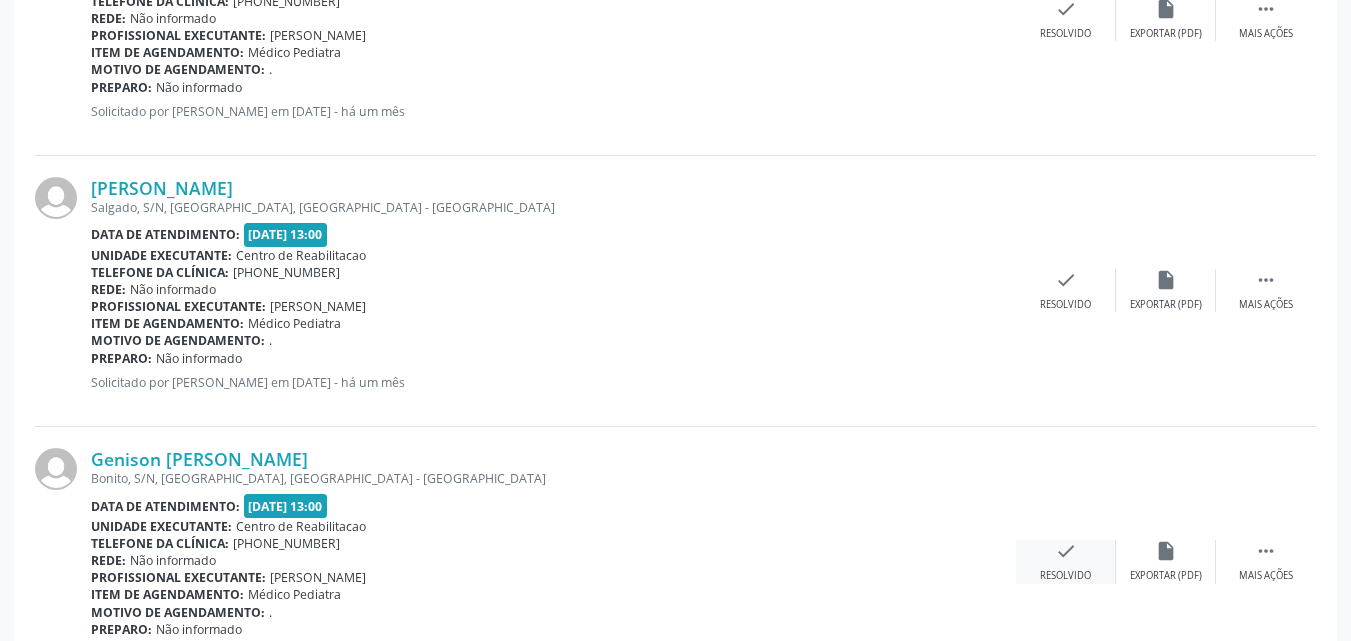 click on "check" at bounding box center [1066, 551] 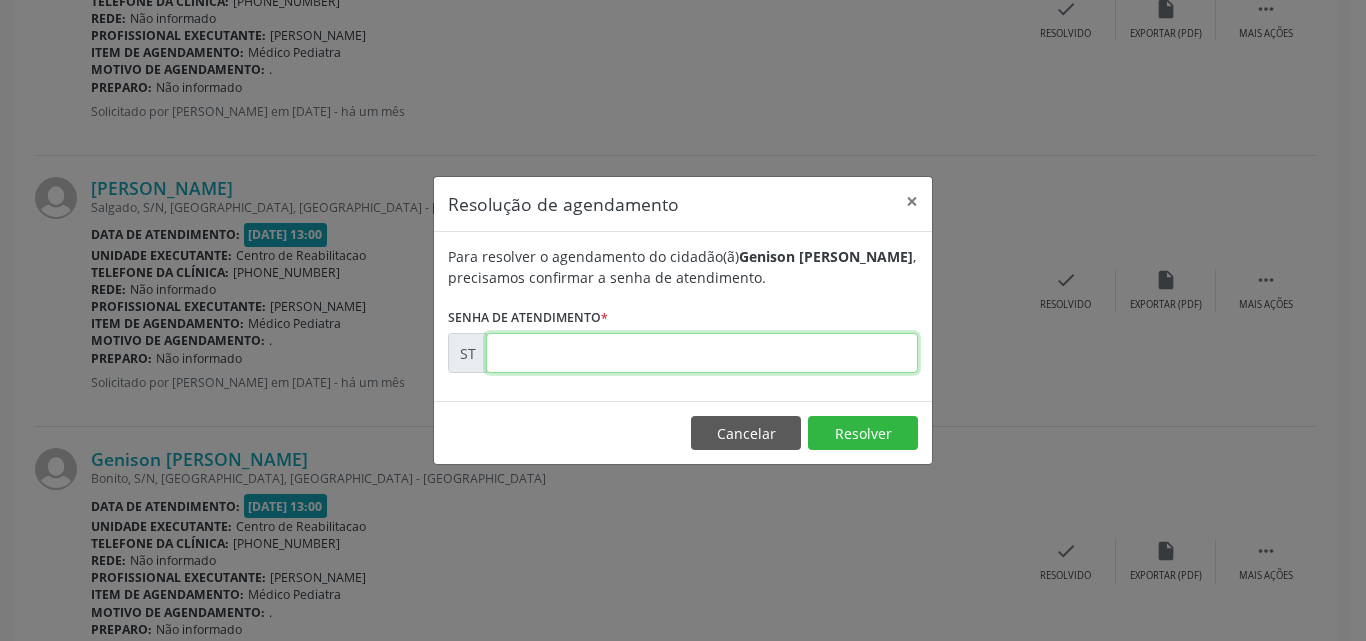 click at bounding box center [702, 353] 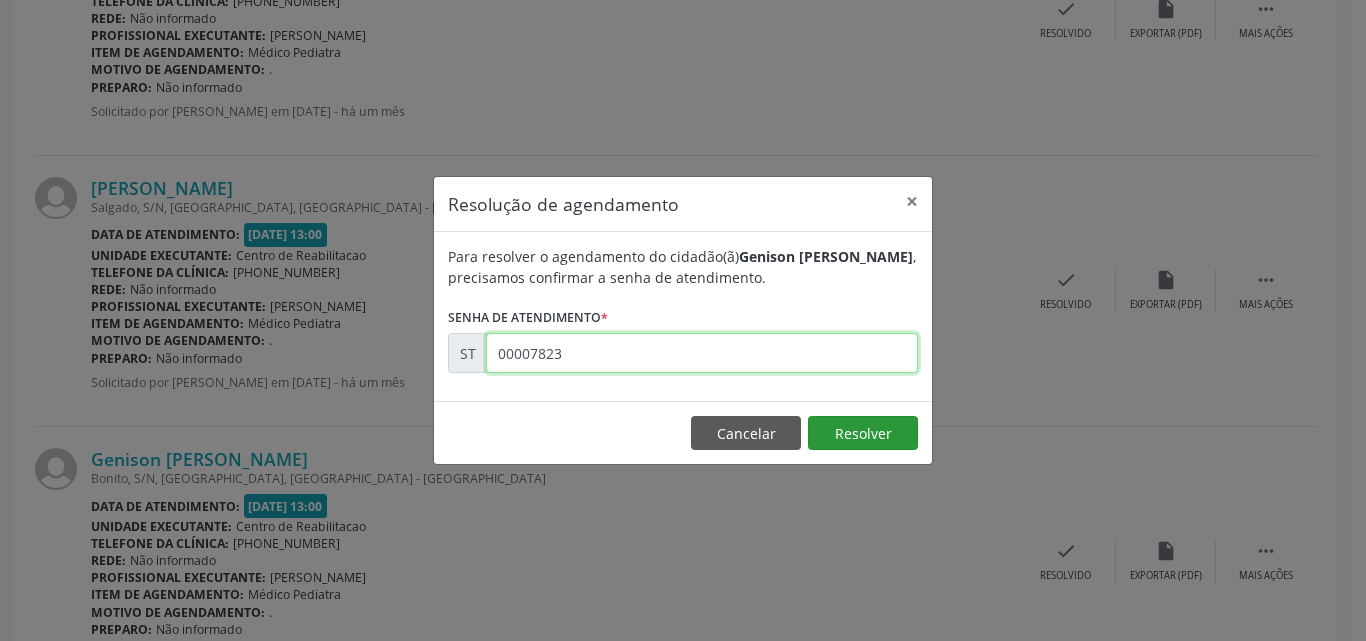 type on "00007823" 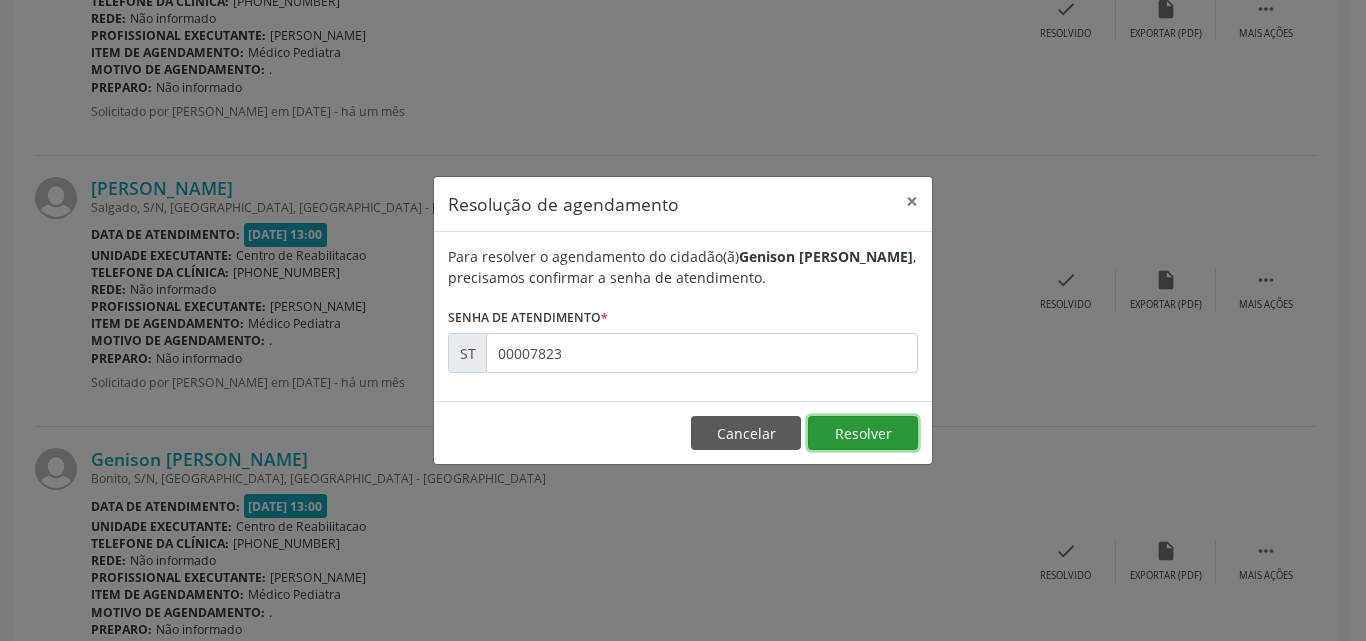 click on "Resolver" at bounding box center (863, 433) 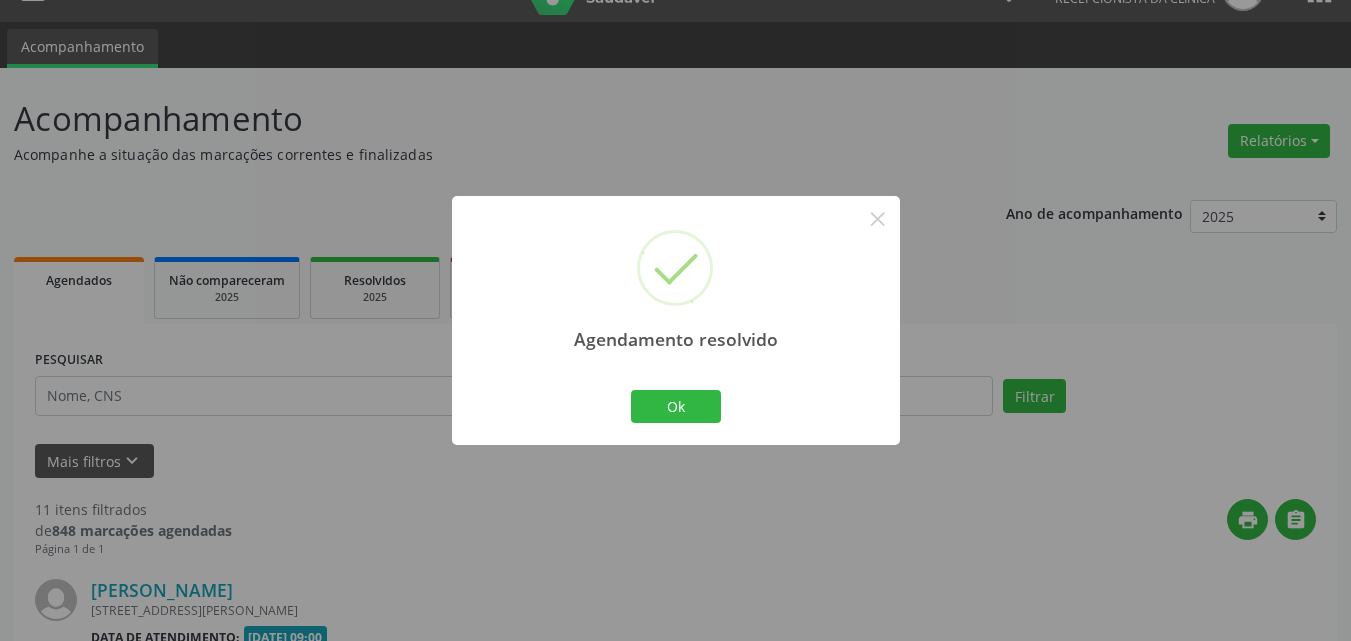 scroll, scrollTop: 2342, scrollLeft: 0, axis: vertical 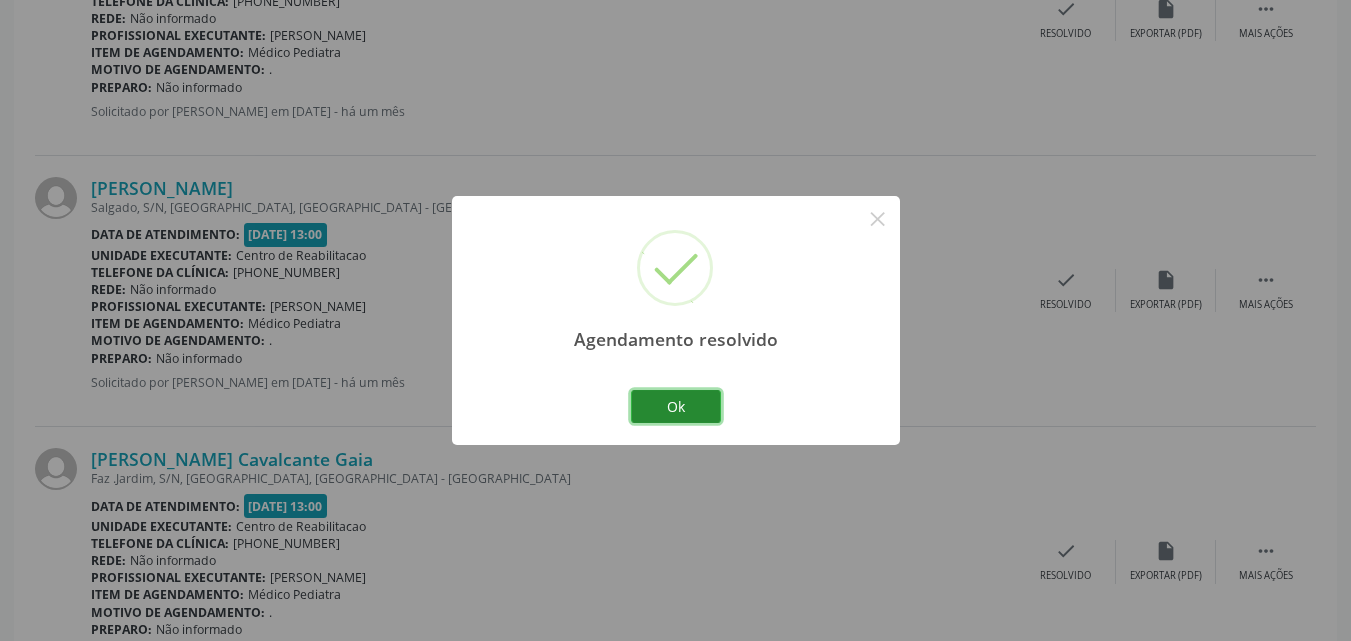 click on "Ok" at bounding box center (676, 407) 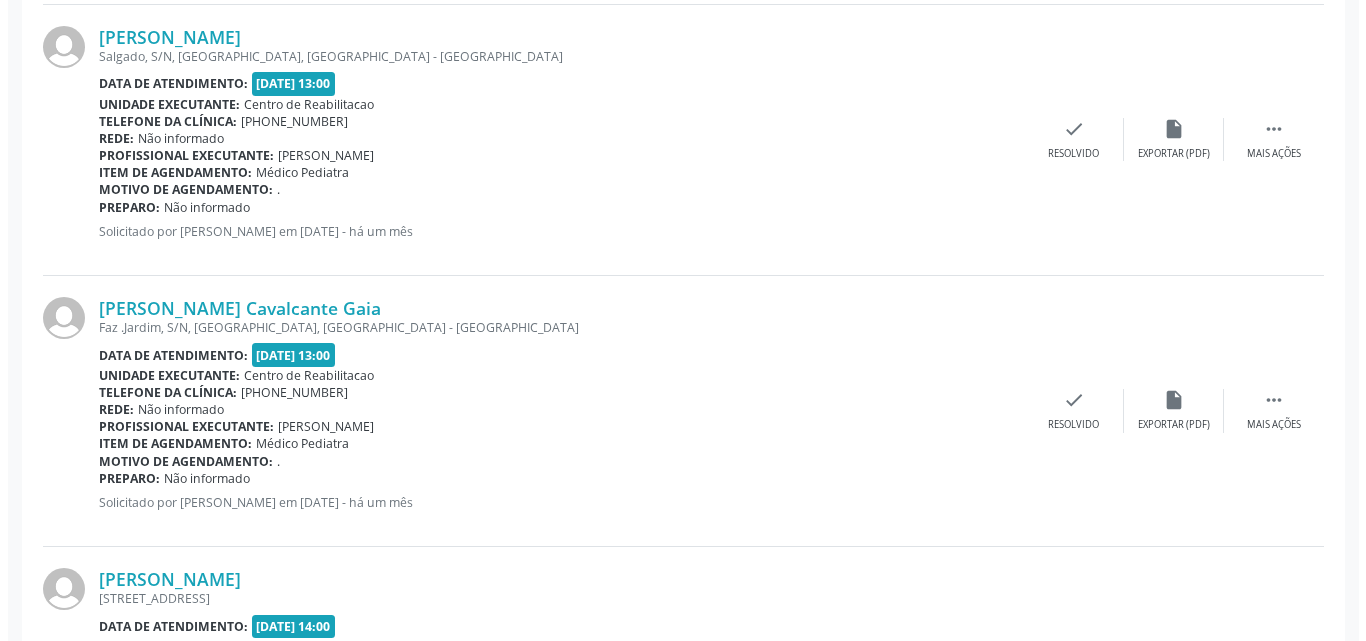scroll, scrollTop: 2542, scrollLeft: 0, axis: vertical 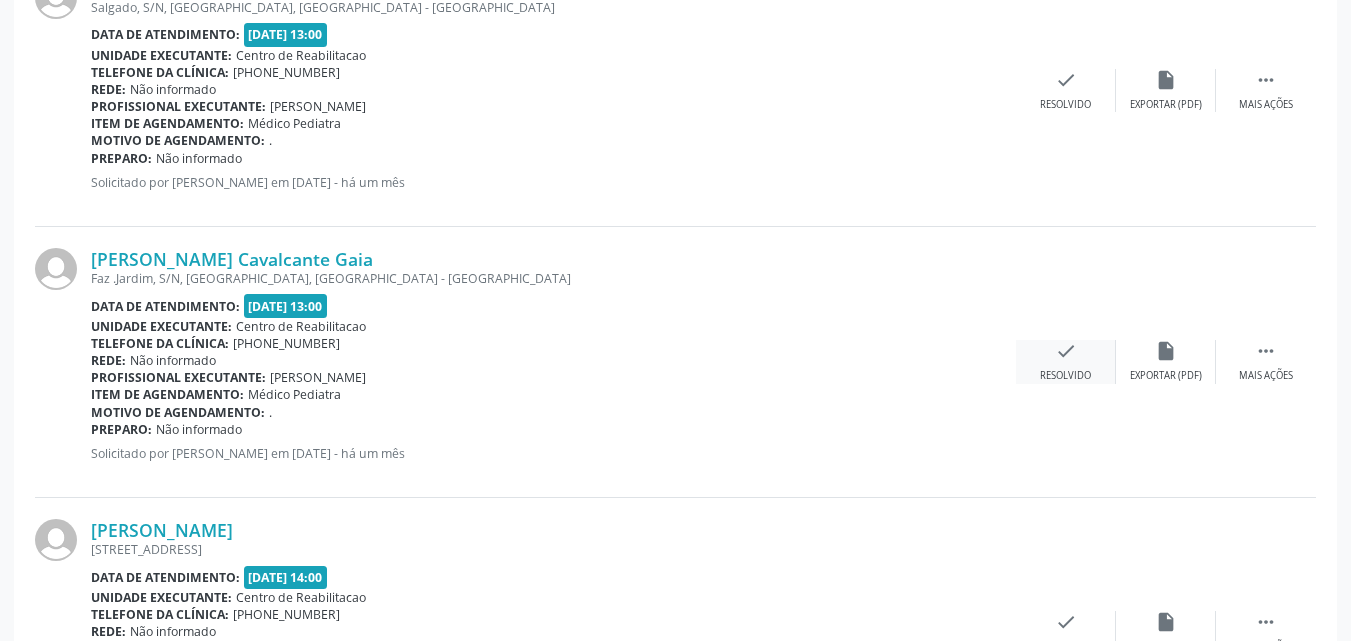 click on "check" at bounding box center (1066, 351) 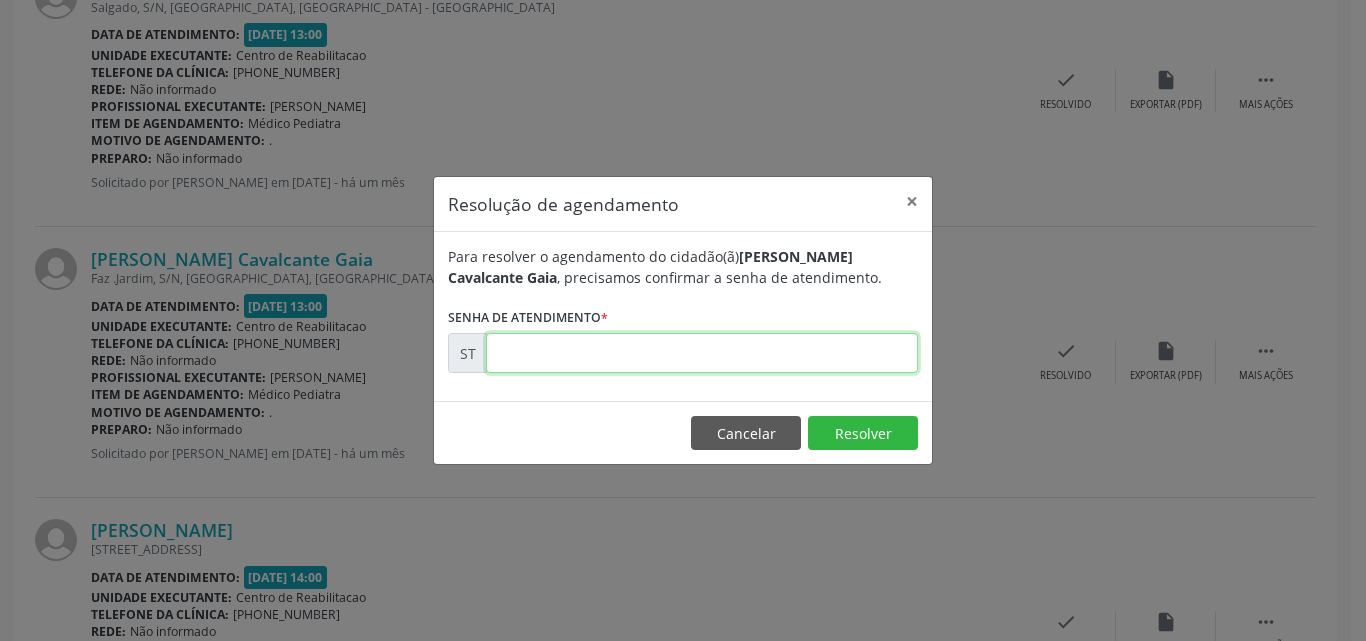 click at bounding box center [702, 353] 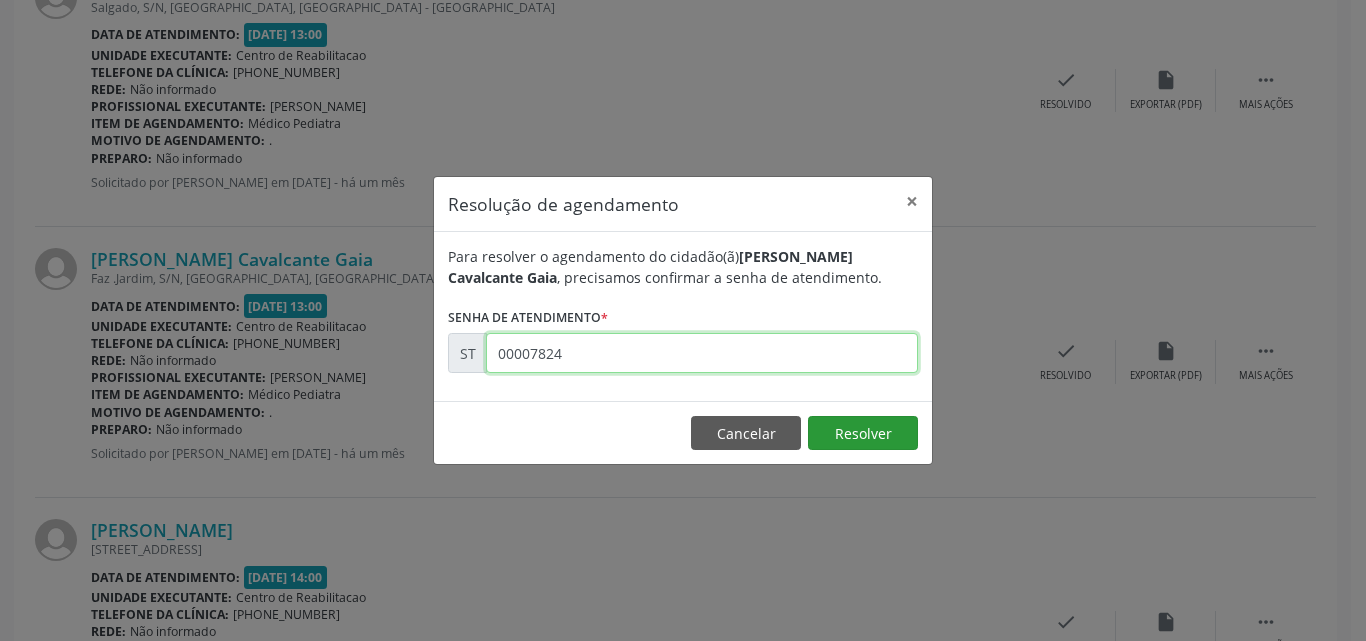 type on "00007824" 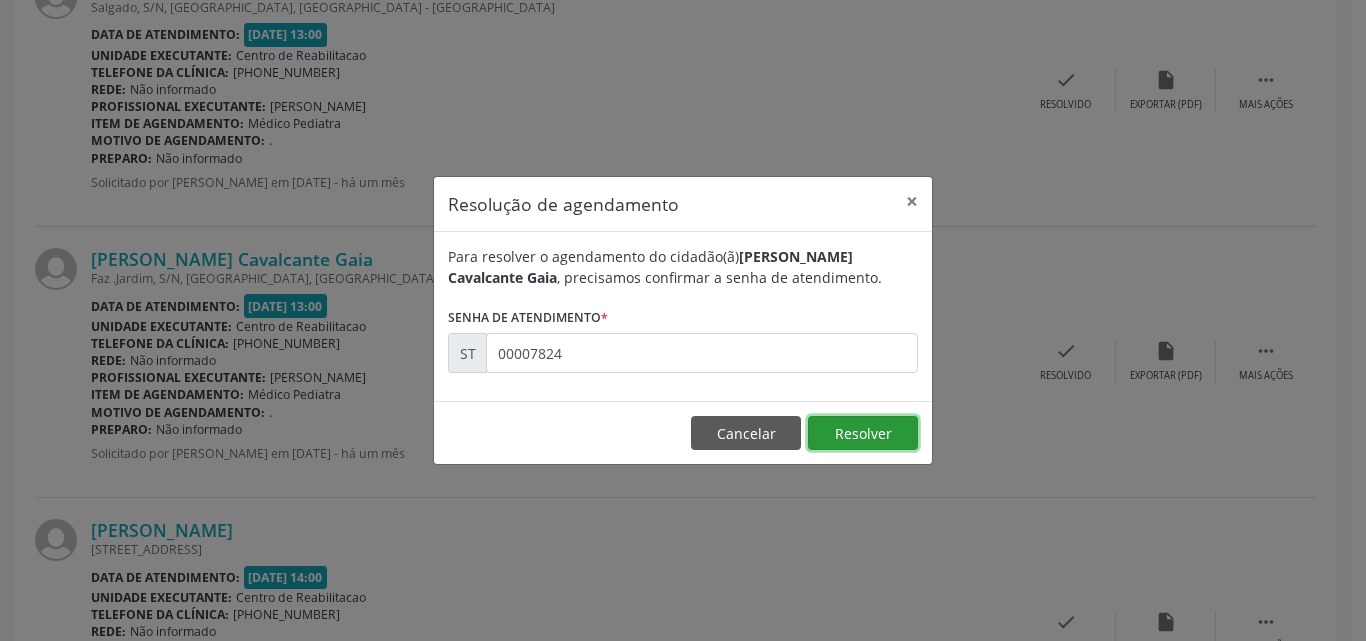 click on "Resolver" at bounding box center (863, 433) 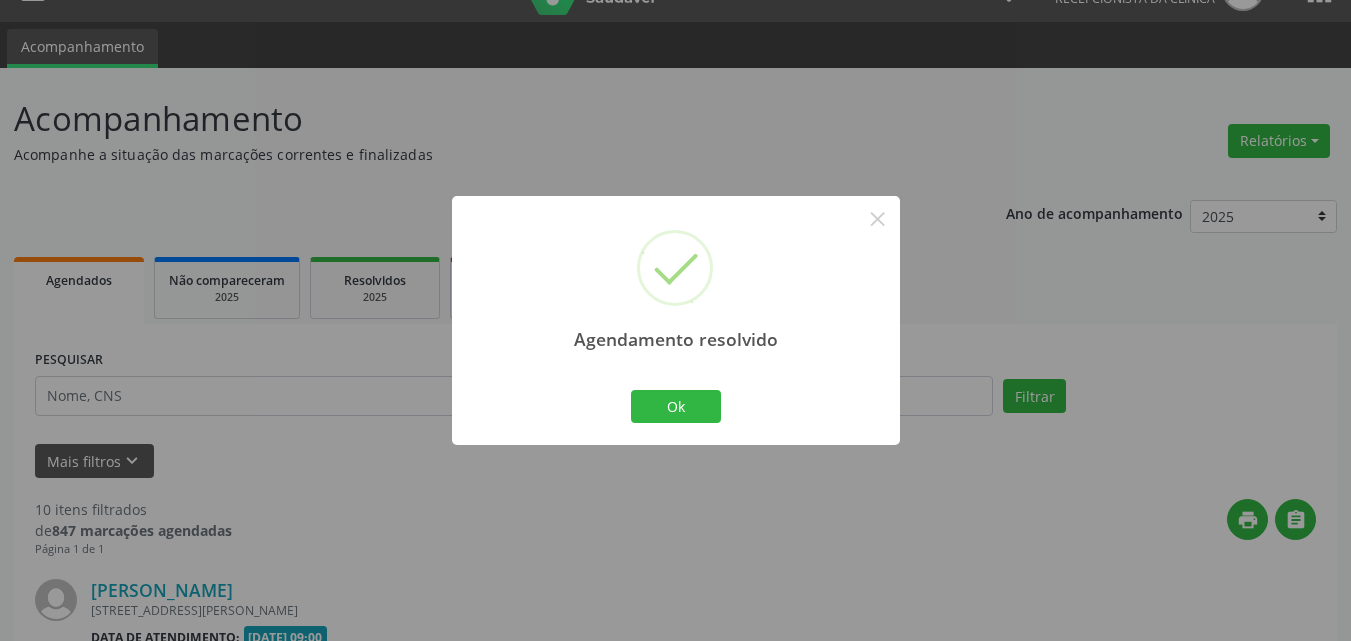 scroll, scrollTop: 2542, scrollLeft: 0, axis: vertical 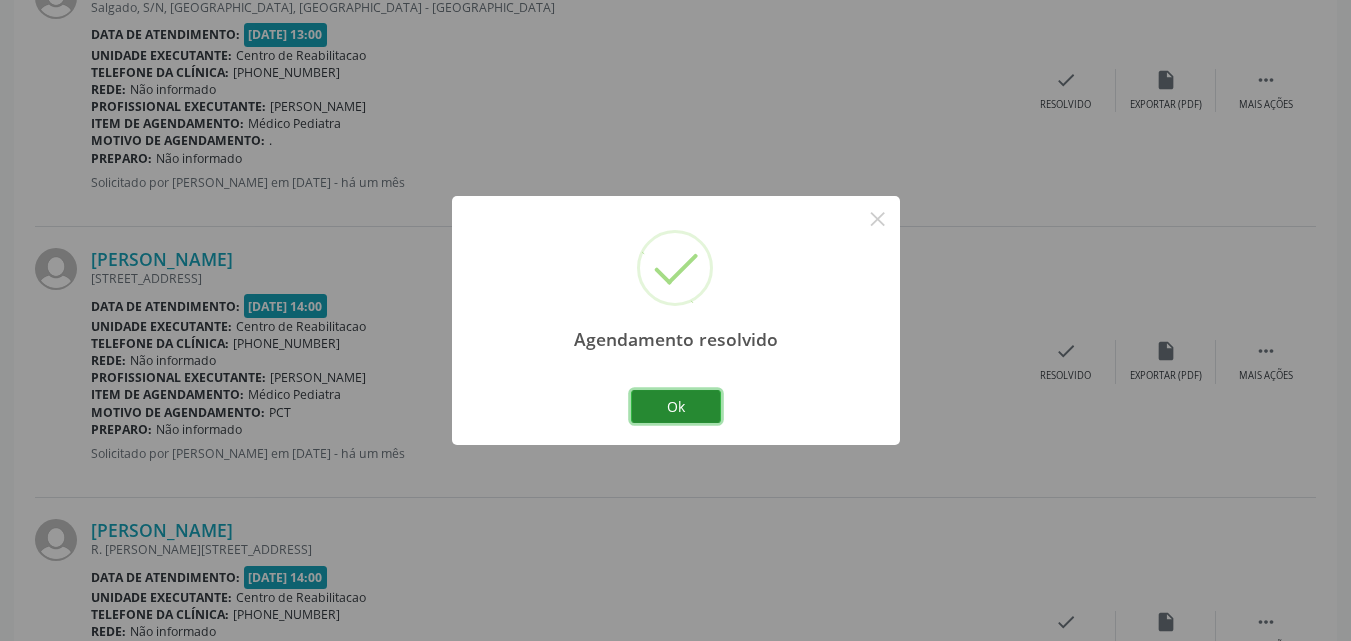 click on "Ok" at bounding box center [676, 407] 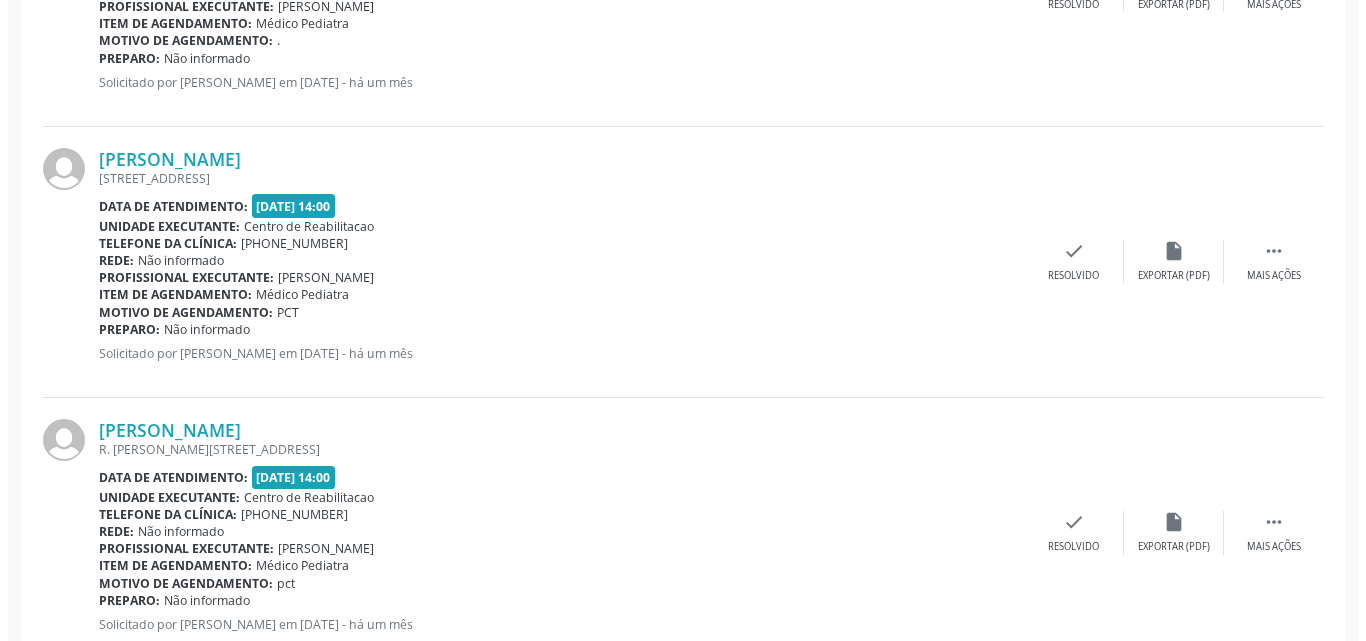 scroll, scrollTop: 2704, scrollLeft: 0, axis: vertical 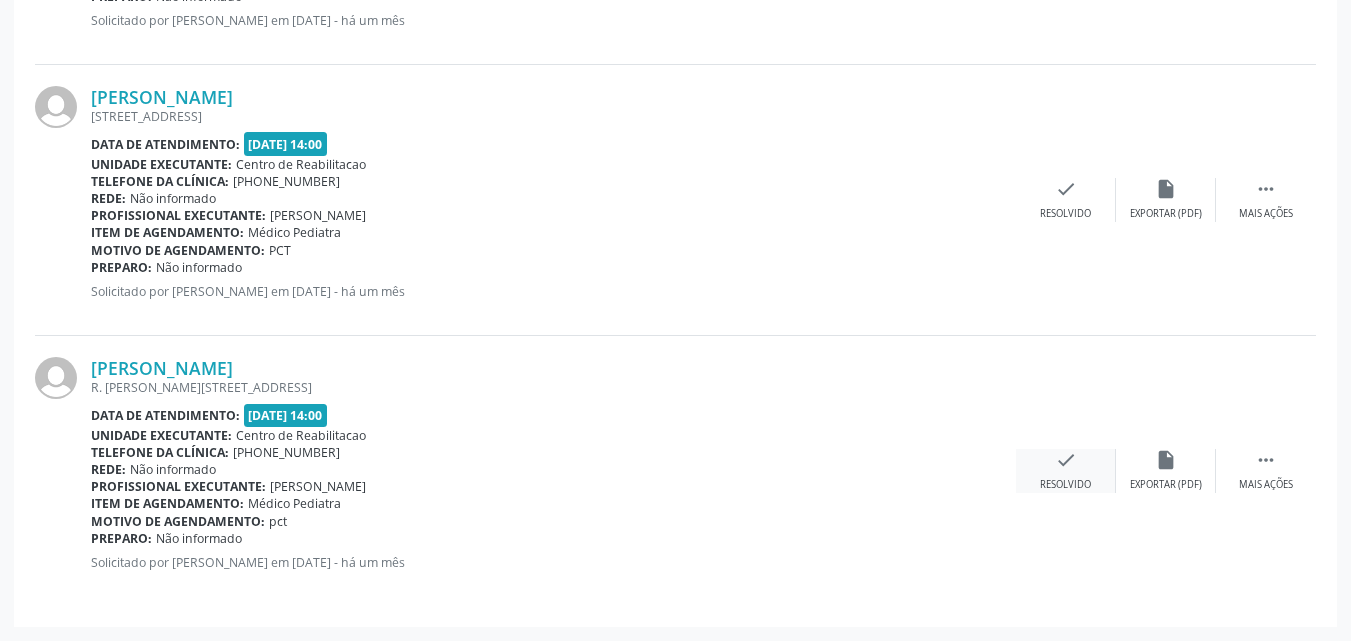 click on "check" at bounding box center (1066, 460) 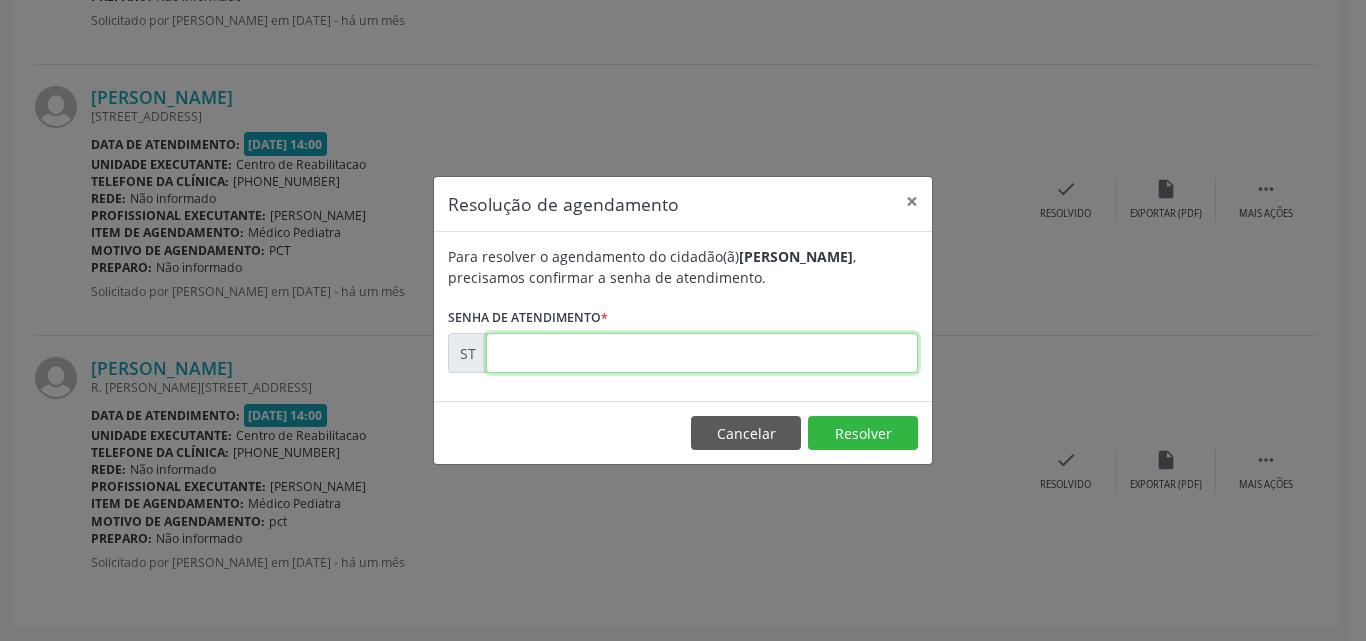 click at bounding box center [702, 353] 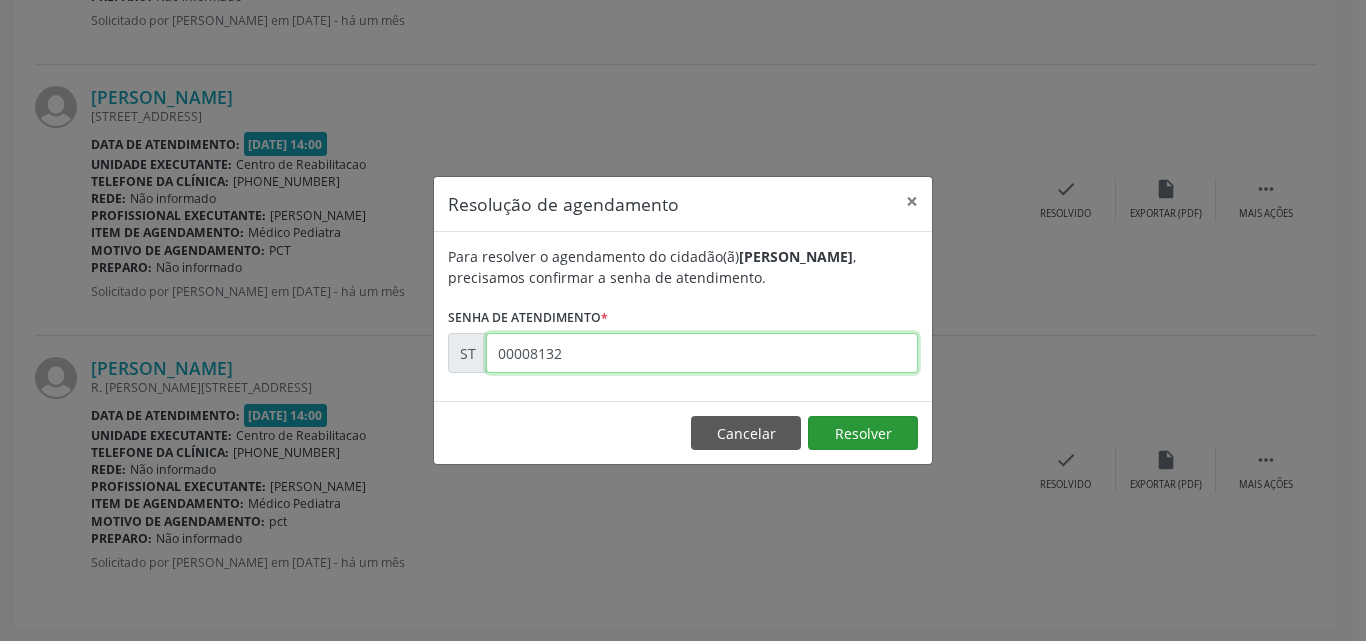 type on "00008132" 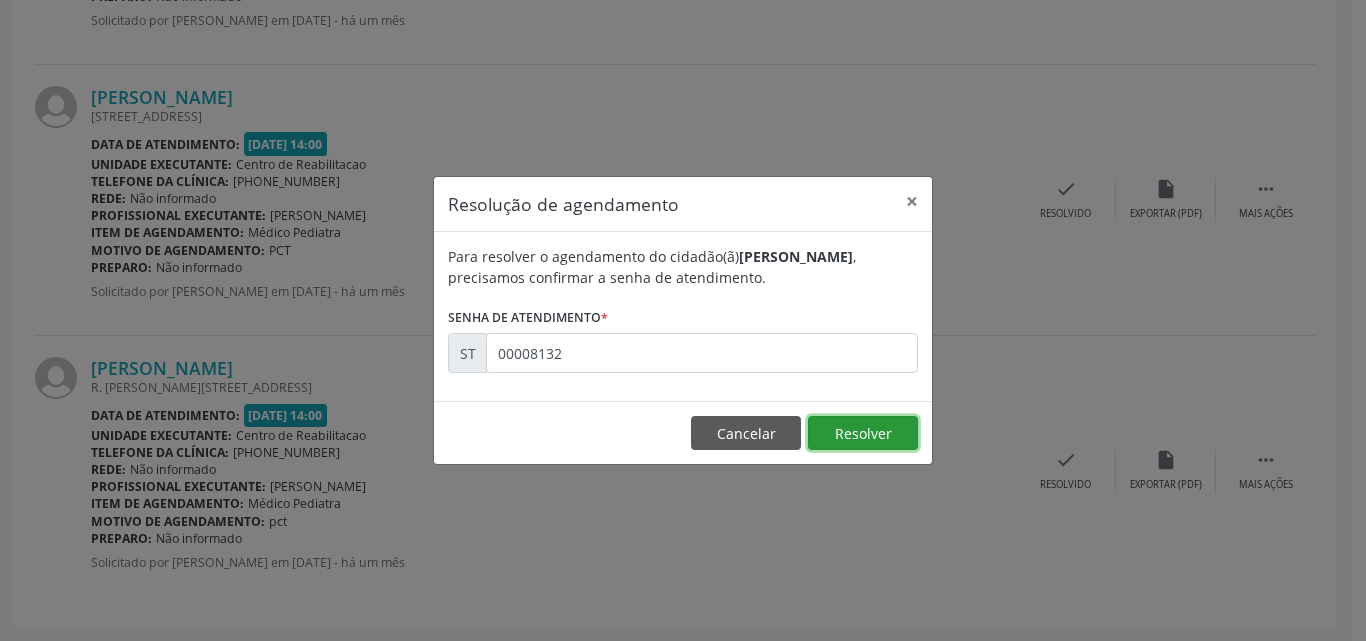 click on "Resolver" at bounding box center (863, 433) 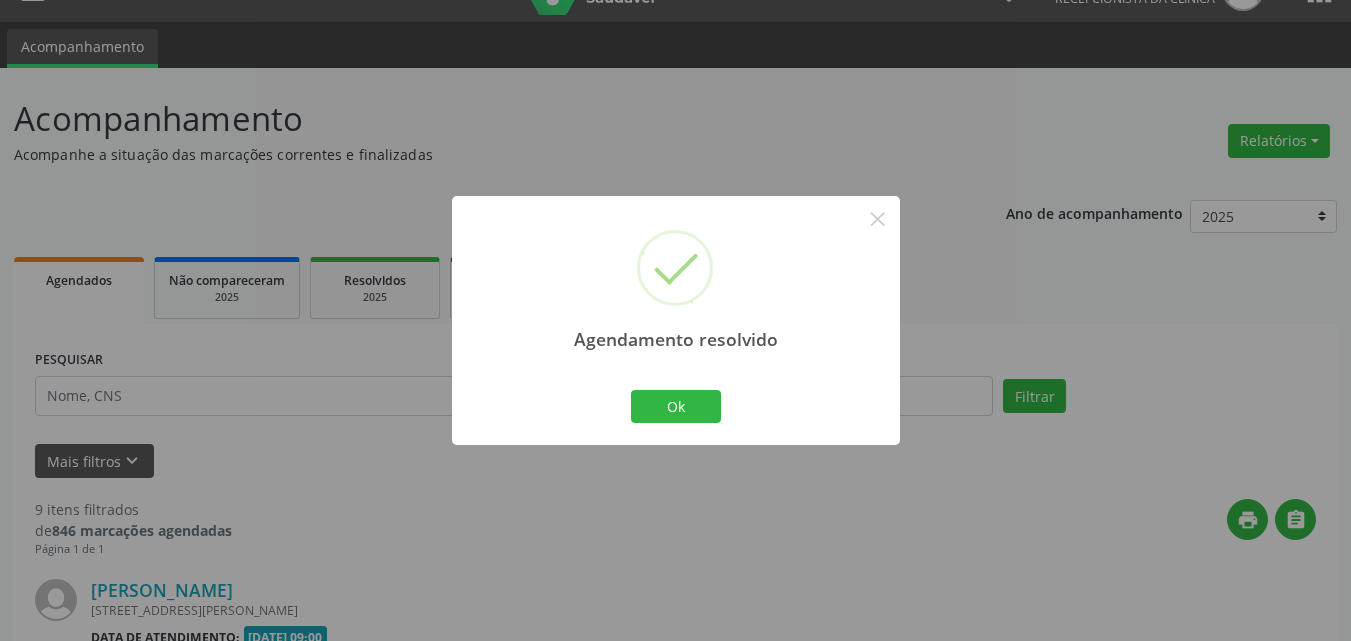 scroll, scrollTop: 2433, scrollLeft: 0, axis: vertical 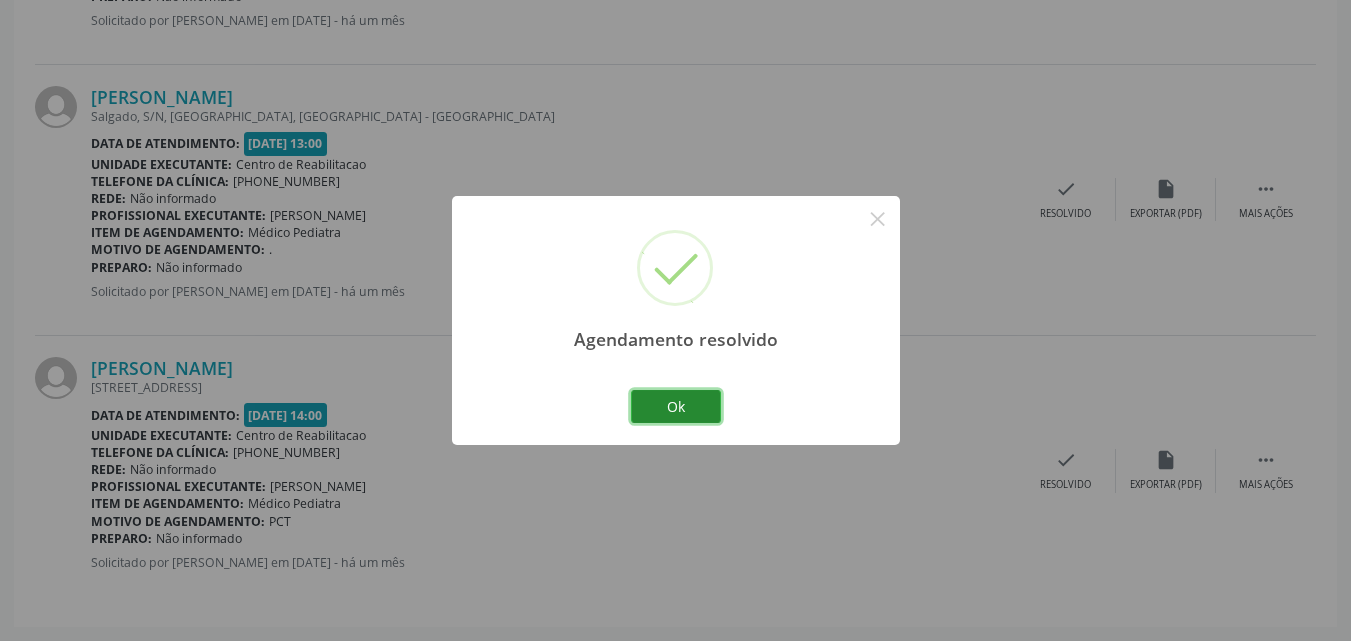 click on "Ok" at bounding box center [676, 407] 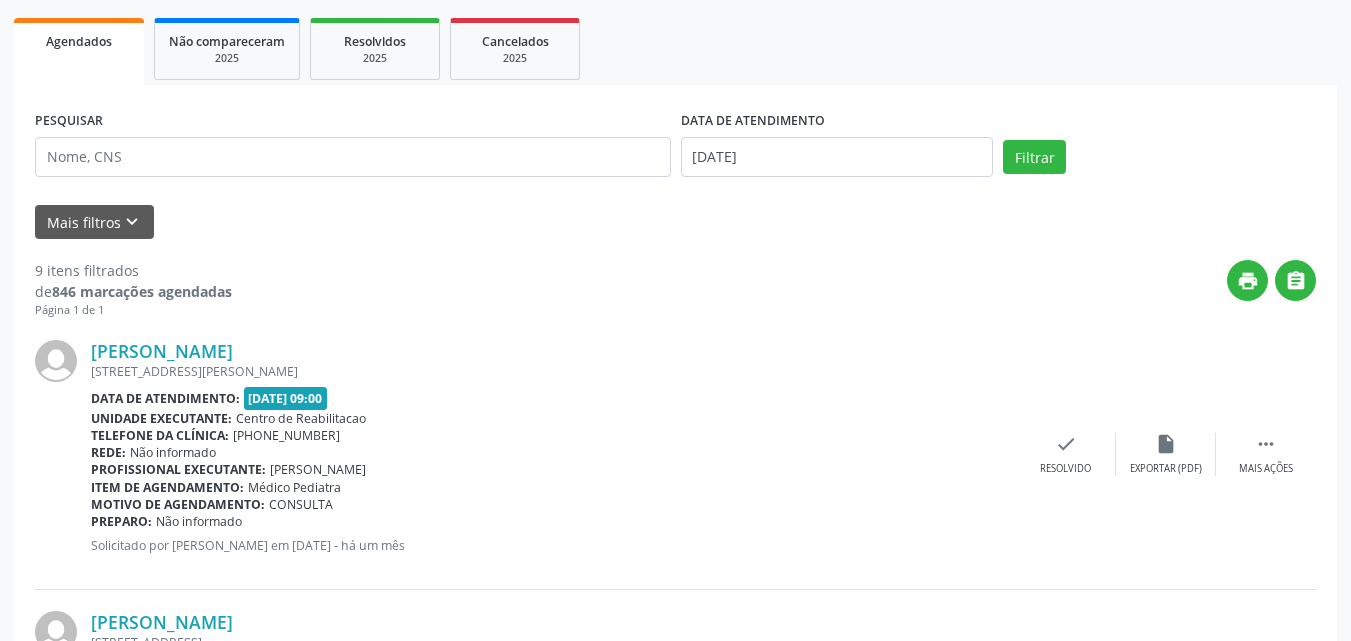 scroll, scrollTop: 233, scrollLeft: 0, axis: vertical 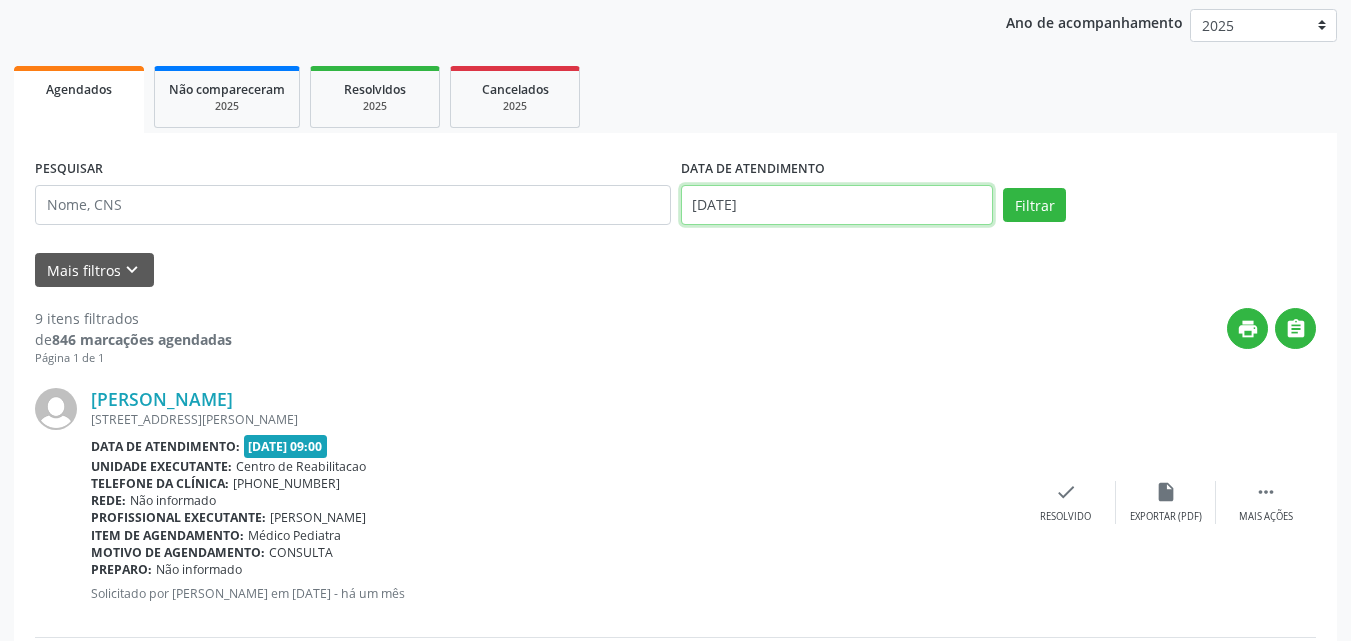 click on "[DATE]" at bounding box center [837, 205] 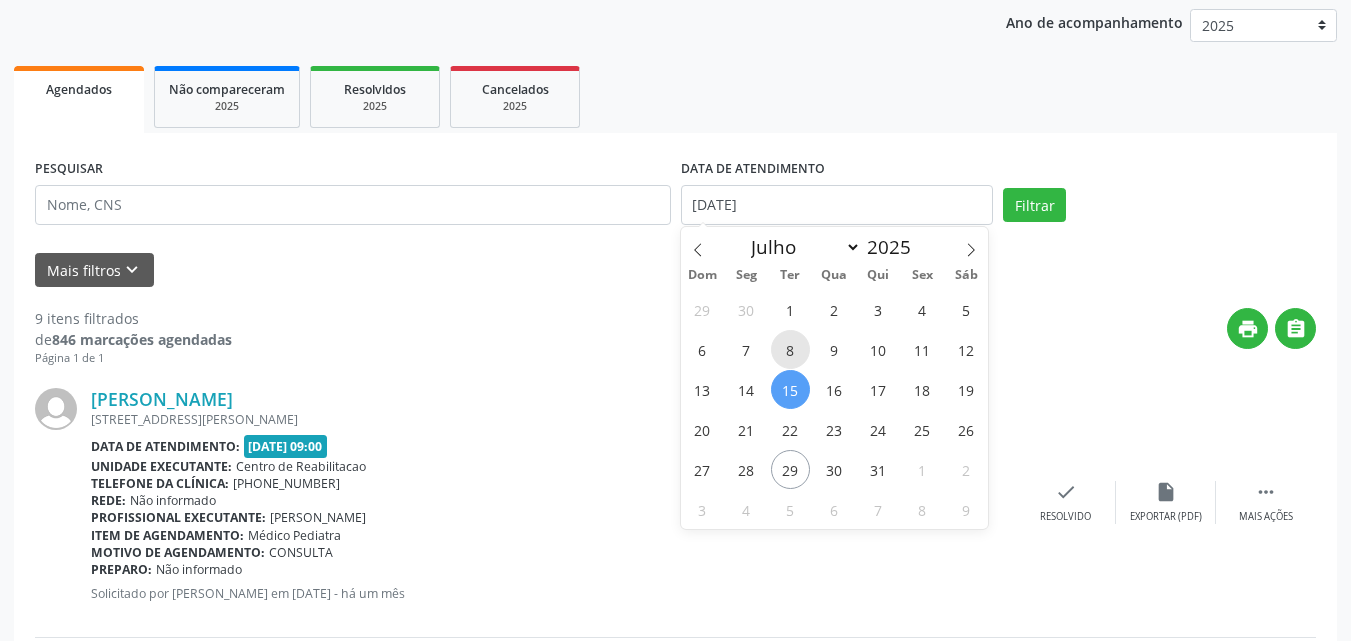 click on "8" at bounding box center [790, 349] 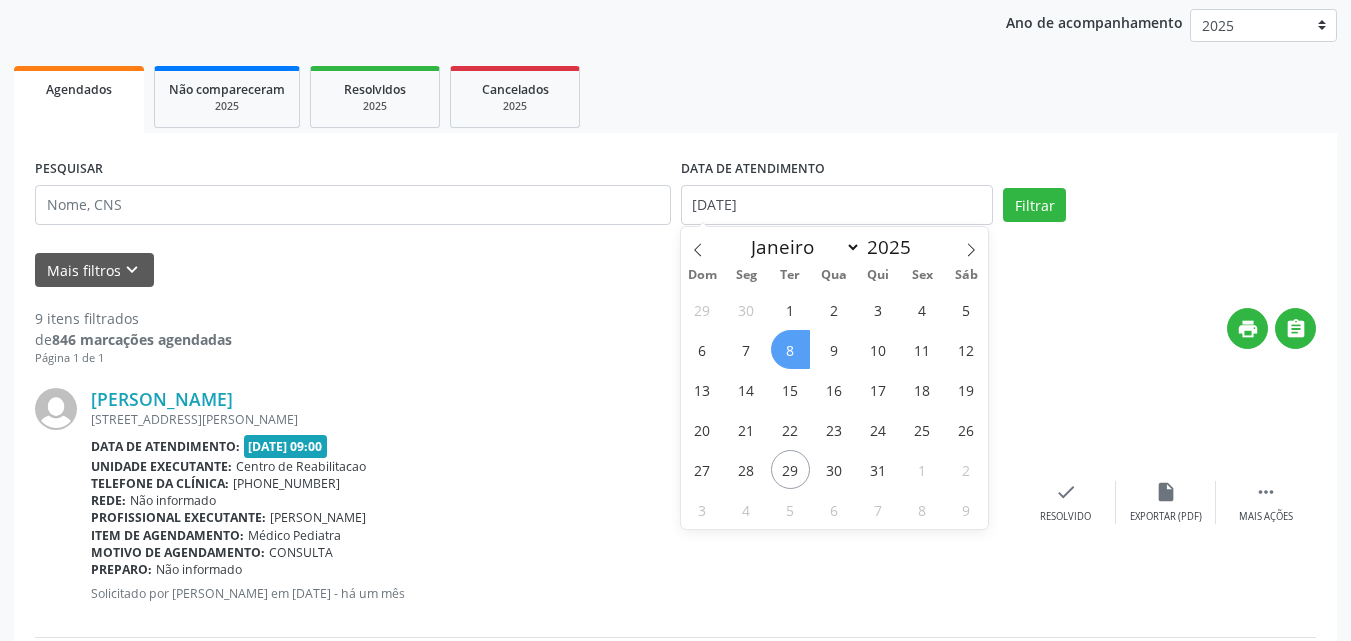 click on "8" at bounding box center (790, 349) 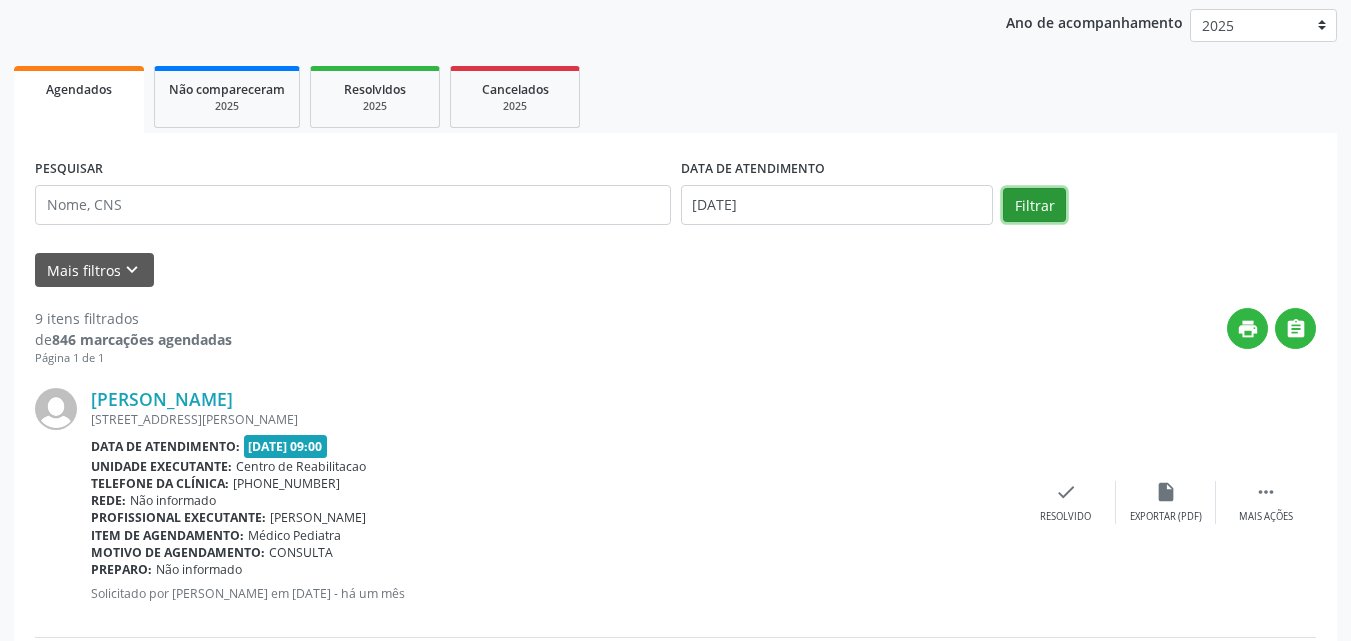 click on "Filtrar" at bounding box center (1034, 205) 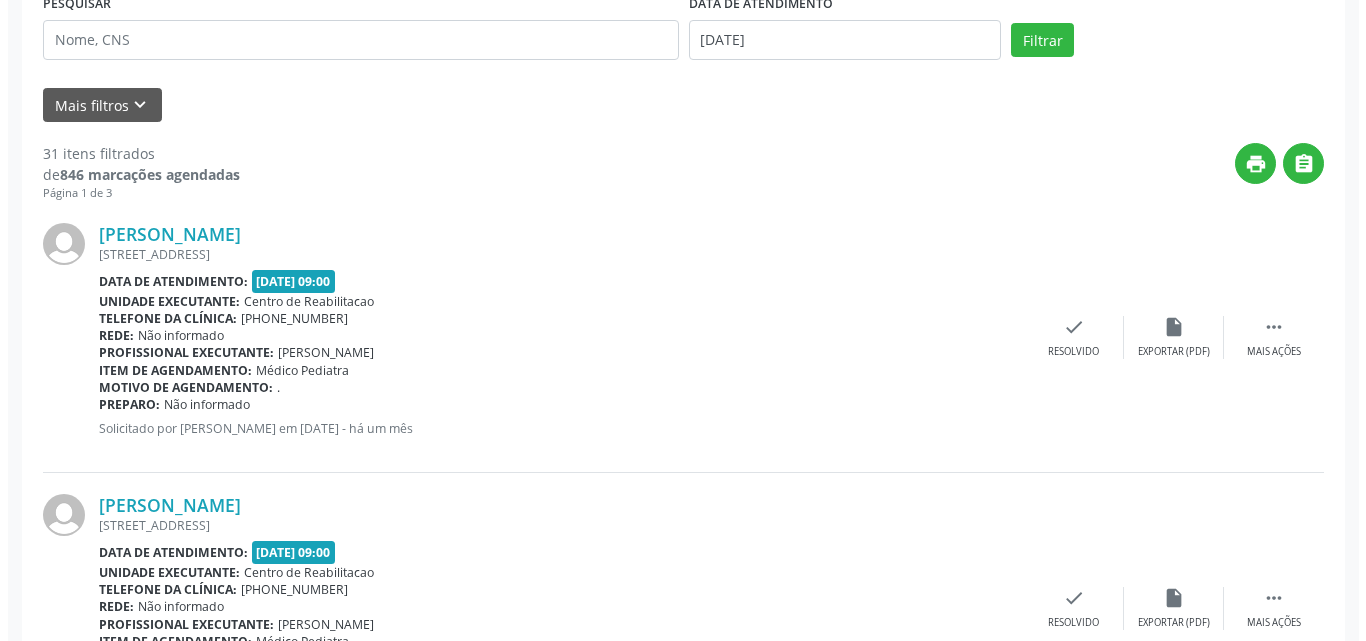 scroll, scrollTop: 433, scrollLeft: 0, axis: vertical 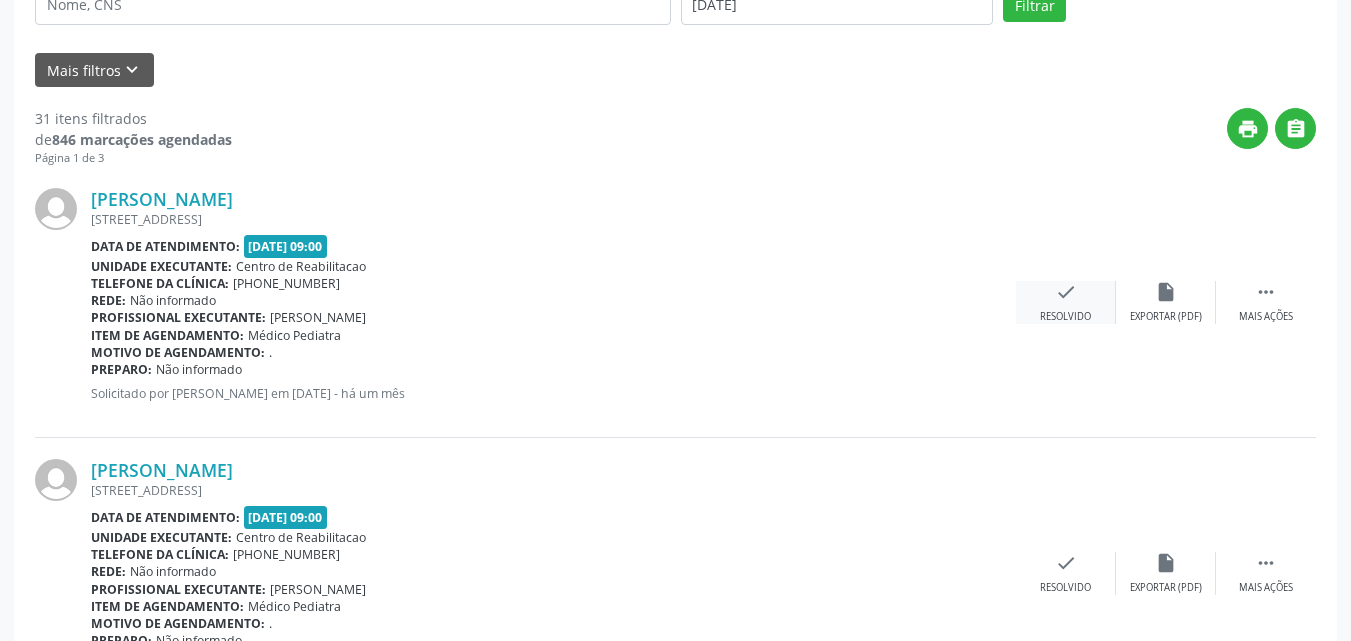 click on "check" at bounding box center (1066, 292) 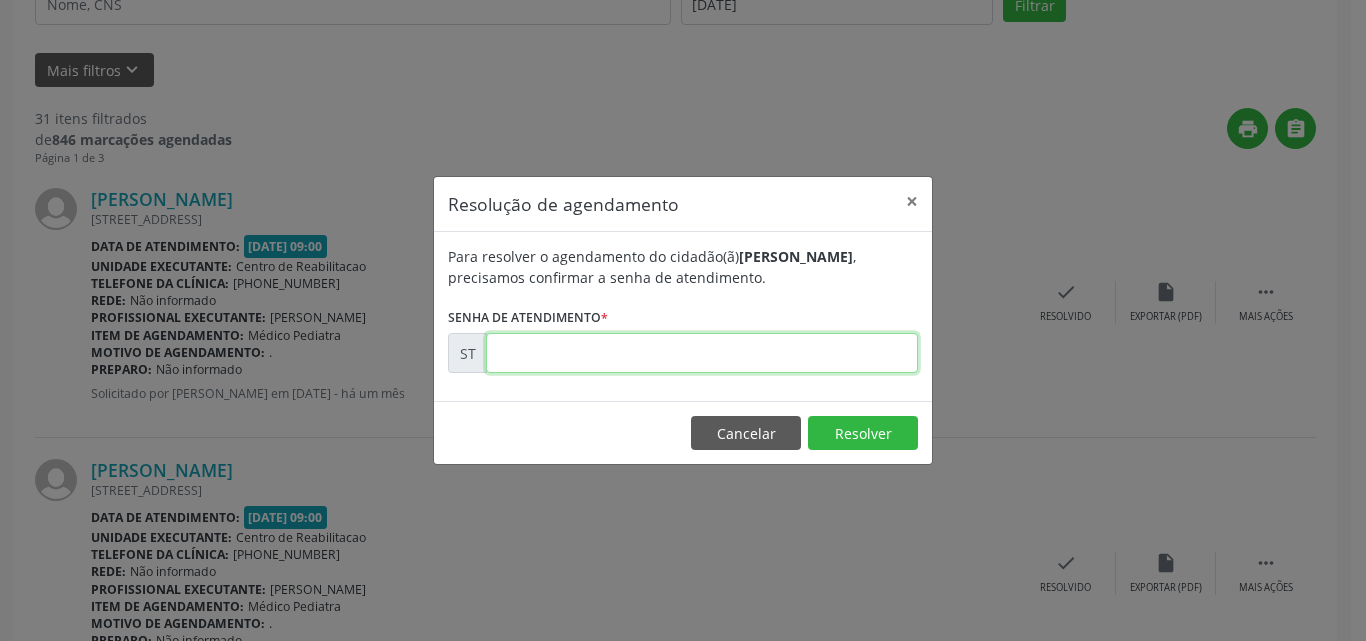 click at bounding box center [702, 353] 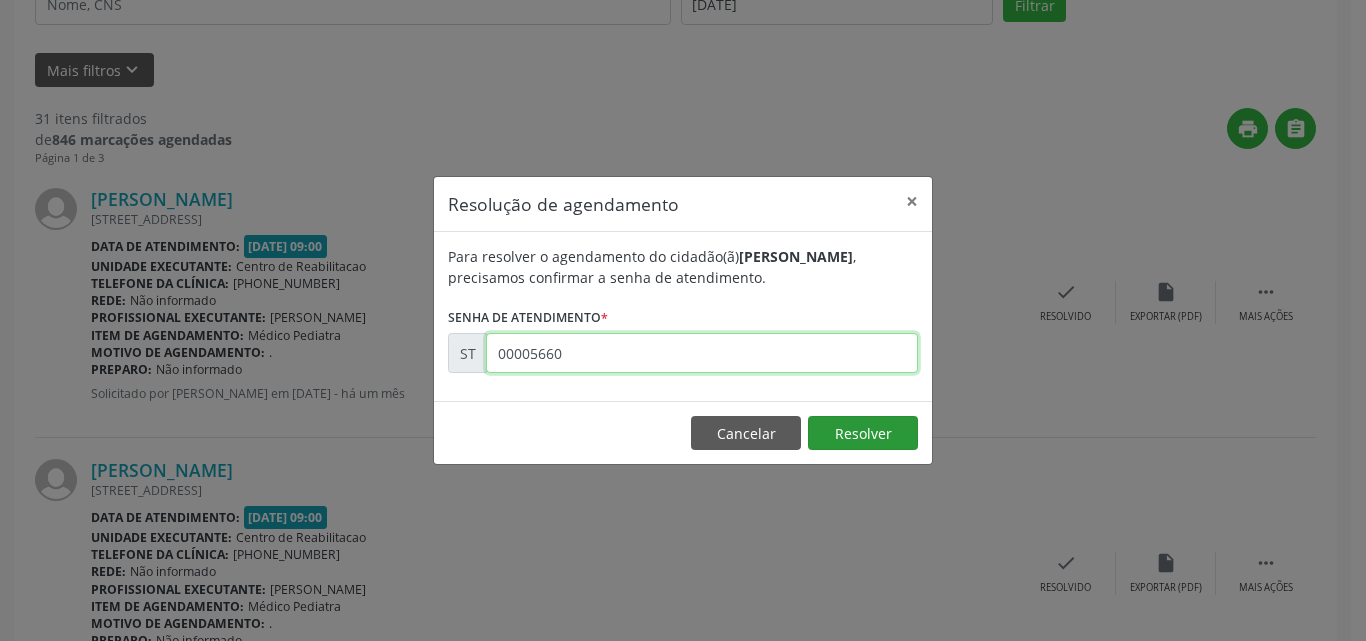 type on "00005660" 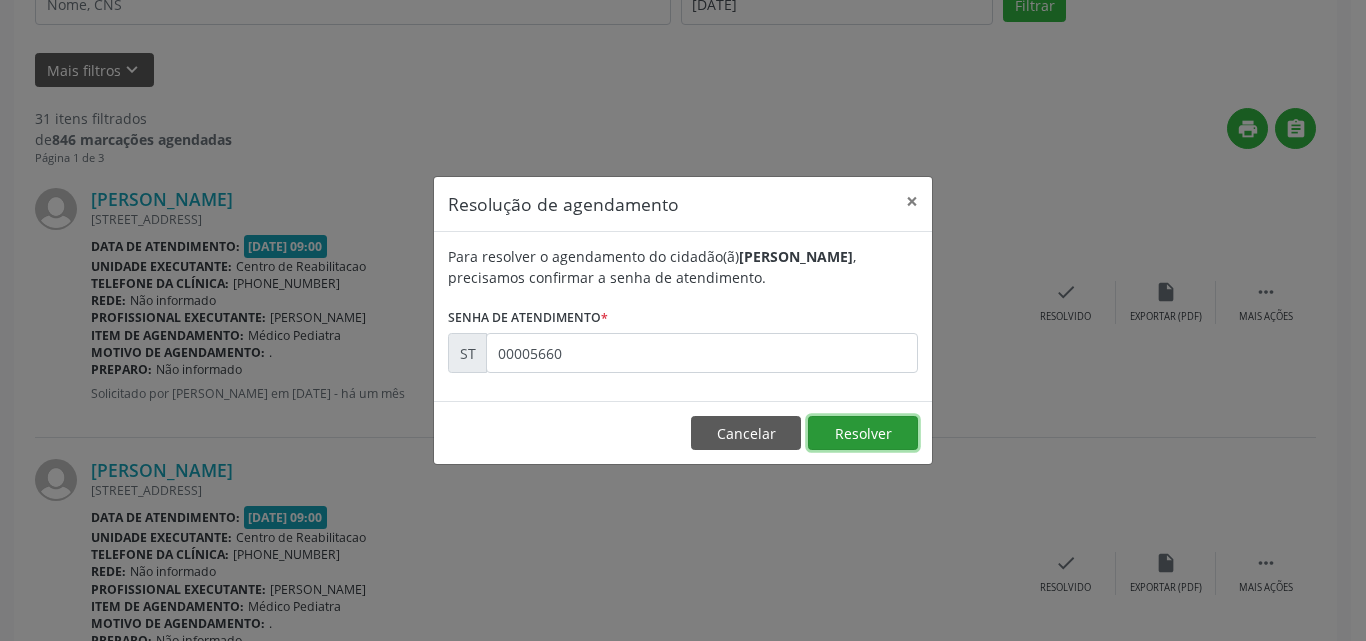 click on "Resolver" at bounding box center (863, 433) 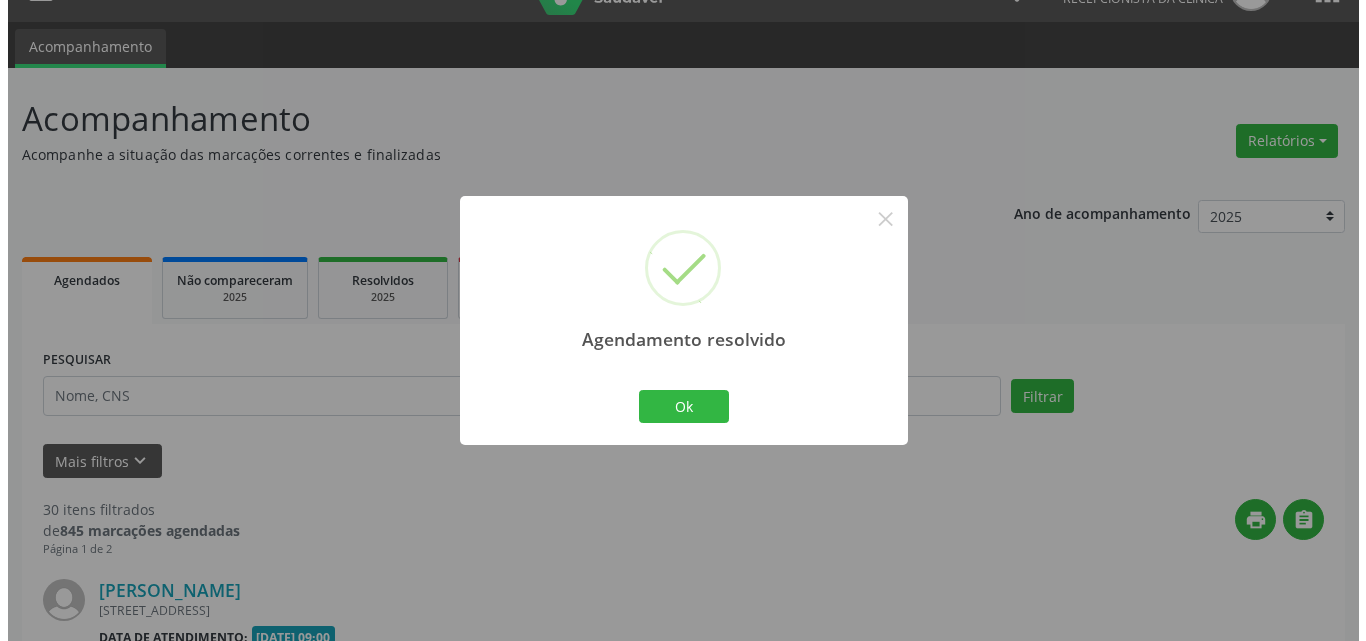 scroll, scrollTop: 433, scrollLeft: 0, axis: vertical 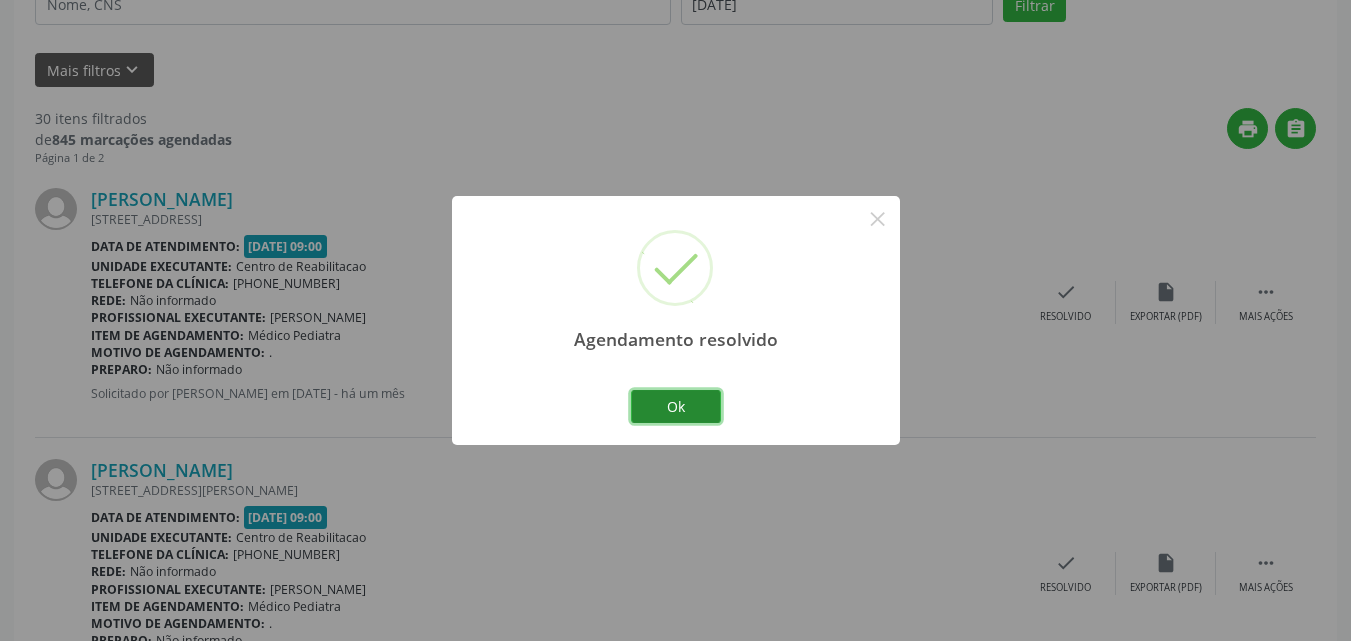 click on "Ok" at bounding box center [676, 407] 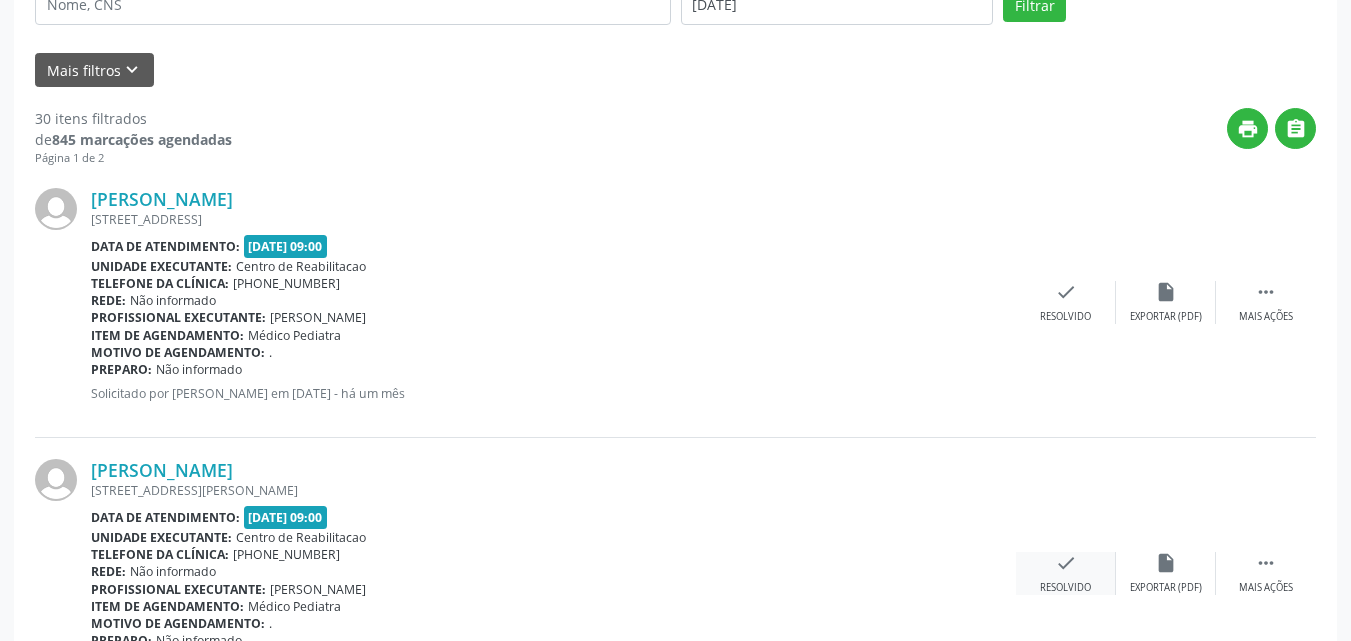 click on "check" at bounding box center [1066, 563] 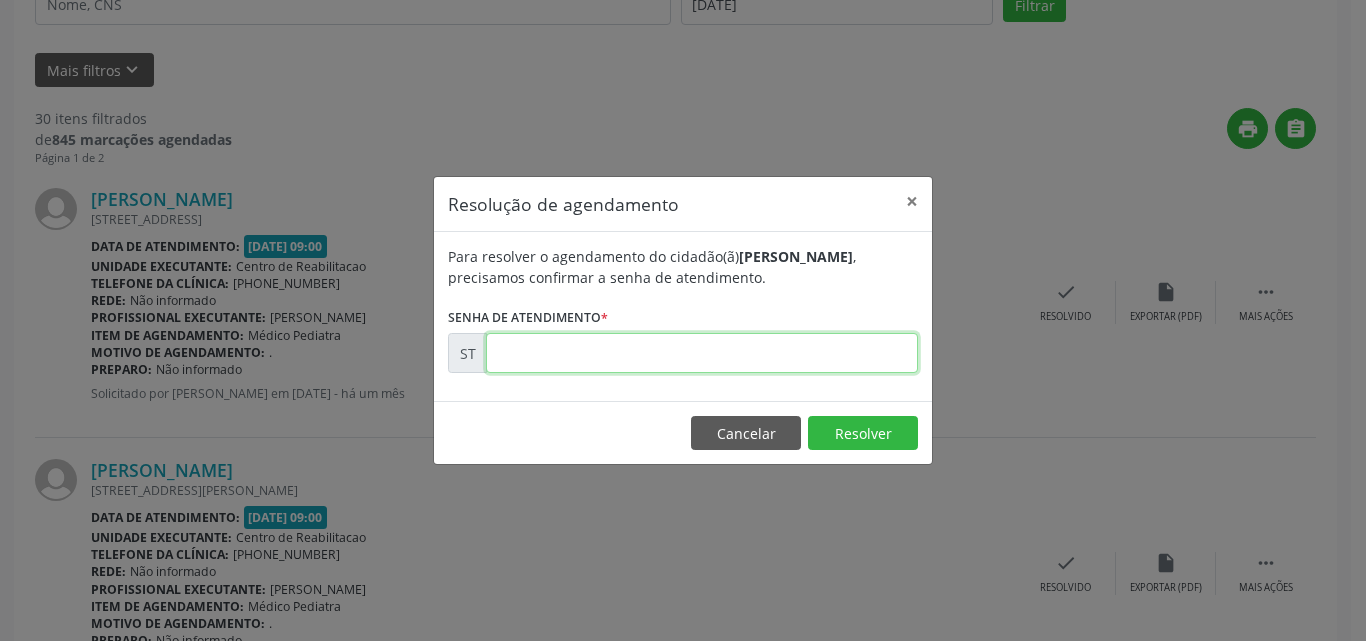 click at bounding box center (702, 353) 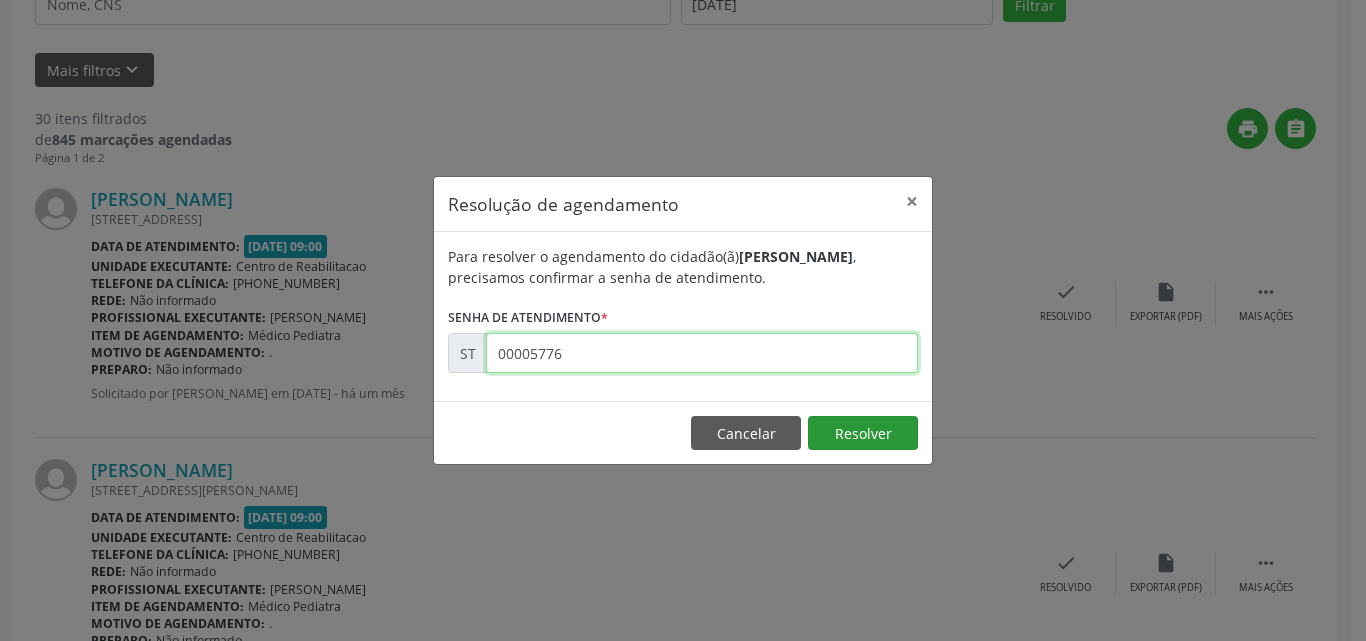 type on "00005776" 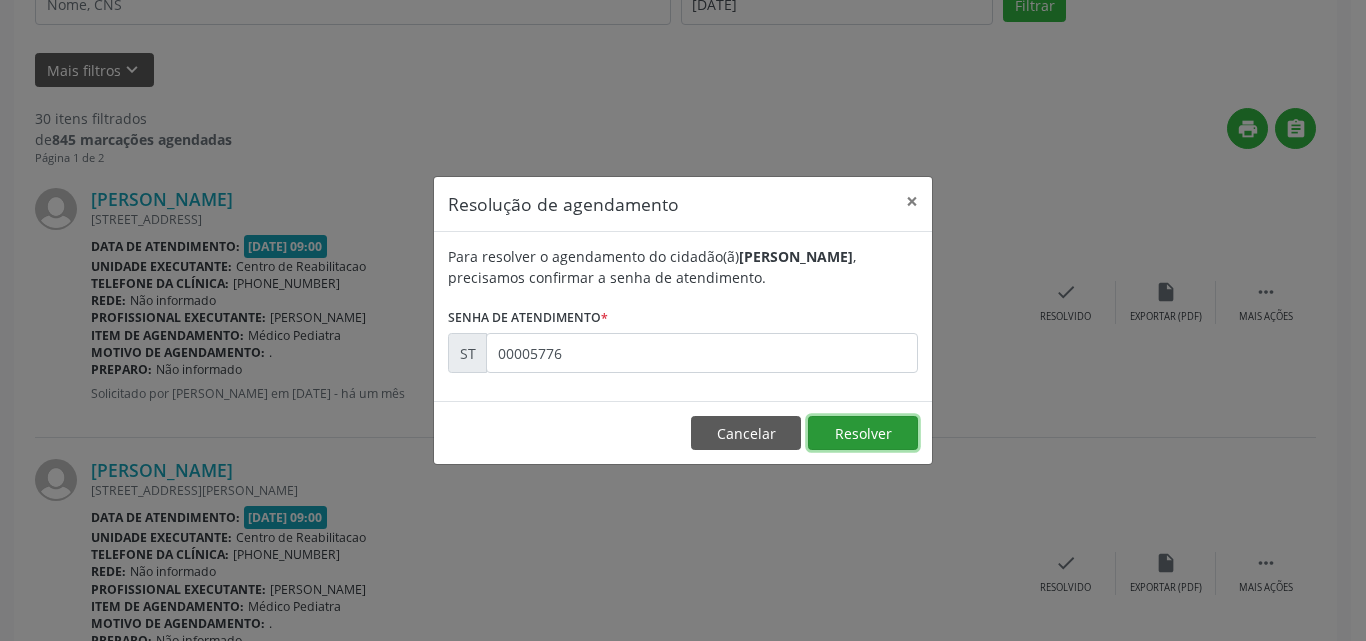 click on "Resolver" at bounding box center (863, 433) 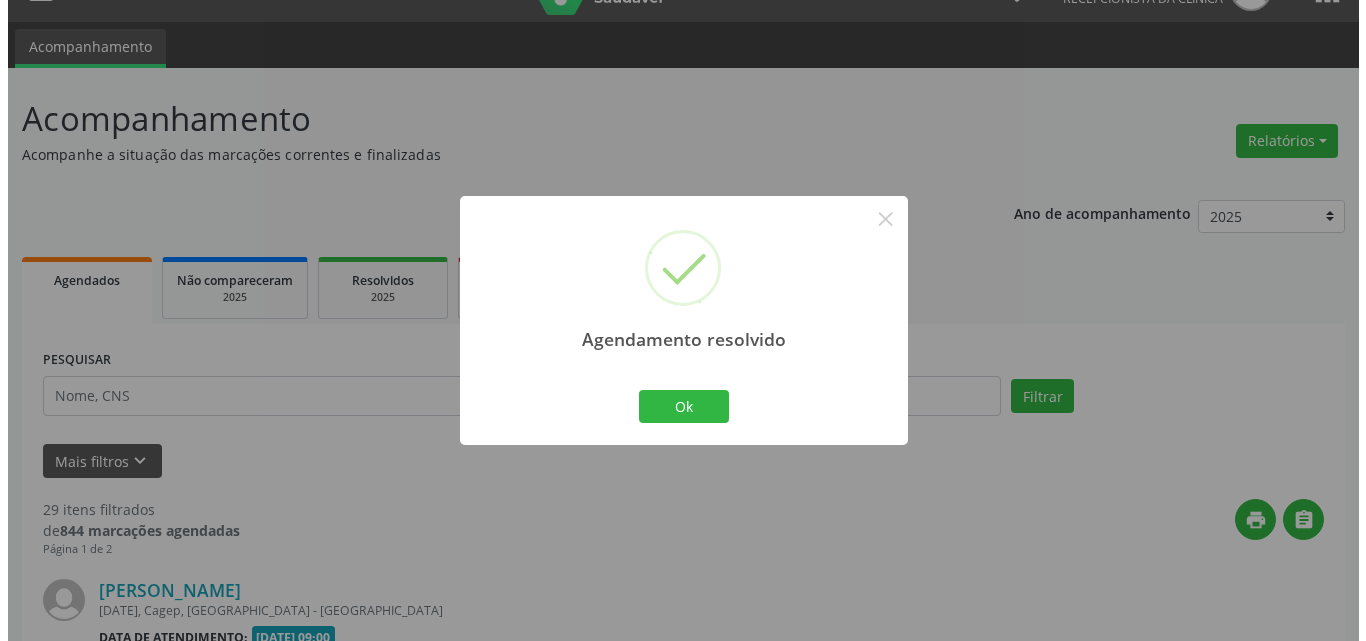 scroll, scrollTop: 433, scrollLeft: 0, axis: vertical 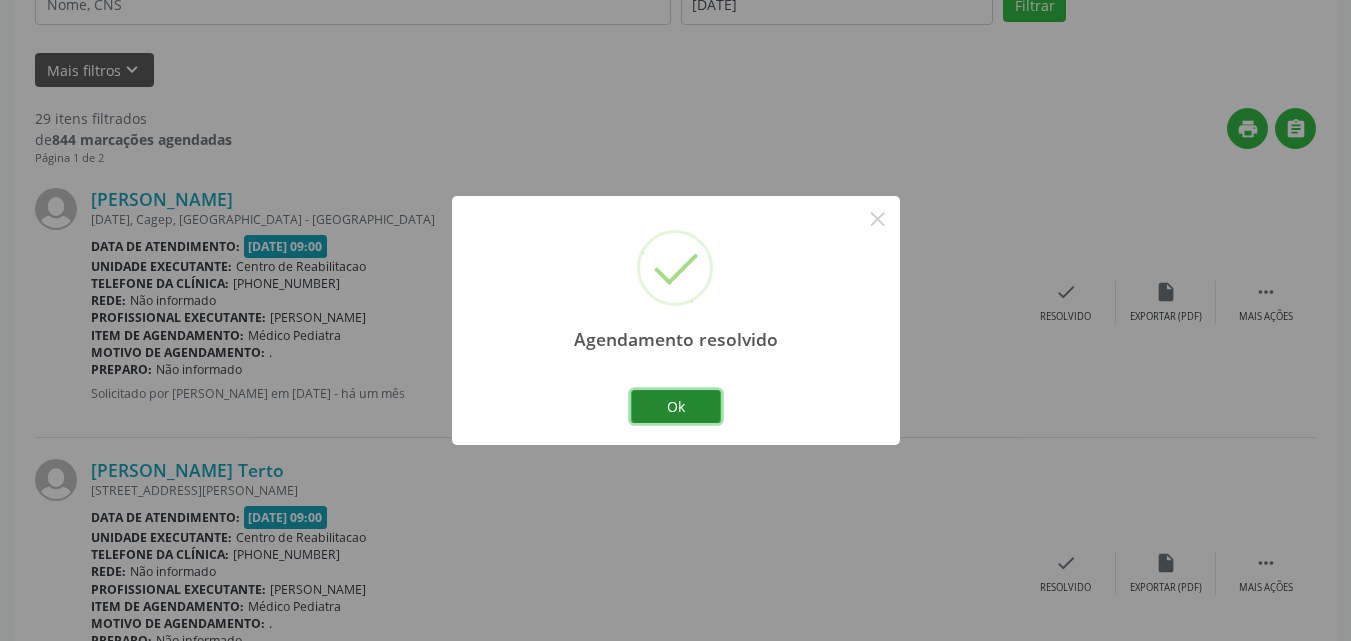 click on "Ok" at bounding box center (676, 407) 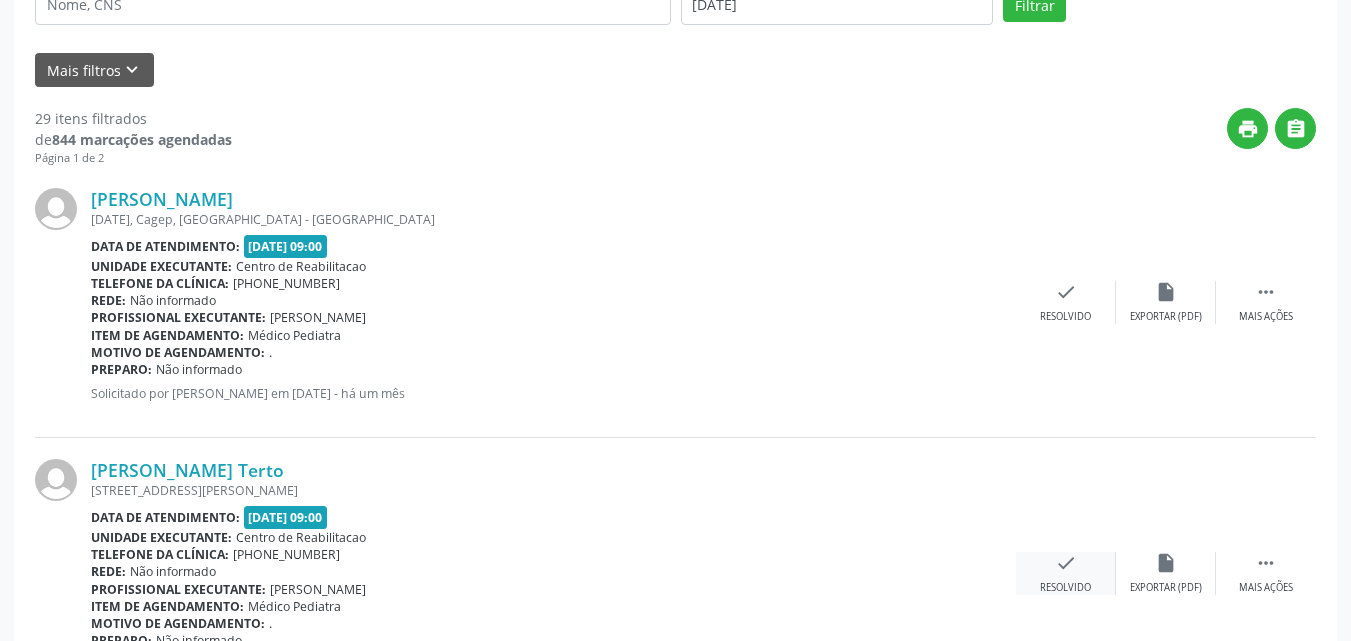 click on "check" at bounding box center [1066, 563] 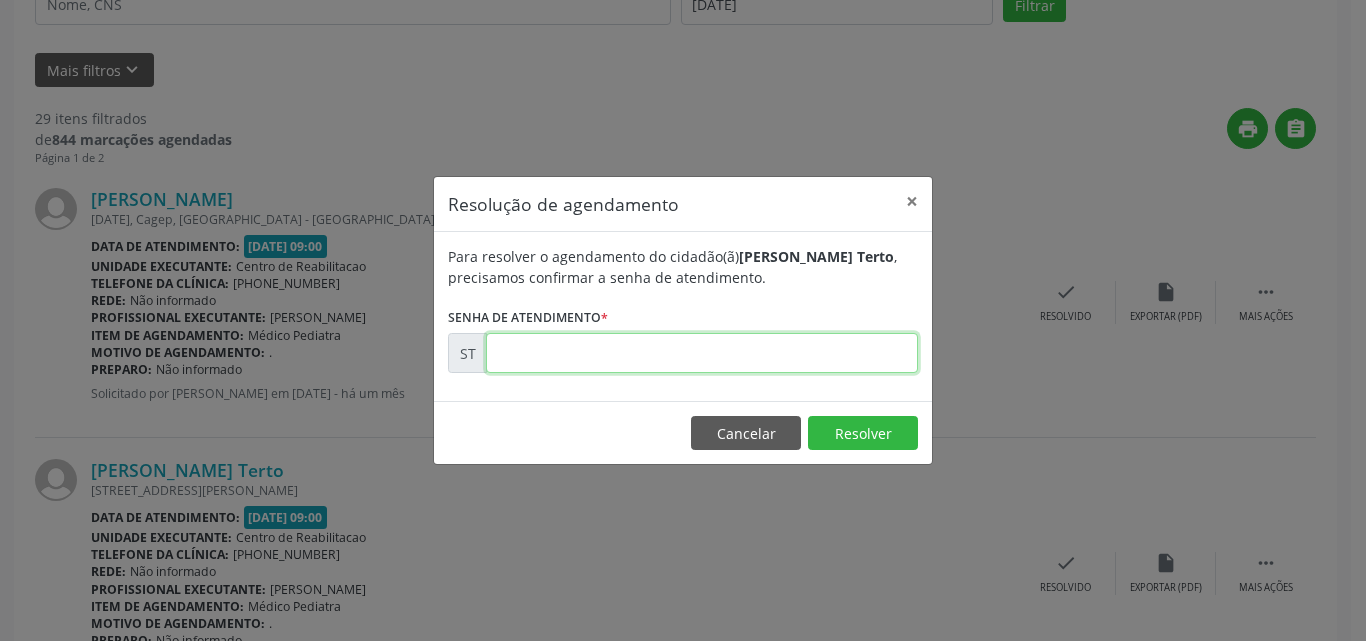 click at bounding box center (702, 353) 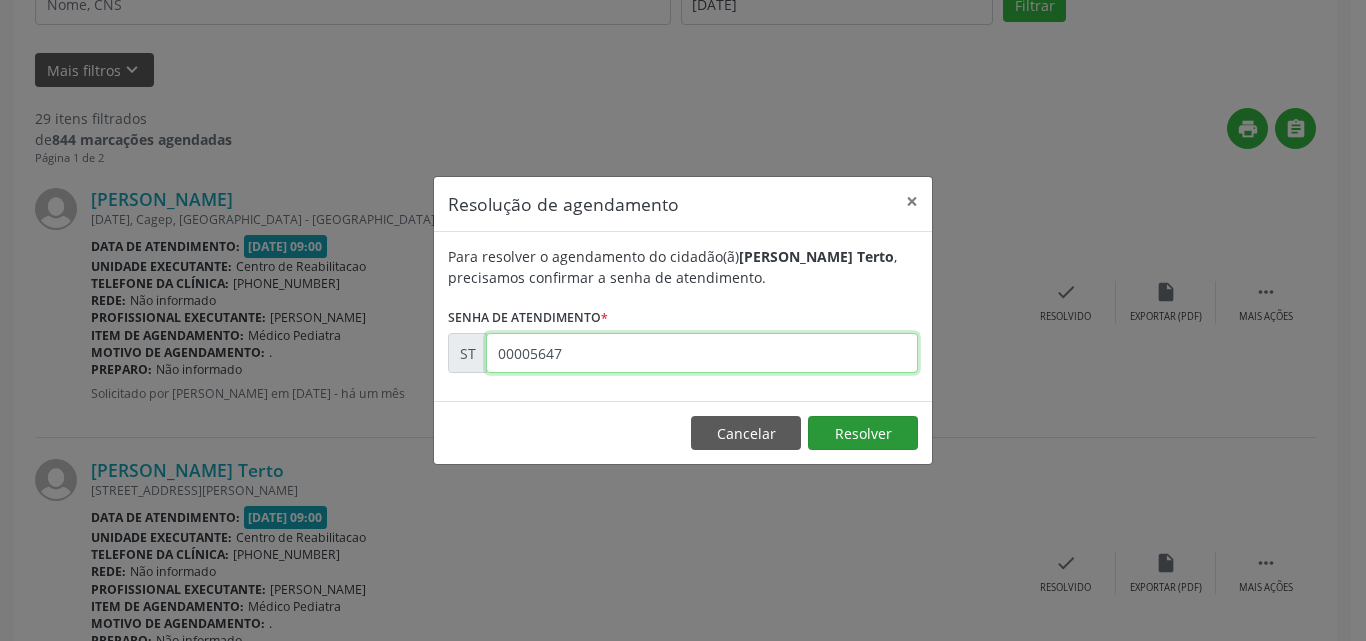 type on "00005647" 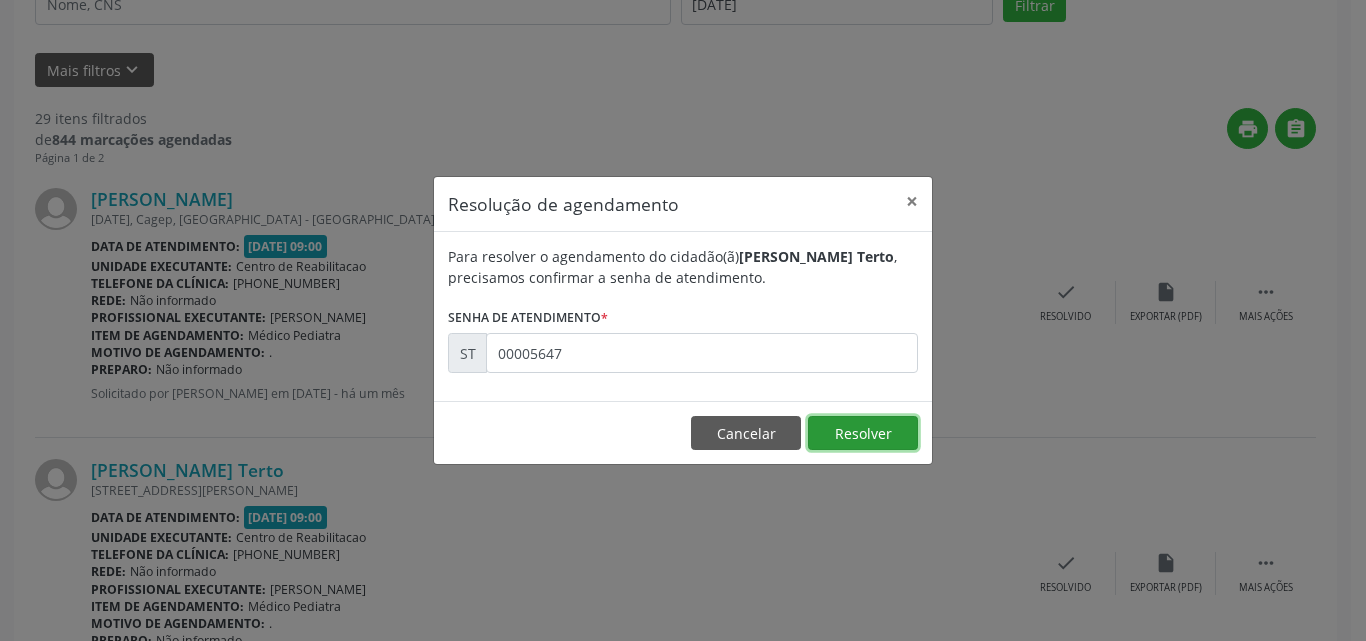 click on "Resolver" at bounding box center [863, 433] 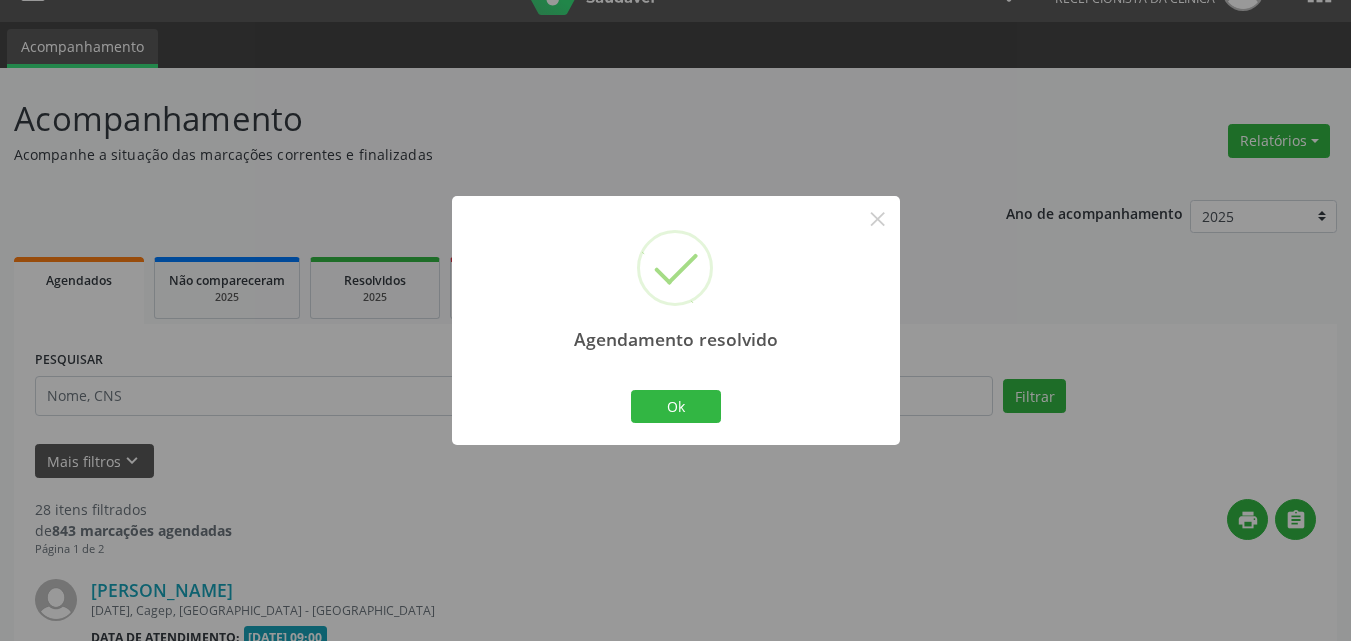 scroll, scrollTop: 433, scrollLeft: 0, axis: vertical 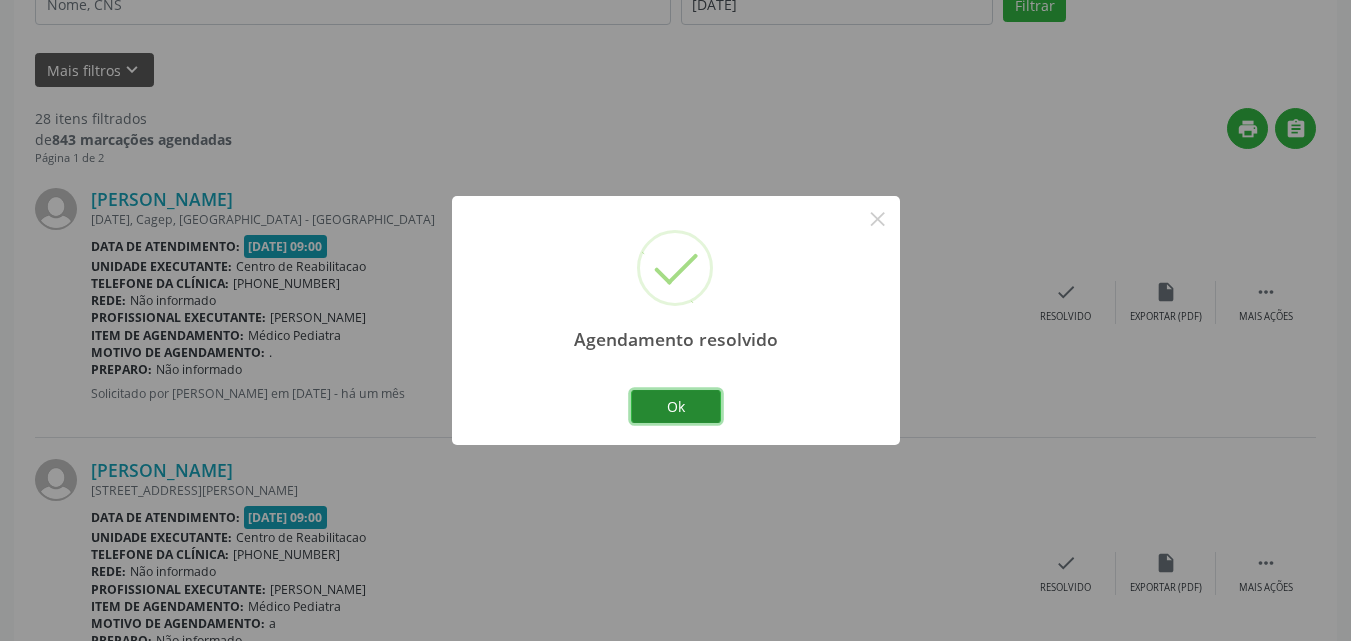 click on "Ok" at bounding box center (676, 407) 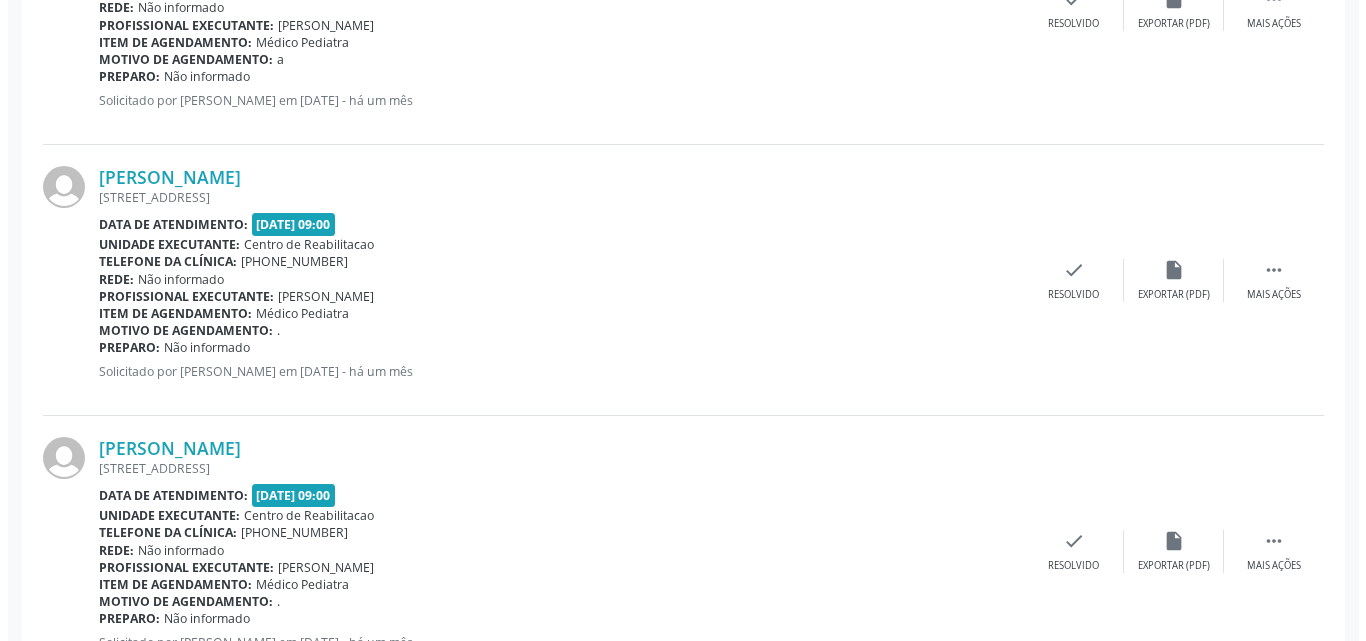 scroll, scrollTop: 1033, scrollLeft: 0, axis: vertical 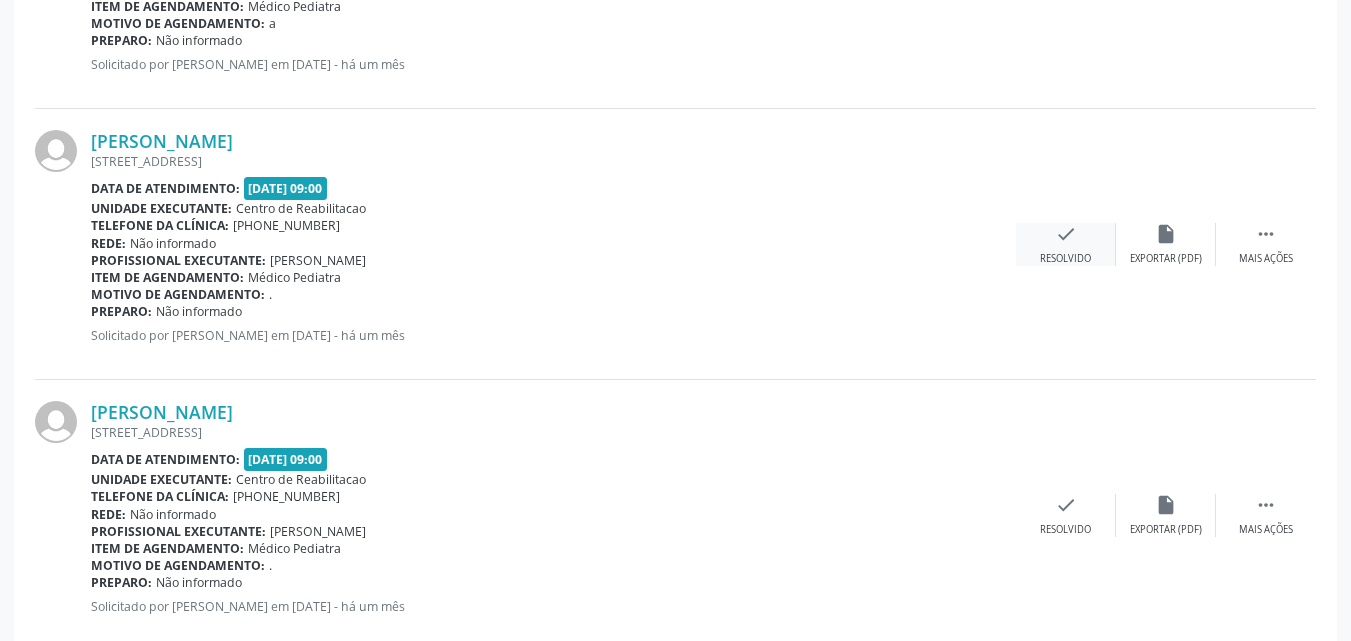 click on "check
Resolvido" at bounding box center (1066, 244) 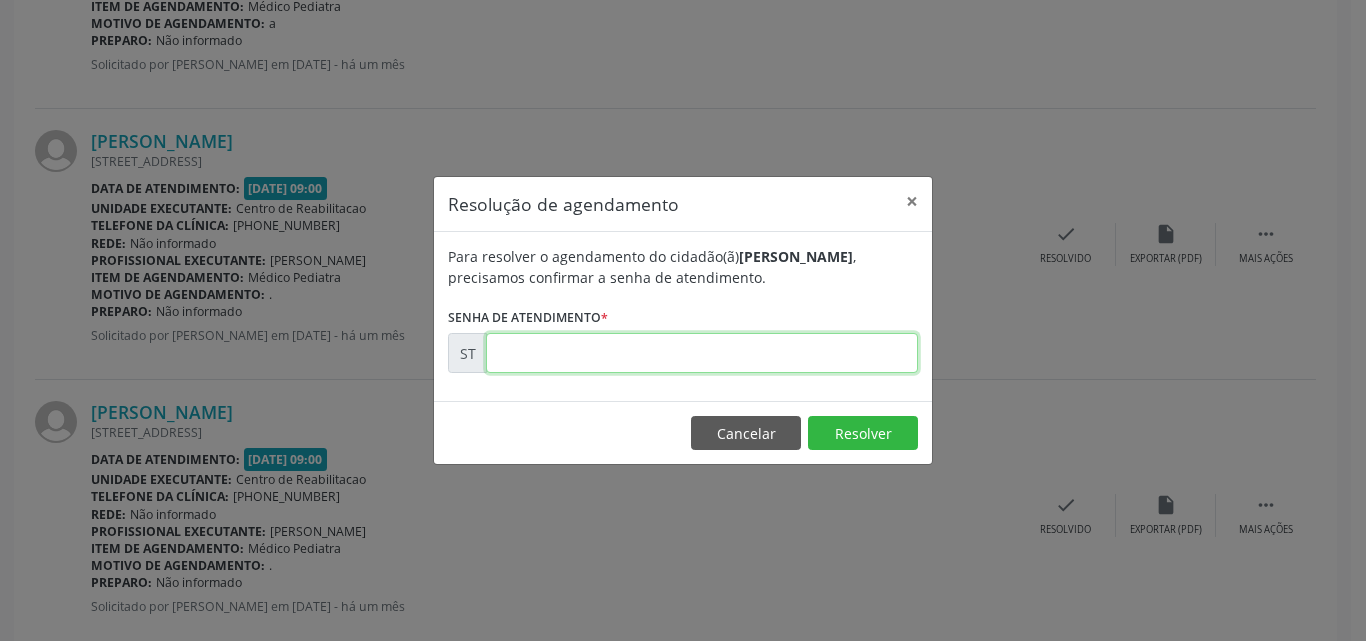 click at bounding box center (702, 353) 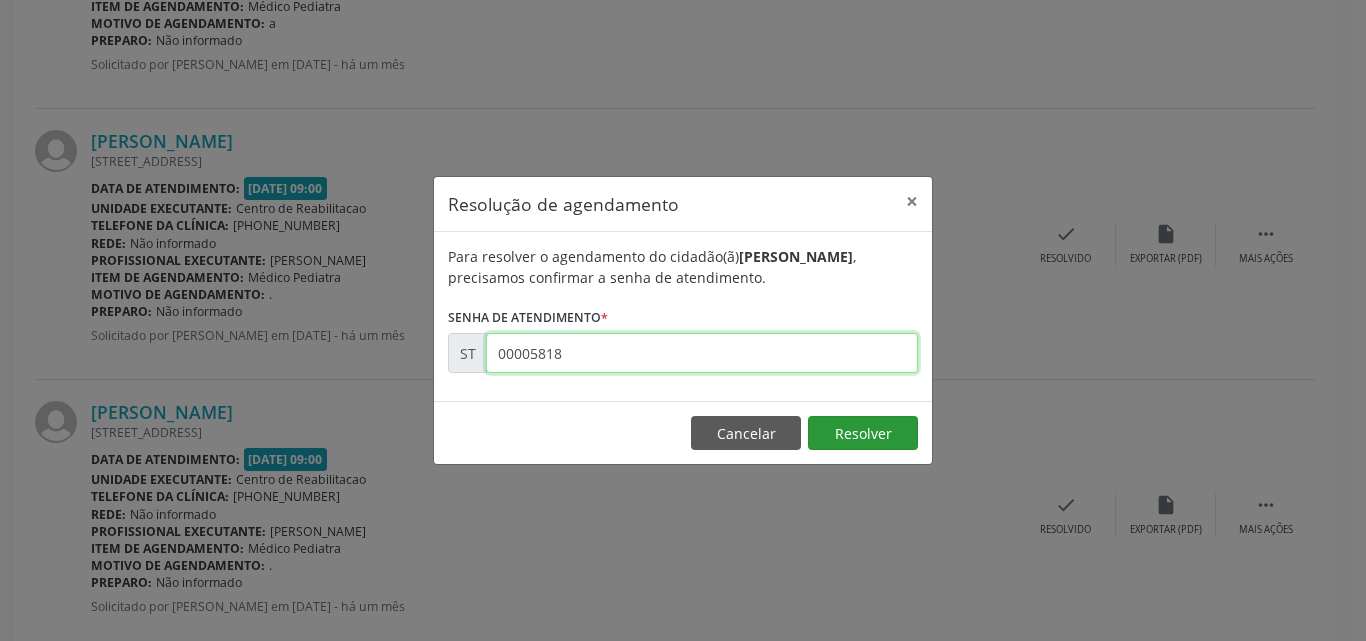 type on "00005818" 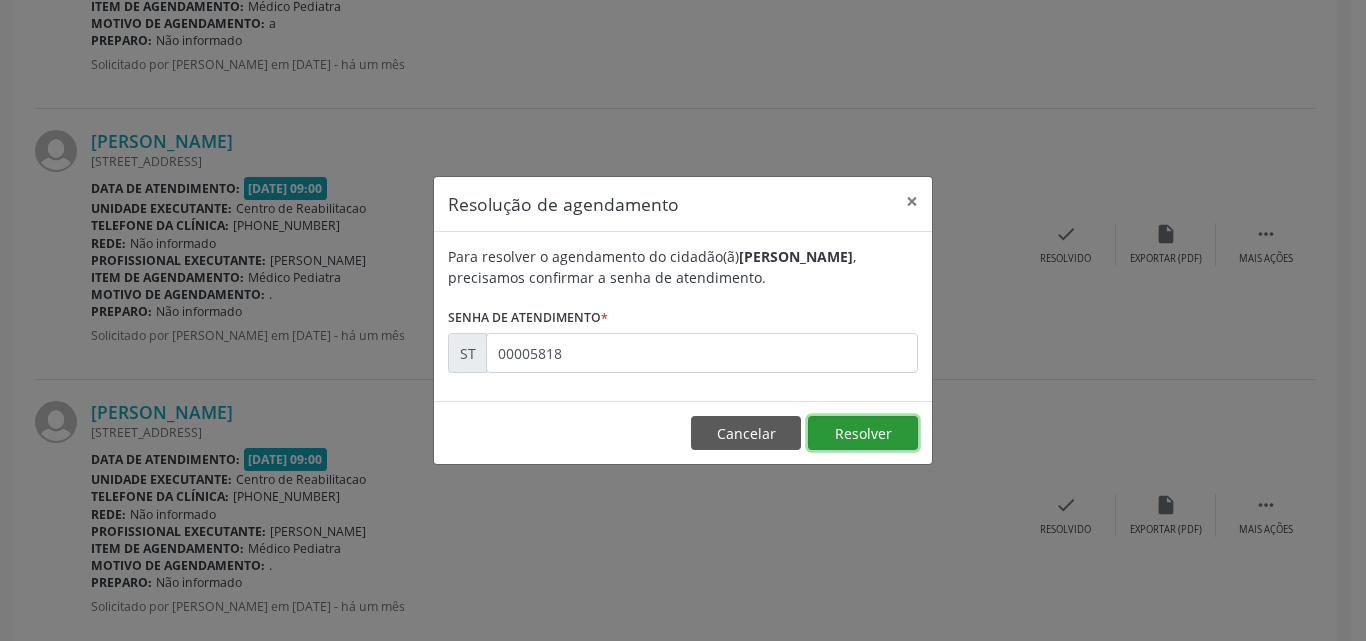click on "Resolver" at bounding box center (863, 433) 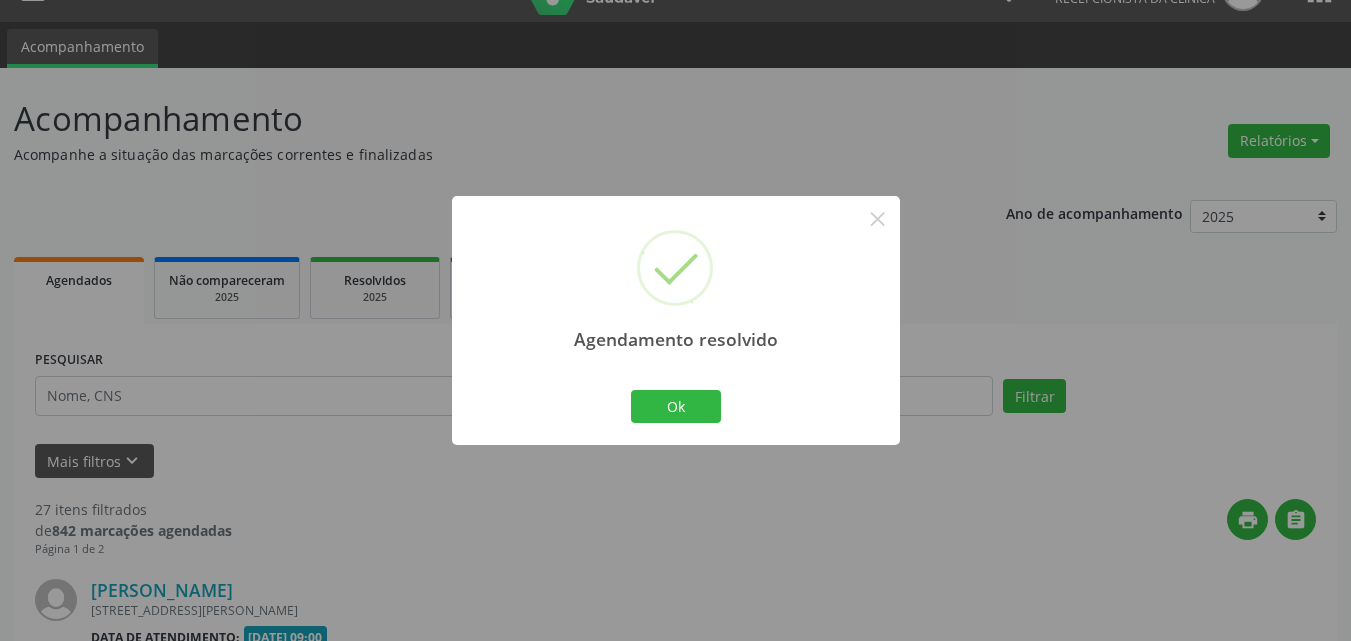 scroll, scrollTop: 1033, scrollLeft: 0, axis: vertical 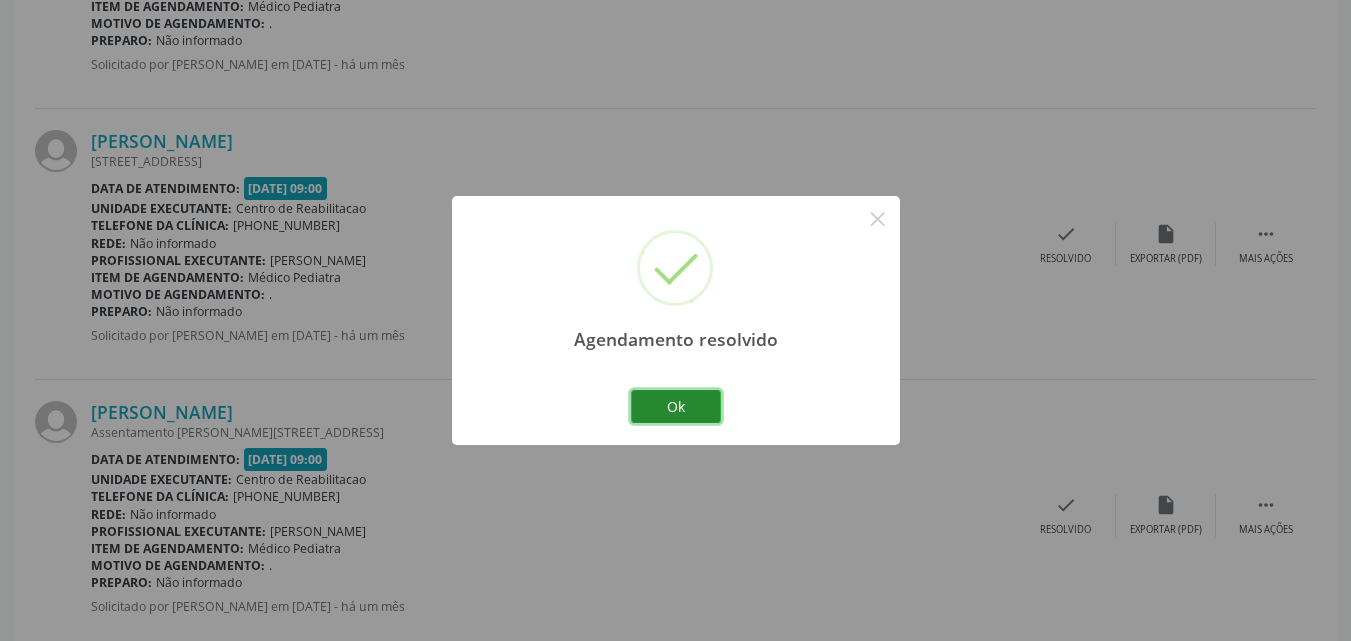 click on "Ok" at bounding box center [676, 407] 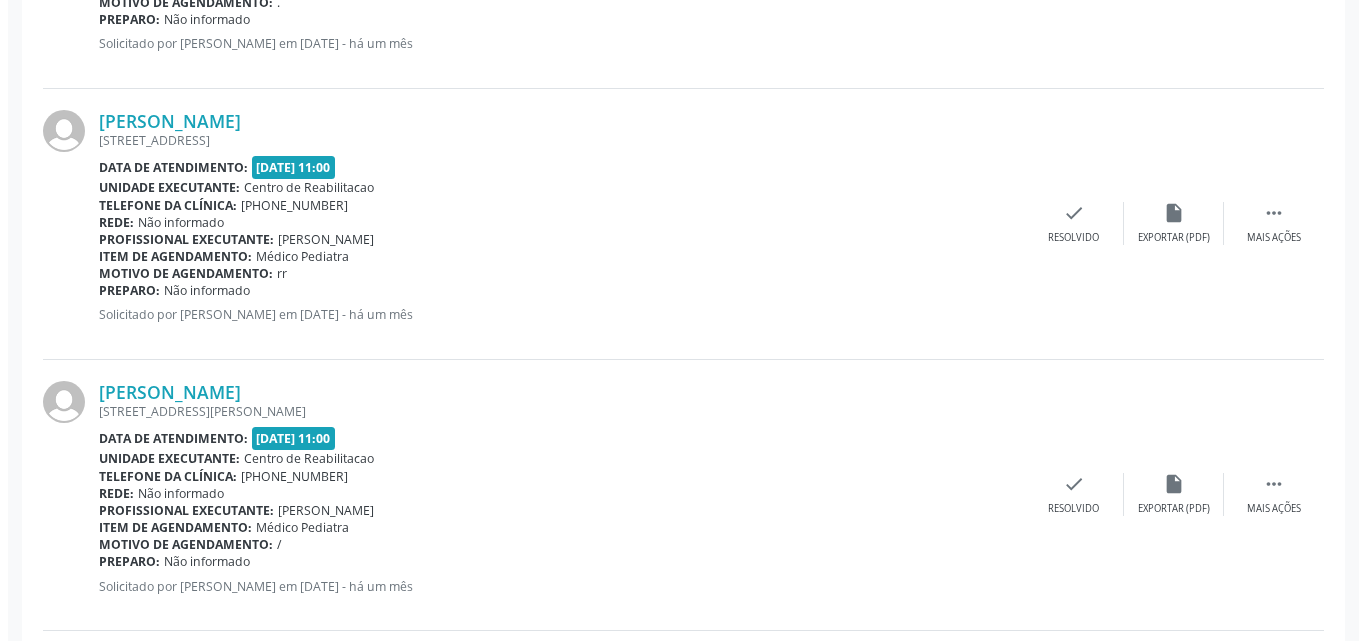 scroll, scrollTop: 1633, scrollLeft: 0, axis: vertical 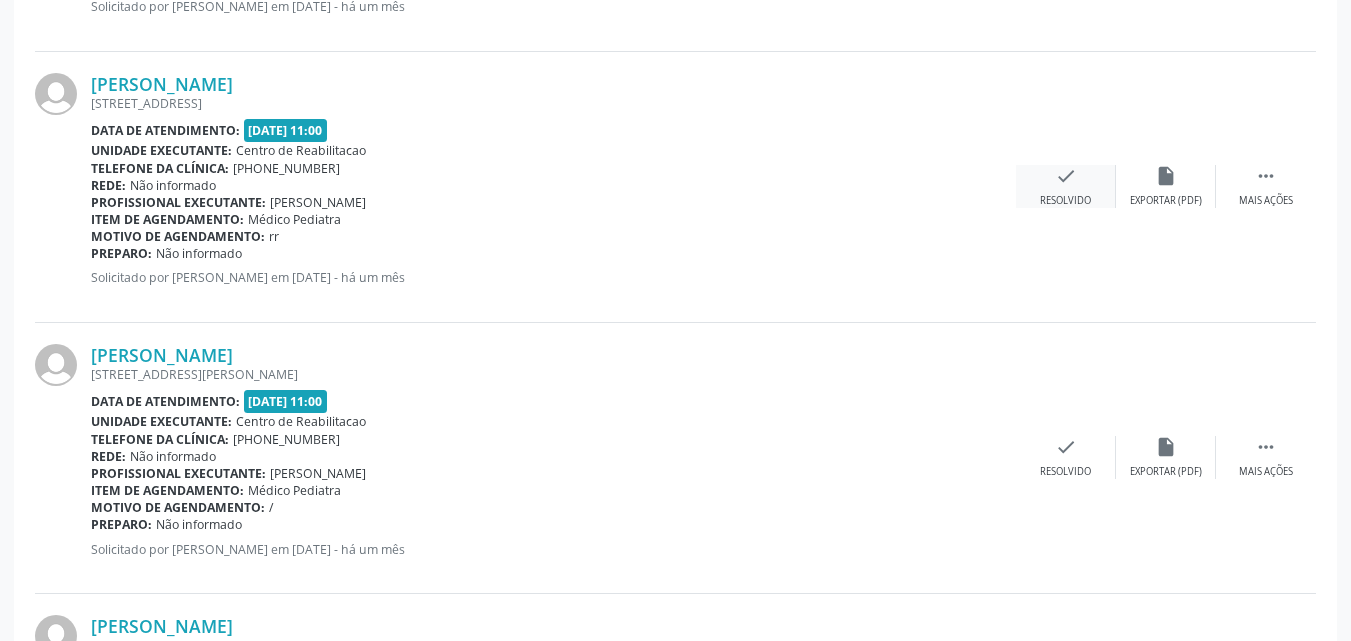 click on "check" at bounding box center (1066, 176) 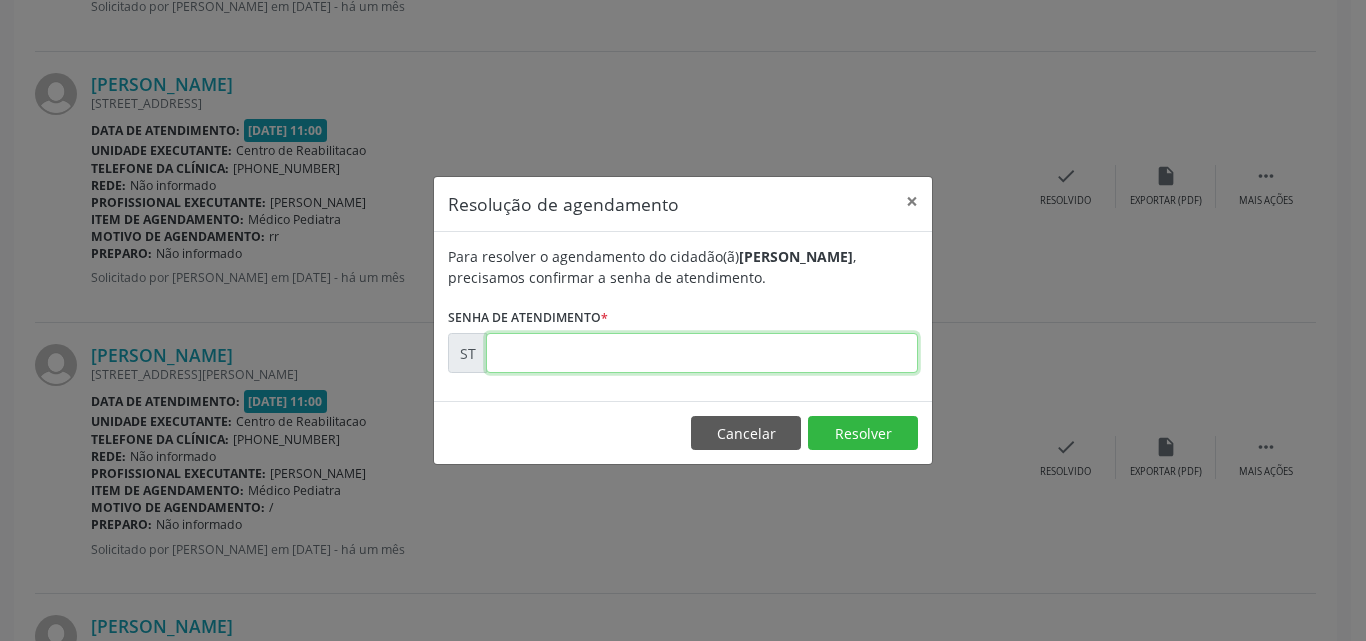 click at bounding box center [702, 353] 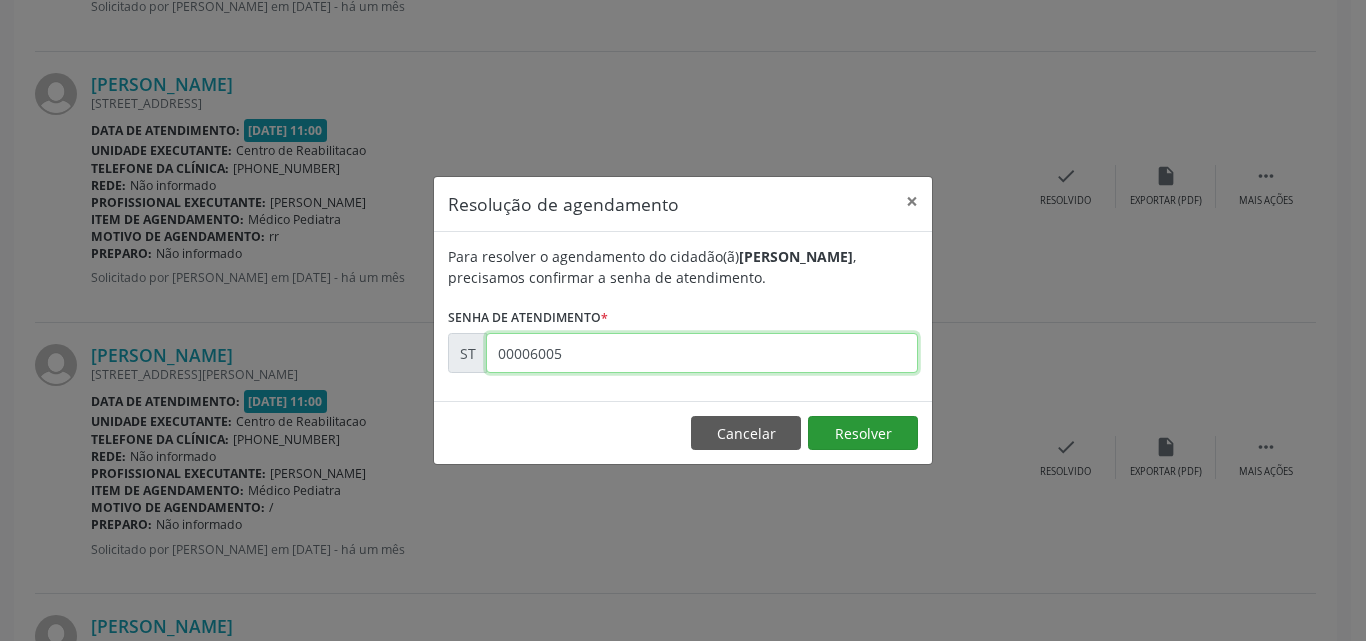 type on "00006005" 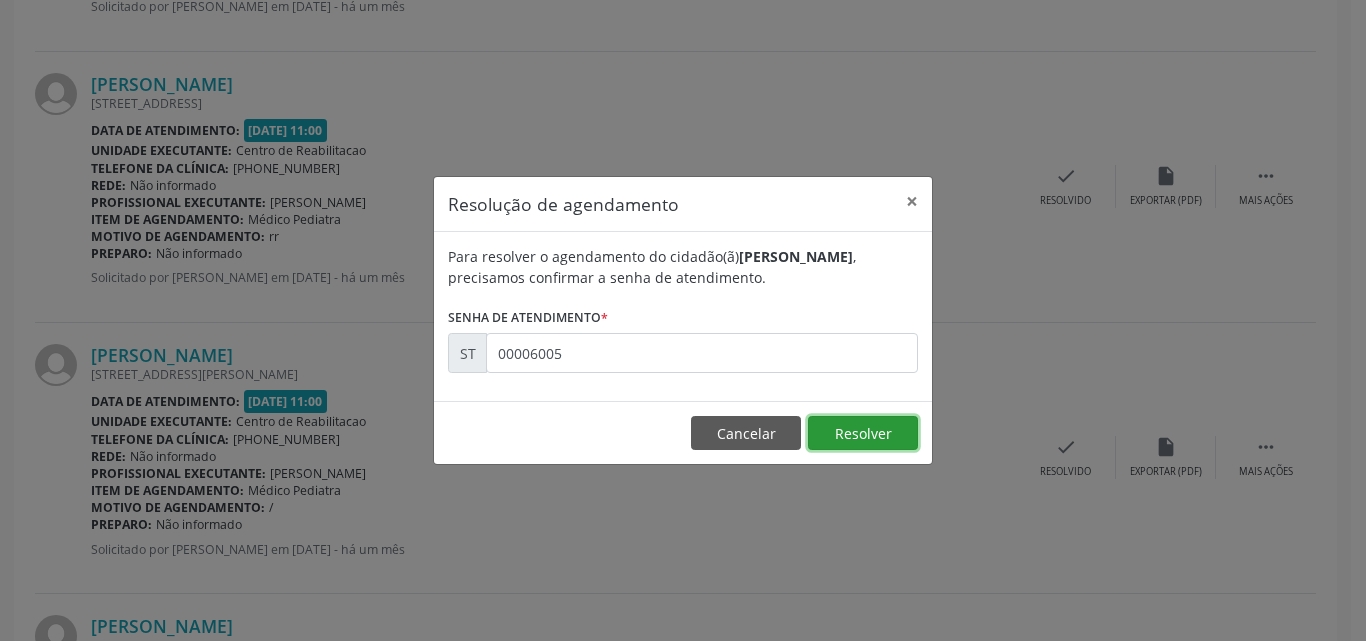 click on "Resolver" at bounding box center (863, 433) 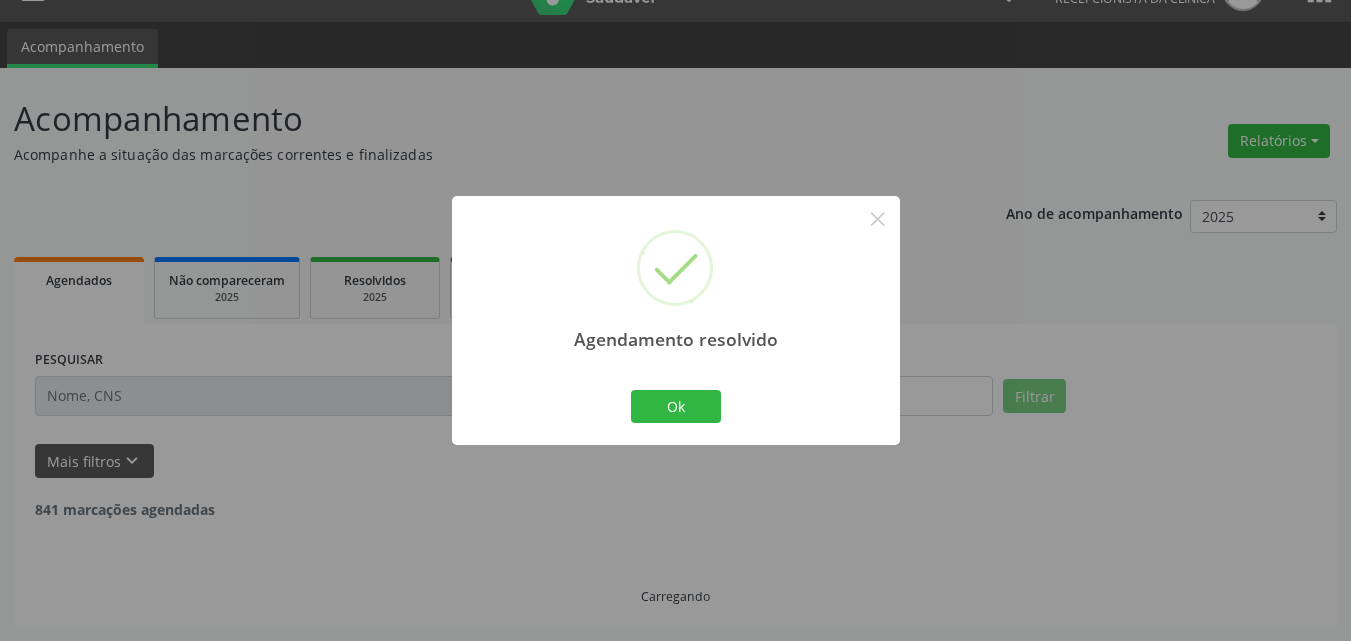 scroll, scrollTop: 1633, scrollLeft: 0, axis: vertical 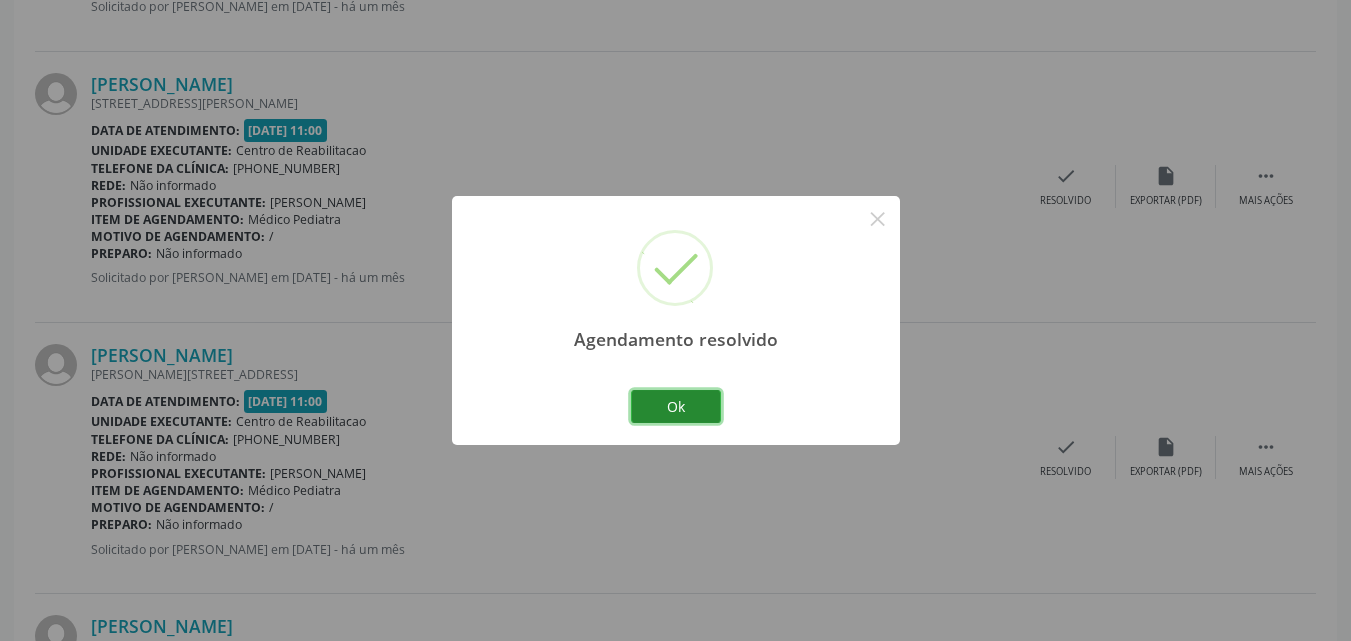 click on "Ok" at bounding box center (676, 407) 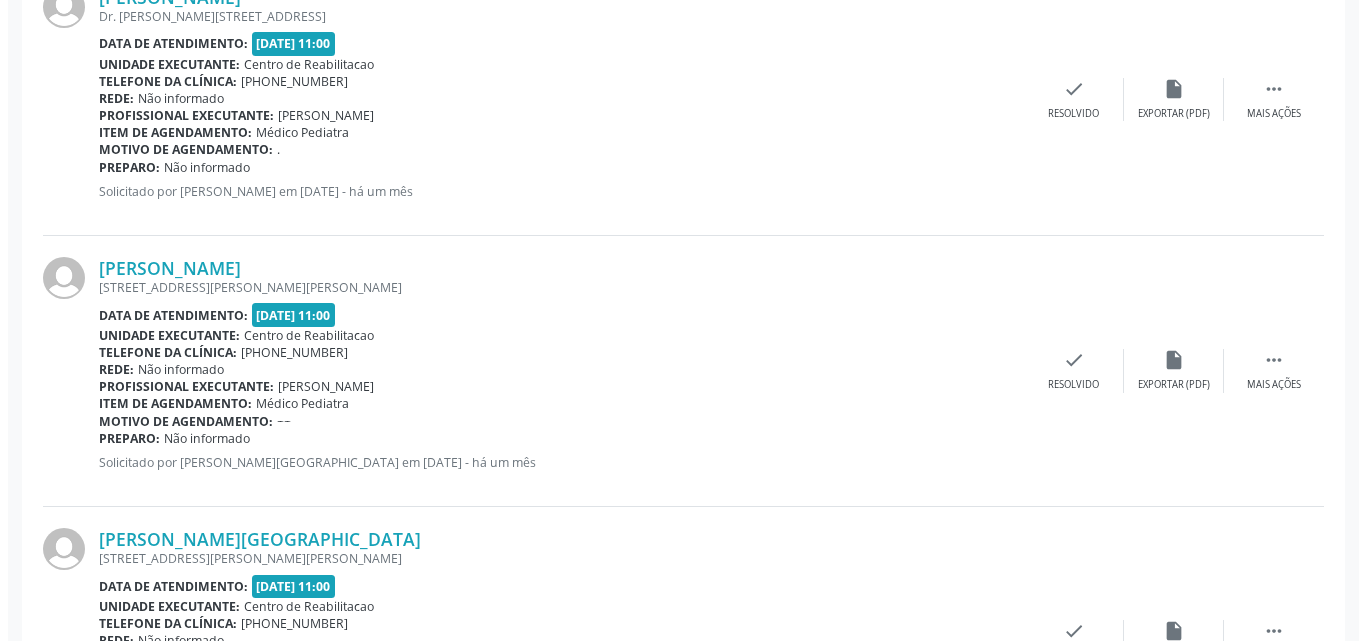 scroll, scrollTop: 2633, scrollLeft: 0, axis: vertical 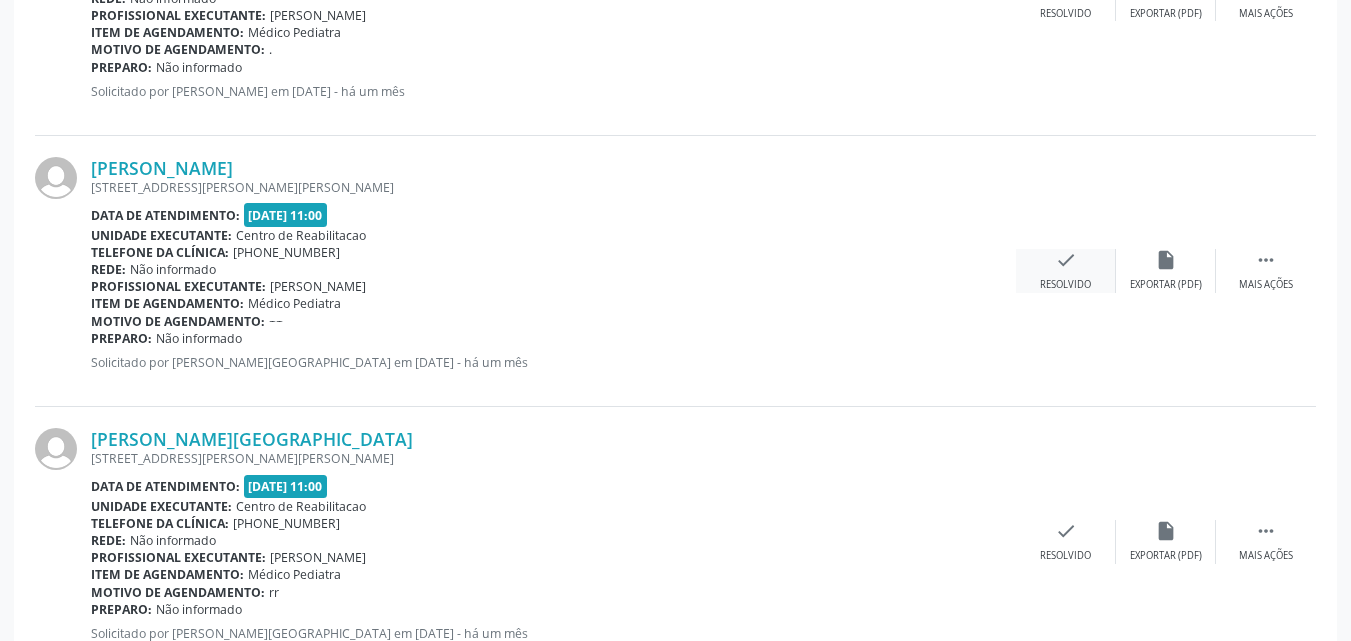 click on "check" at bounding box center [1066, 260] 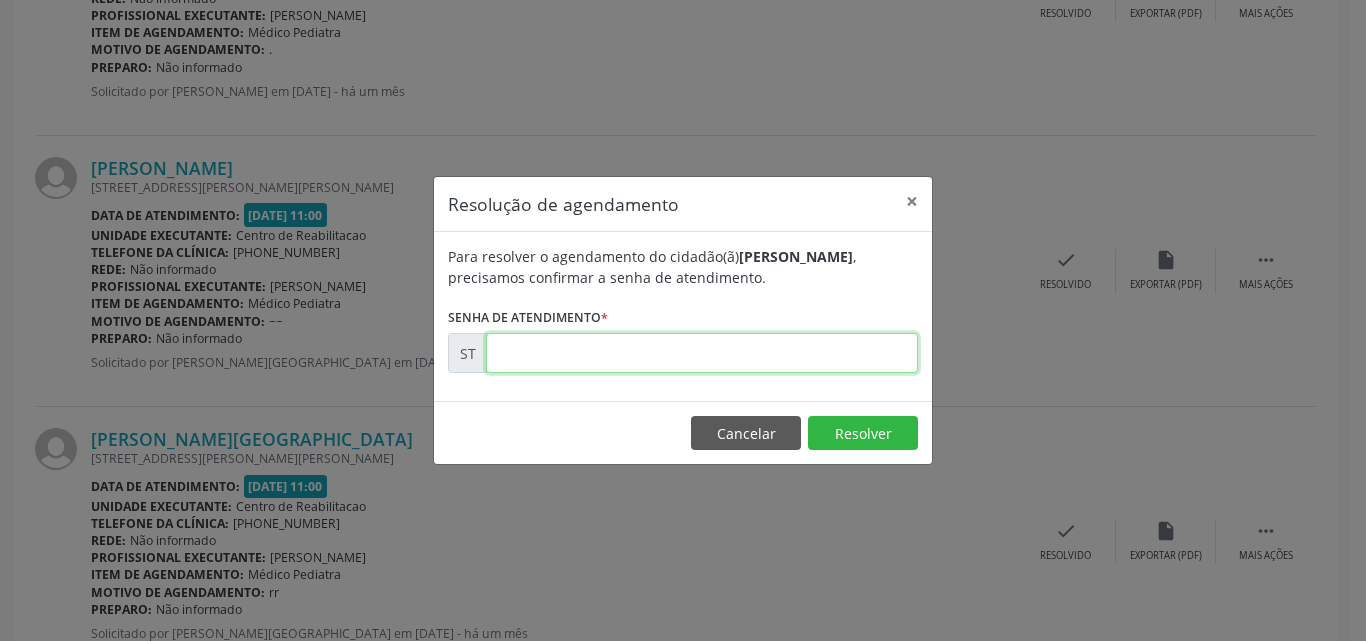 click at bounding box center (702, 353) 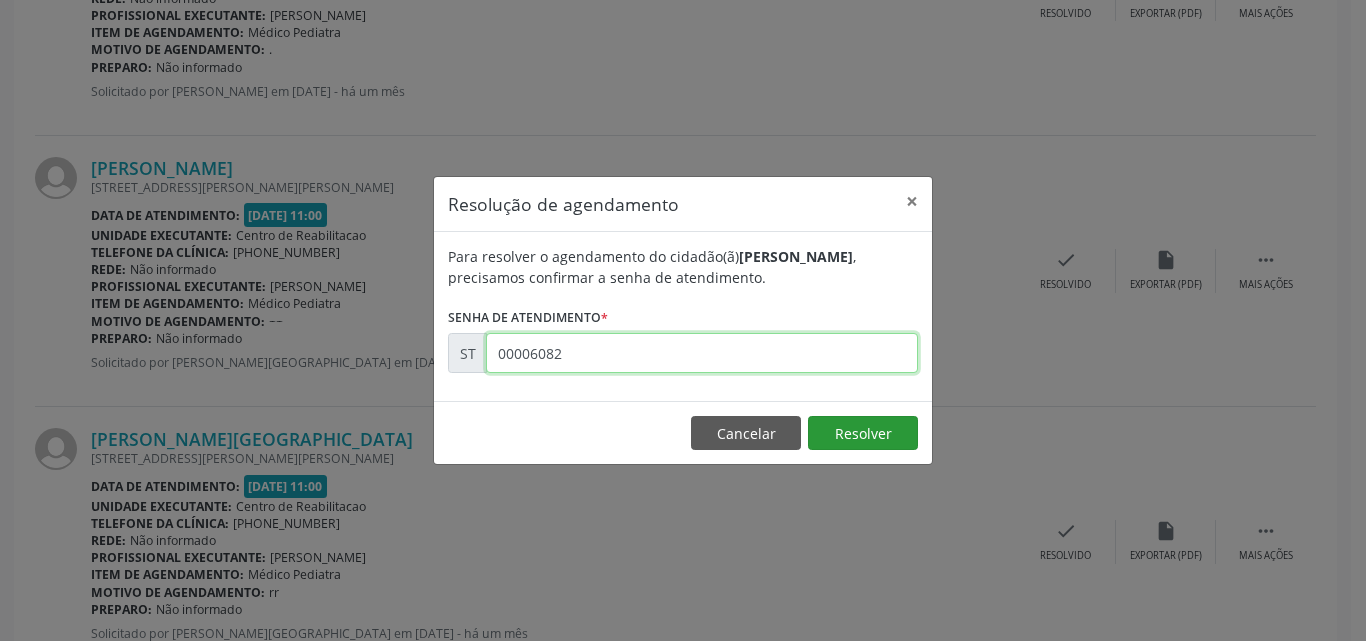 type on "00006082" 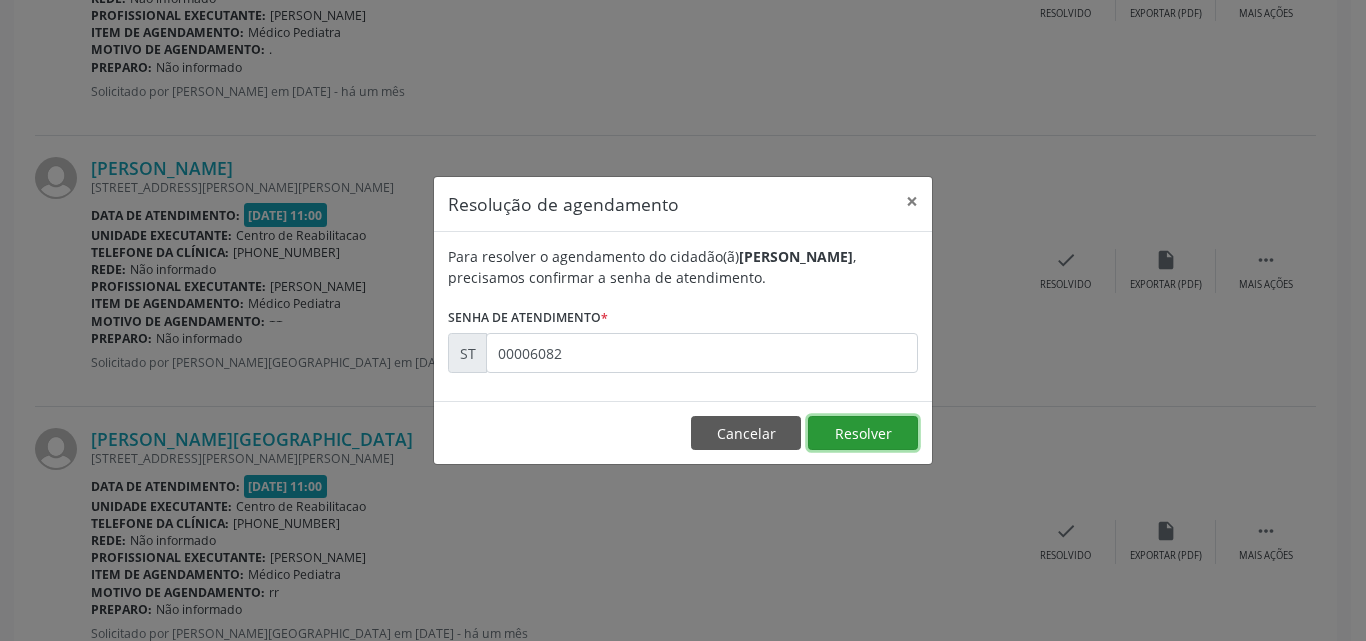 click on "Resolver" at bounding box center [863, 433] 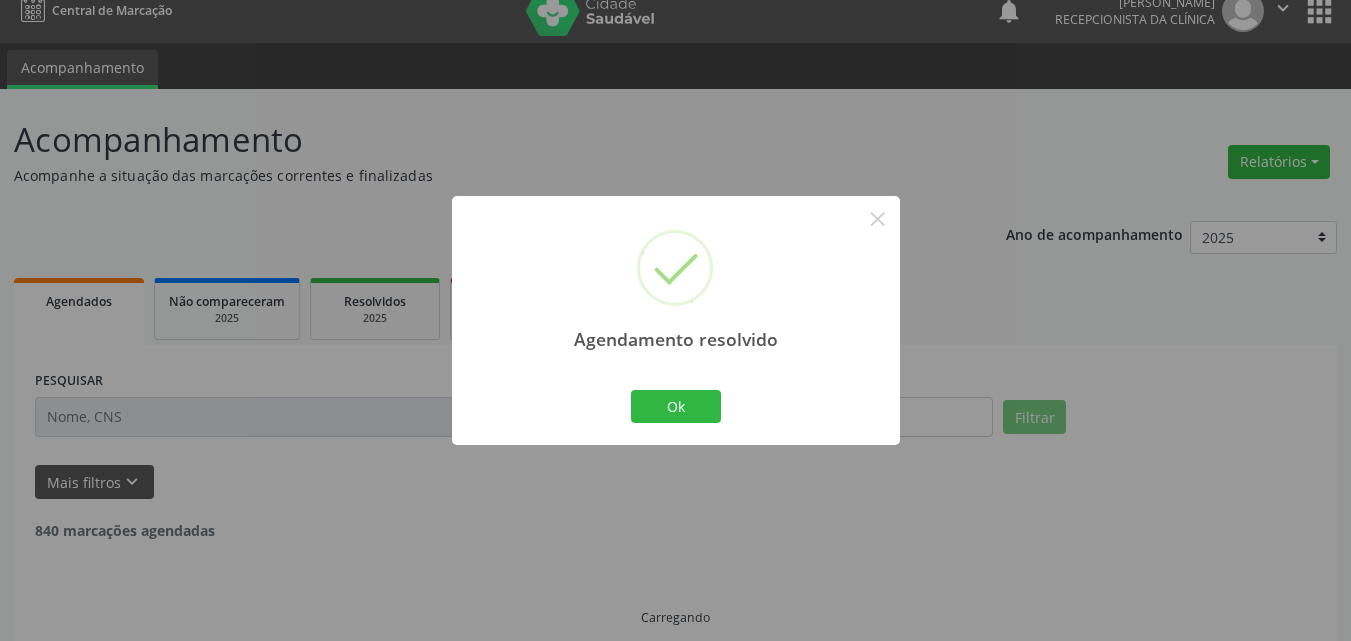 scroll, scrollTop: 42, scrollLeft: 0, axis: vertical 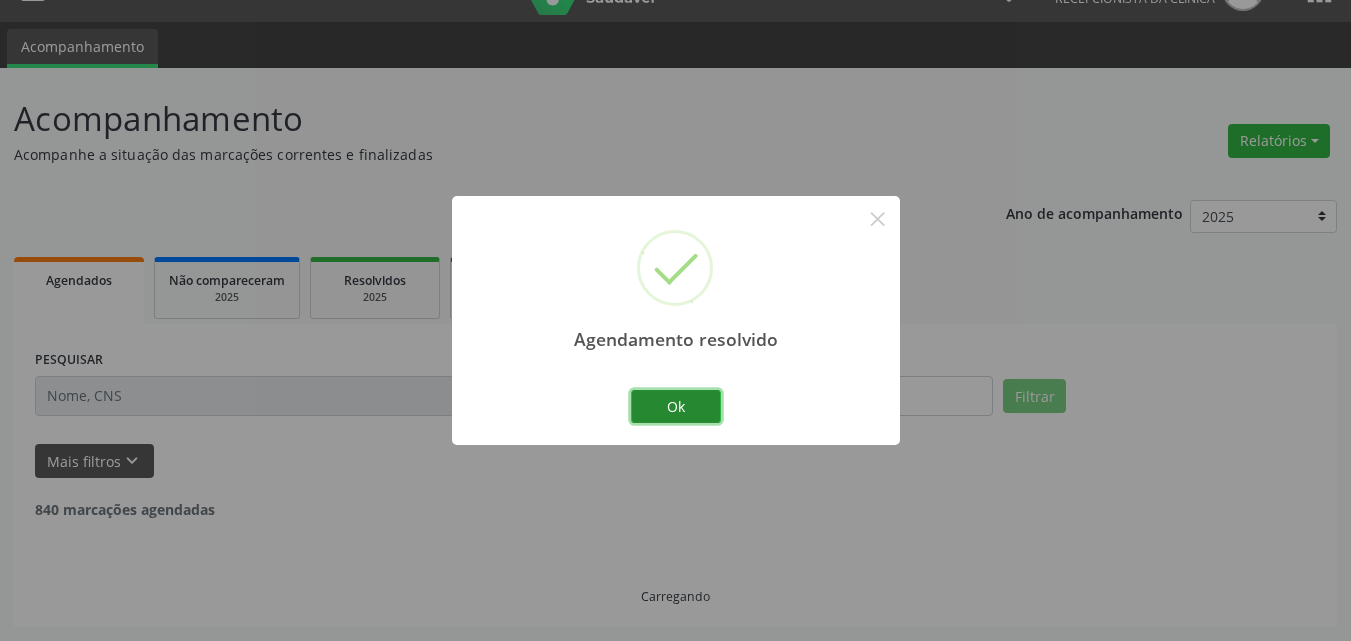 click on "Ok" at bounding box center [676, 407] 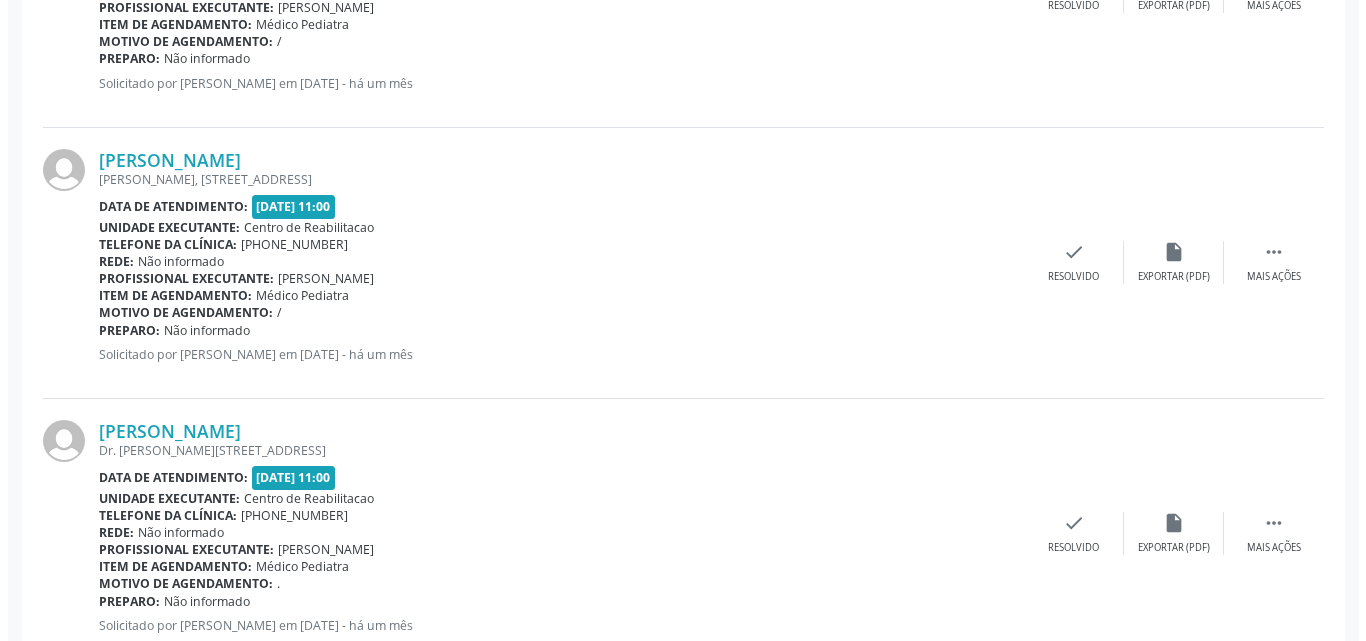 scroll, scrollTop: 2142, scrollLeft: 0, axis: vertical 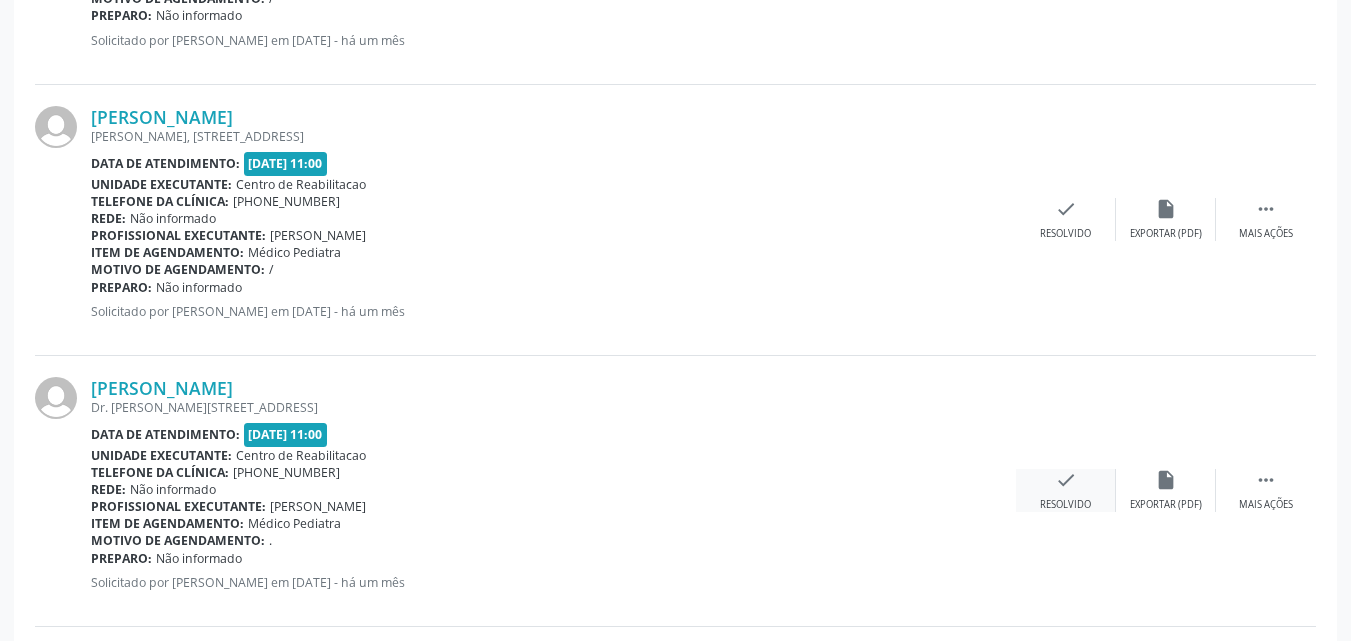 click on "check" at bounding box center (1066, 480) 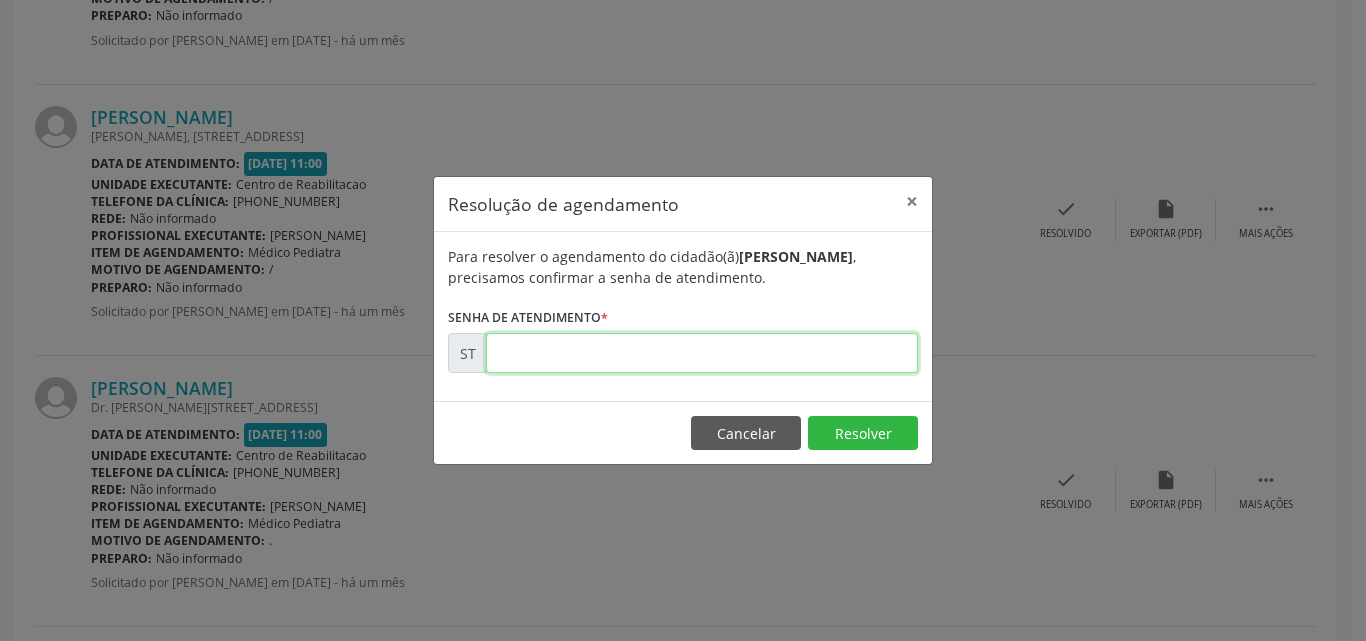 click at bounding box center [702, 353] 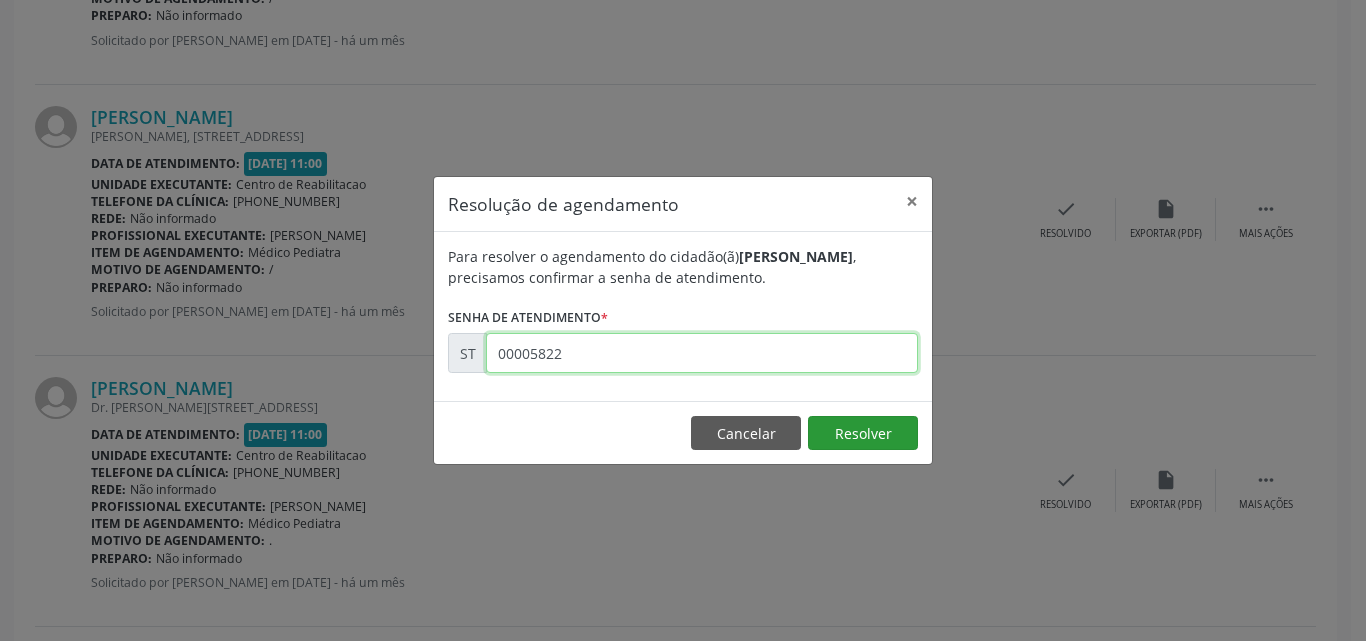 type on "00005822" 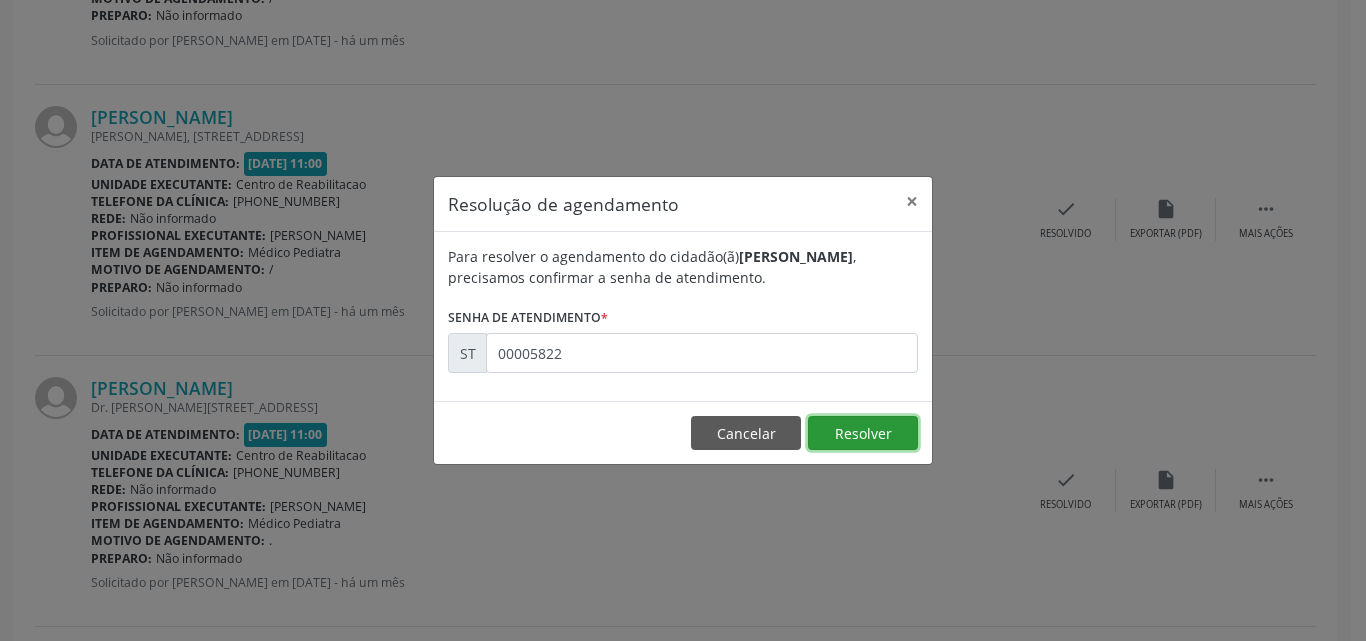 click on "Resolver" at bounding box center (863, 433) 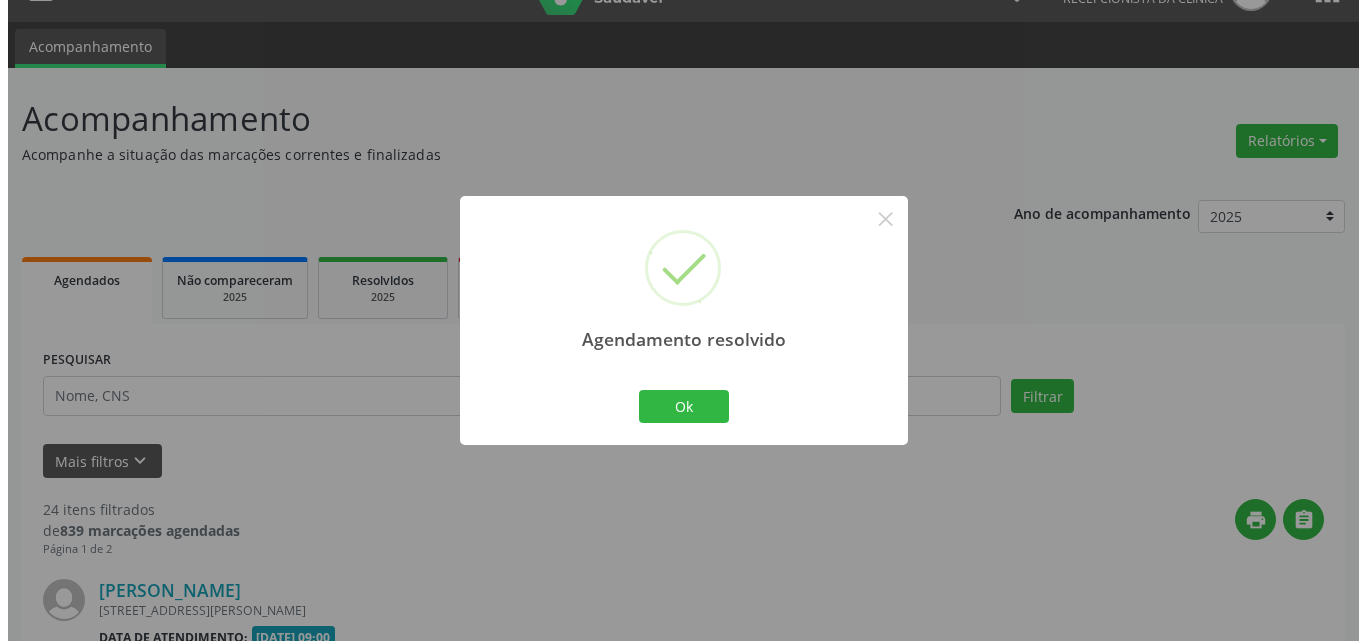 scroll, scrollTop: 2142, scrollLeft: 0, axis: vertical 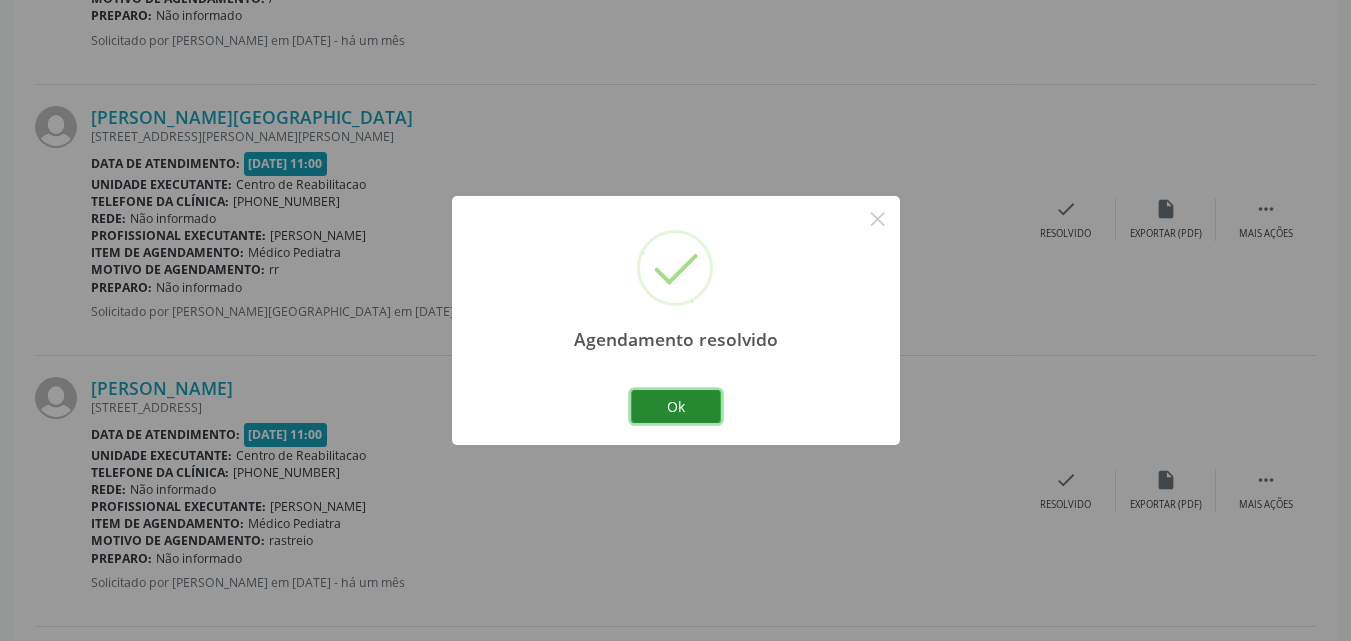 click on "Ok" at bounding box center (676, 407) 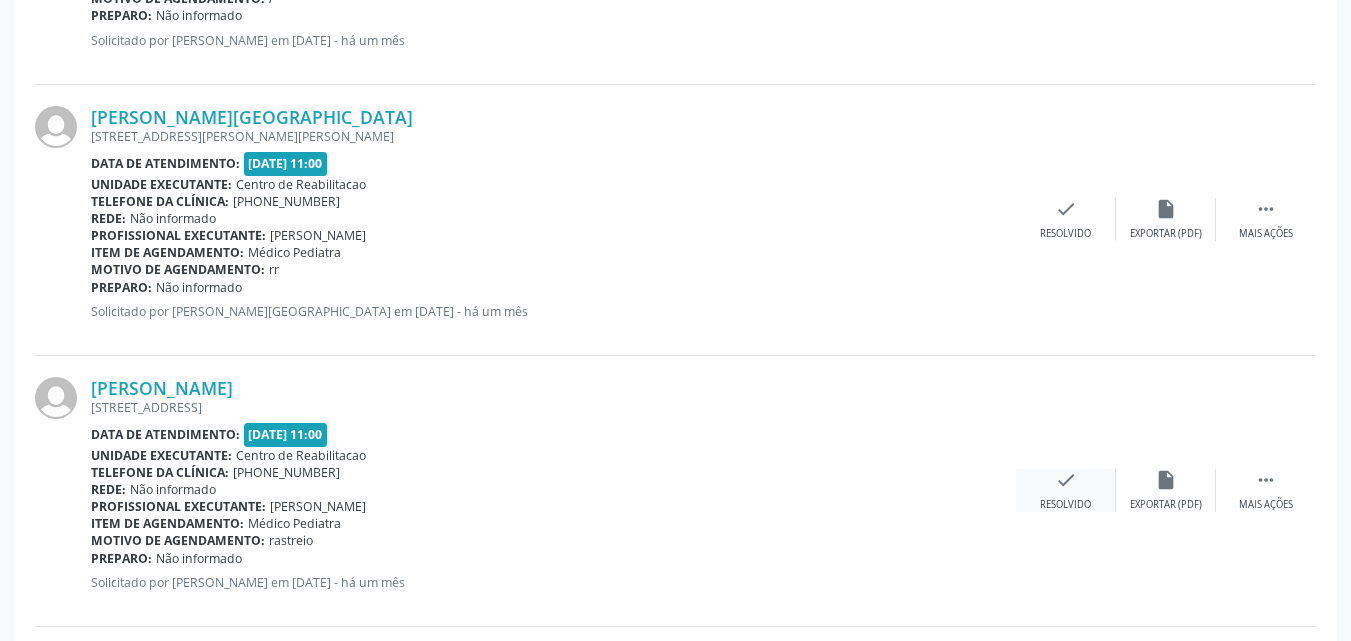 click on "check" at bounding box center [1066, 480] 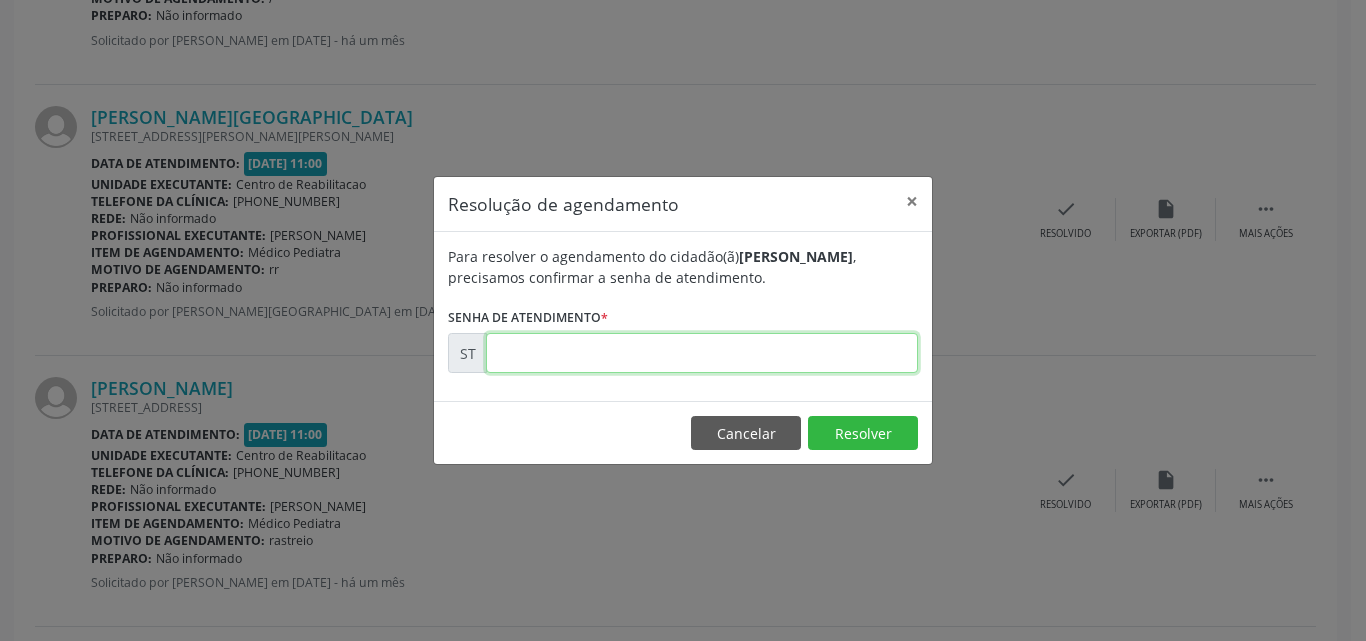 click at bounding box center (702, 353) 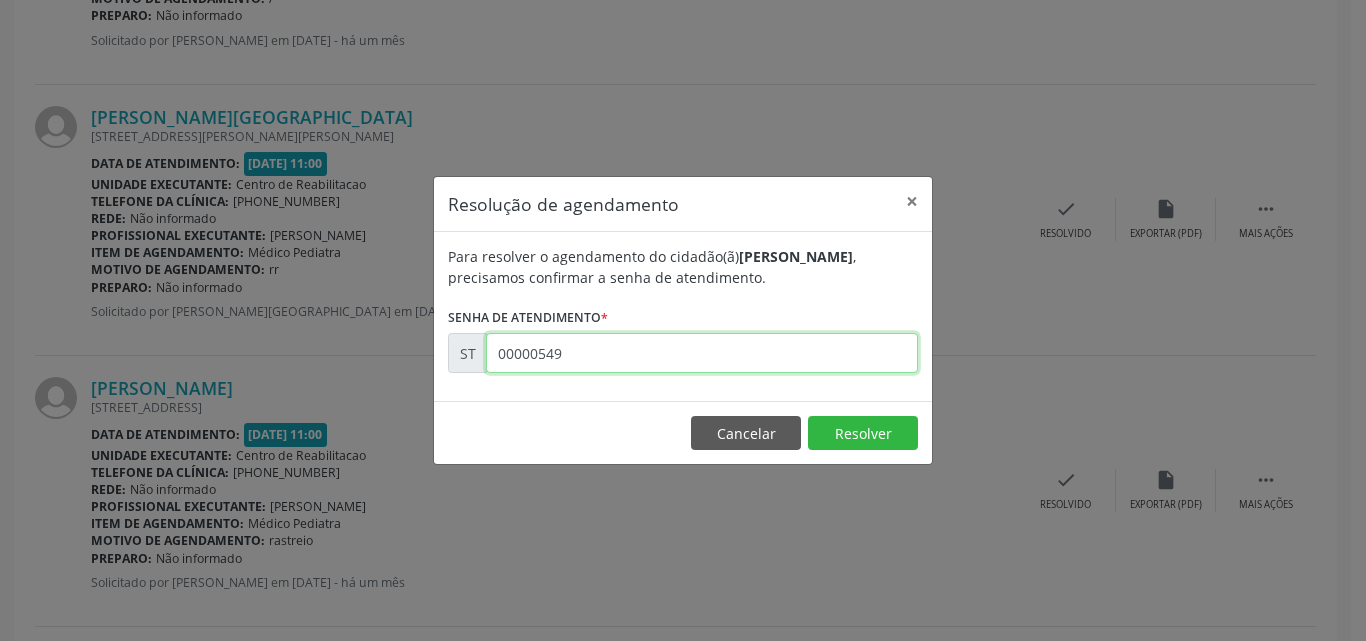 click on "00000549" at bounding box center [702, 353] 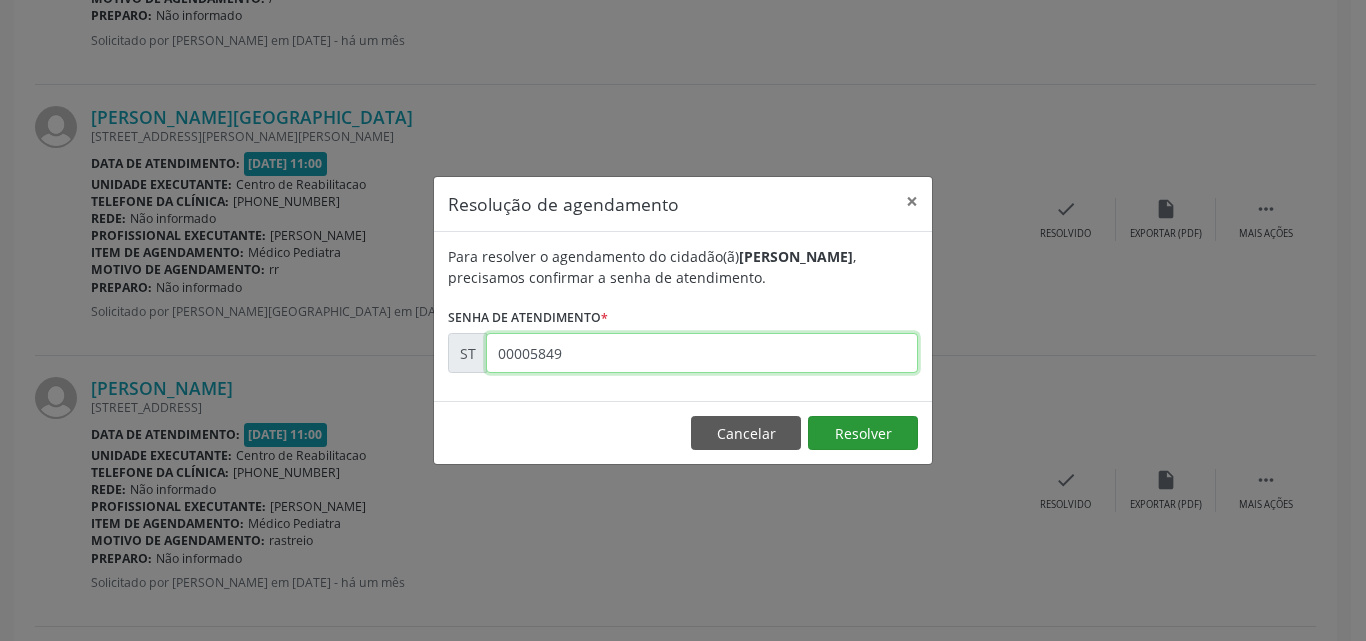 type on "00005849" 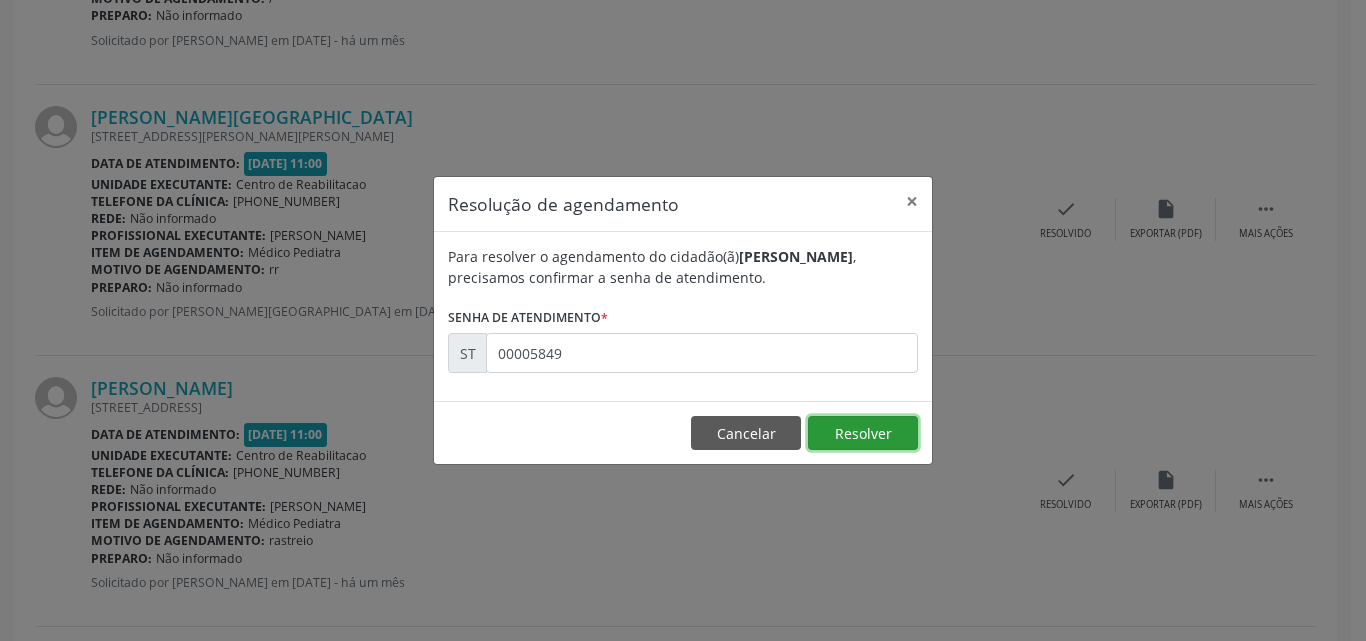 click on "Resolver" at bounding box center [863, 433] 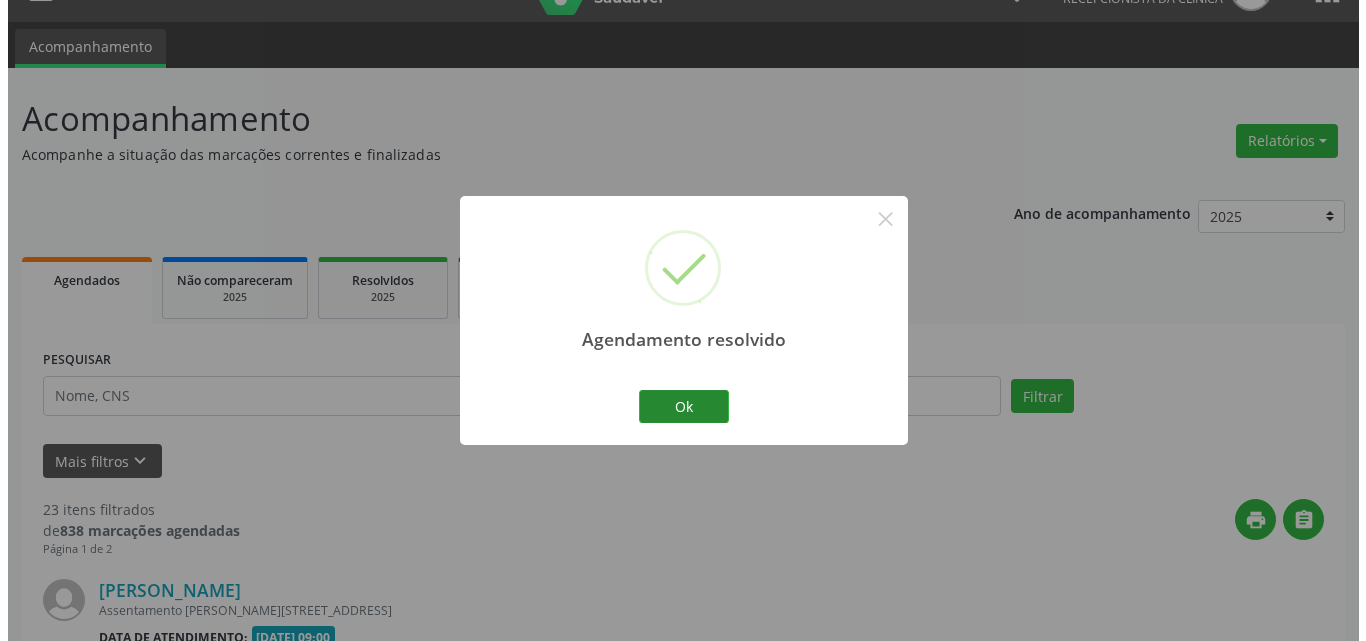 scroll, scrollTop: 2142, scrollLeft: 0, axis: vertical 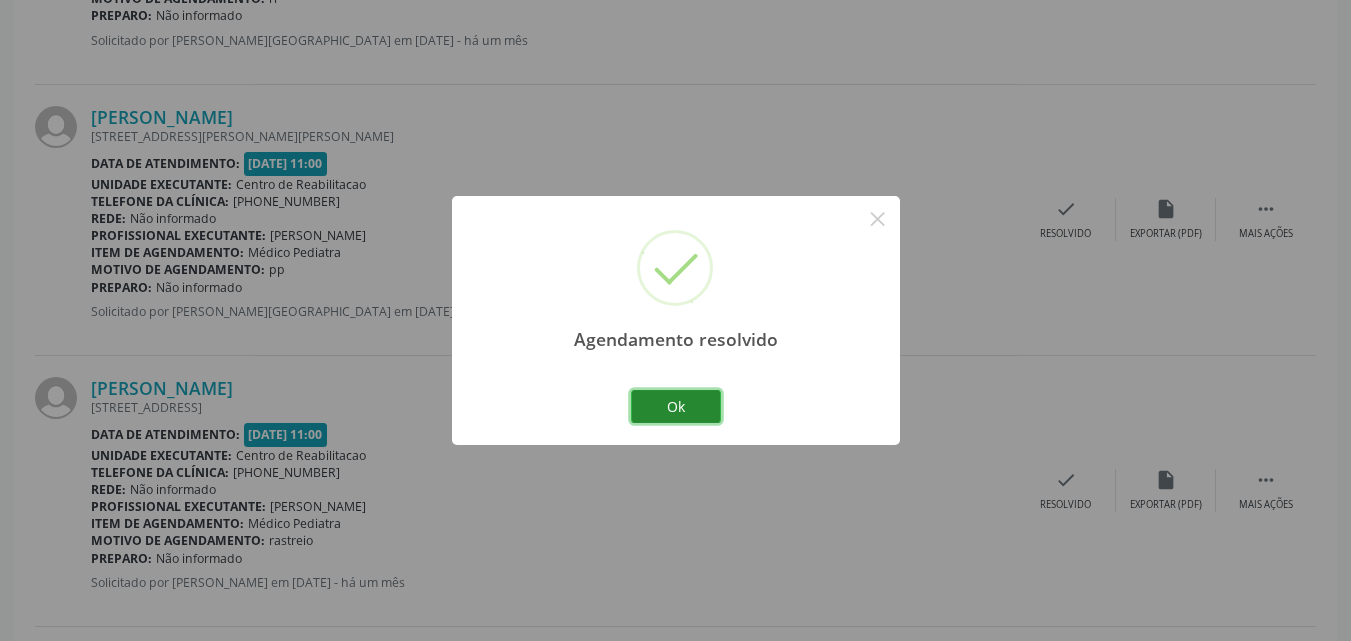 click on "Ok" at bounding box center [676, 407] 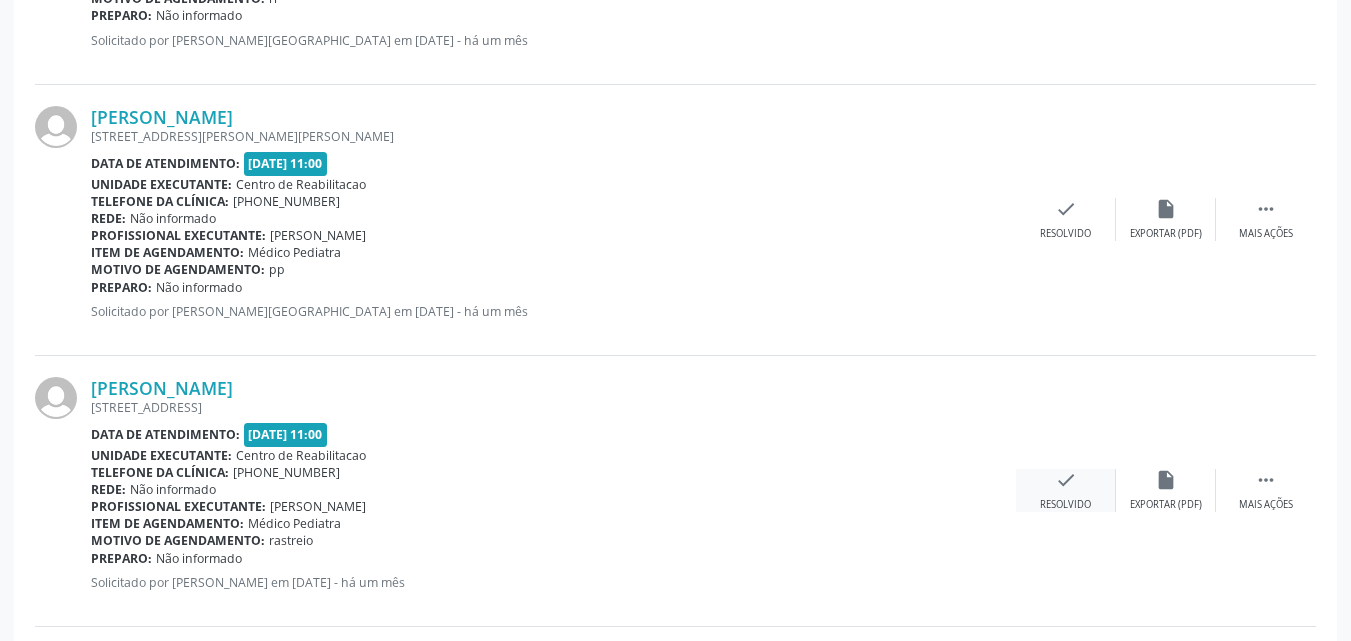 click on "check" at bounding box center (1066, 480) 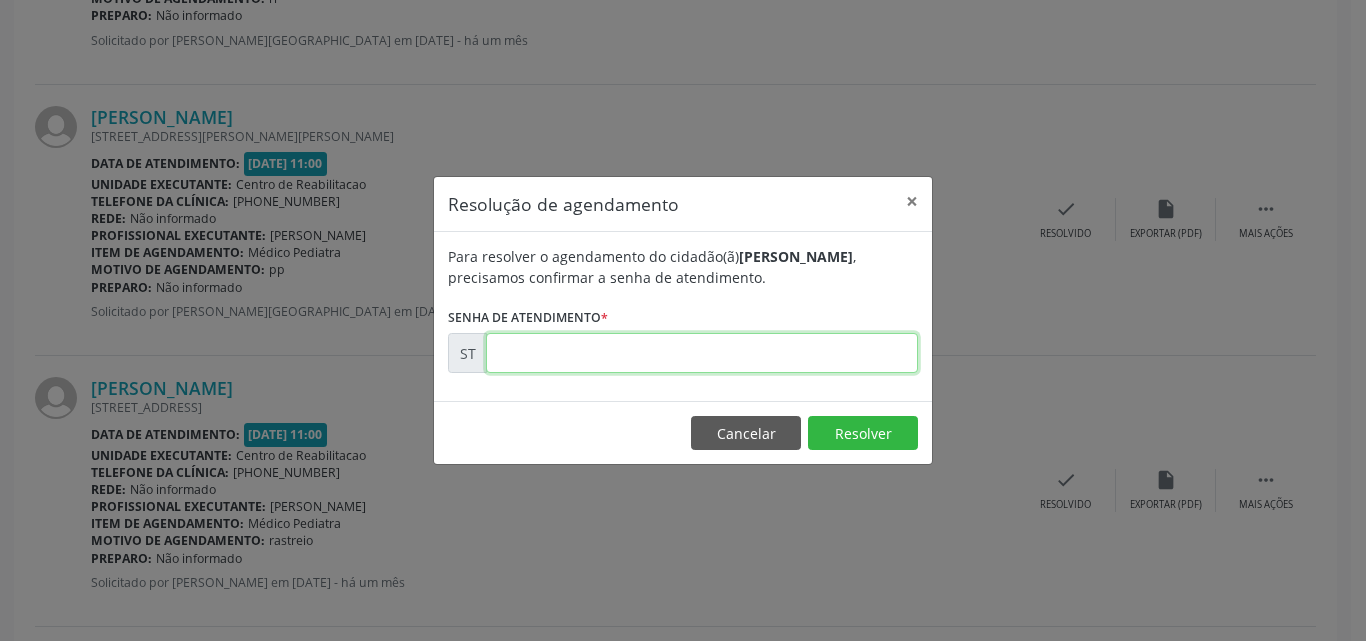 click at bounding box center [702, 353] 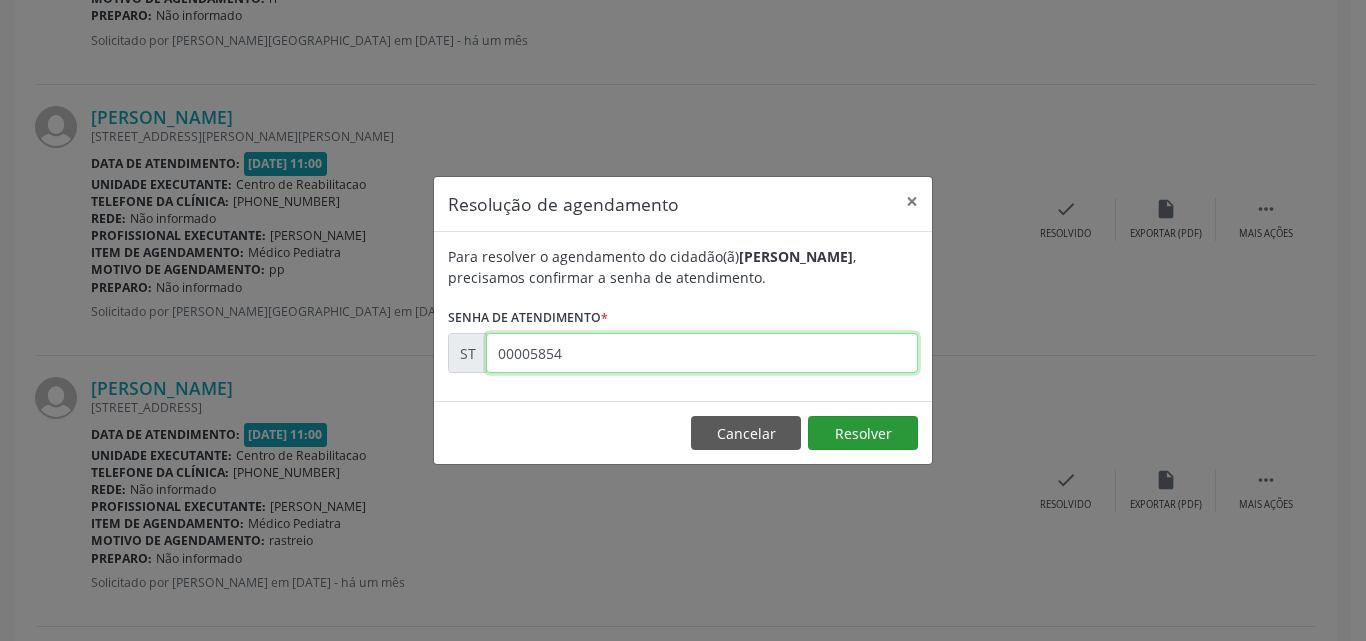 type on "00005854" 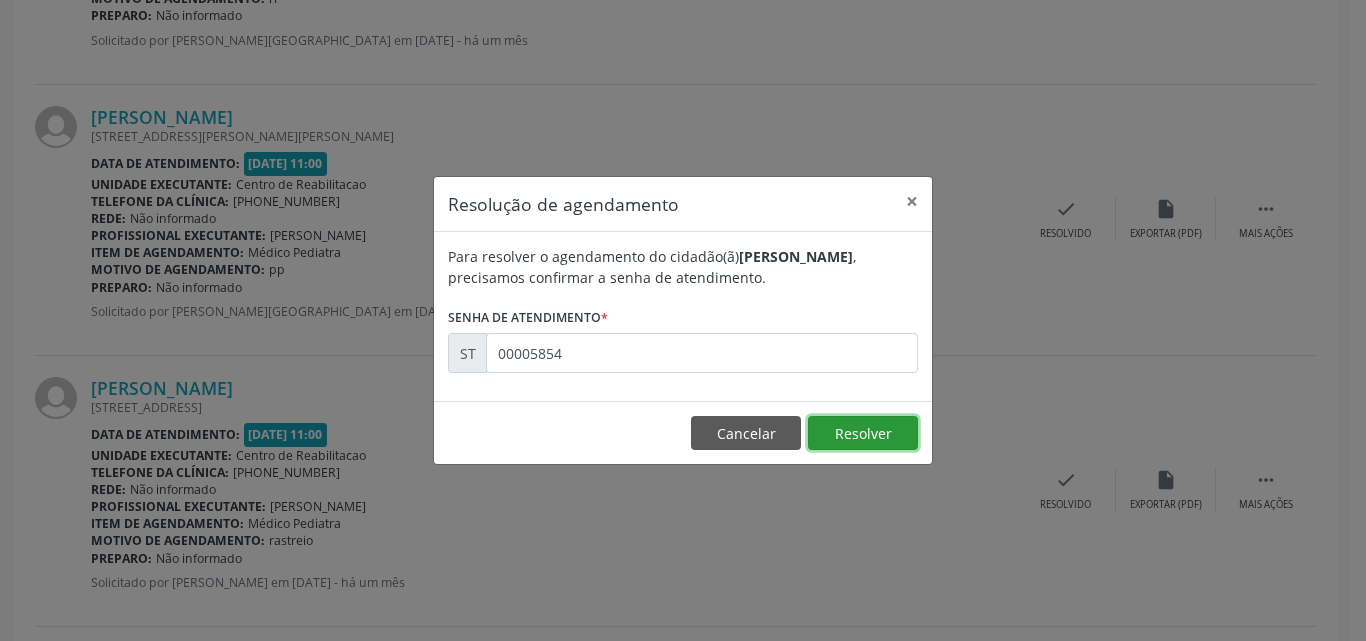 click on "Resolver" at bounding box center [863, 433] 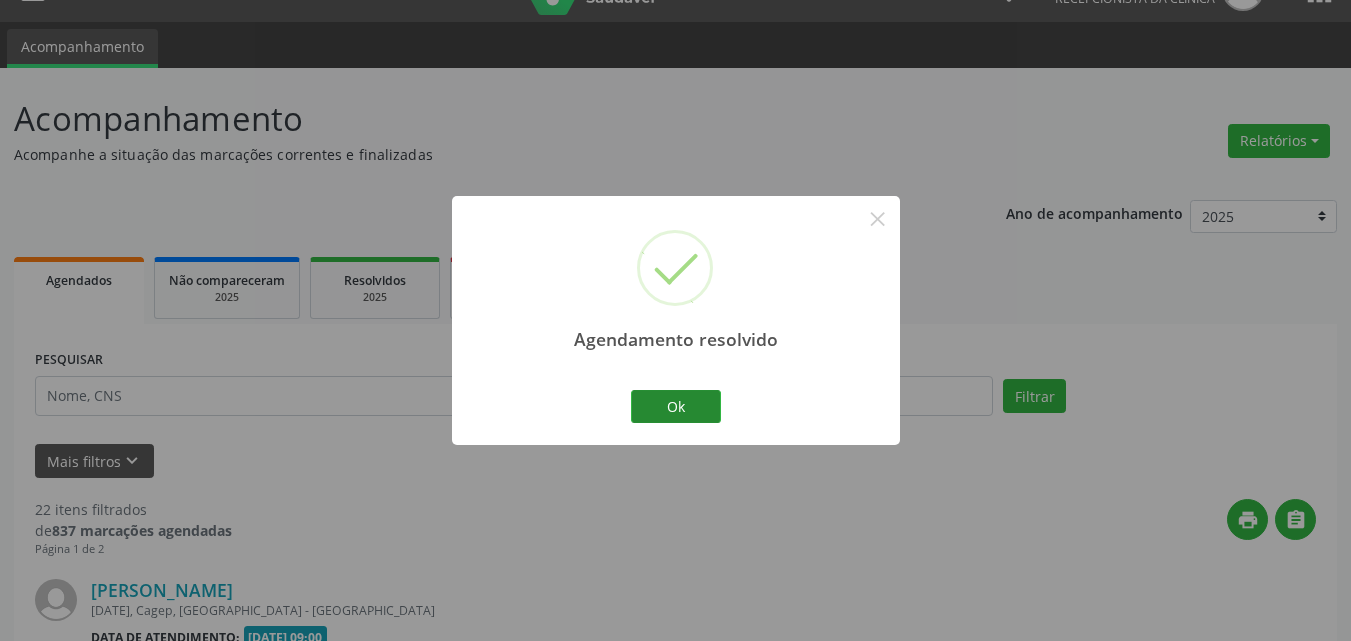scroll, scrollTop: 2142, scrollLeft: 0, axis: vertical 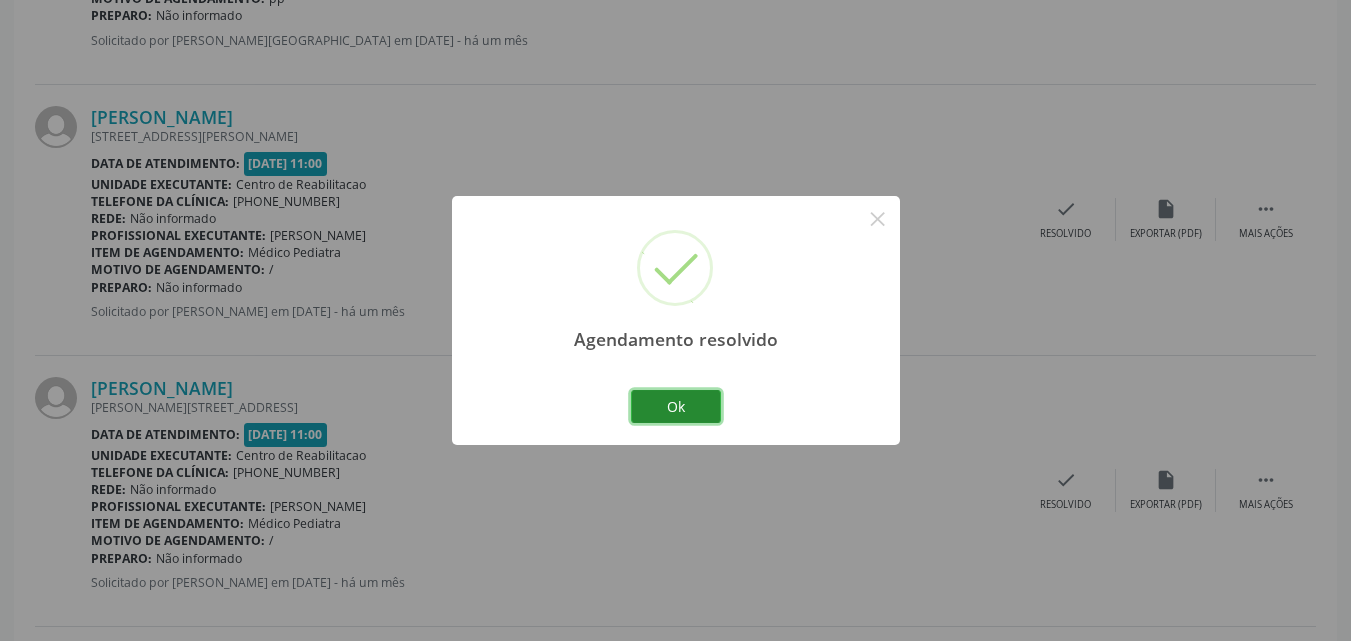 click on "Ok" at bounding box center [676, 407] 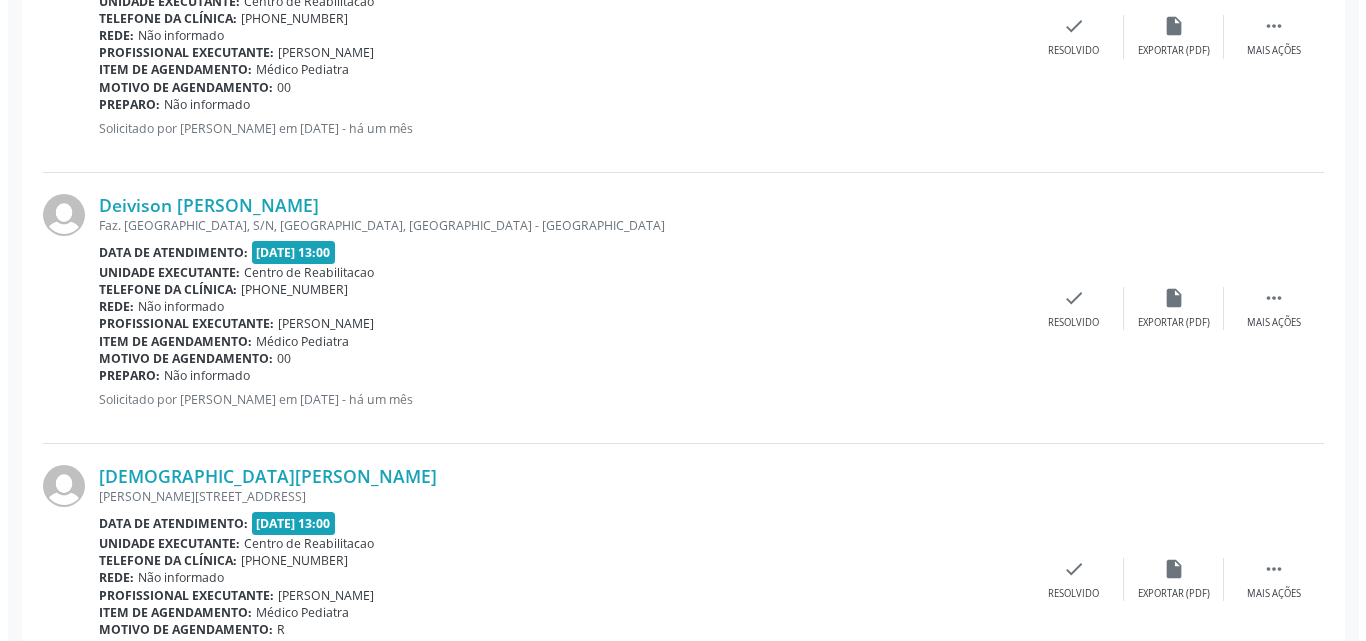 scroll, scrollTop: 3142, scrollLeft: 0, axis: vertical 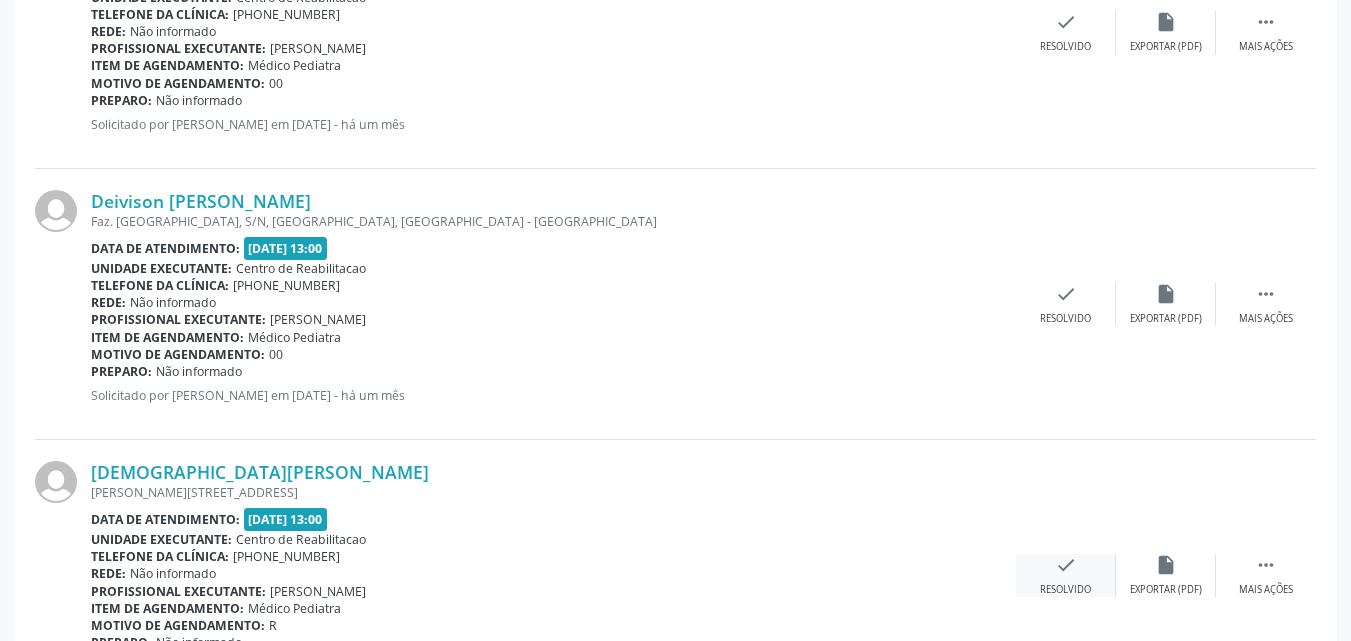 click on "check" at bounding box center (1066, 565) 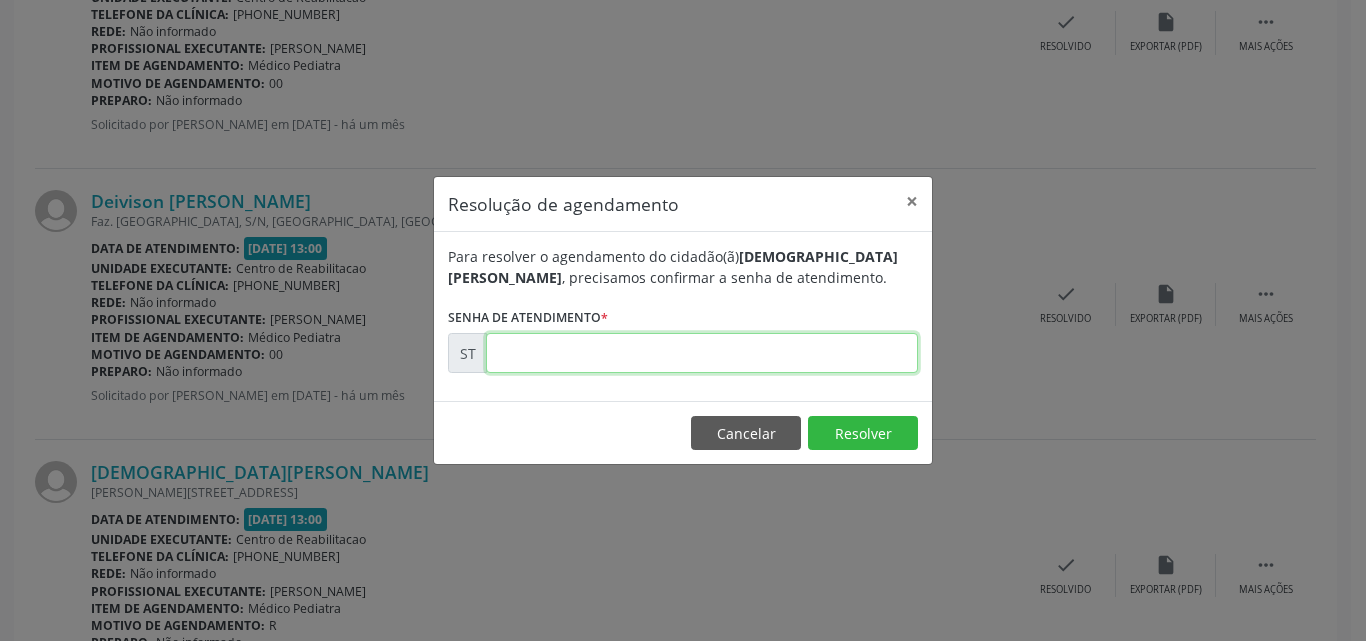 click at bounding box center (702, 353) 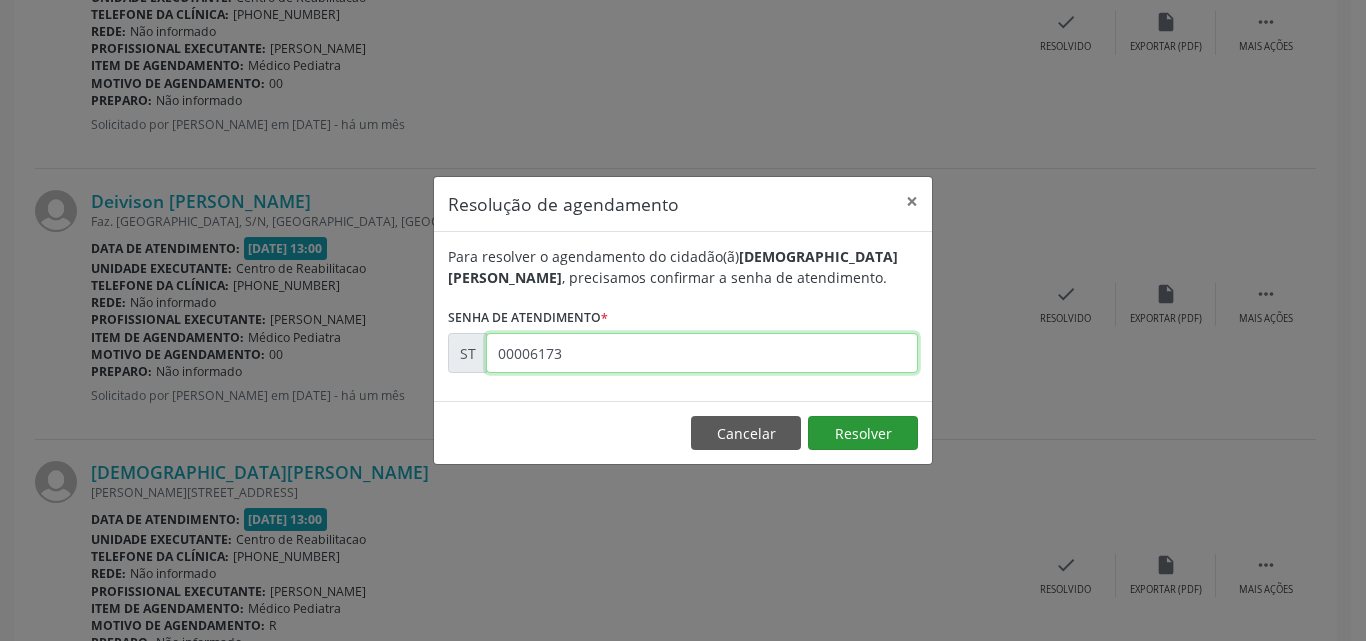 type on "00006173" 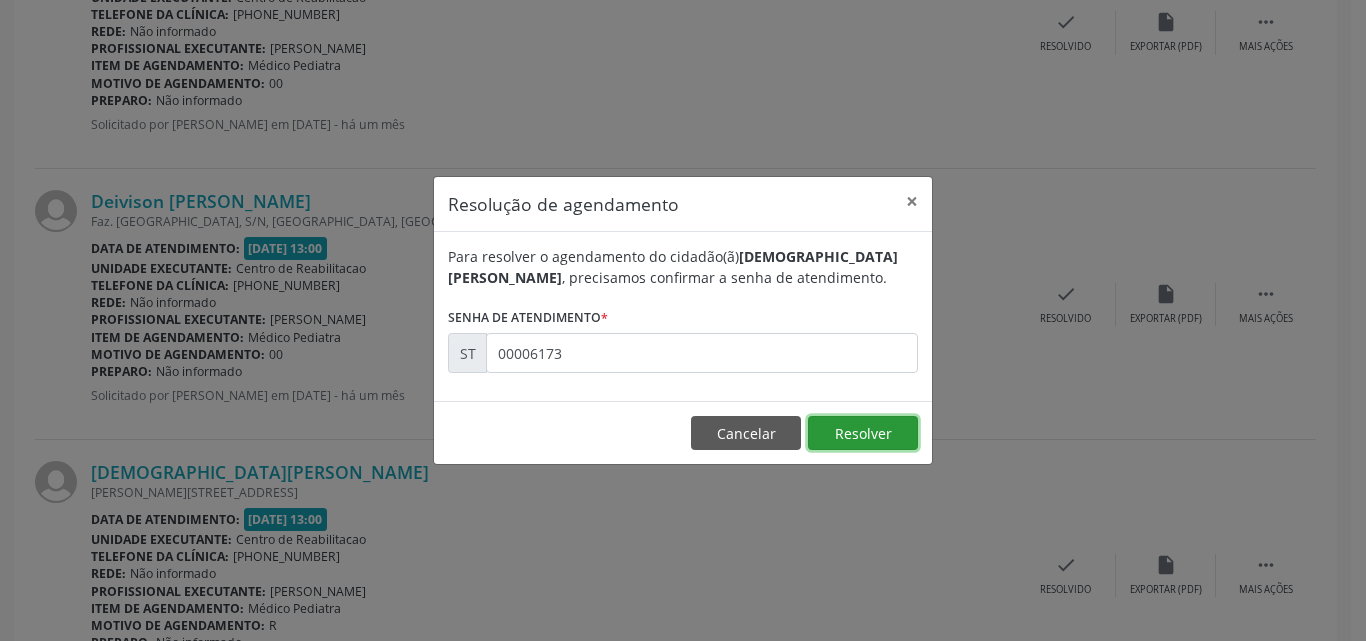 click on "Resolver" at bounding box center [863, 433] 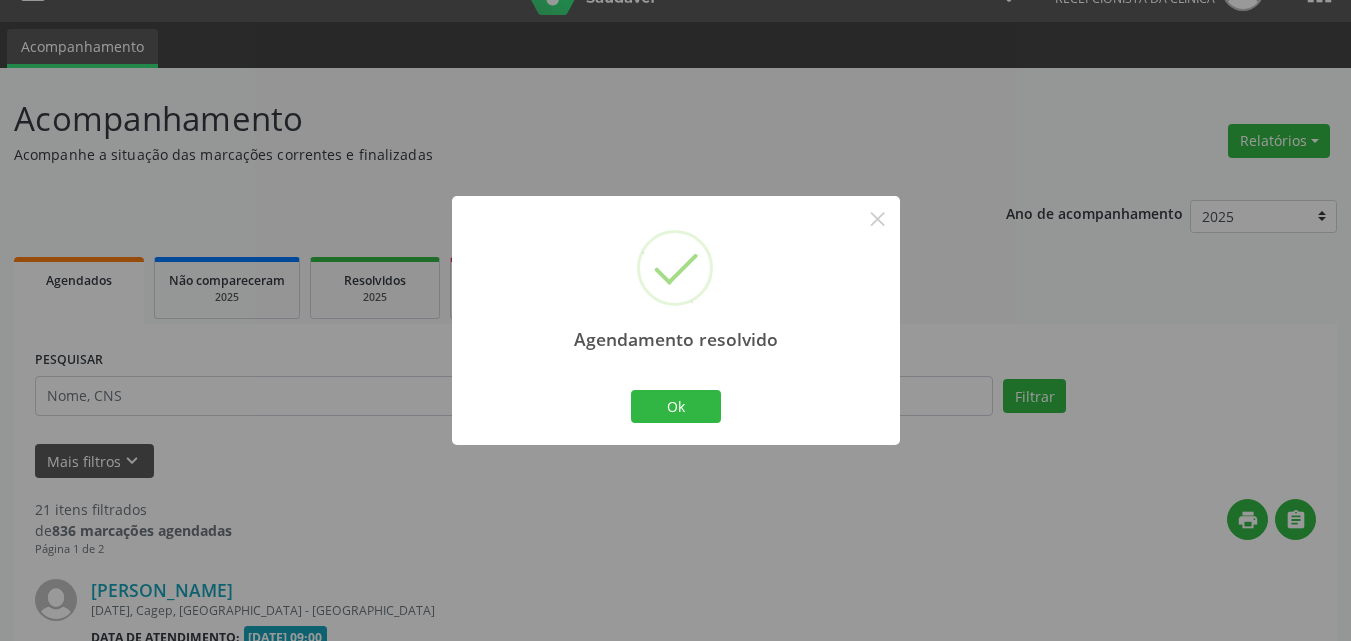 scroll, scrollTop: 3142, scrollLeft: 0, axis: vertical 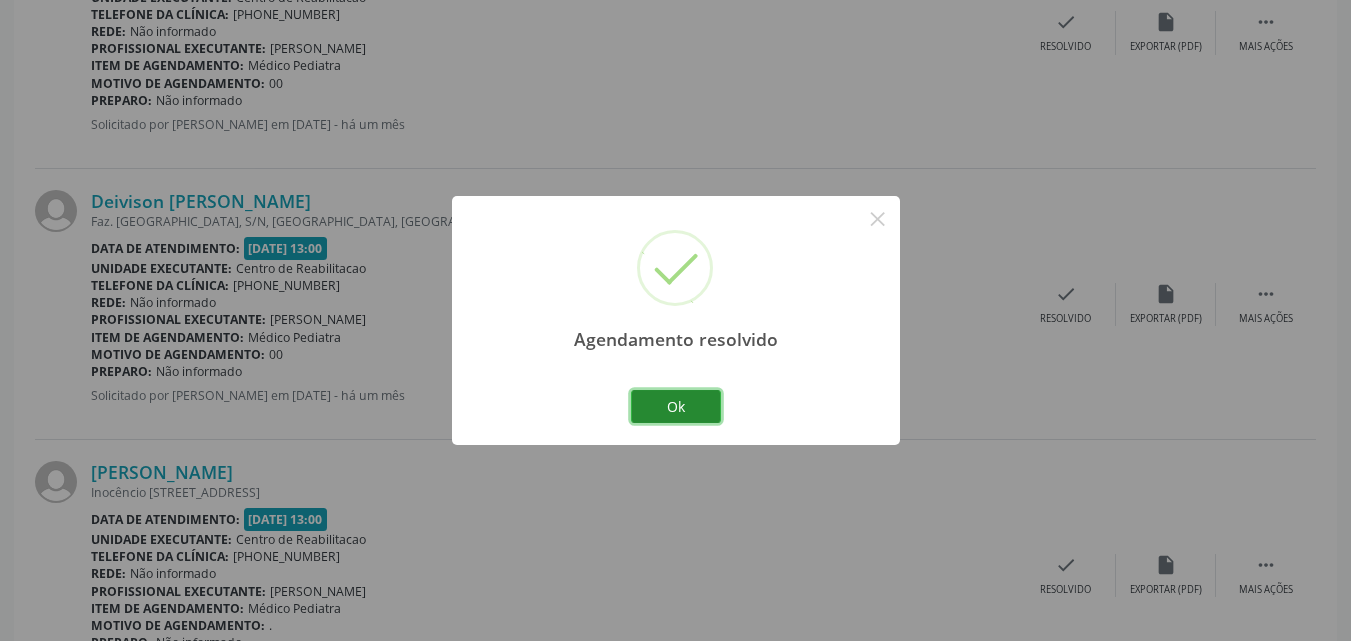 click on "Ok" at bounding box center [676, 407] 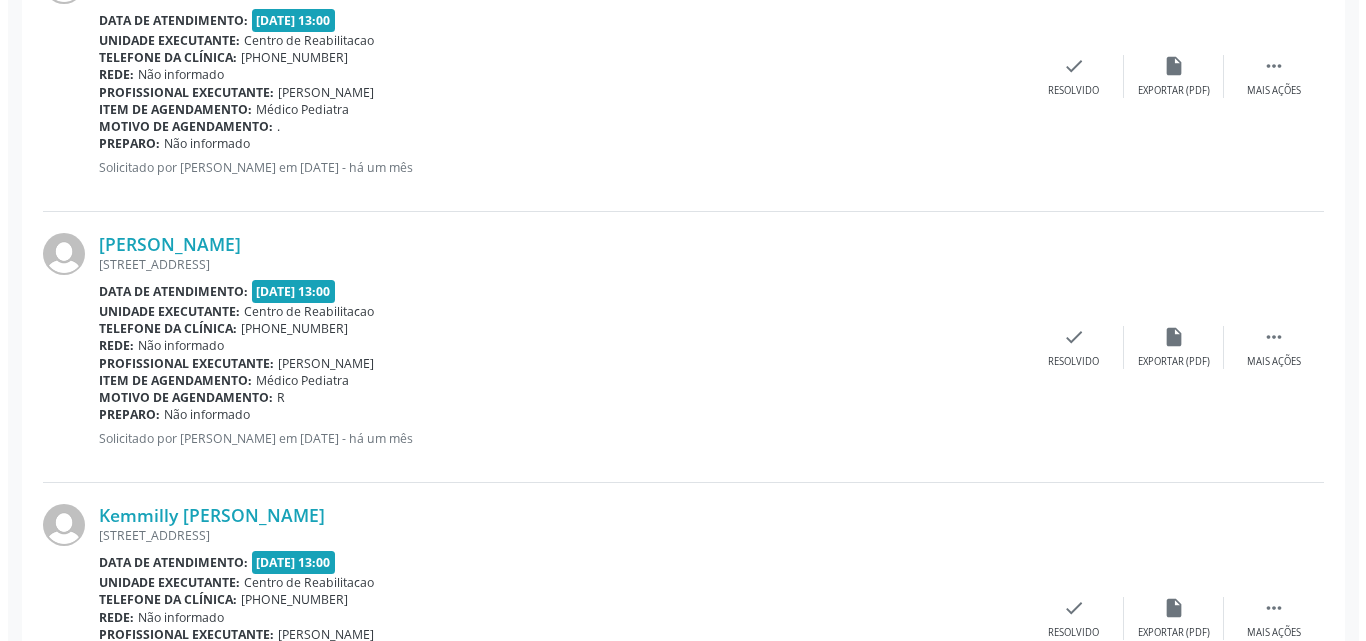 scroll, scrollTop: 3642, scrollLeft: 0, axis: vertical 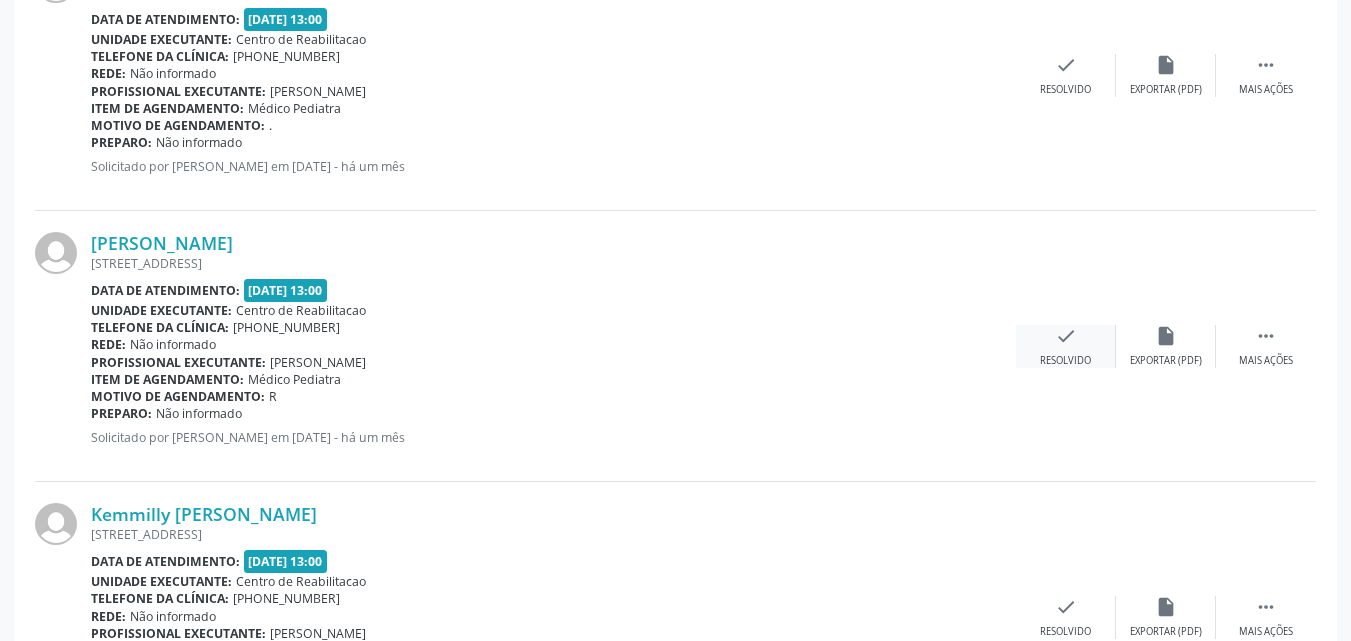 click on "check" at bounding box center [1066, 336] 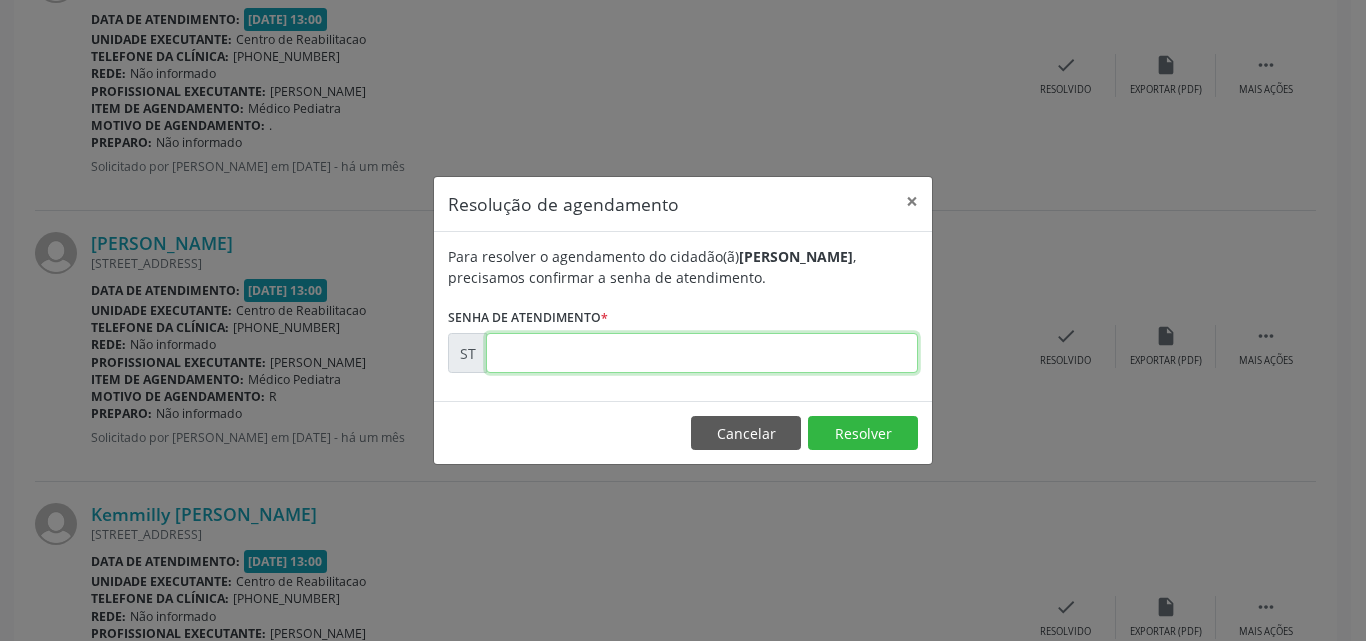 click at bounding box center [702, 353] 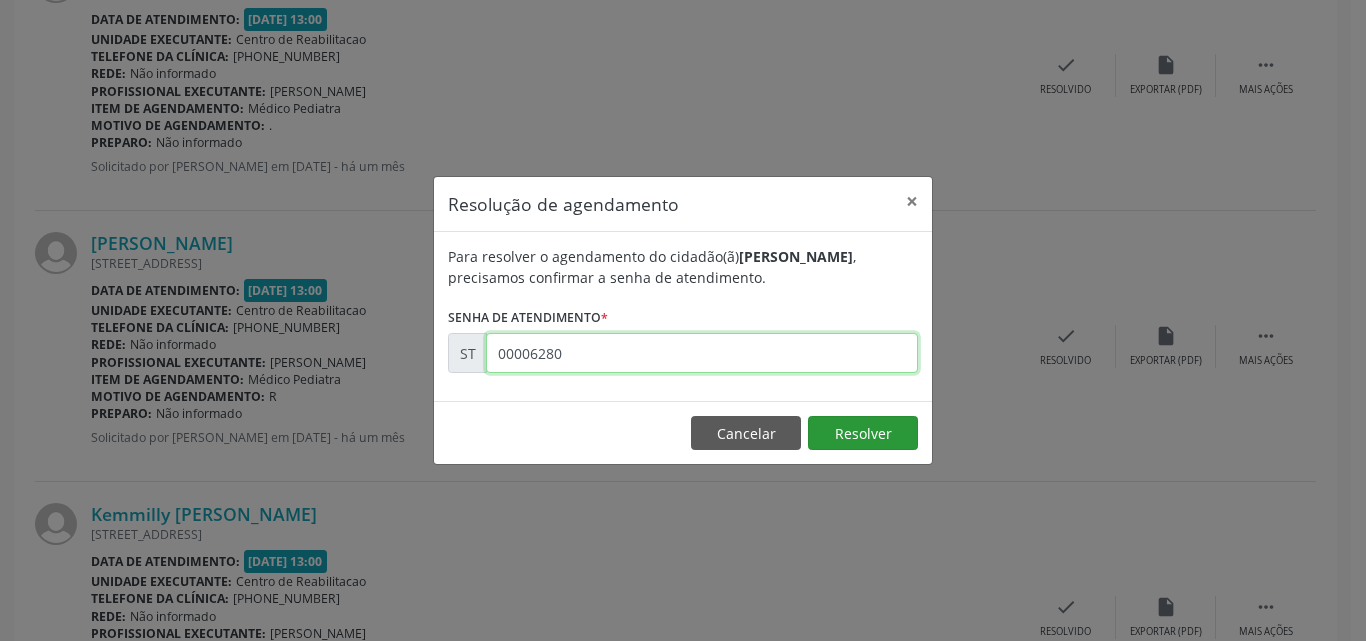type on "00006280" 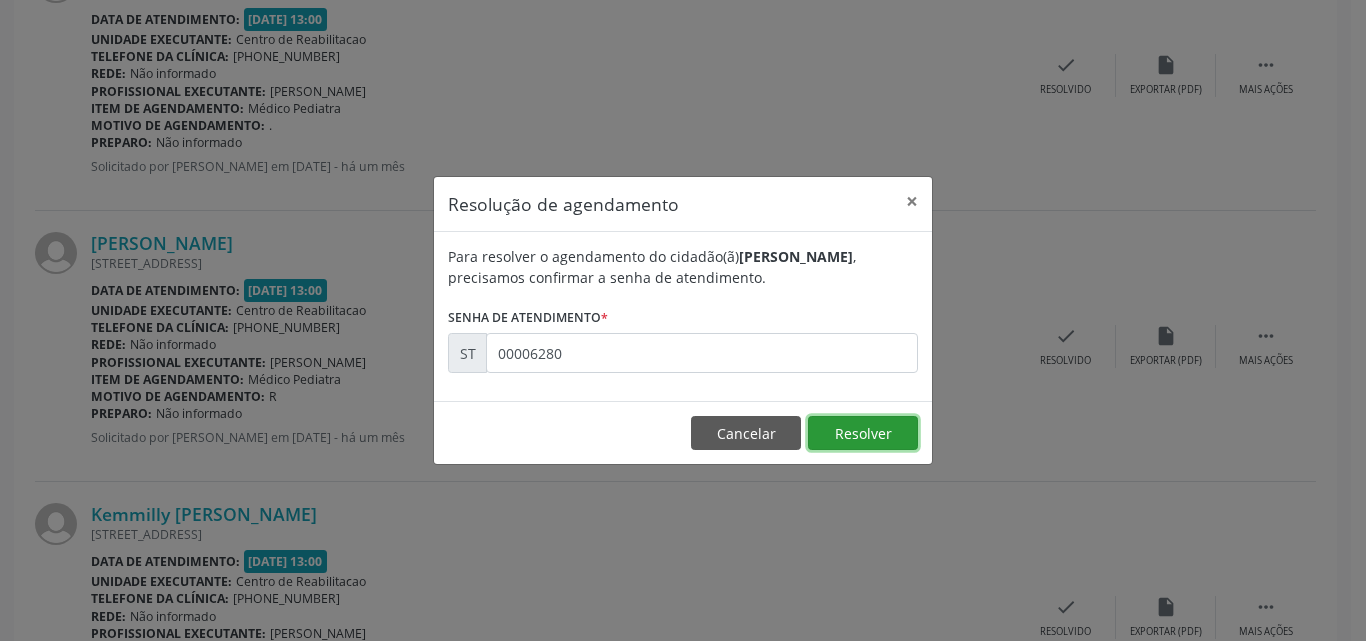click on "Resolver" at bounding box center (863, 433) 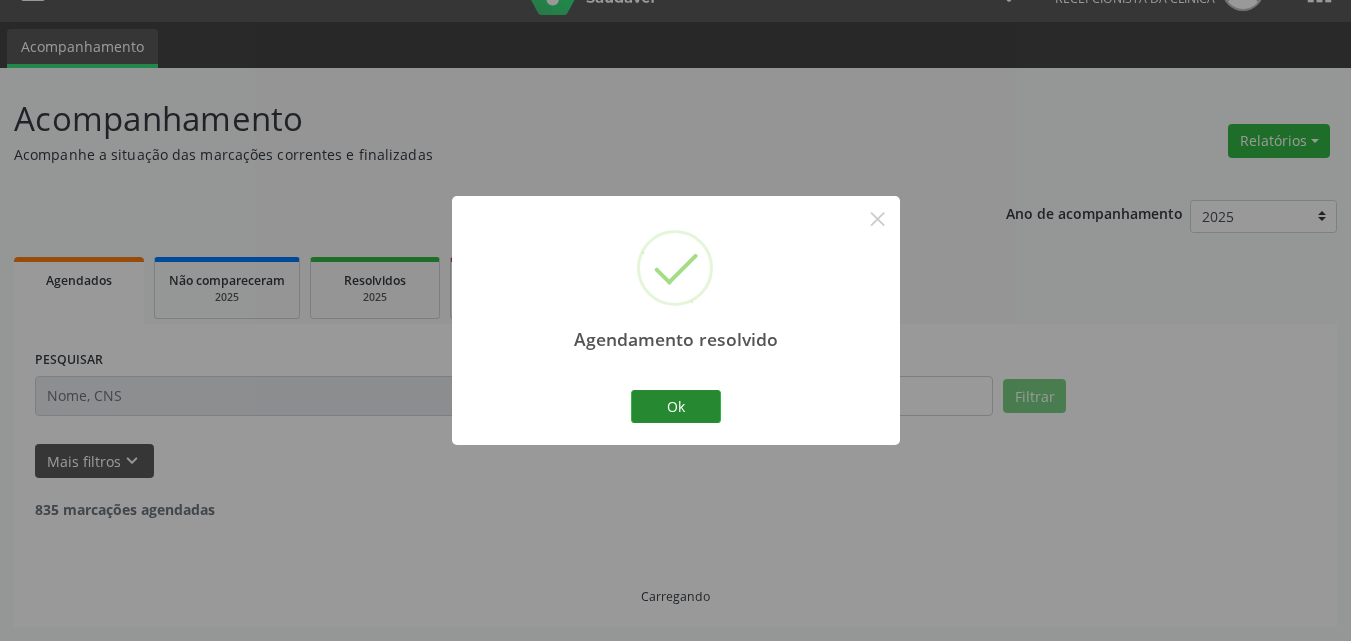 scroll, scrollTop: 3642, scrollLeft: 0, axis: vertical 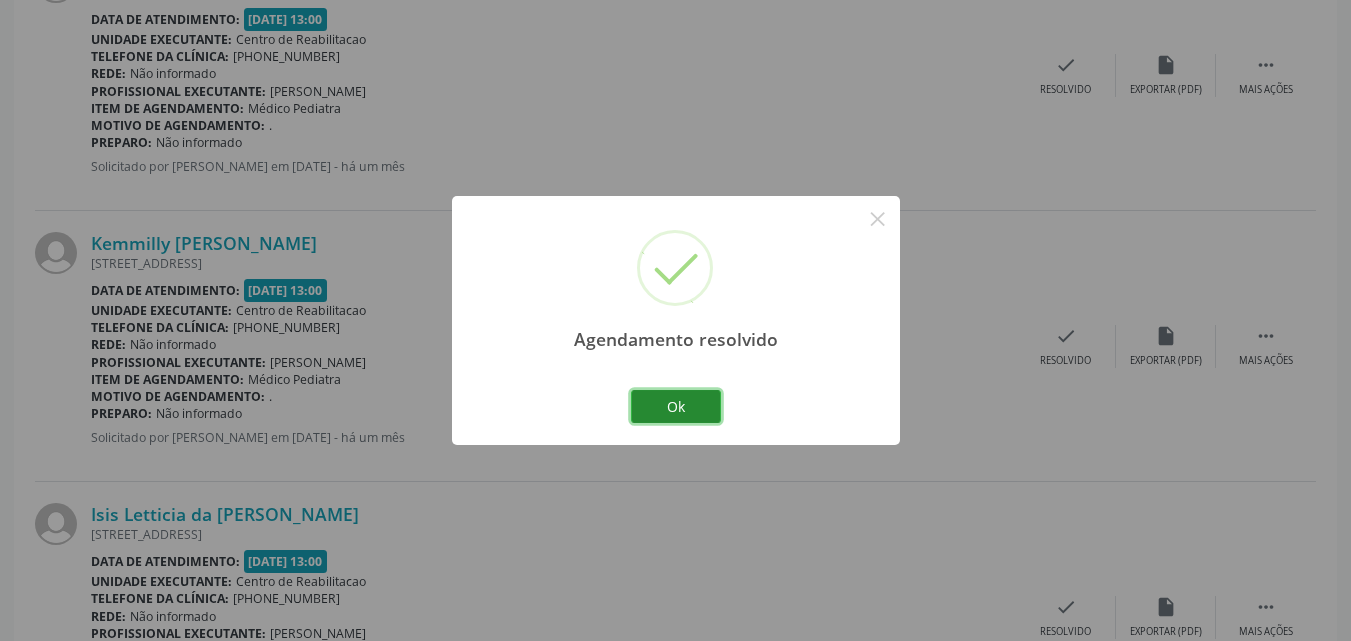 click on "Ok" at bounding box center (676, 407) 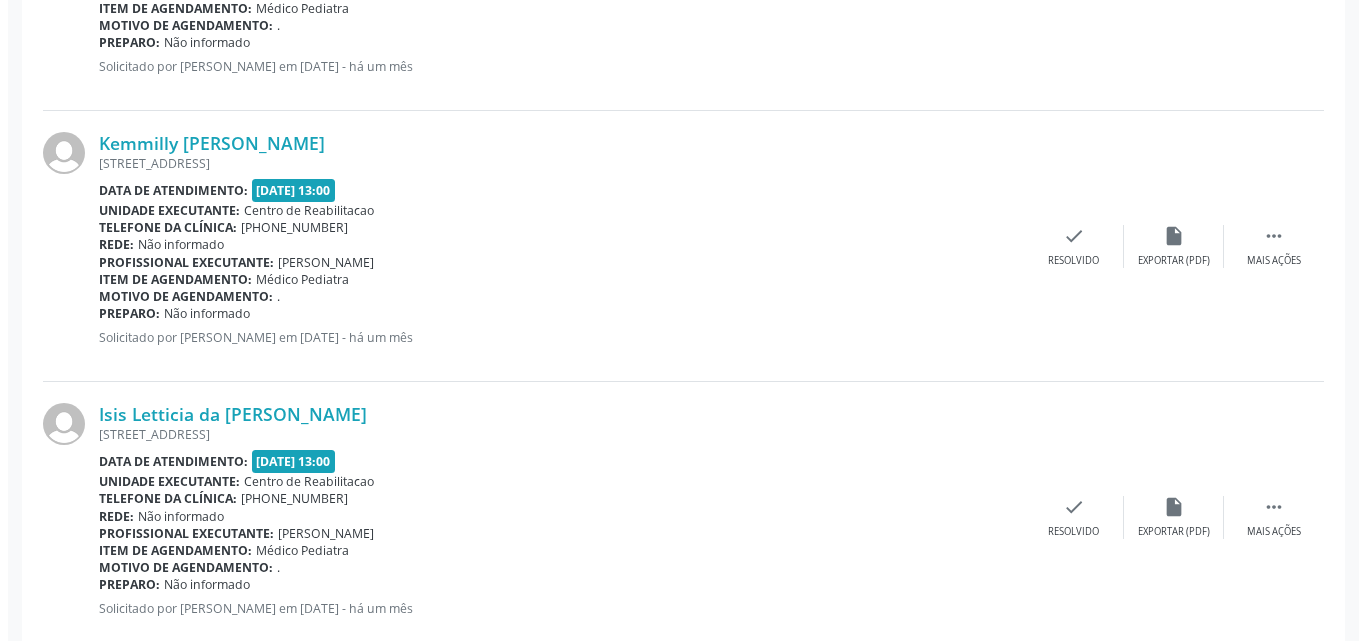 scroll, scrollTop: 3842, scrollLeft: 0, axis: vertical 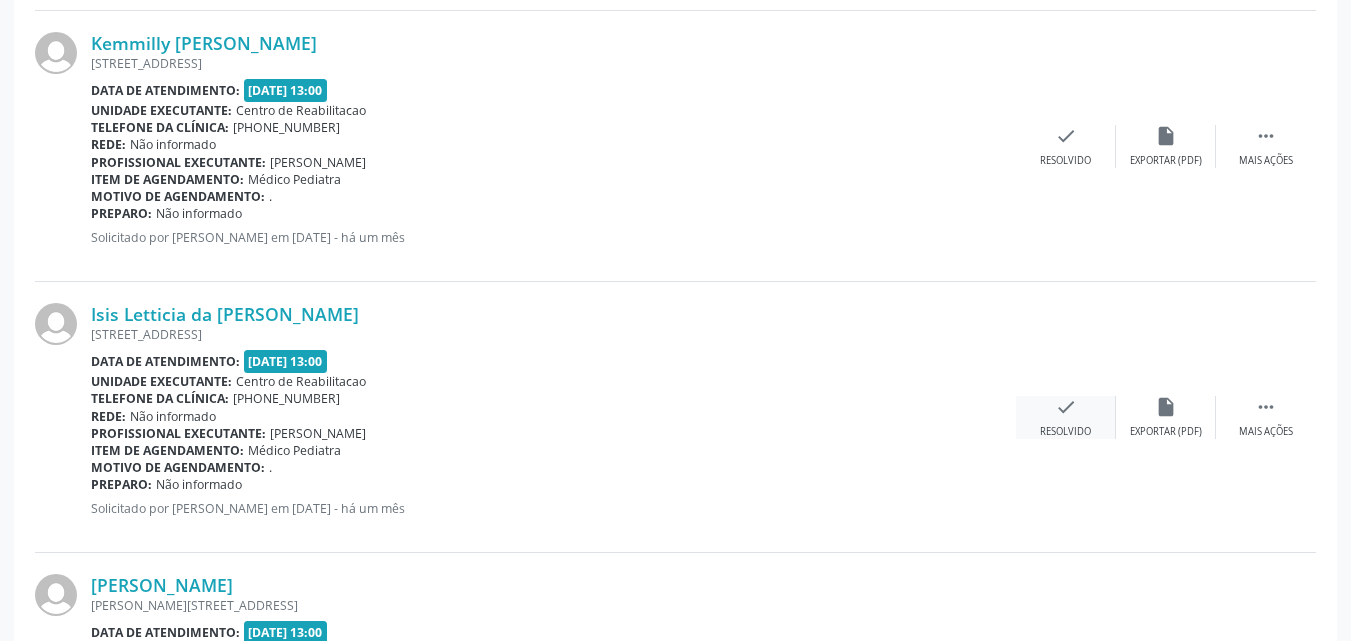 click on "check" at bounding box center (1066, 407) 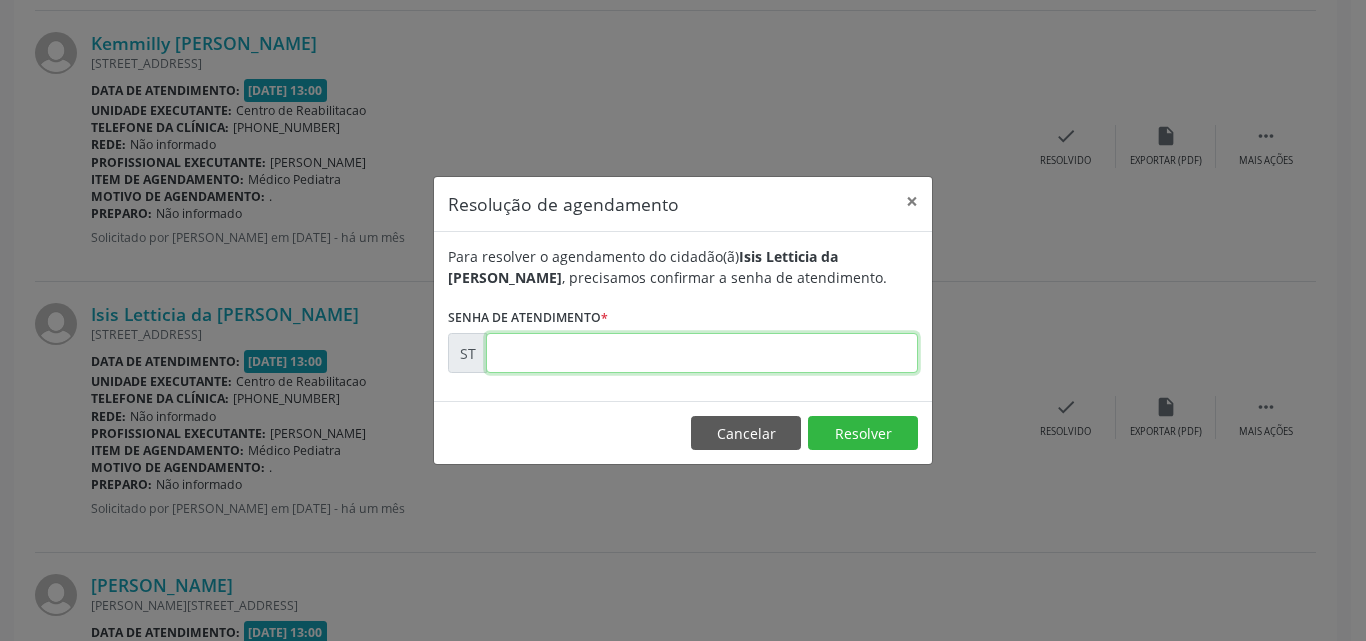 click at bounding box center [702, 353] 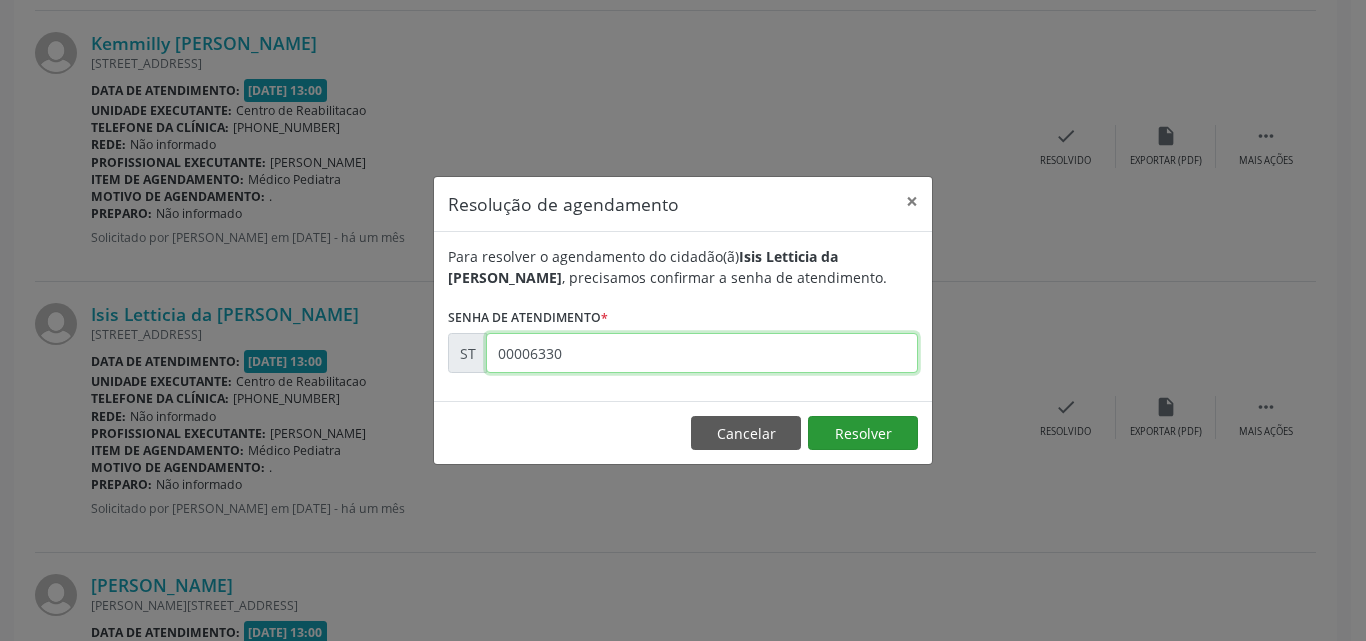 type on "00006330" 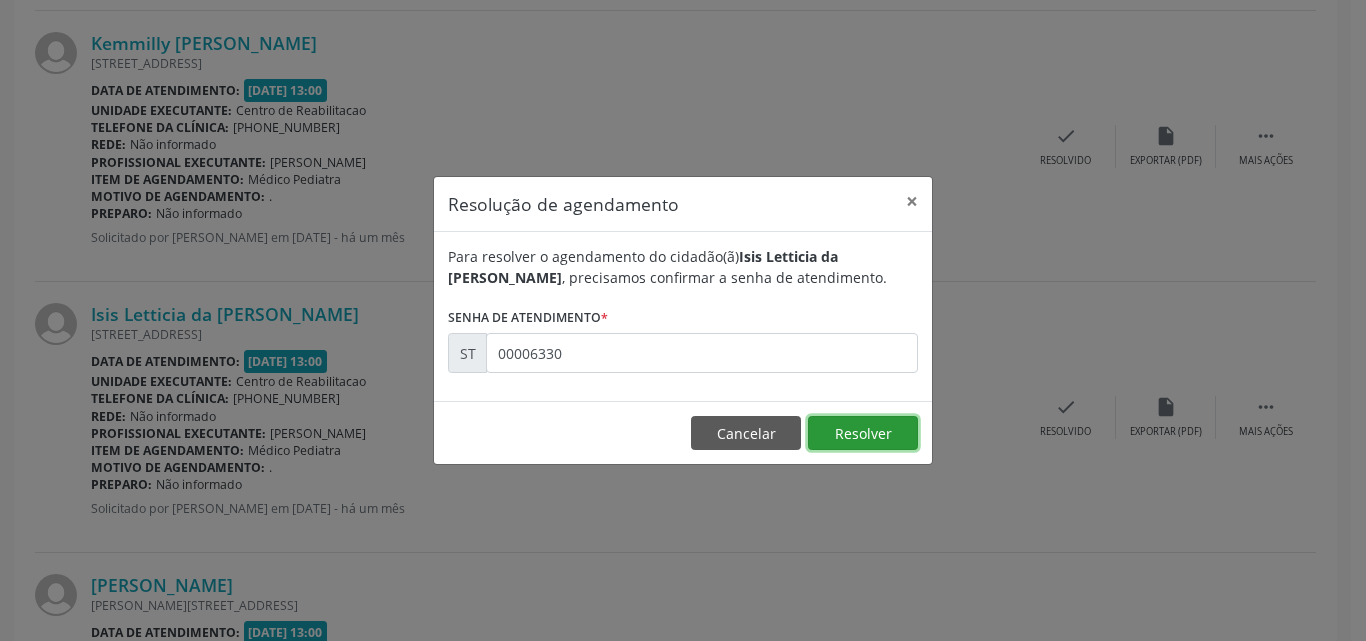 click on "Resolver" at bounding box center [863, 433] 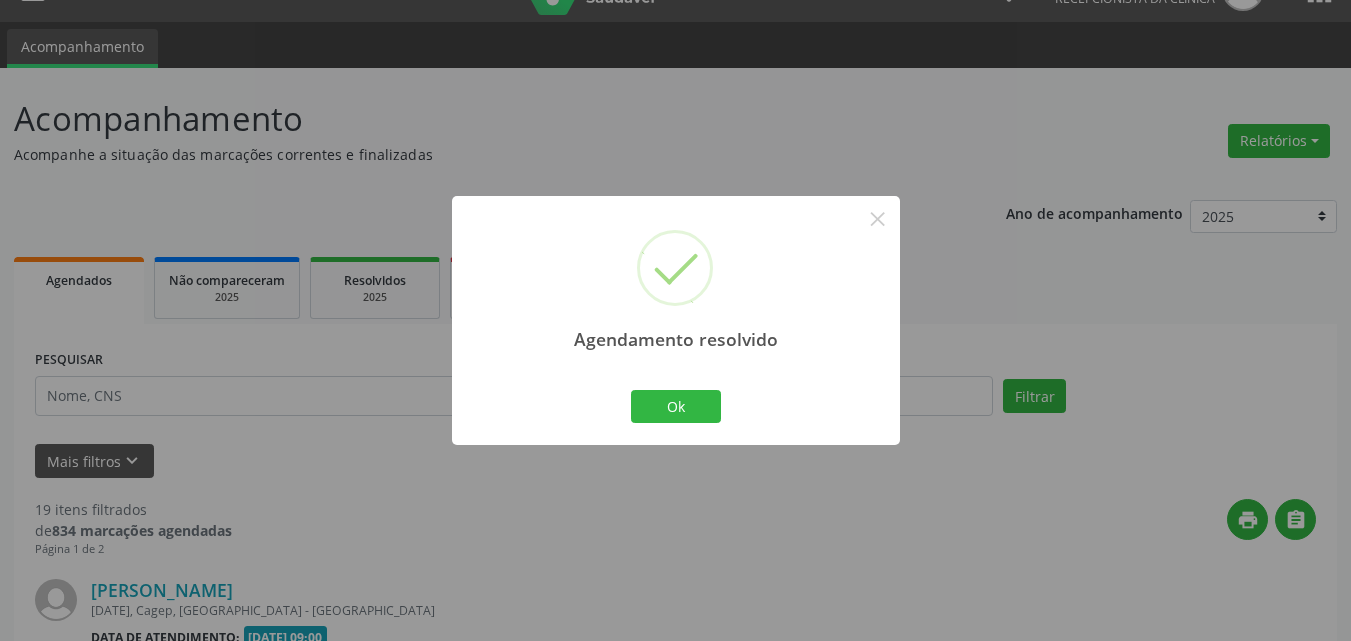 scroll, scrollTop: 3842, scrollLeft: 0, axis: vertical 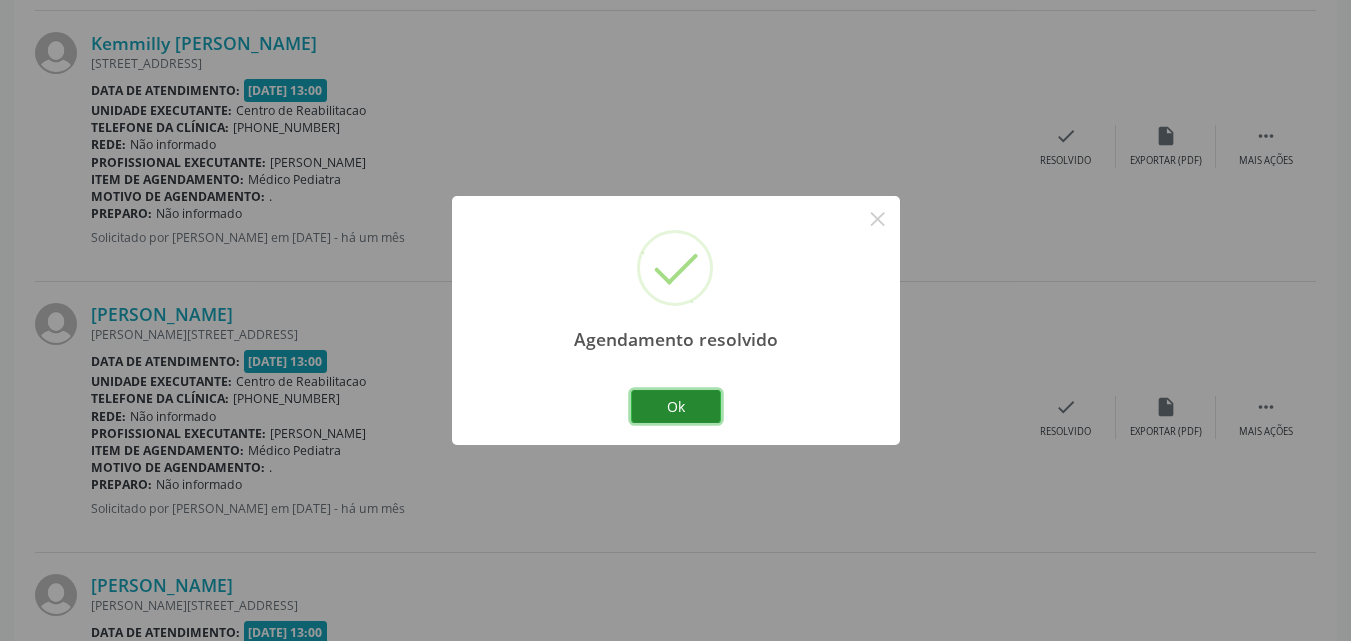 click on "Ok" at bounding box center [676, 407] 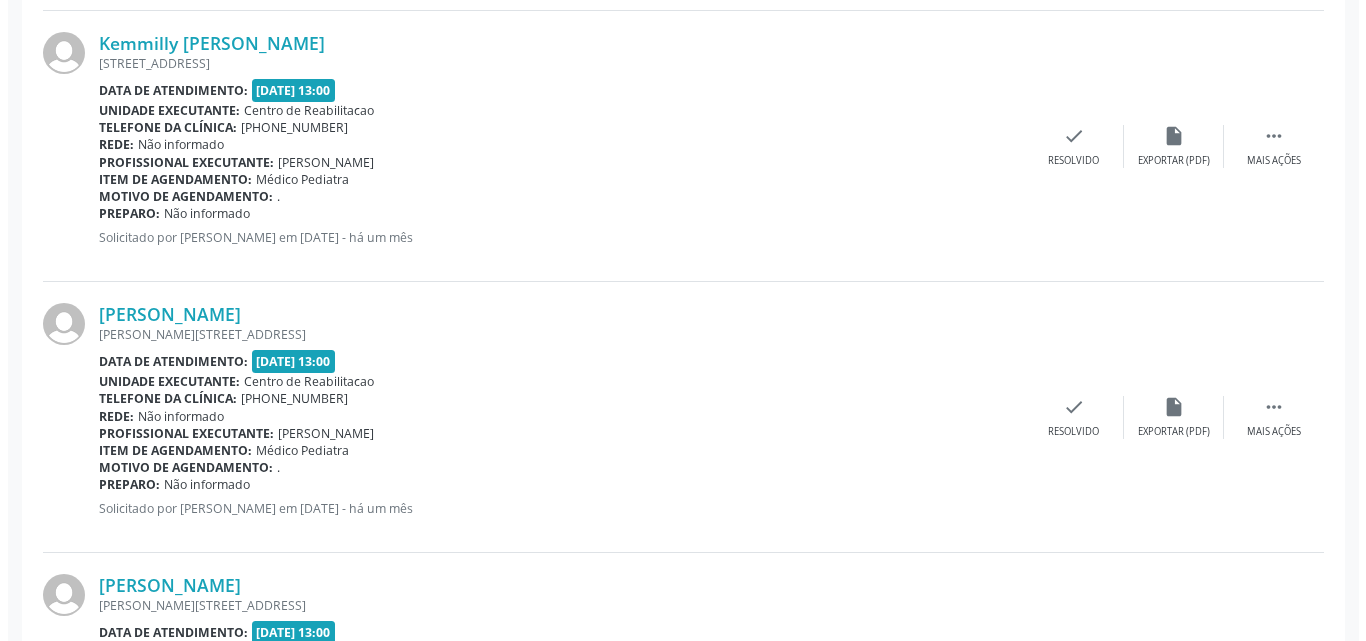 scroll, scrollTop: 3942, scrollLeft: 0, axis: vertical 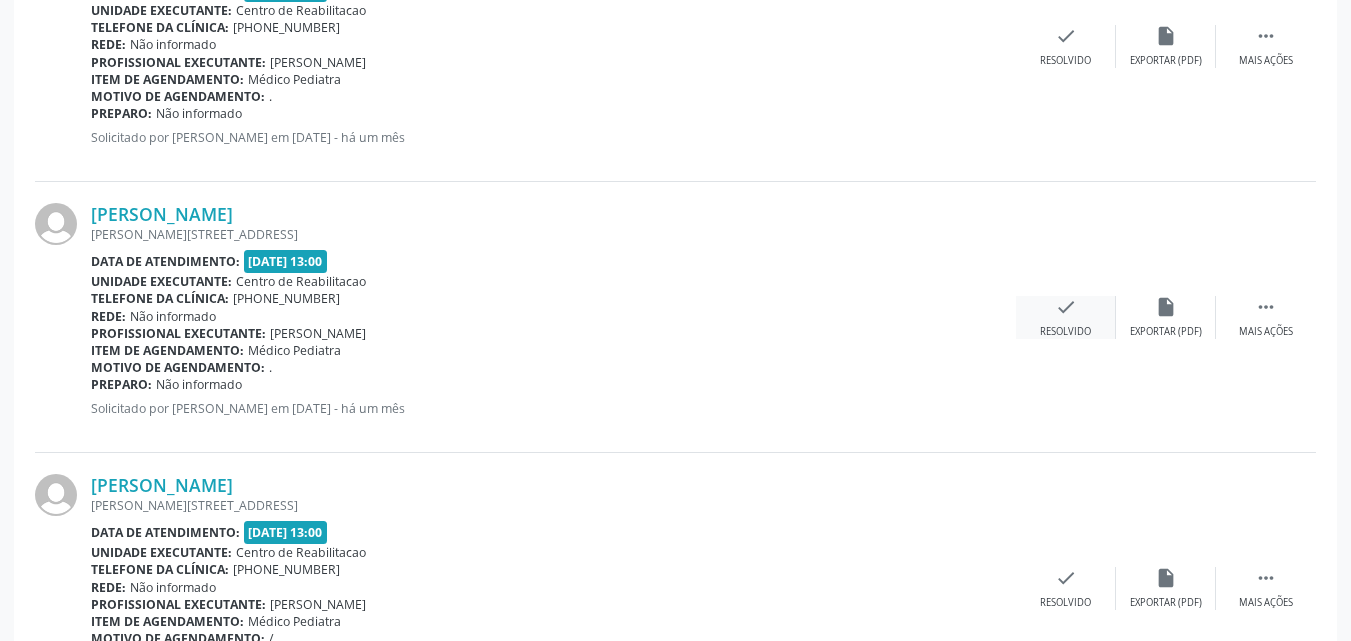 click on "check" at bounding box center (1066, 307) 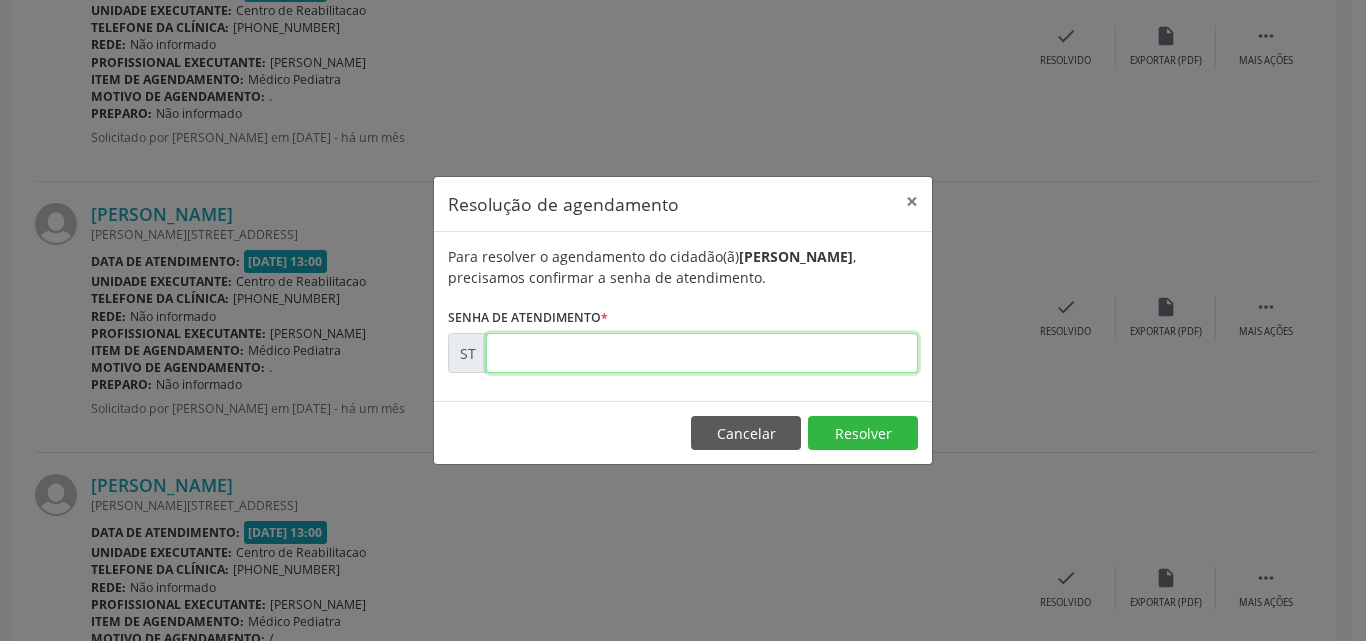 click at bounding box center (702, 353) 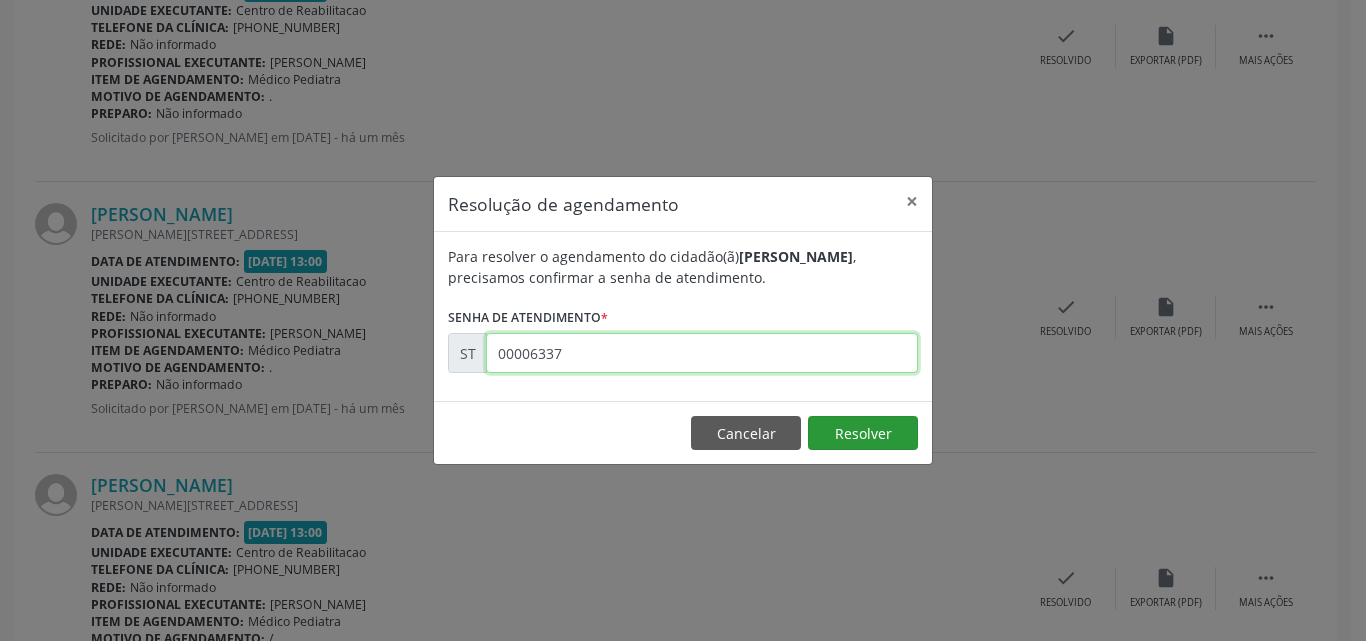type on "00006337" 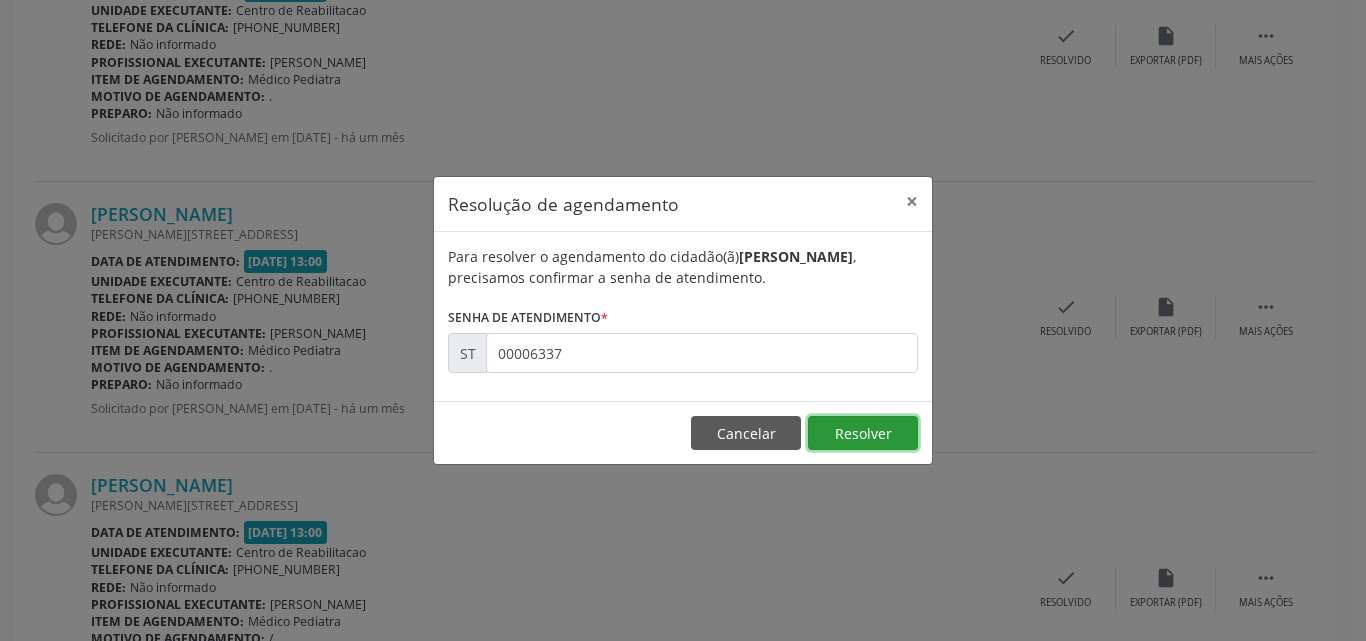 click on "Resolver" at bounding box center [863, 433] 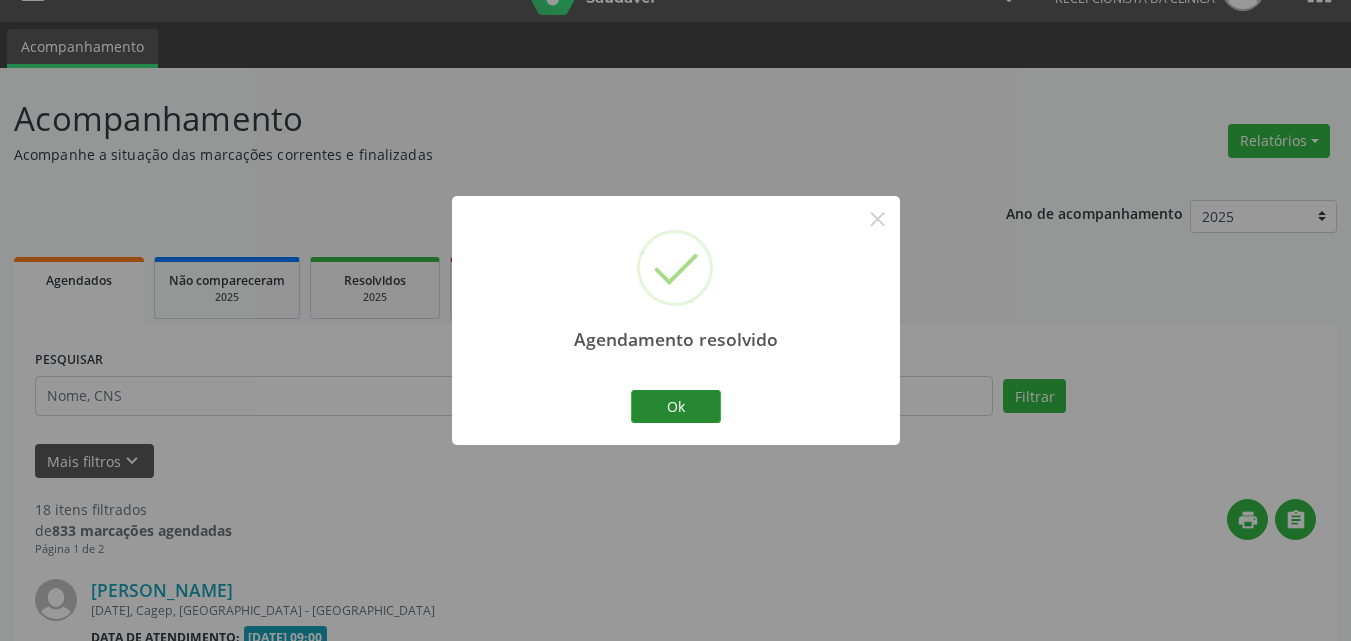 scroll, scrollTop: 3942, scrollLeft: 0, axis: vertical 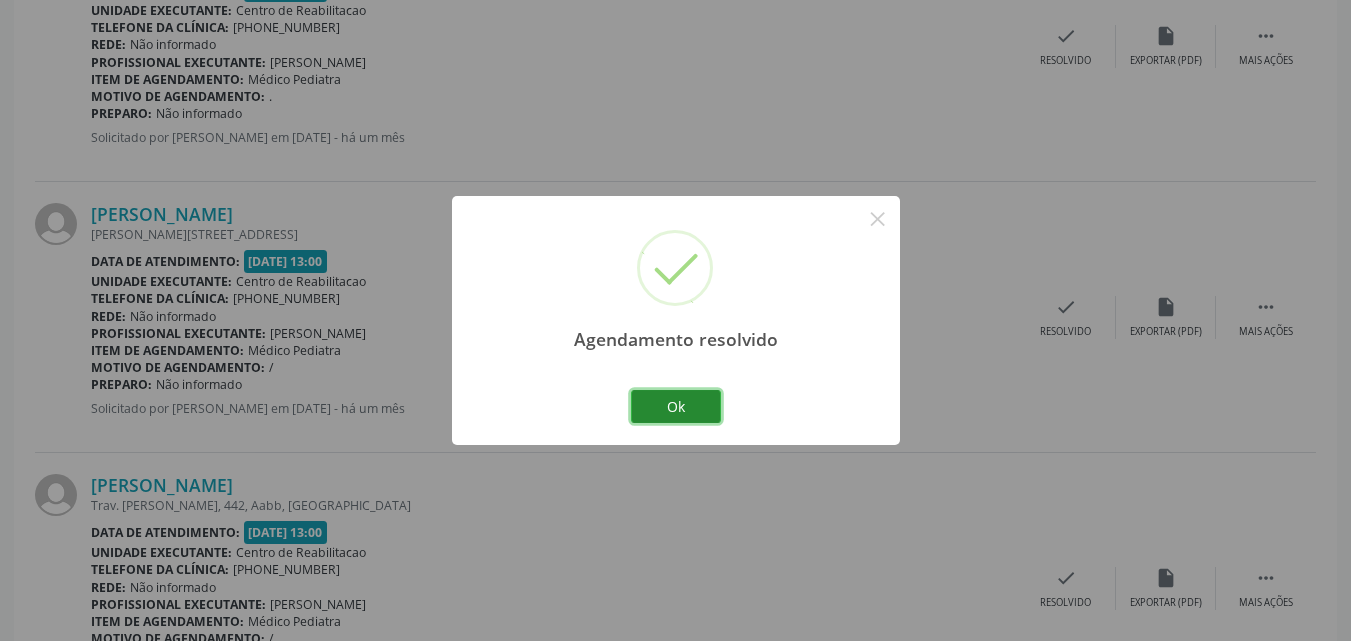 click on "Ok" at bounding box center [676, 407] 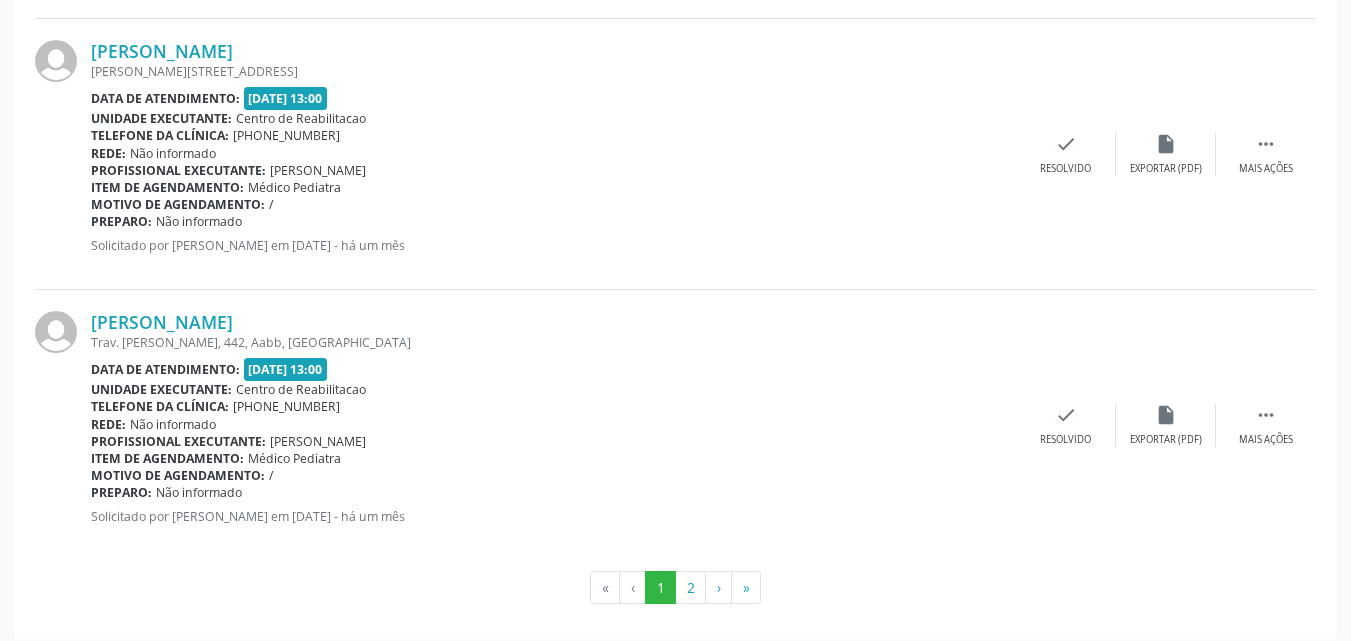 scroll, scrollTop: 4117, scrollLeft: 0, axis: vertical 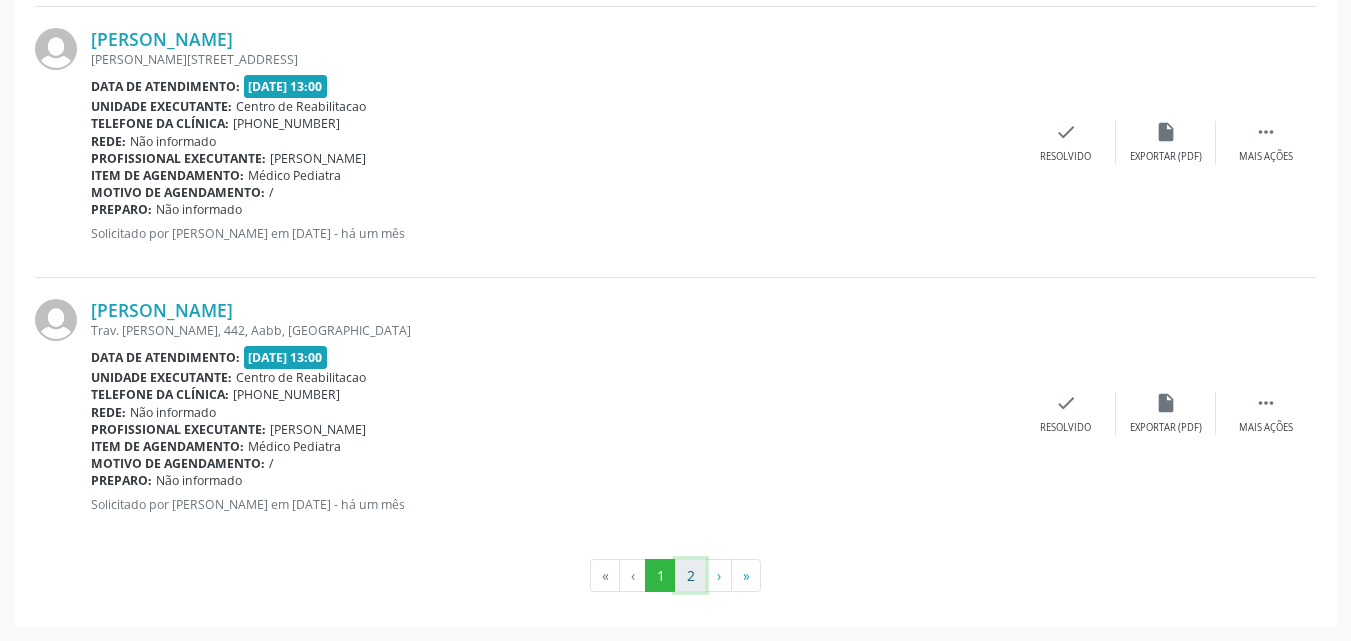 click on "2" at bounding box center (690, 576) 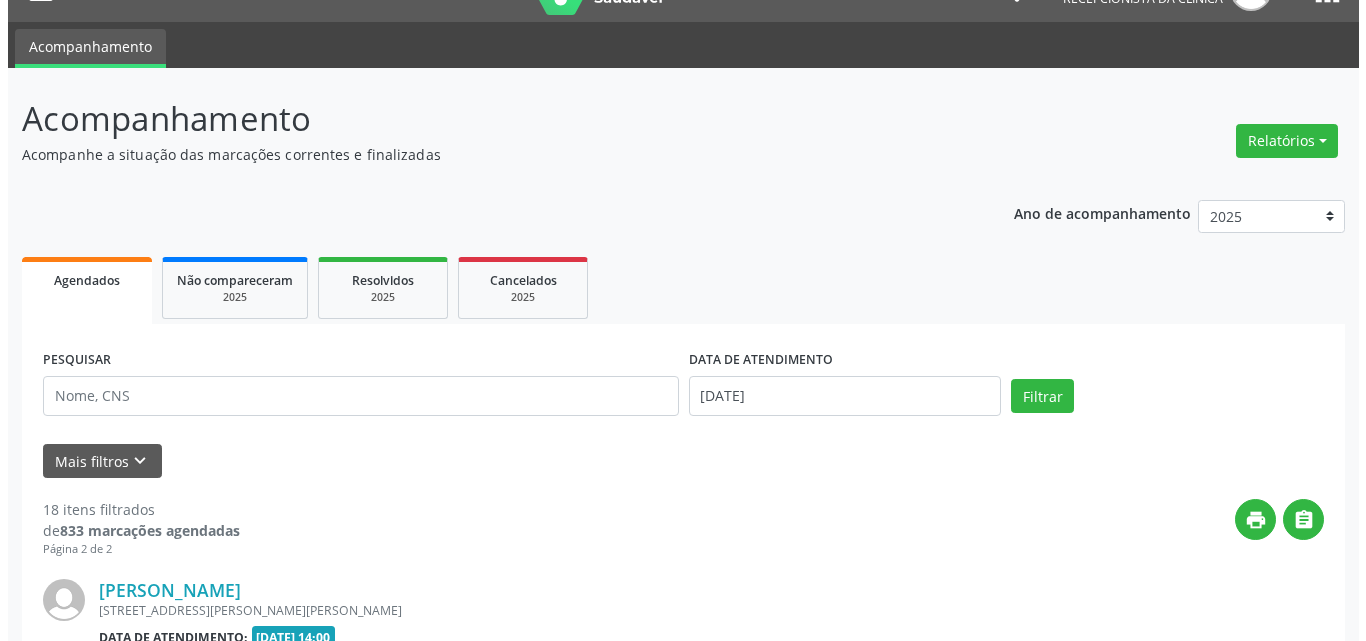 scroll, scrollTop: 864, scrollLeft: 0, axis: vertical 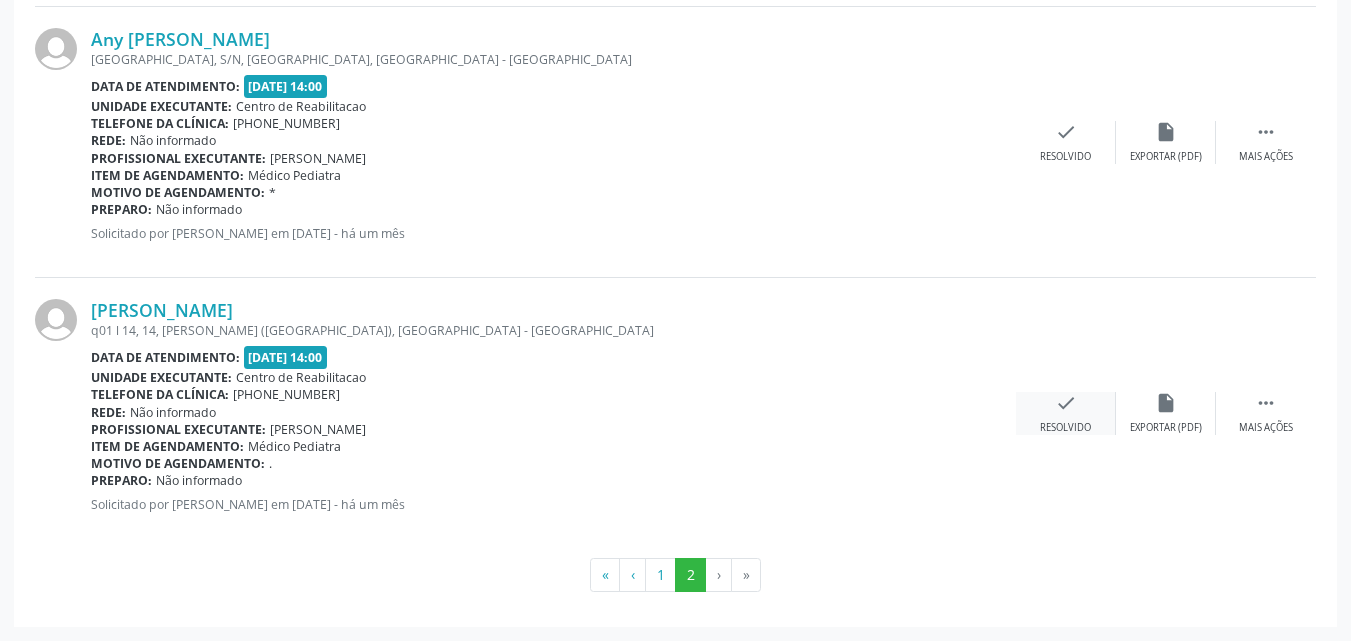 click on "check" at bounding box center [1066, 403] 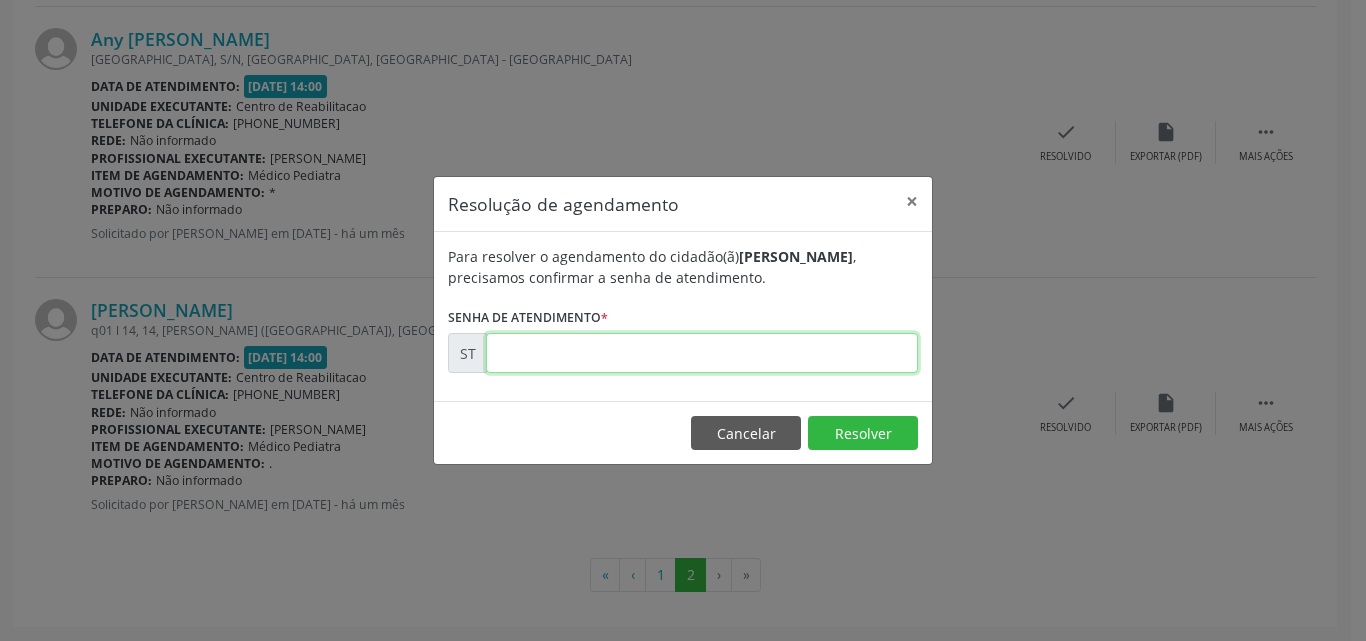 click at bounding box center (702, 353) 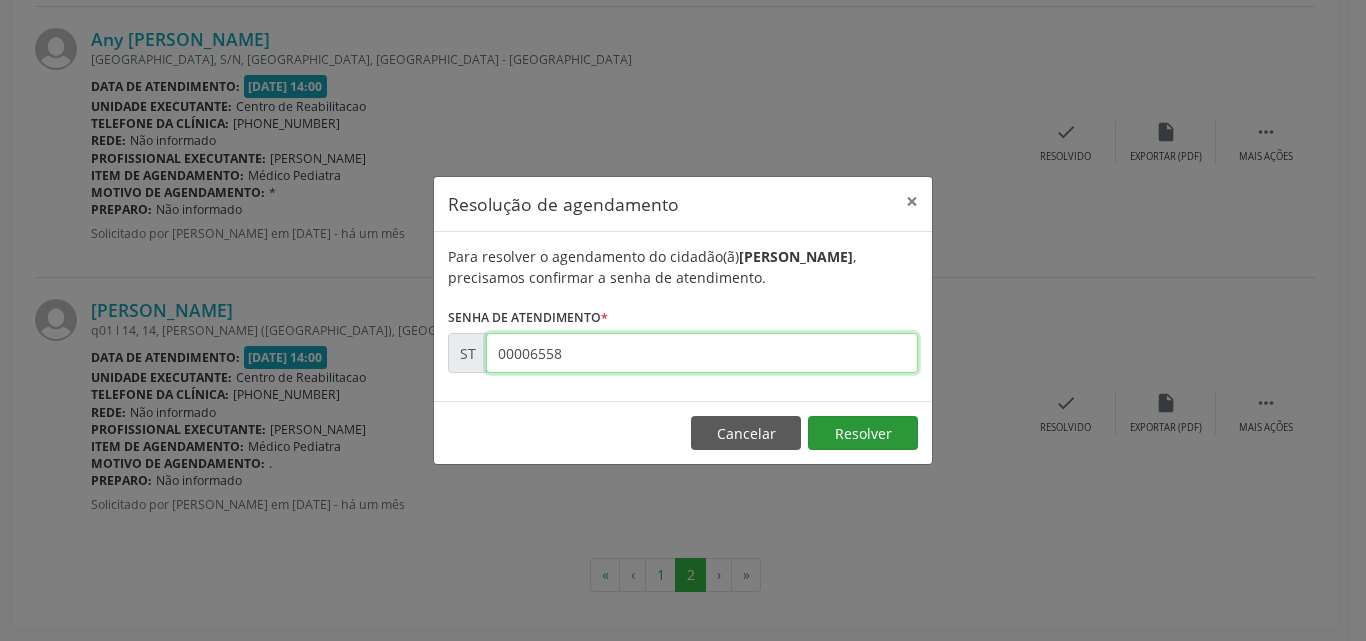 type on "00006558" 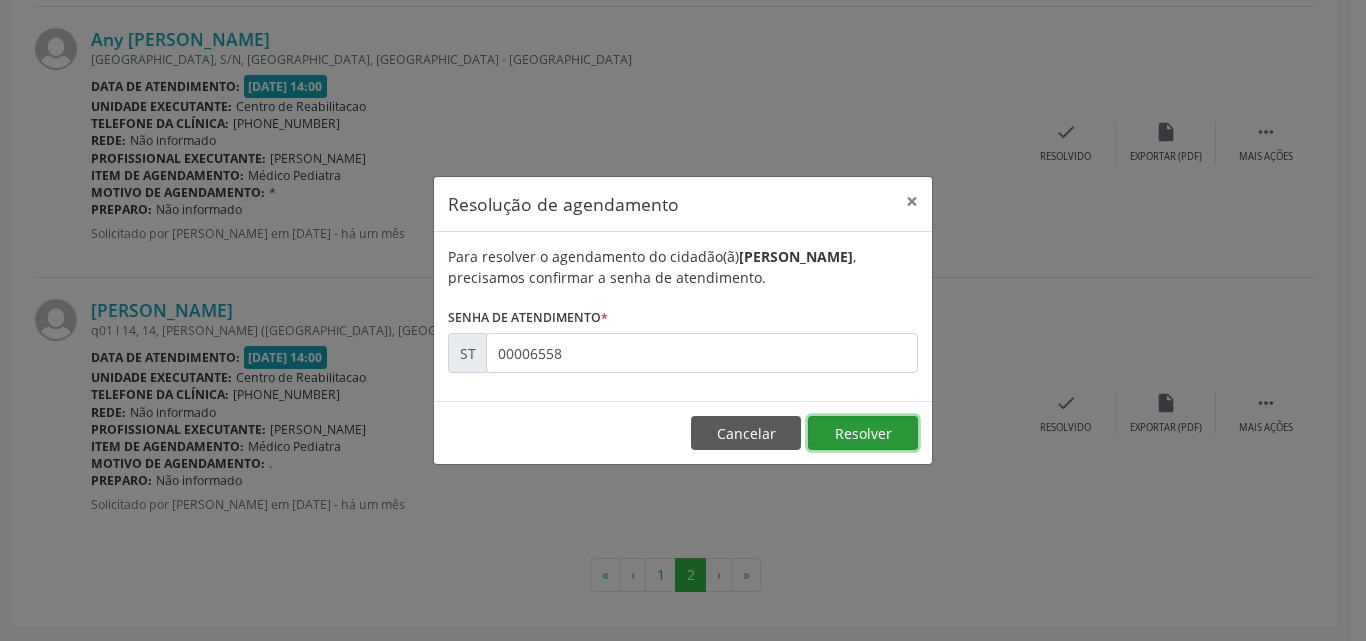 click on "Resolver" at bounding box center [863, 433] 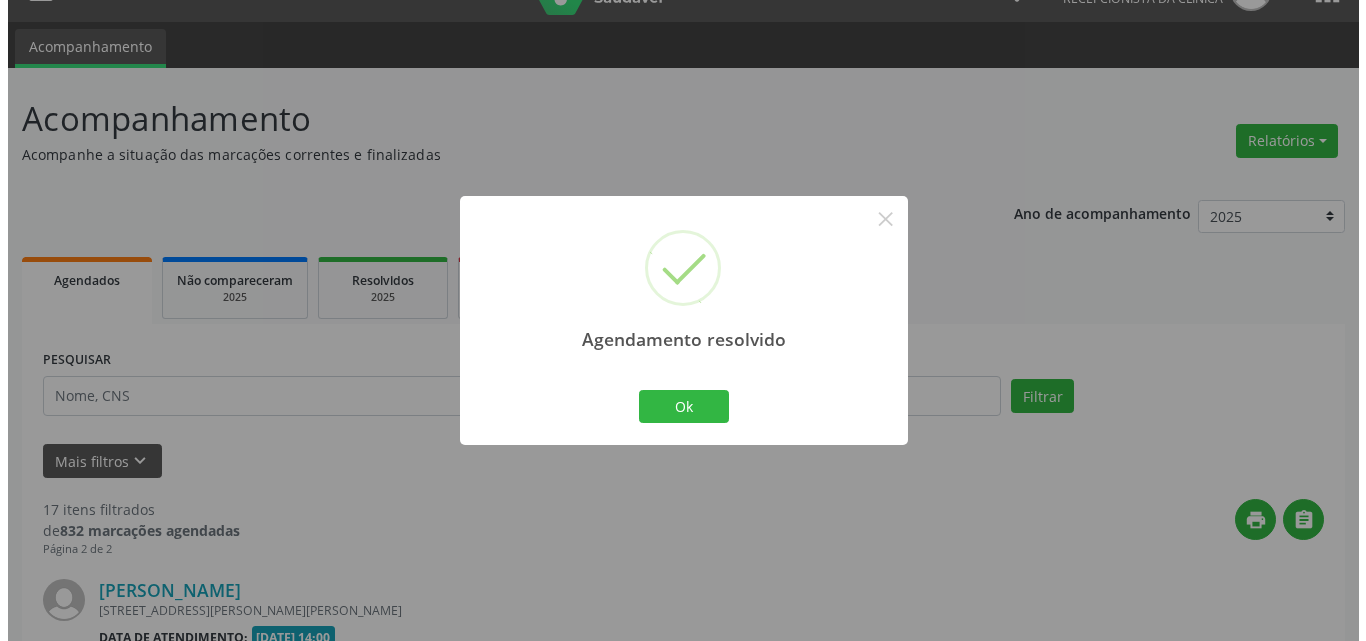 scroll, scrollTop: 593, scrollLeft: 0, axis: vertical 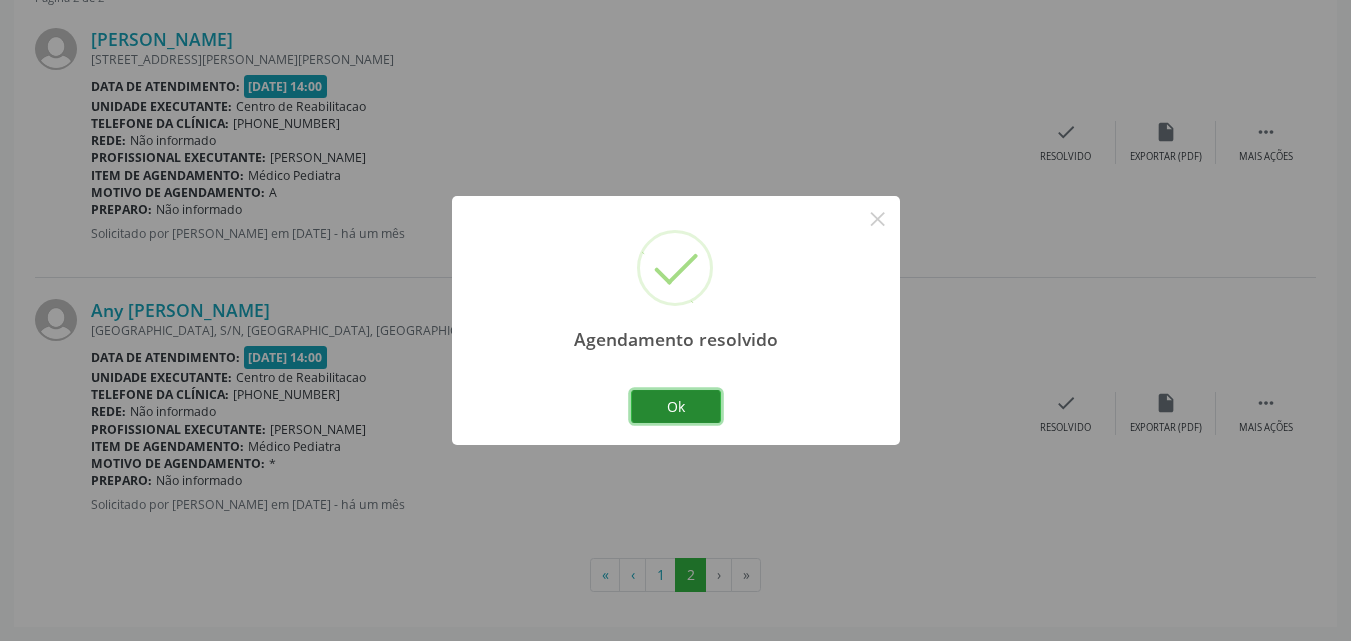 click on "Ok" at bounding box center (676, 407) 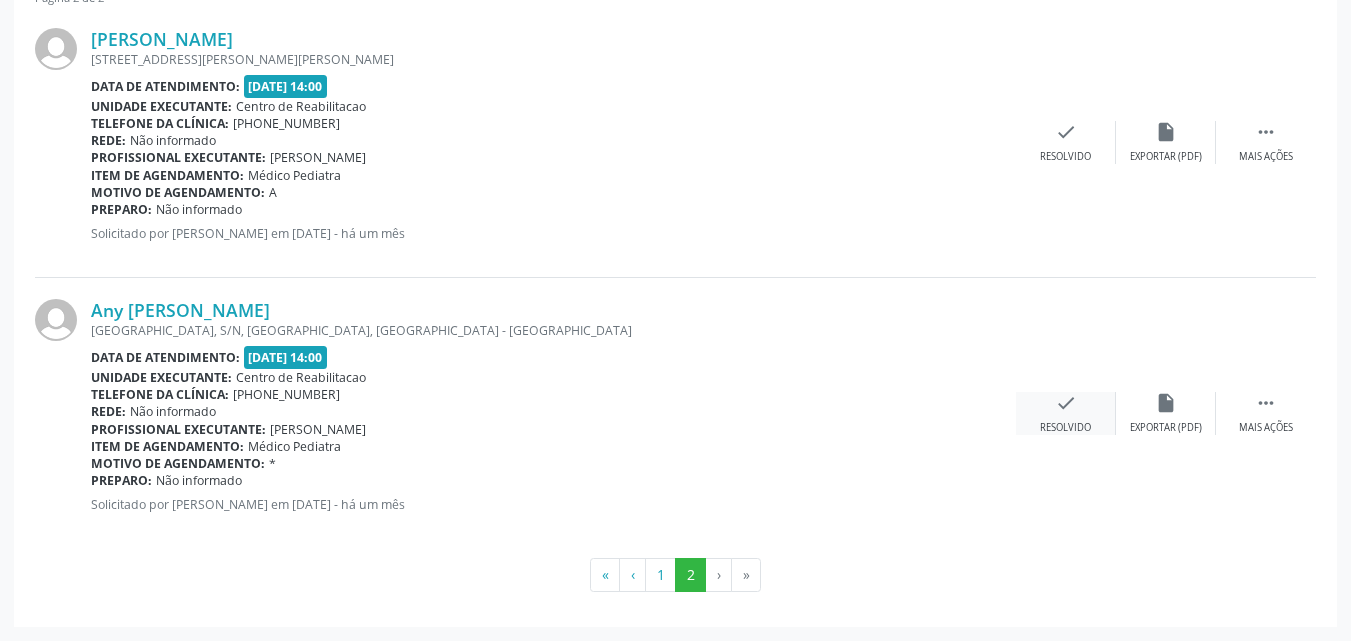 click on "check" at bounding box center [1066, 403] 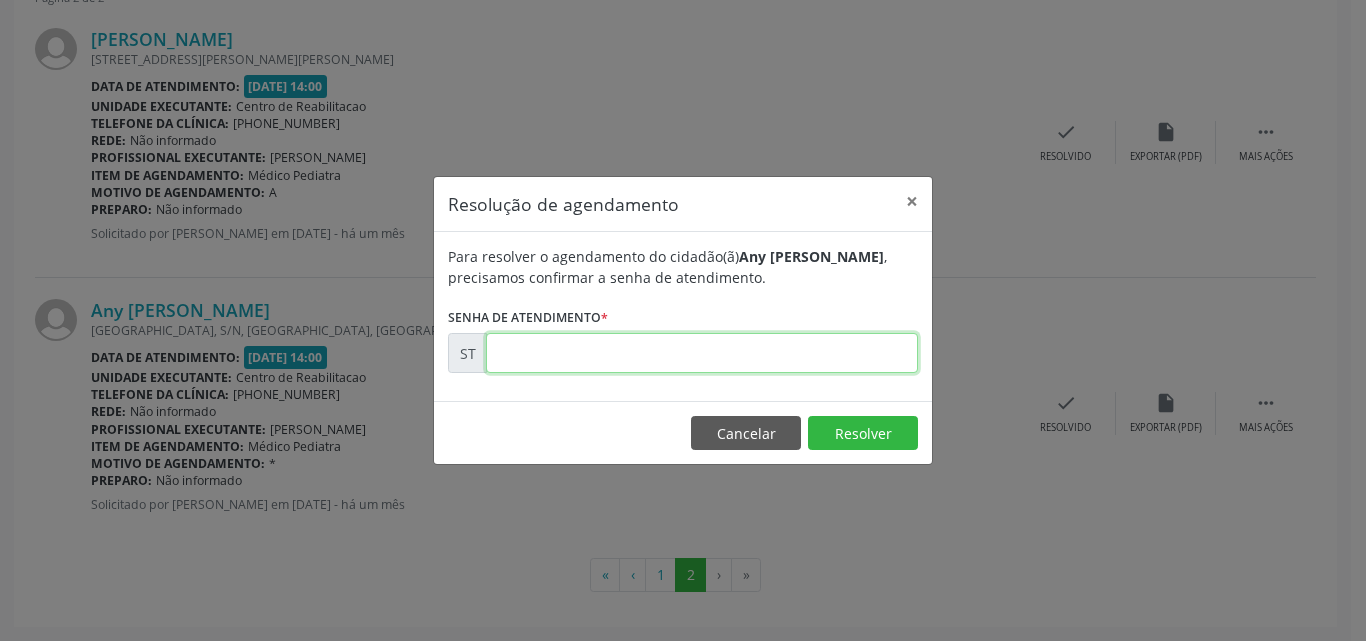 click at bounding box center [702, 353] 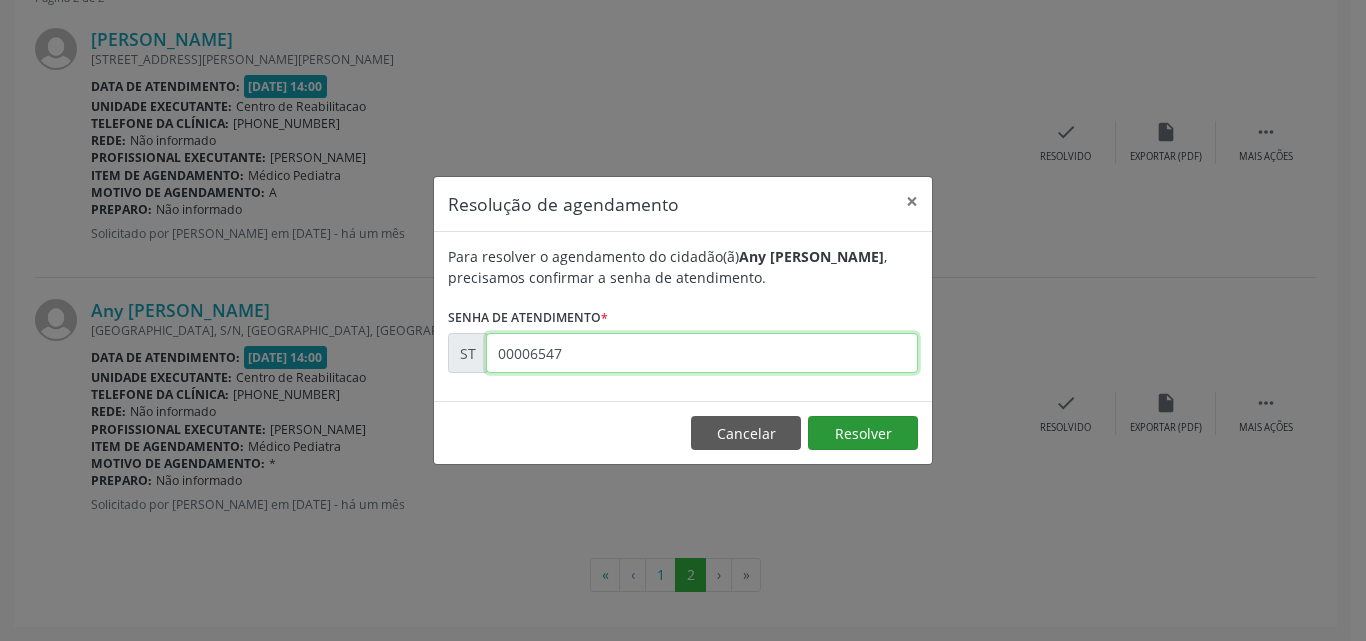type on "00006547" 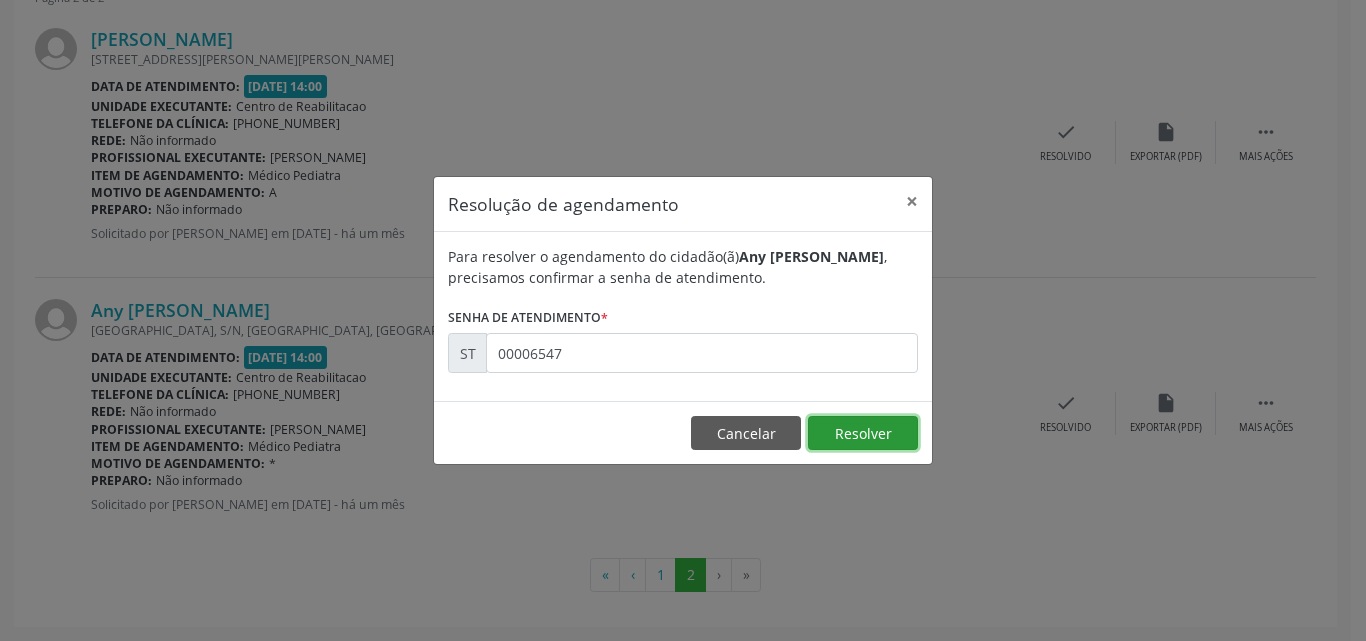 click on "Resolver" at bounding box center [863, 433] 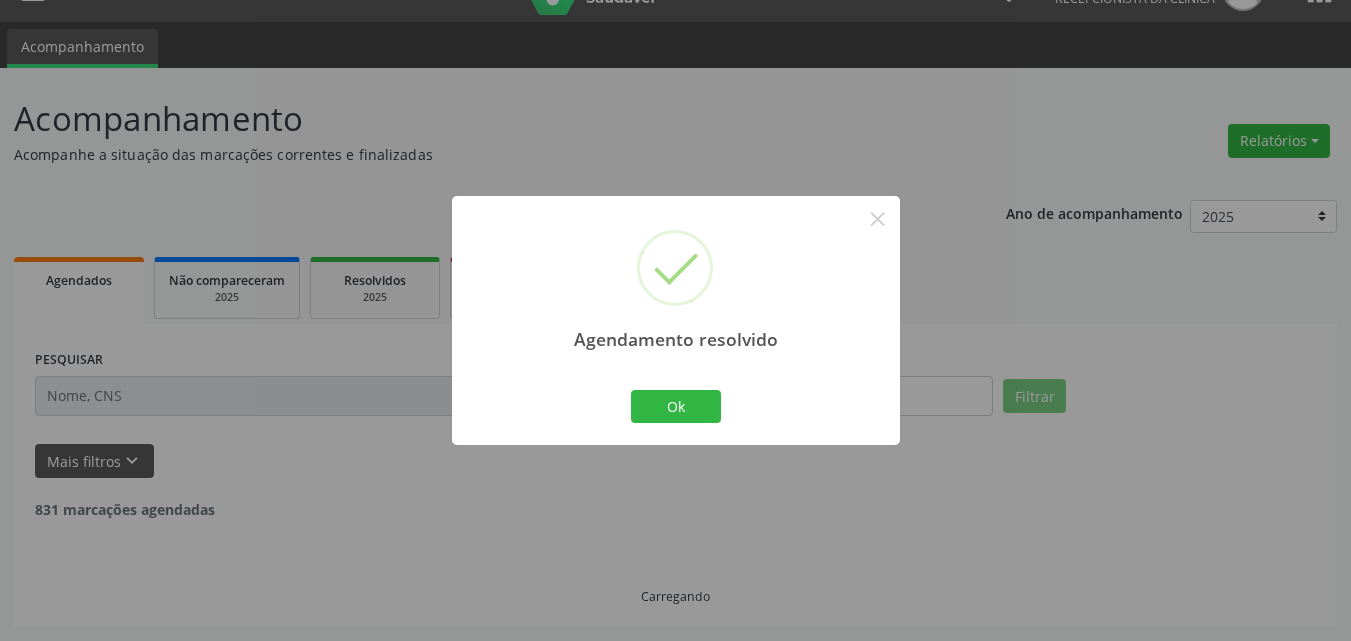 scroll, scrollTop: 322, scrollLeft: 0, axis: vertical 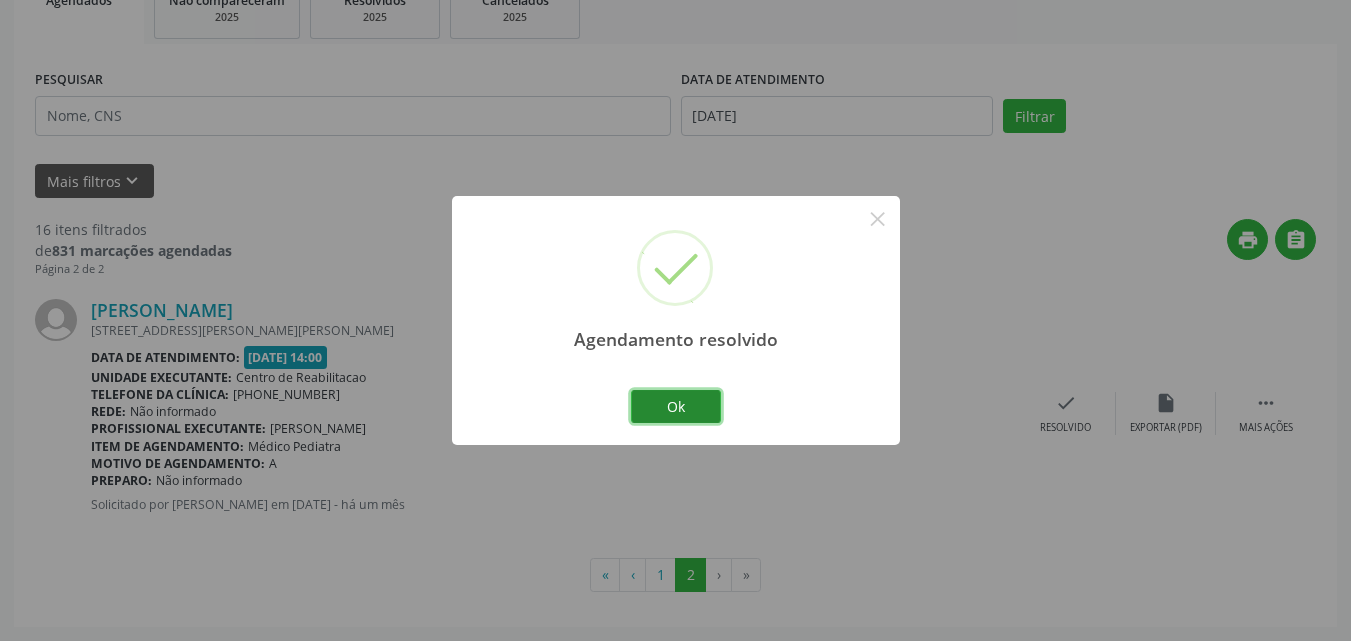 click on "Ok" at bounding box center (676, 407) 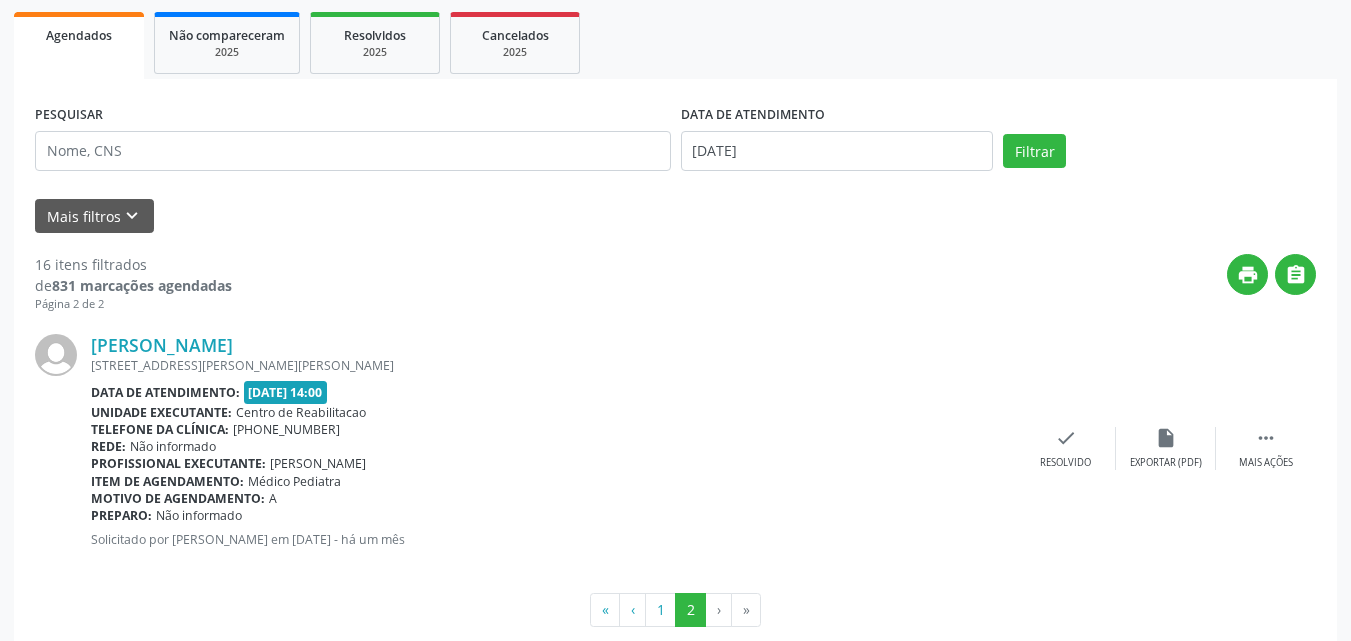 scroll, scrollTop: 322, scrollLeft: 0, axis: vertical 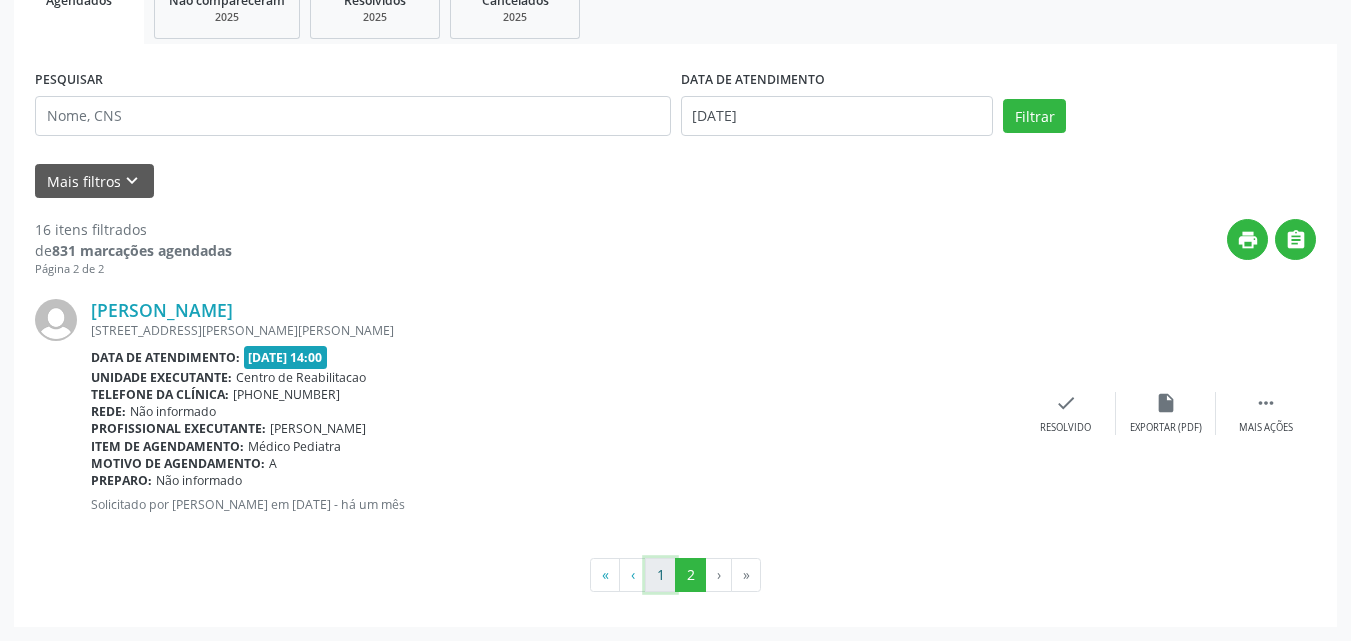 click on "1" at bounding box center (660, 575) 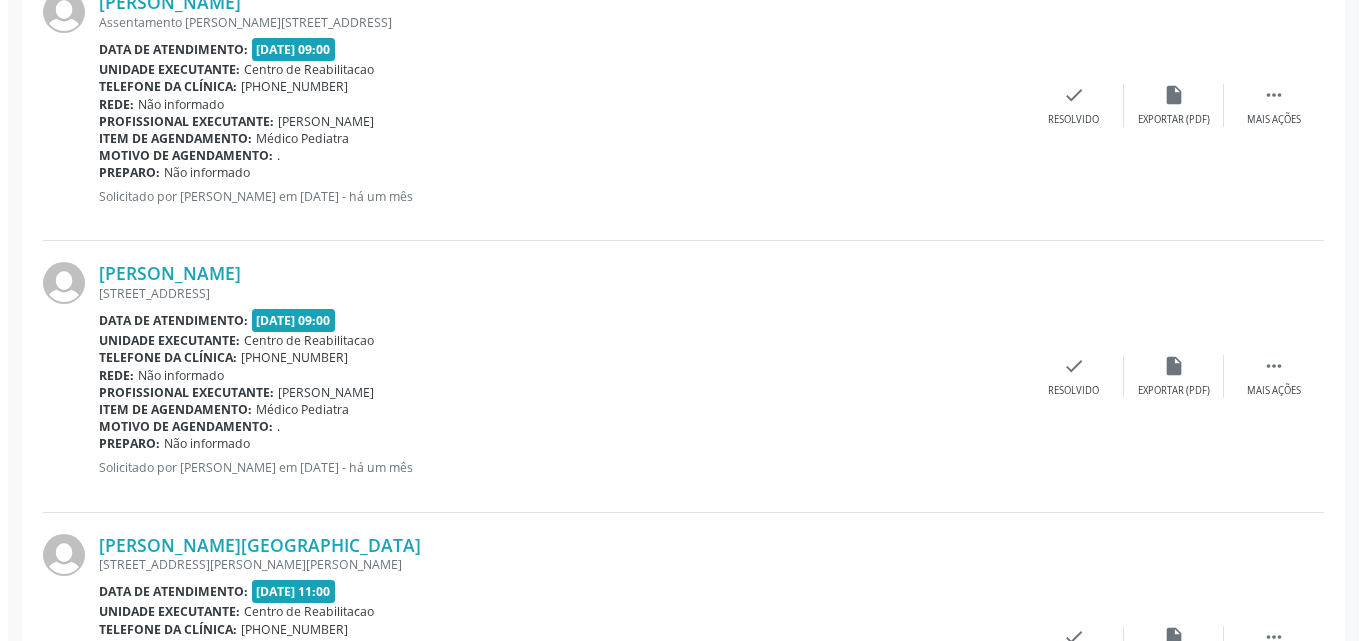 scroll, scrollTop: 1222, scrollLeft: 0, axis: vertical 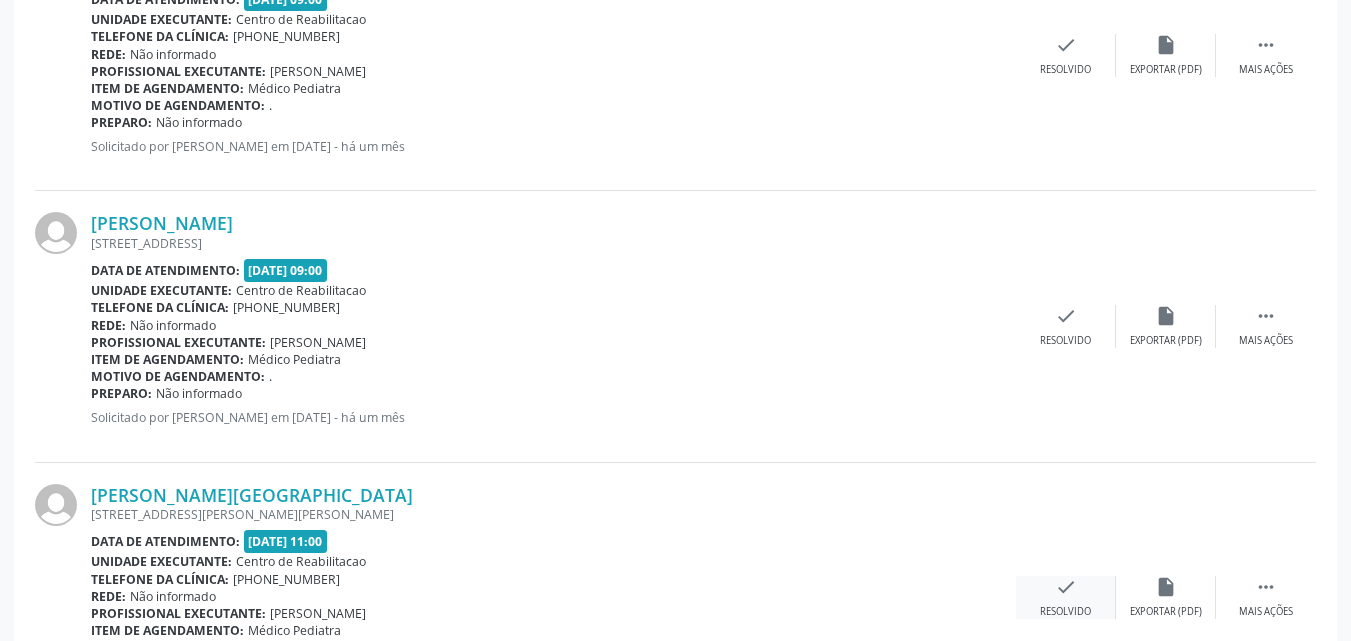 click on "check" at bounding box center (1066, 587) 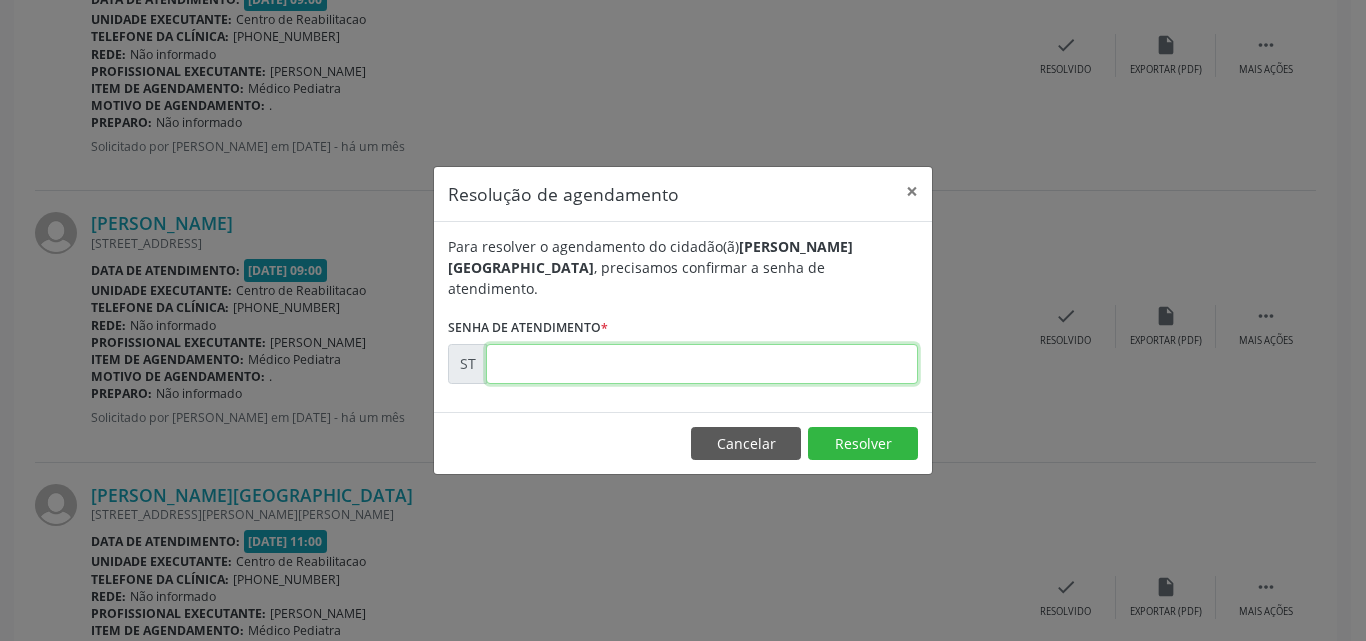 click at bounding box center [702, 364] 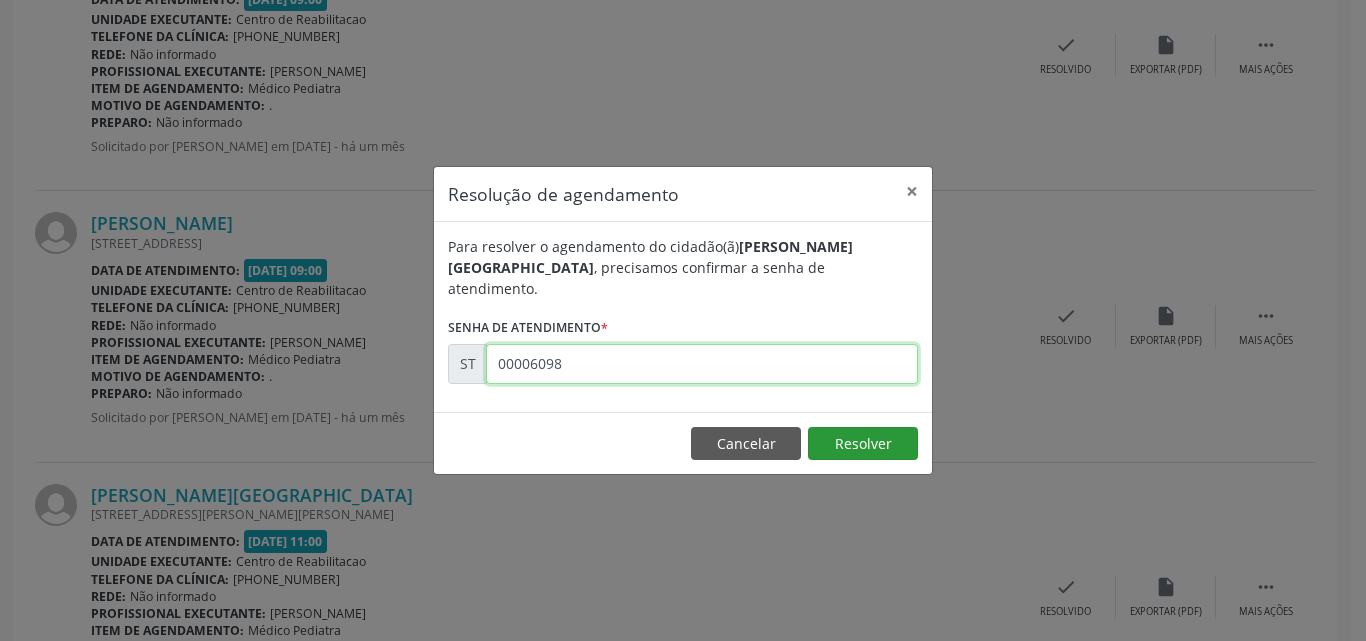 type on "00006098" 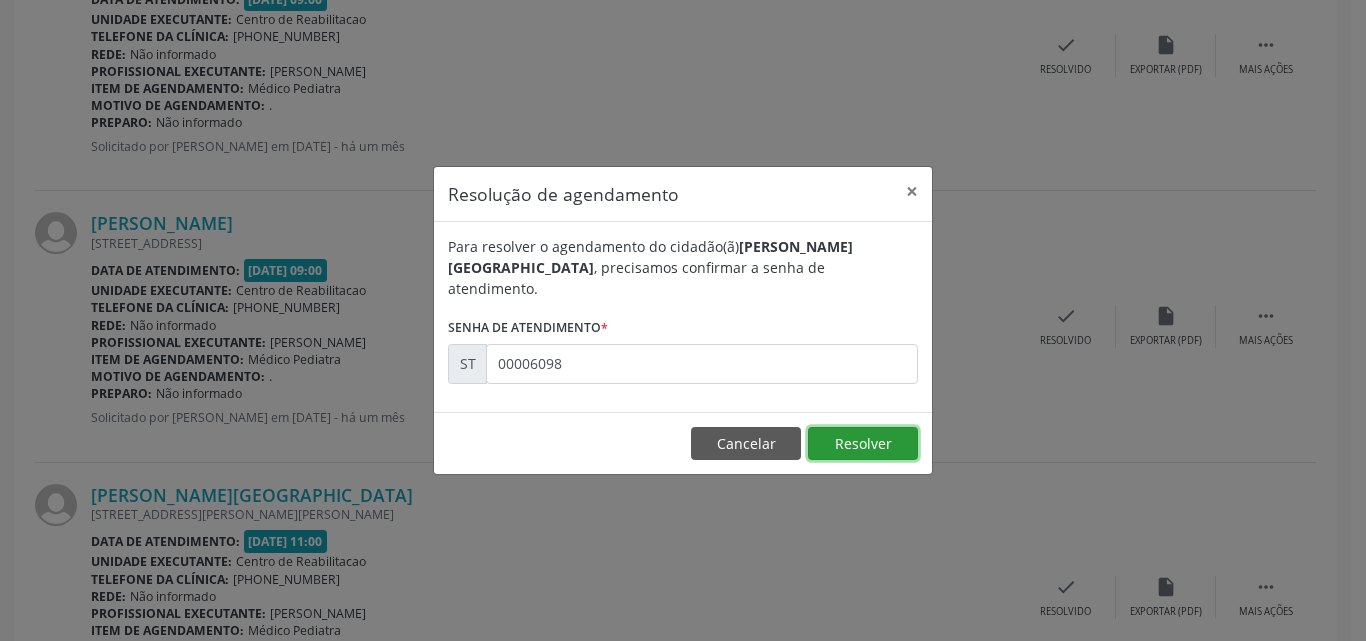 click on "Resolver" at bounding box center (863, 444) 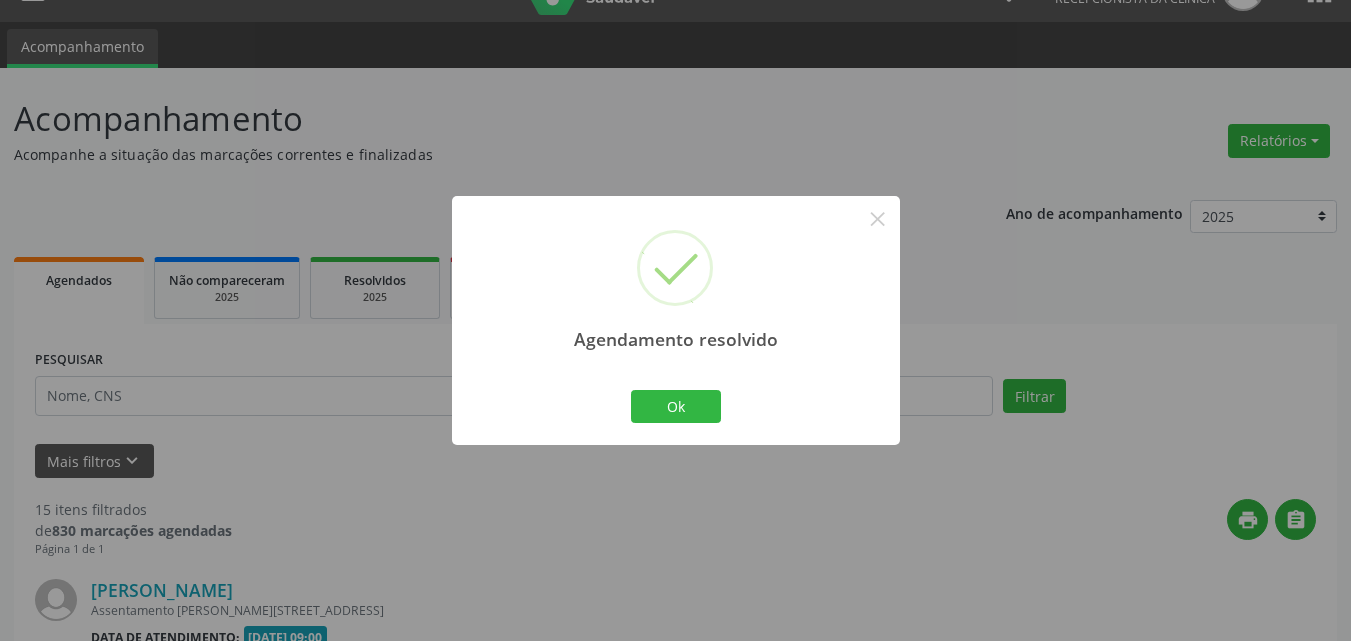 scroll, scrollTop: 1222, scrollLeft: 0, axis: vertical 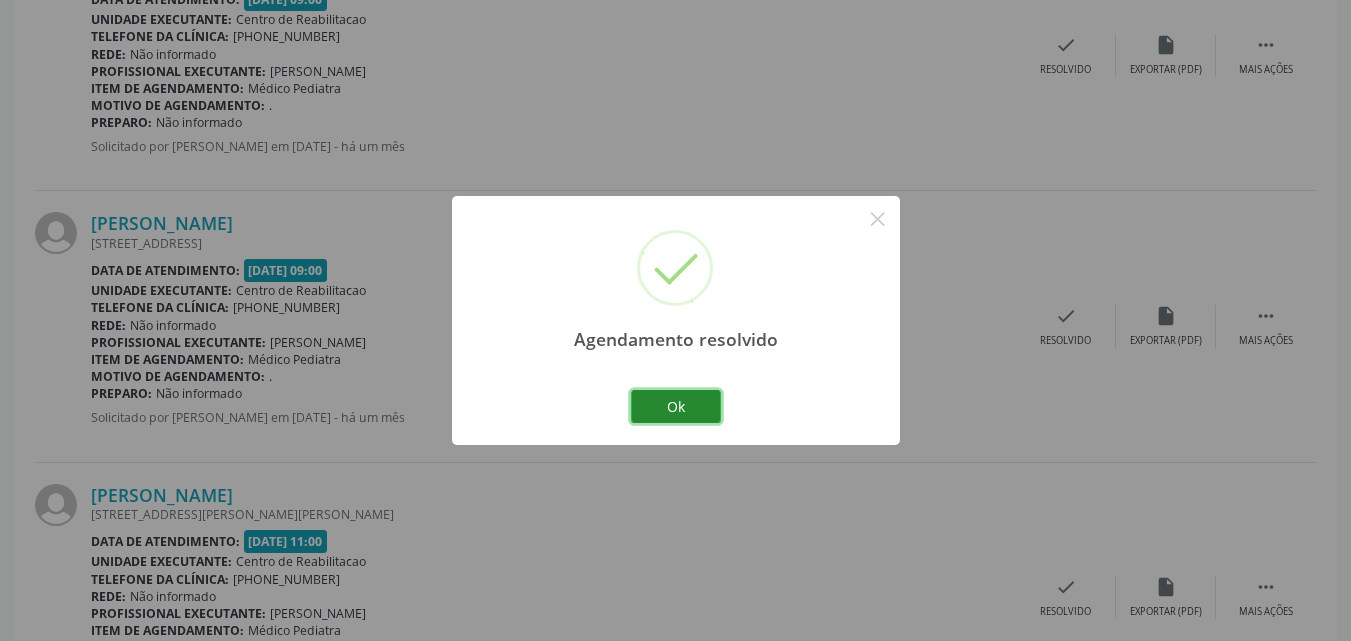 click on "Ok" at bounding box center (676, 407) 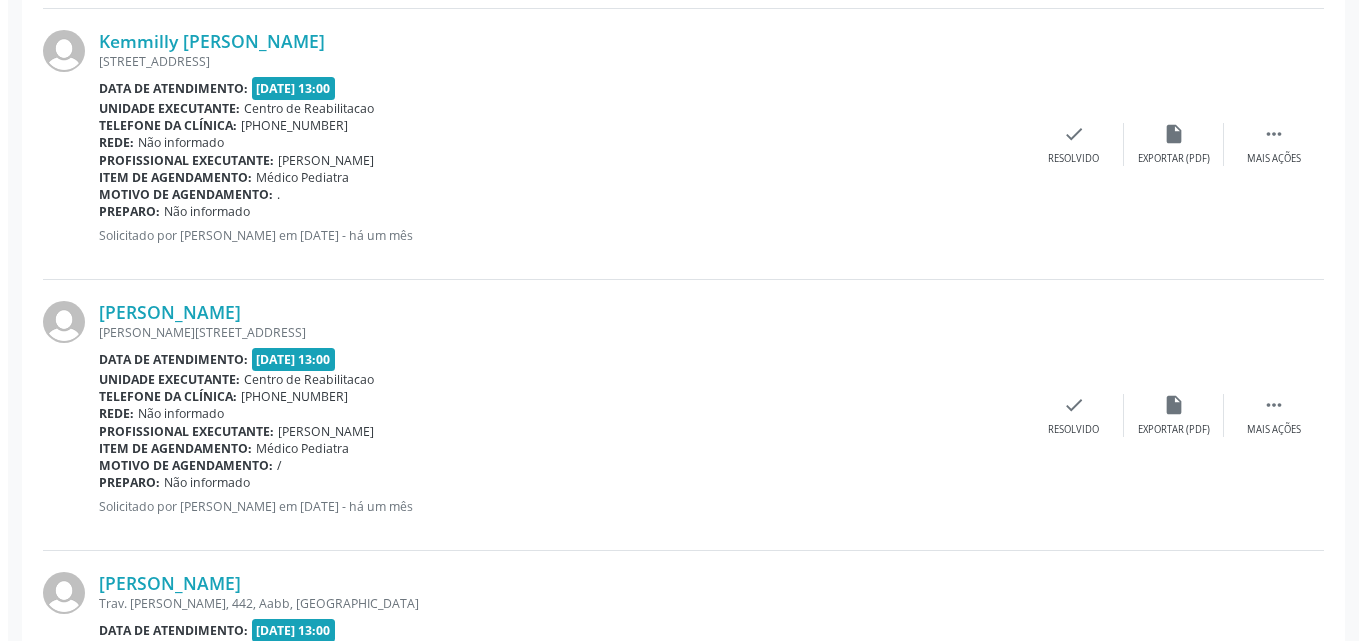 scroll, scrollTop: 3560, scrollLeft: 0, axis: vertical 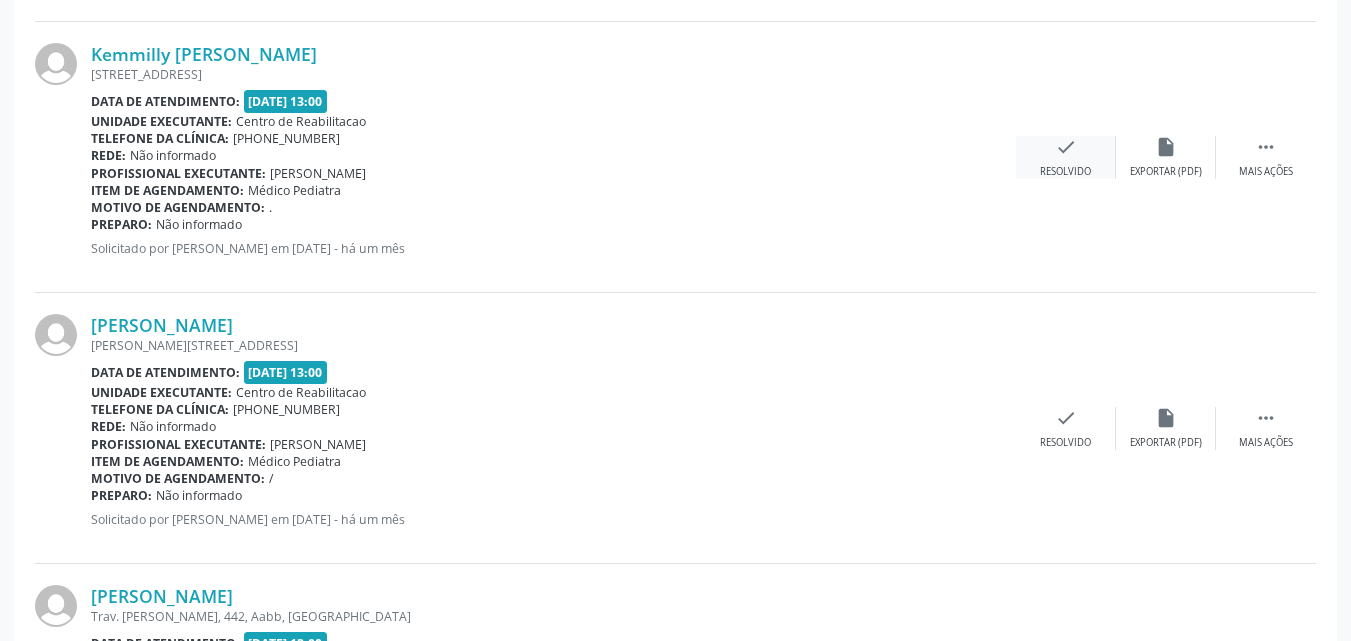 click on "check" at bounding box center [1066, 147] 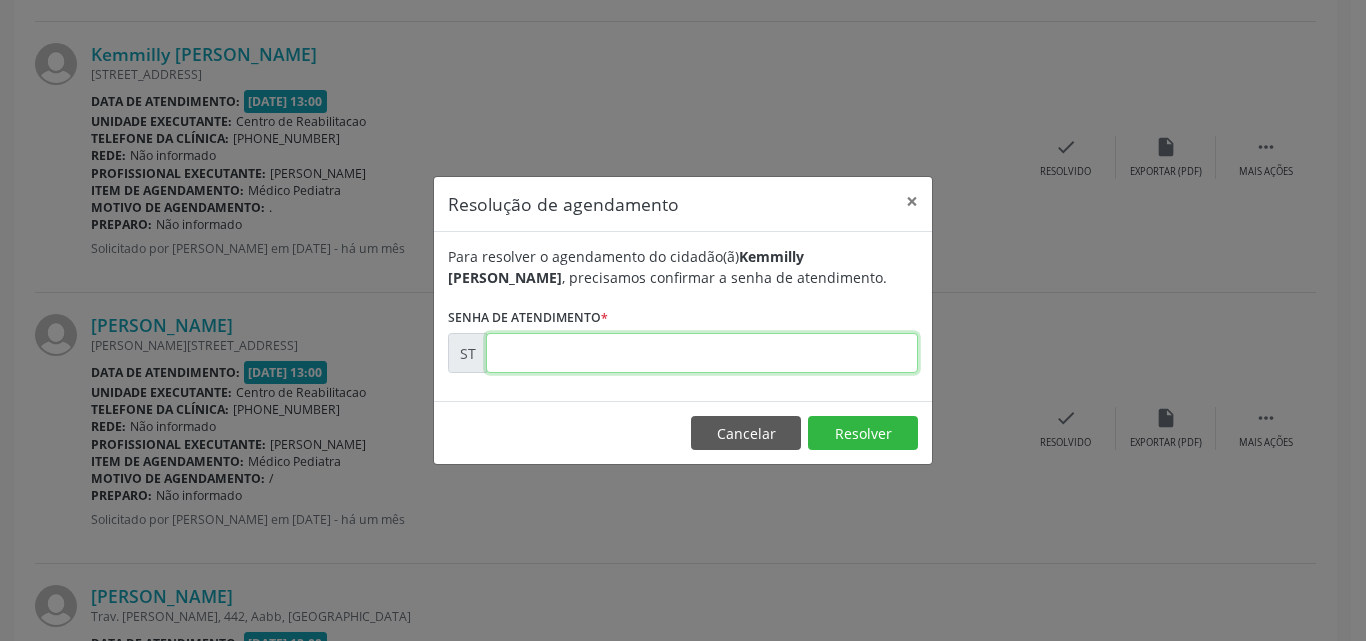 click at bounding box center [702, 353] 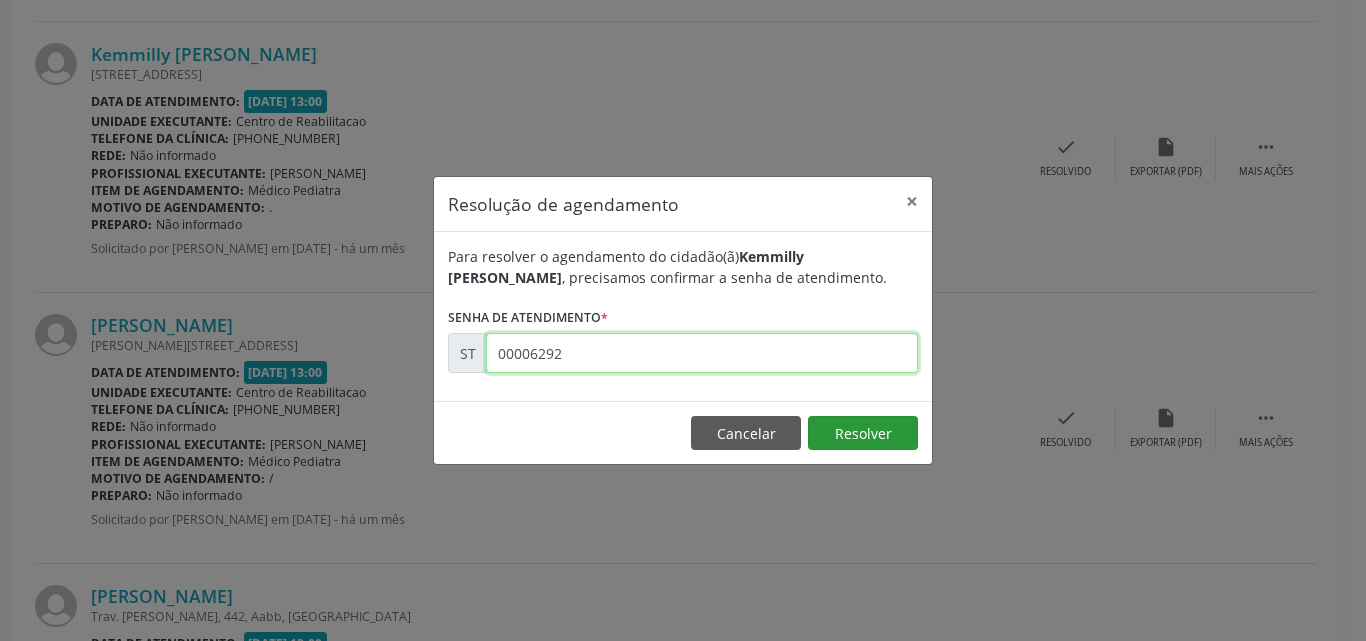 type on "00006292" 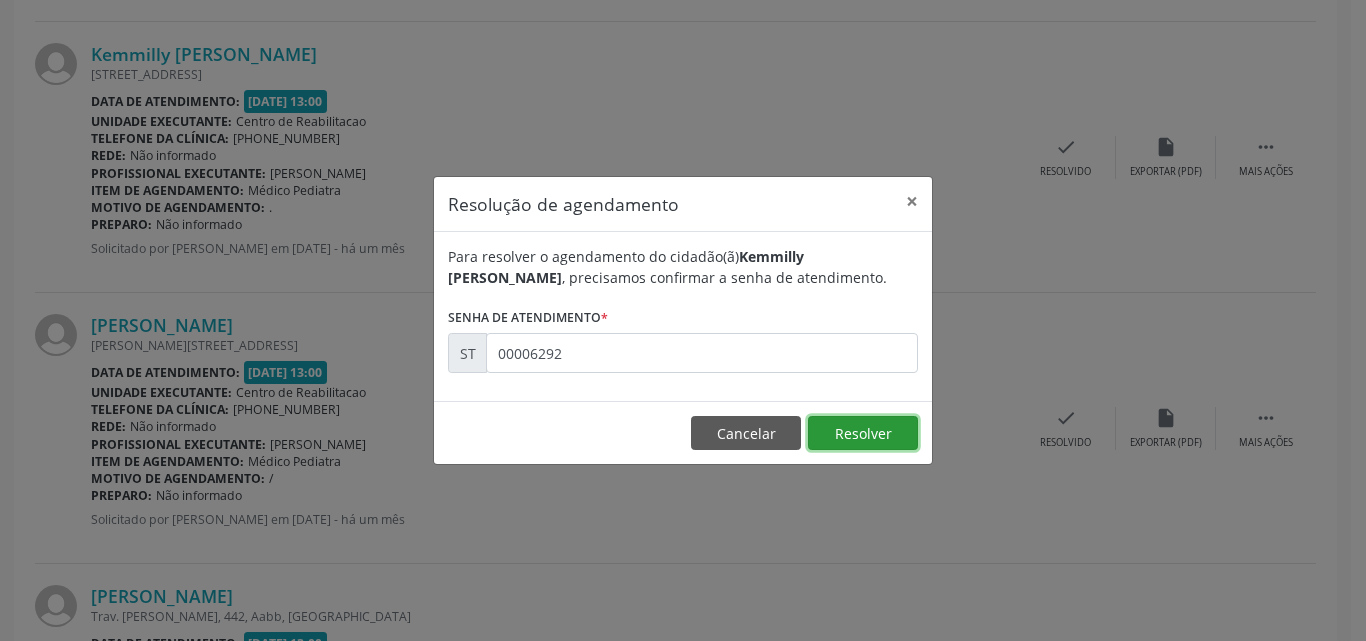 click on "Resolver" at bounding box center [863, 433] 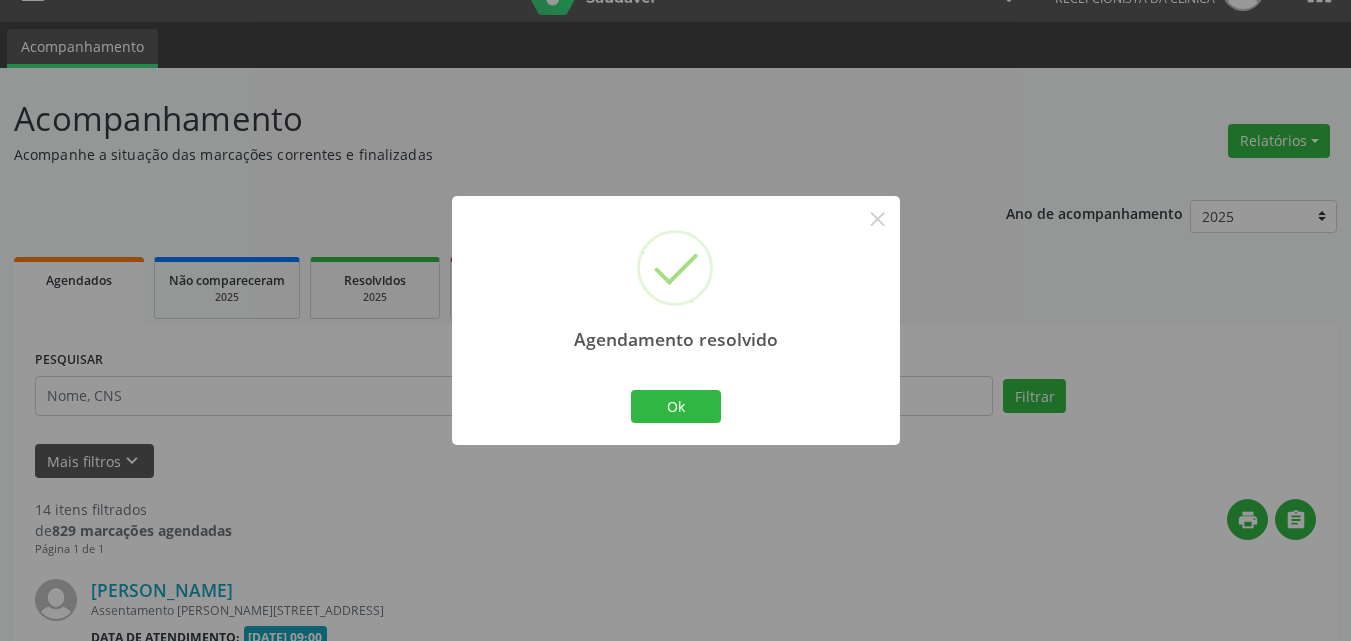 scroll, scrollTop: 3560, scrollLeft: 0, axis: vertical 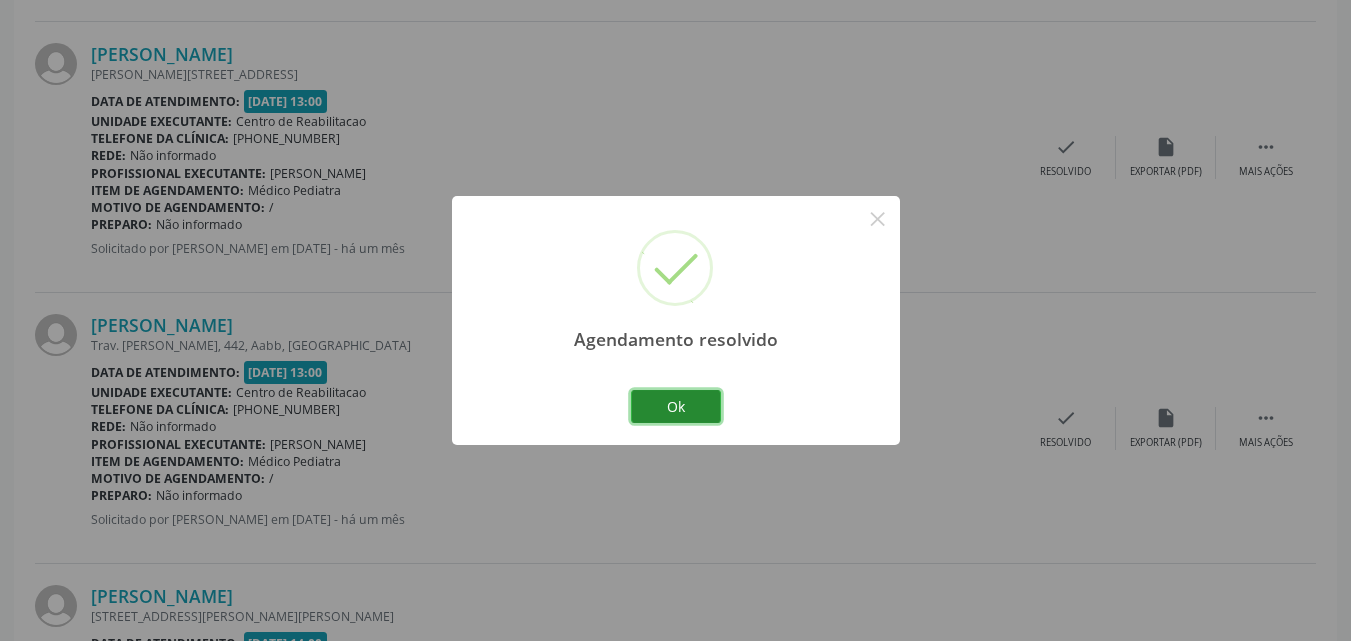 click on "Ok" at bounding box center (676, 407) 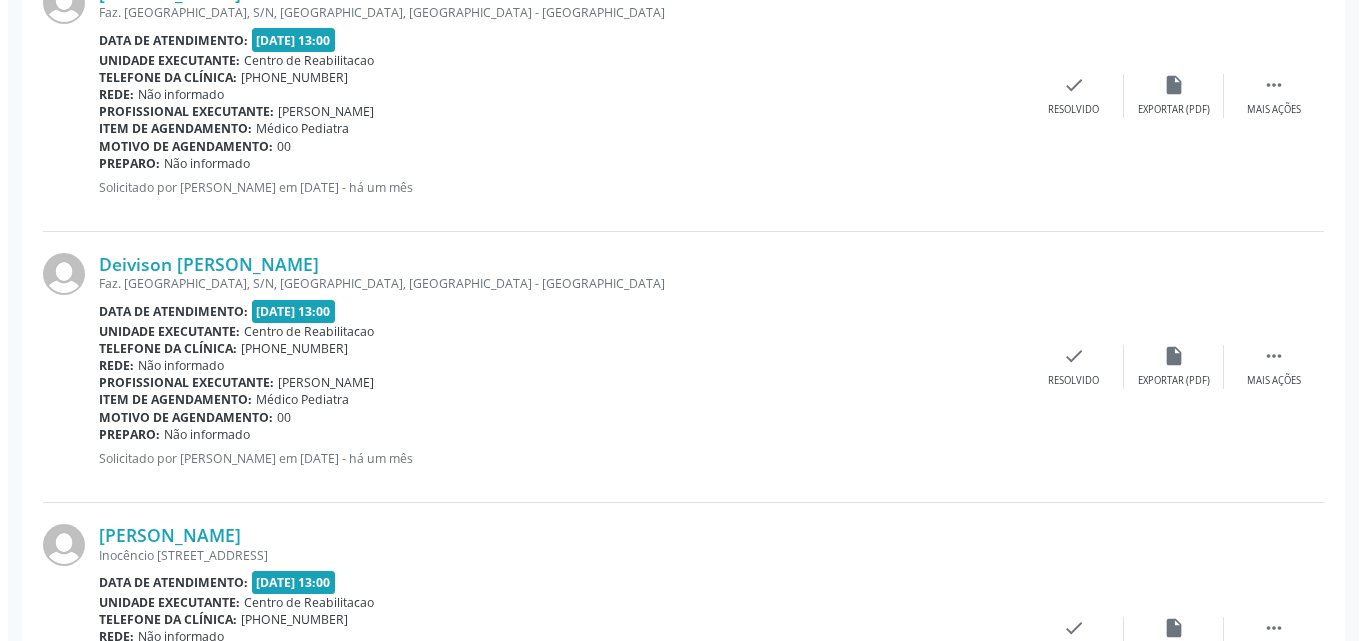 scroll, scrollTop: 2760, scrollLeft: 0, axis: vertical 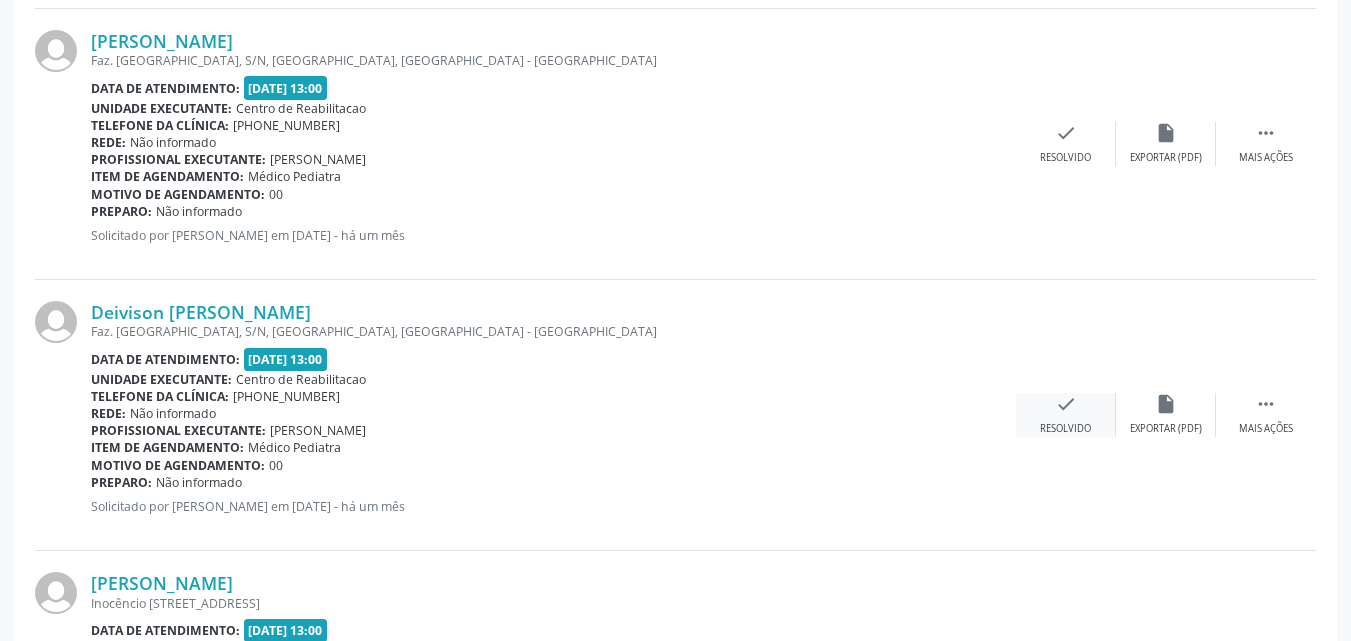 click on "check" at bounding box center [1066, 404] 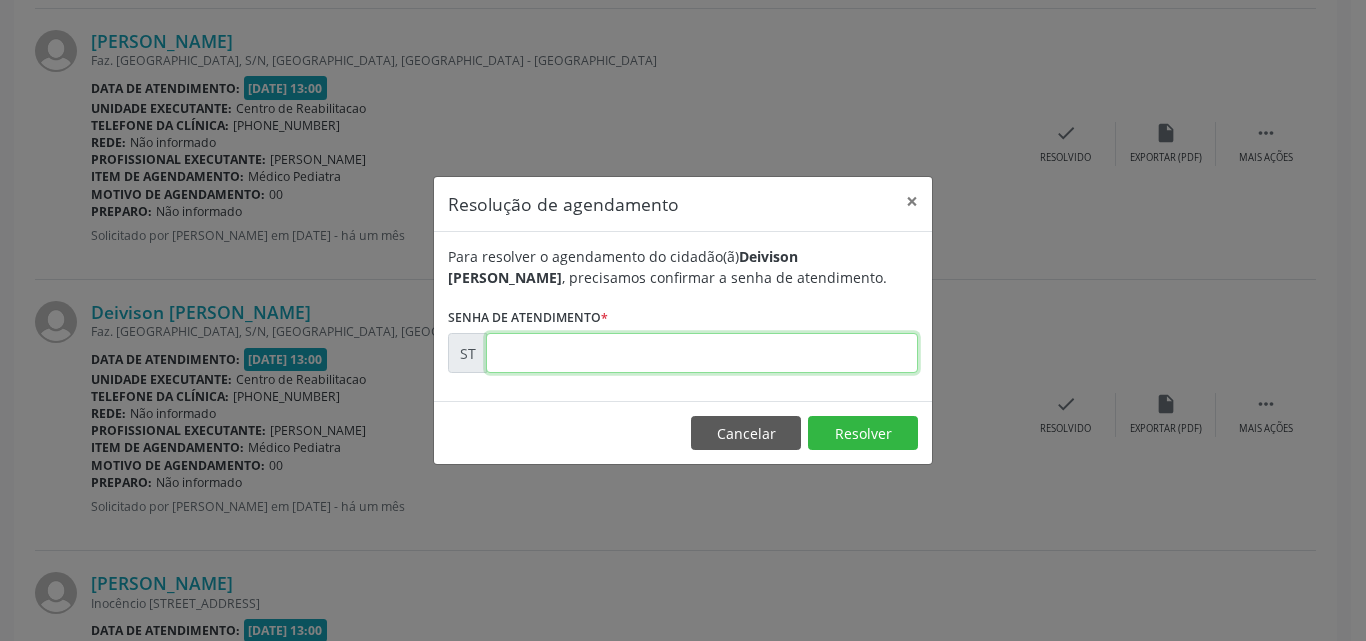 click at bounding box center (702, 353) 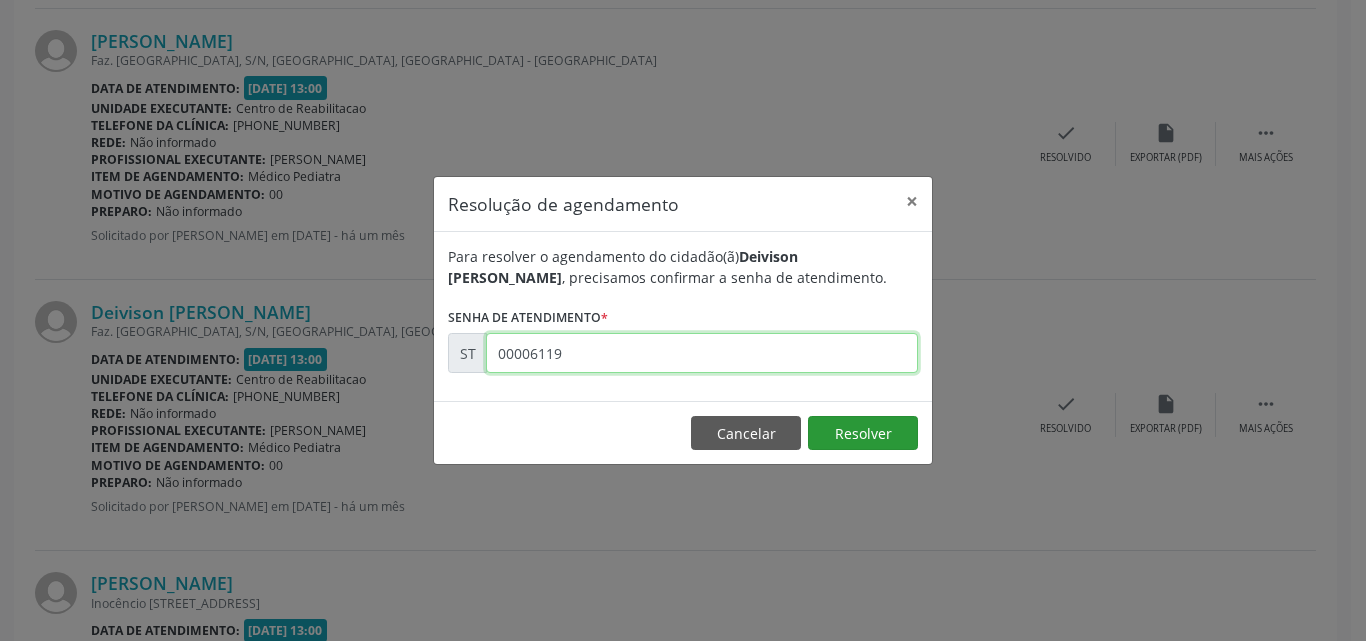 type on "00006119" 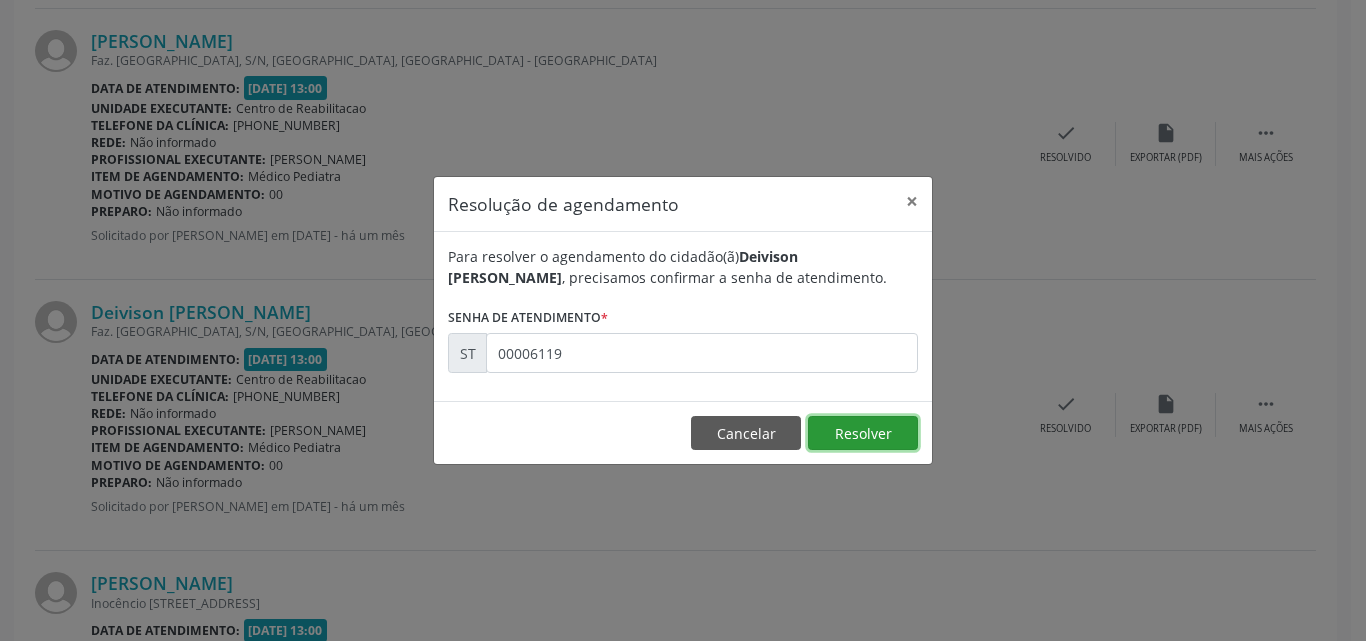 click on "Resolver" at bounding box center [863, 433] 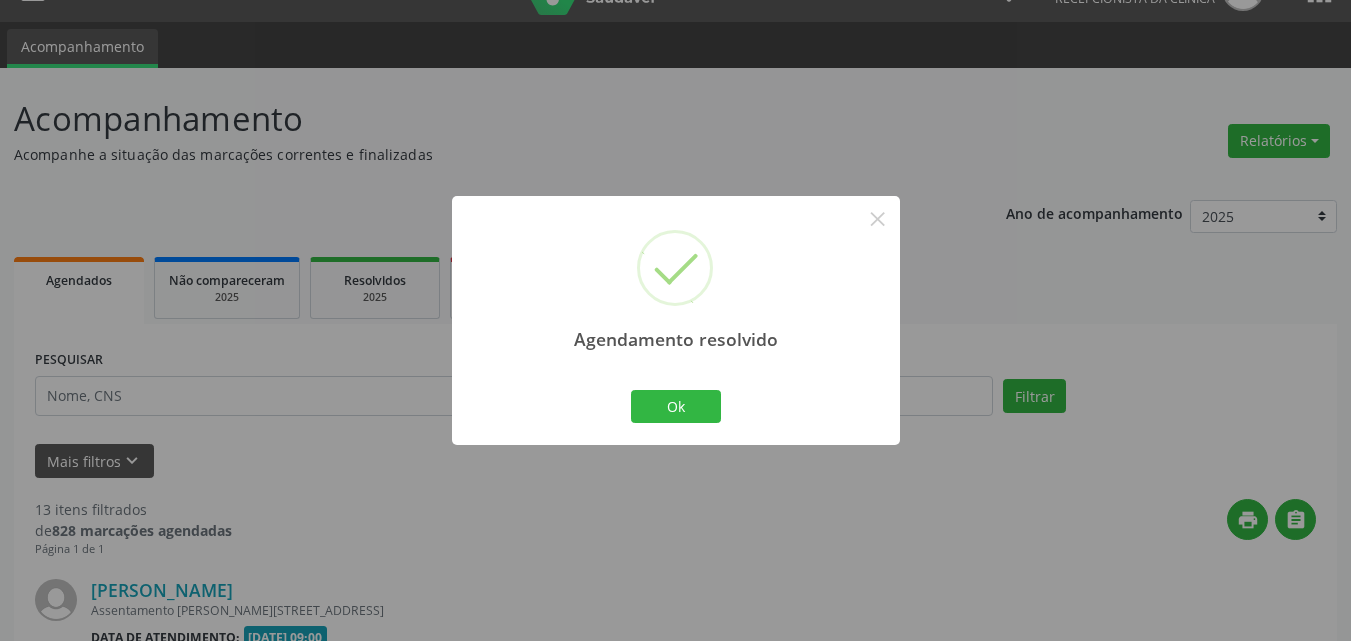 scroll, scrollTop: 2760, scrollLeft: 0, axis: vertical 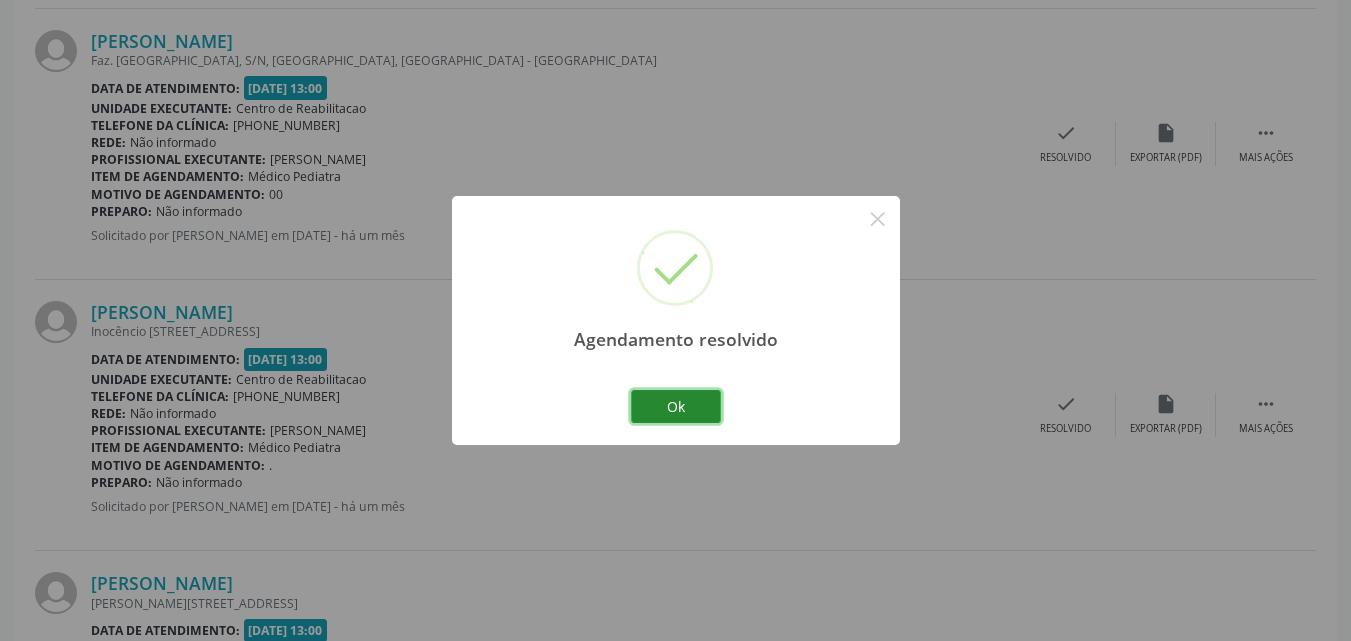 click on "Ok" at bounding box center (676, 407) 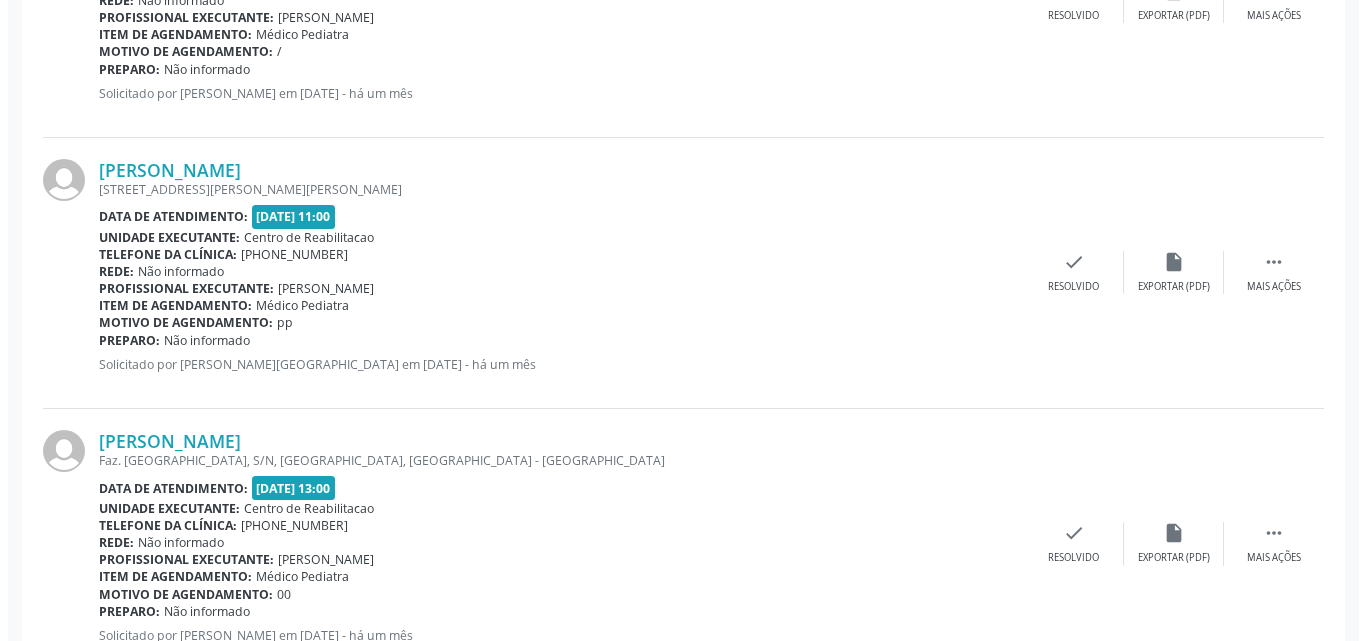 scroll, scrollTop: 2260, scrollLeft: 0, axis: vertical 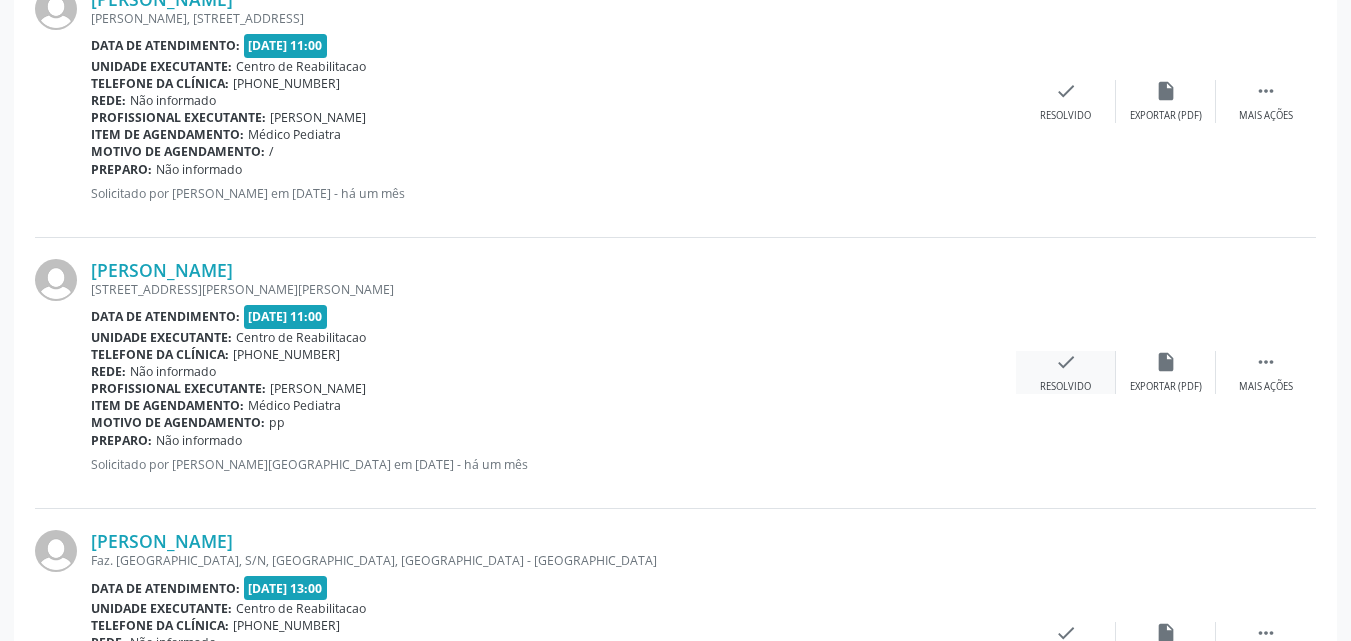 click on "check" at bounding box center [1066, 362] 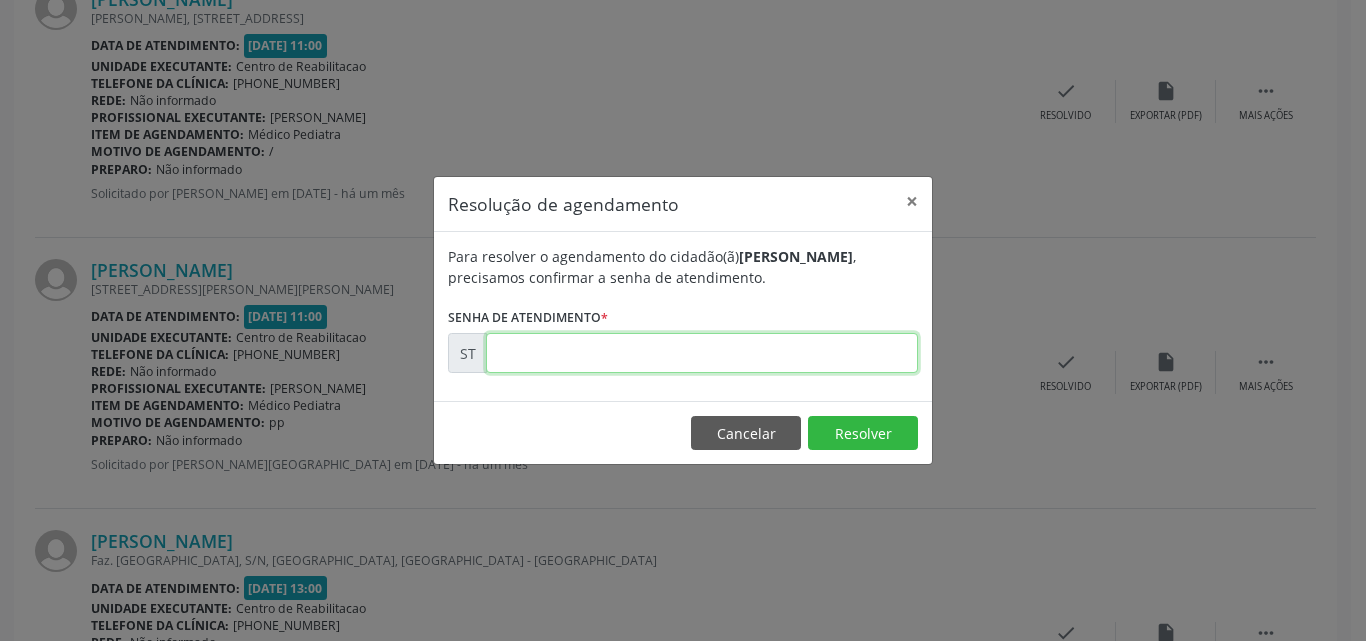 click at bounding box center (702, 353) 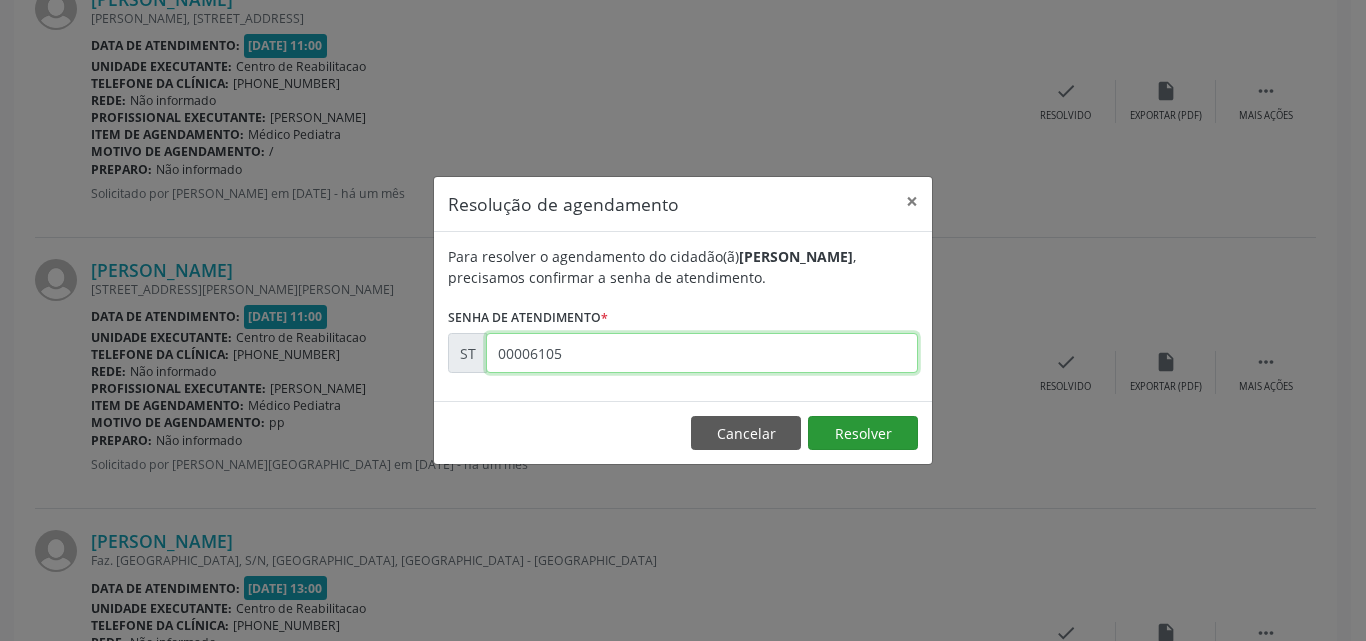 type on "00006105" 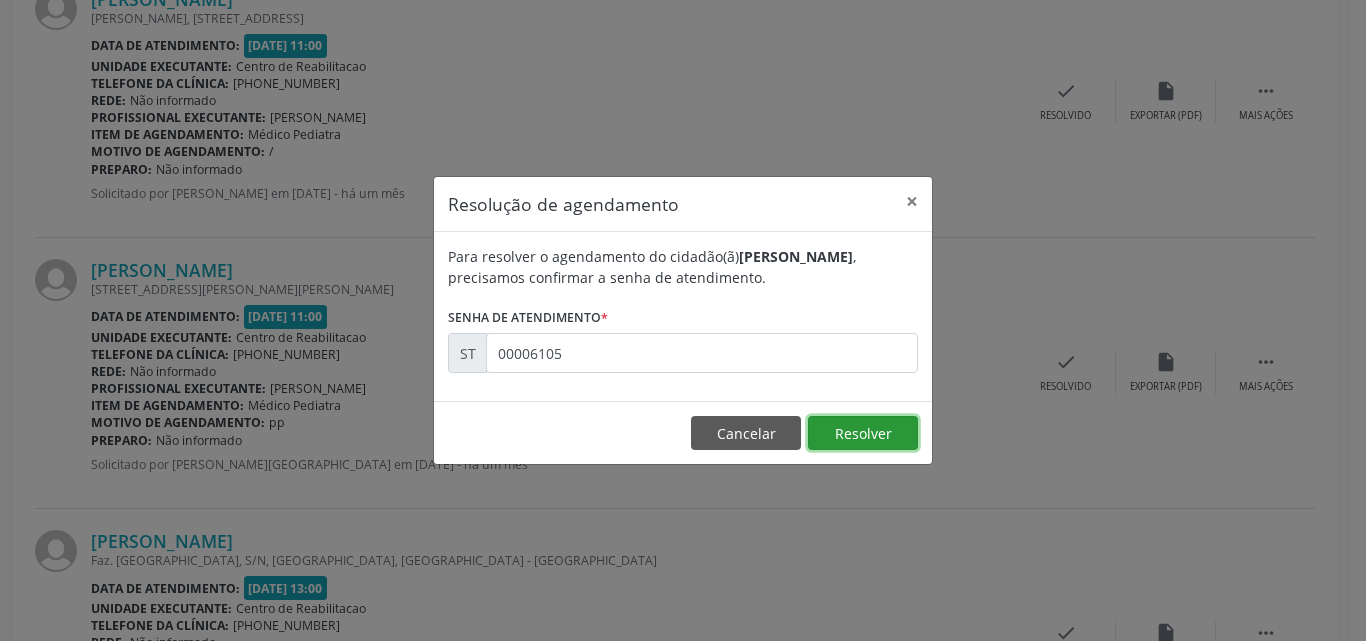 click on "Resolver" at bounding box center (863, 433) 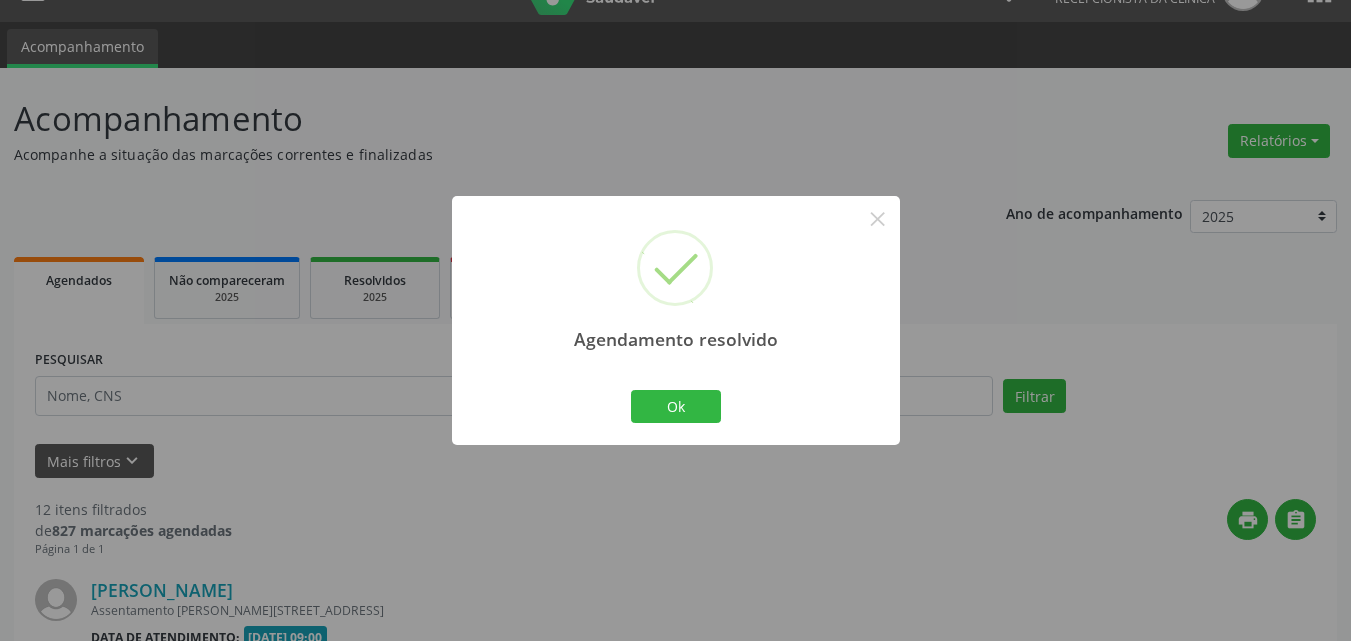 scroll, scrollTop: 2260, scrollLeft: 0, axis: vertical 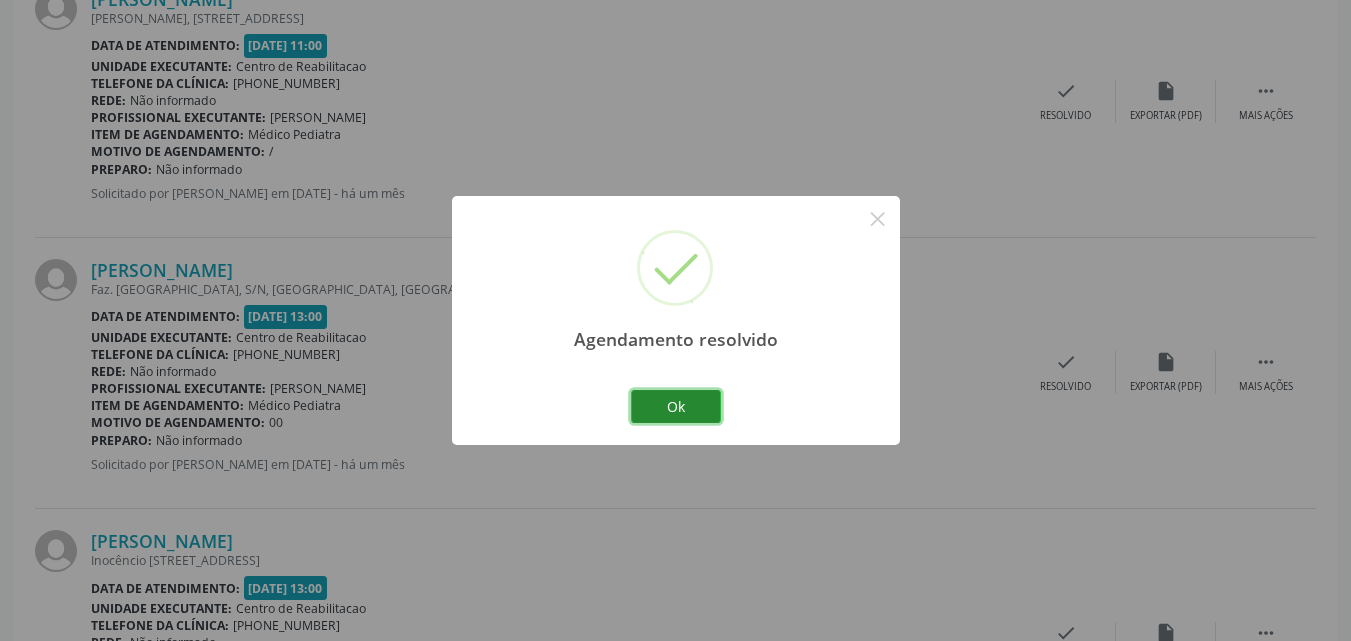 click on "Ok" at bounding box center (676, 407) 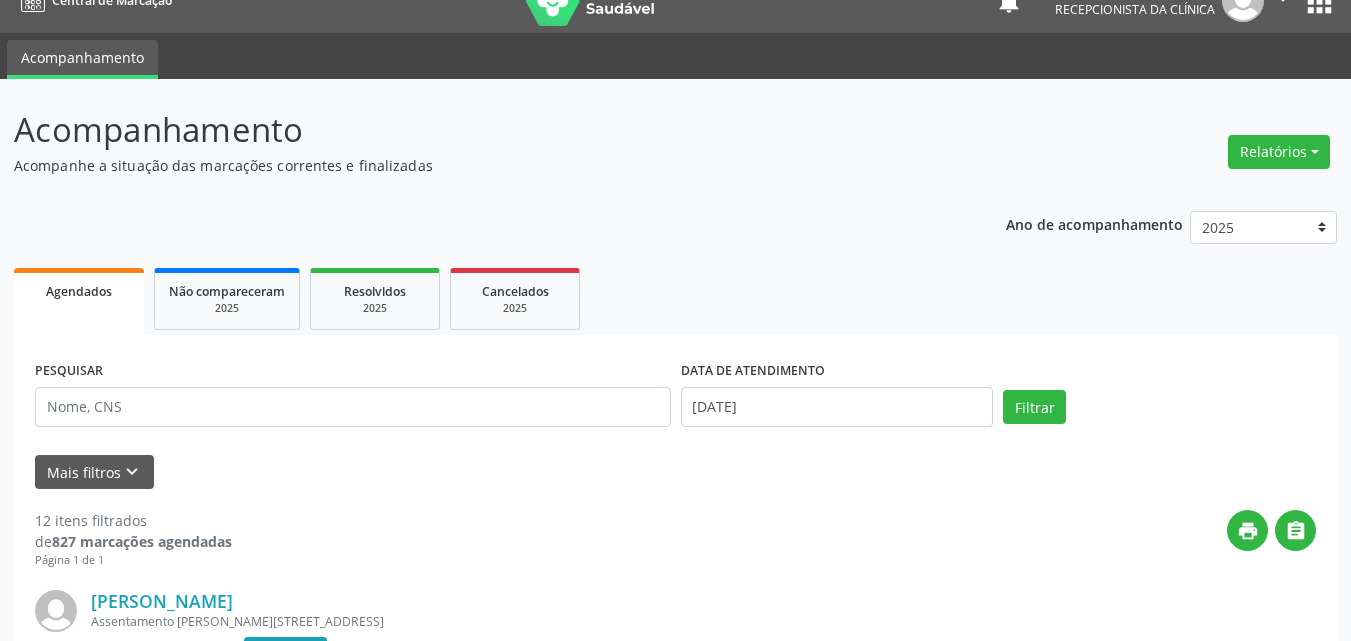 scroll, scrollTop: 0, scrollLeft: 0, axis: both 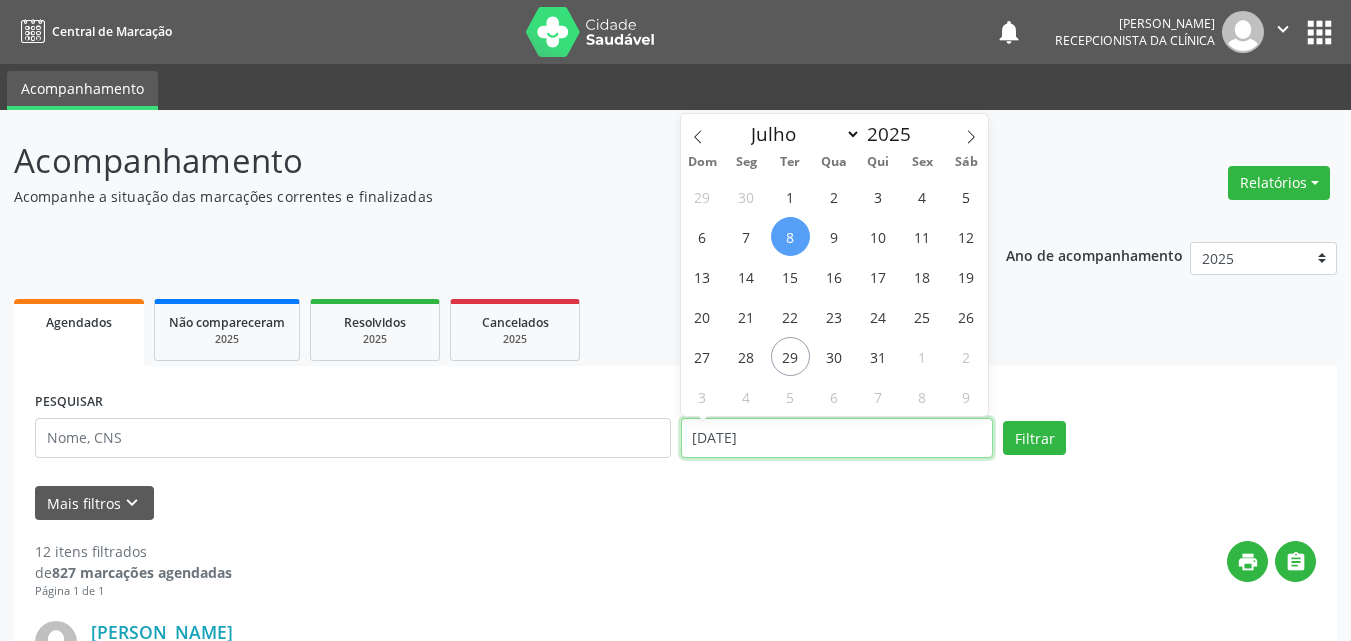 click on "[DATE]" at bounding box center (837, 438) 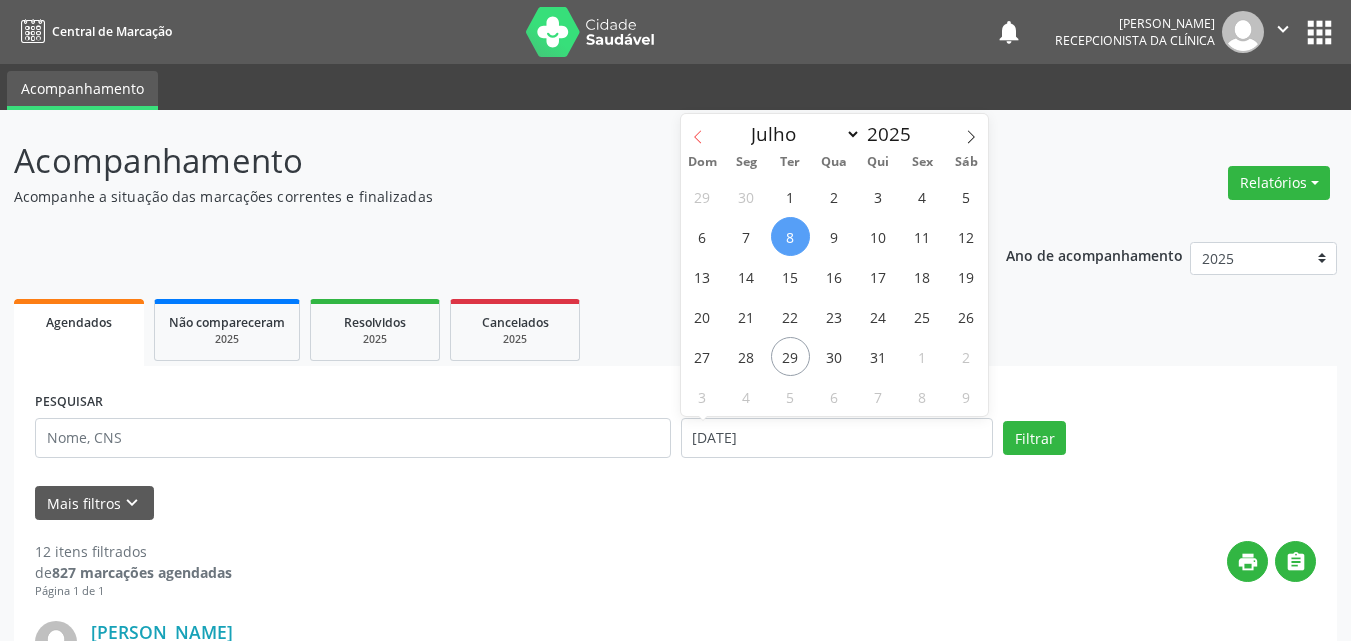 click 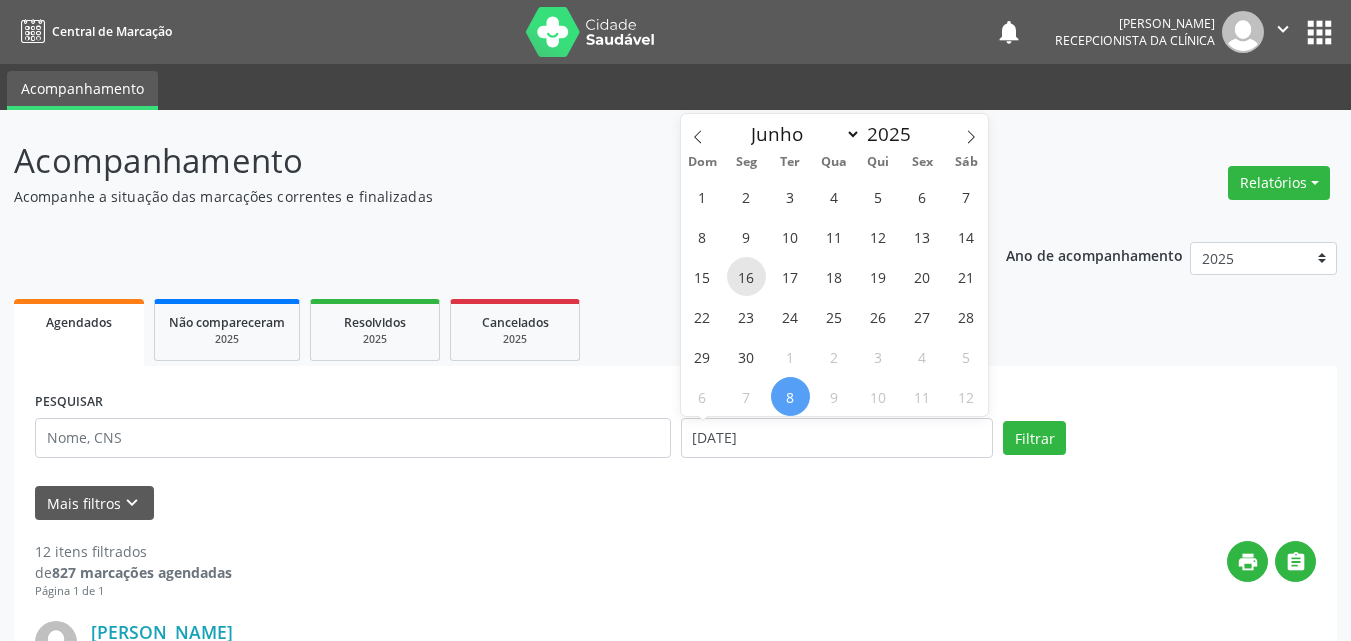 click on "16" at bounding box center [746, 276] 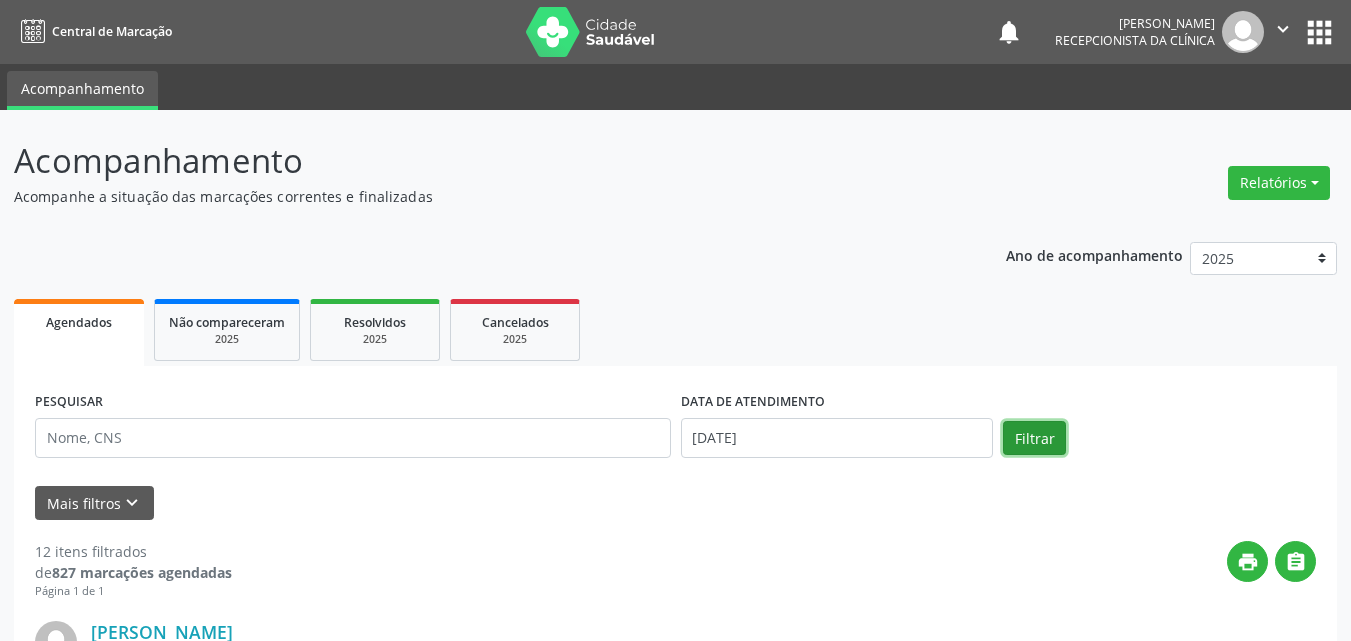 click on "Filtrar" at bounding box center (1034, 438) 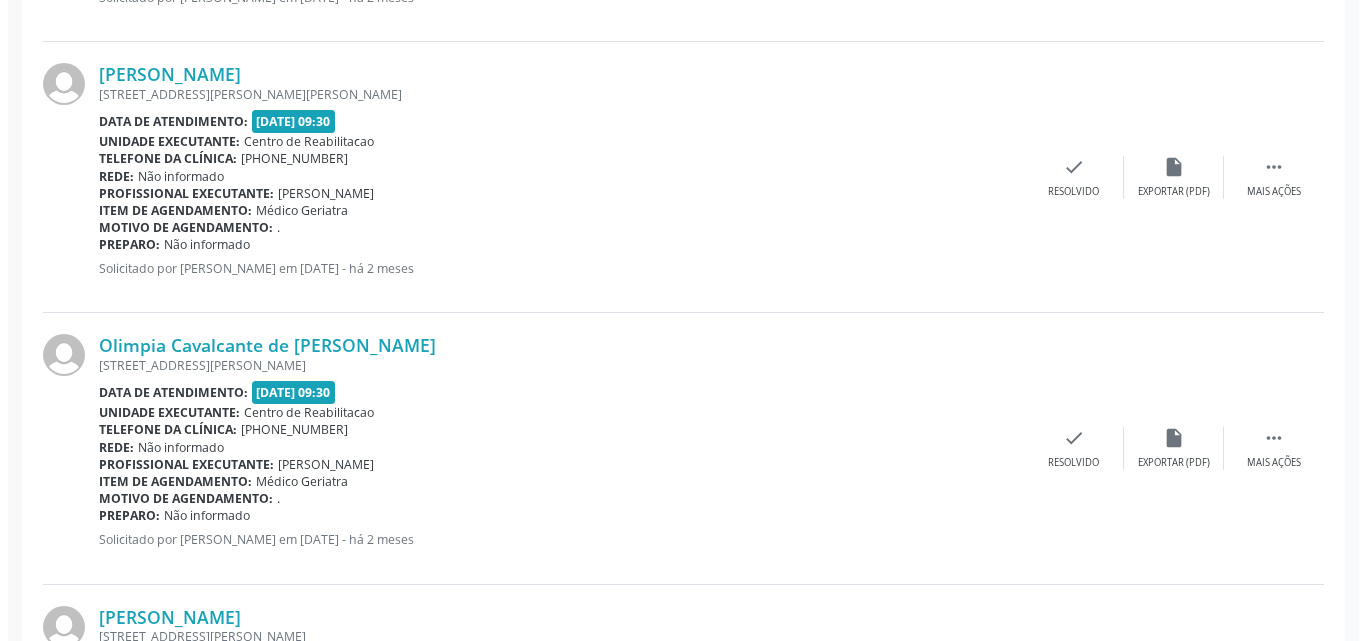 scroll, scrollTop: 1300, scrollLeft: 0, axis: vertical 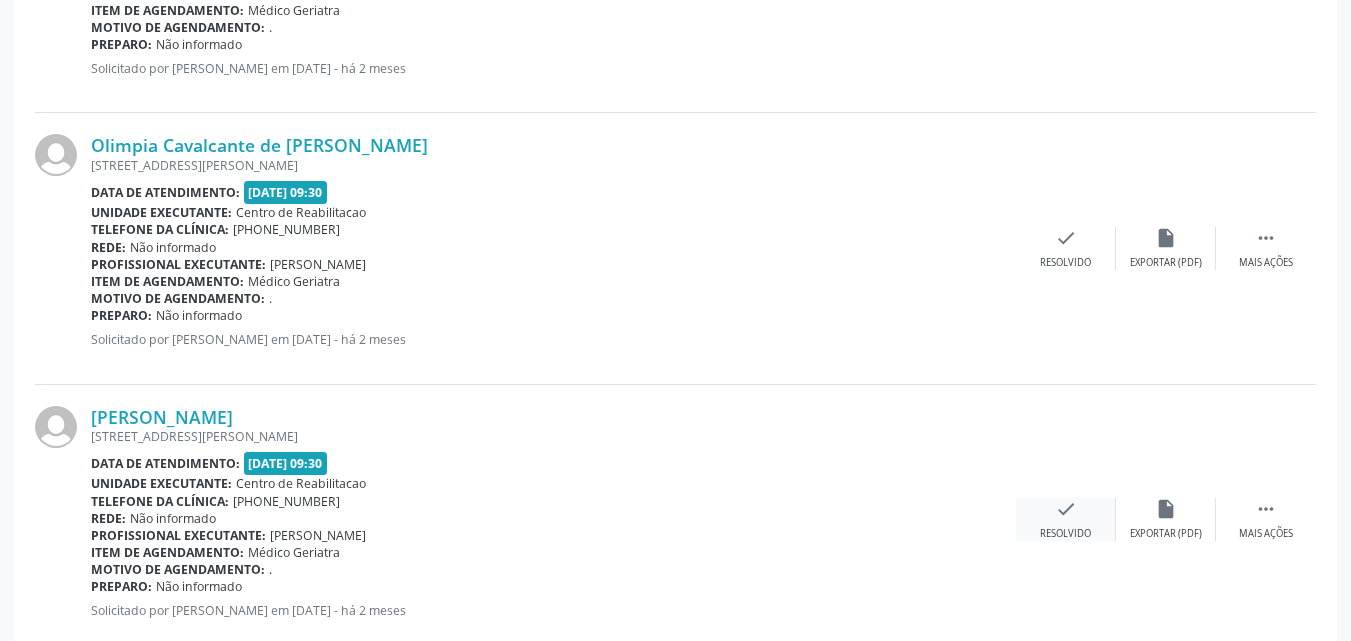 click on "check" at bounding box center [1066, 509] 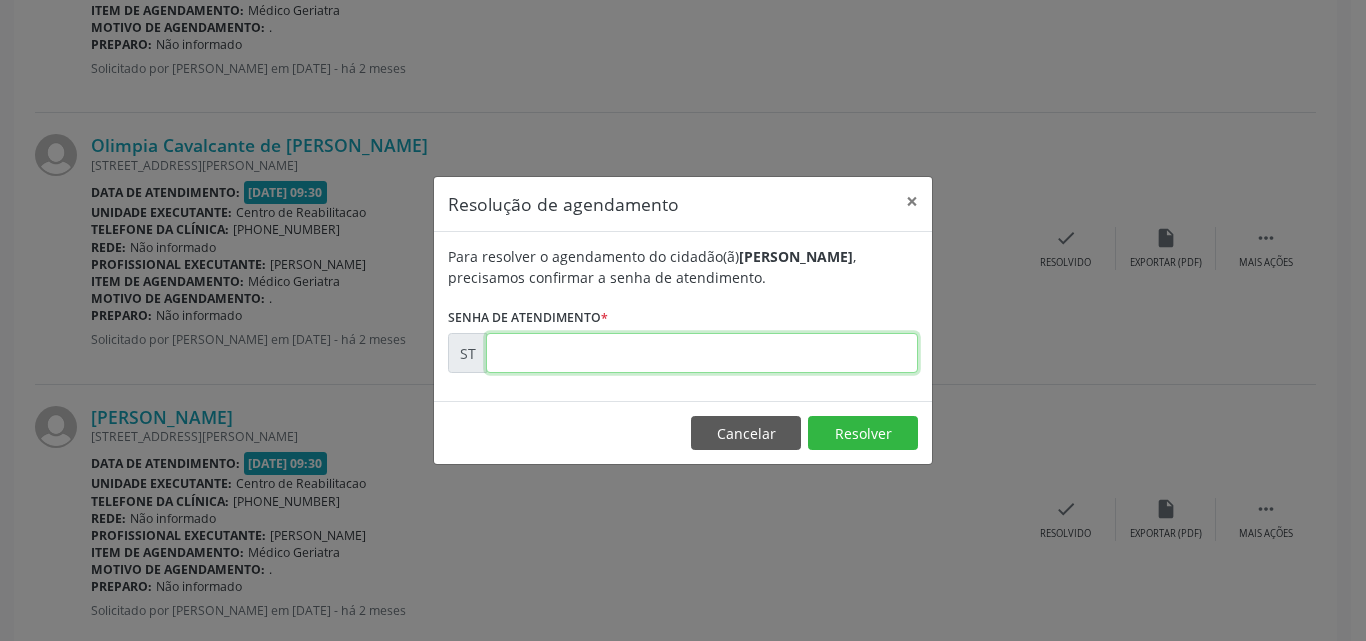 click at bounding box center [702, 353] 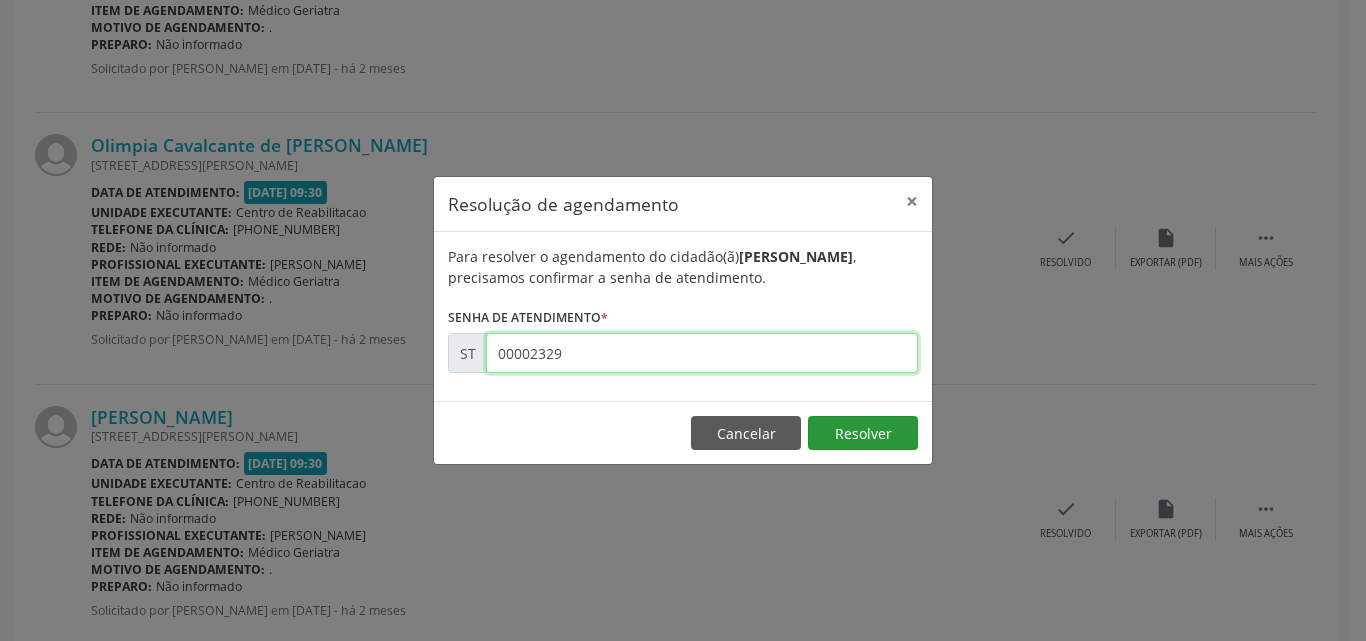 type on "00002329" 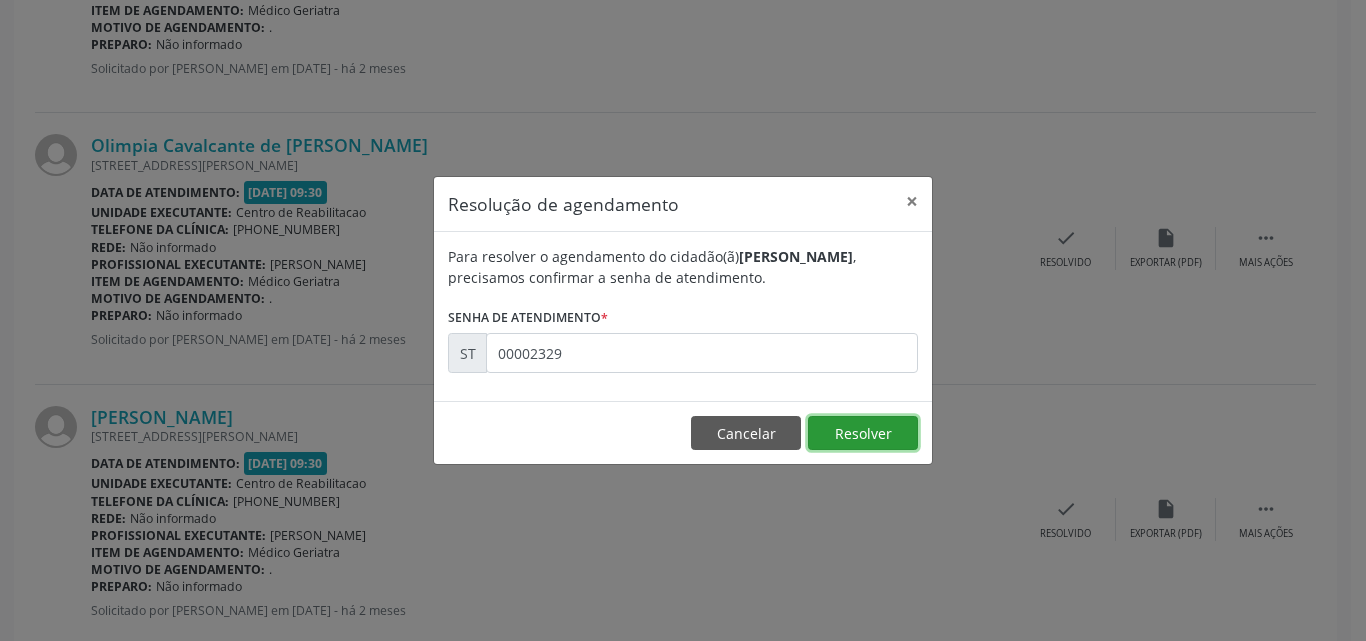 click on "Resolver" at bounding box center [863, 433] 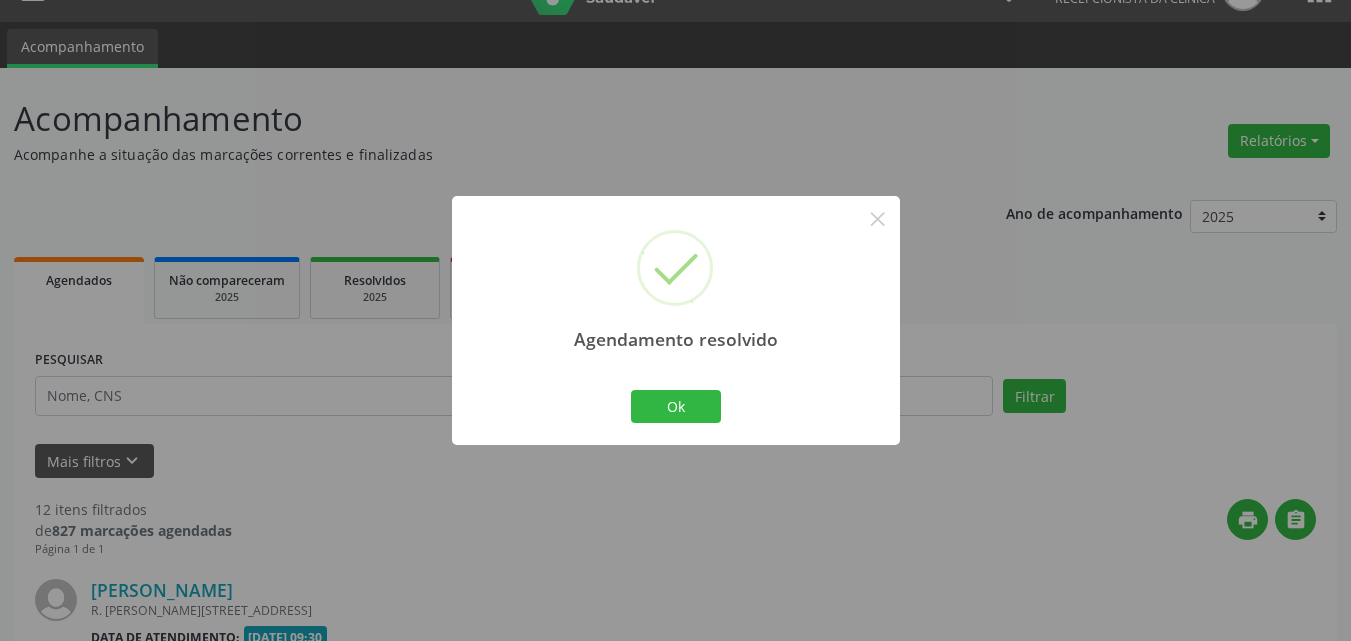 scroll, scrollTop: 1300, scrollLeft: 0, axis: vertical 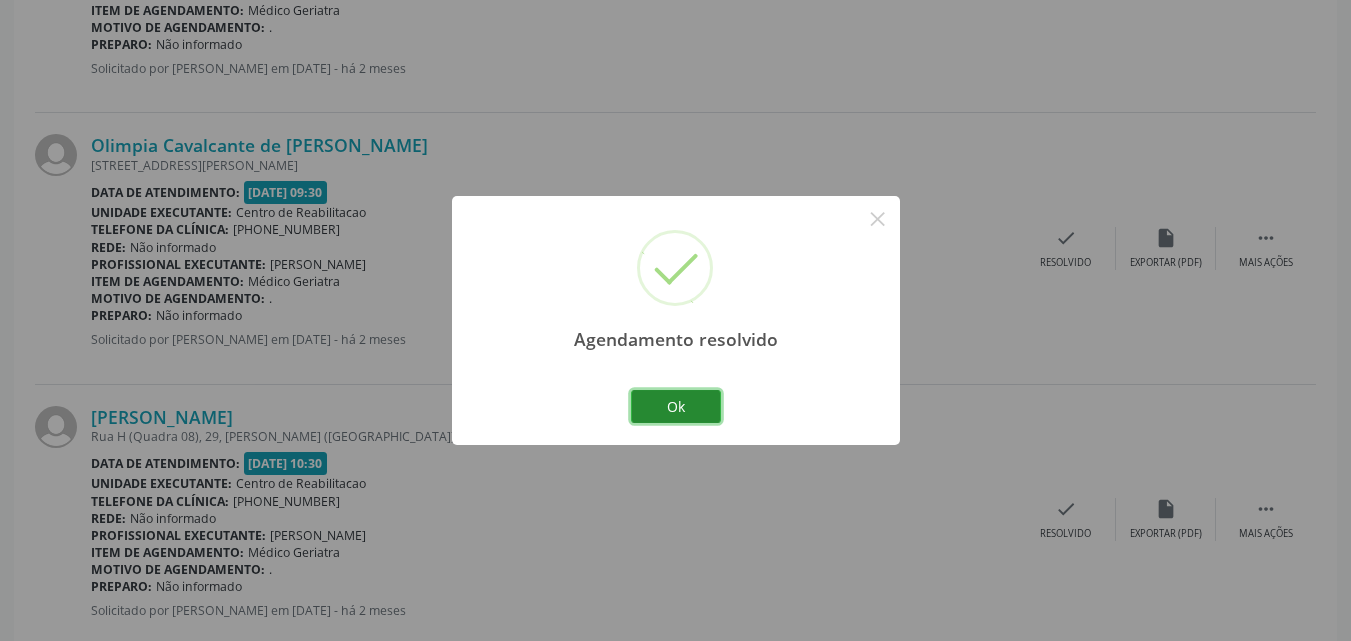 click on "Ok" at bounding box center [676, 407] 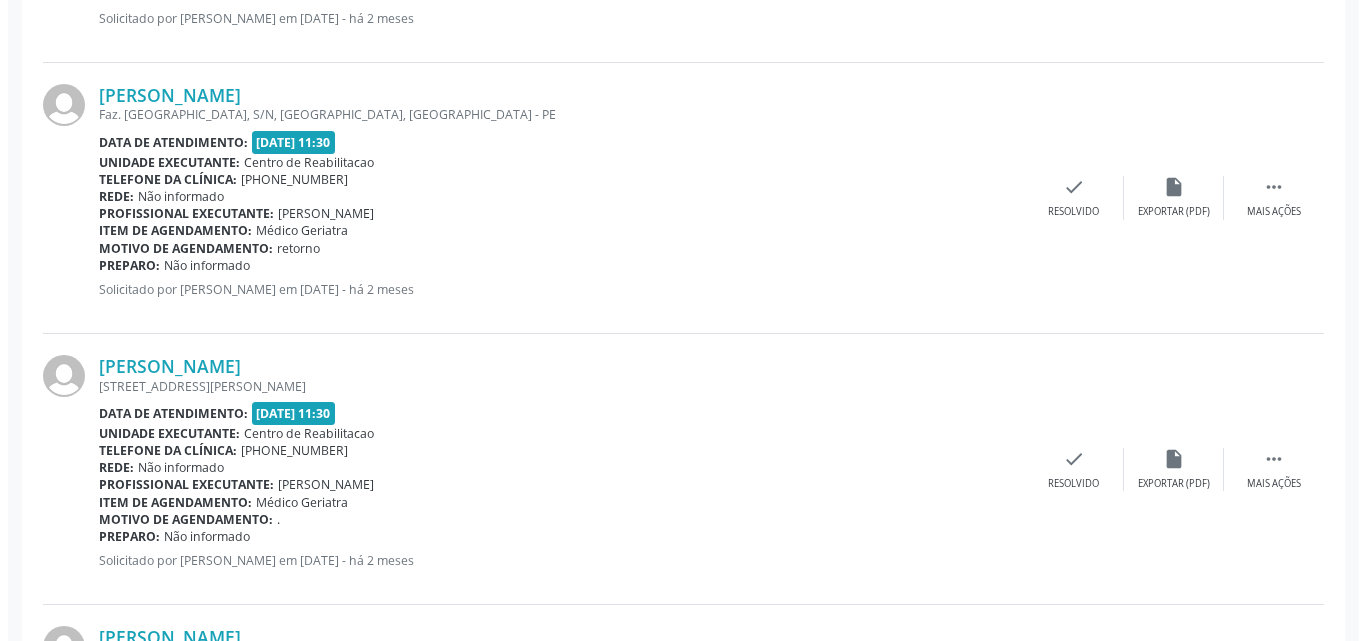 scroll, scrollTop: 3246, scrollLeft: 0, axis: vertical 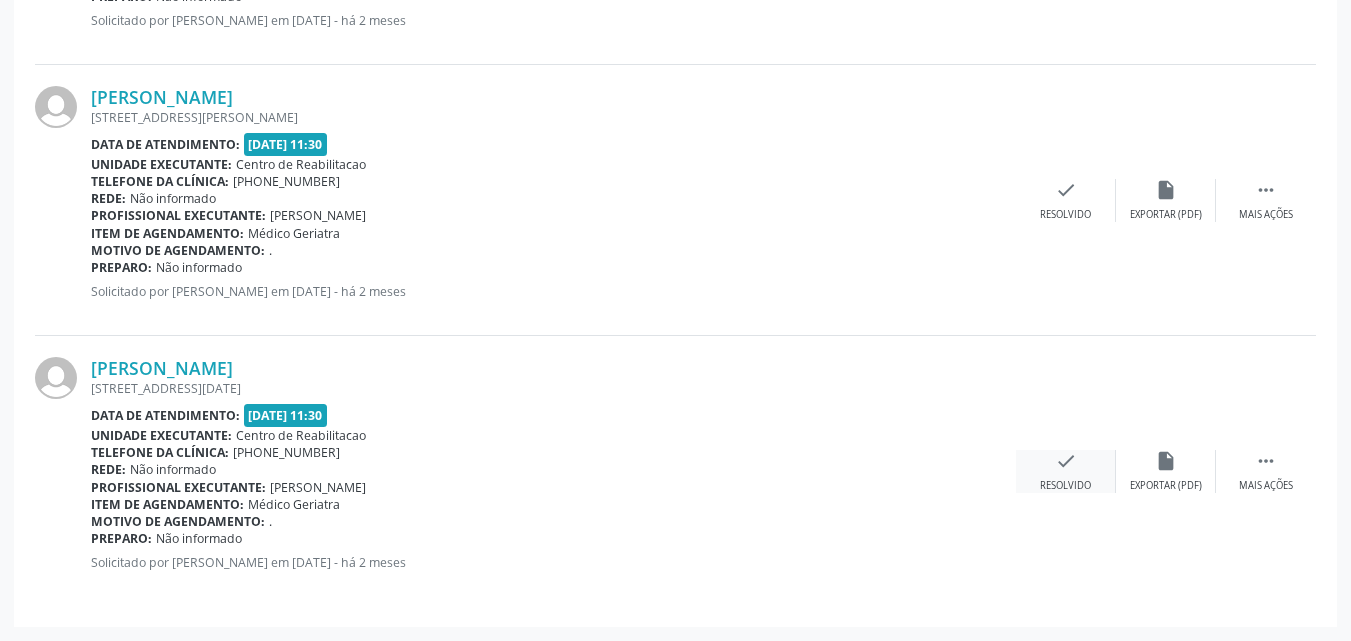 click on "check" at bounding box center (1066, 461) 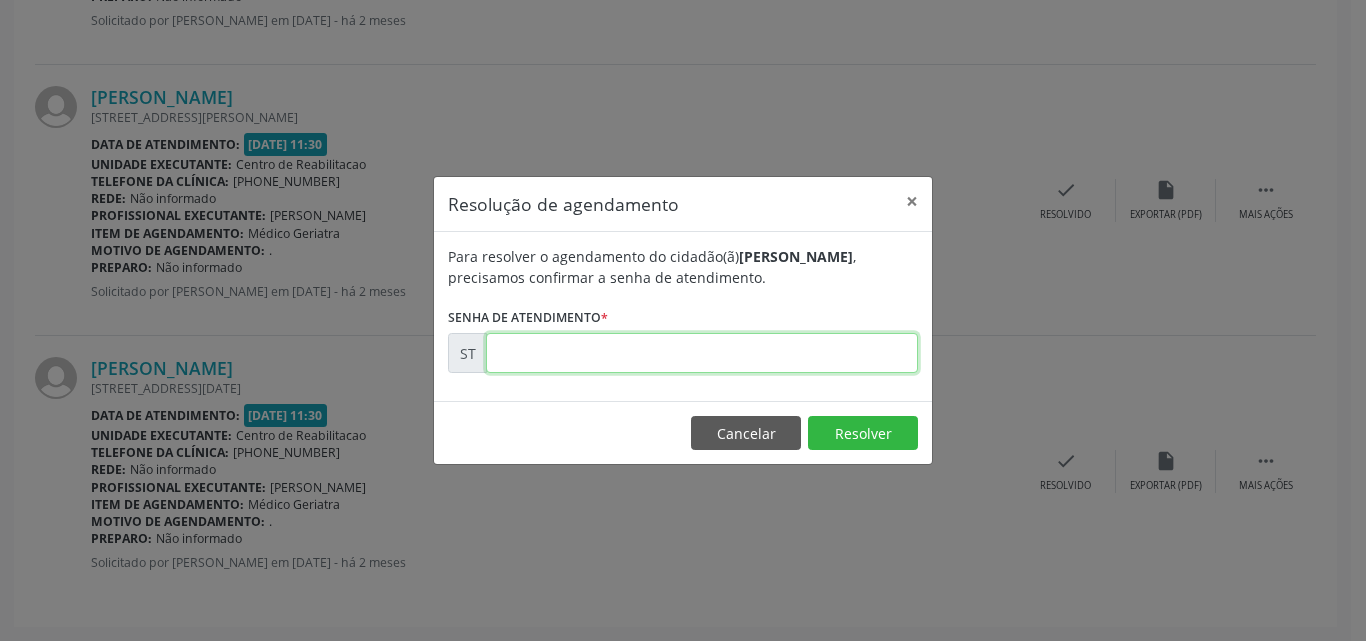 click at bounding box center (702, 353) 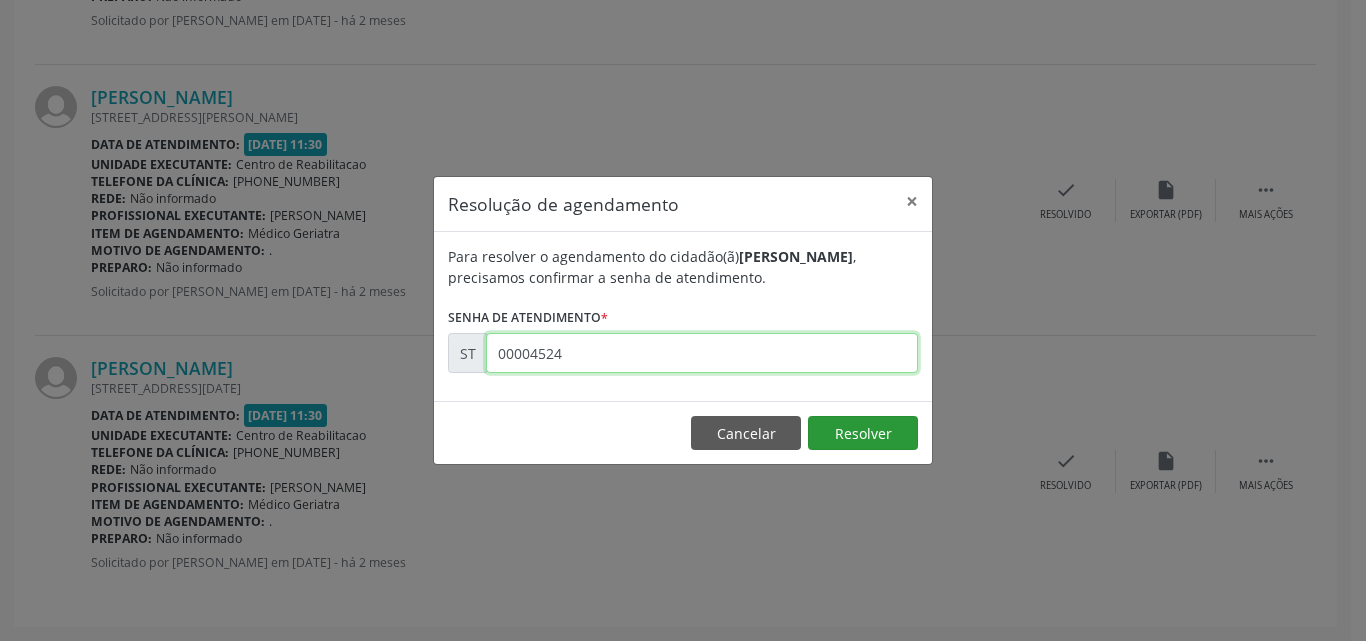 type on "00004524" 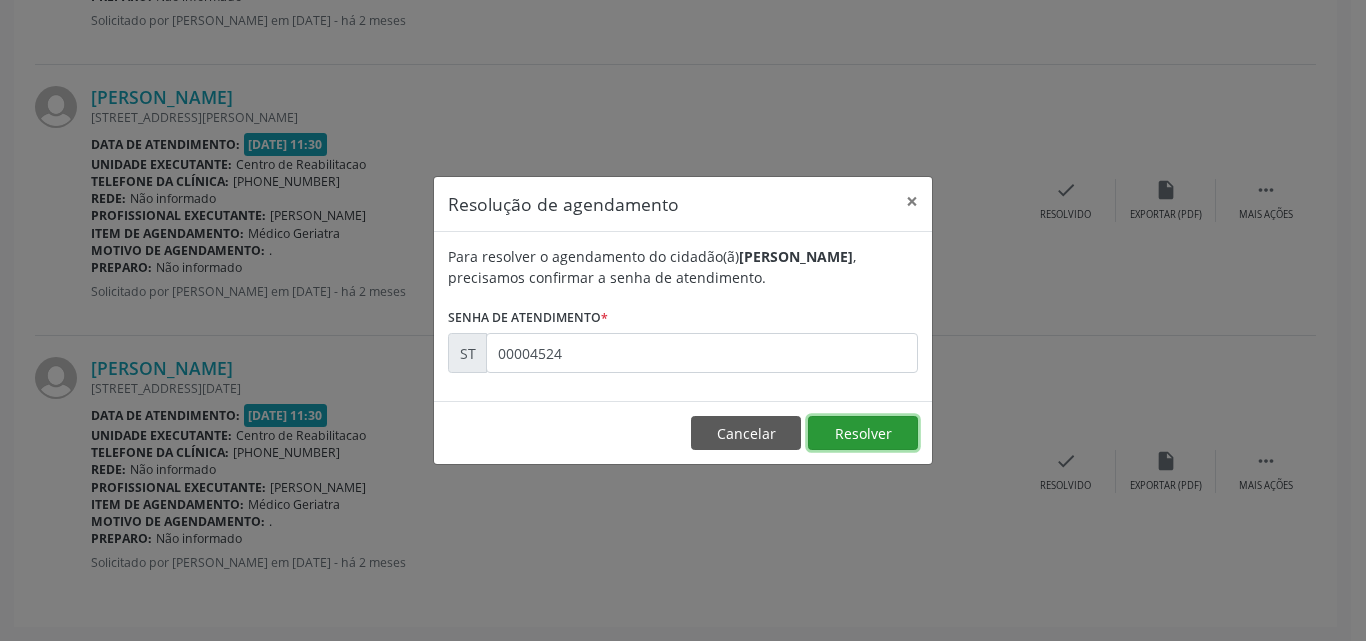 click on "Resolver" at bounding box center [863, 433] 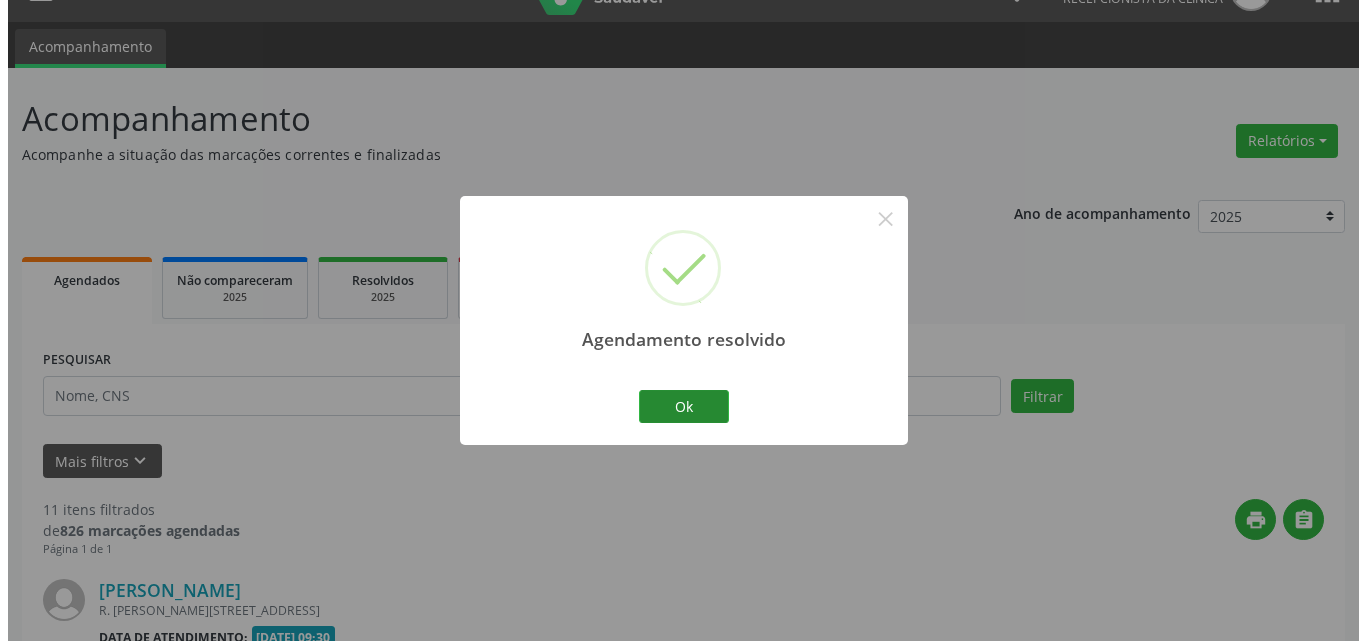 scroll, scrollTop: 2975, scrollLeft: 0, axis: vertical 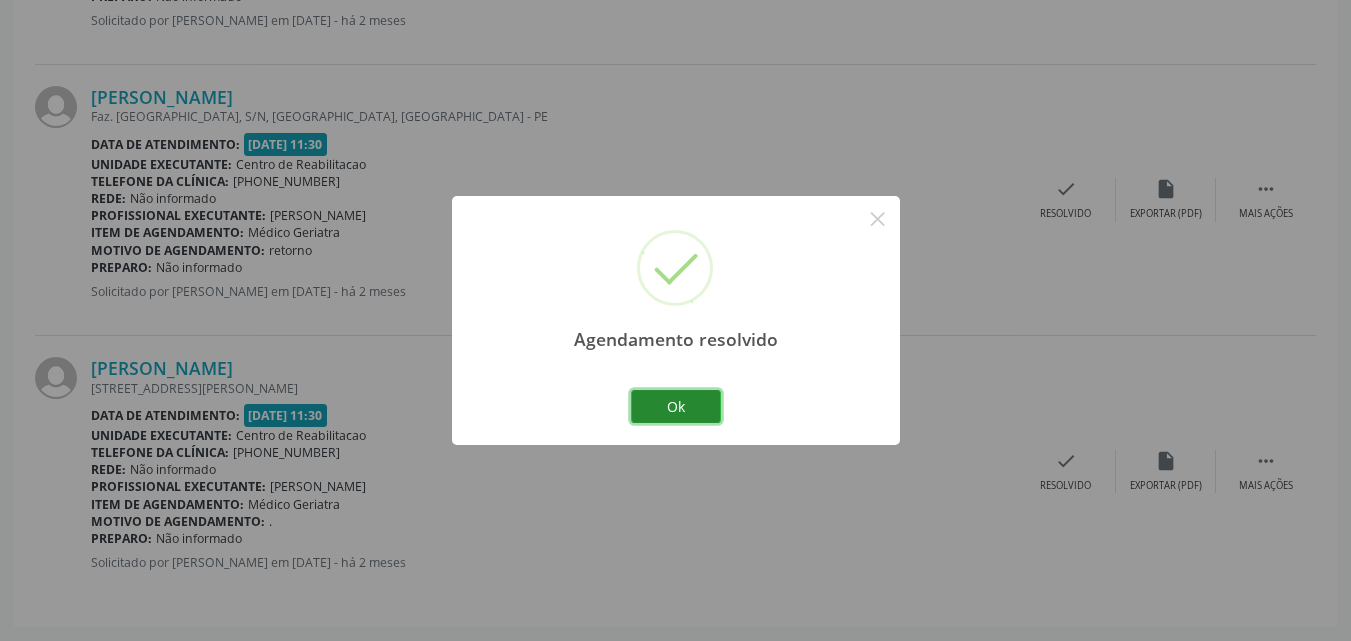 click on "Ok" at bounding box center [676, 407] 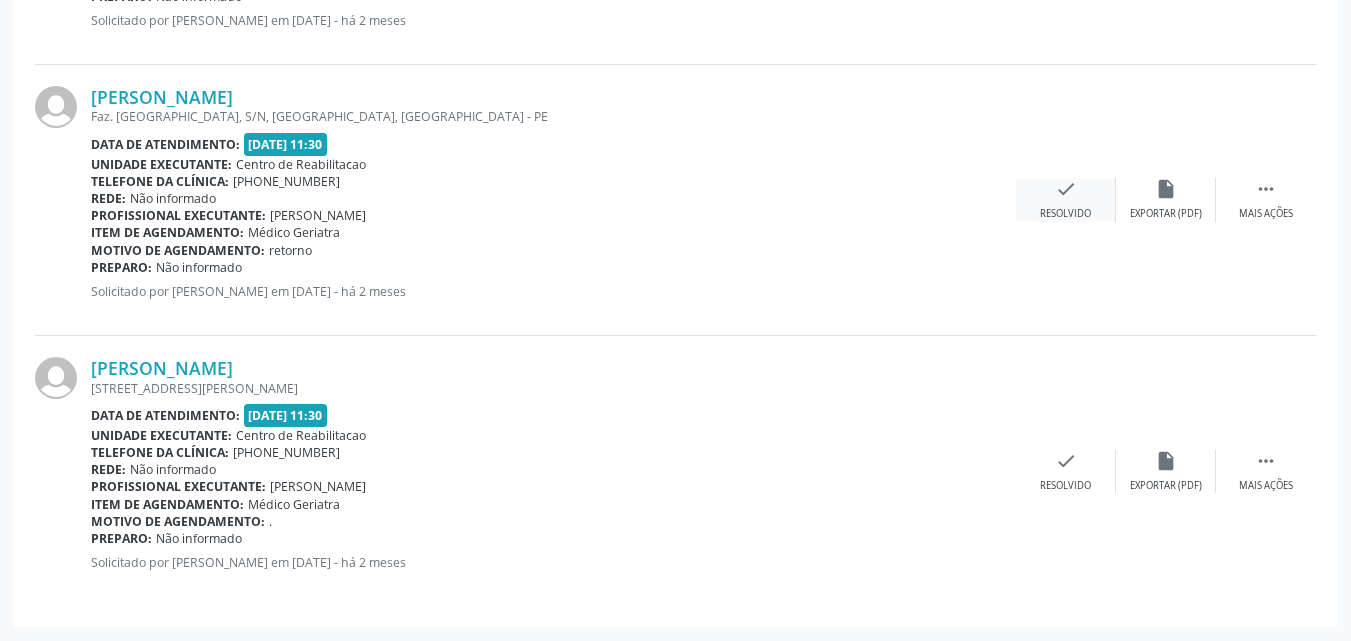 click on "check" at bounding box center (1066, 189) 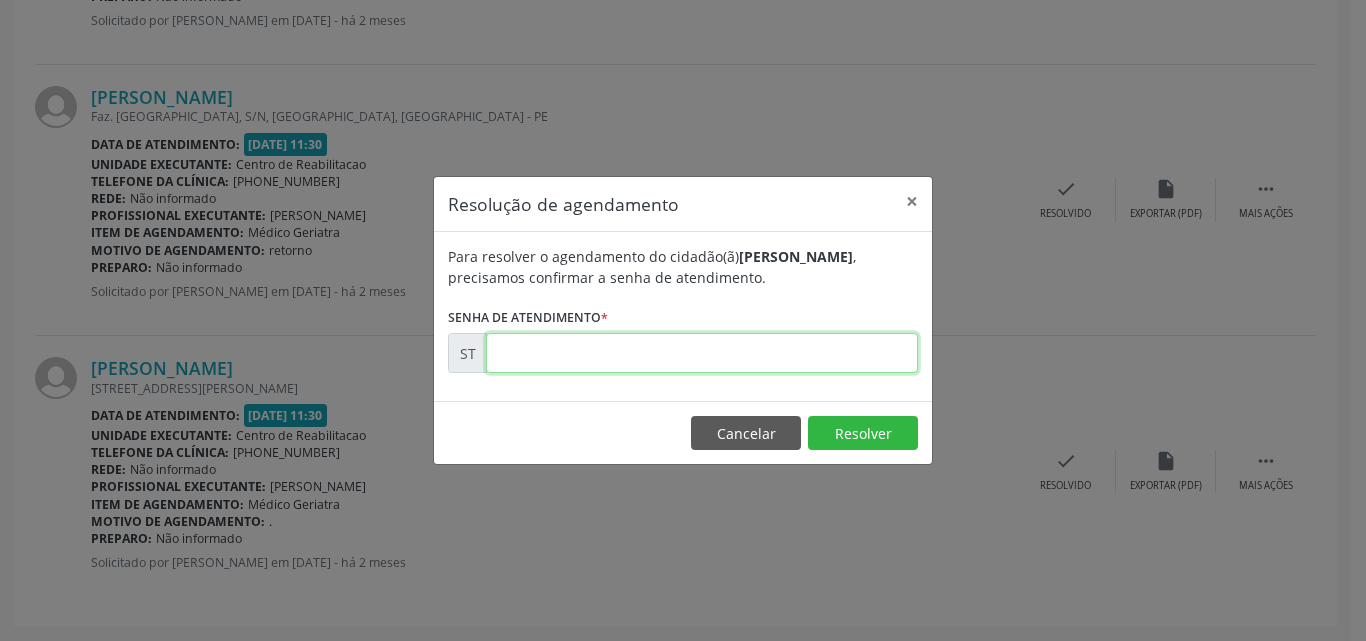 click at bounding box center [702, 353] 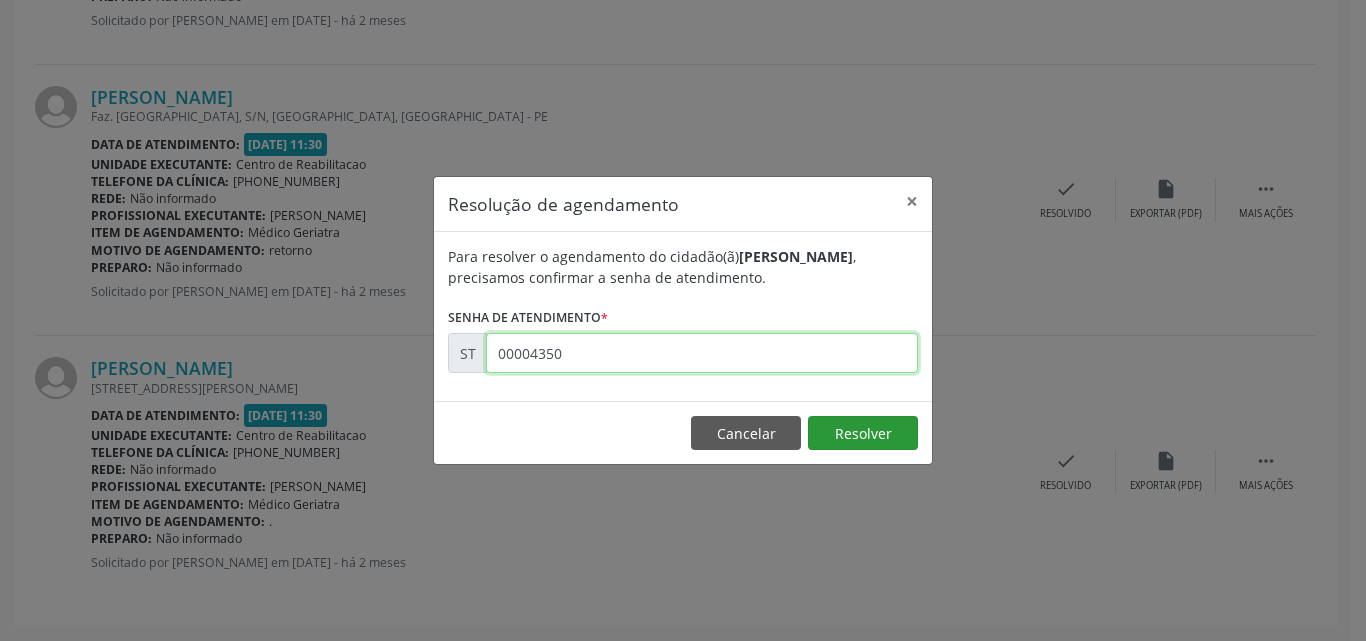 type on "00004350" 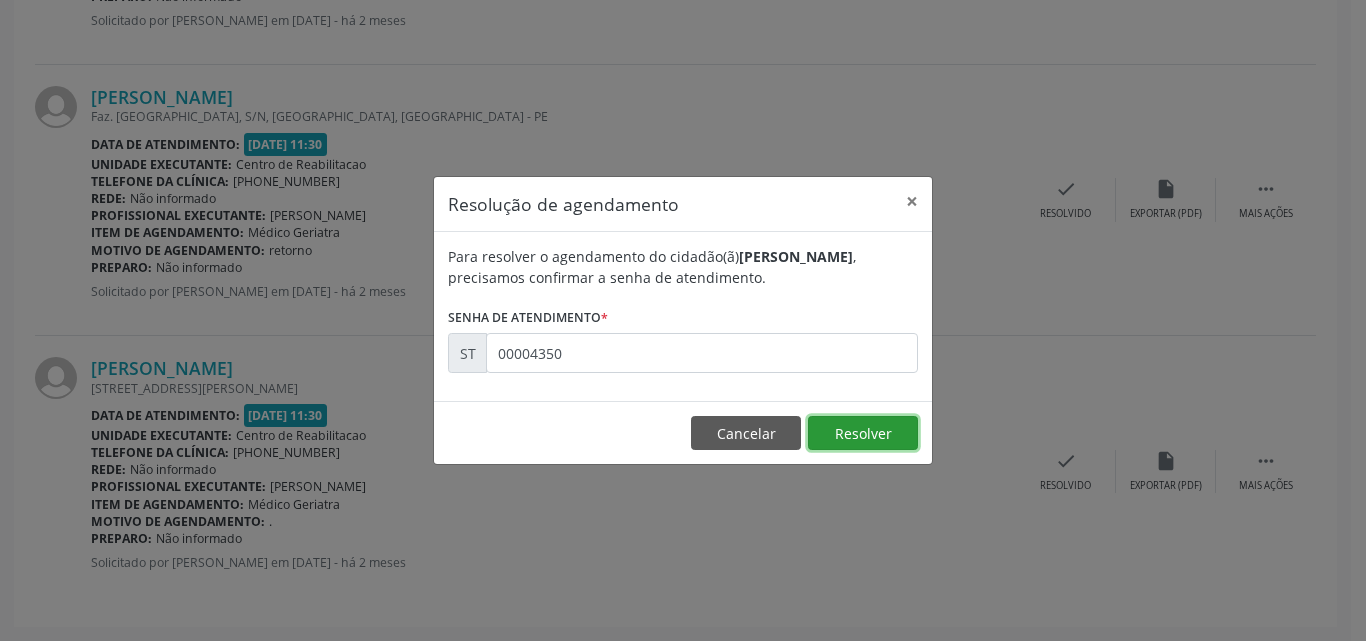 click on "Resolver" at bounding box center (863, 433) 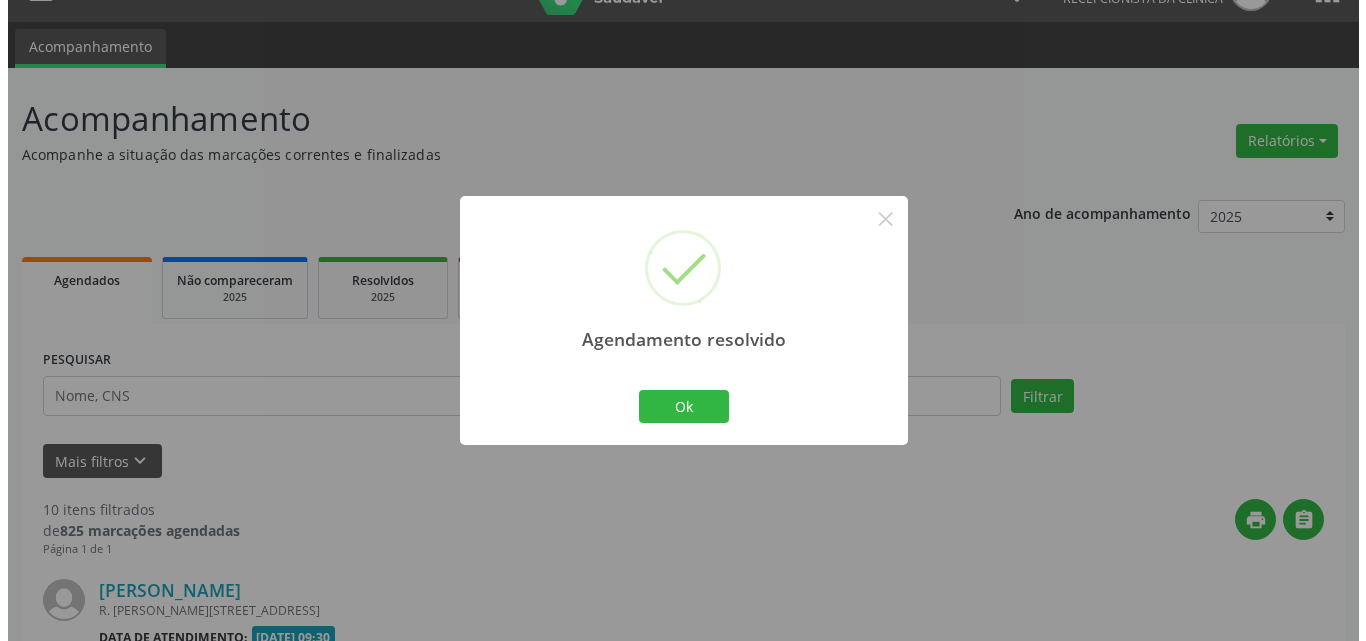 scroll, scrollTop: 2704, scrollLeft: 0, axis: vertical 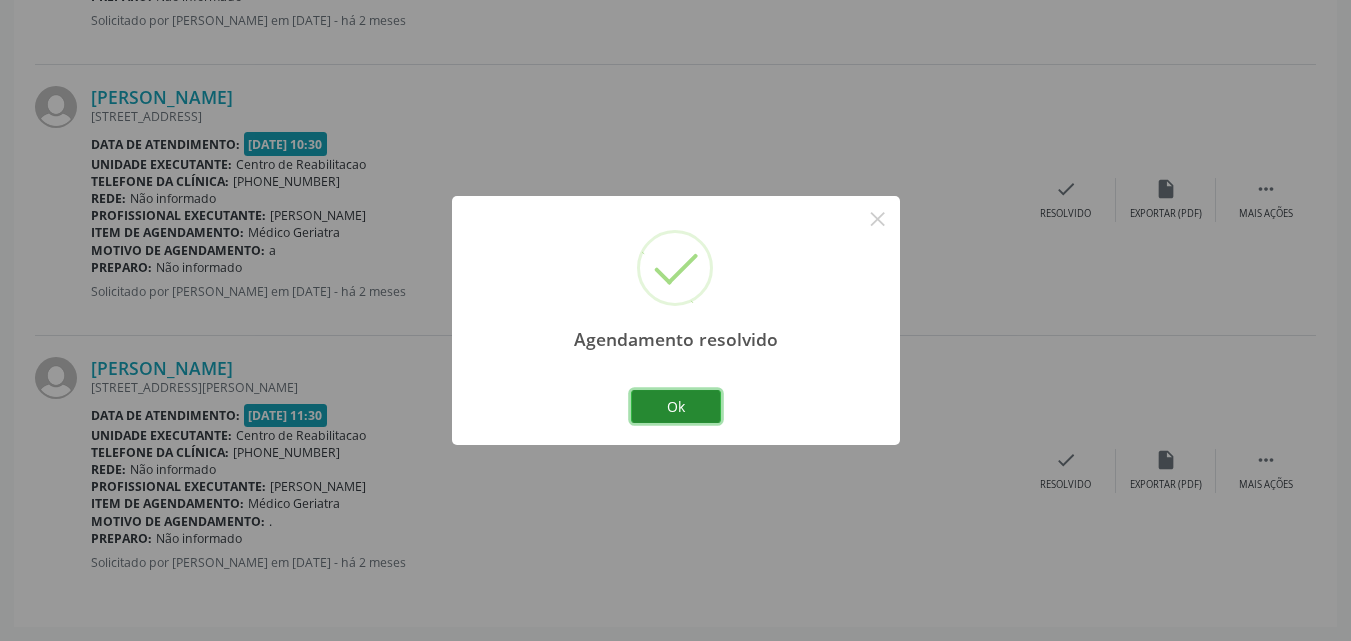 click on "Ok" at bounding box center (676, 407) 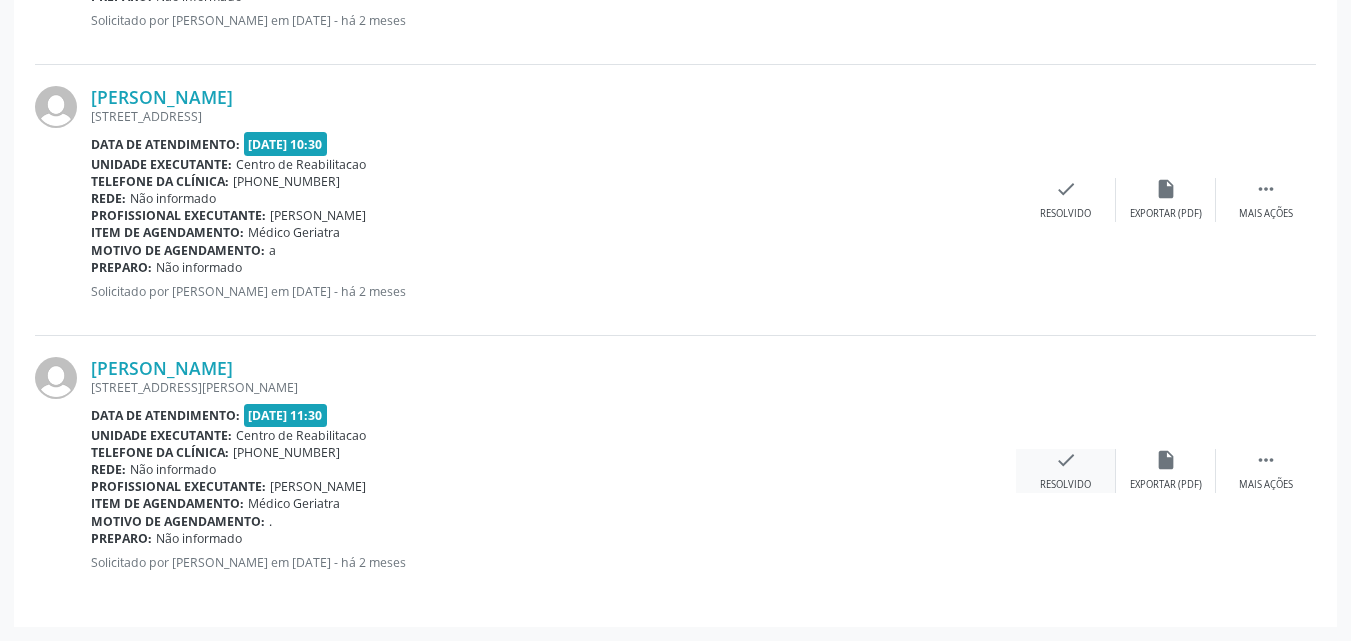 click on "check" at bounding box center [1066, 460] 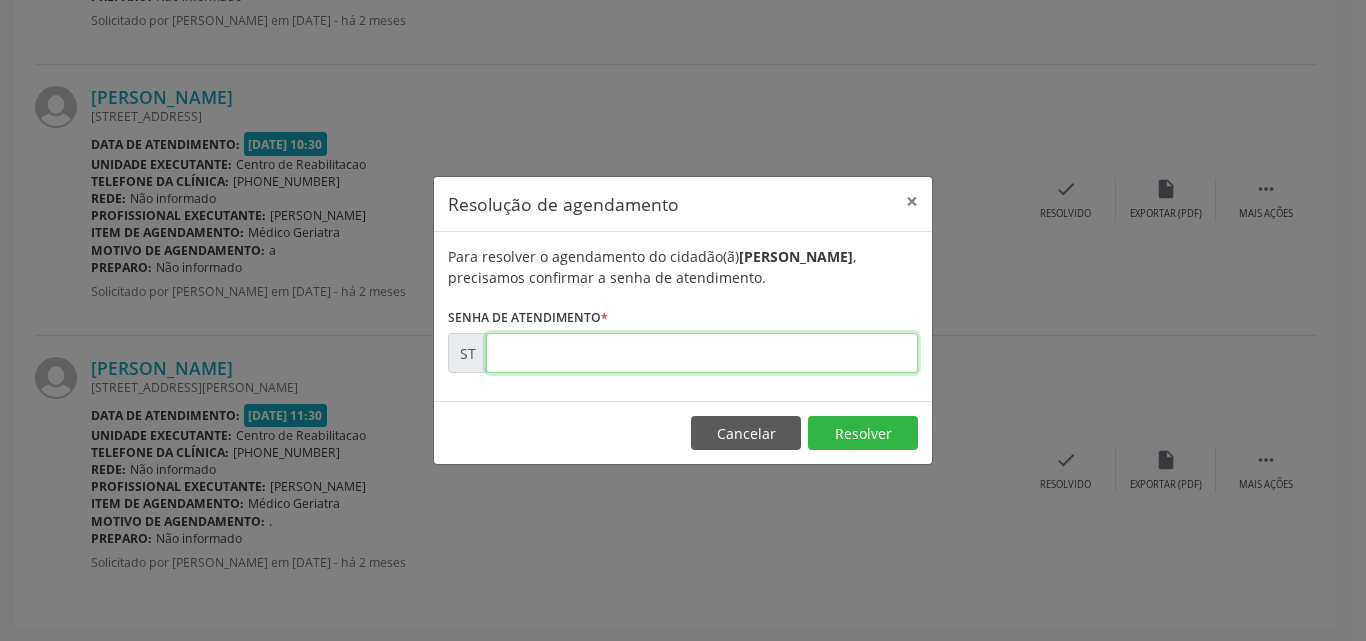 click at bounding box center (702, 353) 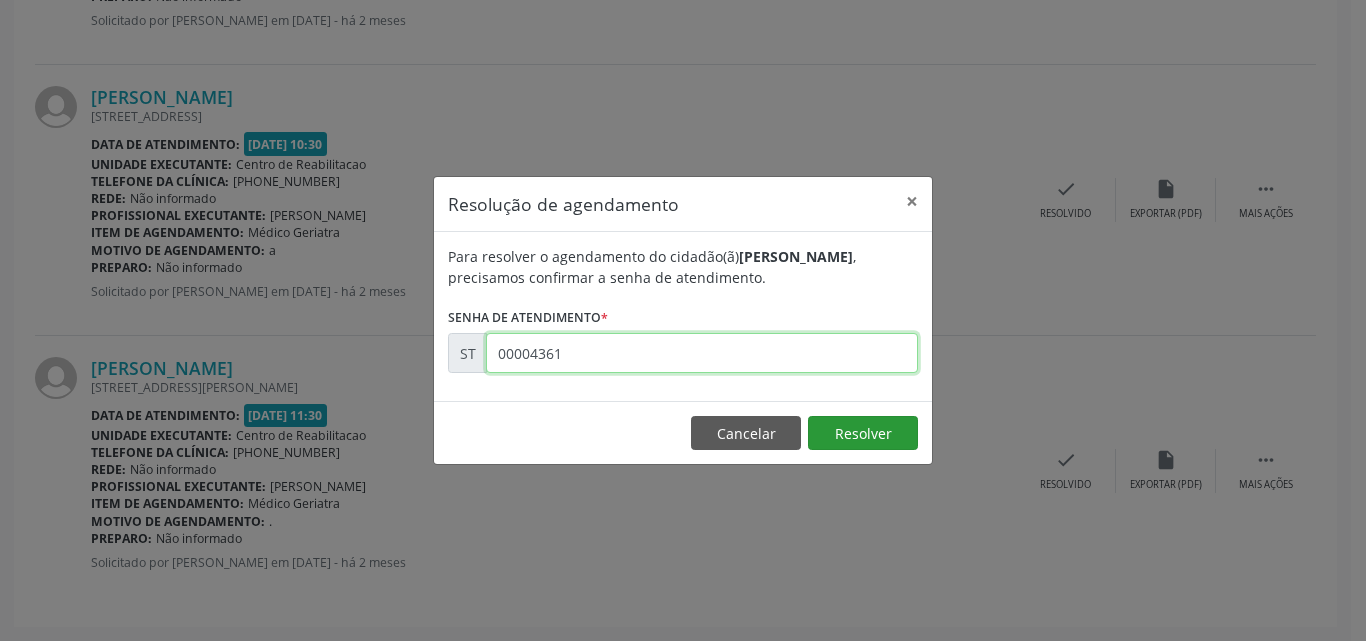 type on "00004361" 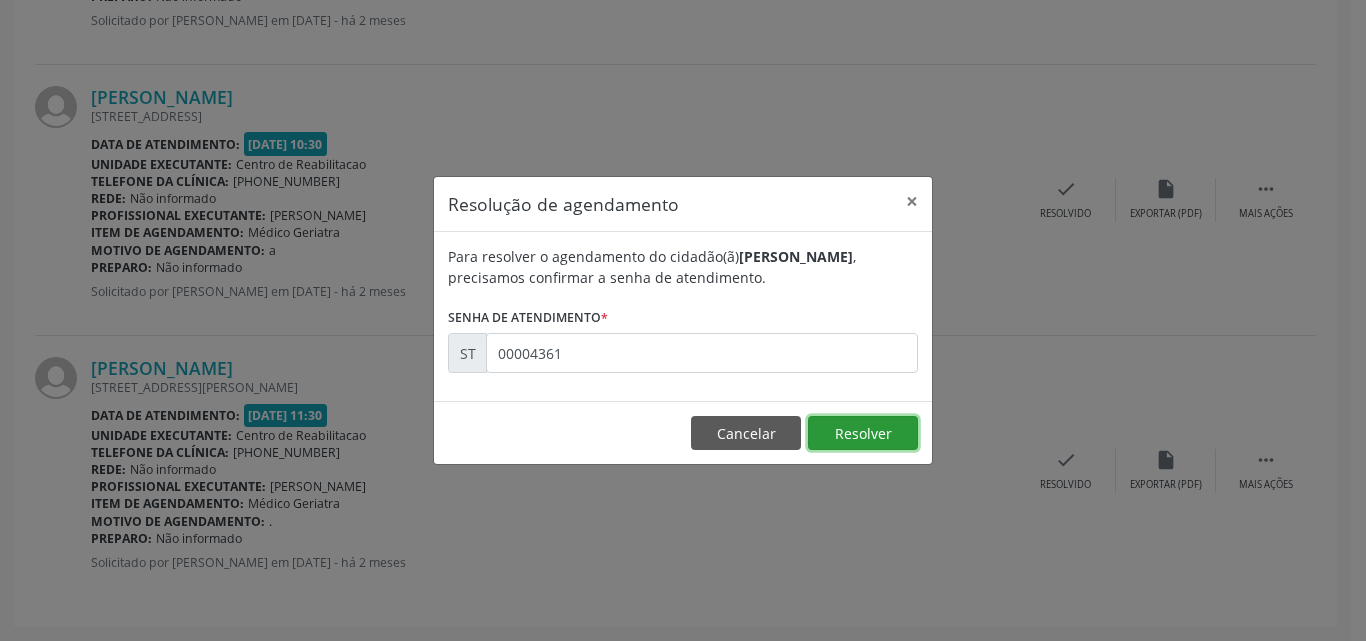 click on "Resolver" at bounding box center [863, 433] 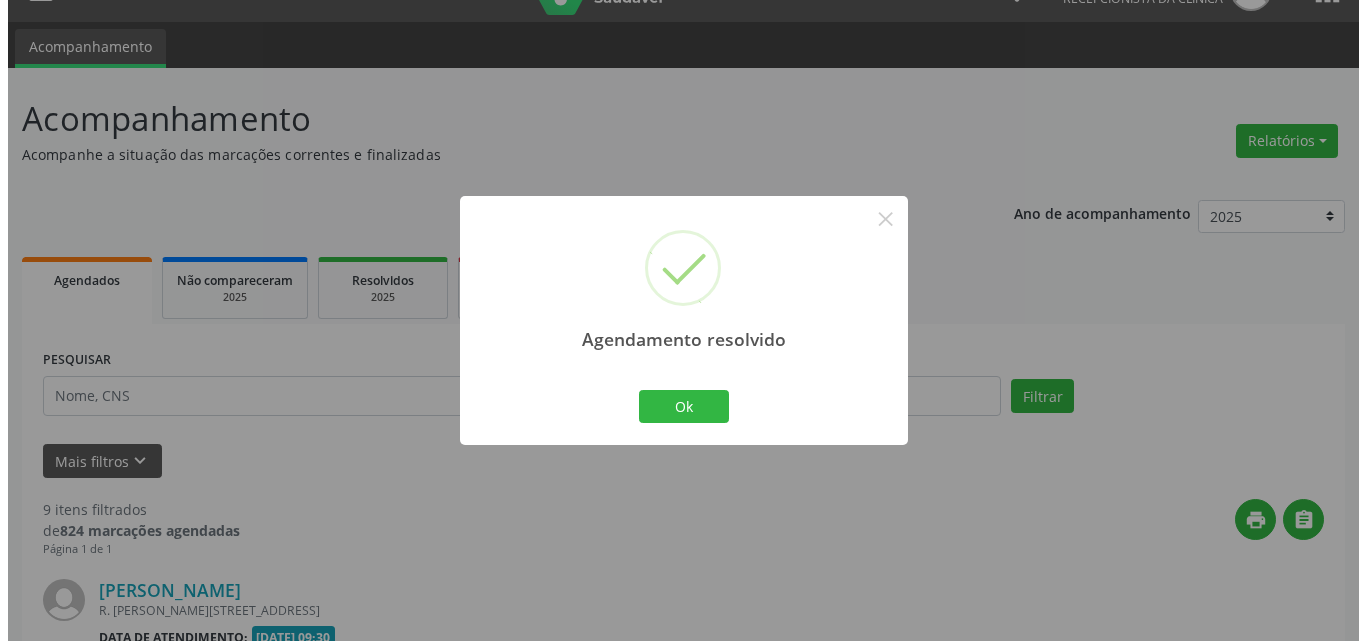 scroll, scrollTop: 2433, scrollLeft: 0, axis: vertical 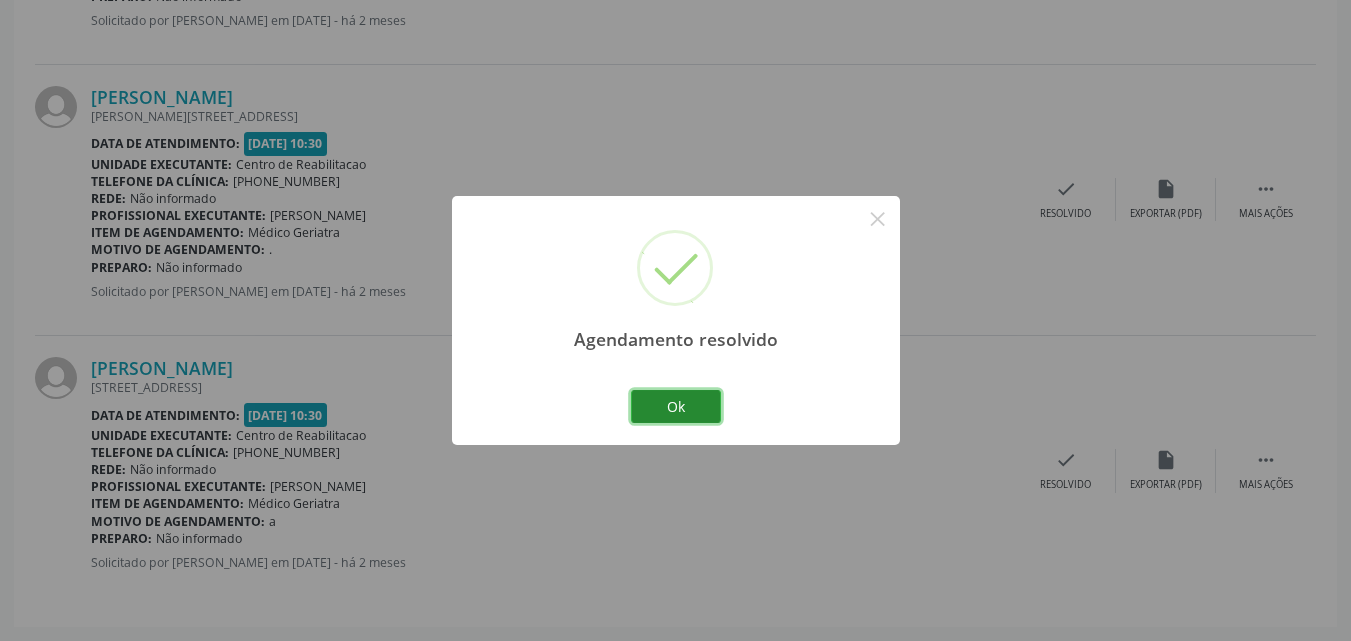 click on "Ok" at bounding box center (676, 407) 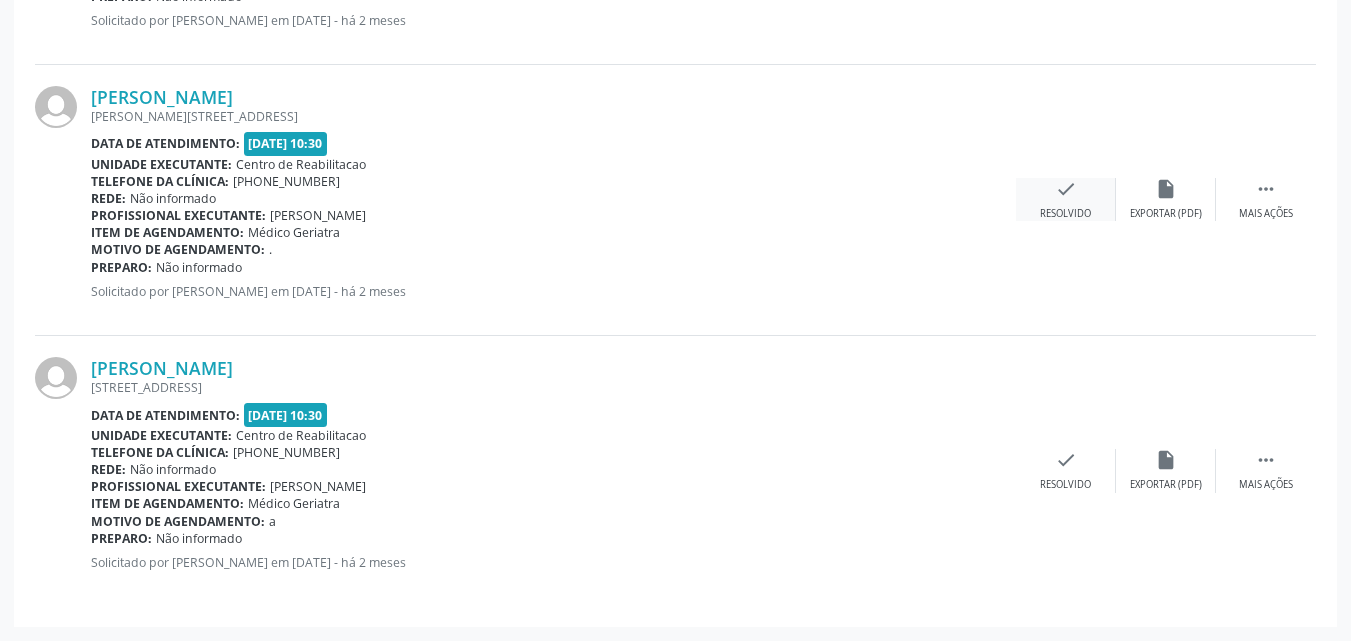 click on "check" at bounding box center (1066, 189) 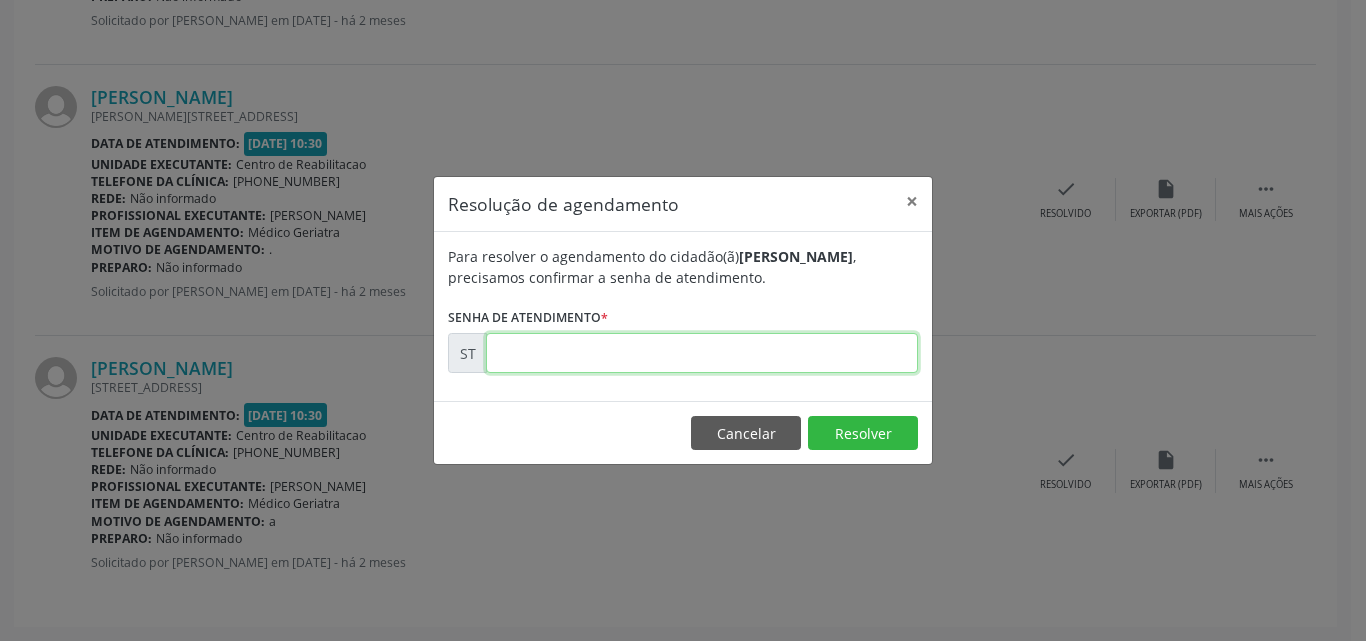 click at bounding box center [702, 353] 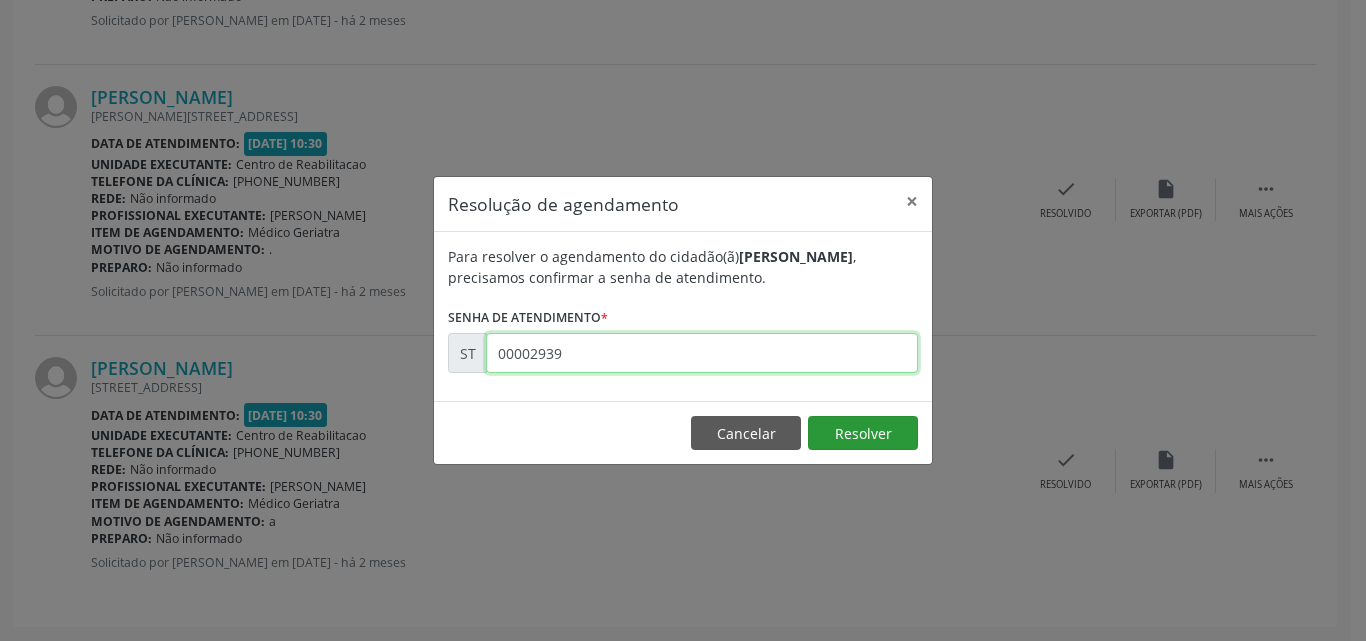 type on "00002939" 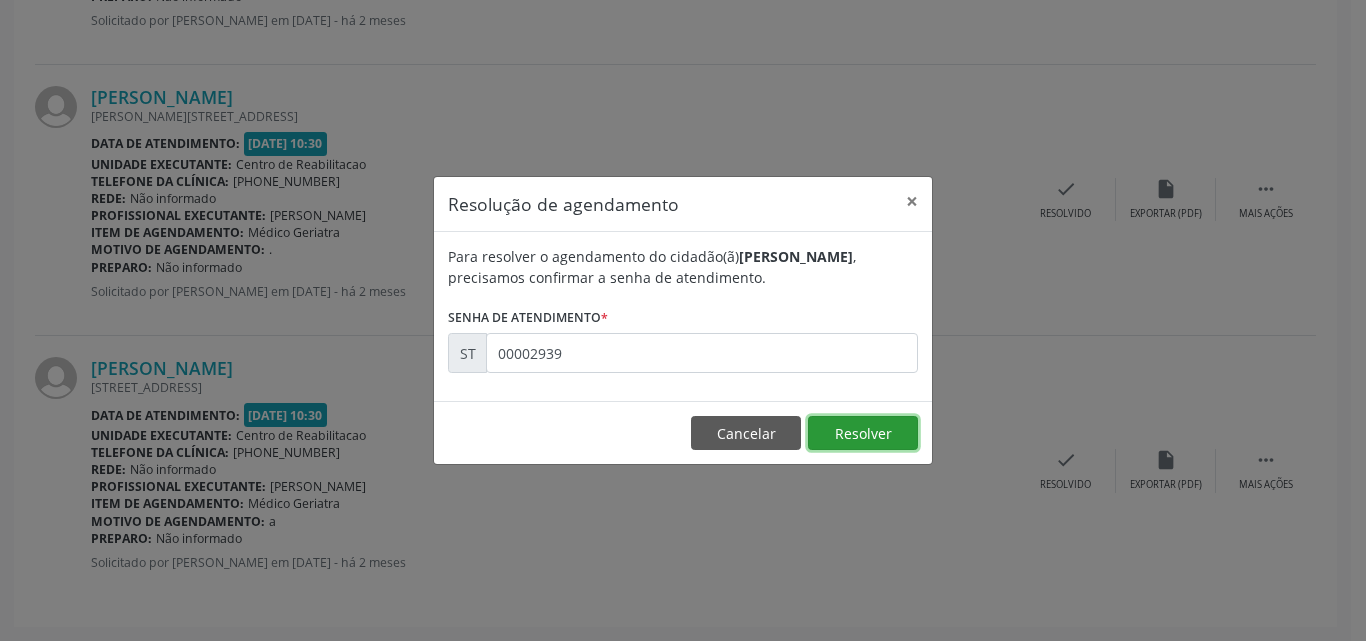 click on "Resolver" at bounding box center (863, 433) 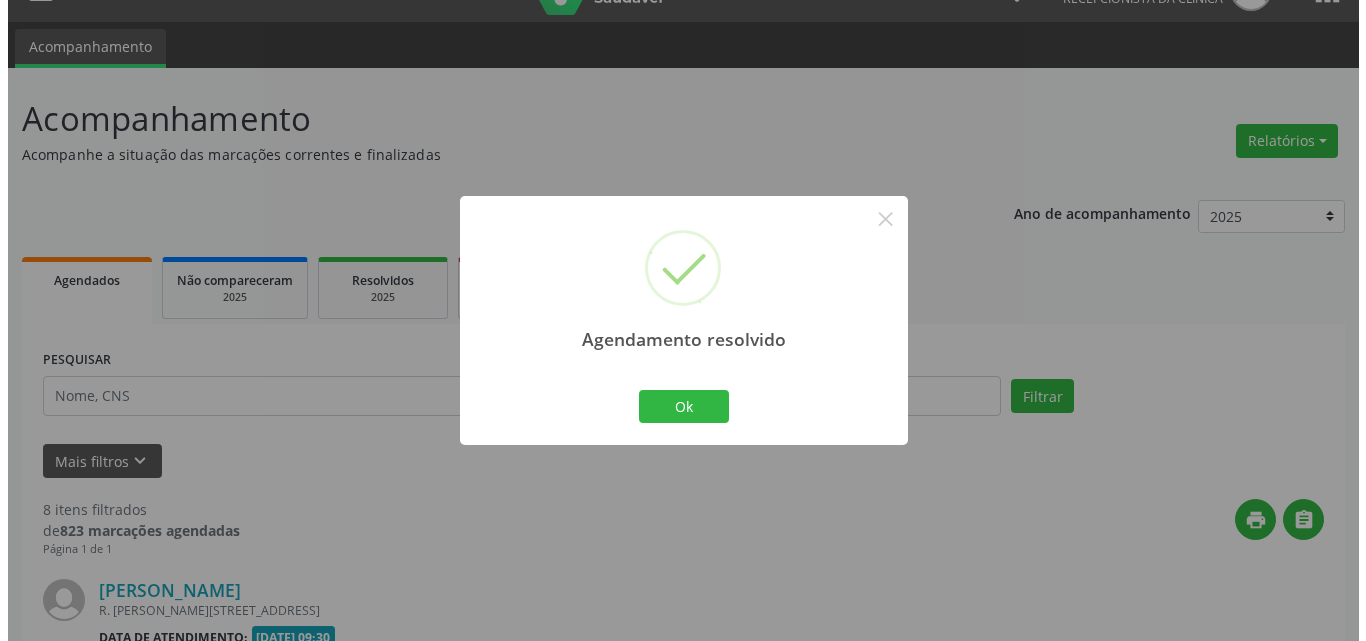 scroll, scrollTop: 2162, scrollLeft: 0, axis: vertical 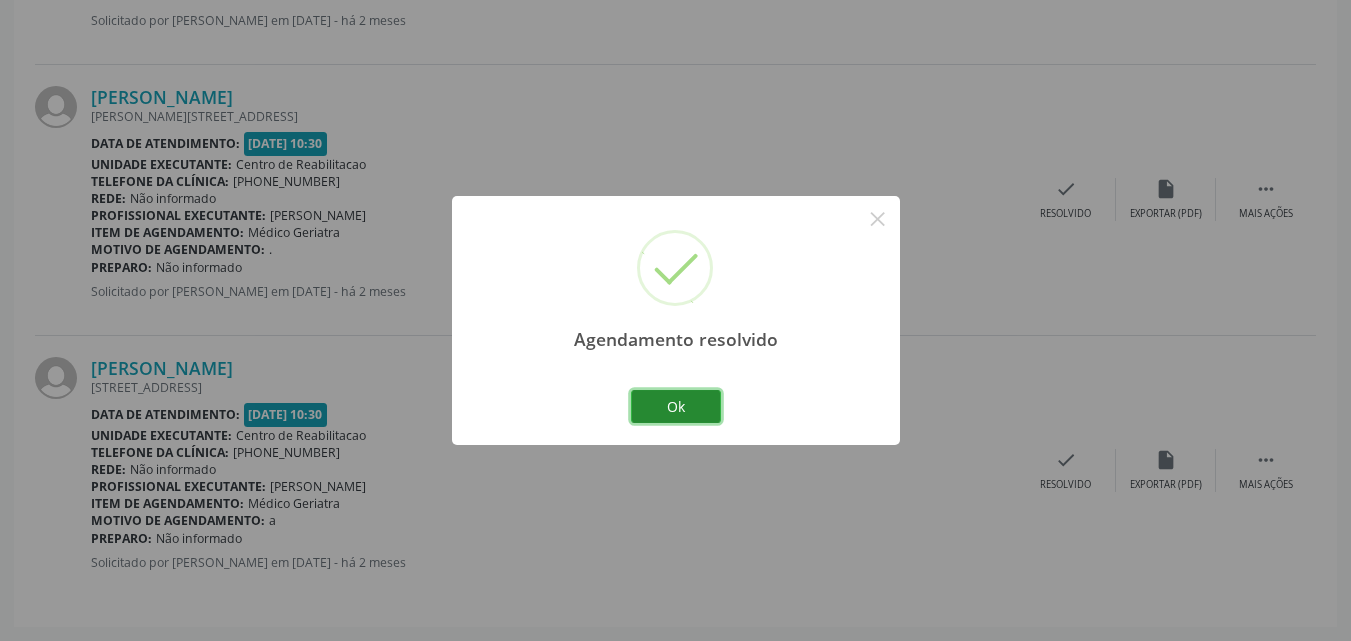 click on "Ok" at bounding box center [676, 407] 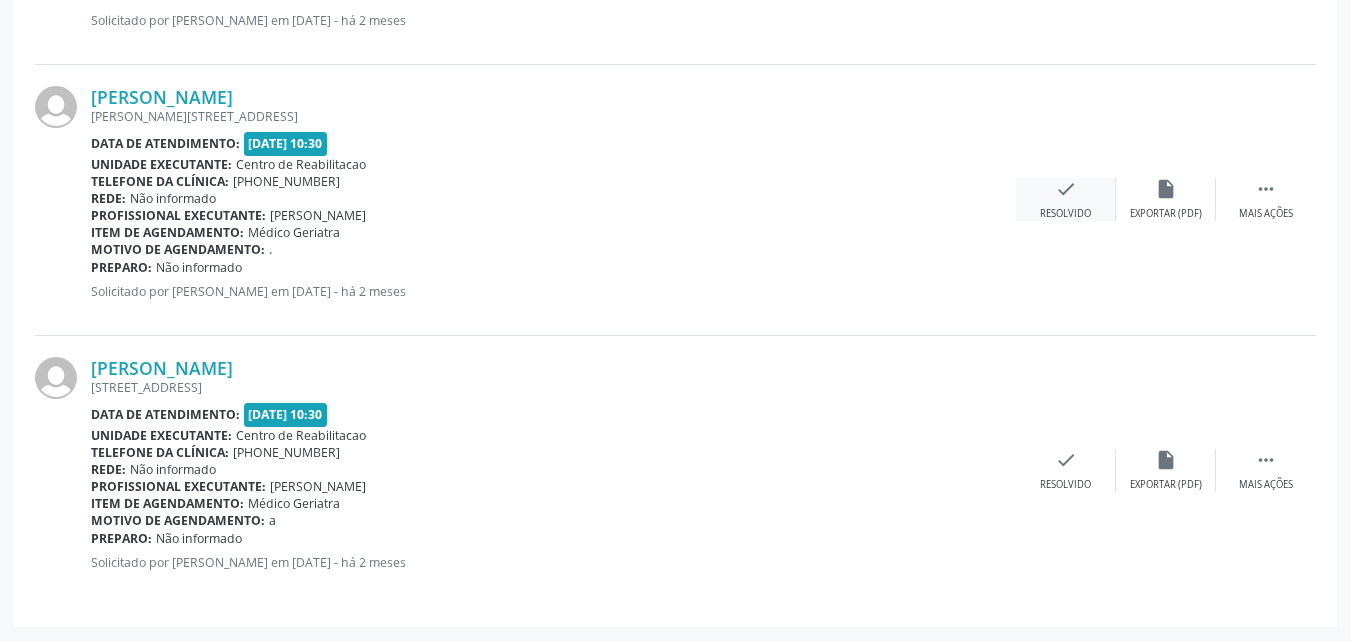 click on "check" at bounding box center (1066, 189) 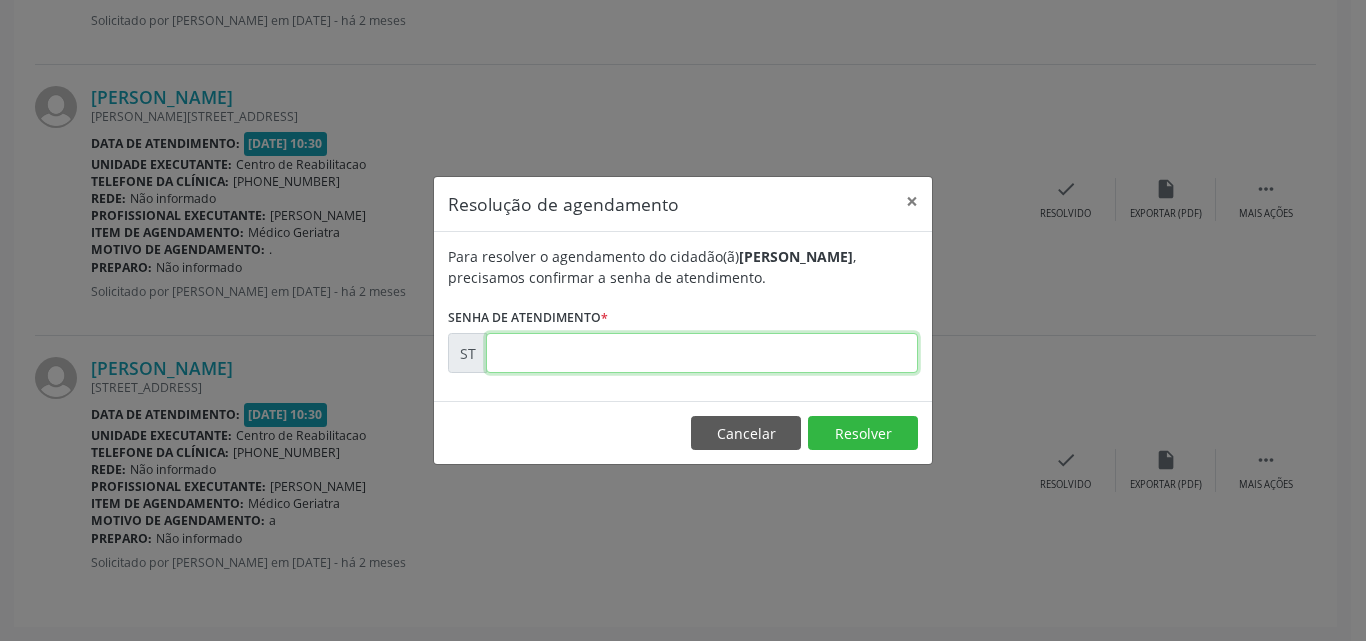 click at bounding box center [702, 353] 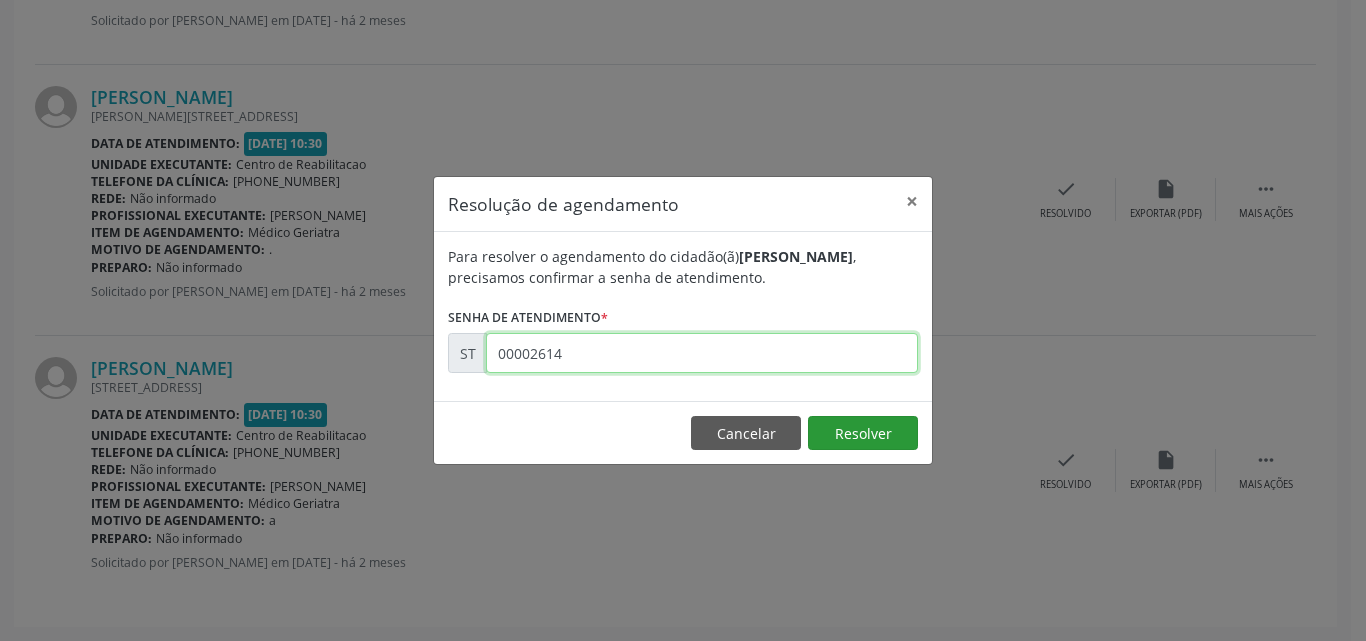 type on "00002614" 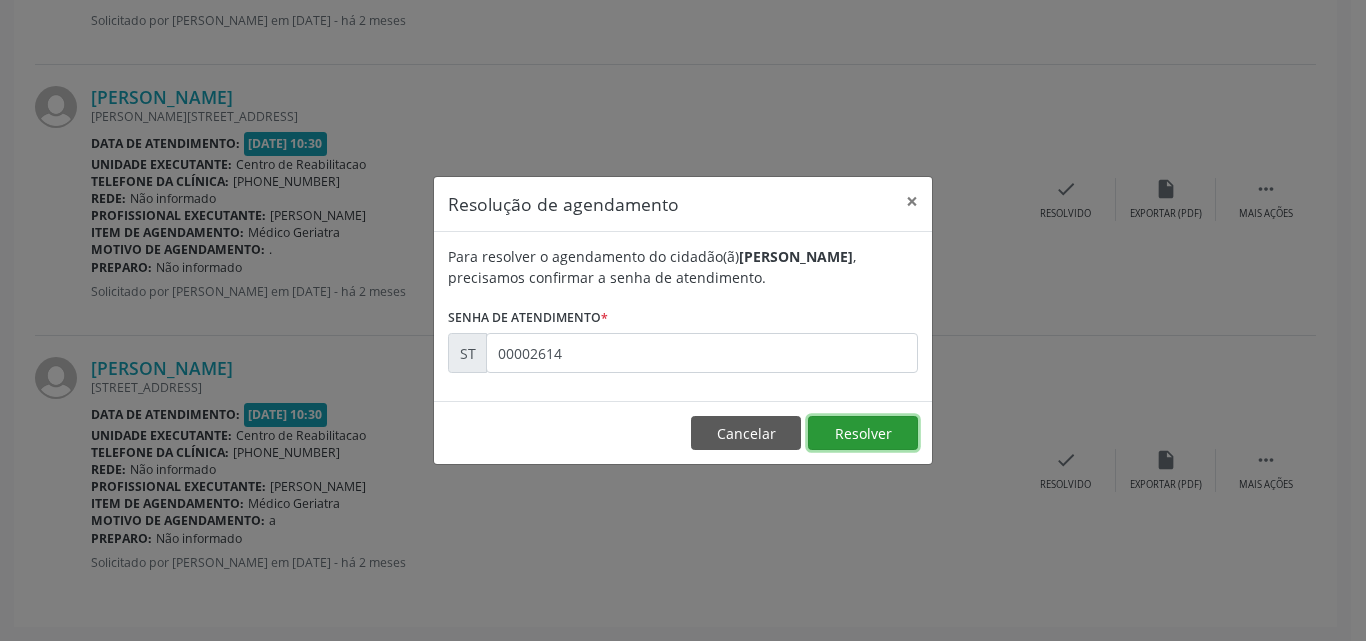 click on "Resolver" at bounding box center (863, 433) 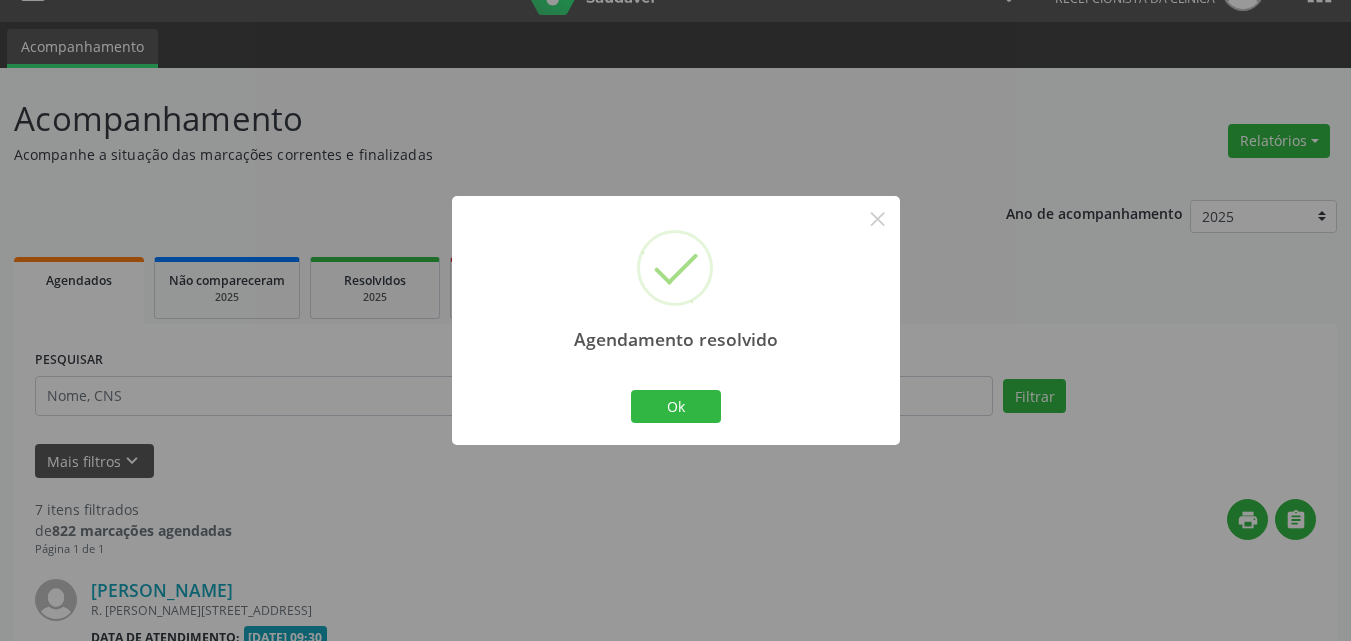 scroll, scrollTop: 1891, scrollLeft: 0, axis: vertical 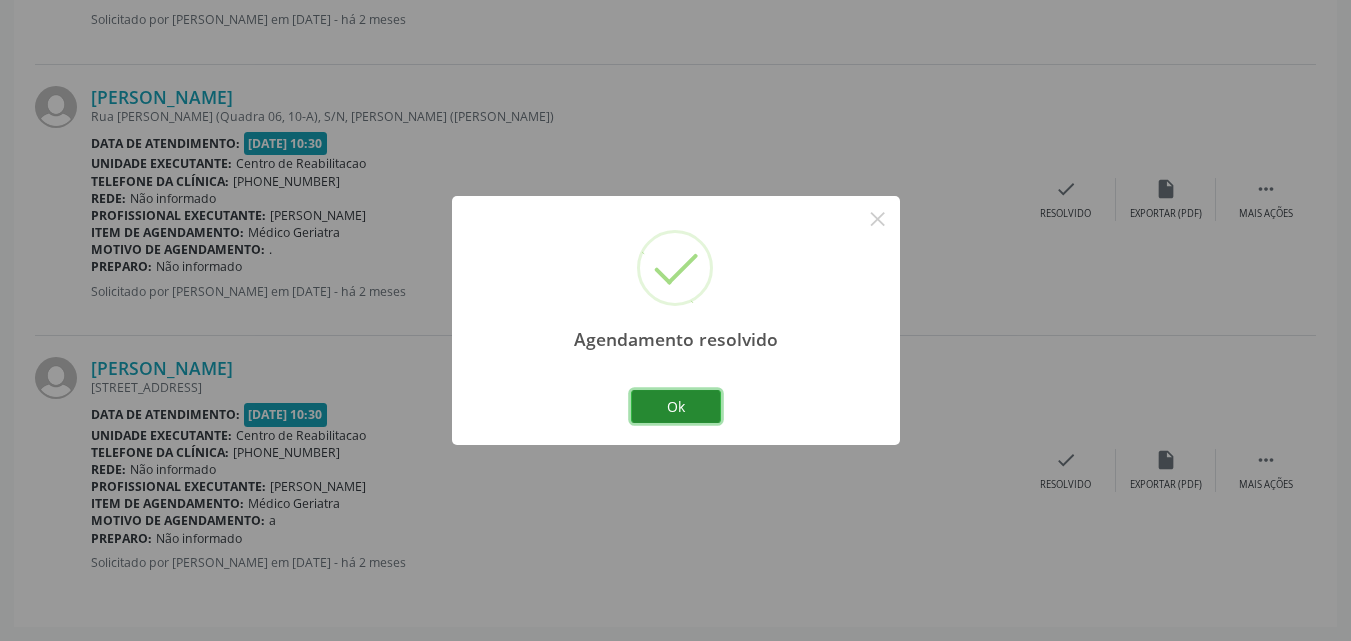 click on "Ok" at bounding box center (676, 407) 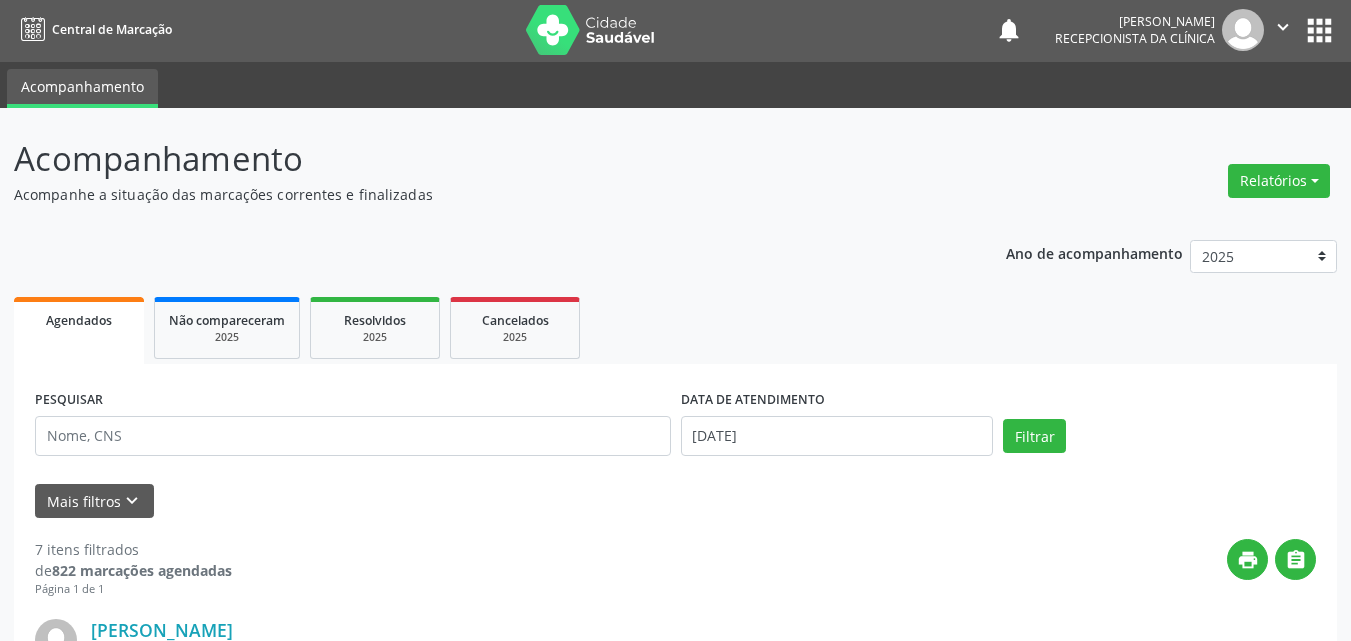 scroll, scrollTop: 0, scrollLeft: 0, axis: both 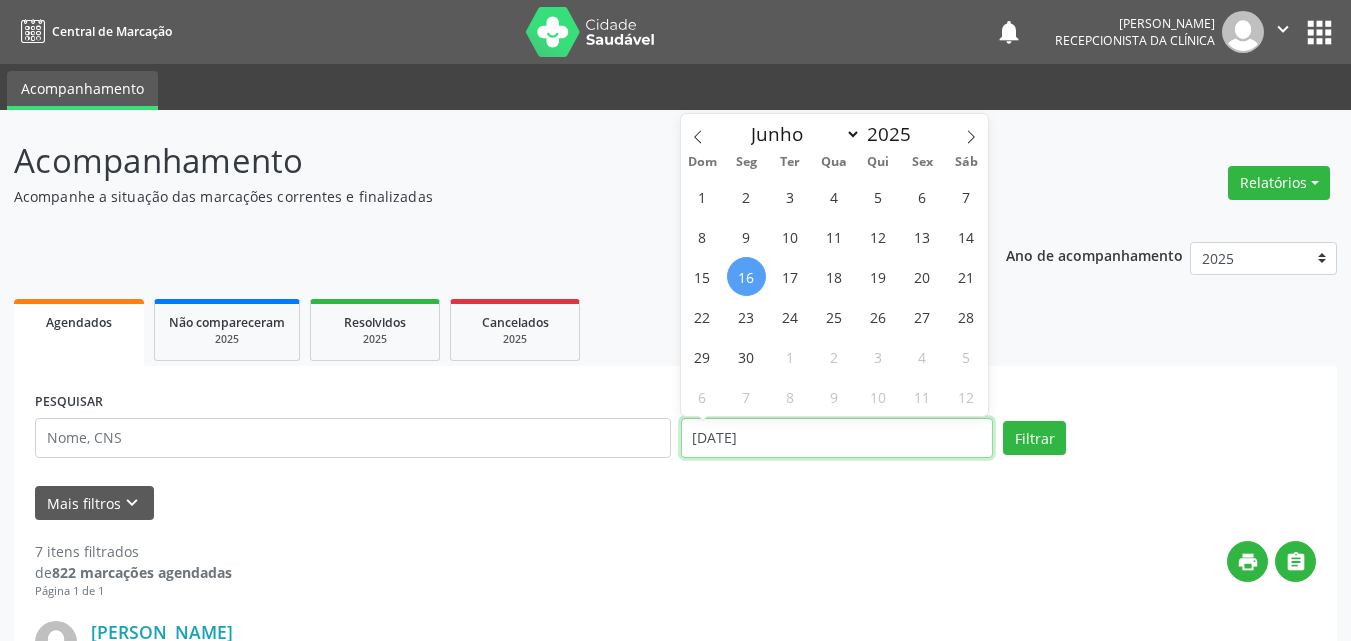 click on "[DATE]" at bounding box center [837, 438] 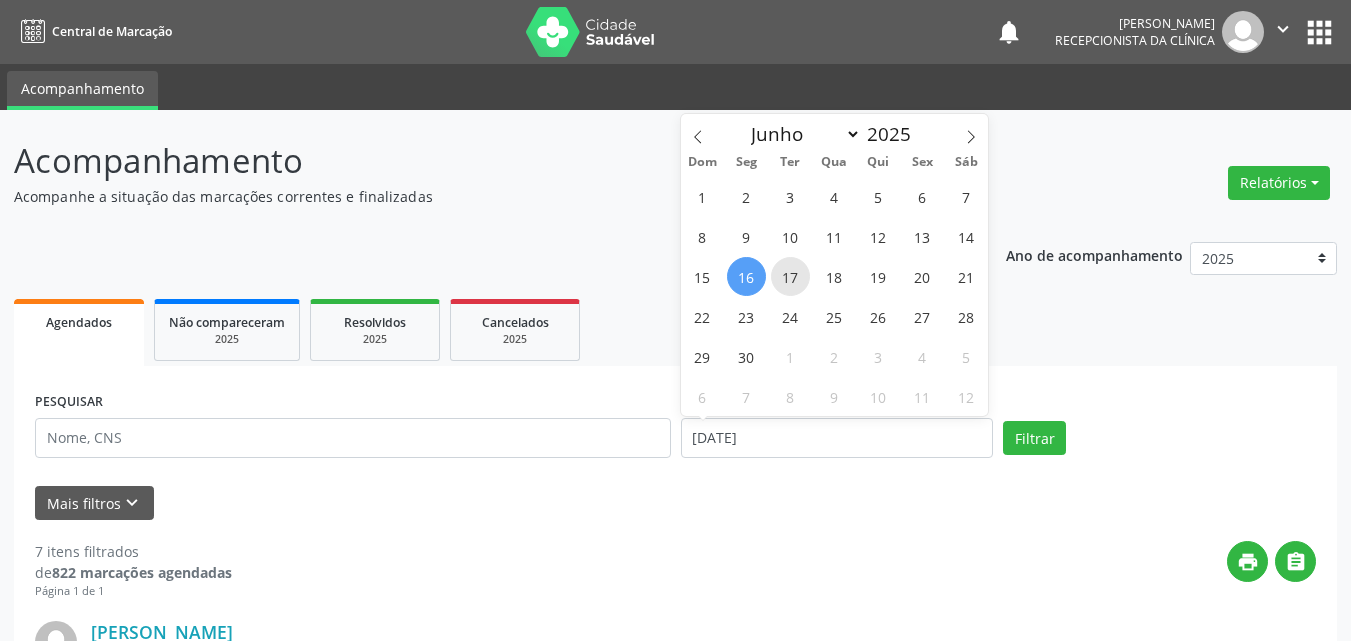 click on "17" at bounding box center [790, 276] 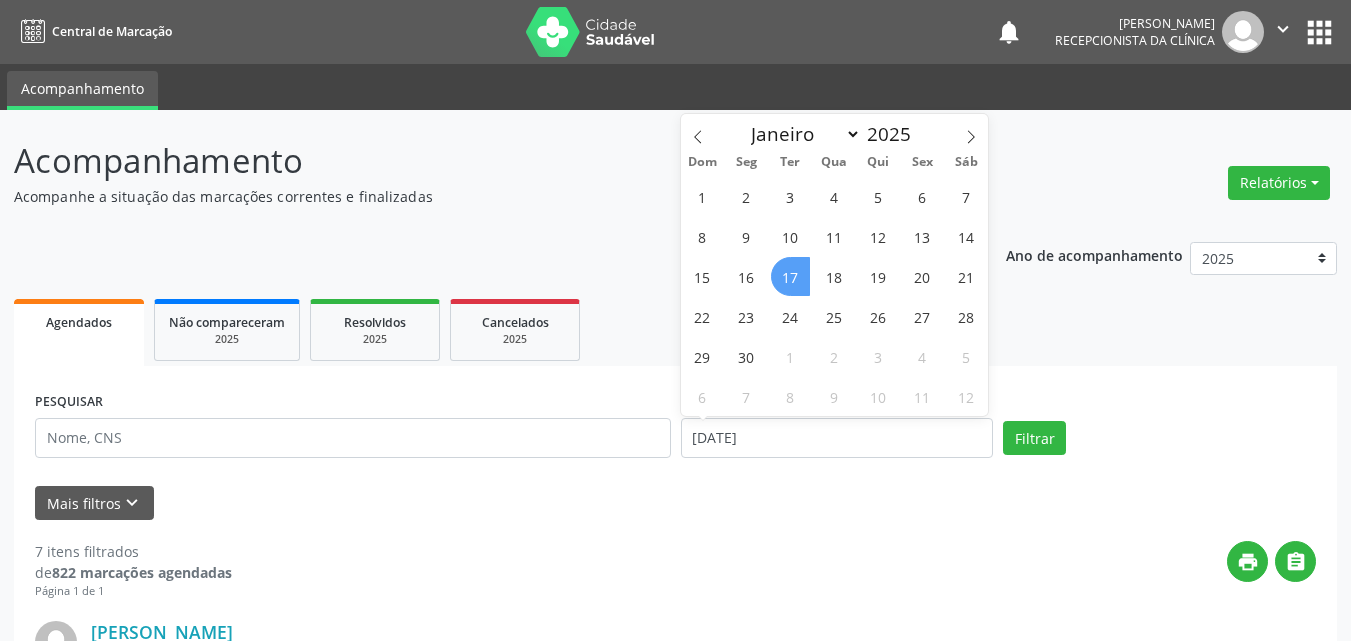 click on "17" at bounding box center (790, 276) 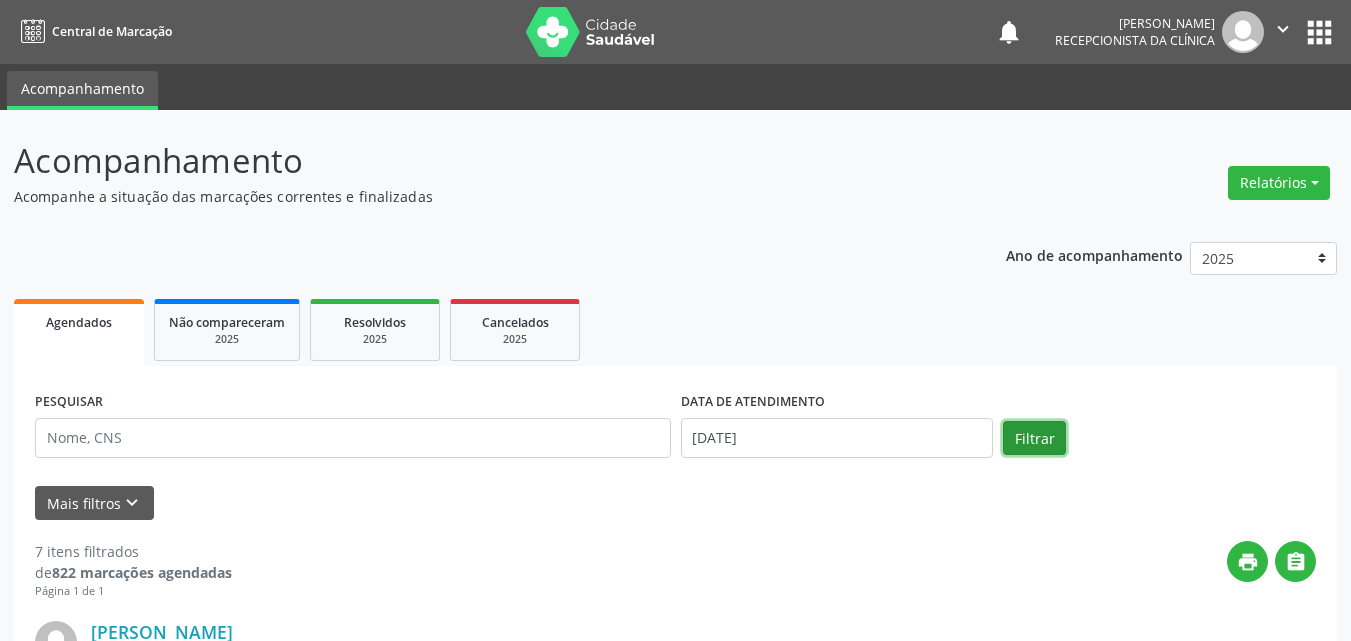 click on "Filtrar" at bounding box center (1034, 438) 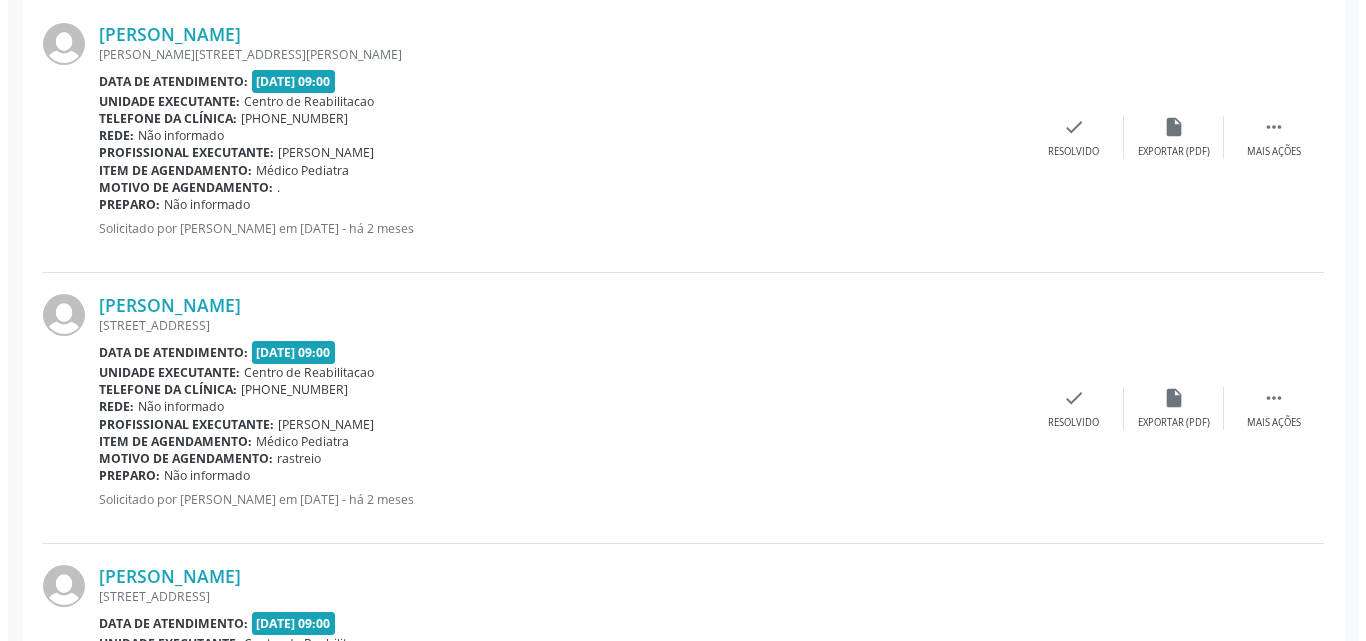 scroll, scrollTop: 600, scrollLeft: 0, axis: vertical 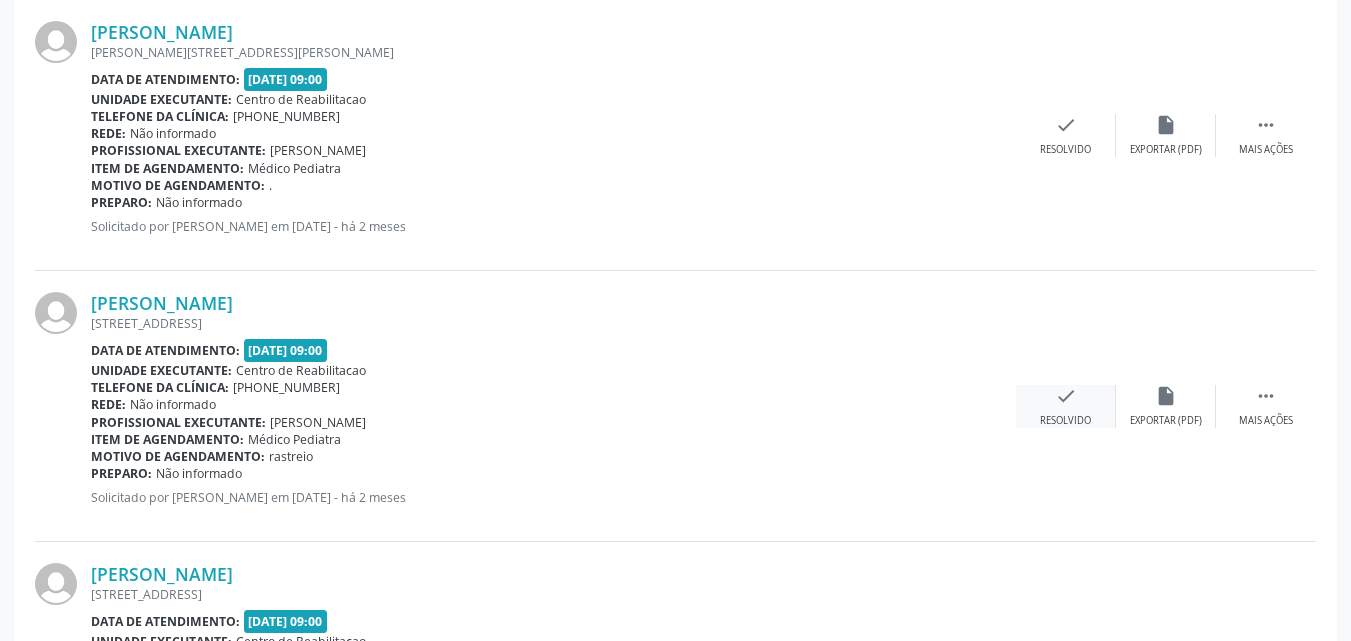 click on "check" at bounding box center [1066, 396] 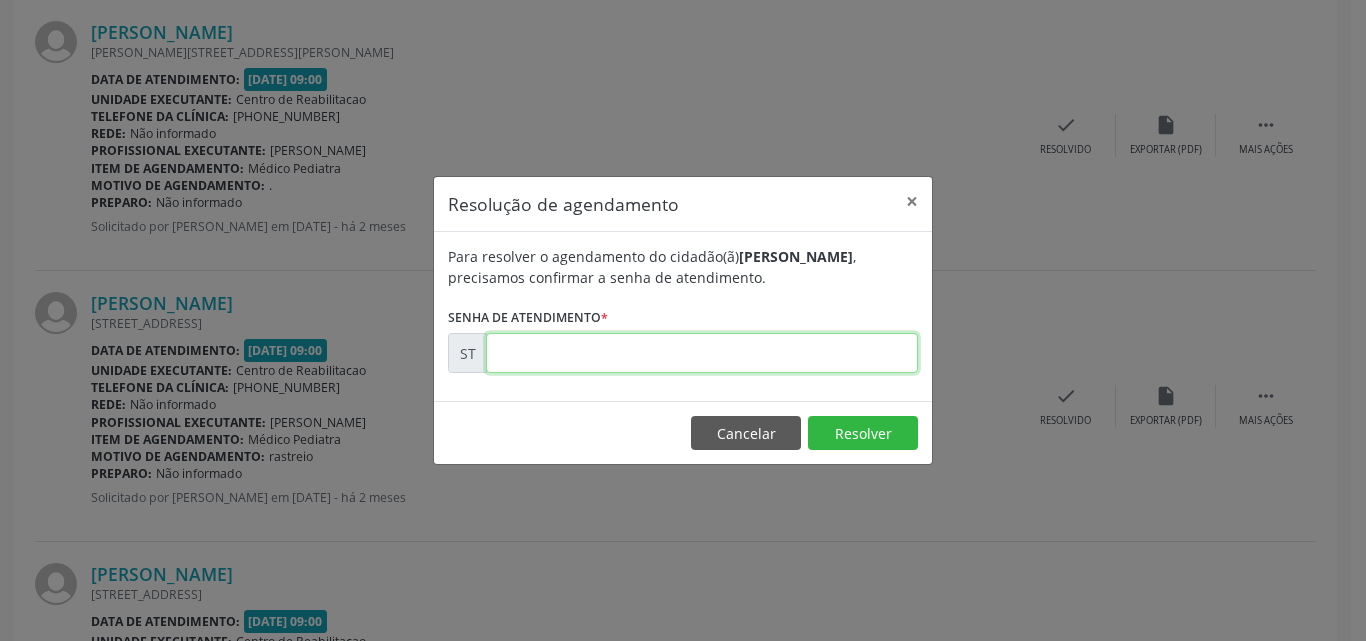 click at bounding box center [702, 353] 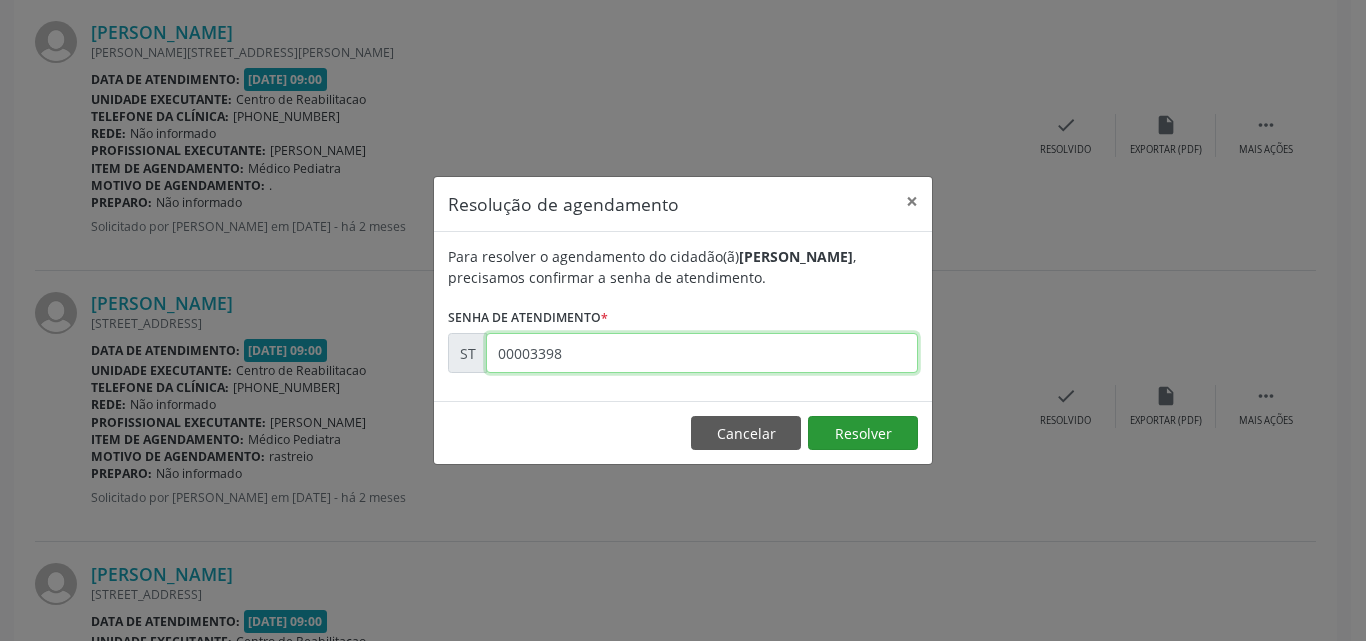 type on "00003398" 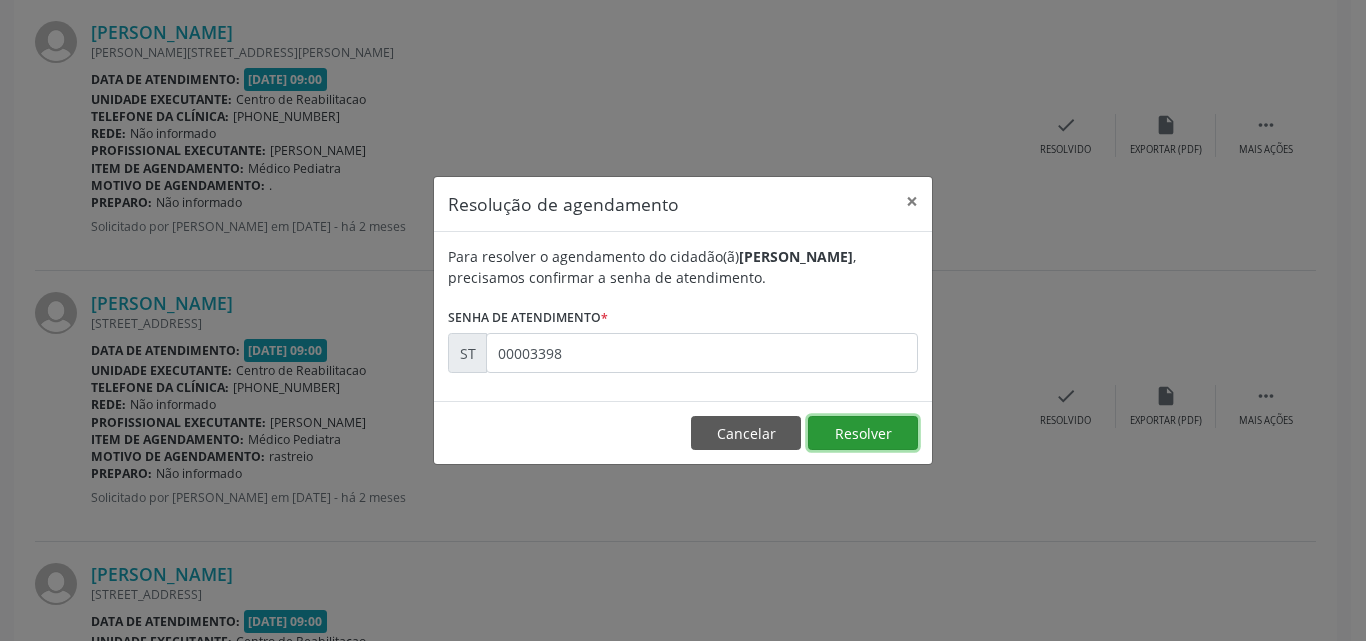 click on "Resolver" at bounding box center (863, 433) 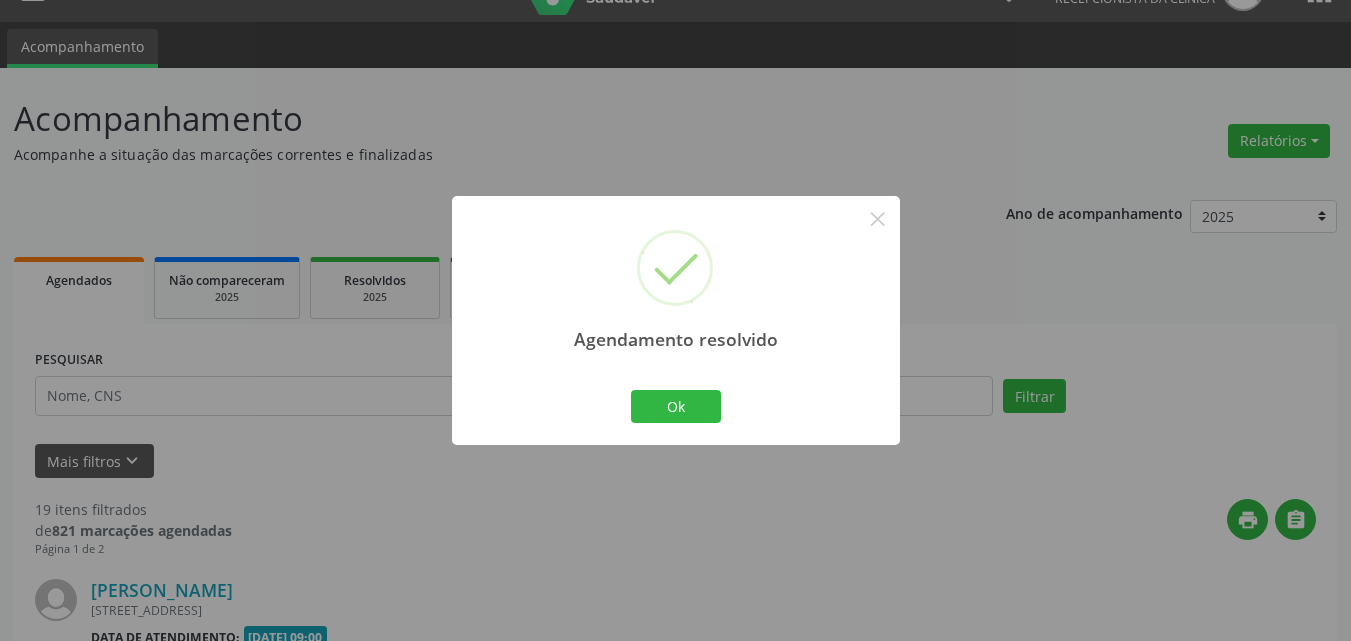 scroll, scrollTop: 600, scrollLeft: 0, axis: vertical 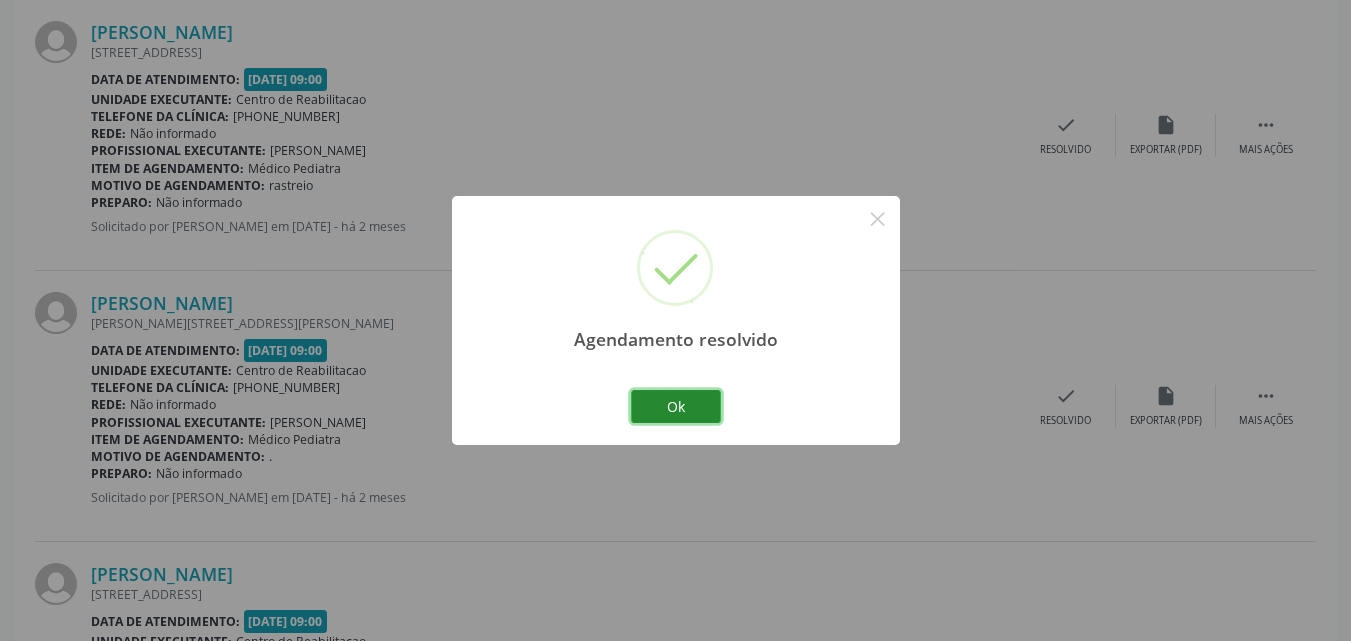 click on "Ok" at bounding box center (676, 407) 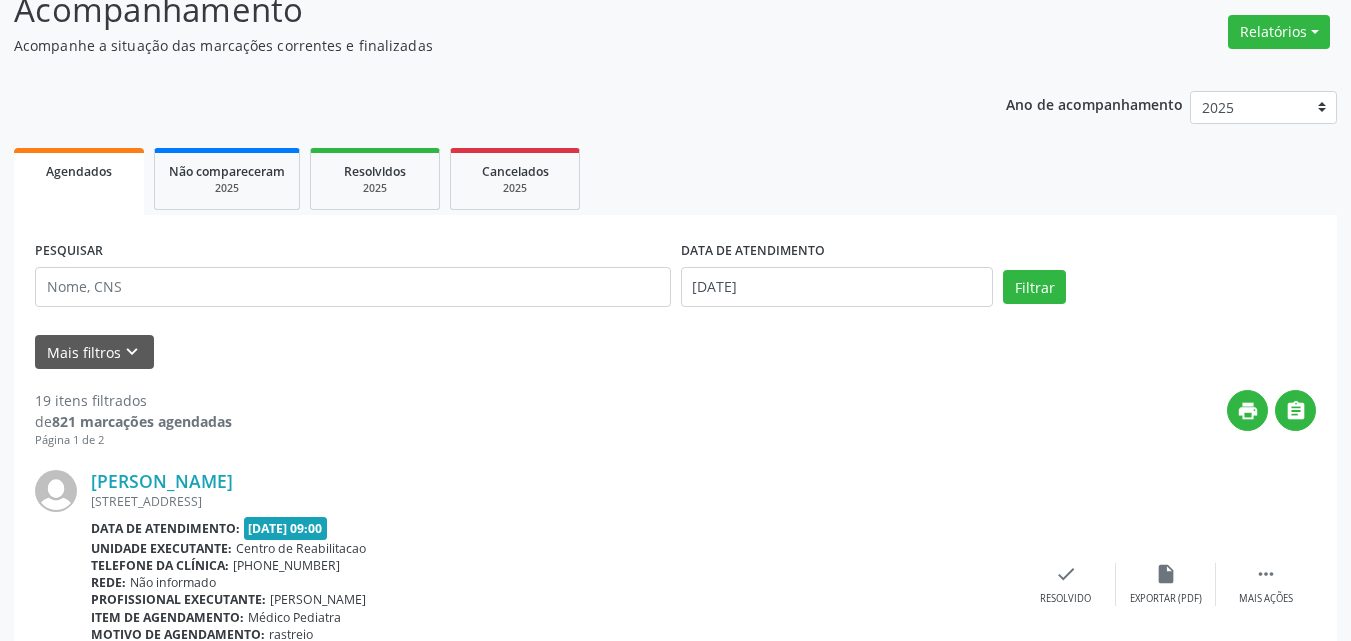 scroll, scrollTop: 0, scrollLeft: 0, axis: both 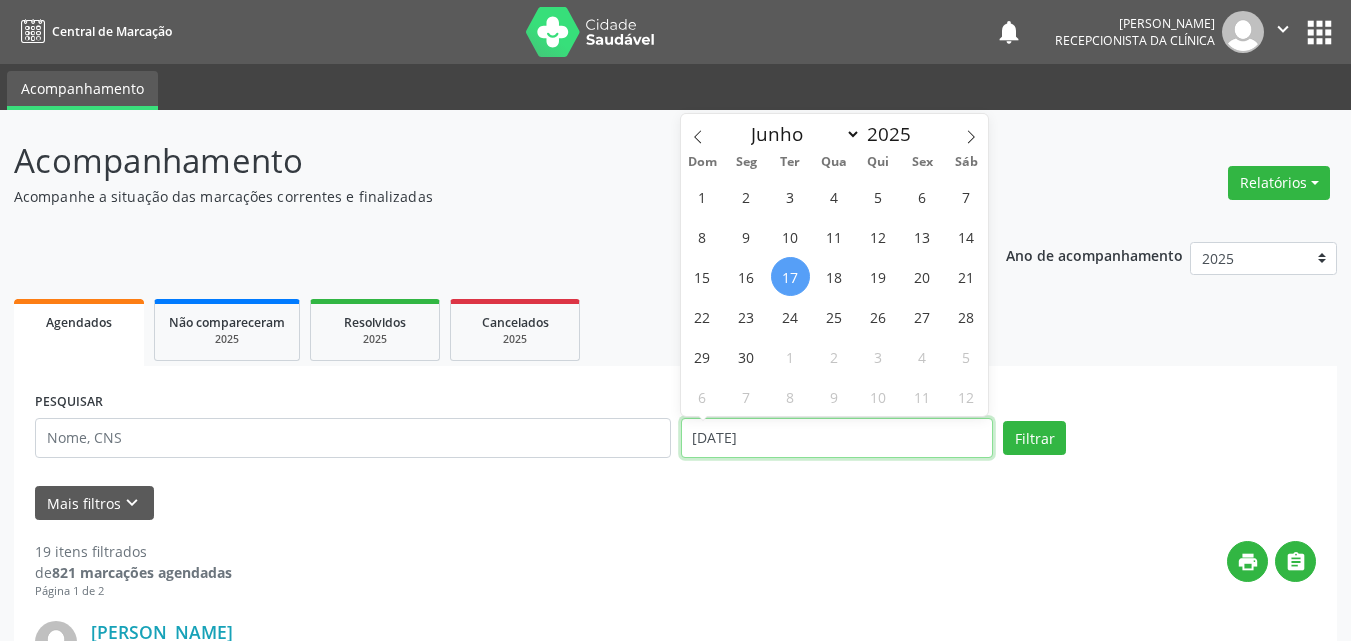 click on "[DATE]" at bounding box center [837, 438] 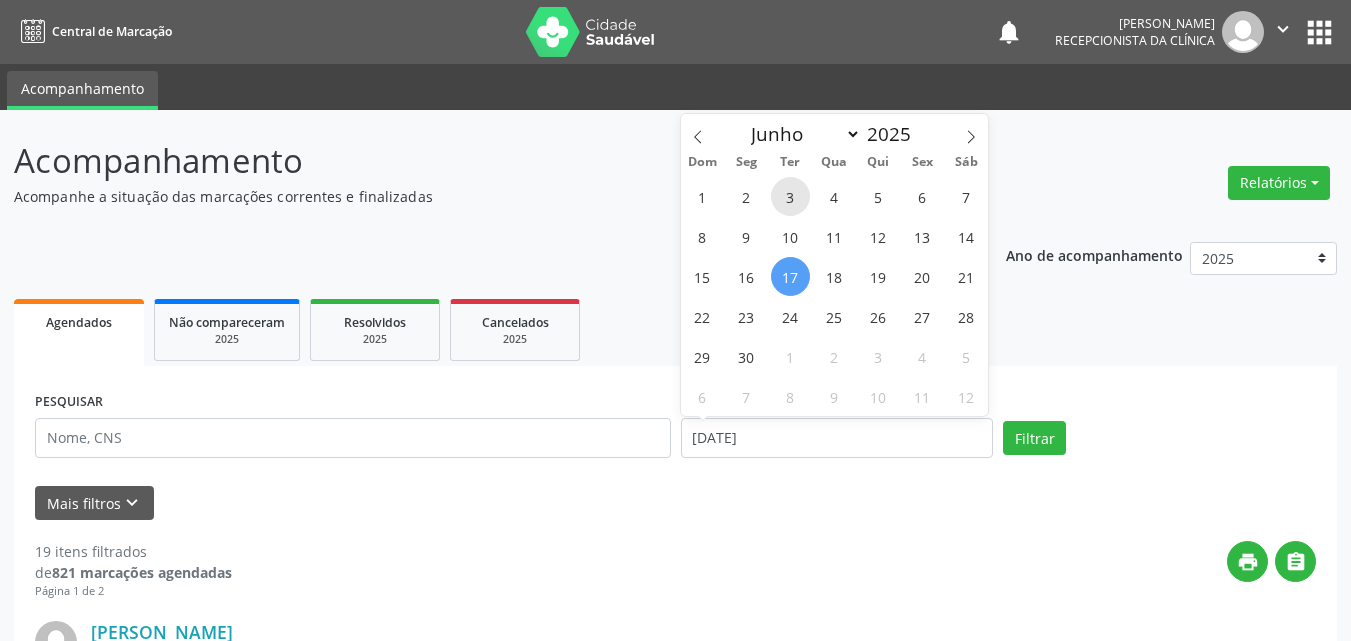 click on "3" at bounding box center [790, 196] 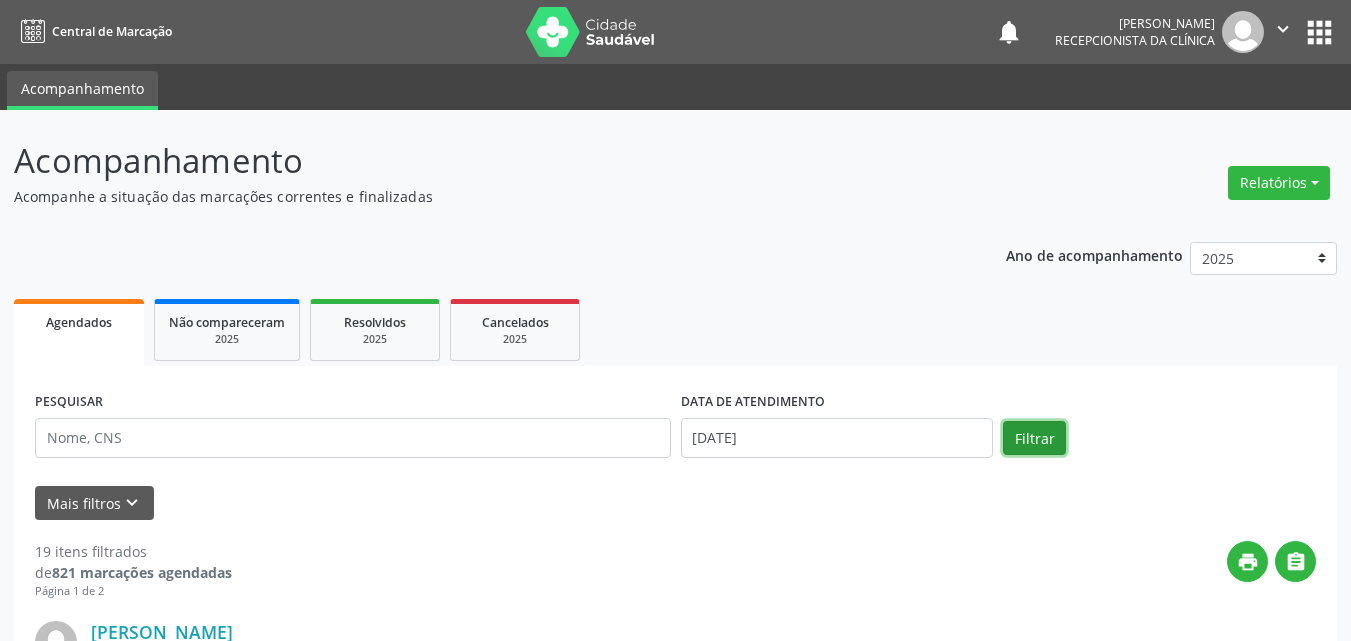 click on "Filtrar" at bounding box center [1034, 438] 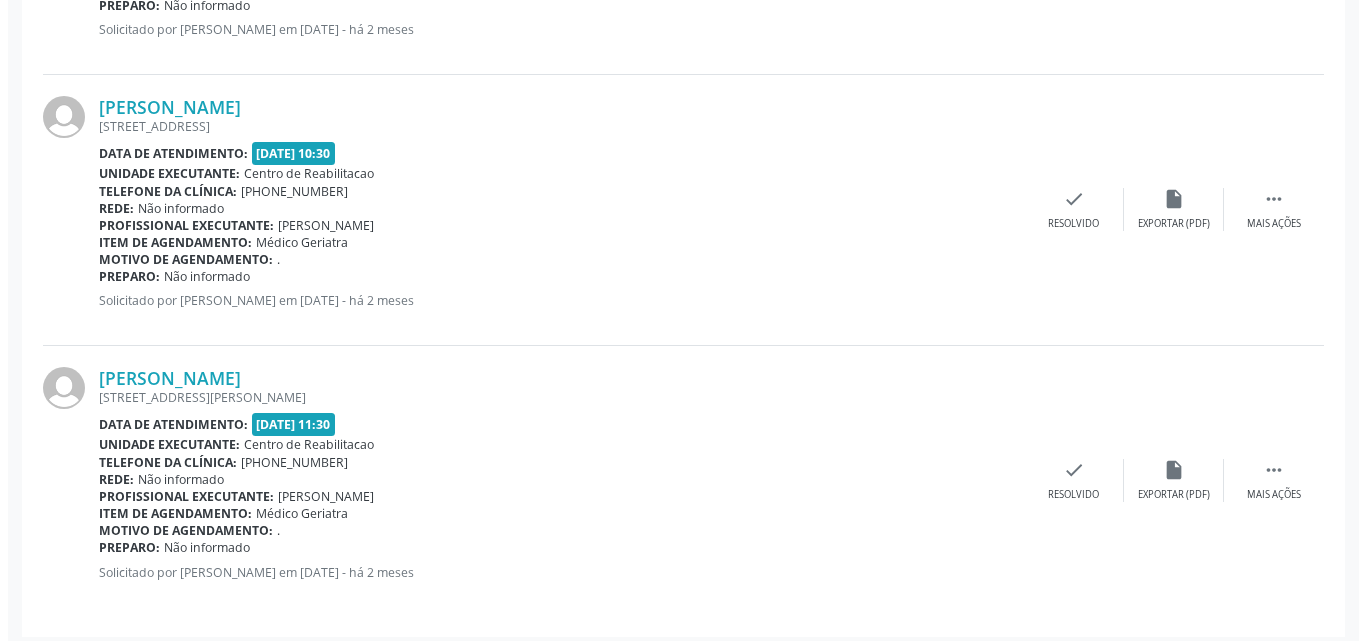 scroll, scrollTop: 1620, scrollLeft: 0, axis: vertical 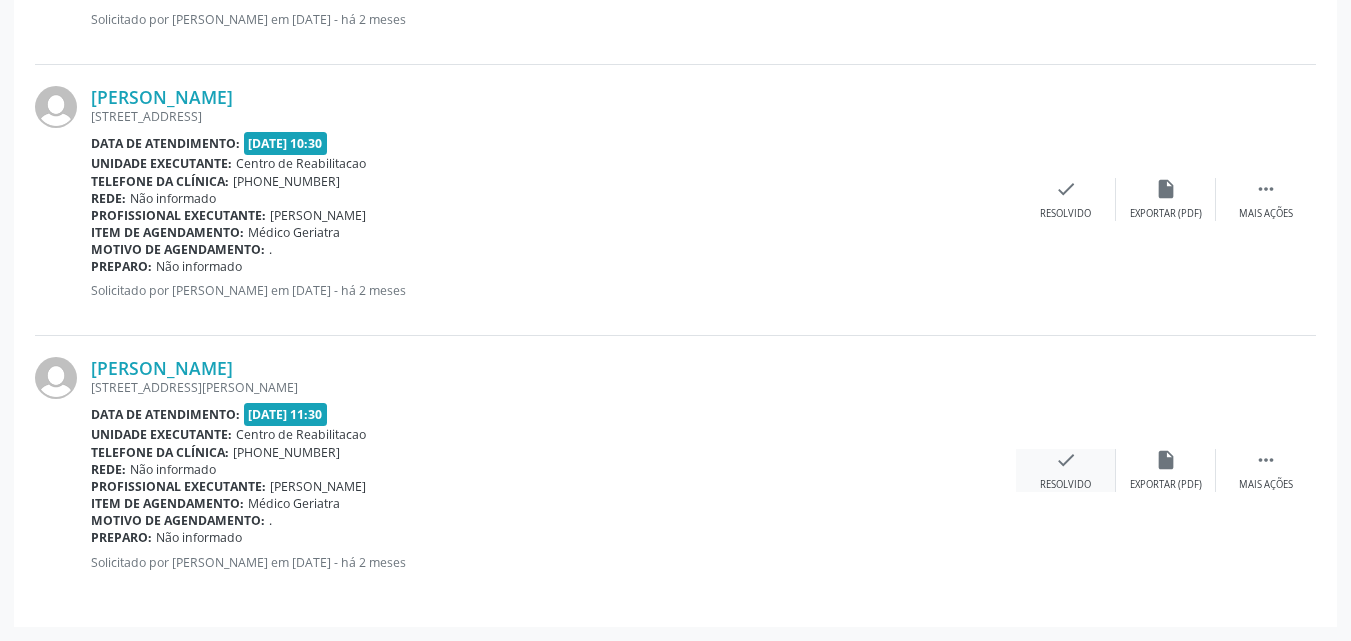 click on "check" at bounding box center (1066, 460) 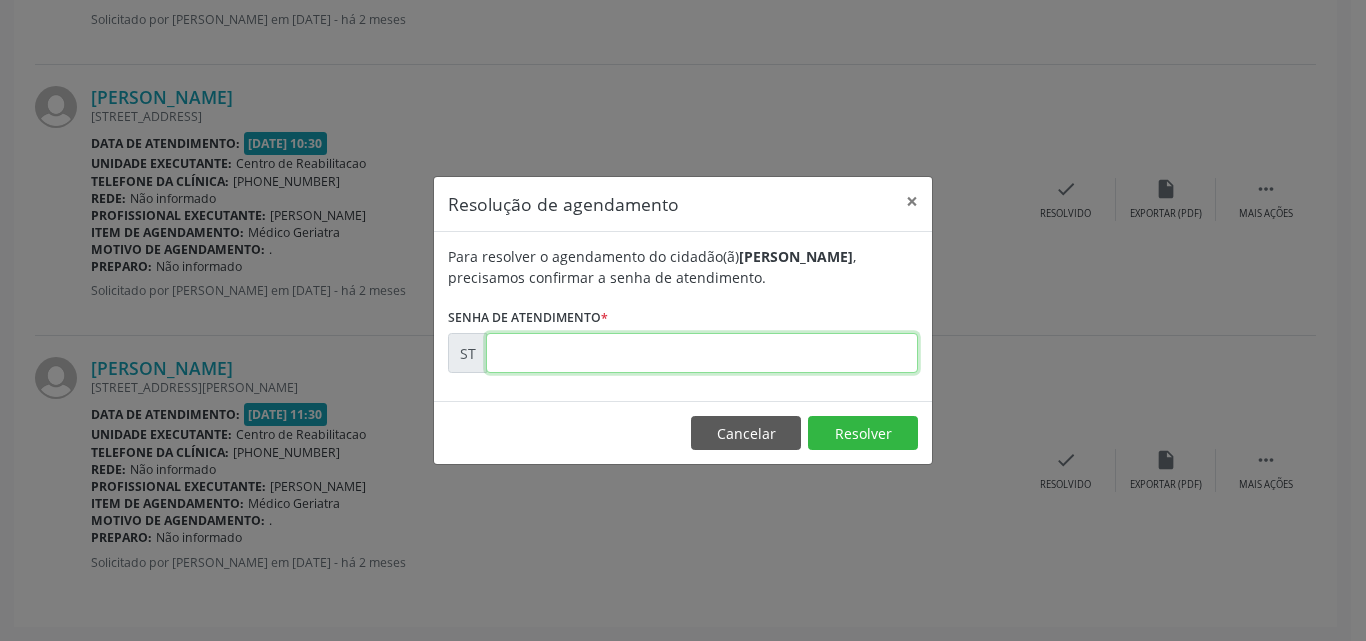 click at bounding box center (702, 353) 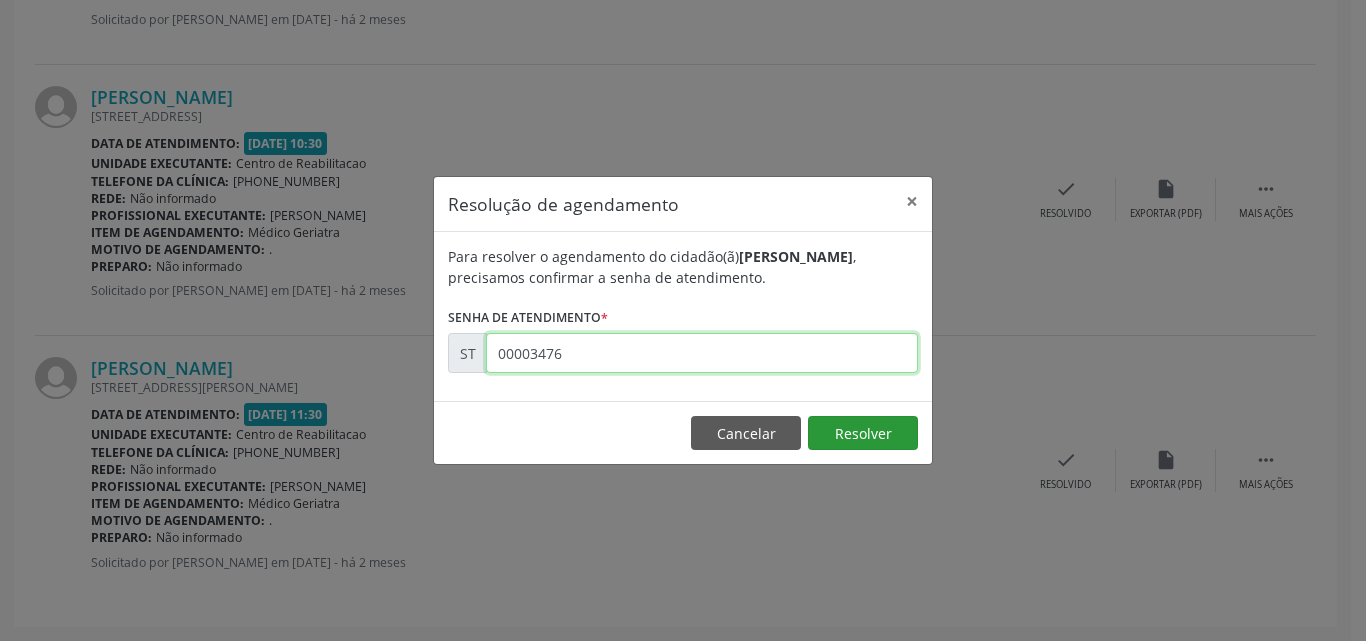type on "00003476" 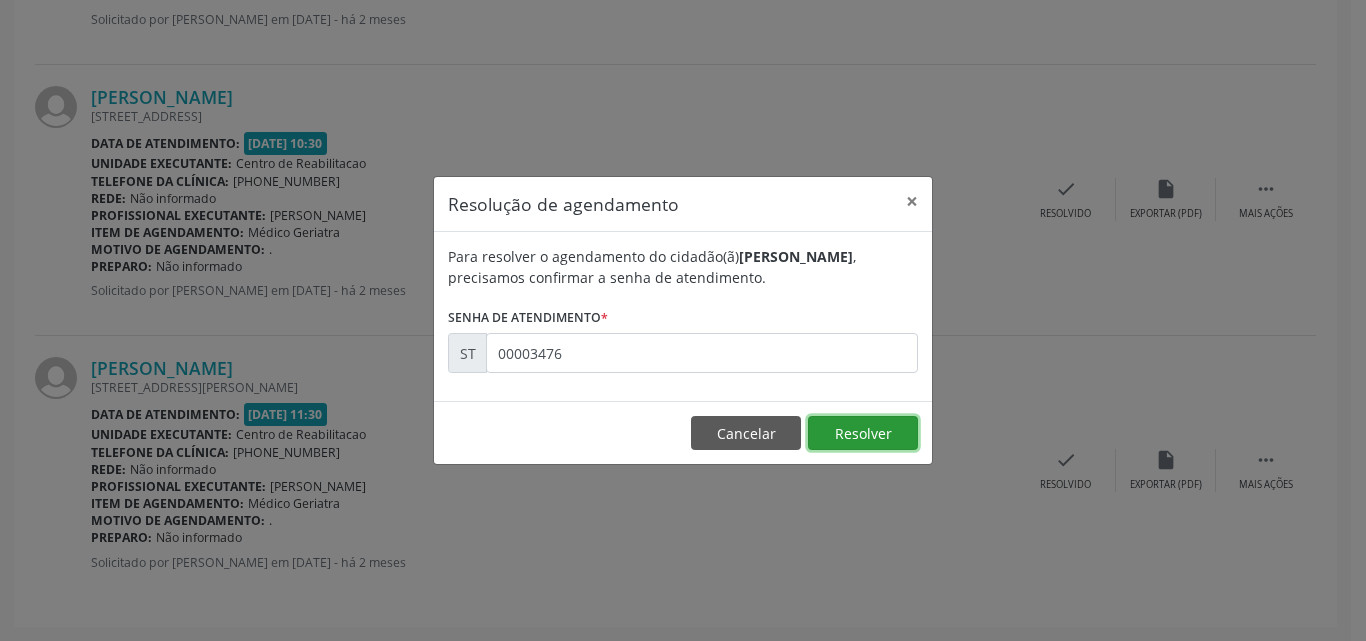 click on "Resolver" at bounding box center [863, 433] 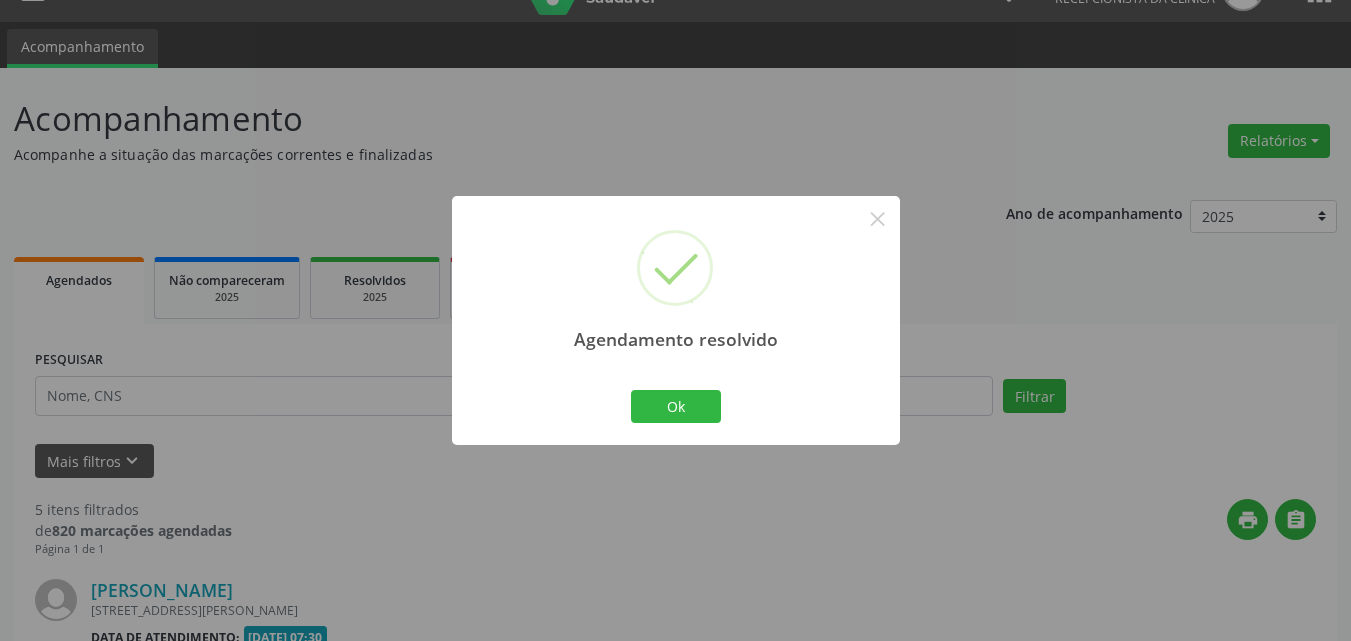 scroll, scrollTop: 1349, scrollLeft: 0, axis: vertical 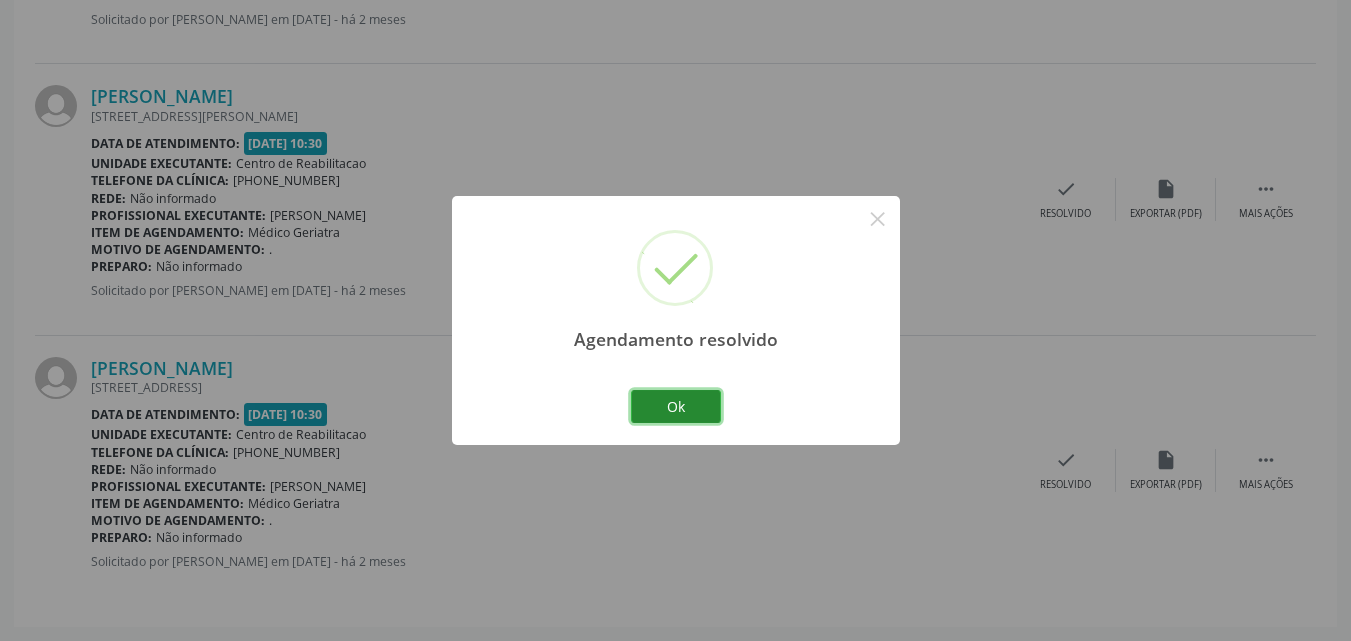 click on "Ok" at bounding box center (676, 407) 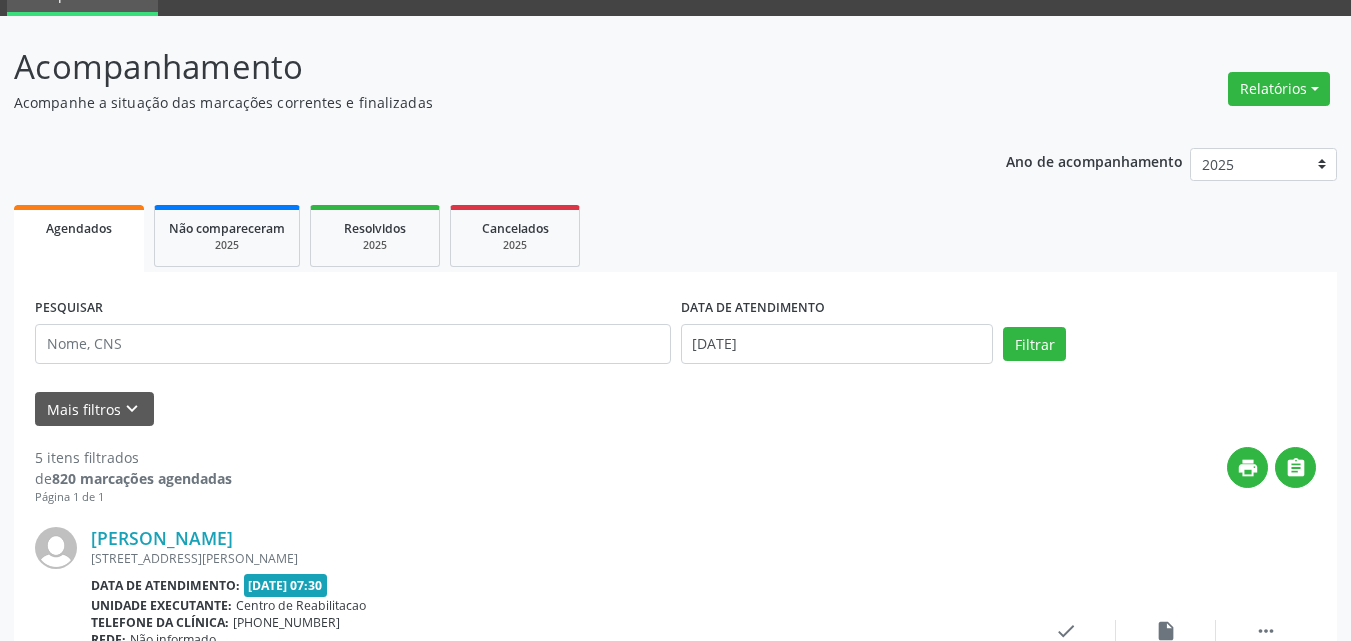 scroll, scrollTop: 49, scrollLeft: 0, axis: vertical 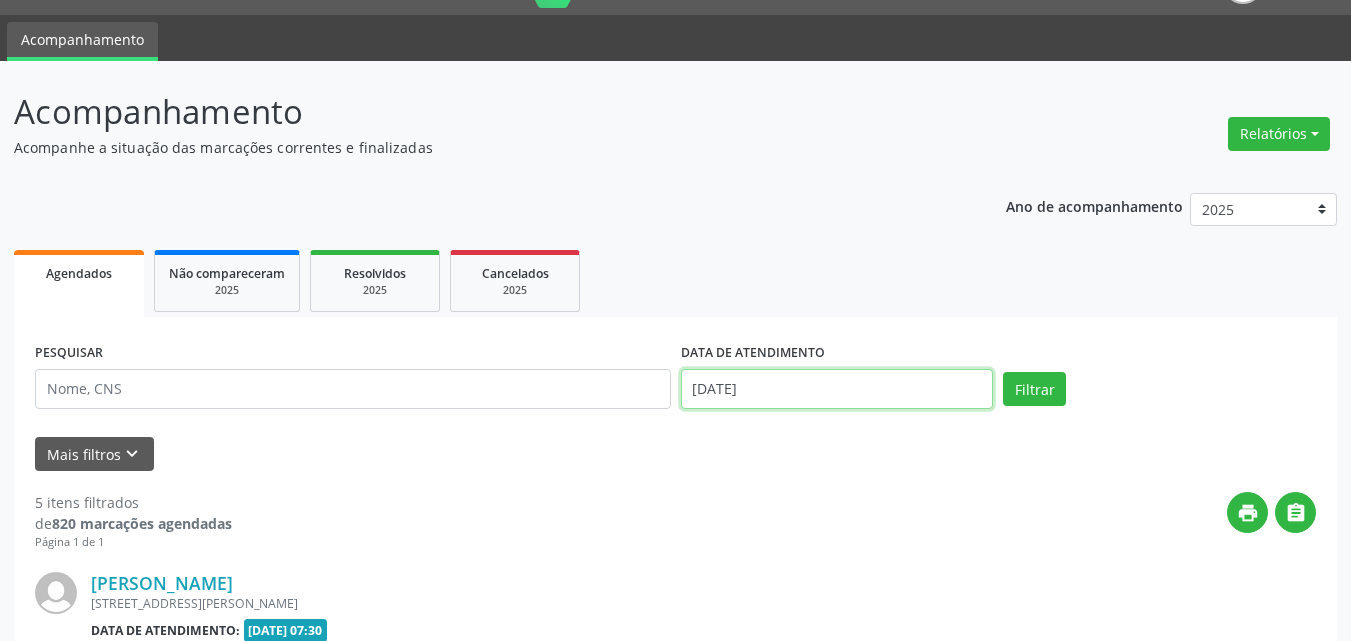 click on "[DATE]" at bounding box center [837, 389] 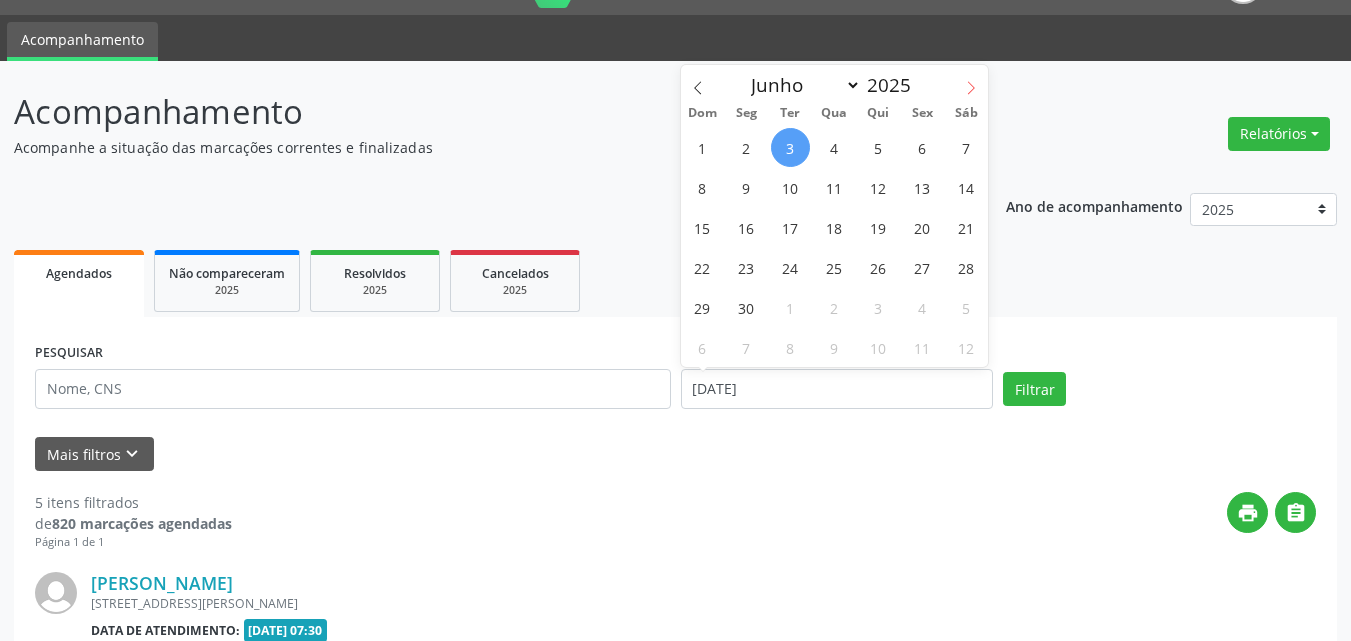 click 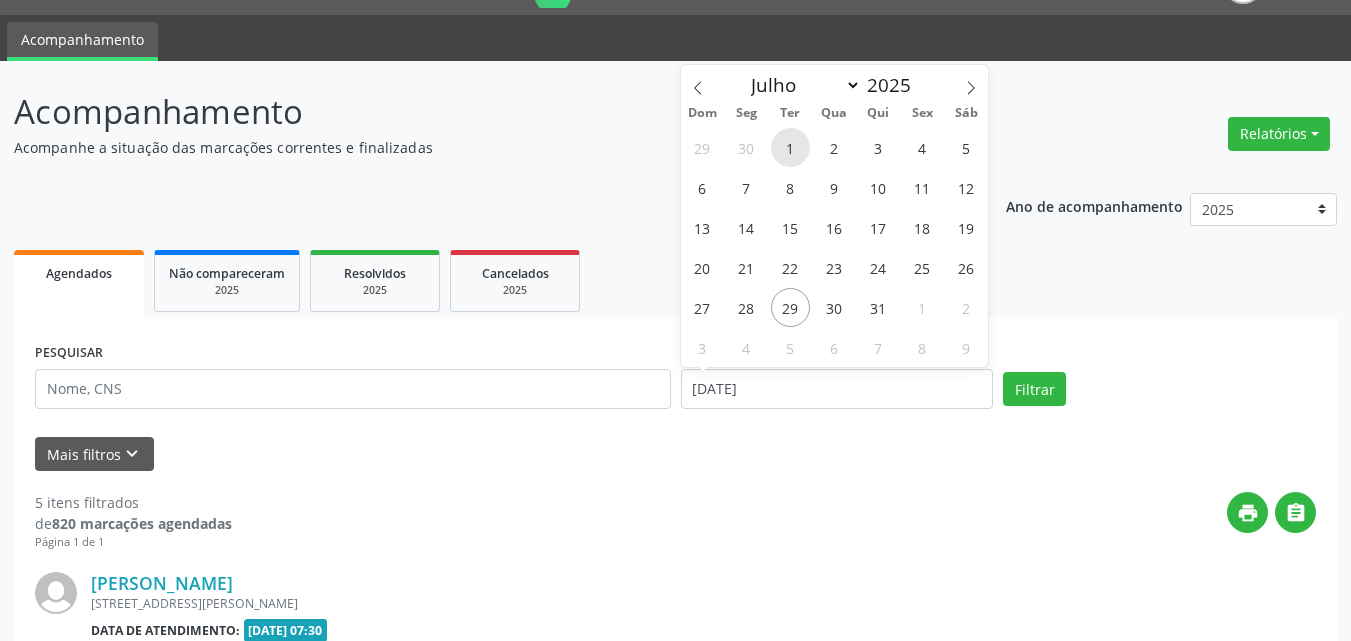 click on "1" at bounding box center (790, 147) 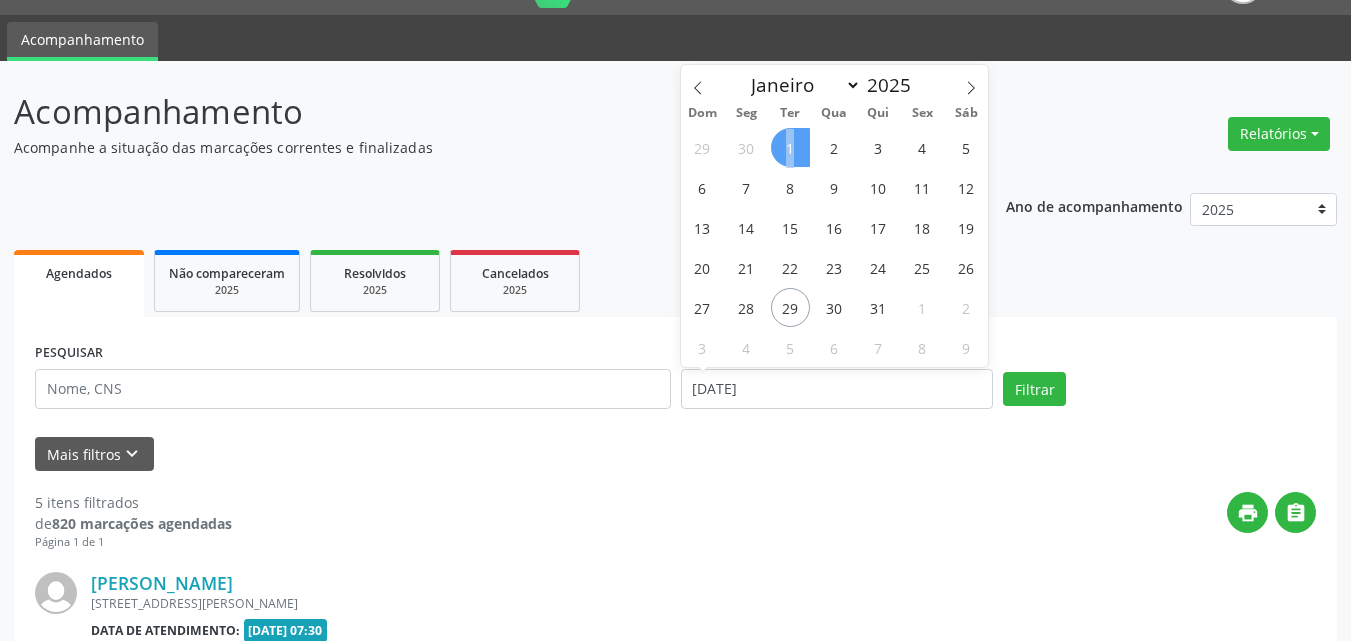 click on "1" at bounding box center [790, 147] 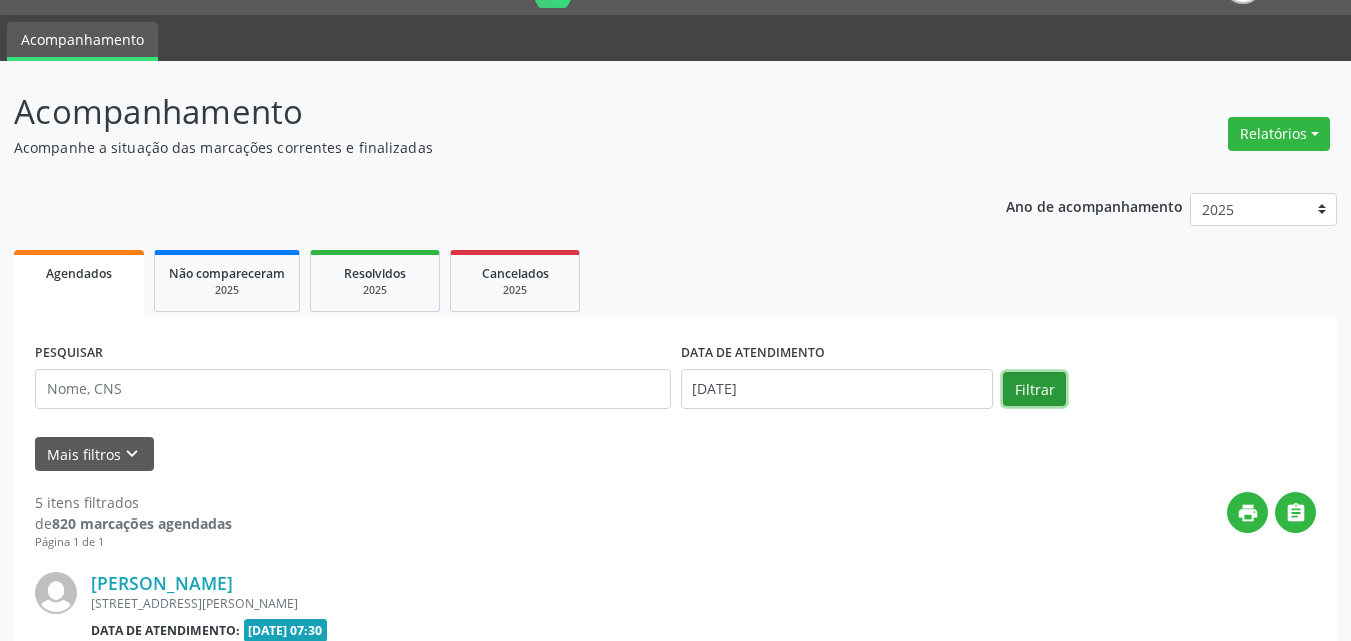 click on "Filtrar" at bounding box center [1034, 389] 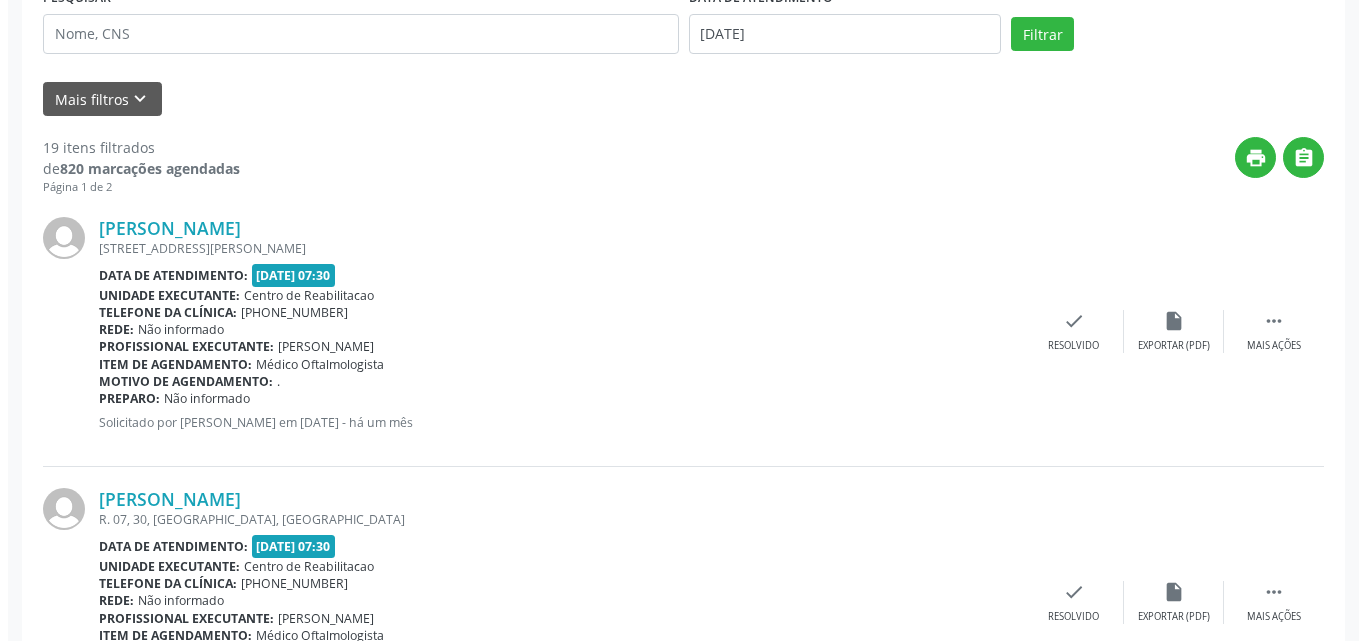 scroll, scrollTop: 449, scrollLeft: 0, axis: vertical 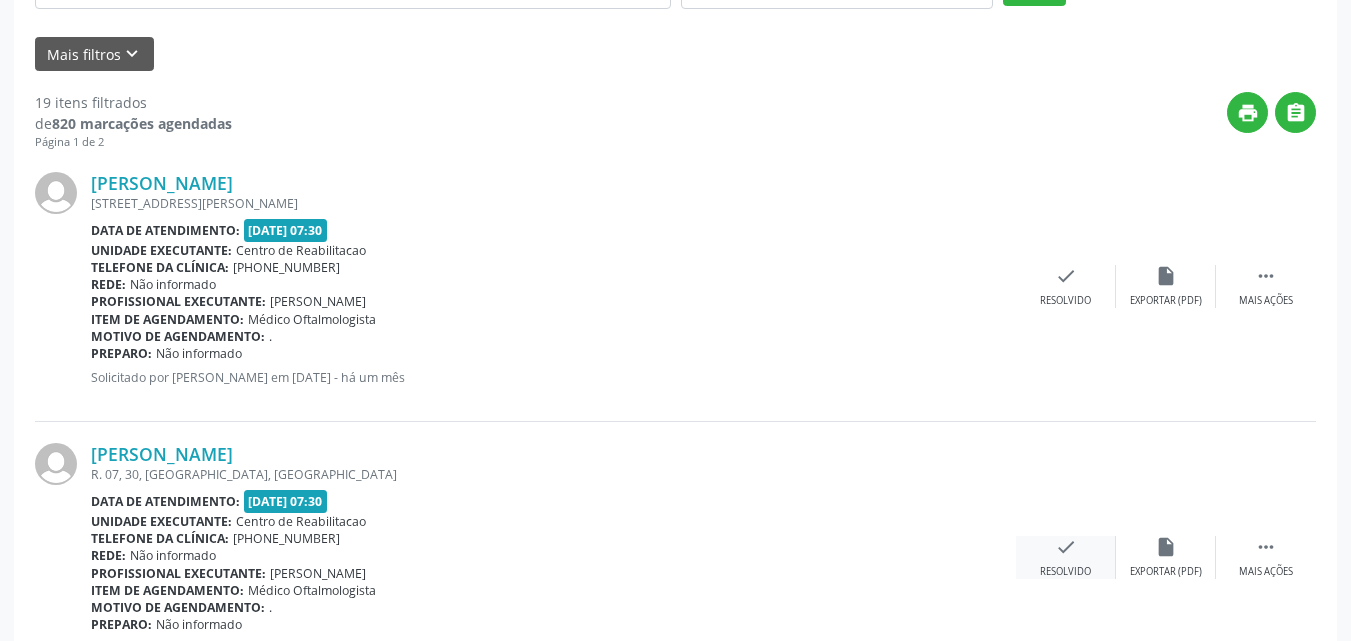 click on "check" at bounding box center (1066, 547) 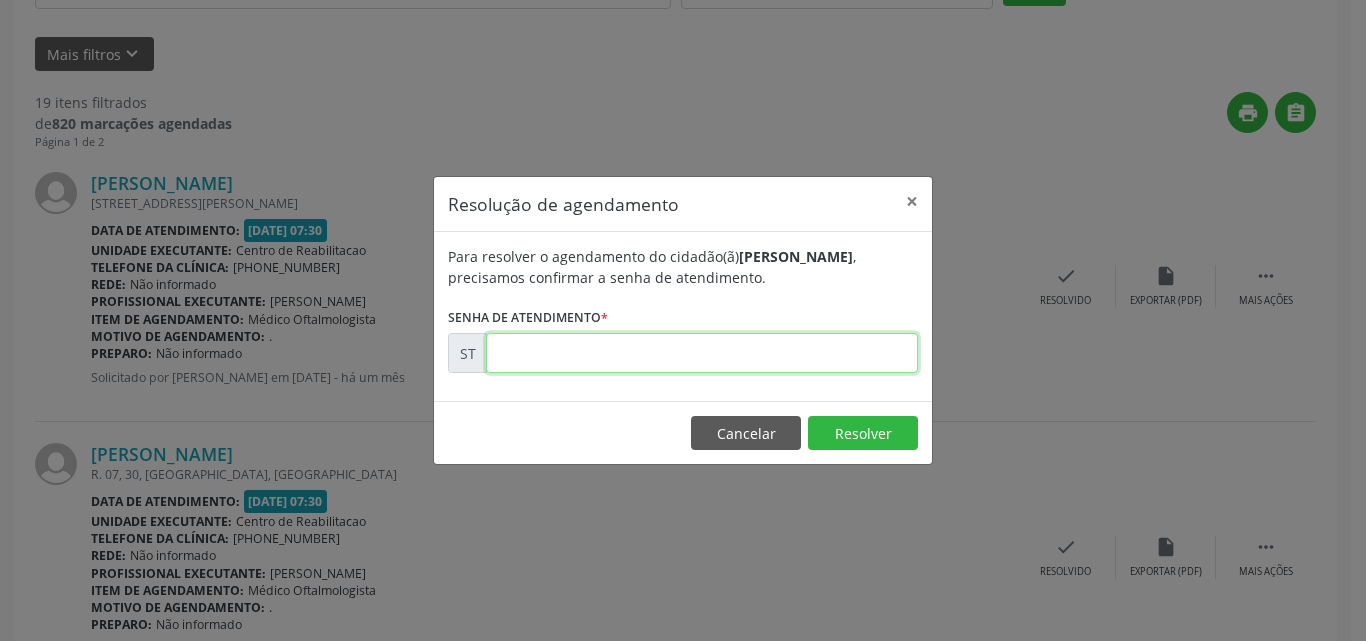 click at bounding box center (702, 353) 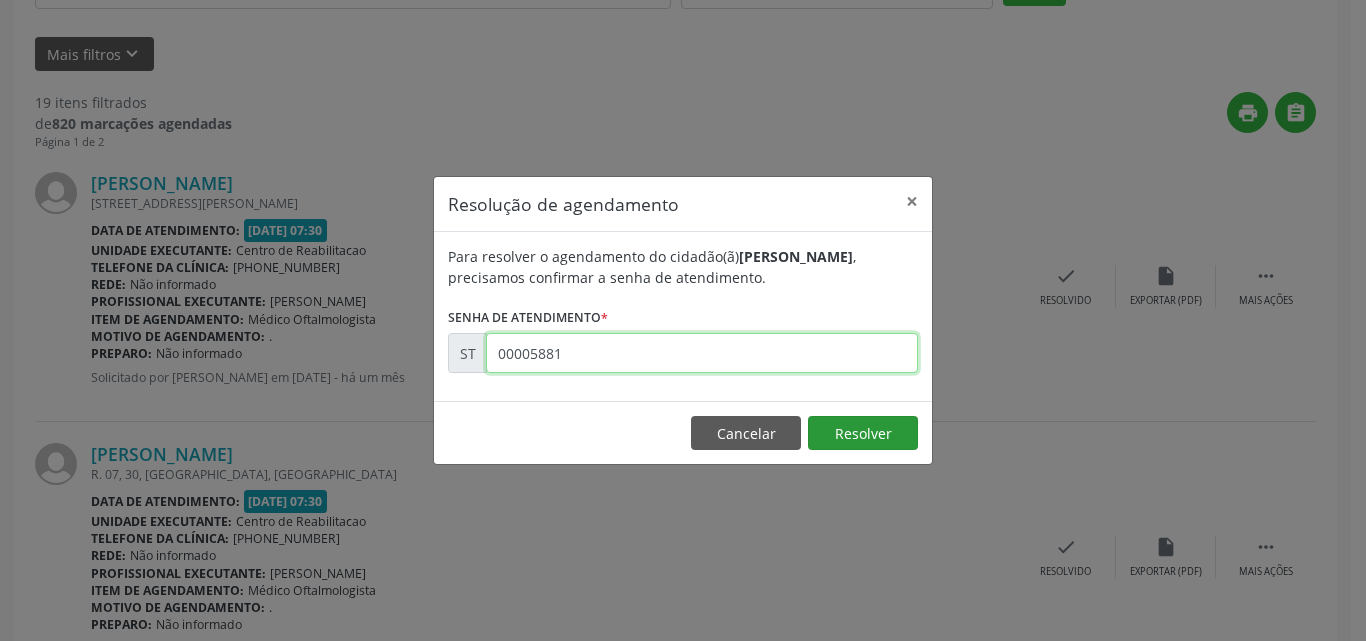 type on "00005881" 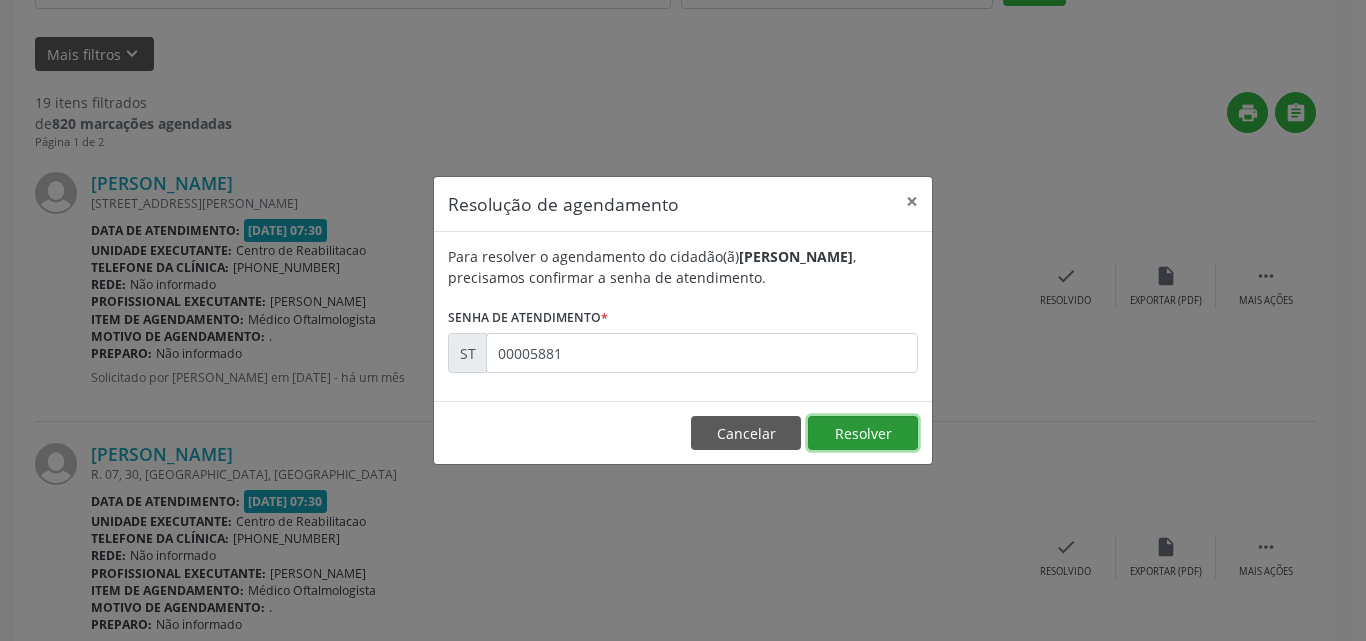 click on "Resolver" at bounding box center (863, 433) 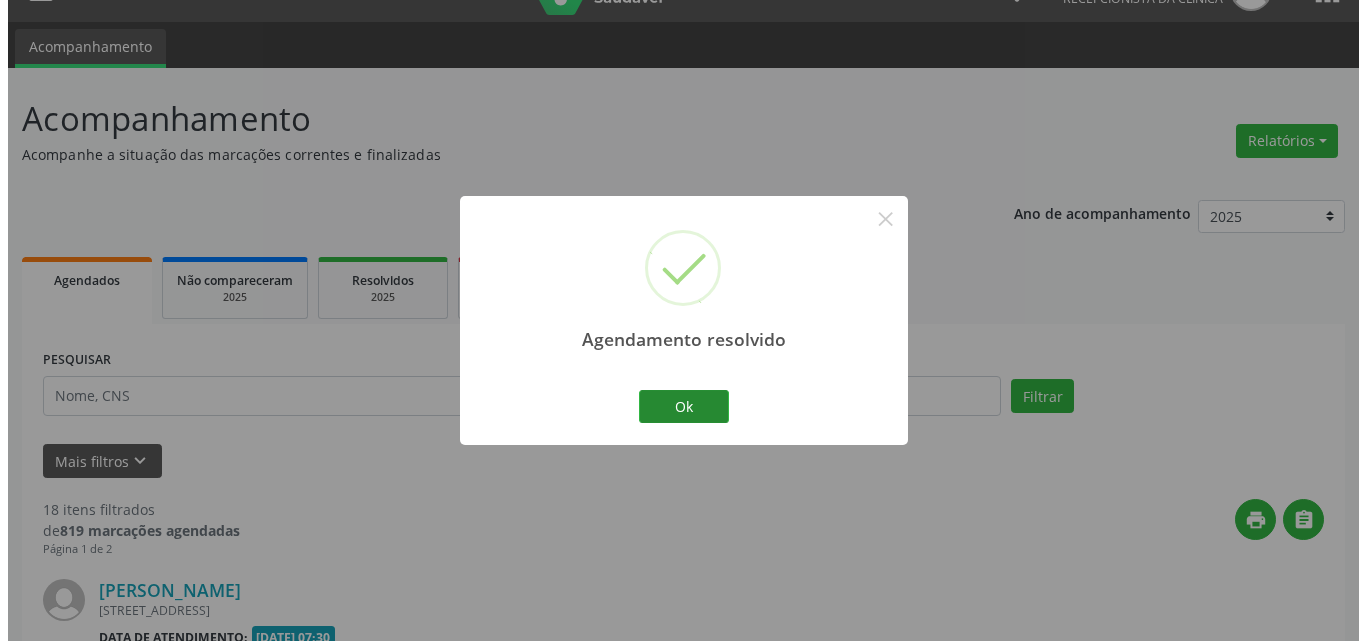 scroll, scrollTop: 449, scrollLeft: 0, axis: vertical 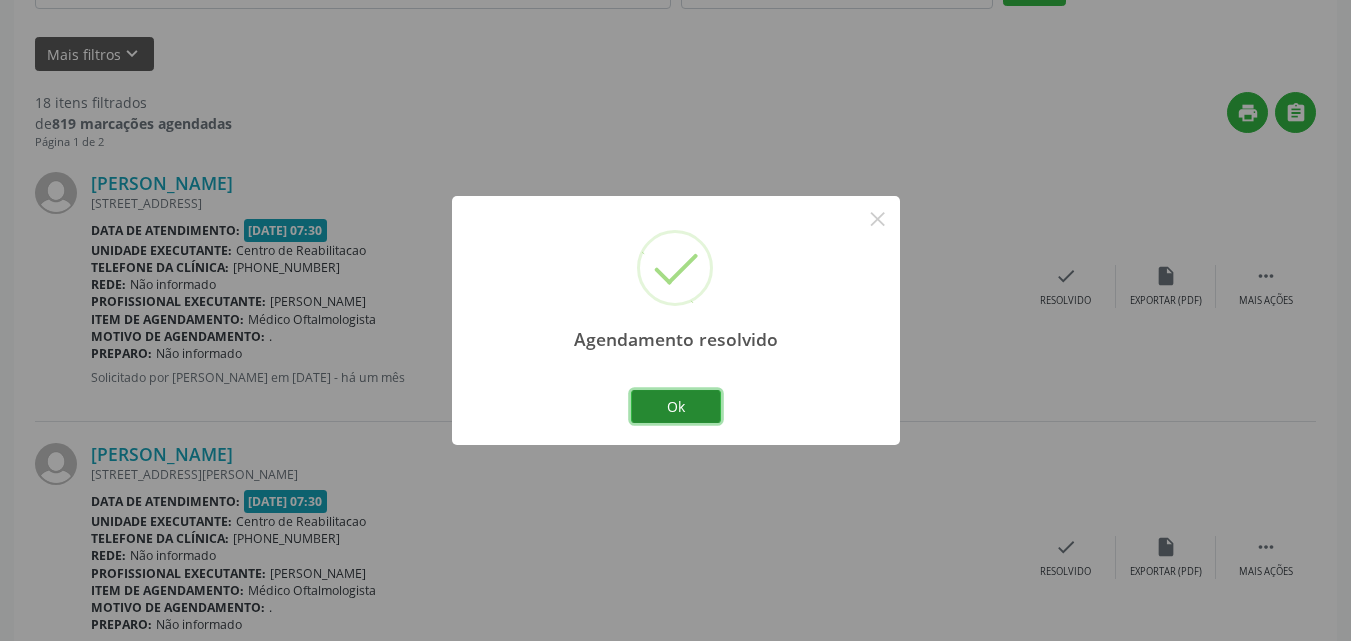 click on "Ok" at bounding box center (676, 407) 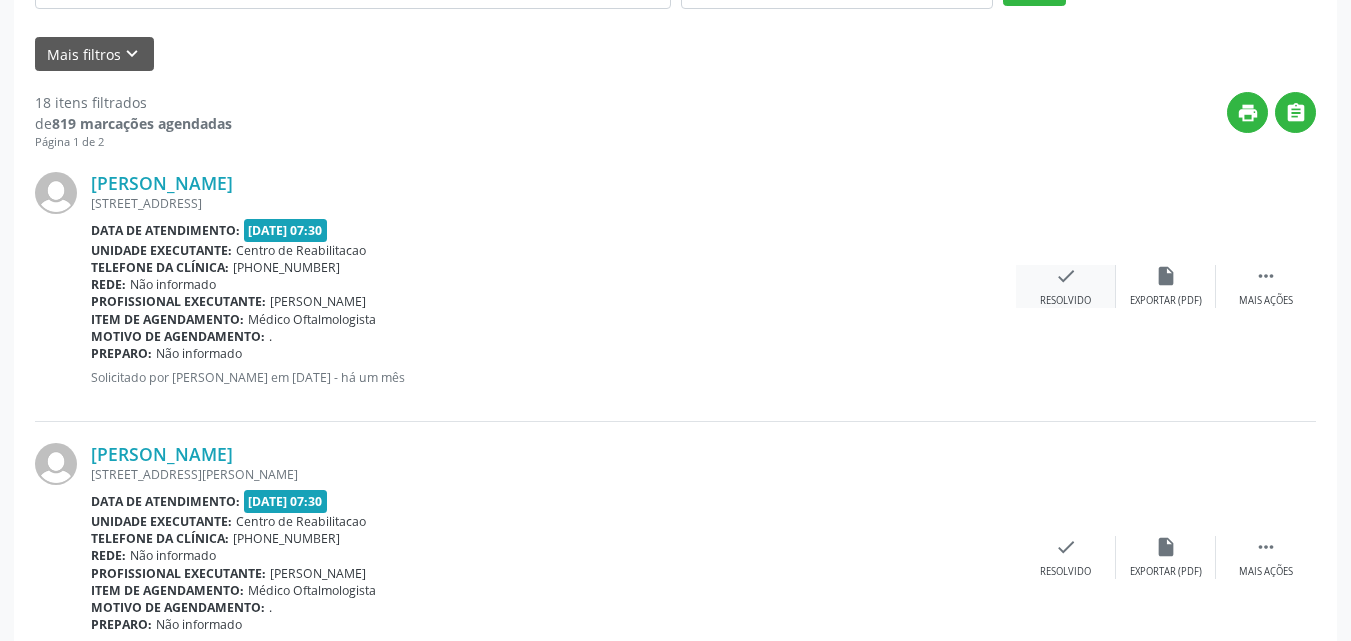 click on "check" at bounding box center (1066, 276) 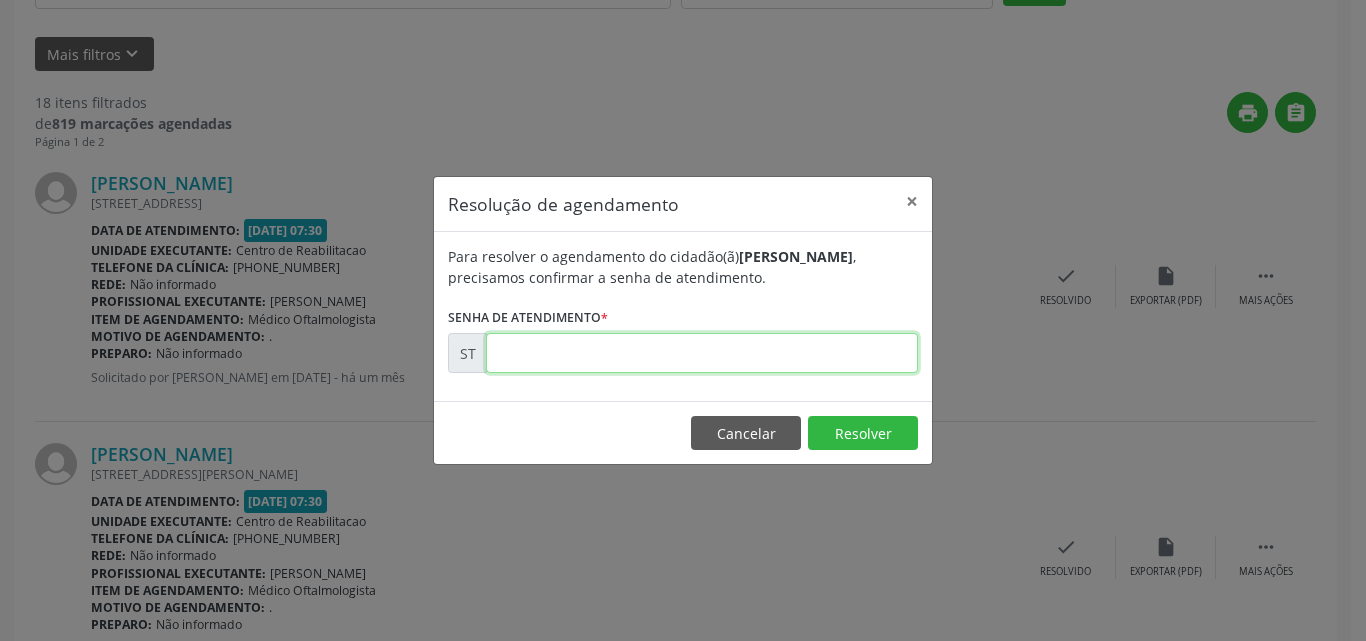 click at bounding box center (702, 353) 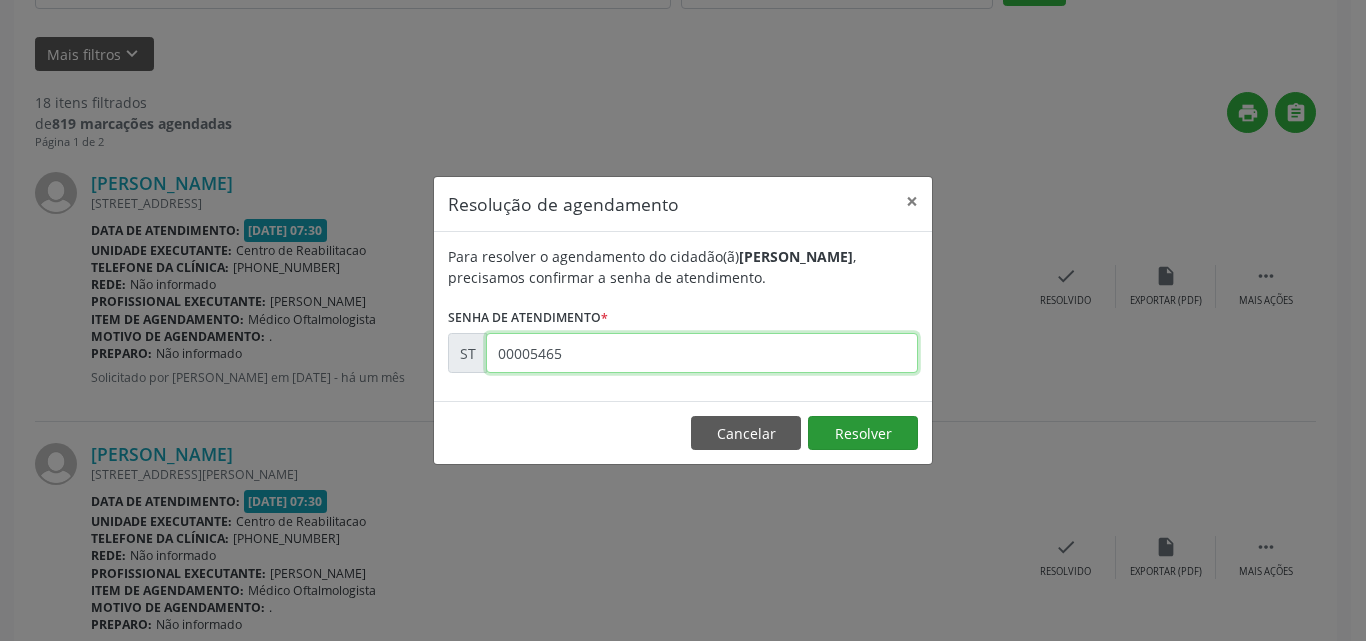 type on "00005465" 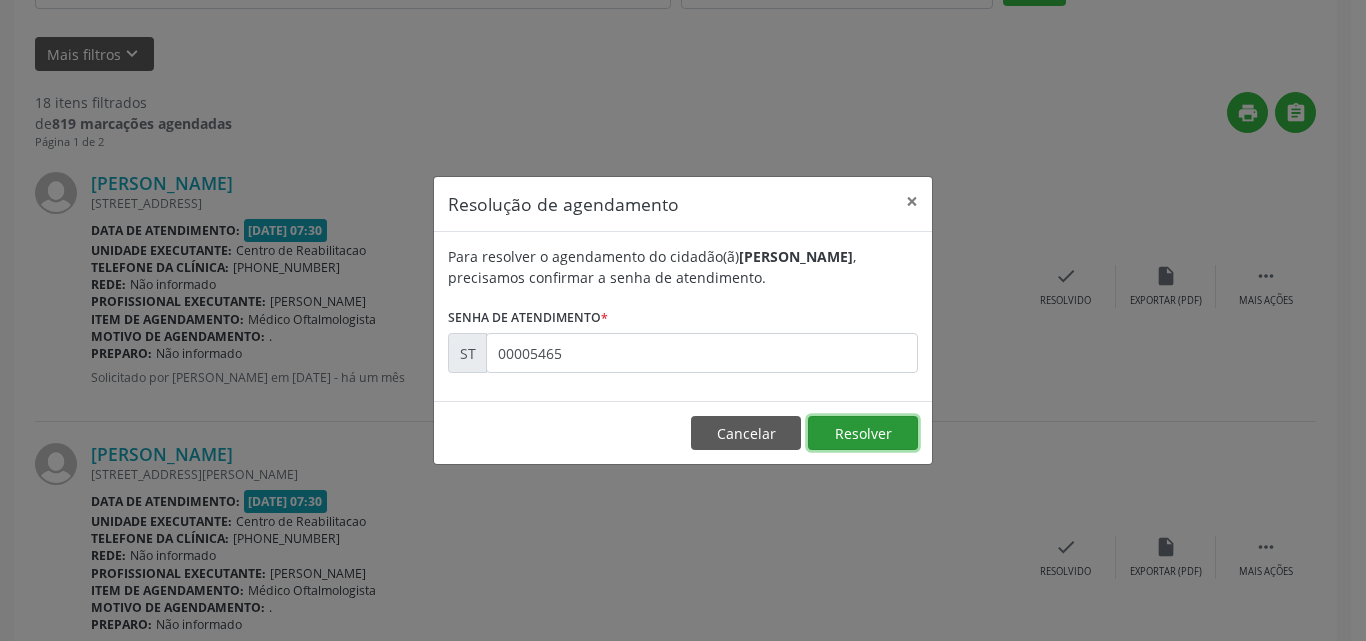 click on "Resolver" at bounding box center (863, 433) 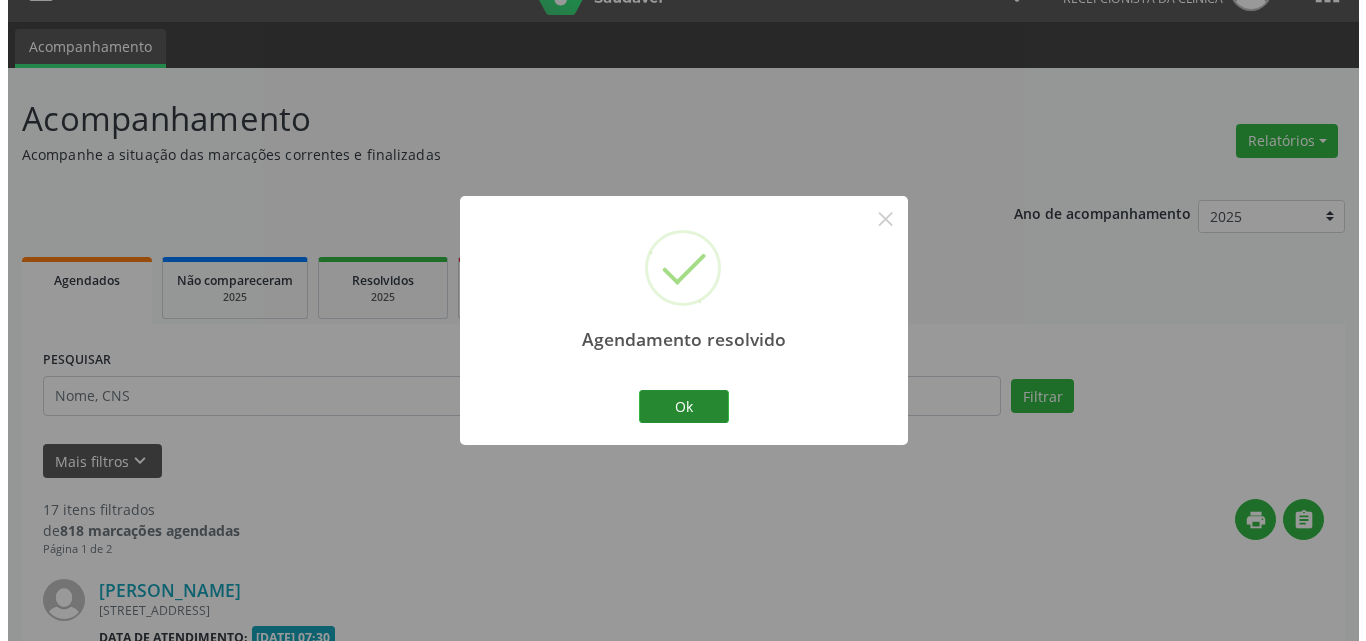 scroll, scrollTop: 449, scrollLeft: 0, axis: vertical 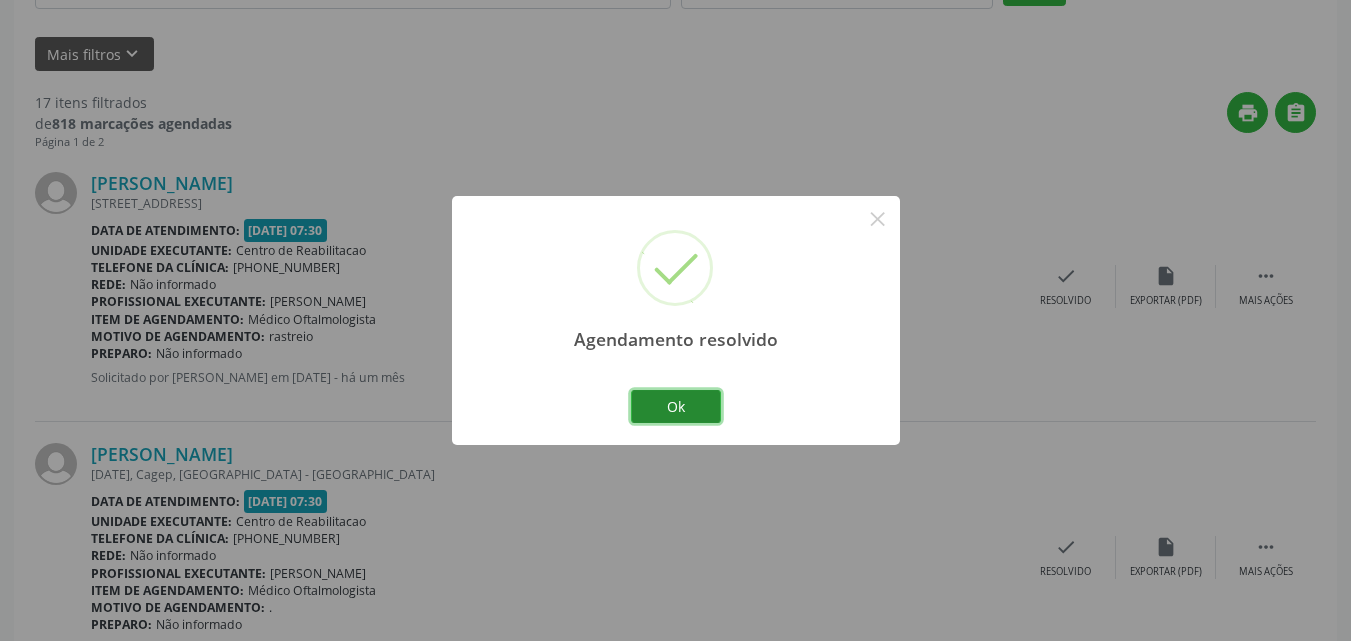 click on "Ok" at bounding box center [676, 407] 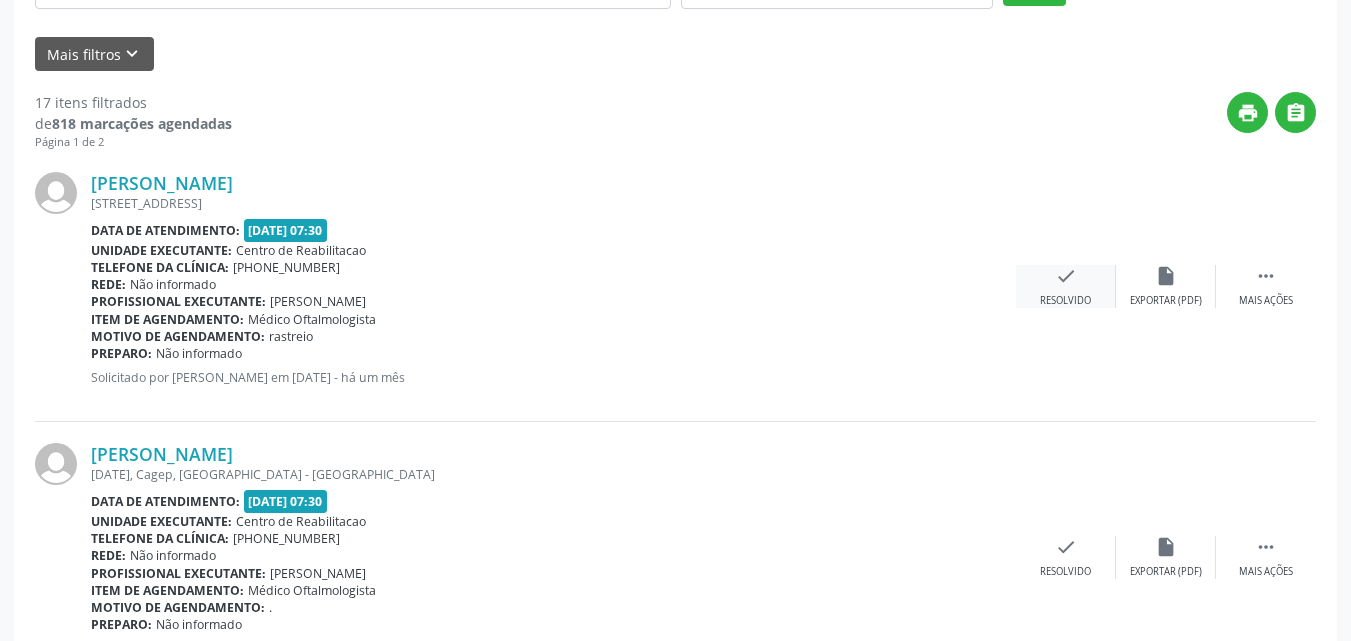 click on "check" at bounding box center [1066, 276] 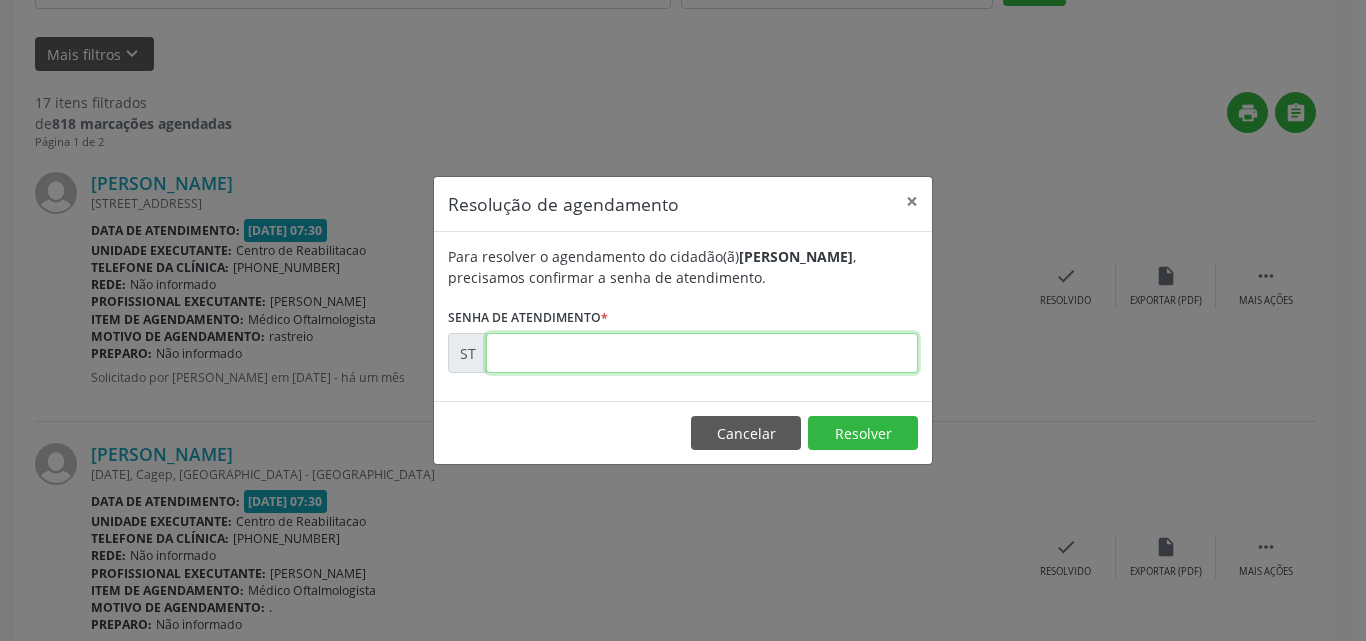click at bounding box center [702, 353] 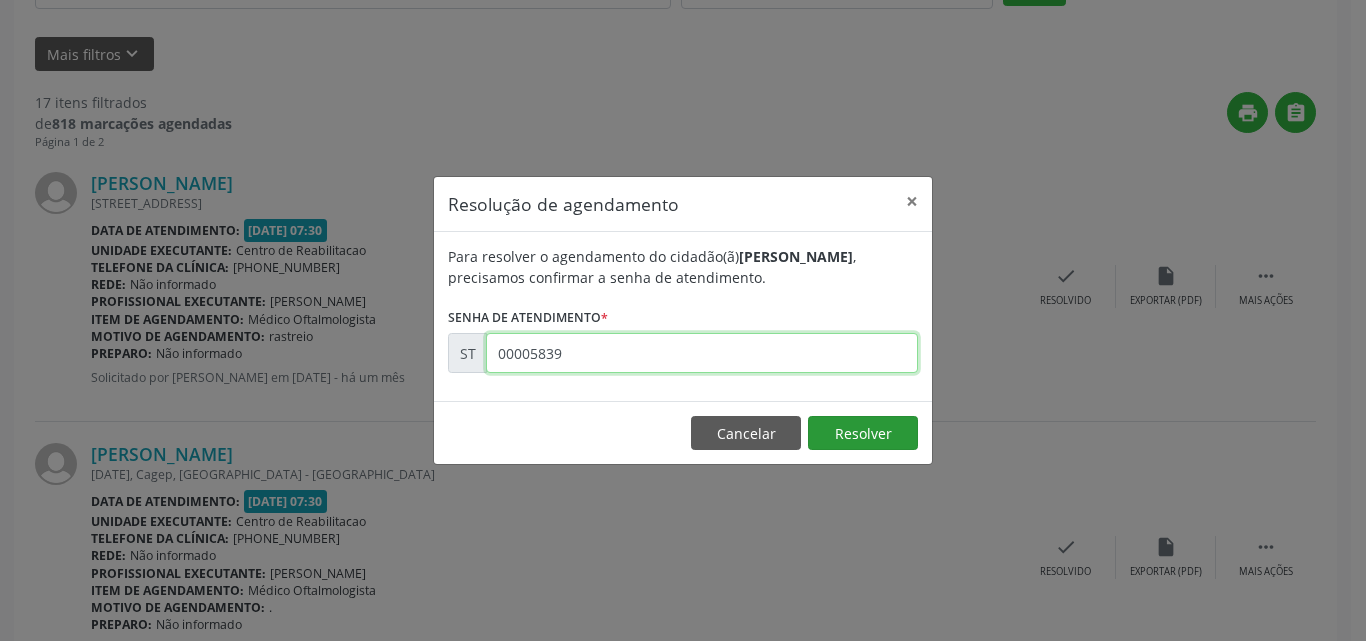 type on "00005839" 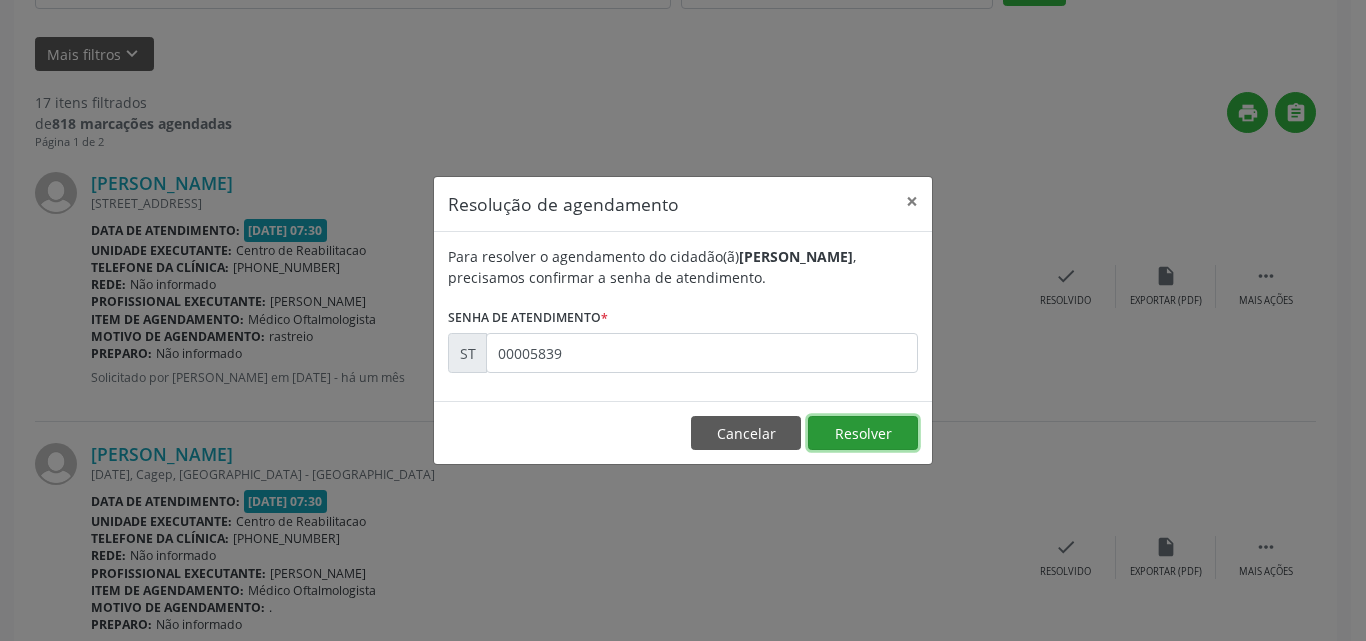 click on "Resolver" at bounding box center (863, 433) 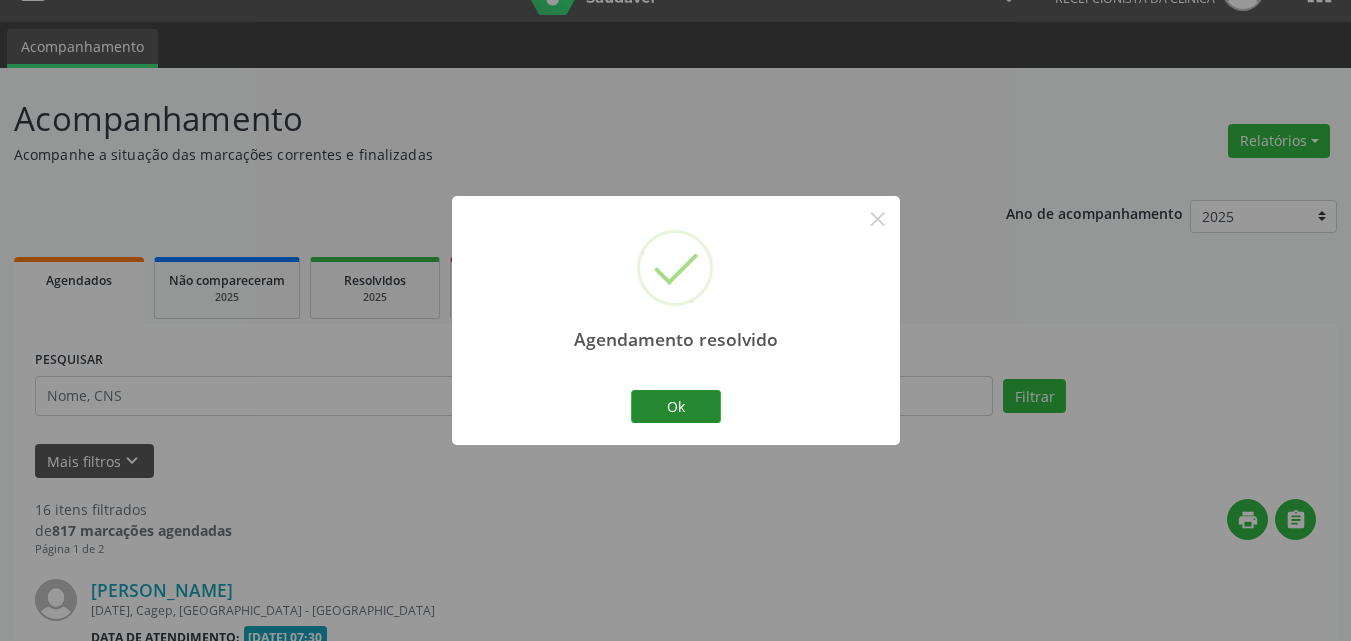 scroll, scrollTop: 449, scrollLeft: 0, axis: vertical 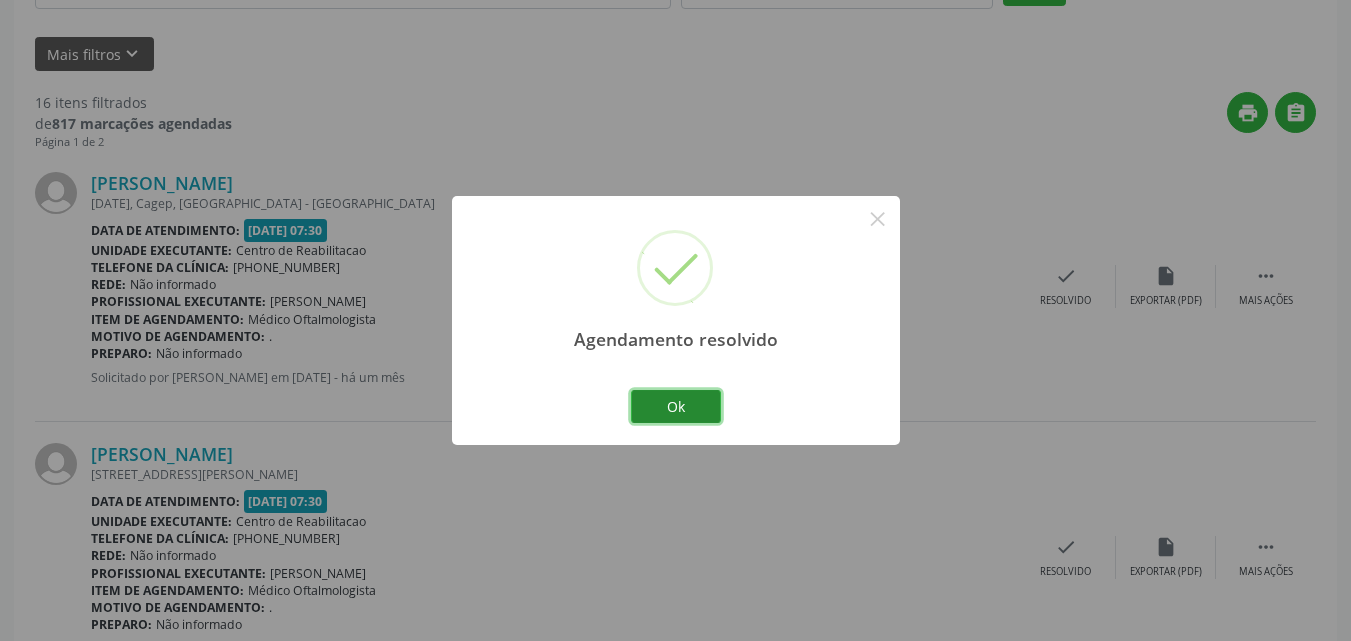 click on "Ok" at bounding box center [676, 407] 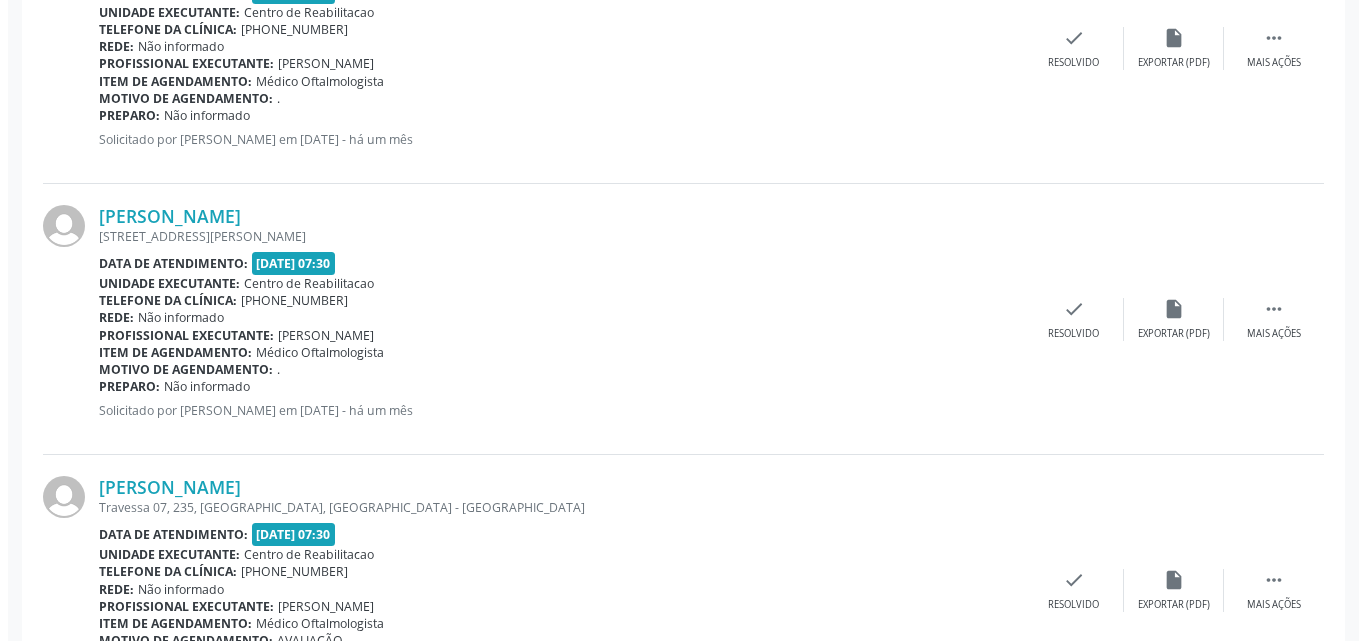scroll, scrollTop: 749, scrollLeft: 0, axis: vertical 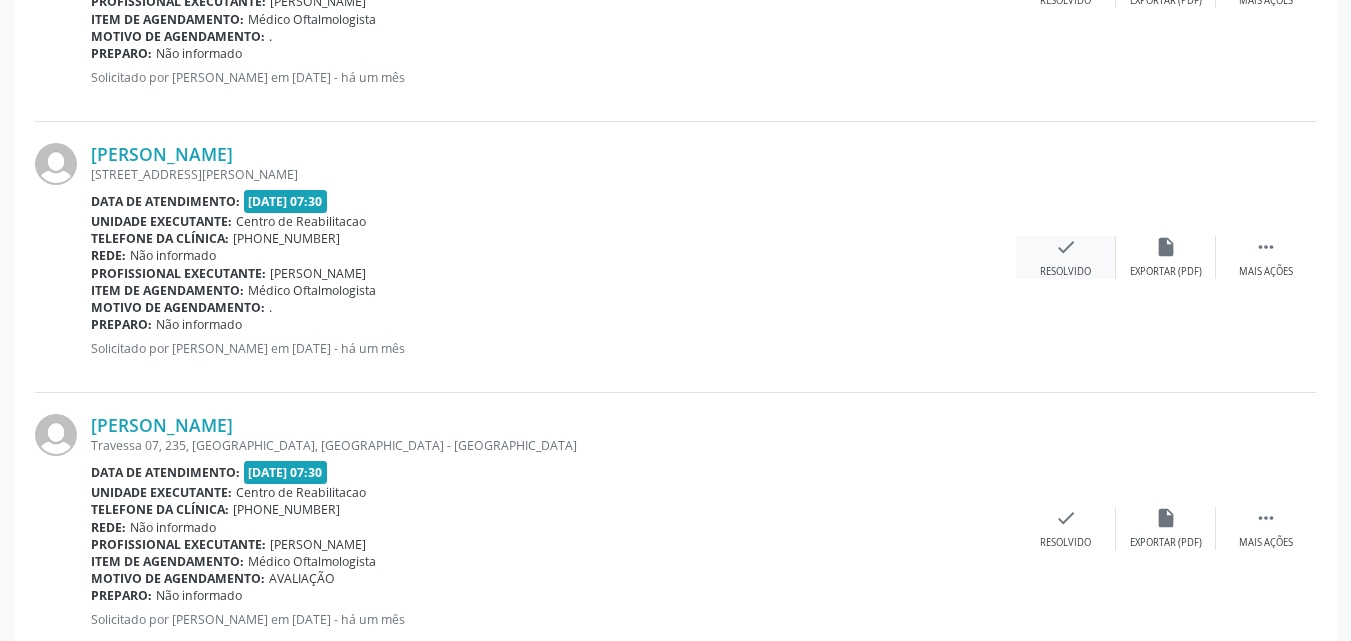click on "check" at bounding box center (1066, 247) 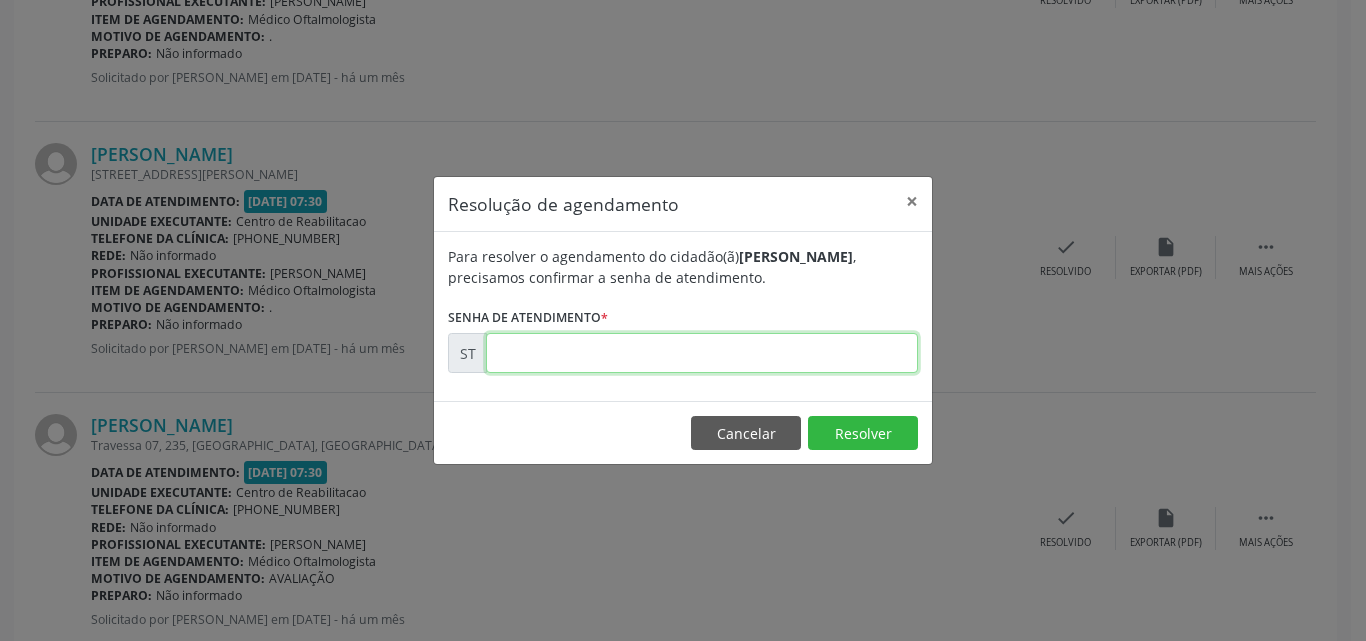 click at bounding box center [702, 353] 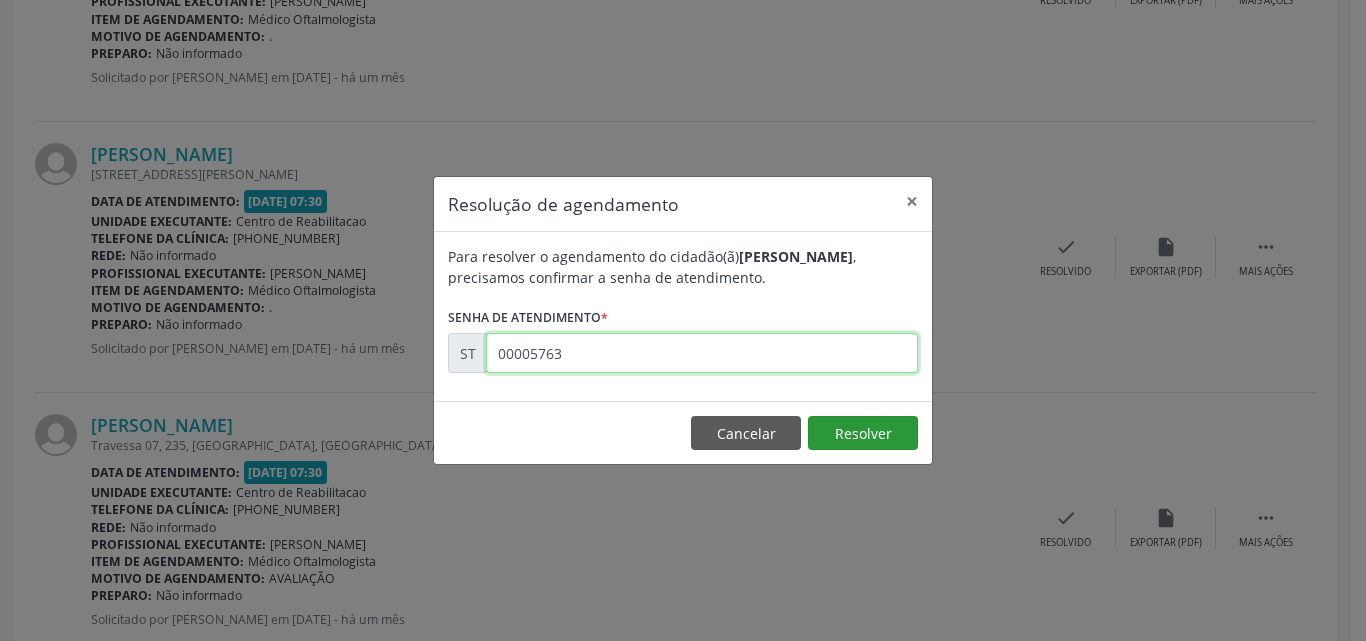 type on "00005763" 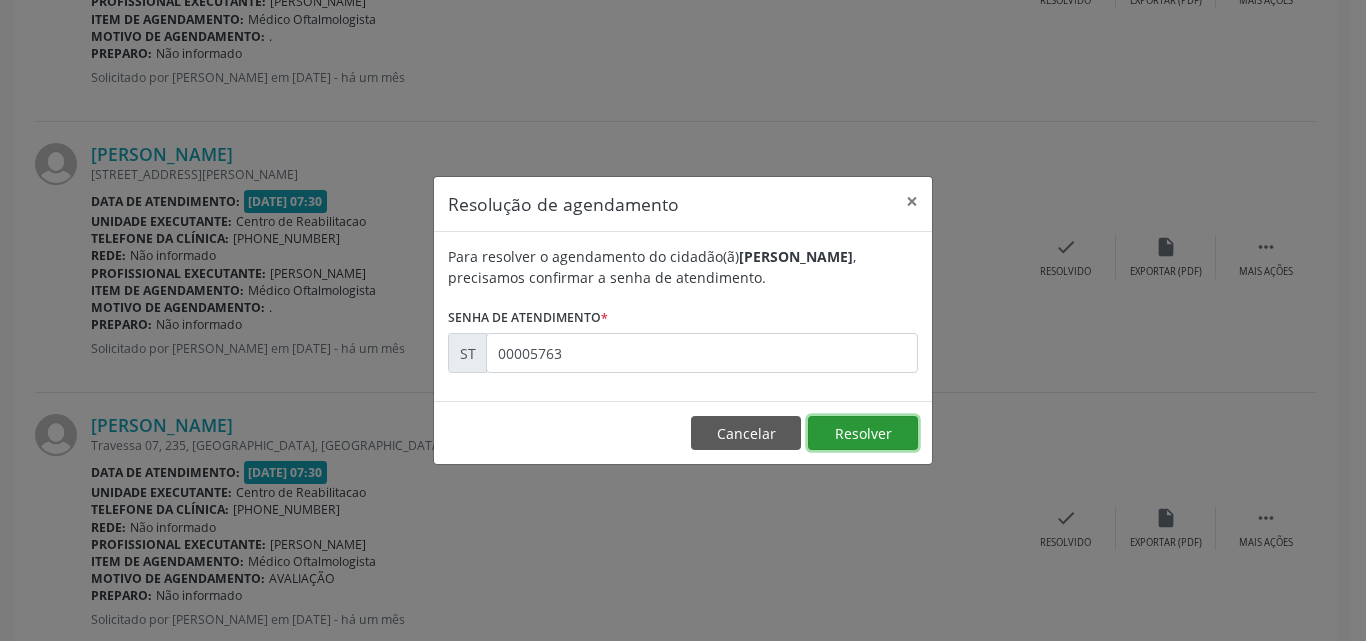 click on "Resolver" at bounding box center [863, 433] 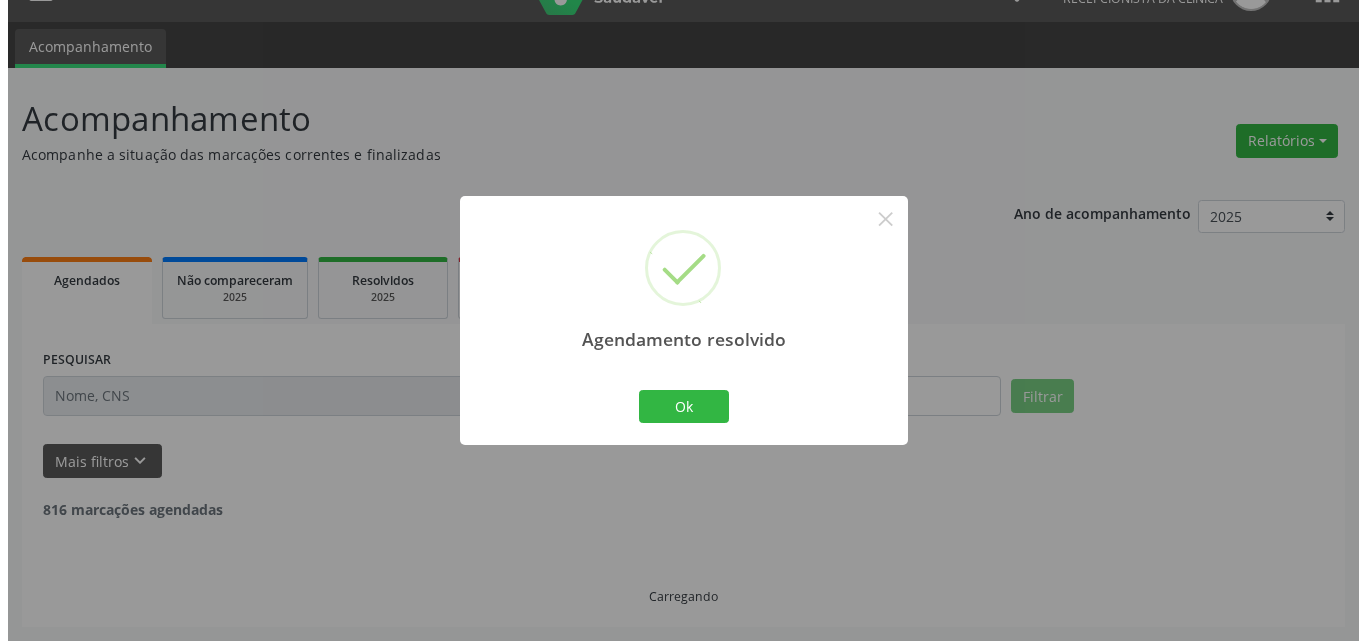 scroll, scrollTop: 749, scrollLeft: 0, axis: vertical 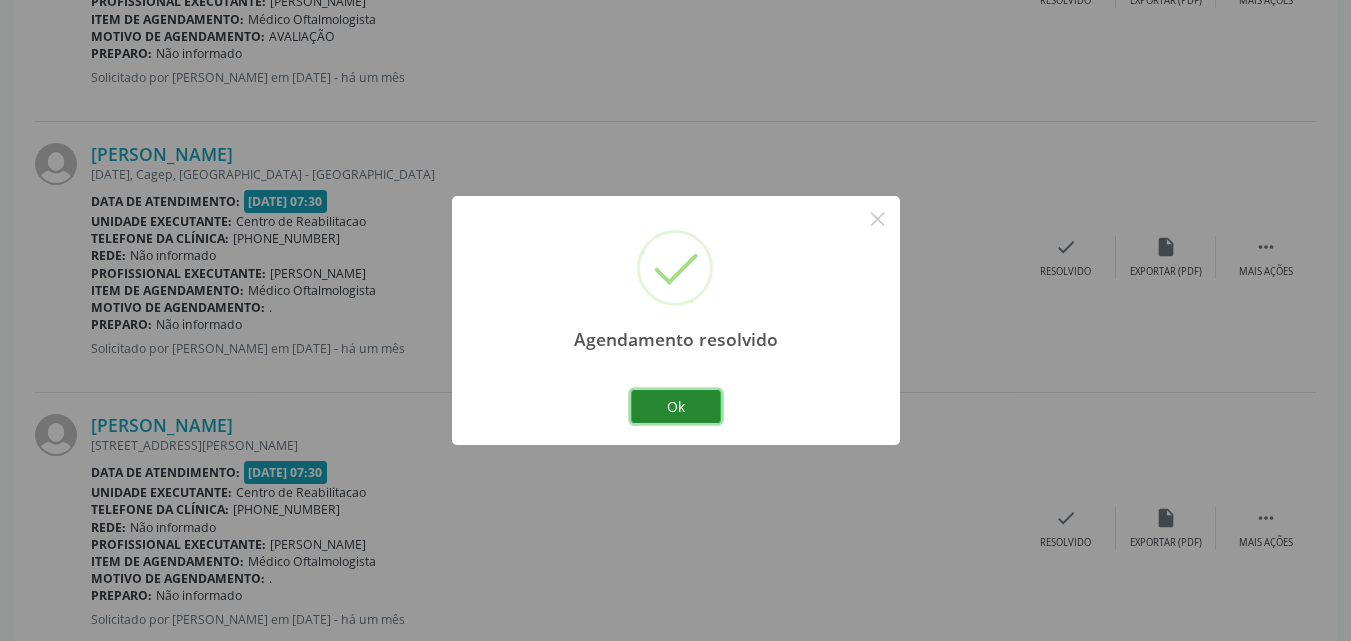 click on "Ok" at bounding box center (676, 407) 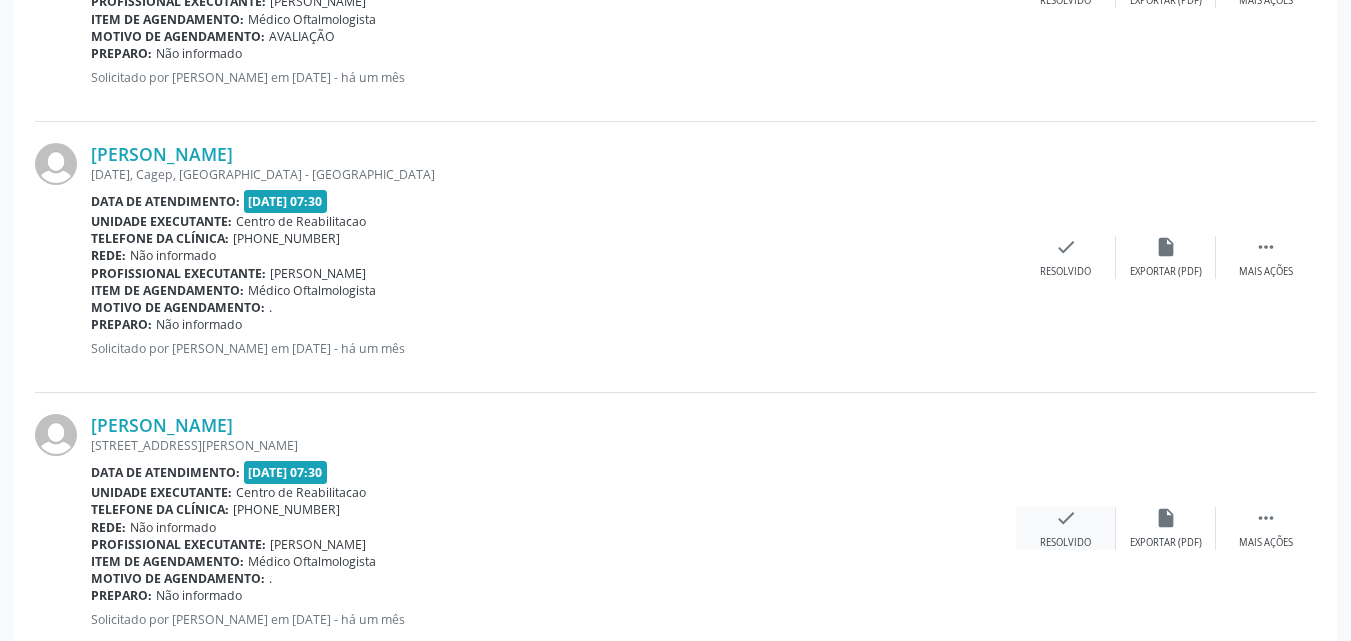 click on "check" at bounding box center (1066, 518) 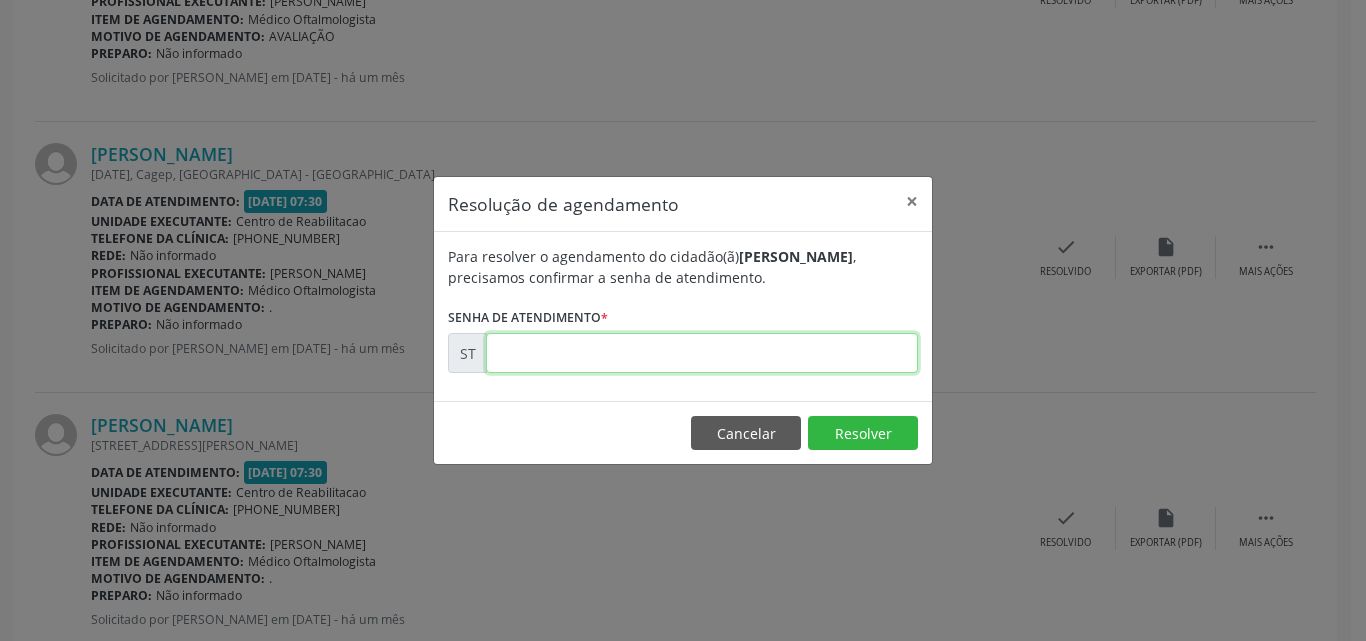 click at bounding box center (702, 353) 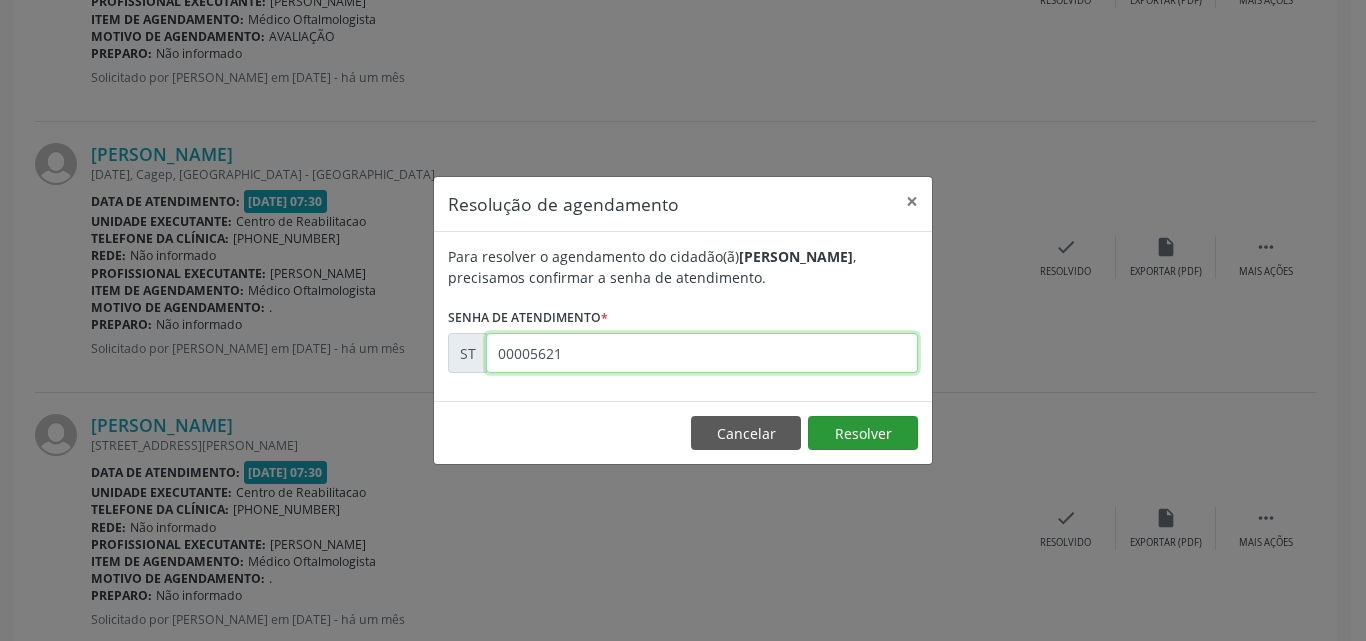 type on "00005621" 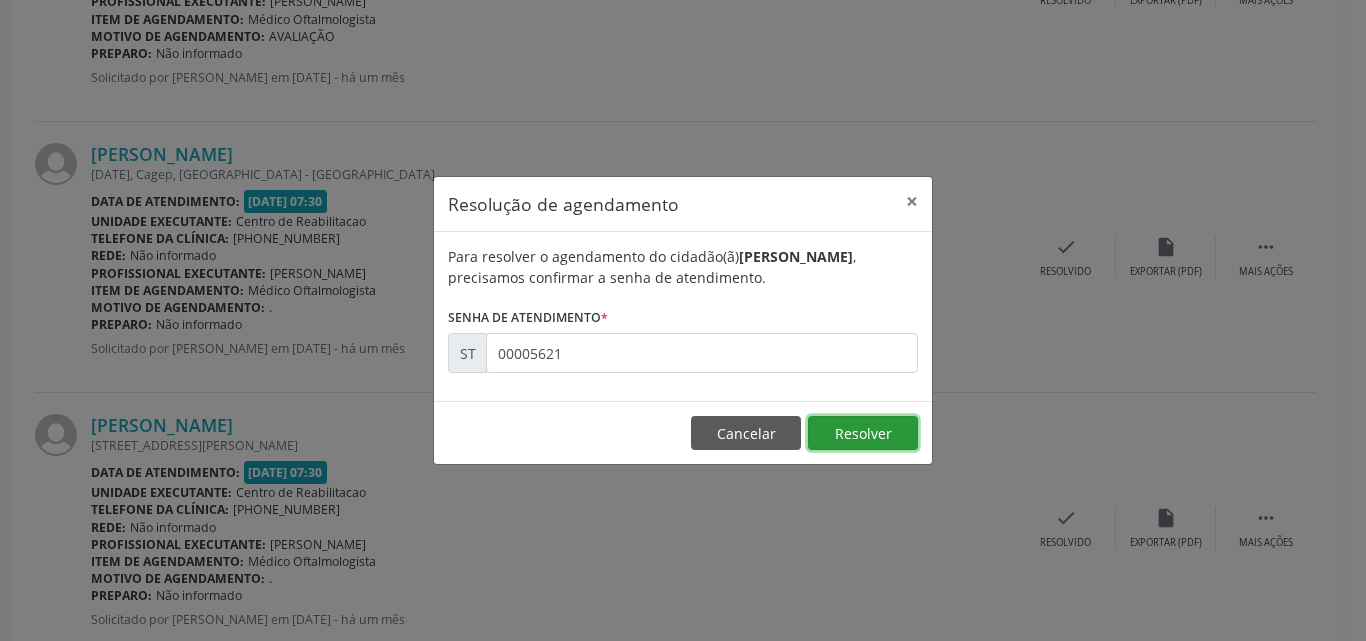 click on "Resolver" at bounding box center (863, 433) 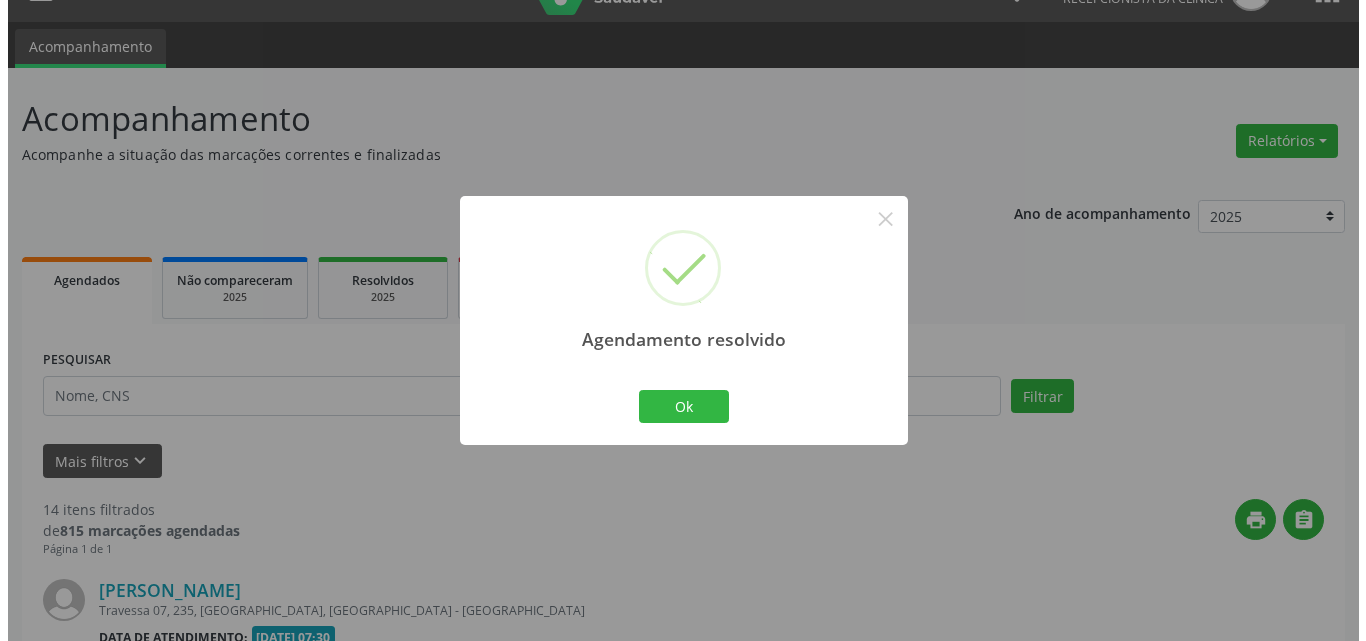 scroll, scrollTop: 749, scrollLeft: 0, axis: vertical 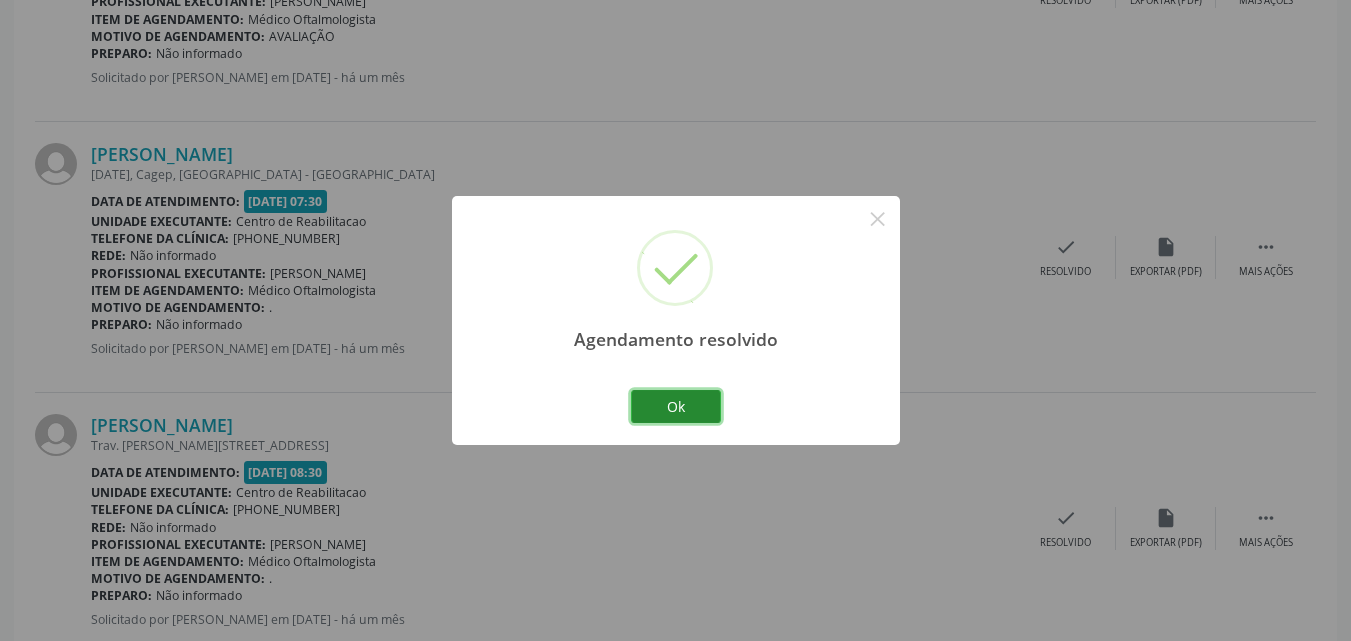 click on "Ok" at bounding box center (676, 407) 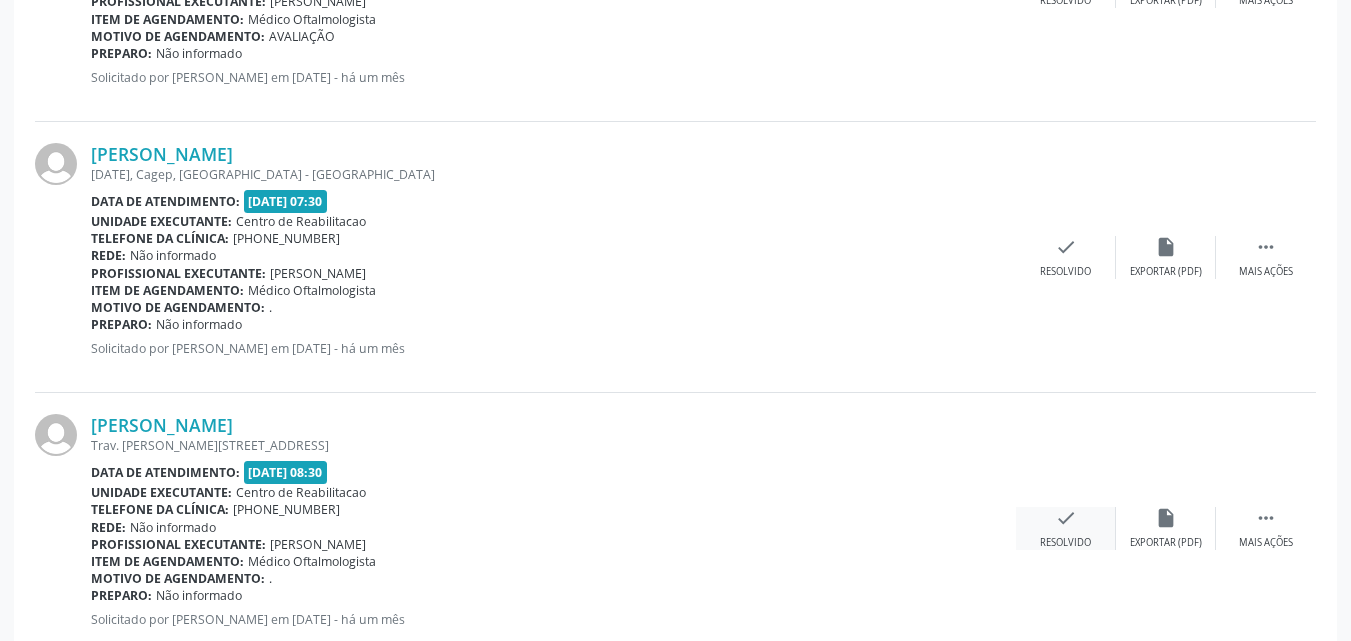 click on "check" at bounding box center [1066, 518] 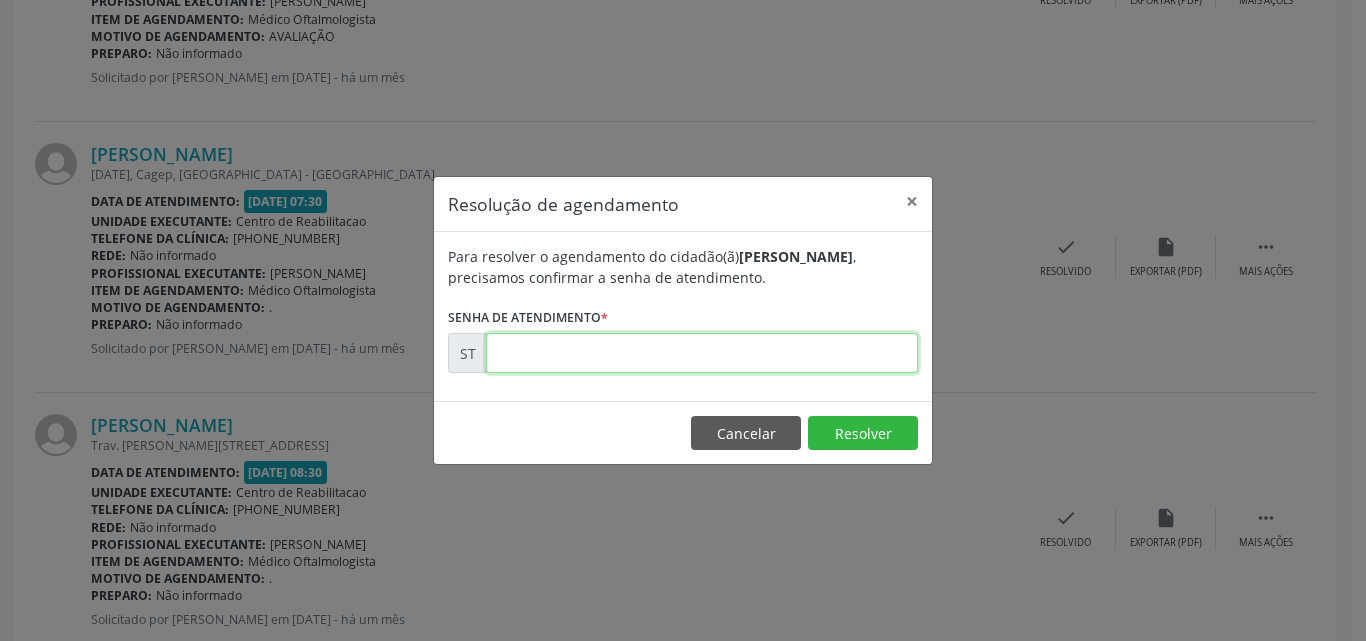 click at bounding box center (702, 353) 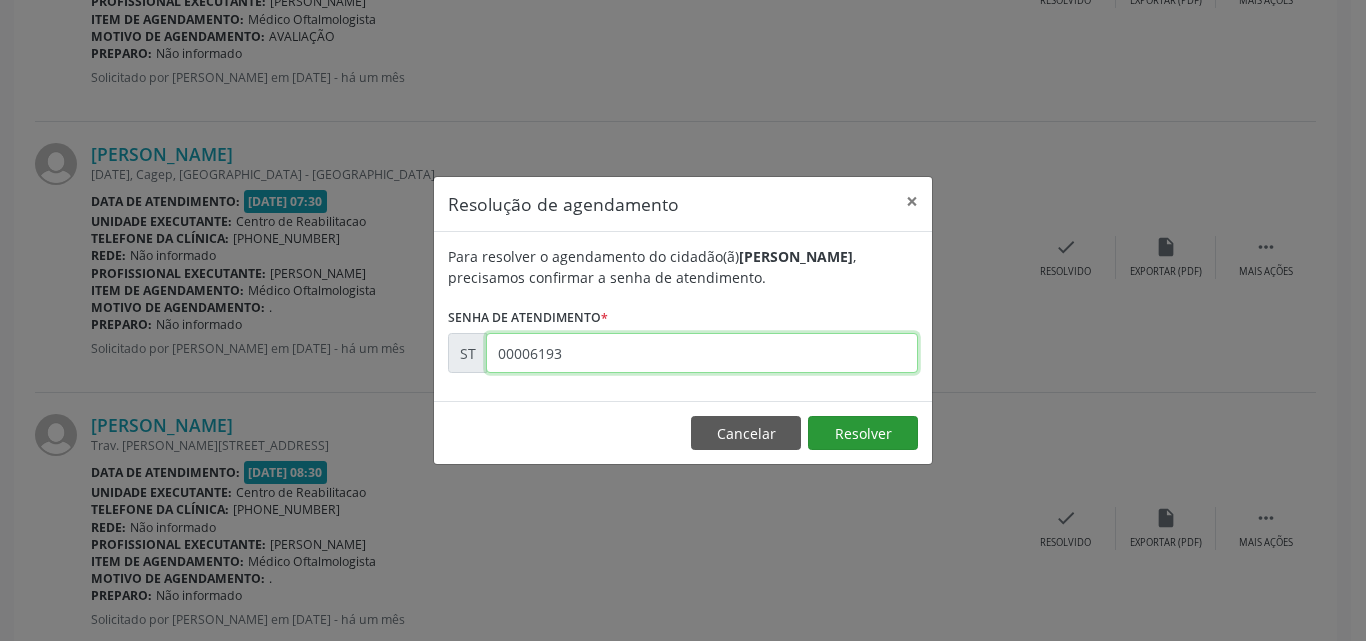 type on "00006193" 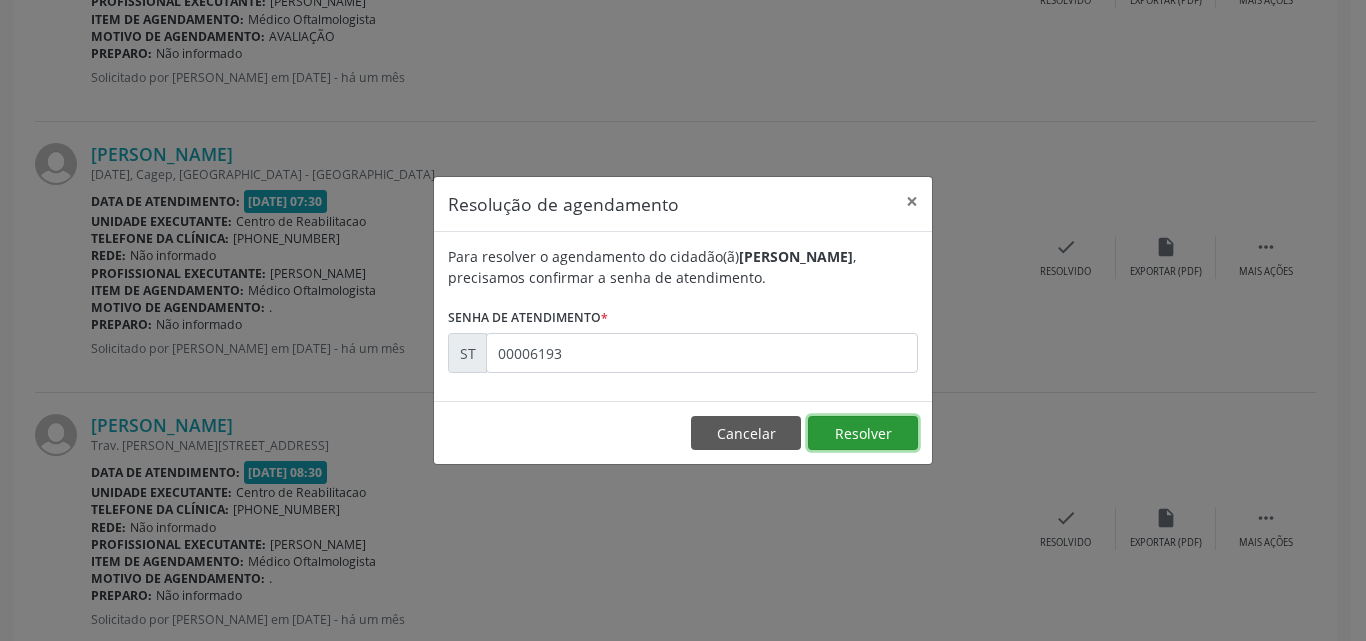 click on "Resolver" at bounding box center (863, 433) 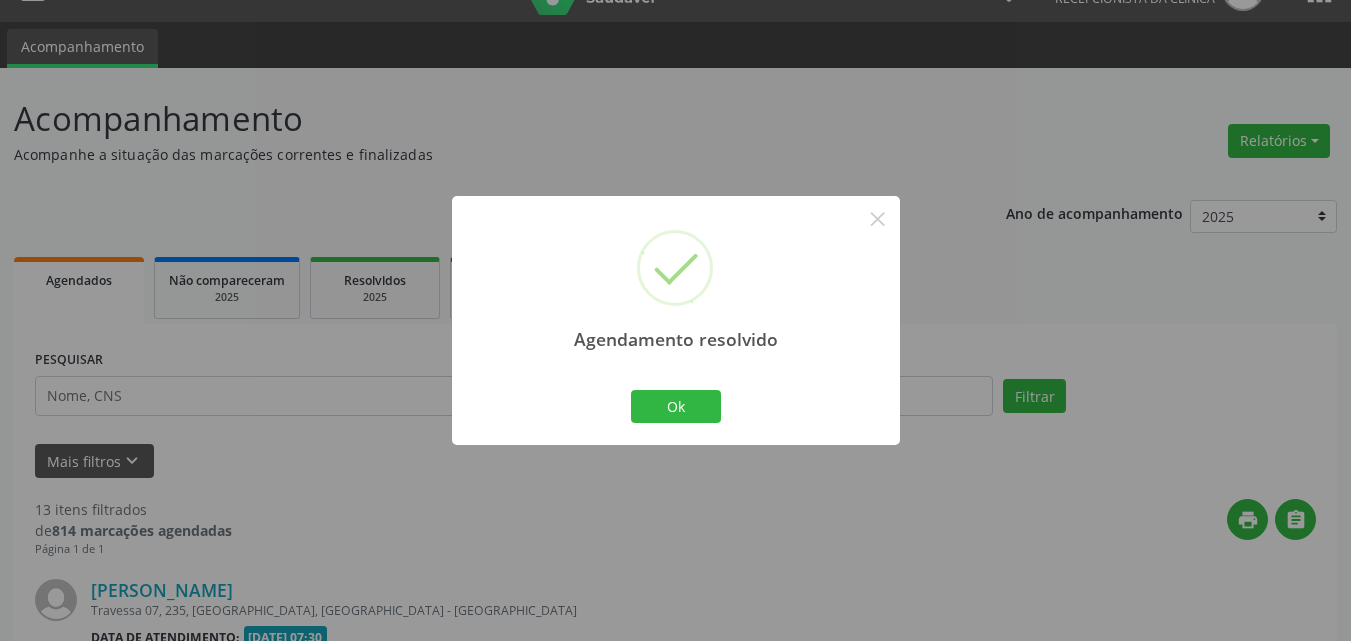 scroll, scrollTop: 749, scrollLeft: 0, axis: vertical 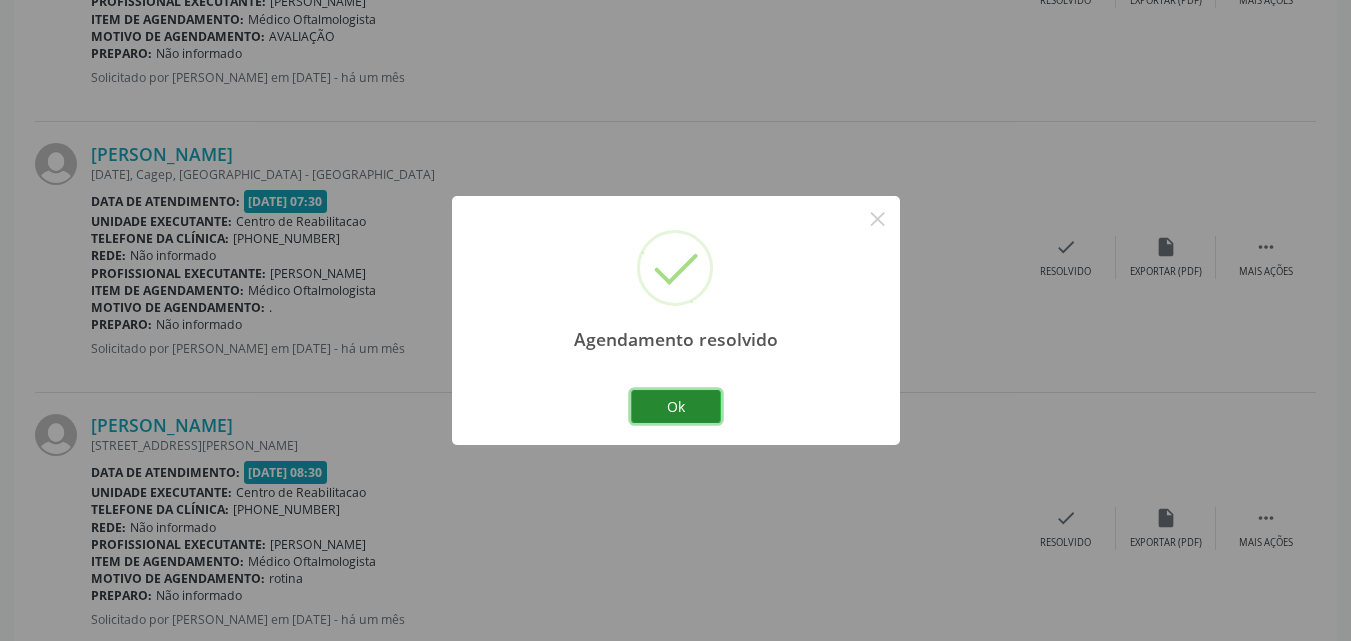 click on "Ok" at bounding box center (676, 407) 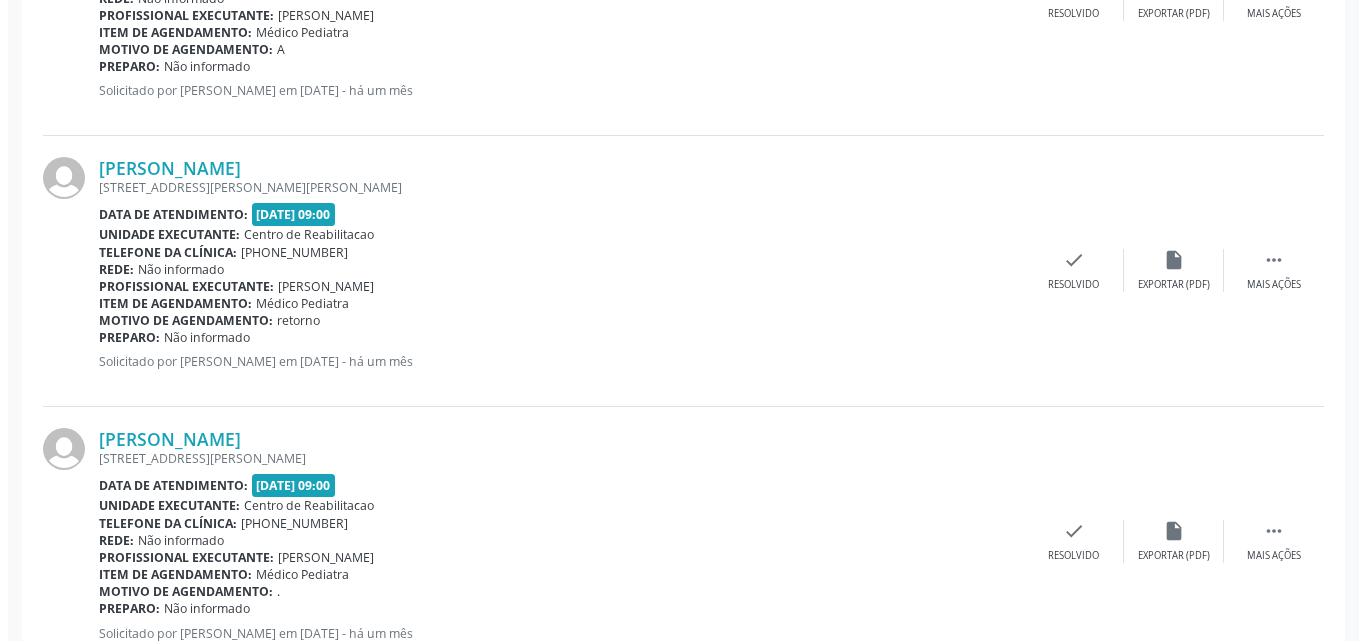 scroll, scrollTop: 1449, scrollLeft: 0, axis: vertical 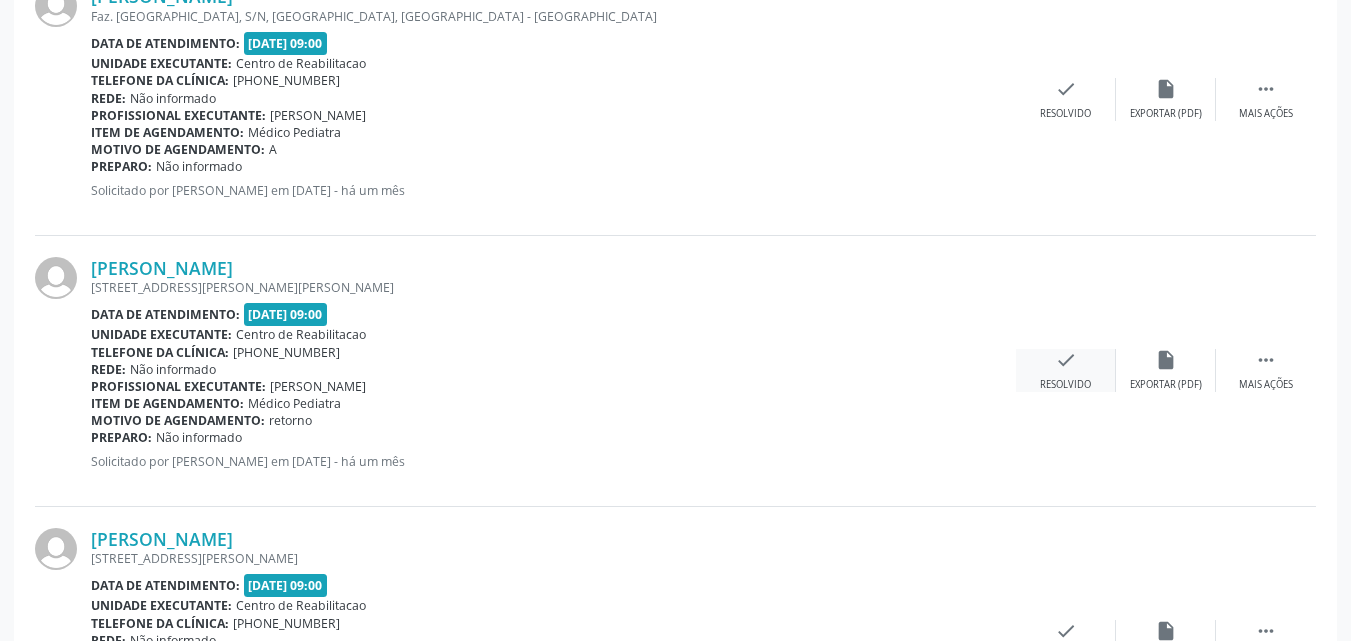 click on "check" at bounding box center [1066, 360] 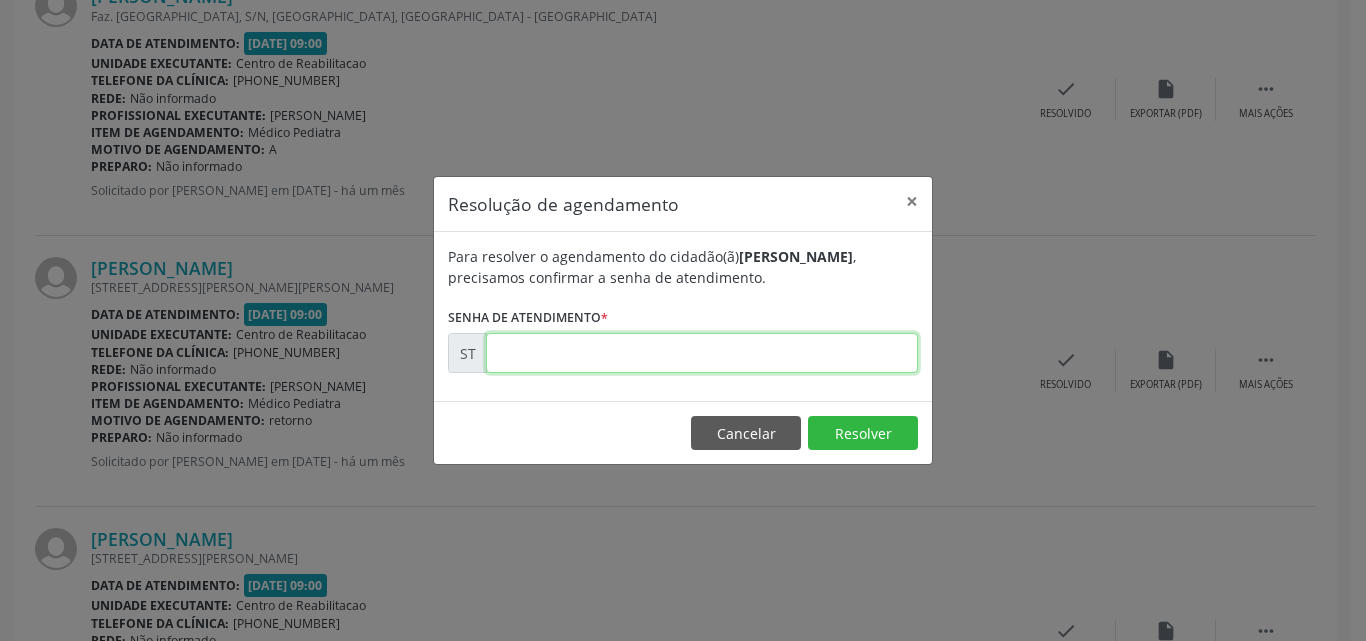 click at bounding box center (702, 353) 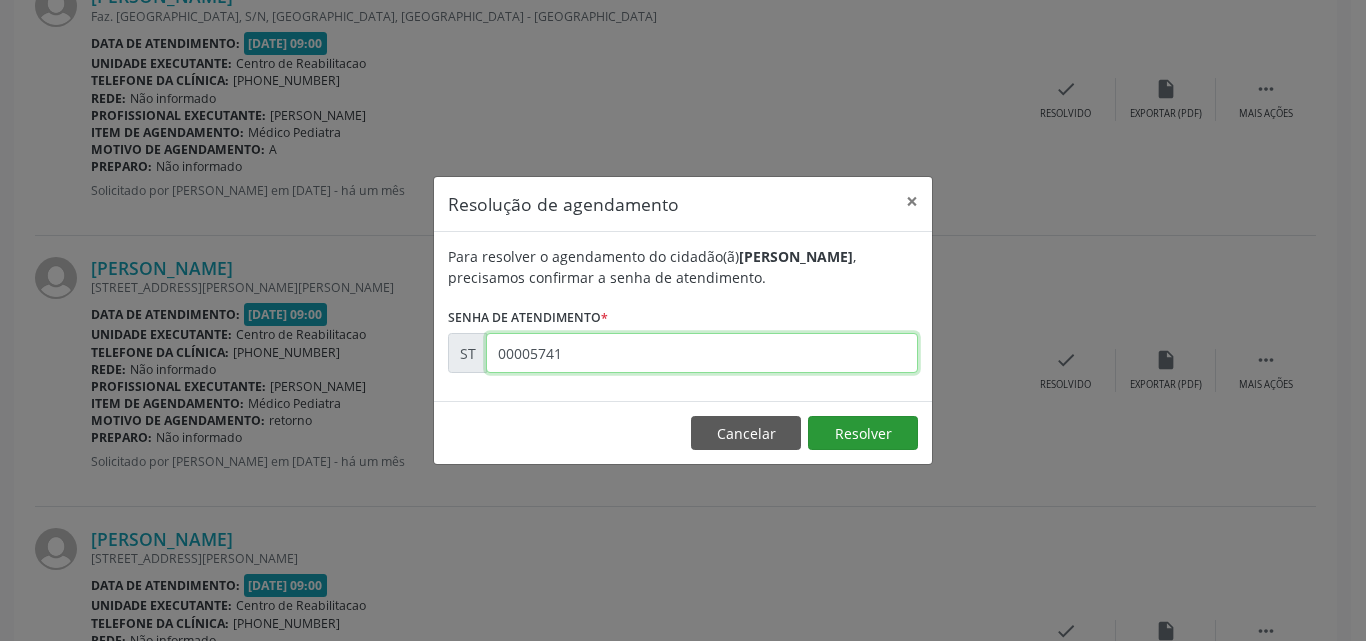 type on "00005741" 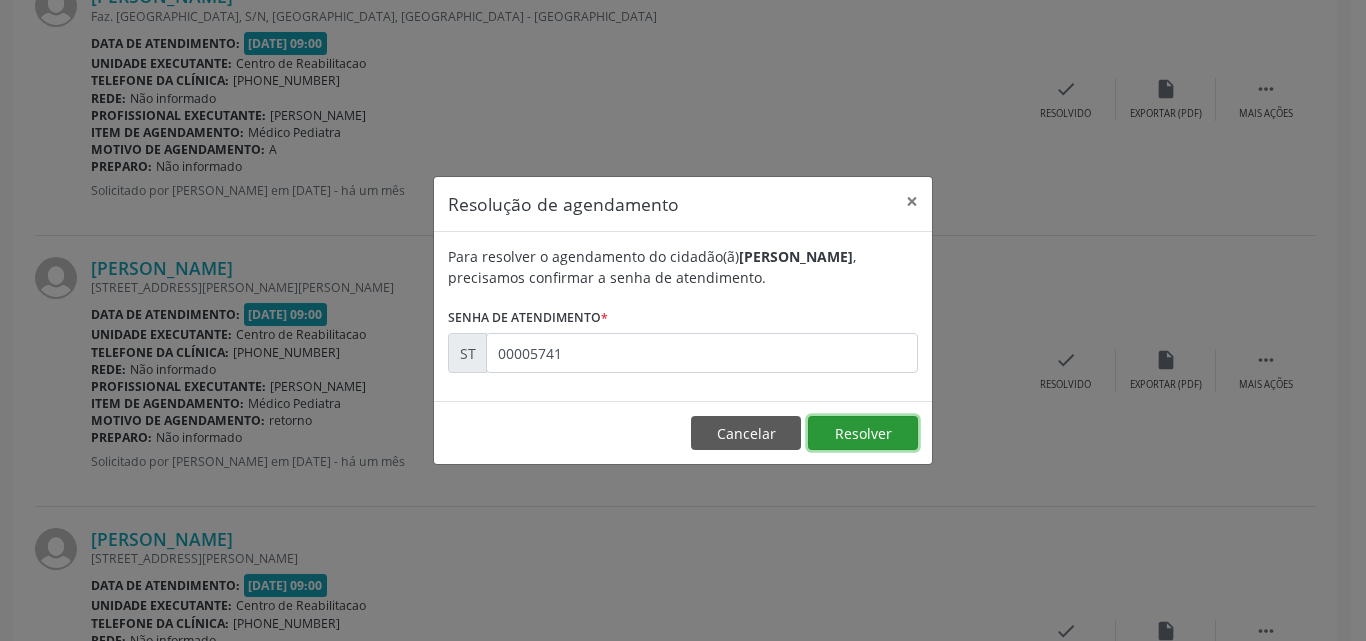 click on "Resolver" at bounding box center (863, 433) 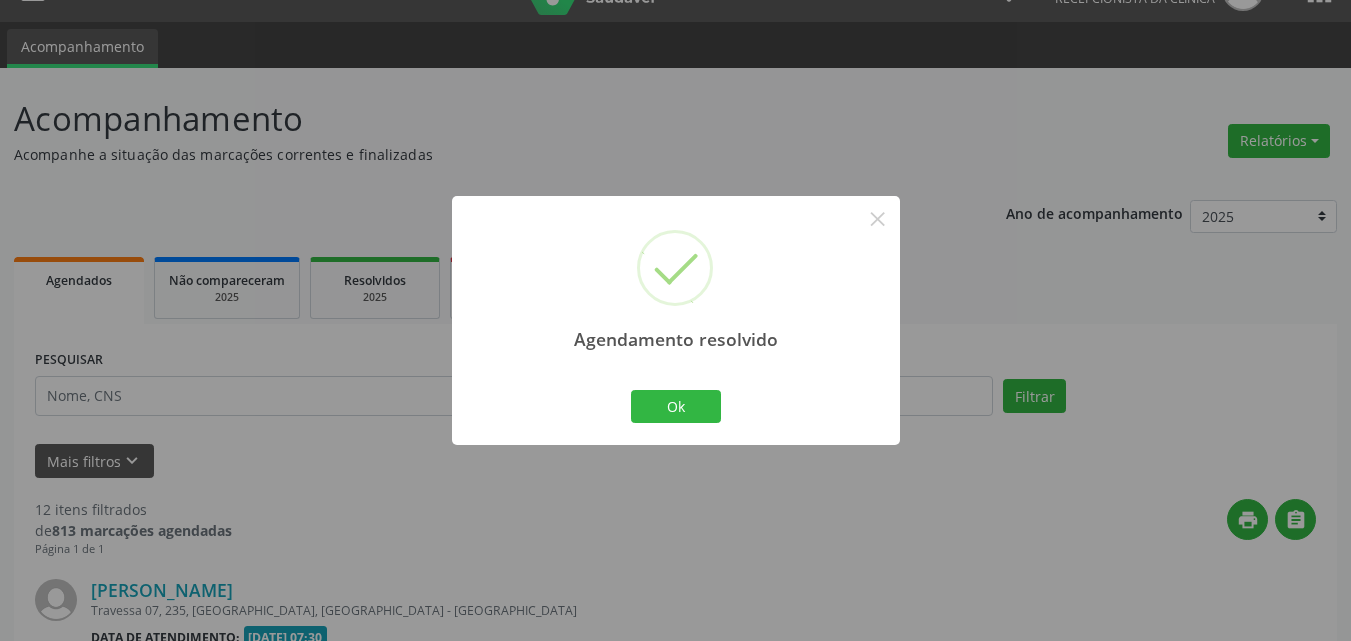 scroll, scrollTop: 1449, scrollLeft: 0, axis: vertical 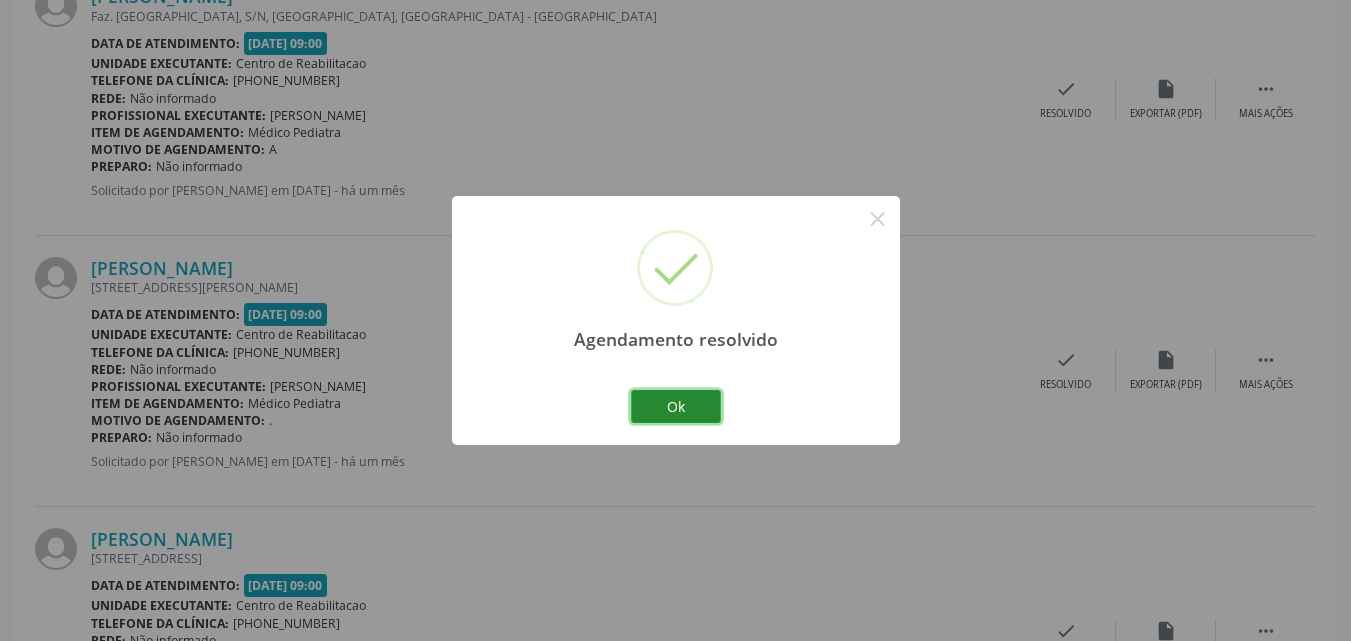 click on "Ok" at bounding box center (676, 407) 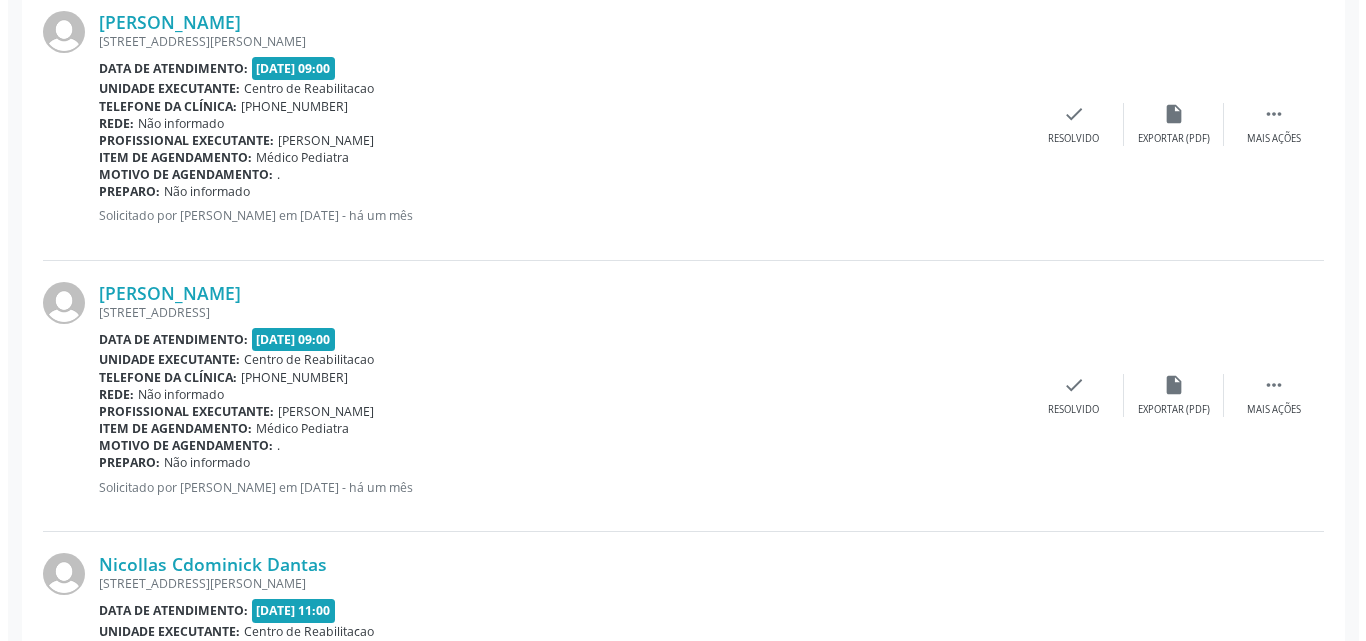 scroll, scrollTop: 1749, scrollLeft: 0, axis: vertical 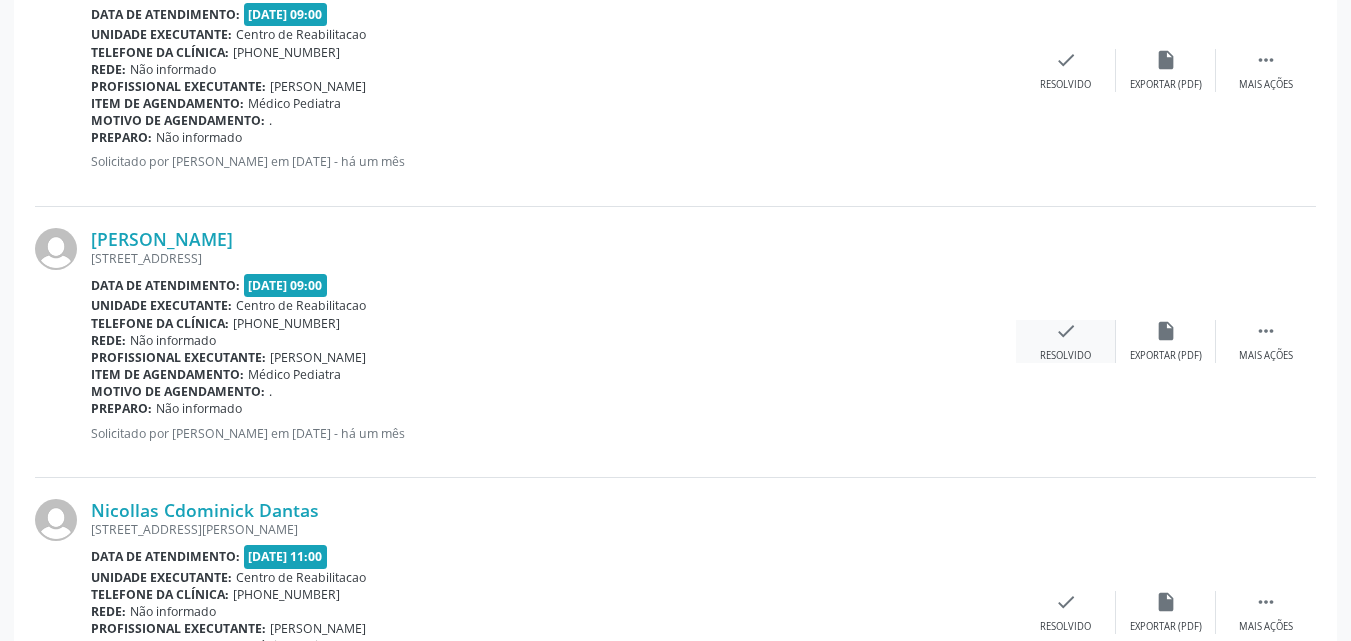 click on "check" at bounding box center (1066, 331) 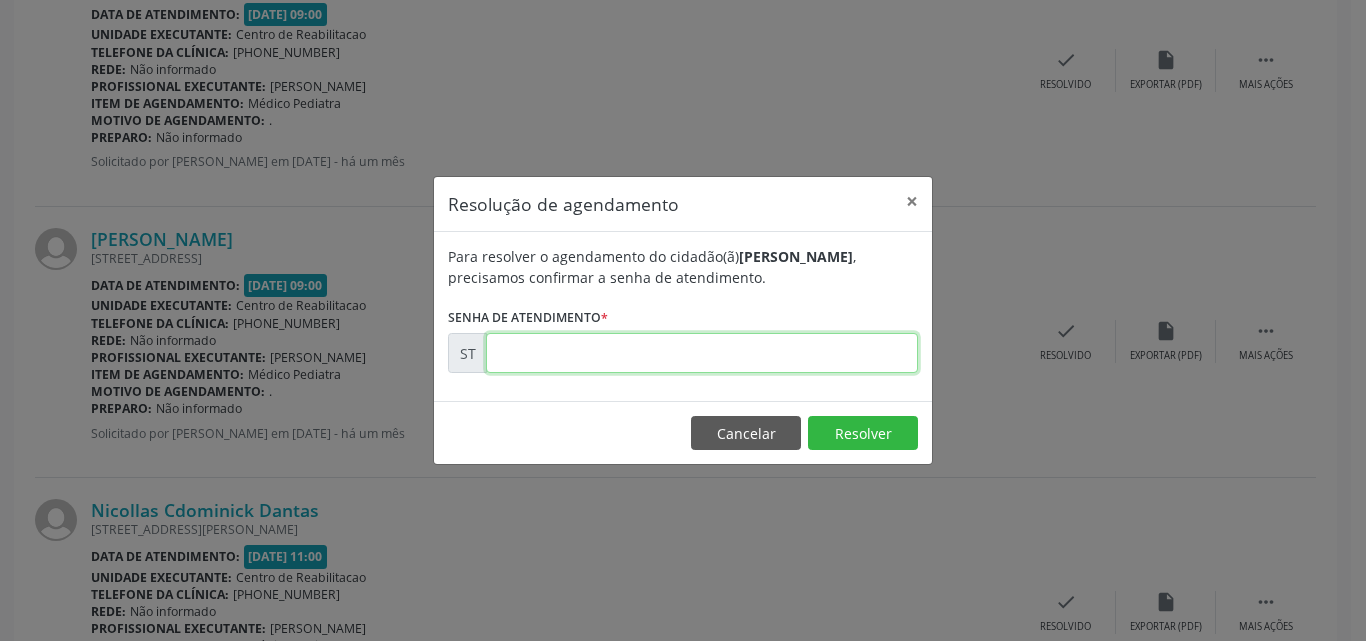 click at bounding box center [702, 353] 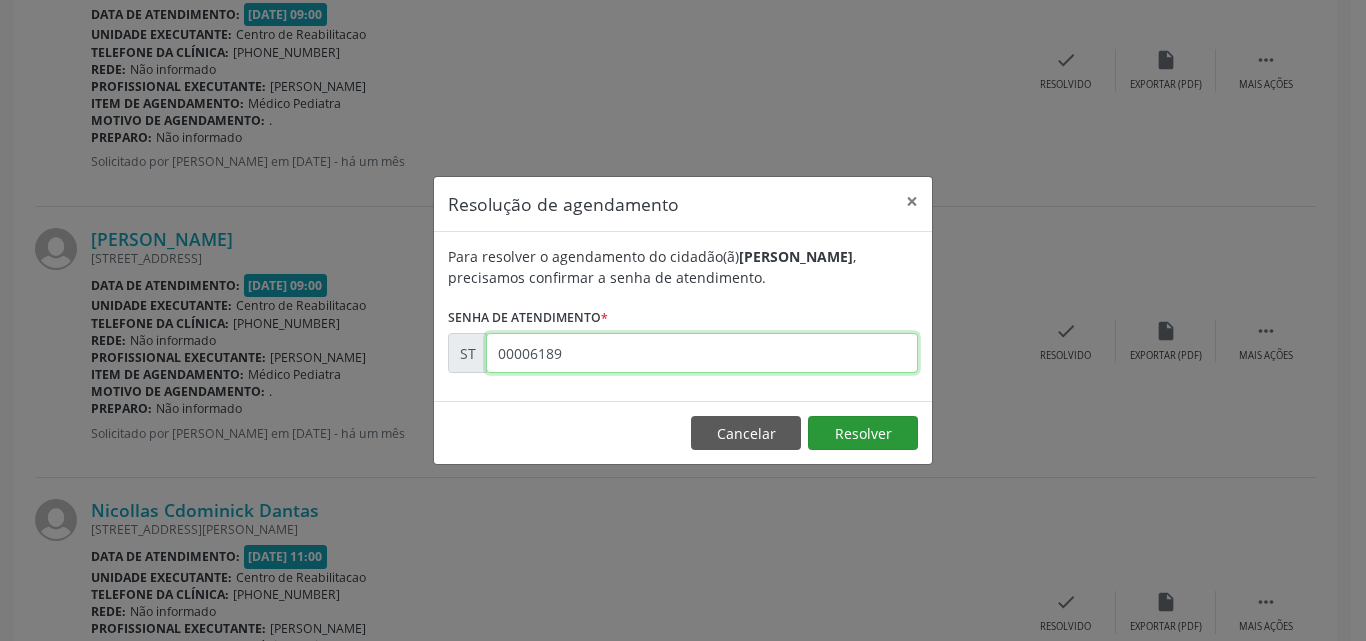 type on "00006189" 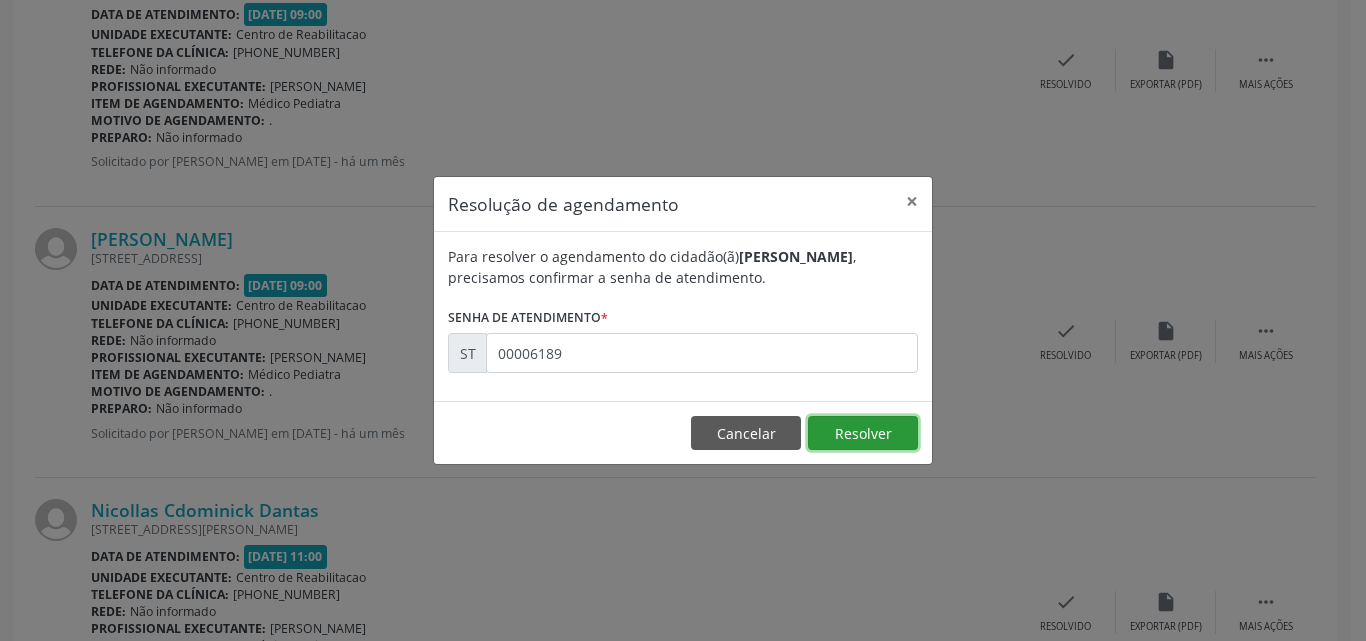 click on "Resolver" at bounding box center [863, 433] 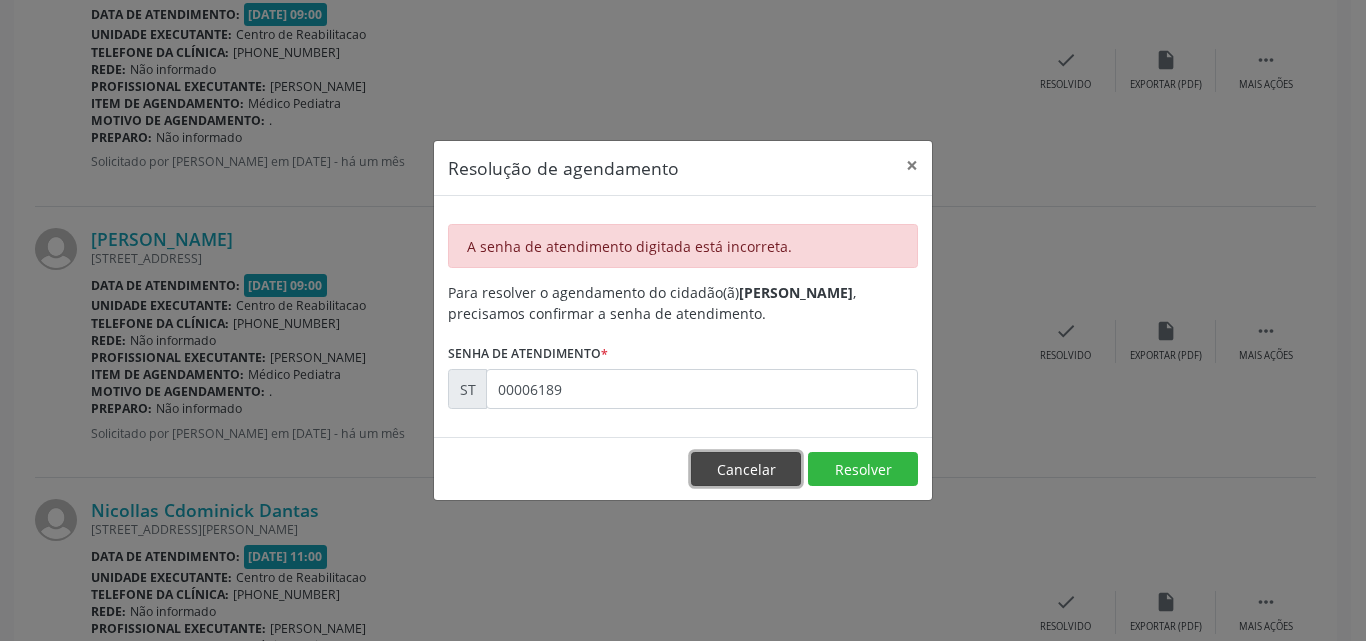 click on "Cancelar" at bounding box center [746, 469] 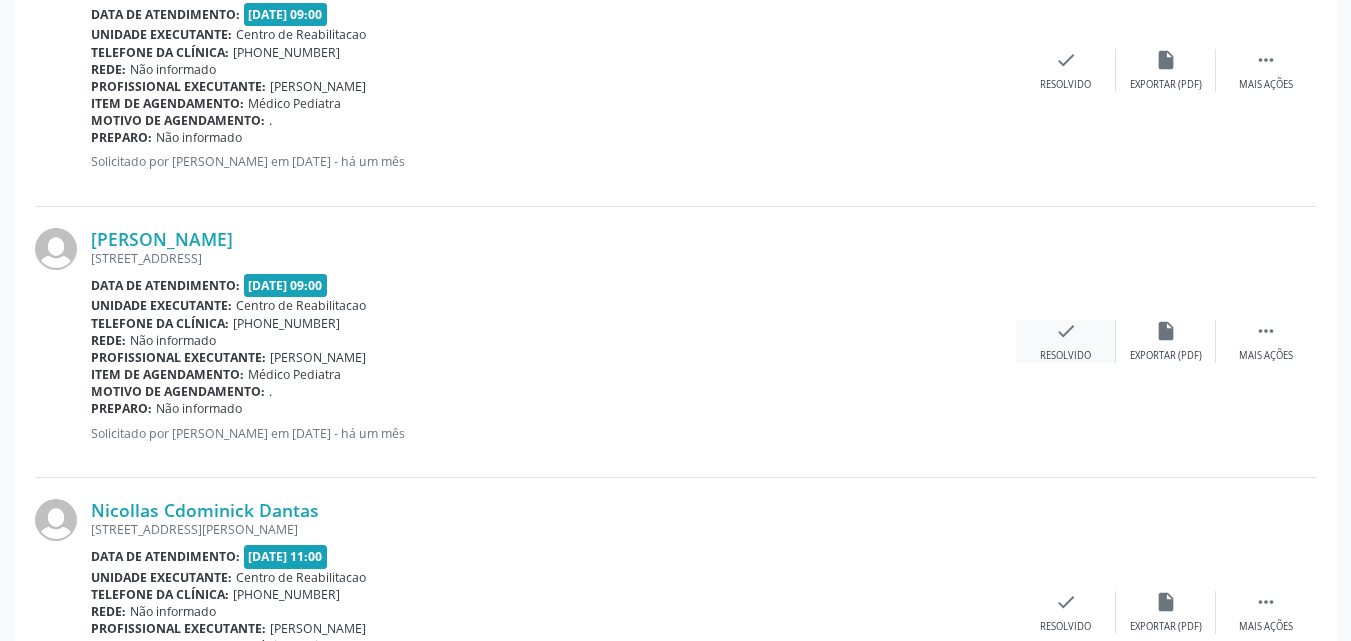 click on "check" at bounding box center (1066, 331) 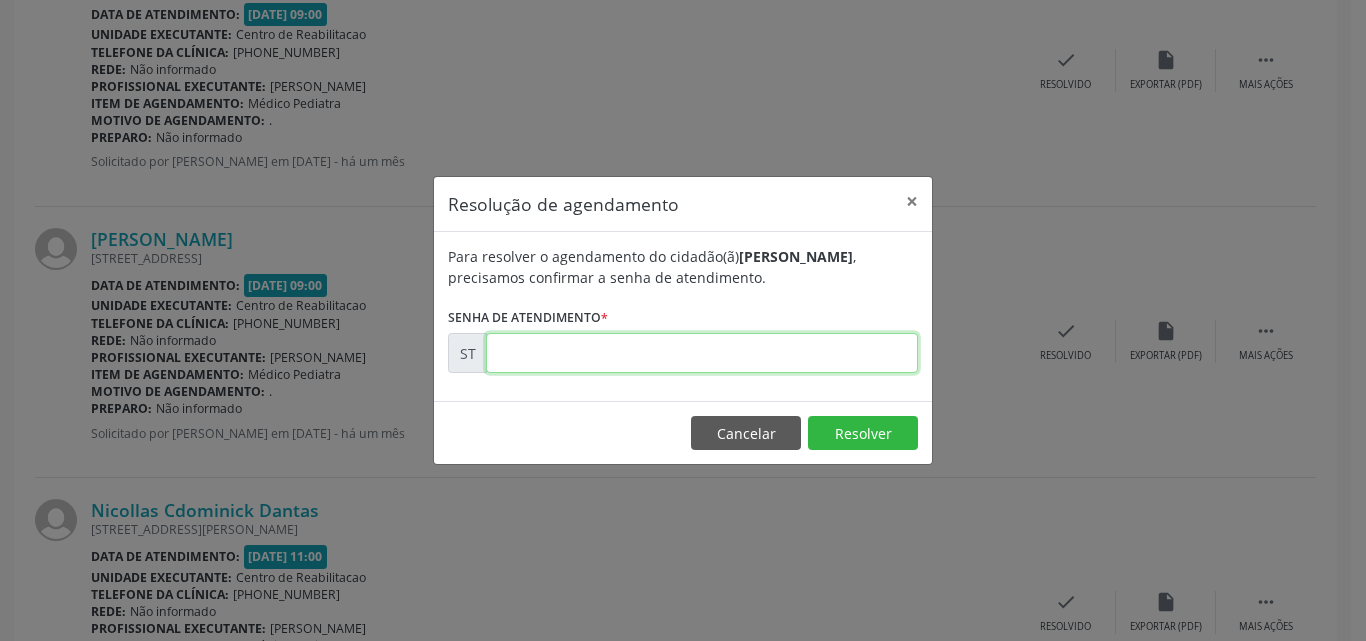 click at bounding box center [702, 353] 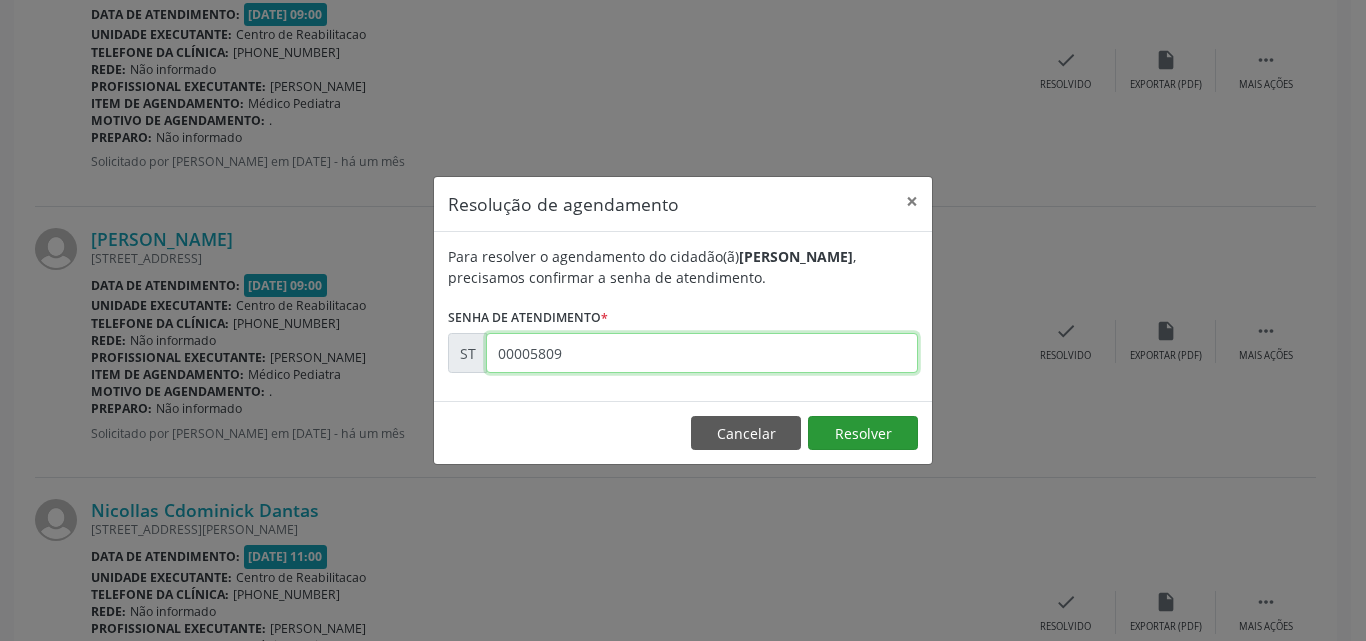 type on "00005809" 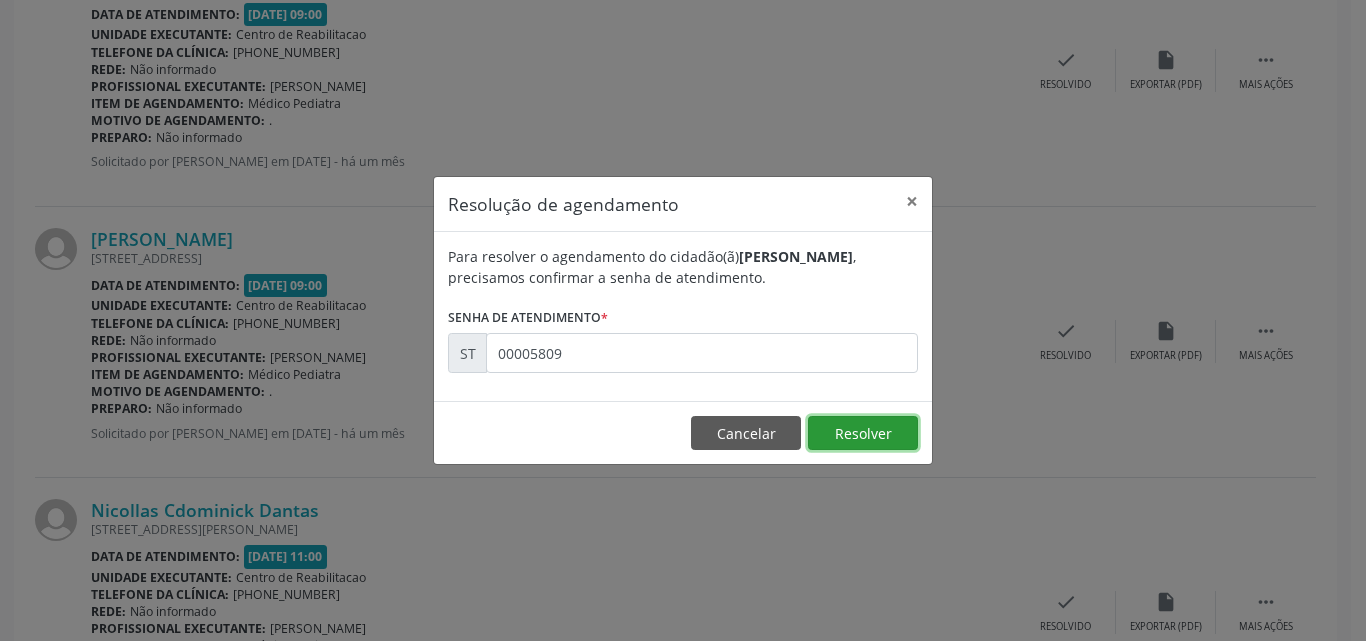 click on "Resolver" at bounding box center [863, 433] 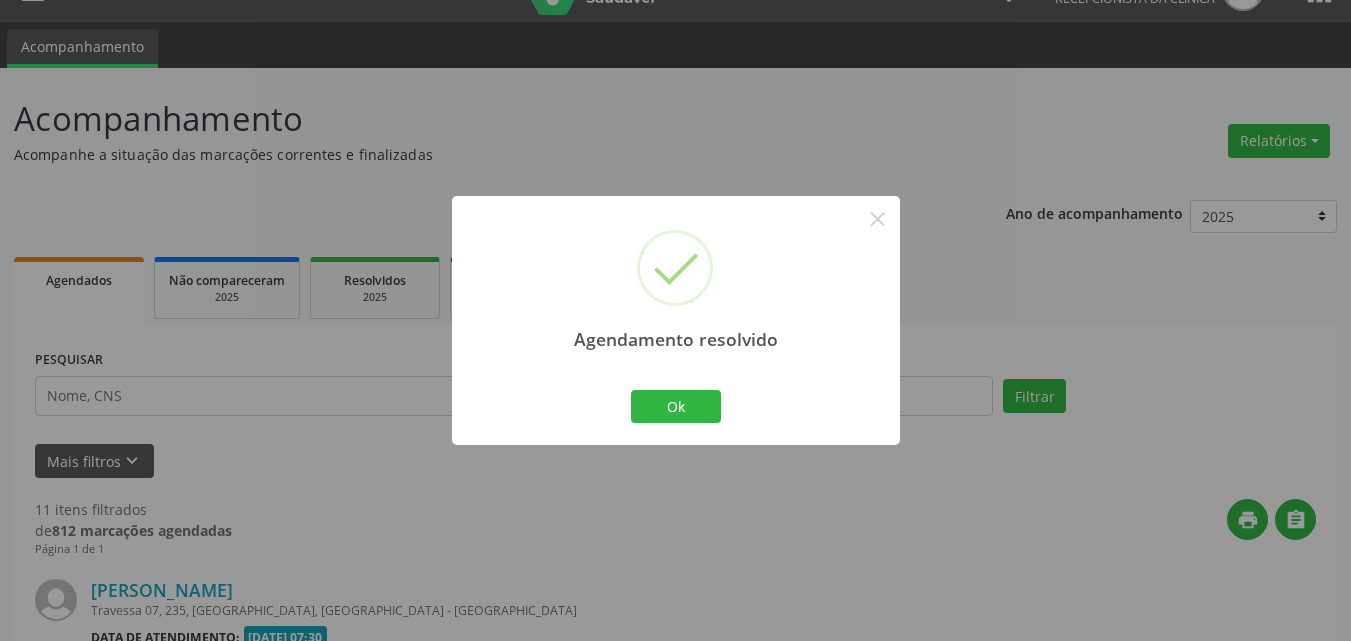 scroll, scrollTop: 1749, scrollLeft: 0, axis: vertical 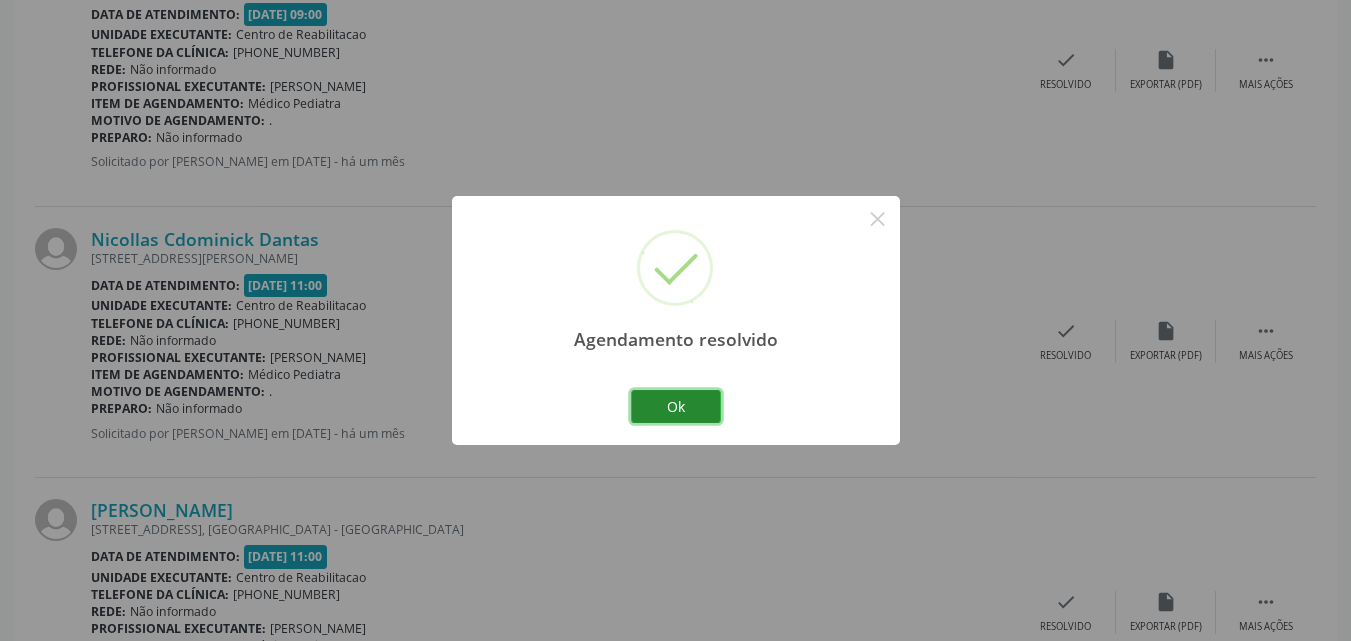 click on "Ok" at bounding box center [676, 407] 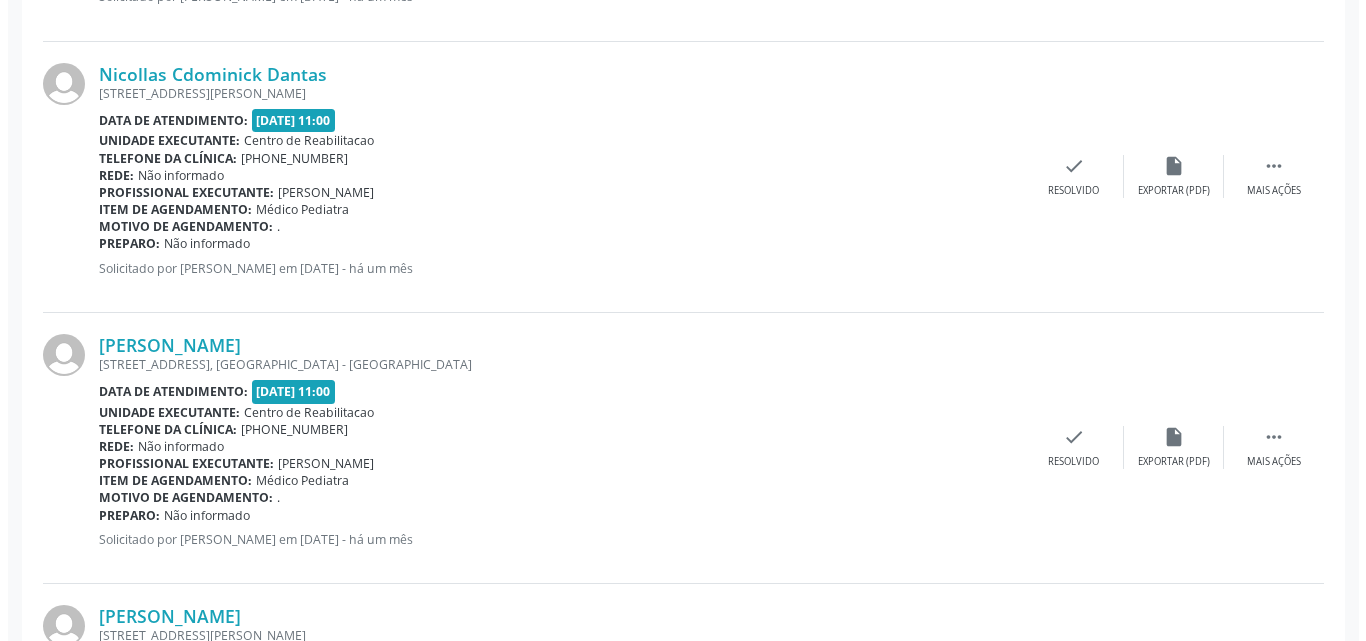 scroll, scrollTop: 1949, scrollLeft: 0, axis: vertical 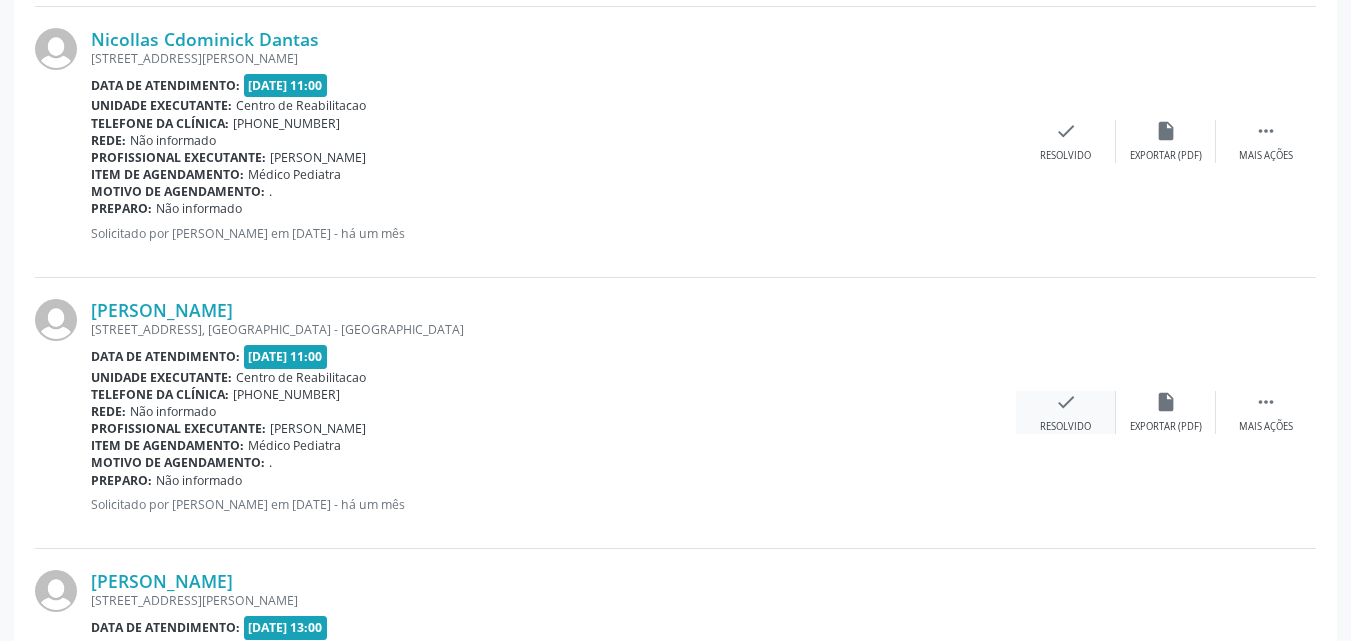click on "check" at bounding box center (1066, 402) 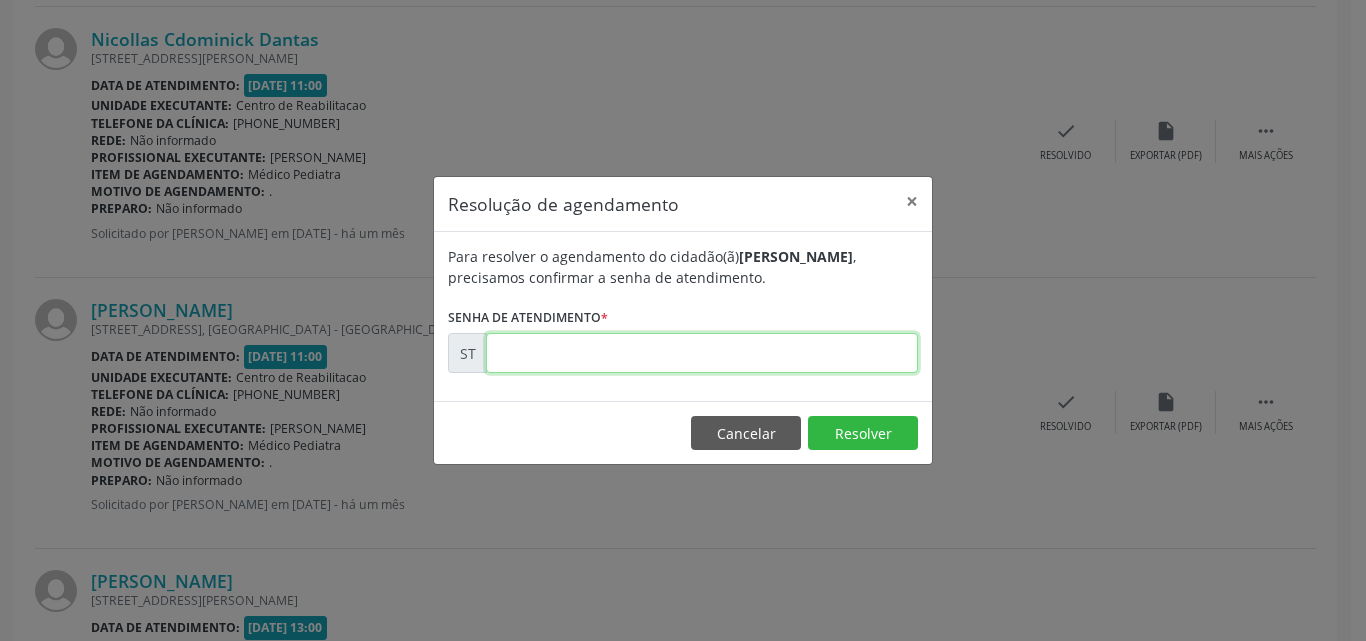 click at bounding box center (702, 353) 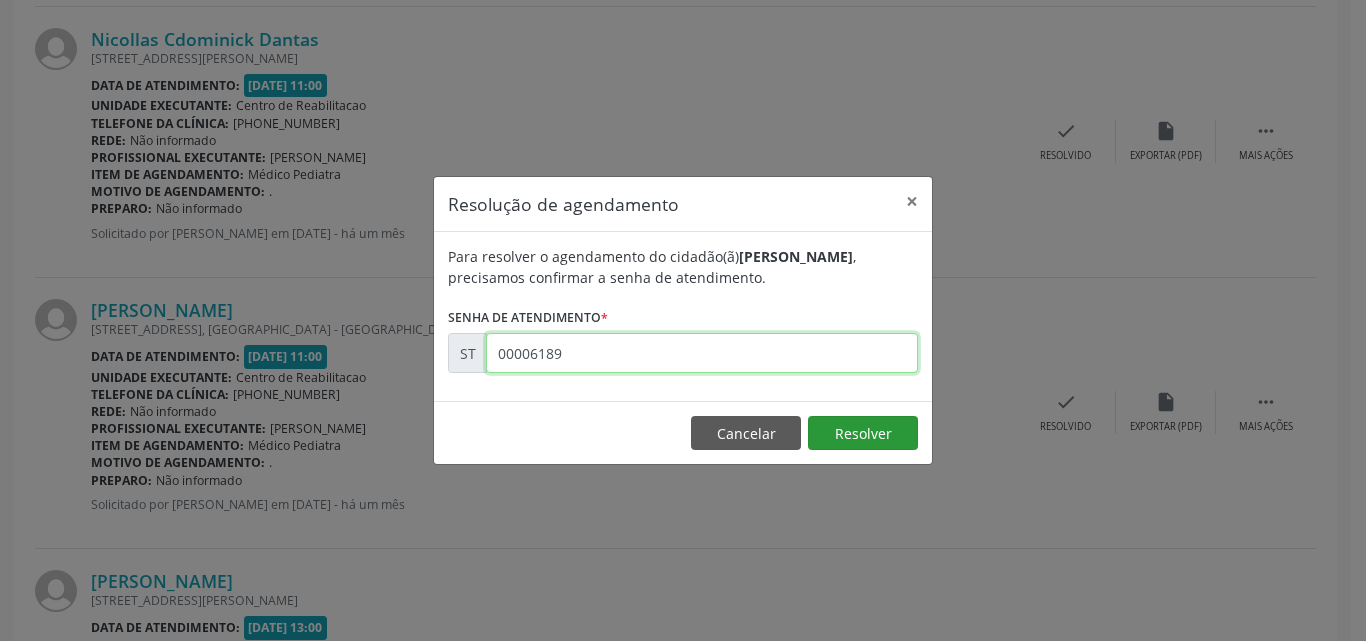 type on "00006189" 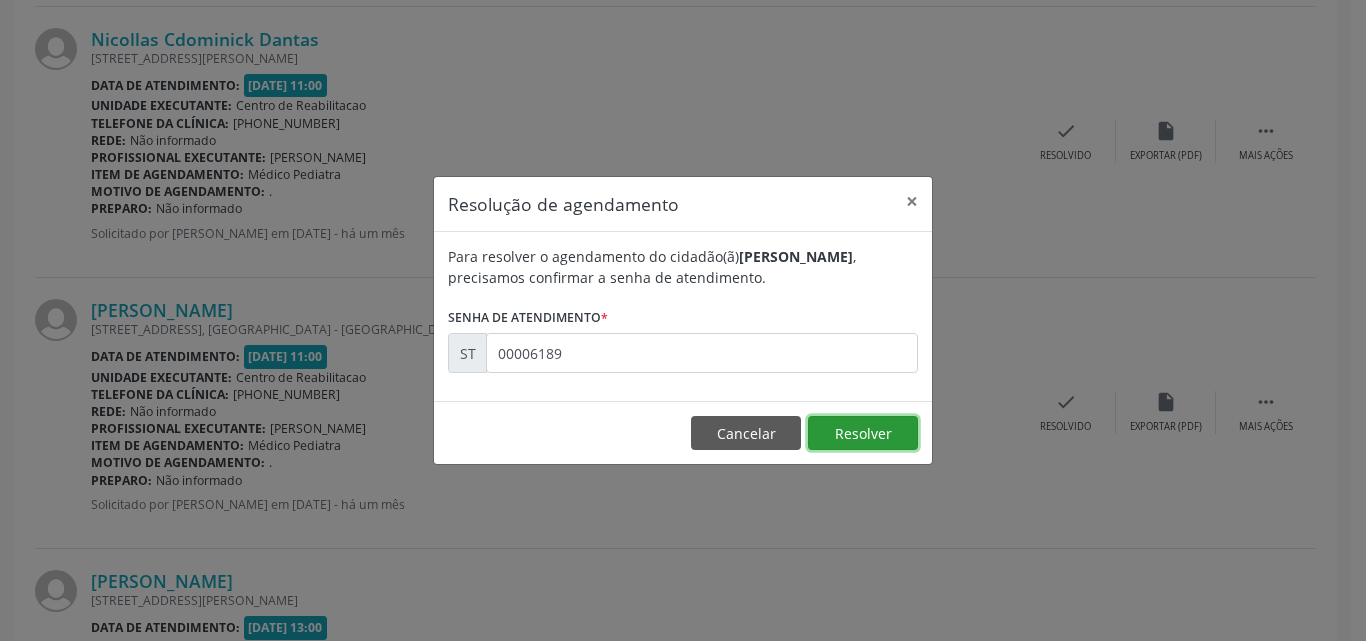 click on "Resolver" at bounding box center [863, 433] 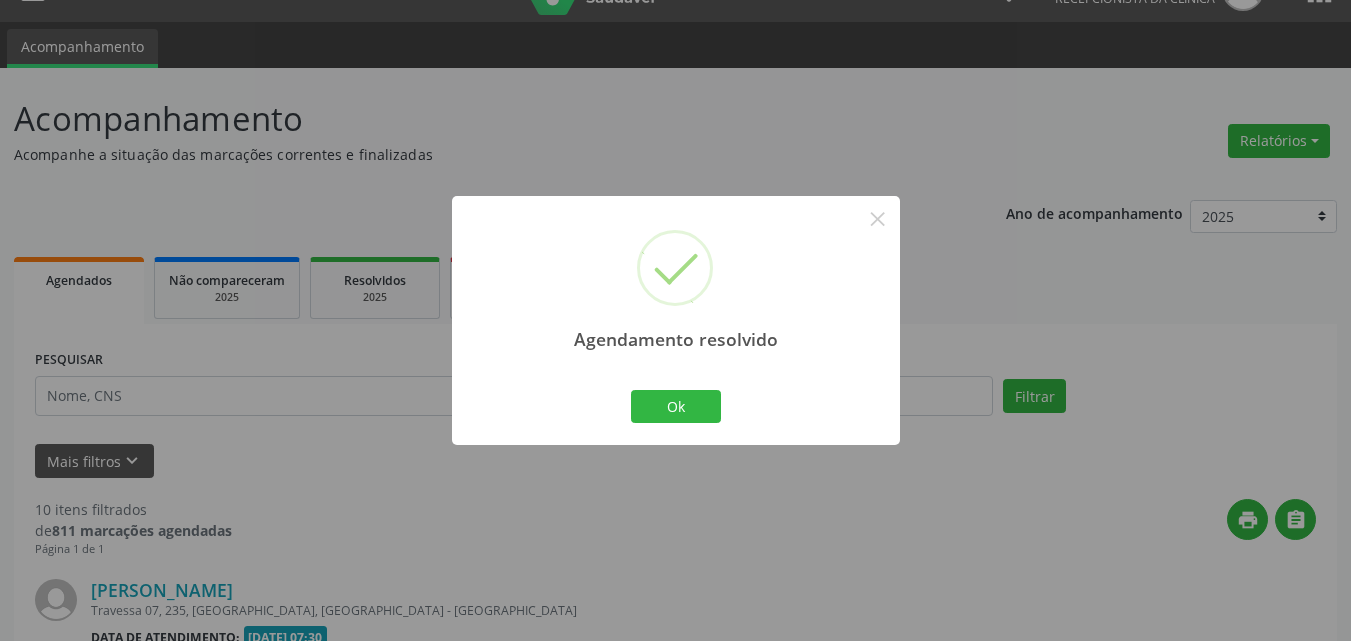 scroll, scrollTop: 1949, scrollLeft: 0, axis: vertical 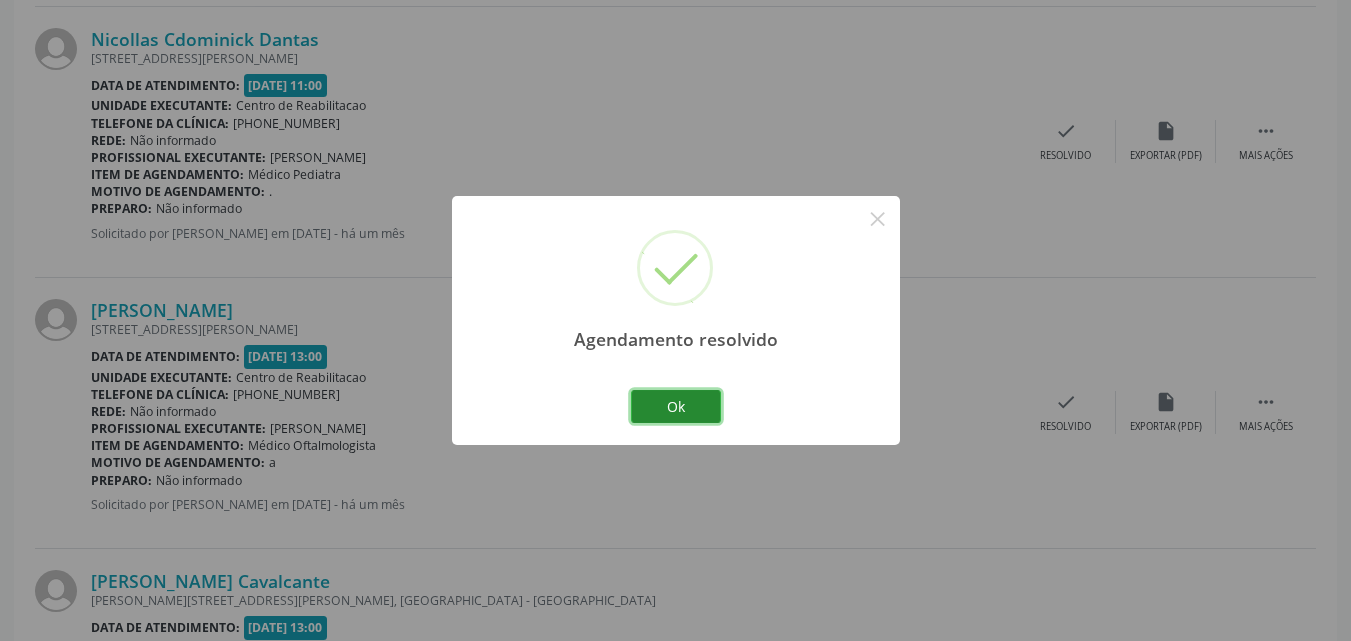 click on "Ok" at bounding box center (676, 407) 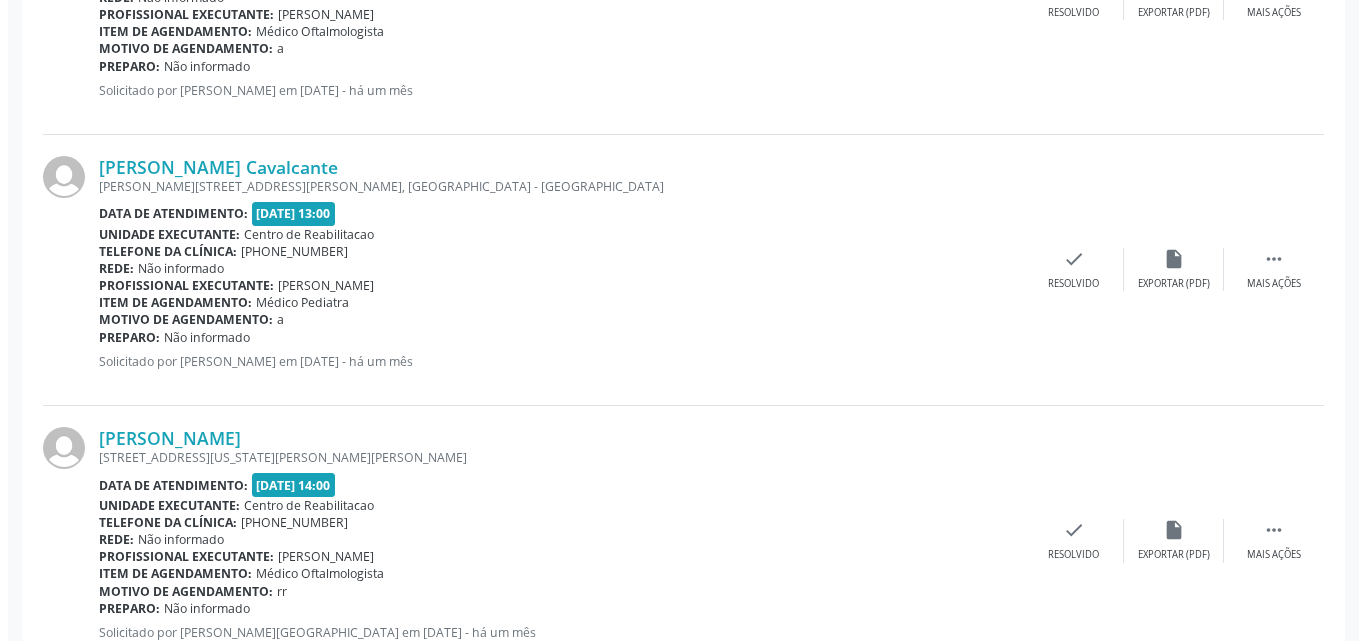 scroll, scrollTop: 2449, scrollLeft: 0, axis: vertical 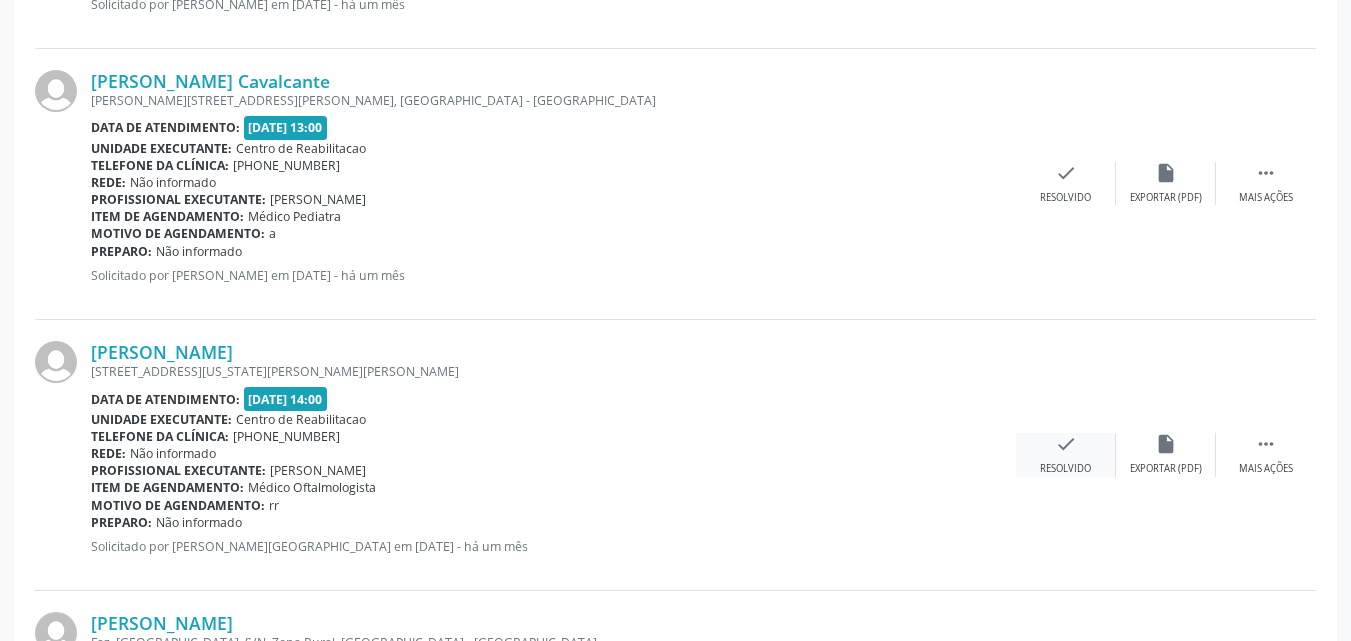 click on "check" at bounding box center (1066, 444) 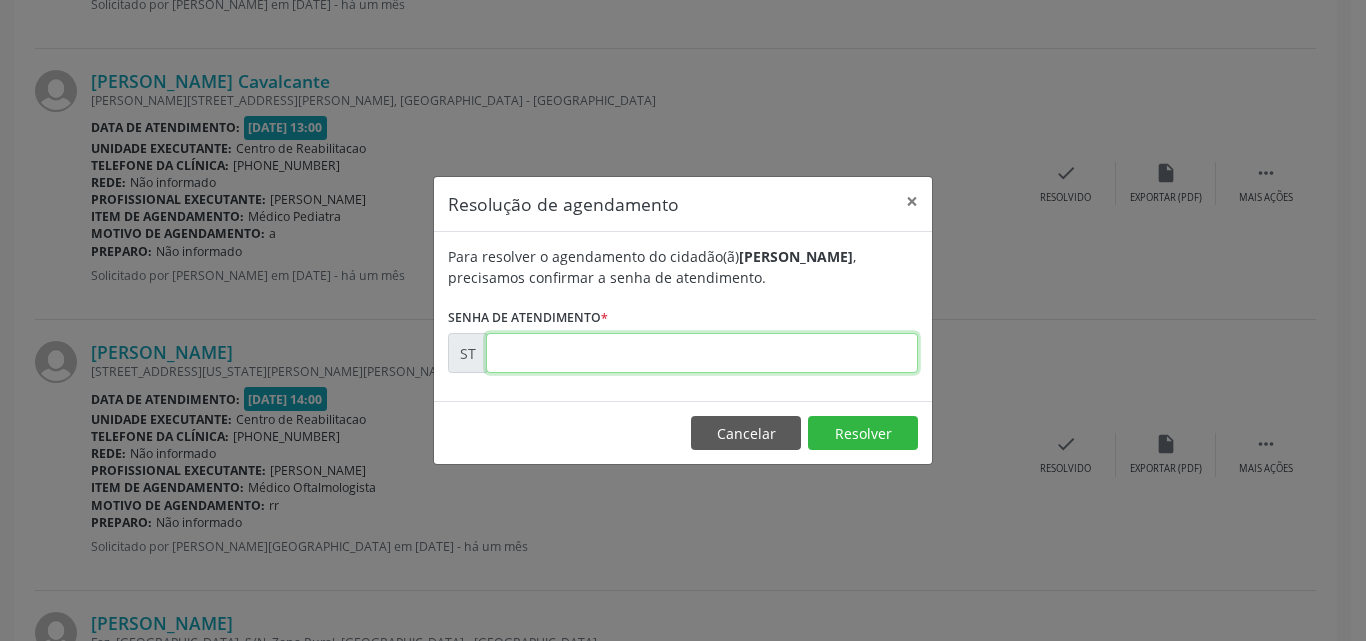 click at bounding box center (702, 353) 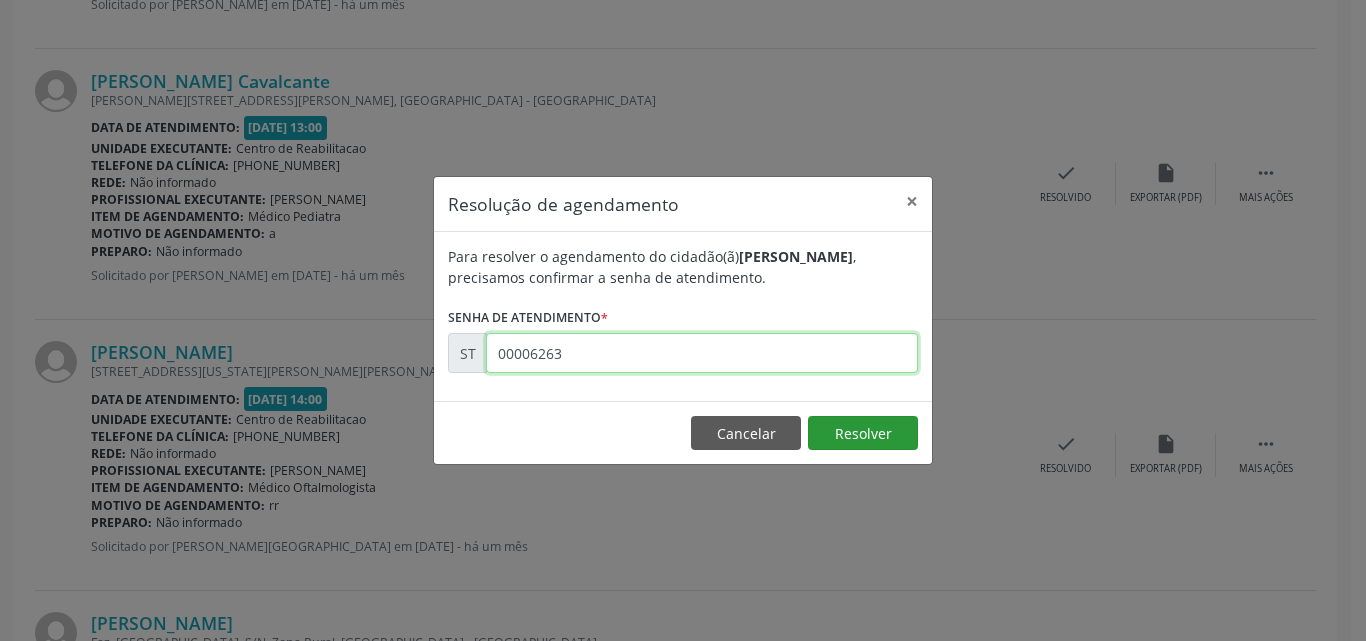 type on "00006263" 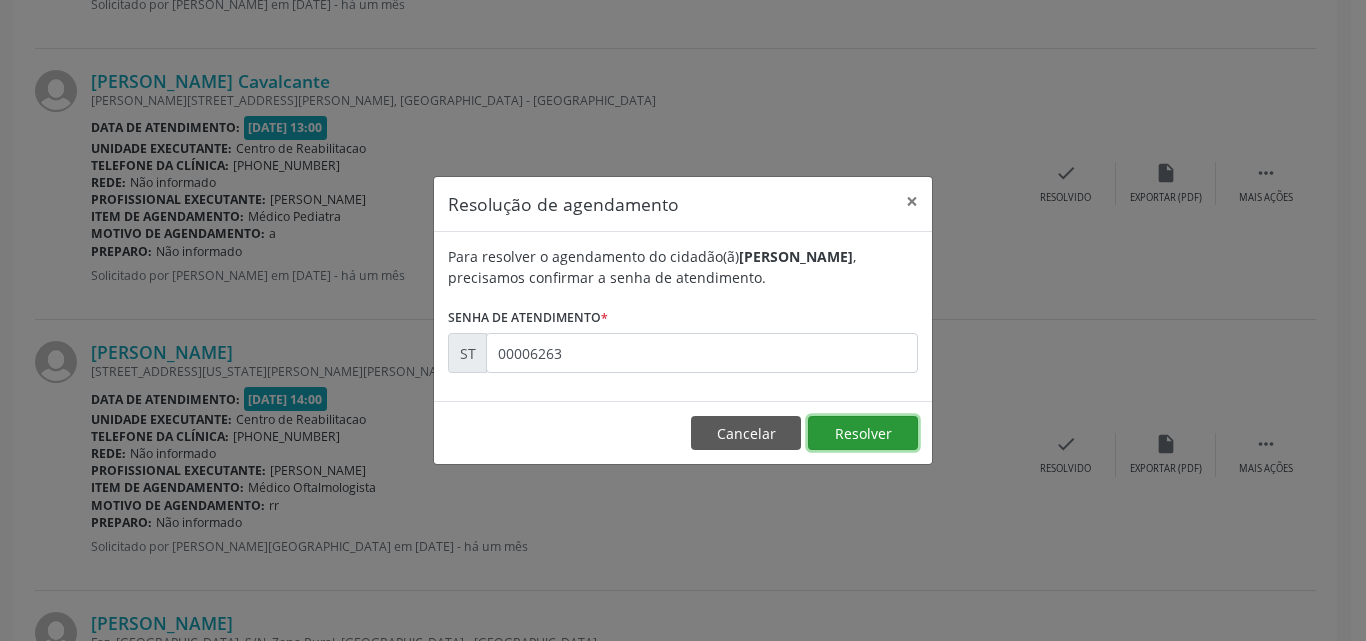 click on "Resolver" at bounding box center (863, 433) 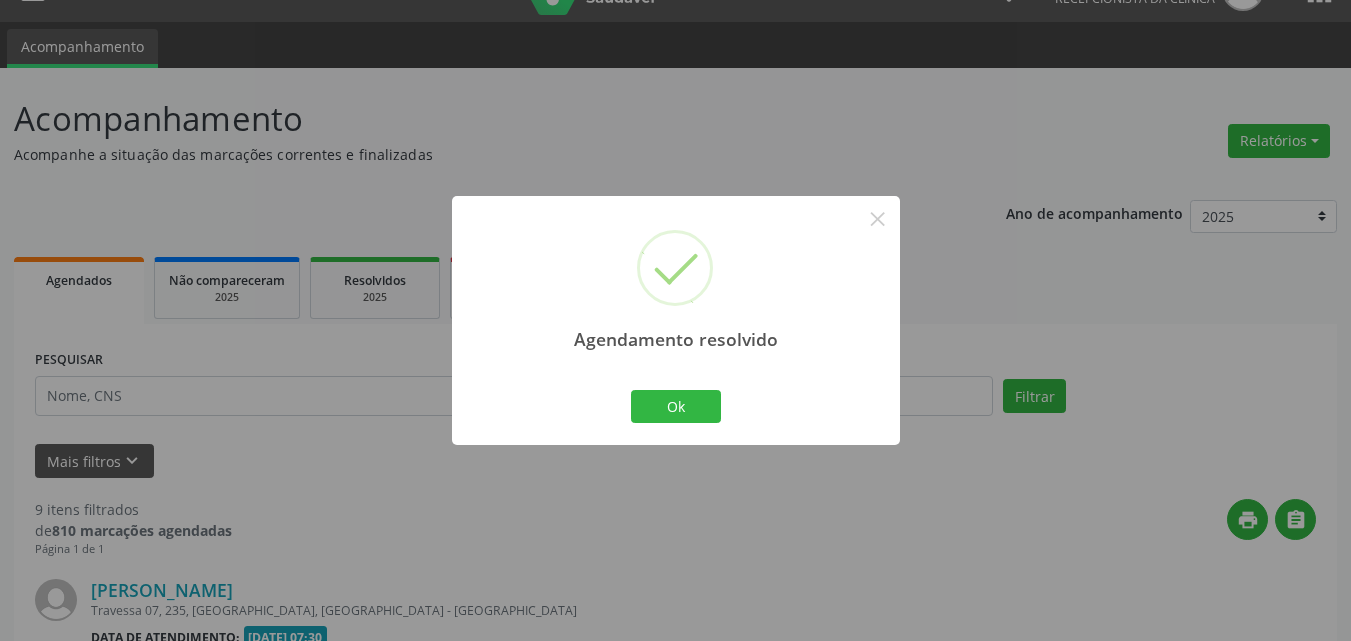 scroll, scrollTop: 2433, scrollLeft: 0, axis: vertical 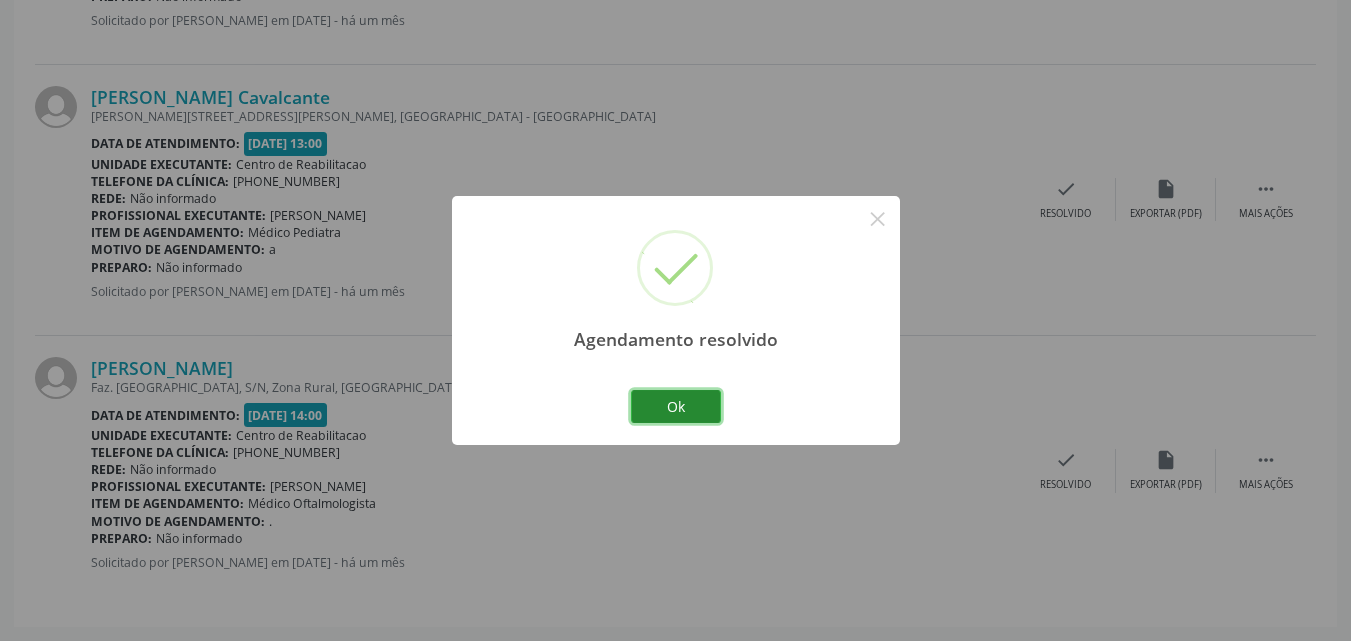 click on "Ok" at bounding box center [676, 407] 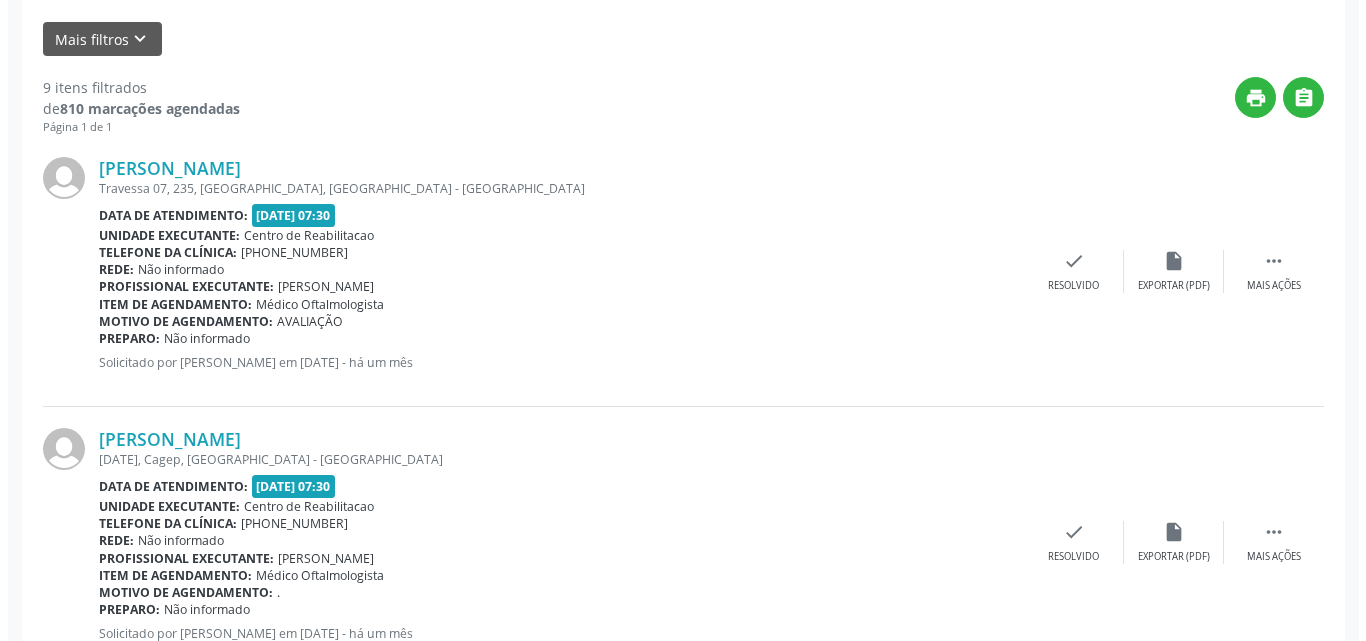 scroll, scrollTop: 333, scrollLeft: 0, axis: vertical 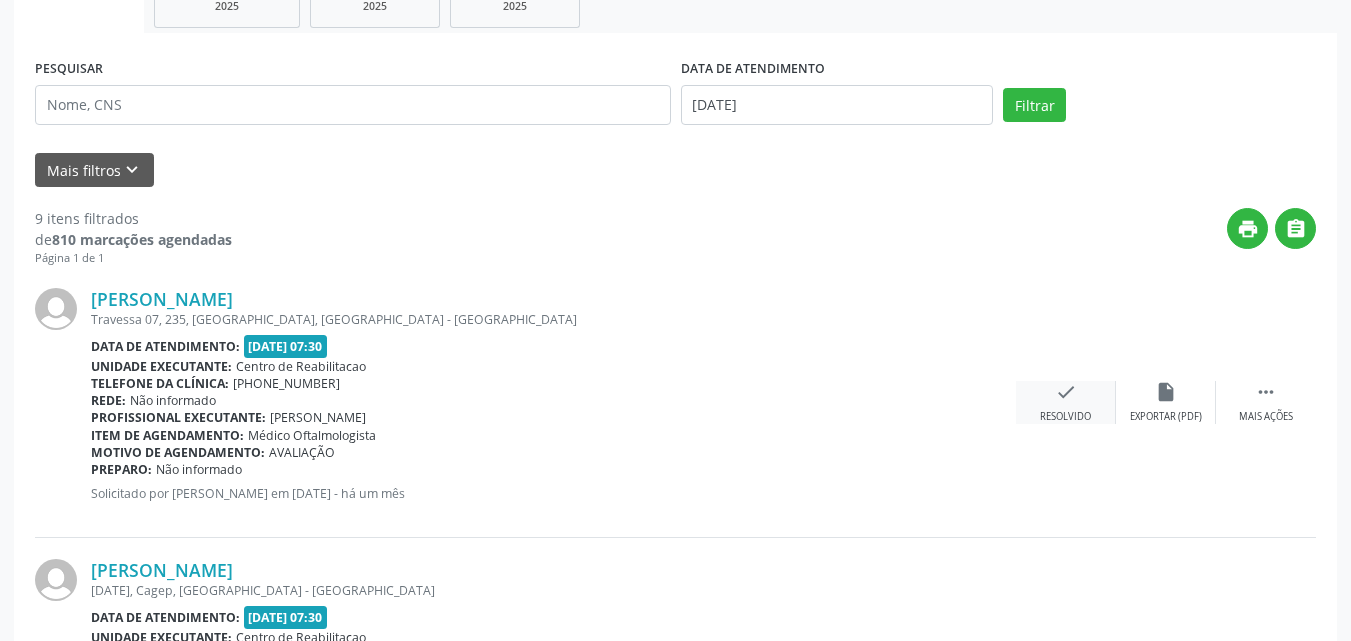 click on "check" at bounding box center (1066, 392) 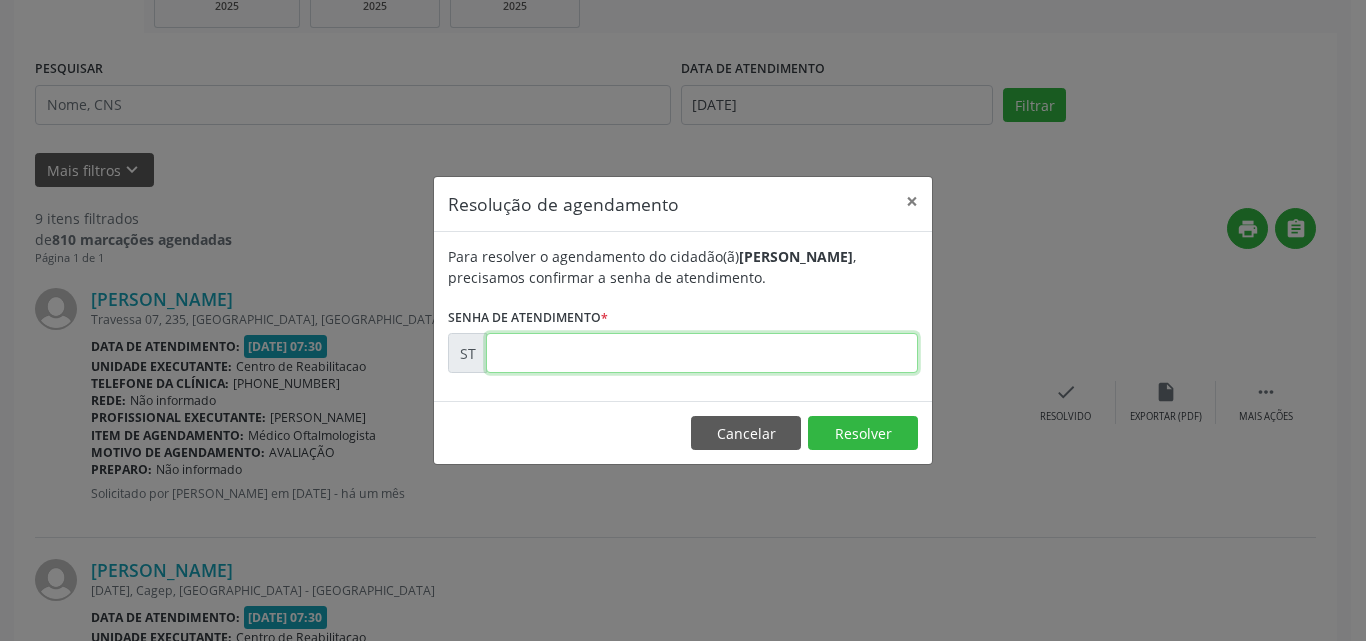 click at bounding box center (702, 353) 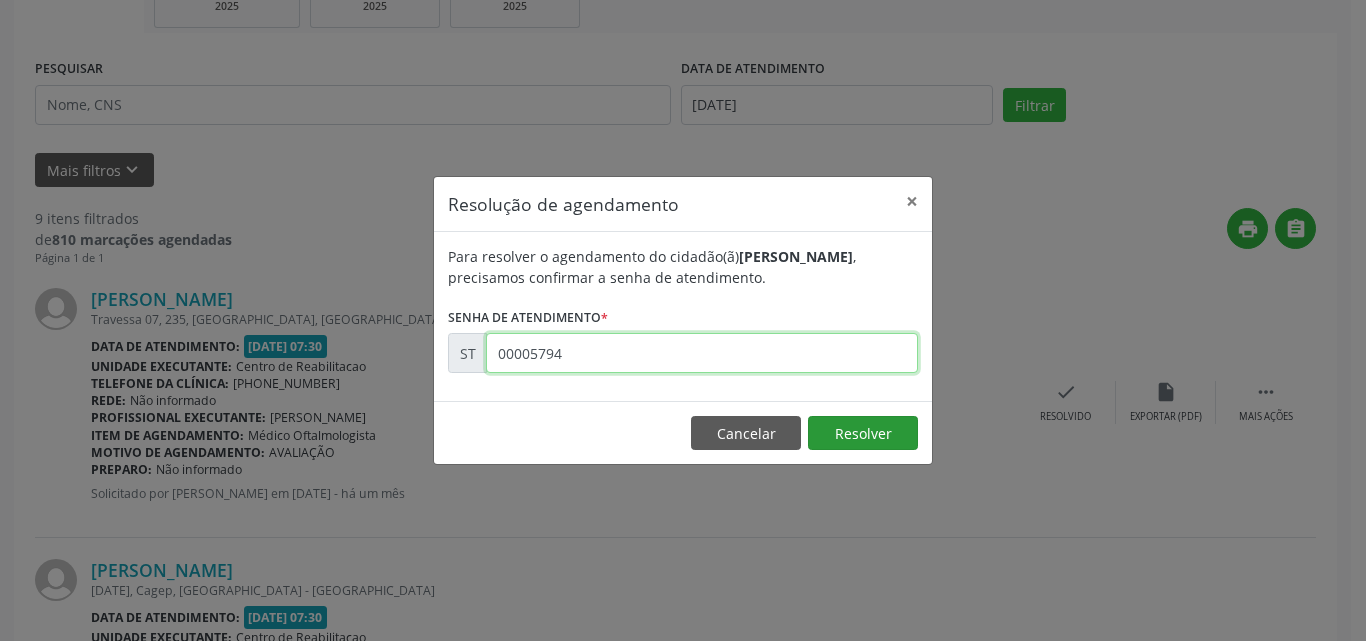 type on "00005794" 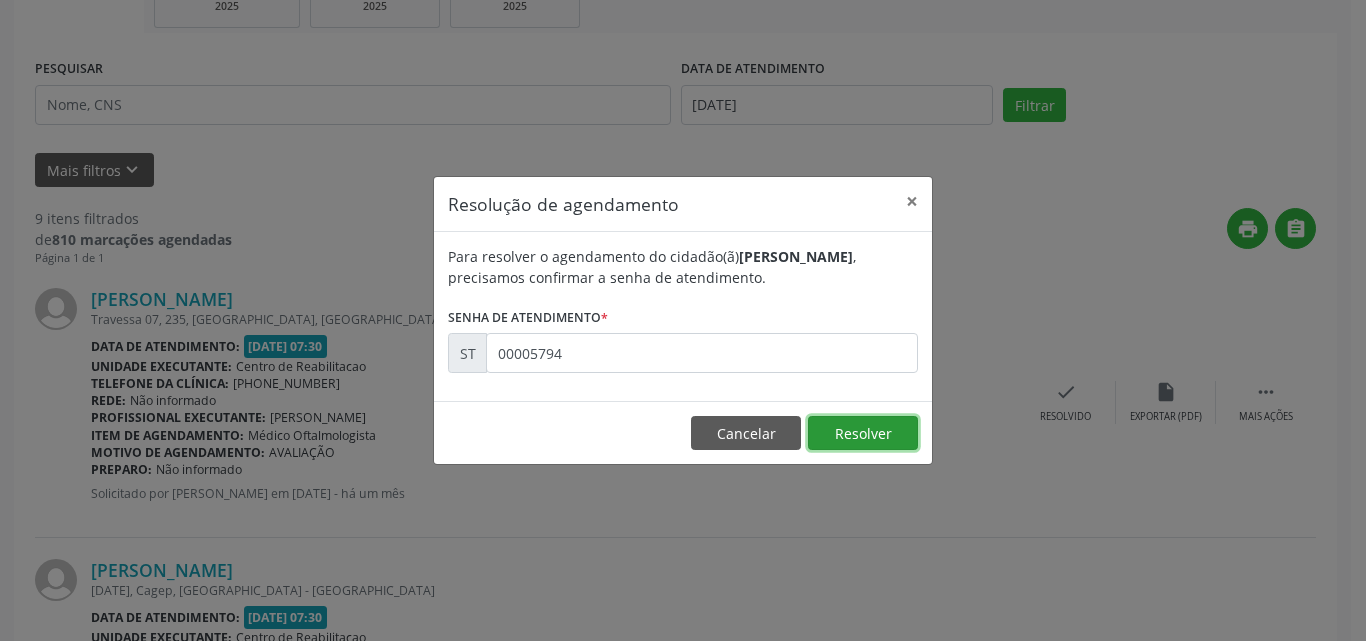click on "Resolver" at bounding box center (863, 433) 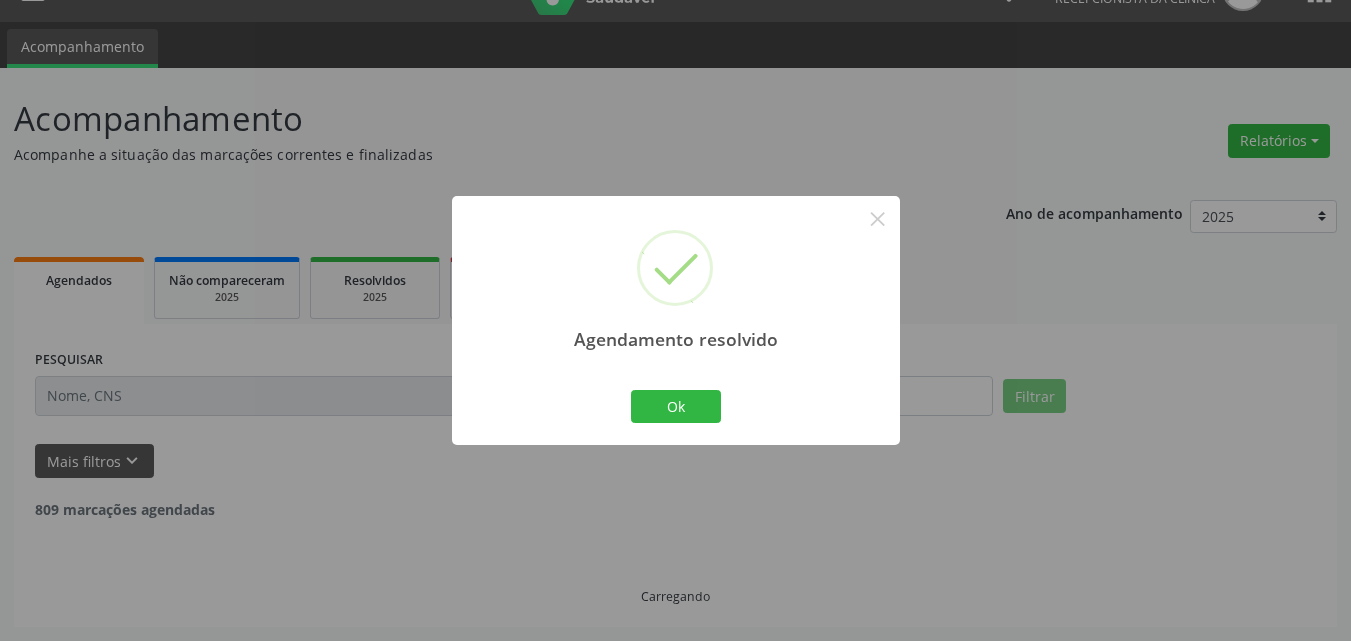 scroll, scrollTop: 333, scrollLeft: 0, axis: vertical 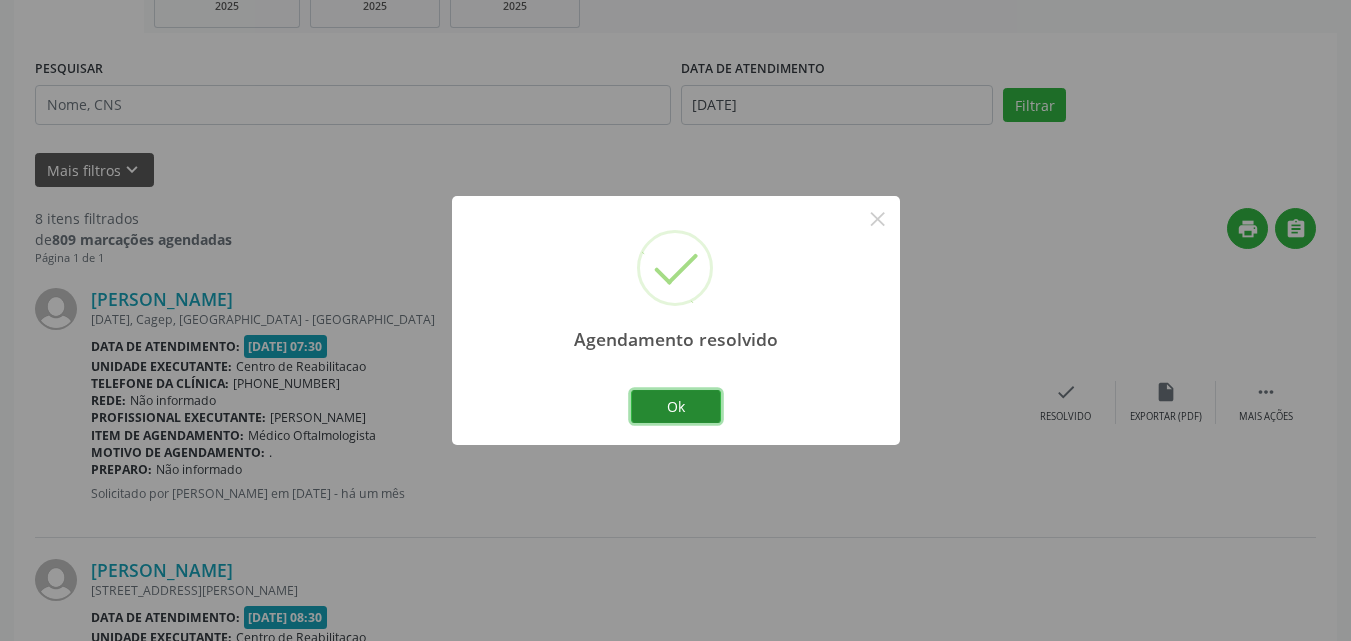 click on "Ok" at bounding box center (676, 407) 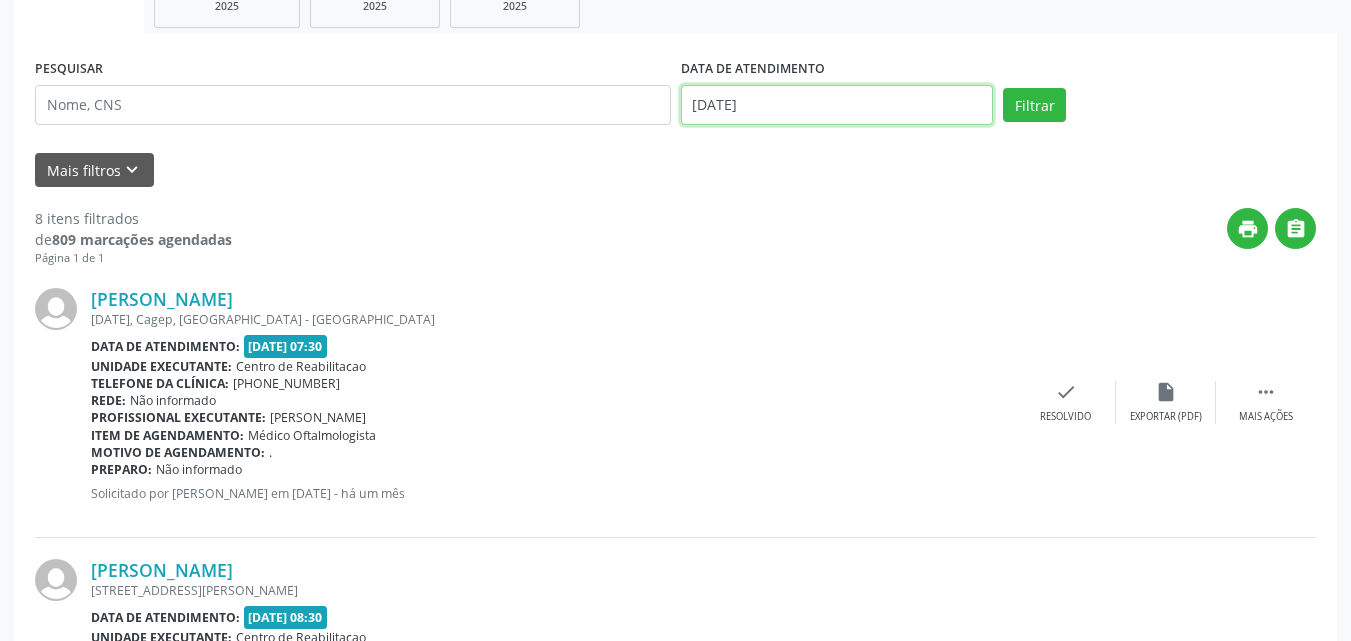 click on "[DATE]" at bounding box center [837, 105] 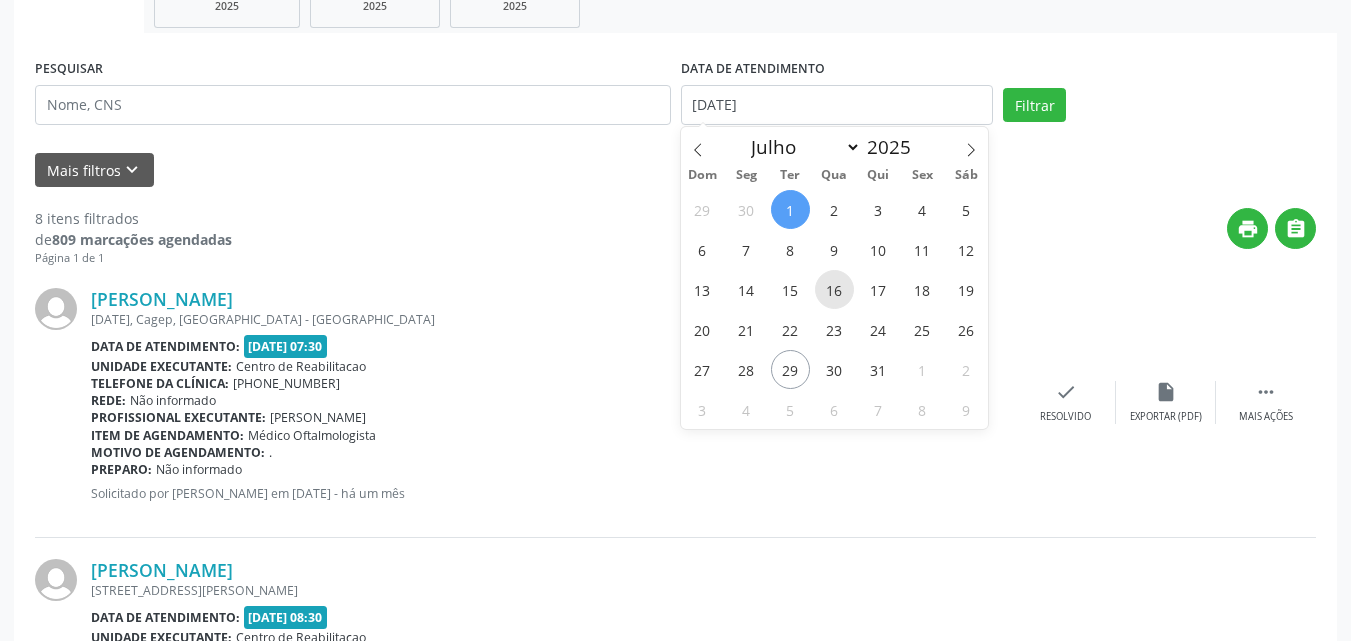 click on "16" at bounding box center [834, 289] 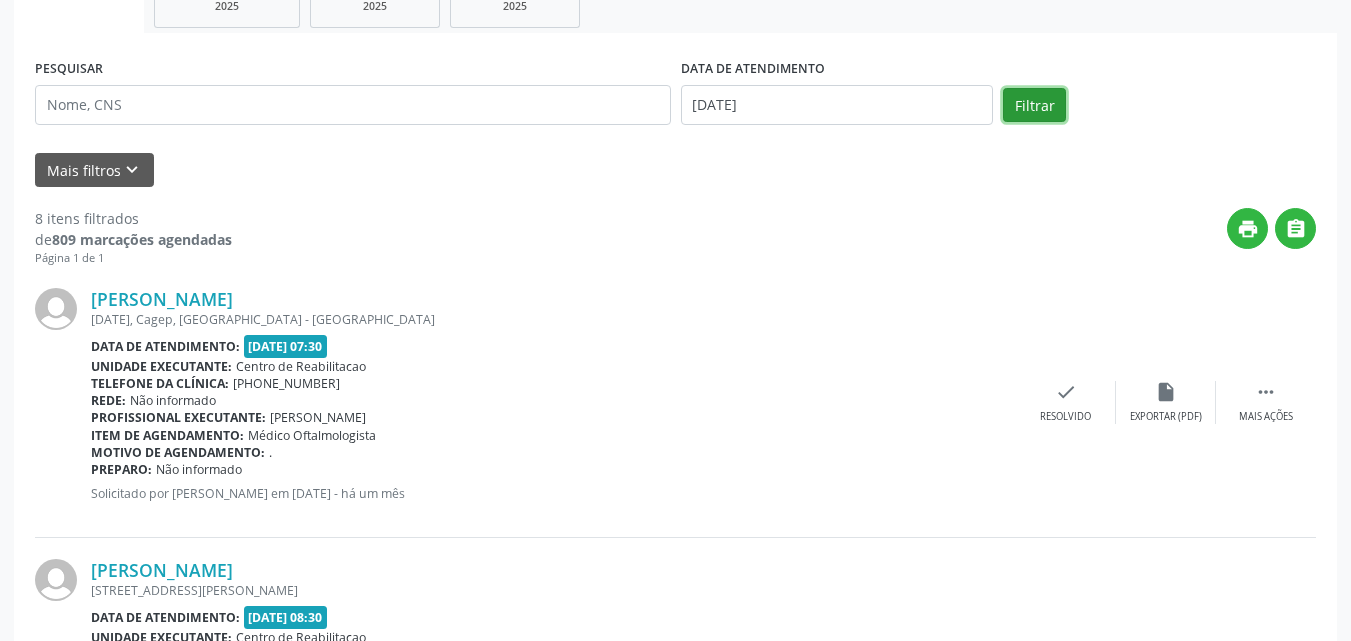 click on "Filtrar" at bounding box center [1034, 105] 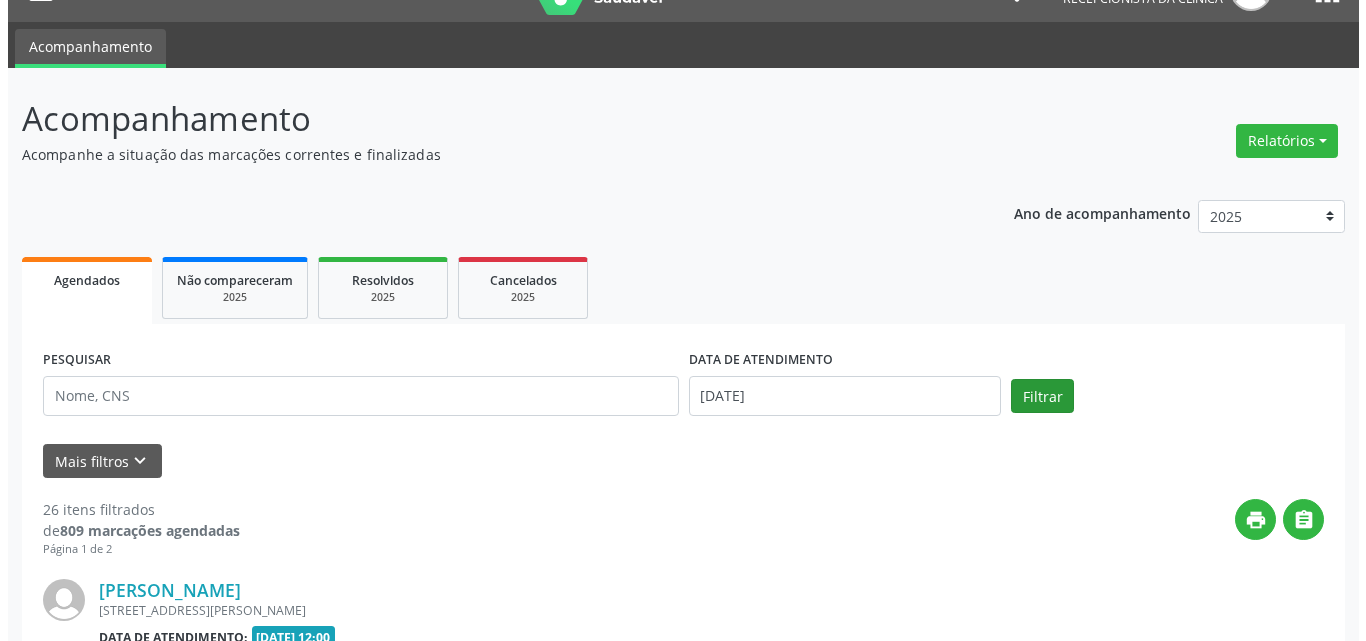 scroll, scrollTop: 333, scrollLeft: 0, axis: vertical 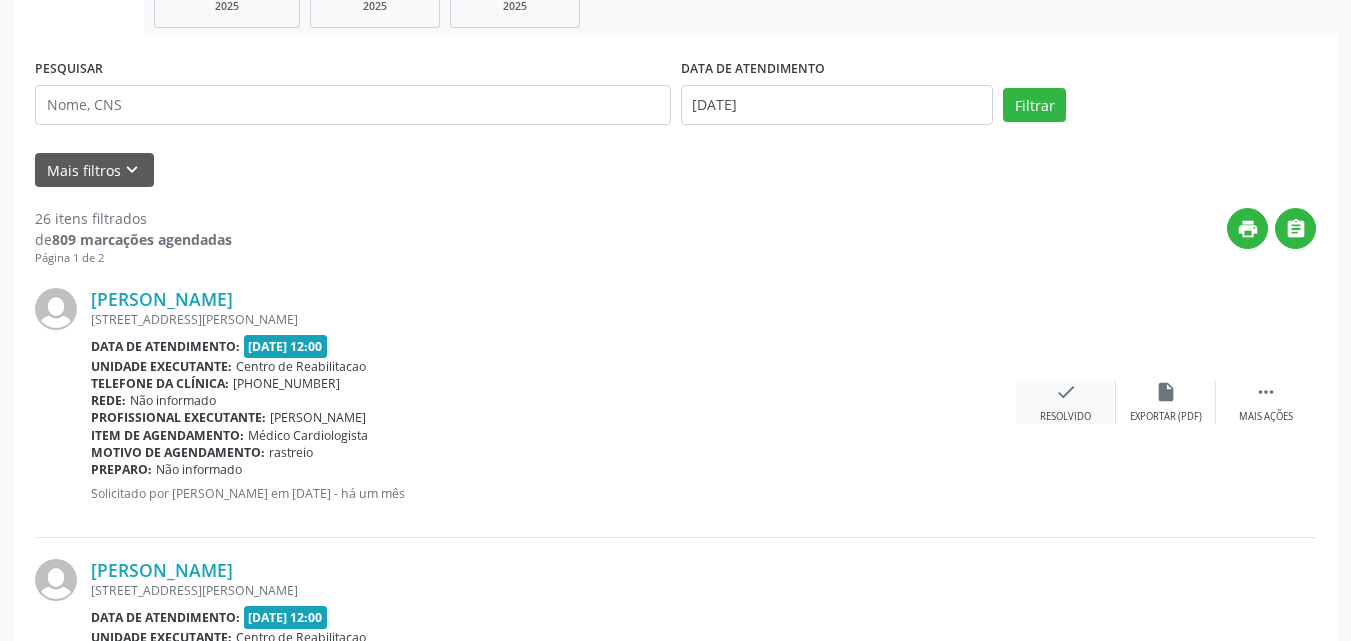 click on "check" at bounding box center [1066, 392] 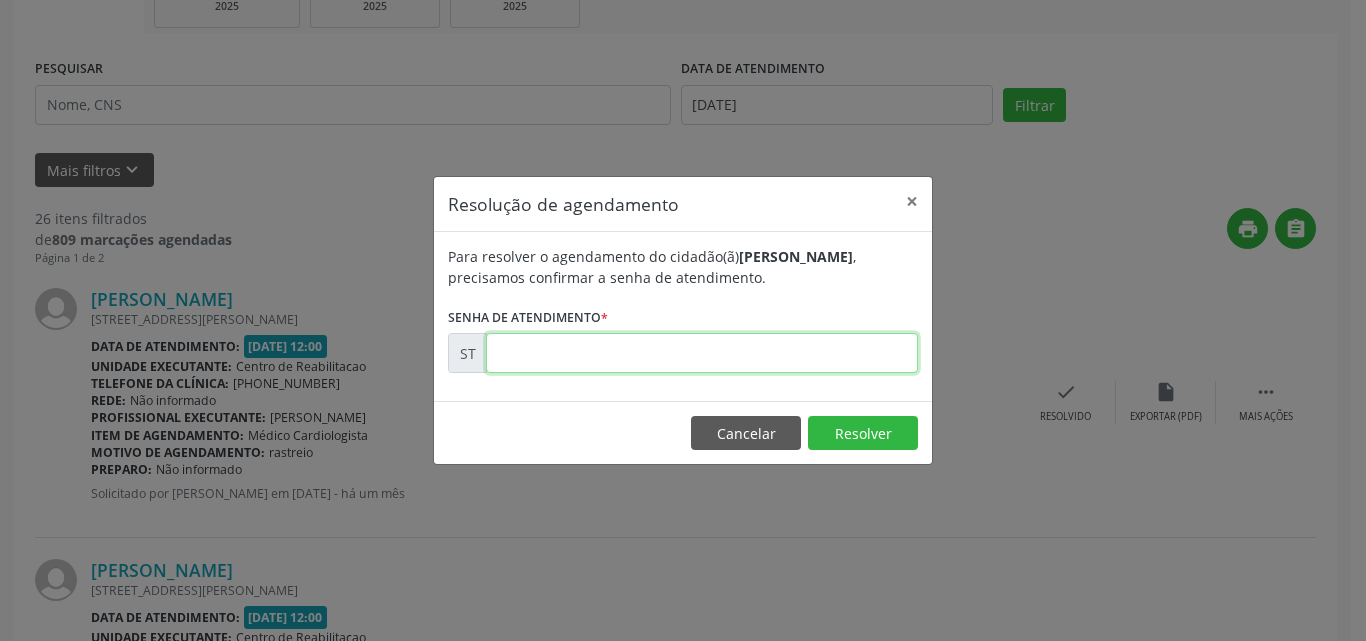 click at bounding box center [702, 353] 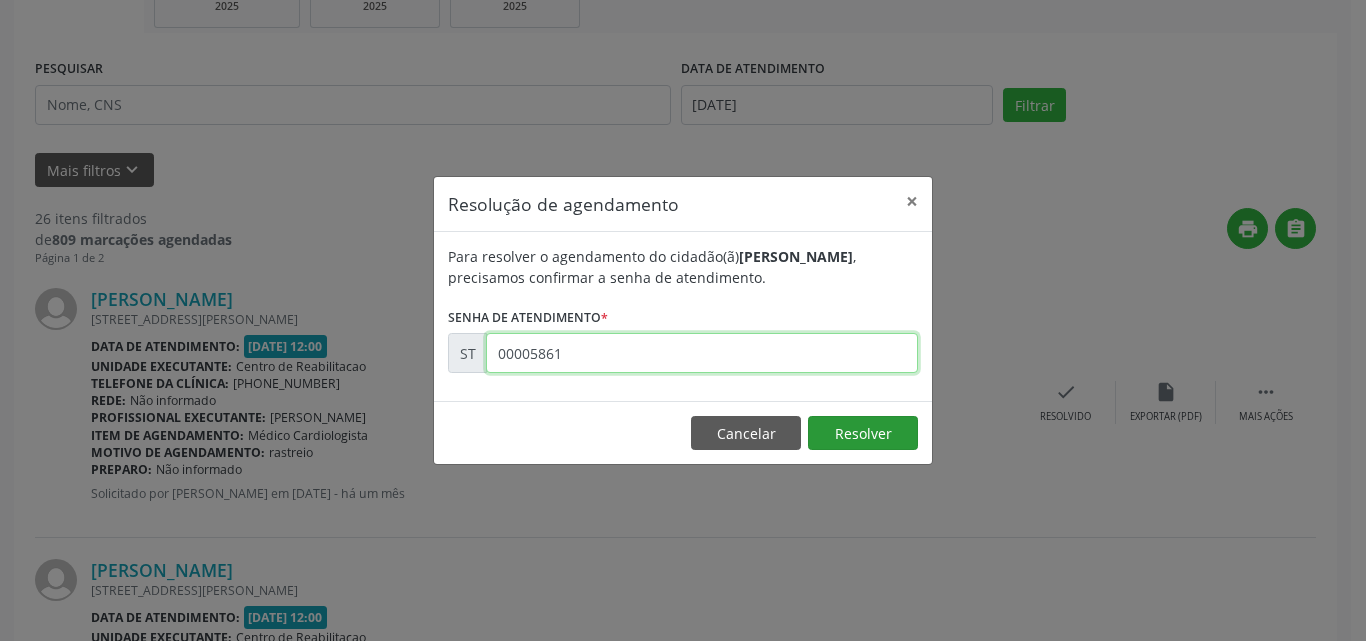 type on "00005861" 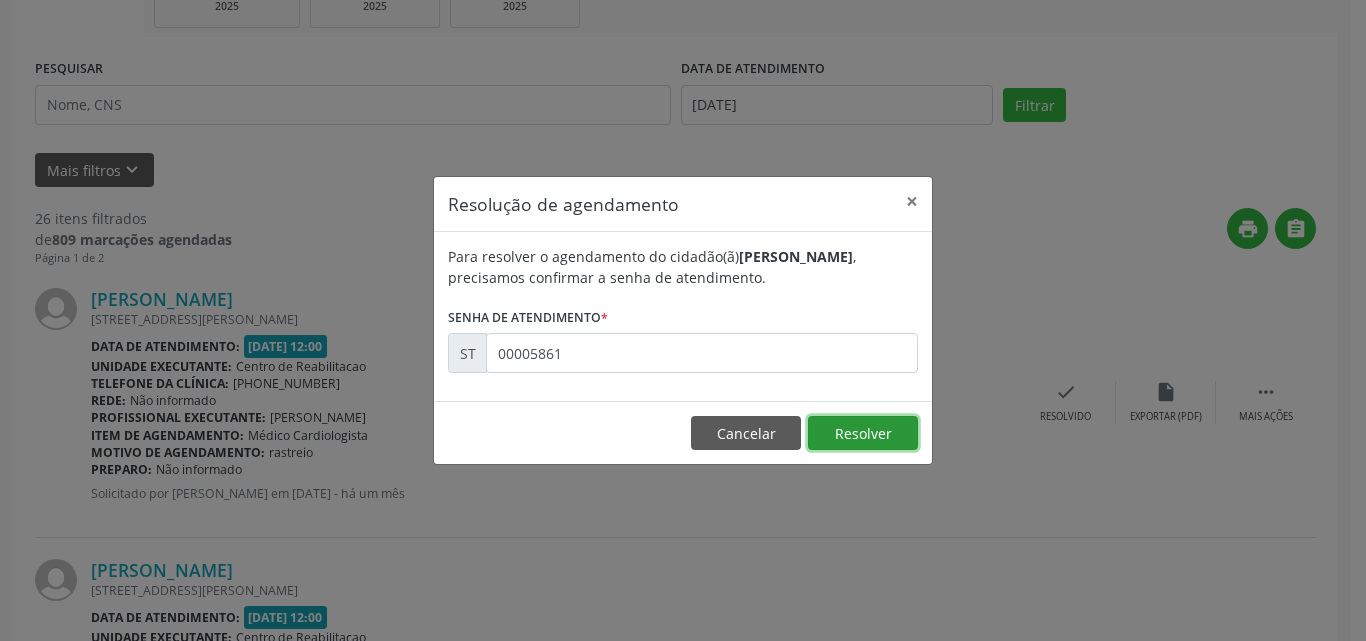 click on "Resolver" at bounding box center (863, 433) 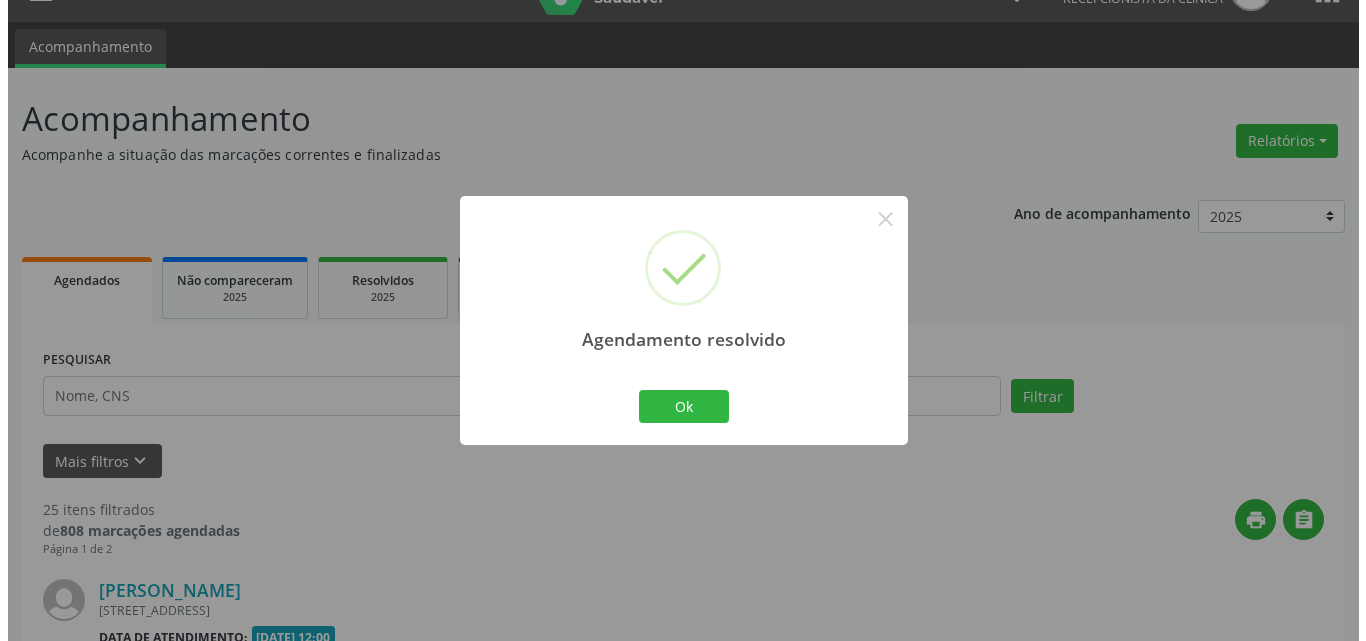 scroll, scrollTop: 333, scrollLeft: 0, axis: vertical 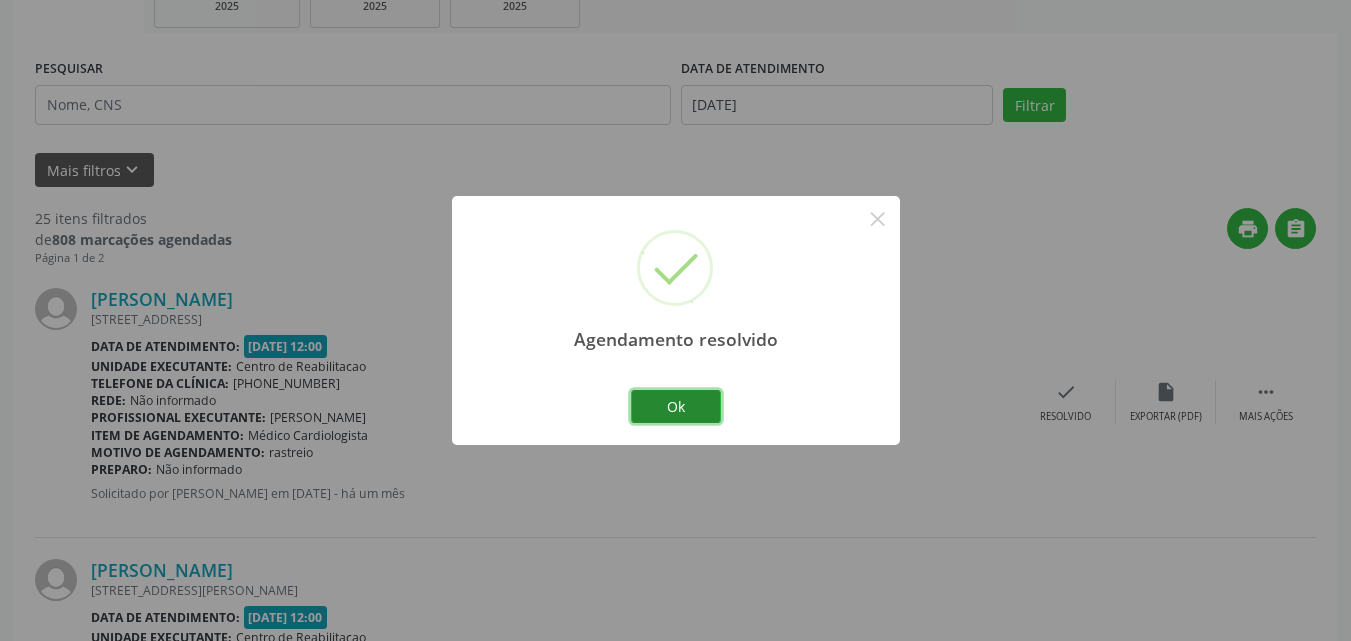 click on "Ok" at bounding box center [676, 407] 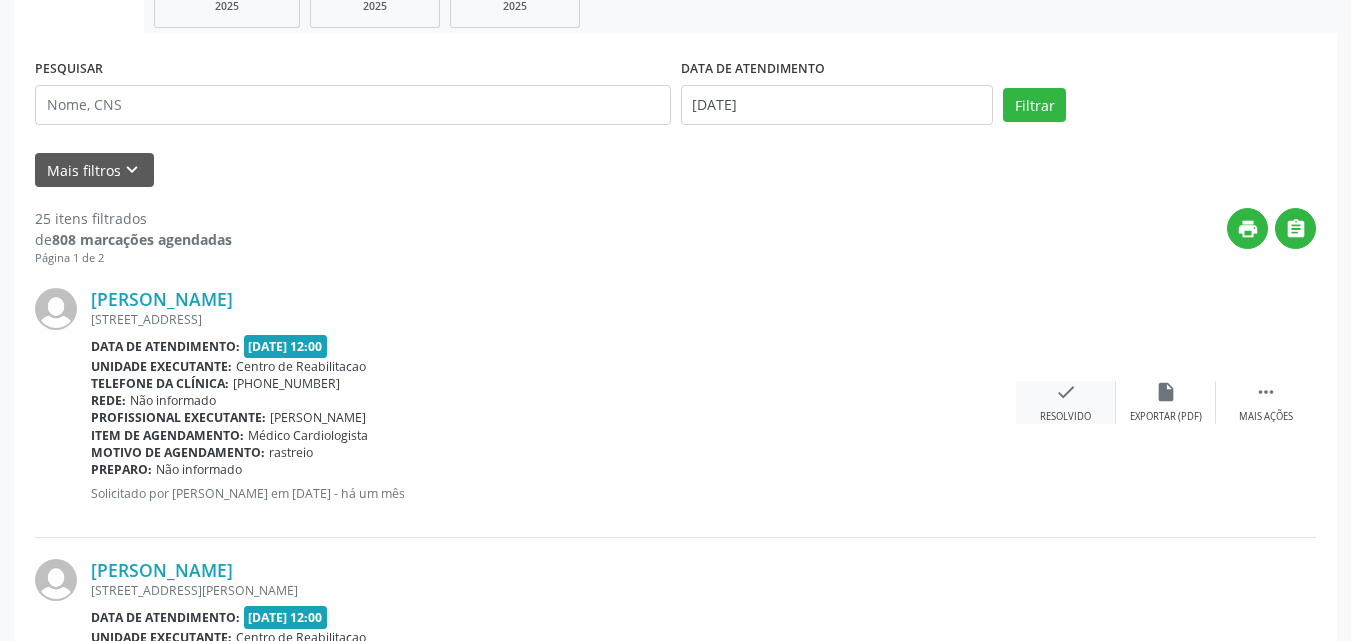 click on "check" at bounding box center [1066, 392] 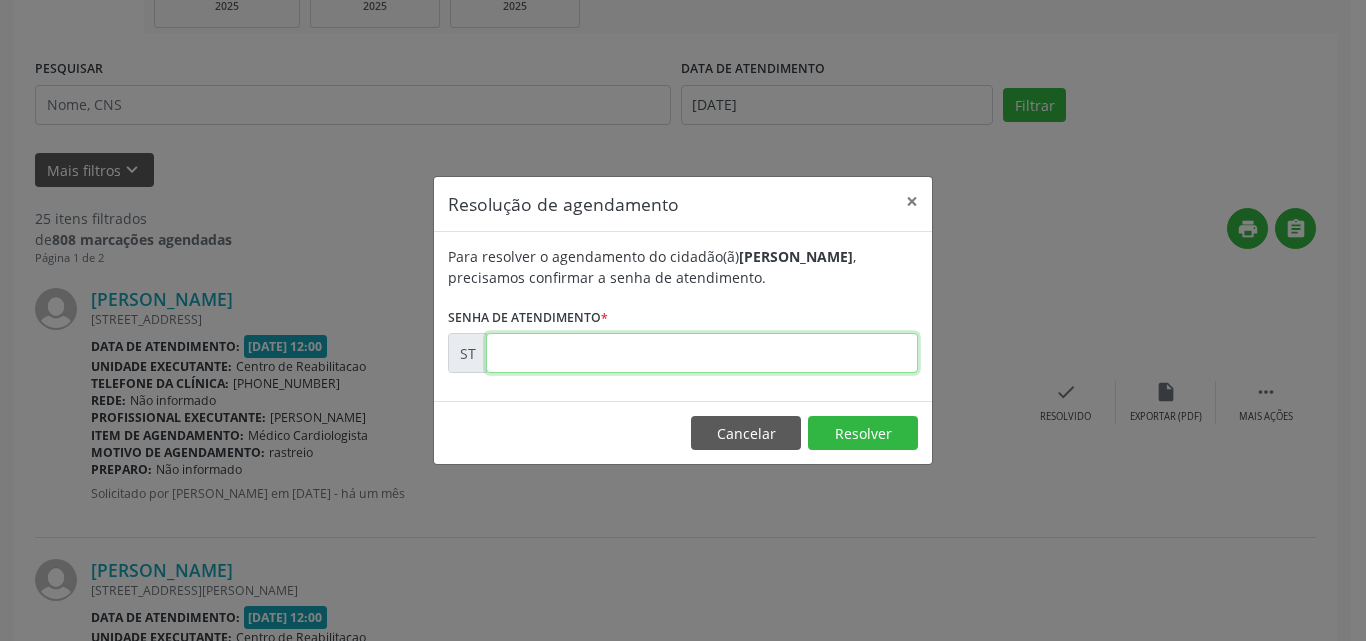 click at bounding box center (702, 353) 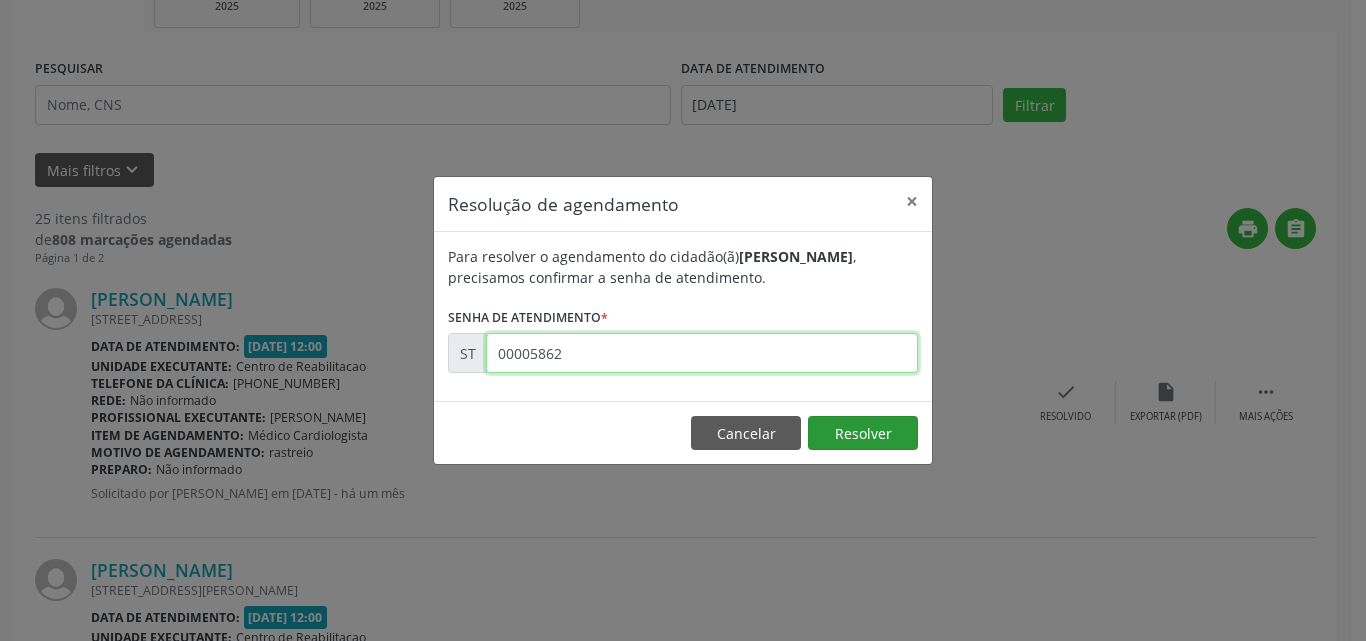 type on "00005862" 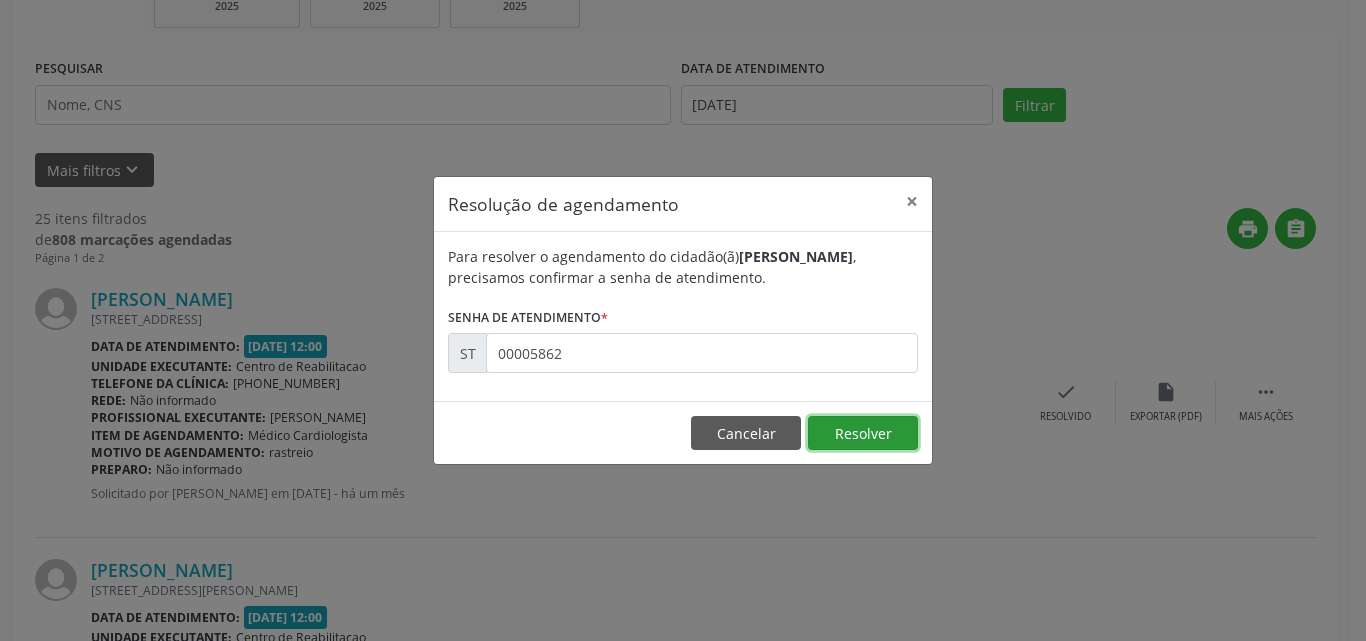 click on "Resolver" at bounding box center (863, 433) 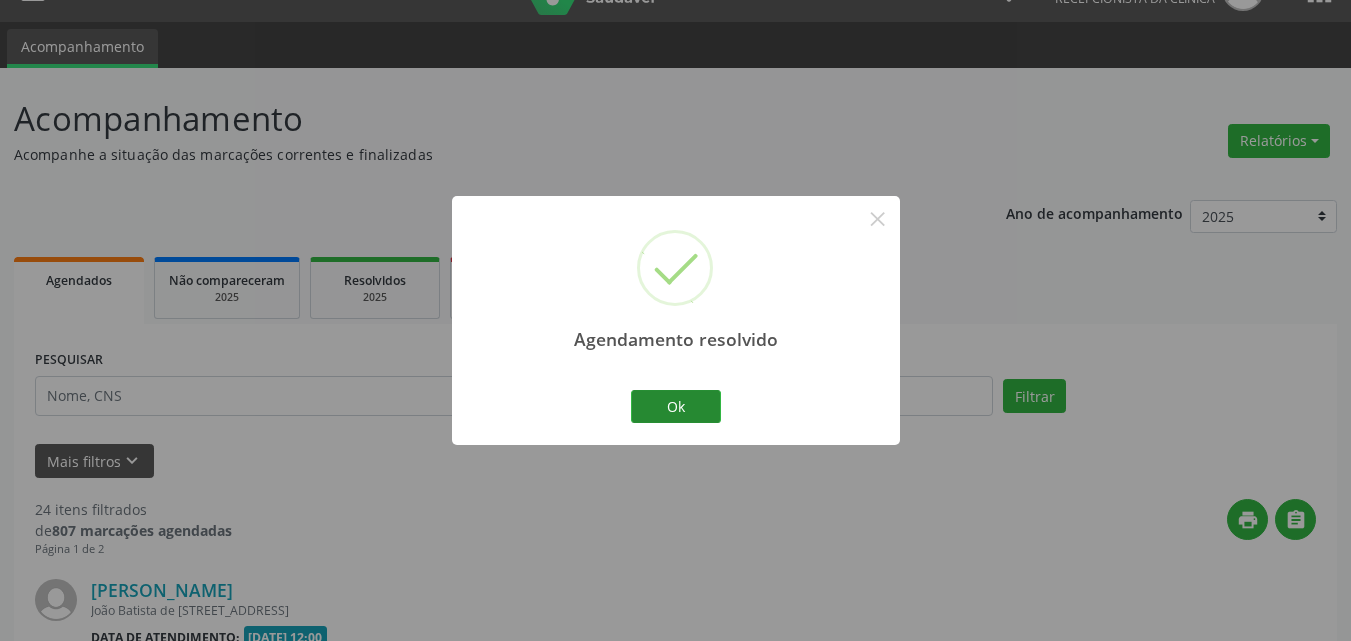 scroll, scrollTop: 333, scrollLeft: 0, axis: vertical 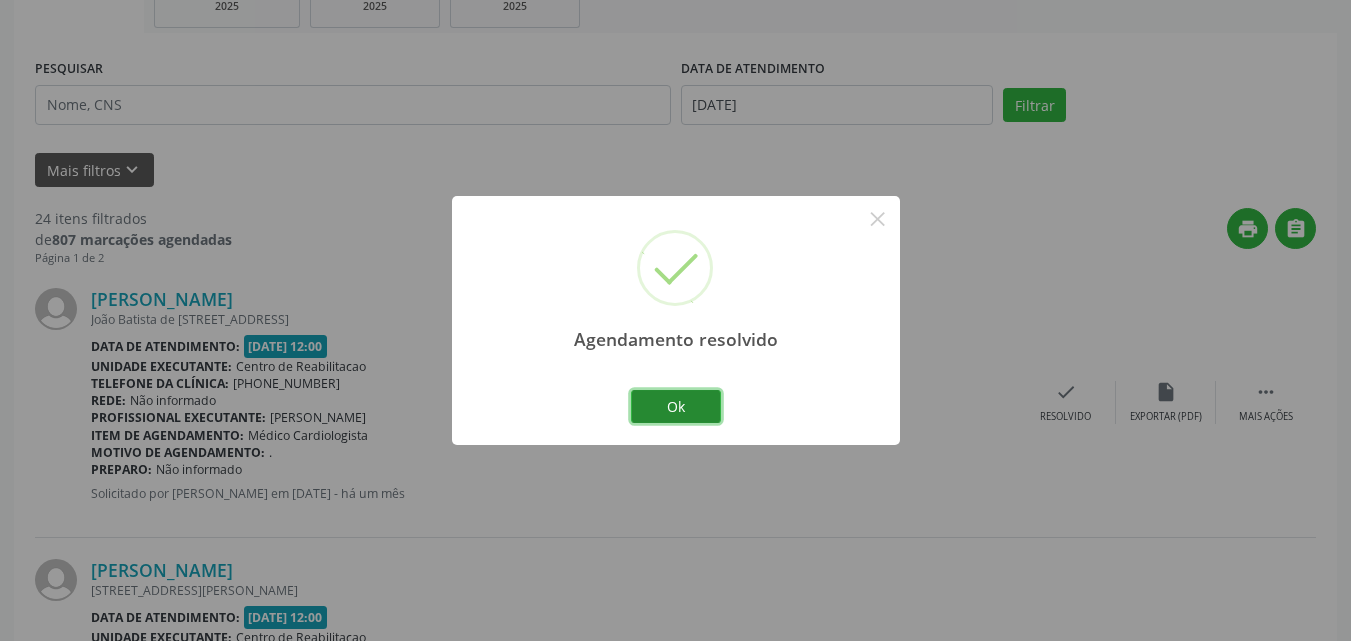 click on "Ok" at bounding box center [676, 407] 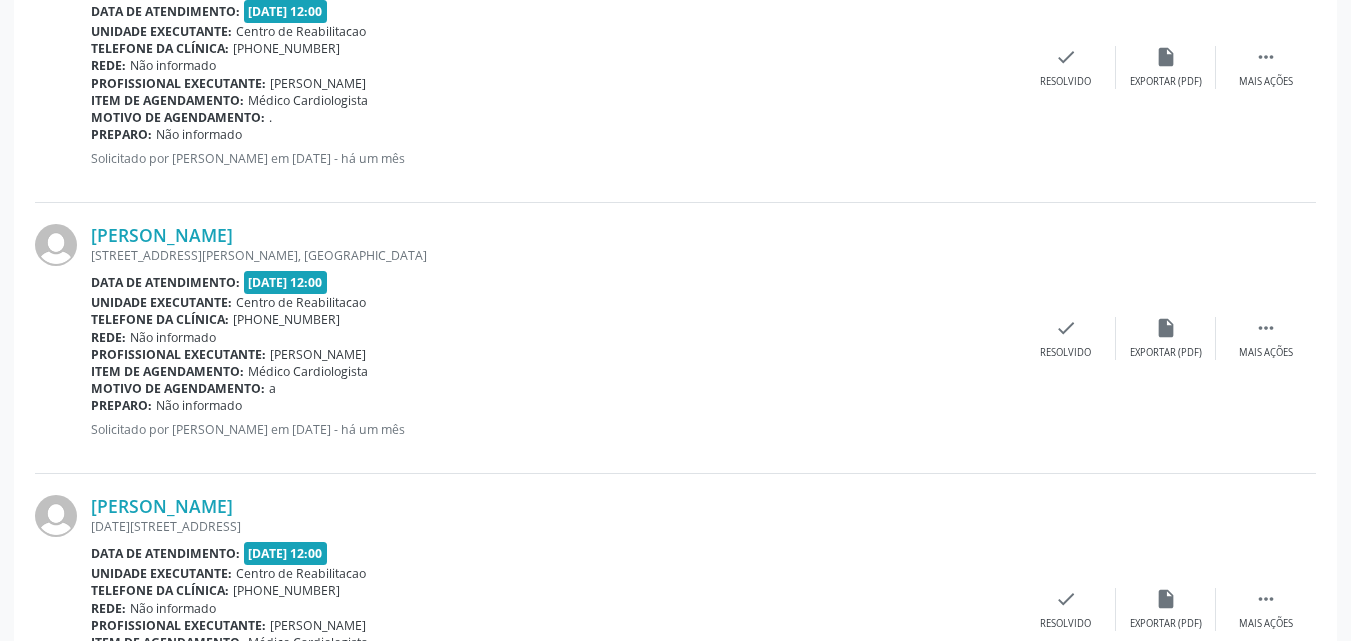scroll, scrollTop: 1033, scrollLeft: 0, axis: vertical 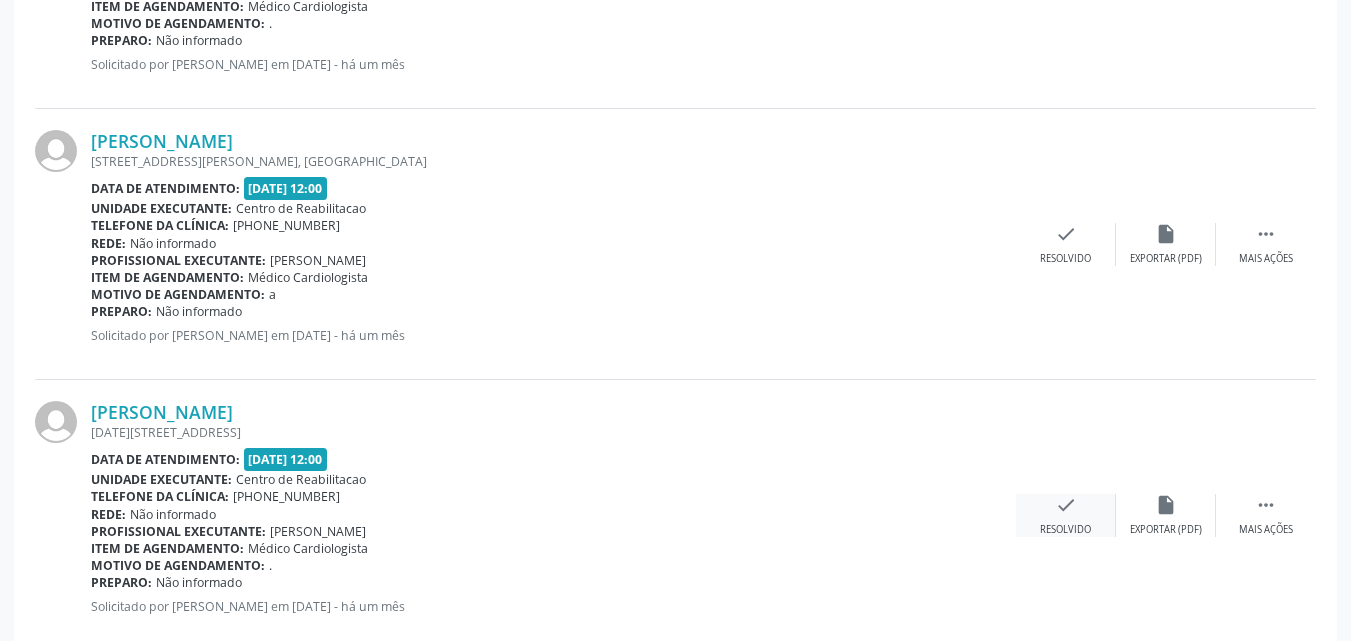 click on "check" at bounding box center (1066, 505) 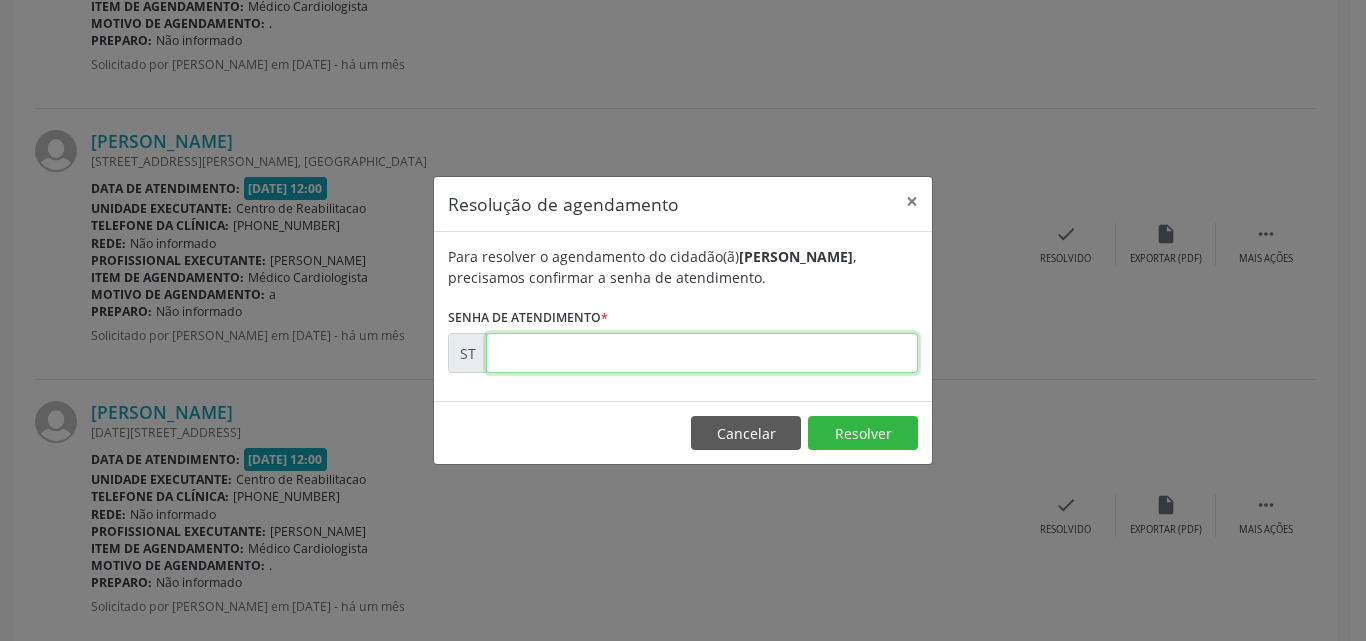 click at bounding box center [702, 353] 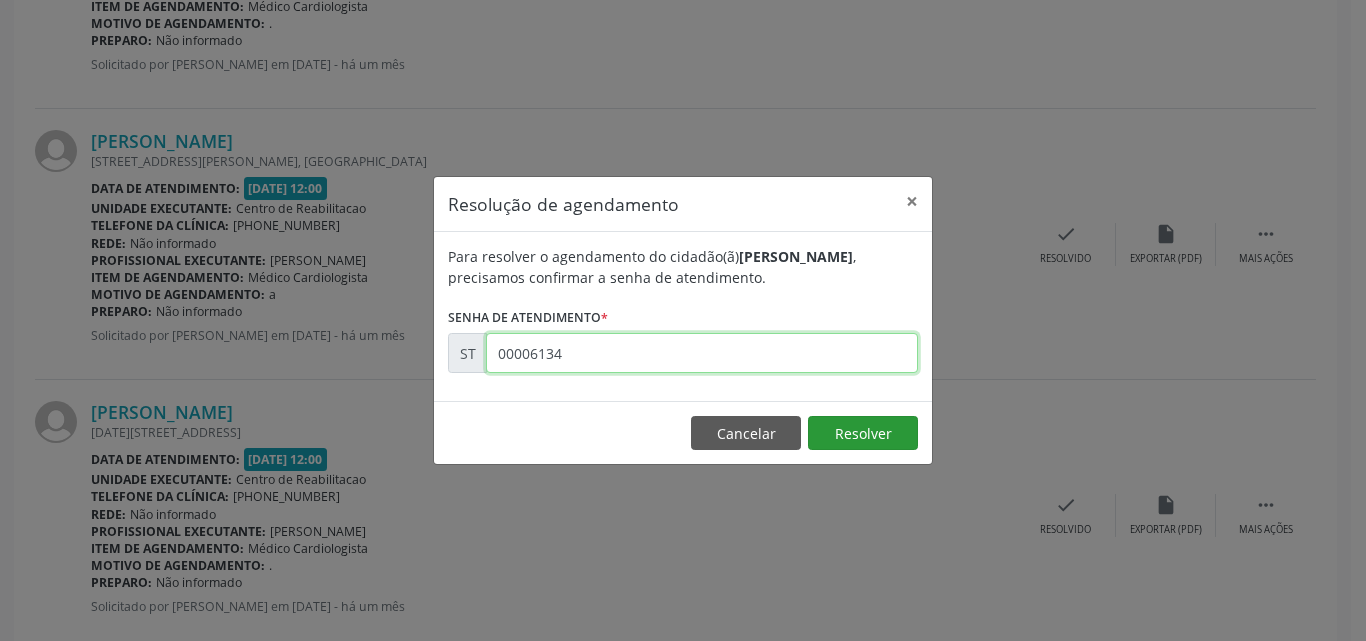 type on "00006134" 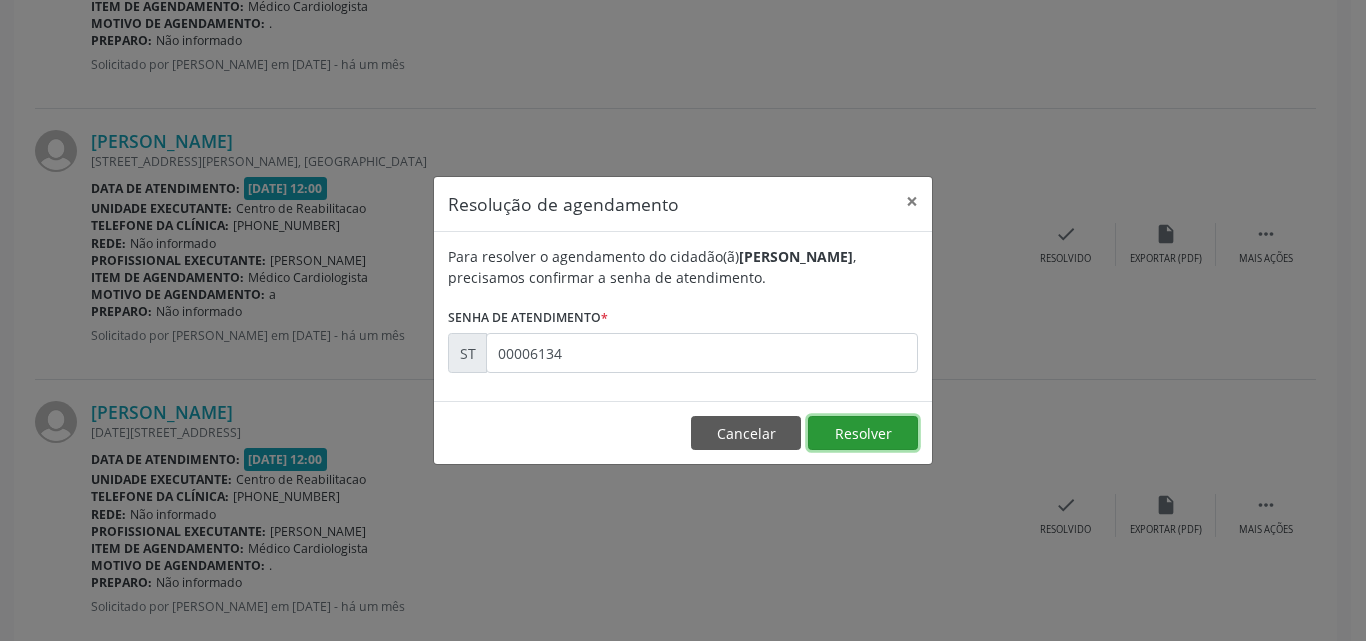 click on "Resolver" at bounding box center (863, 433) 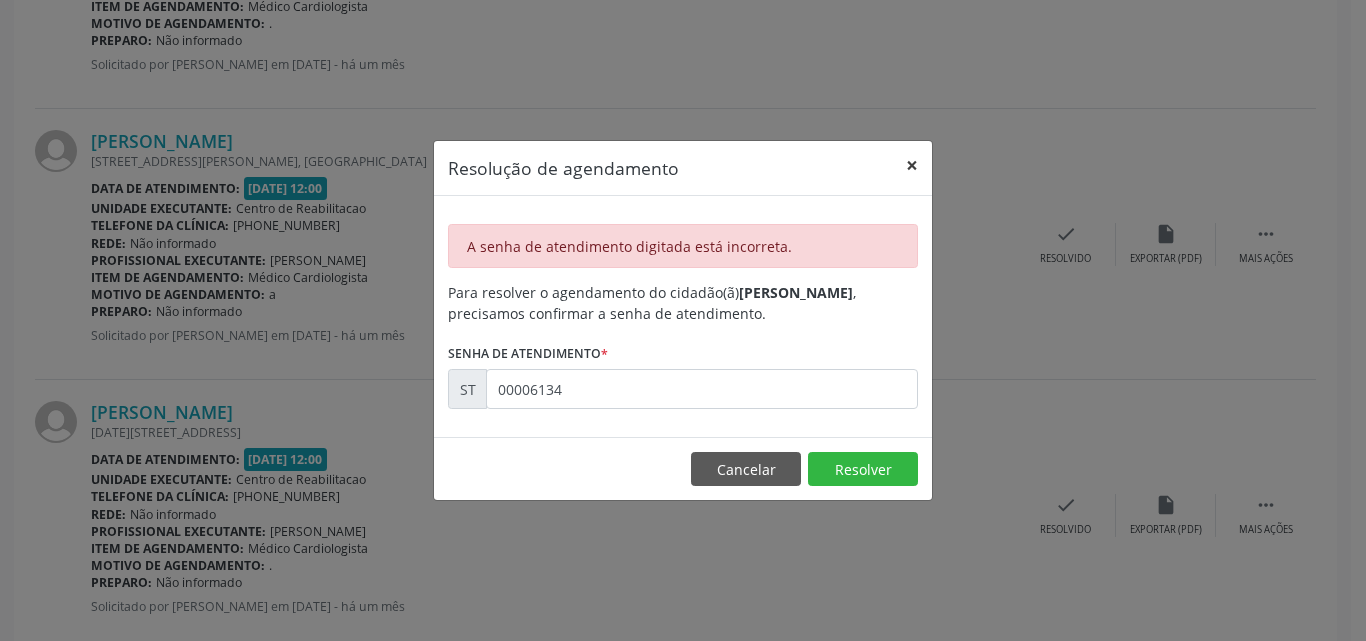 click on "×" at bounding box center (912, 165) 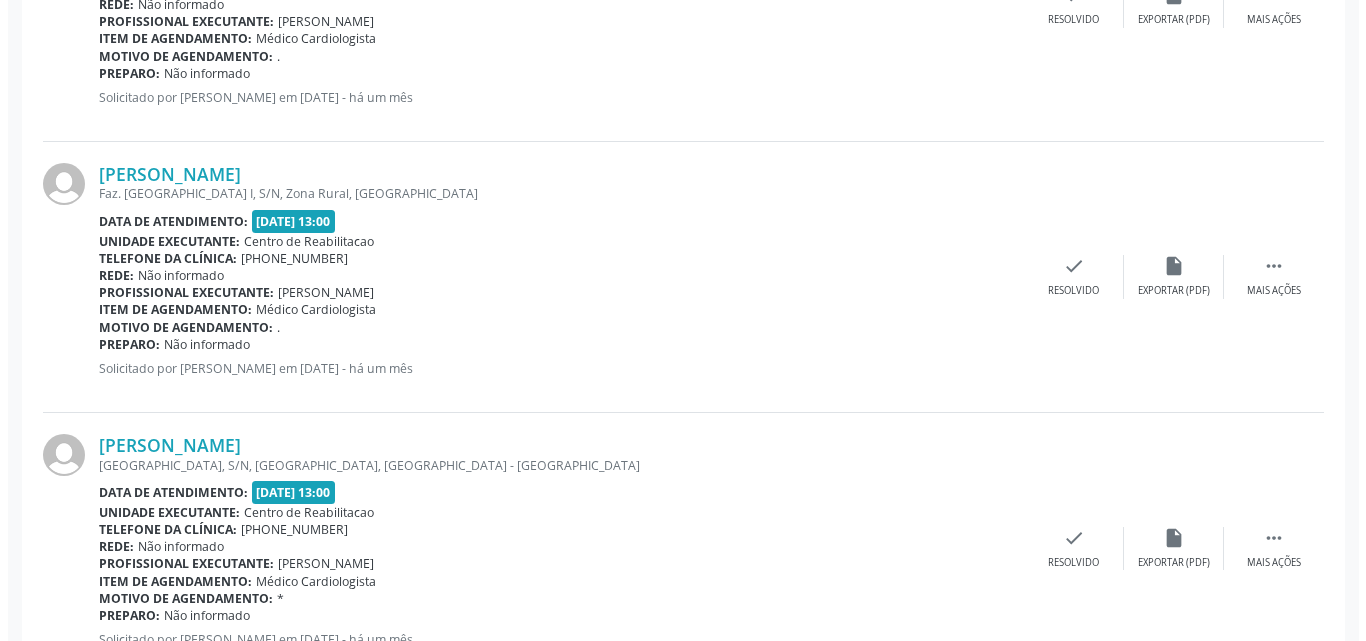 scroll, scrollTop: 2933, scrollLeft: 0, axis: vertical 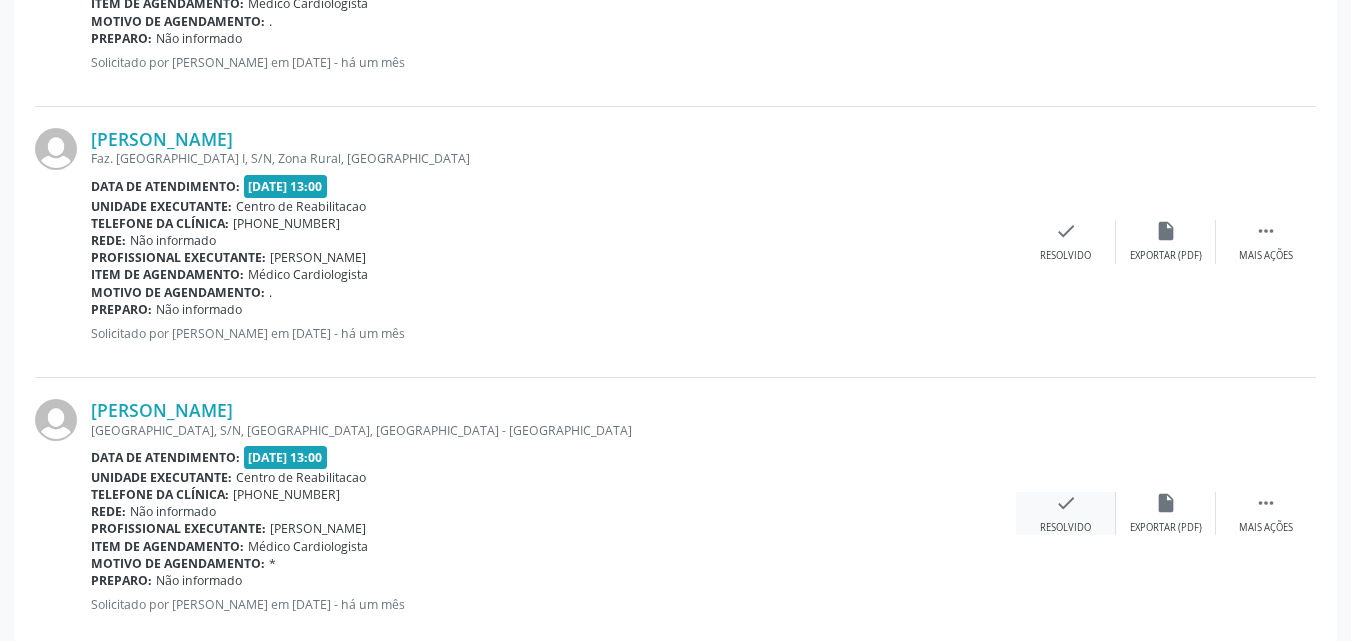 click on "check" at bounding box center [1066, 503] 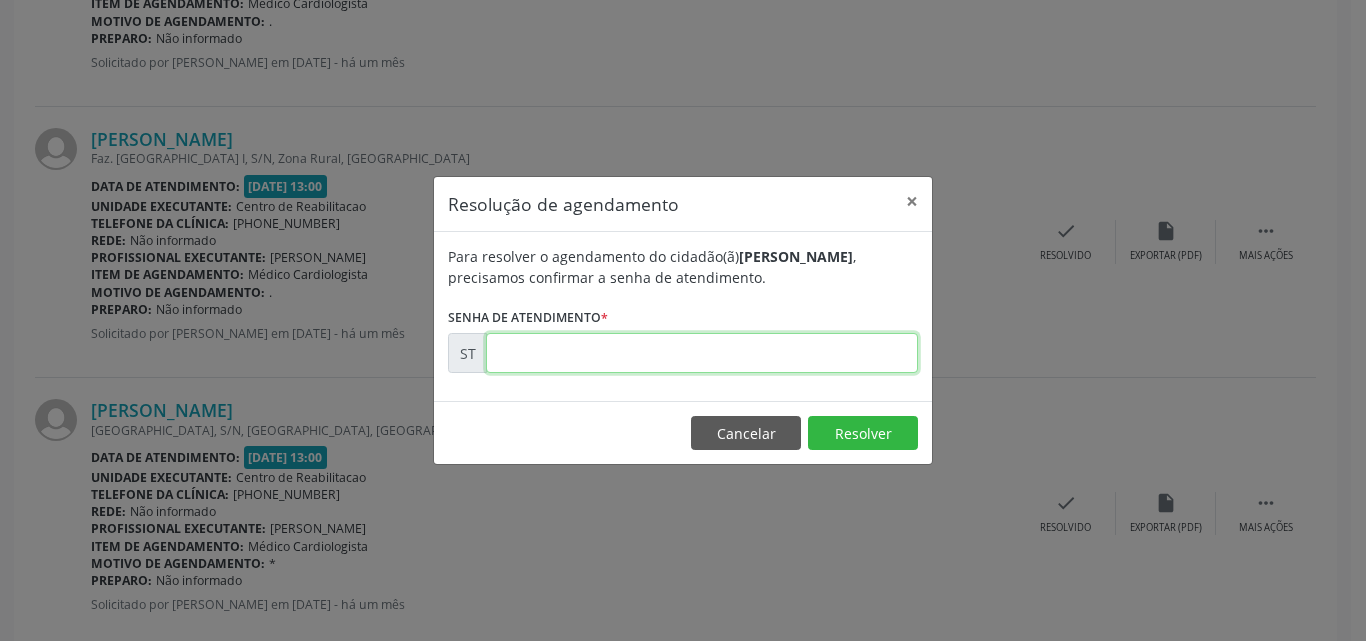 click at bounding box center [702, 353] 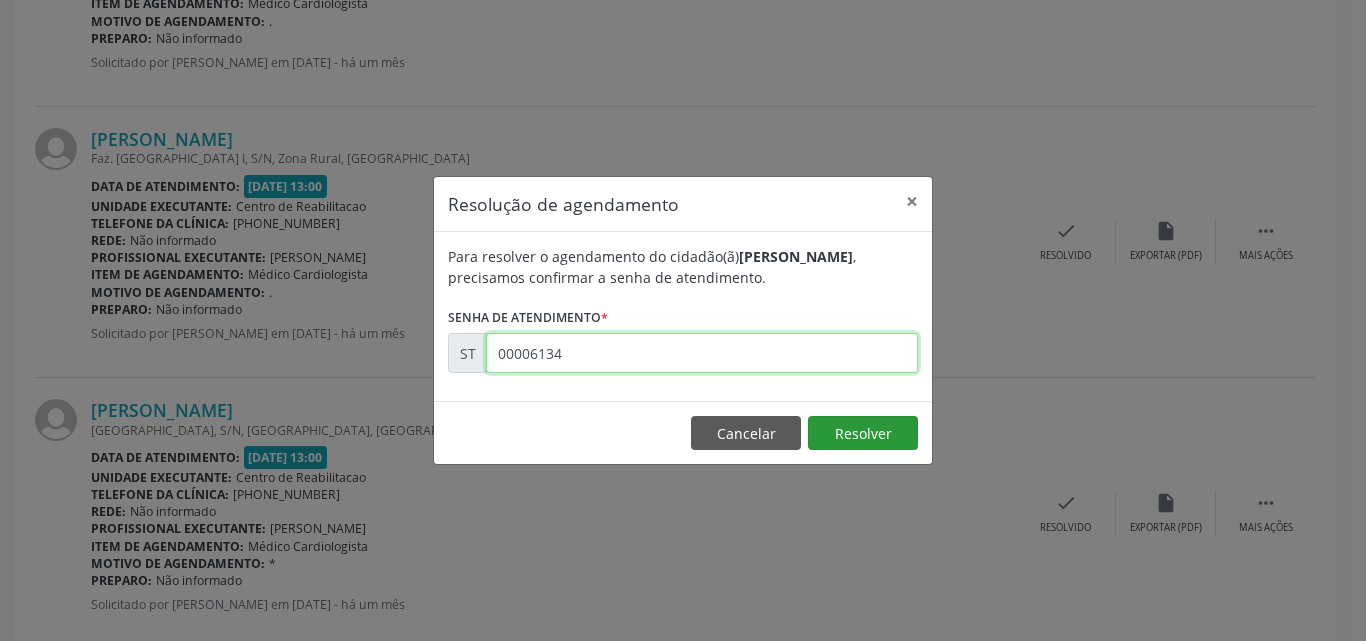 type on "00006134" 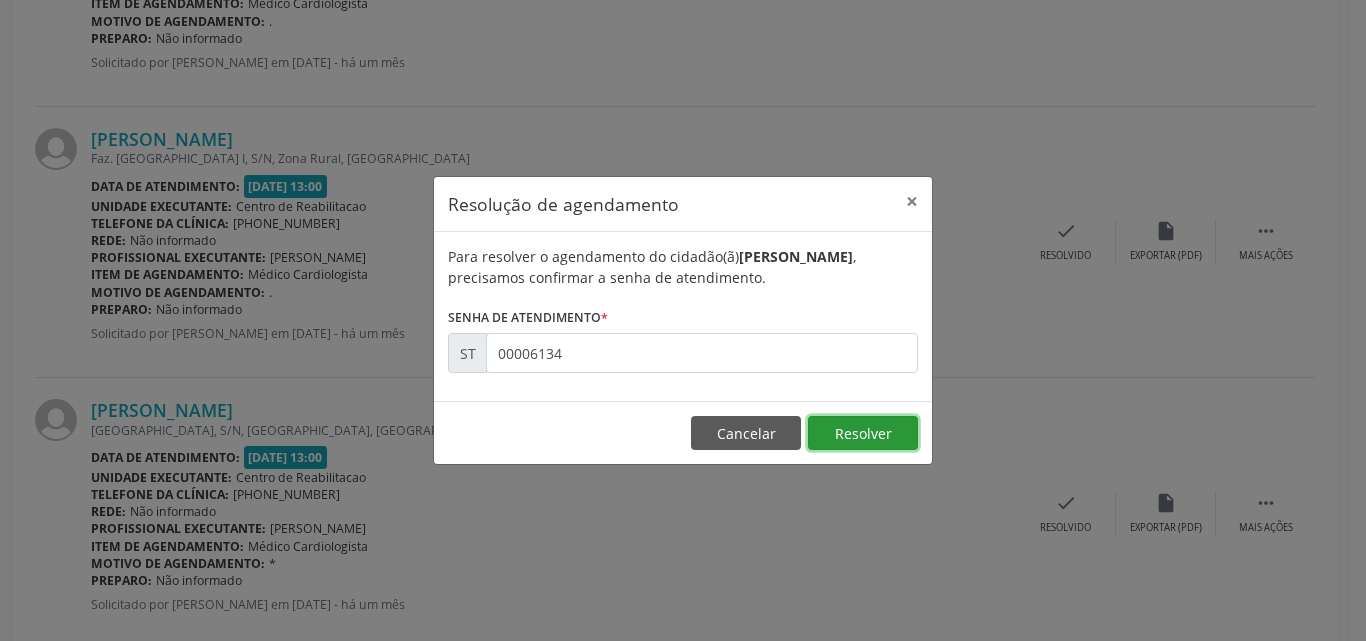 click on "Resolver" at bounding box center [863, 433] 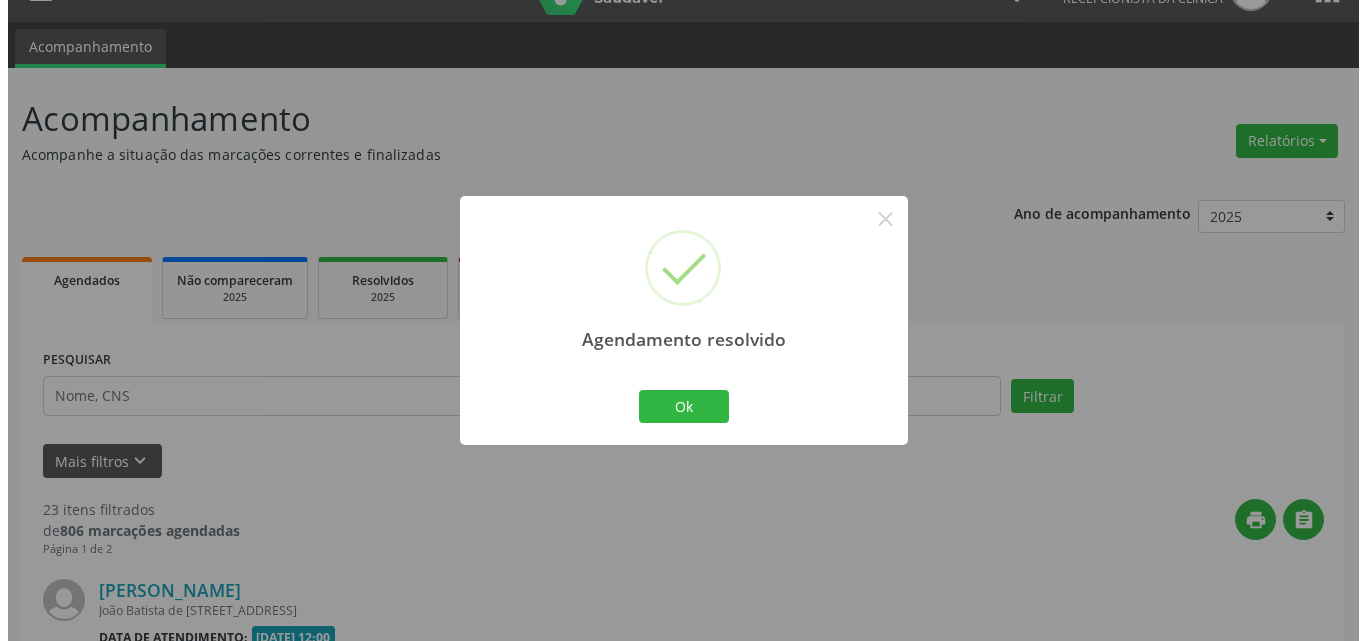 scroll, scrollTop: 2933, scrollLeft: 0, axis: vertical 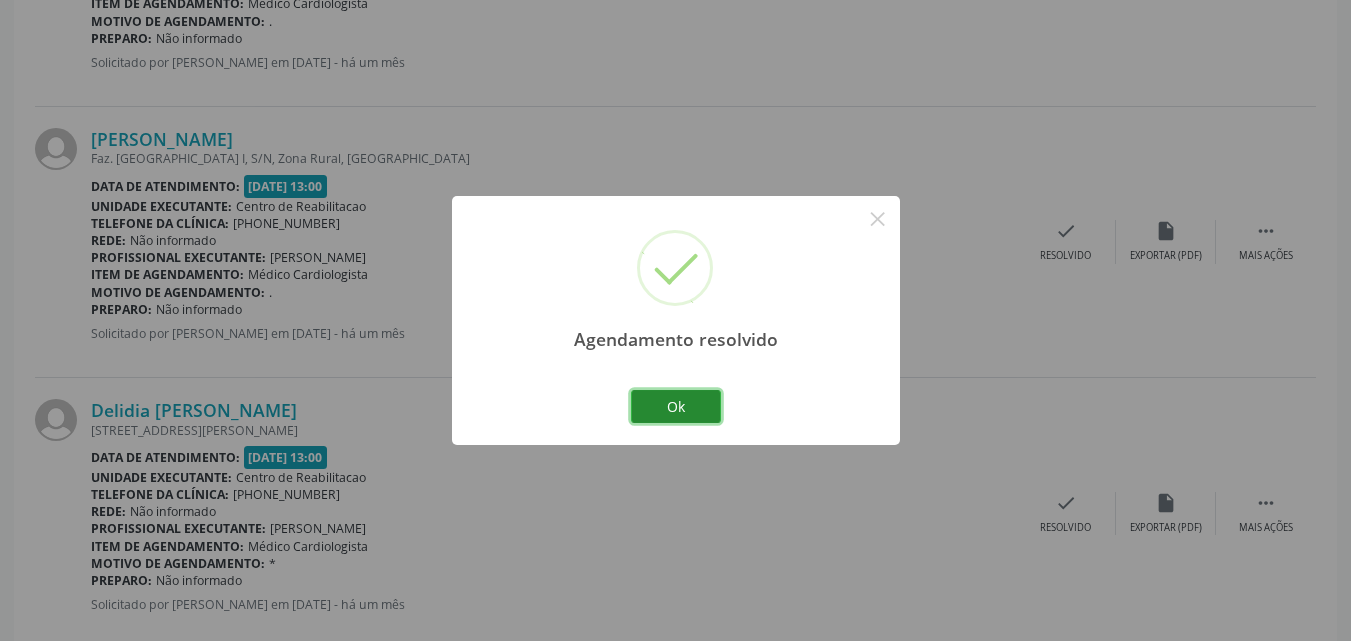 click on "Ok" at bounding box center (676, 407) 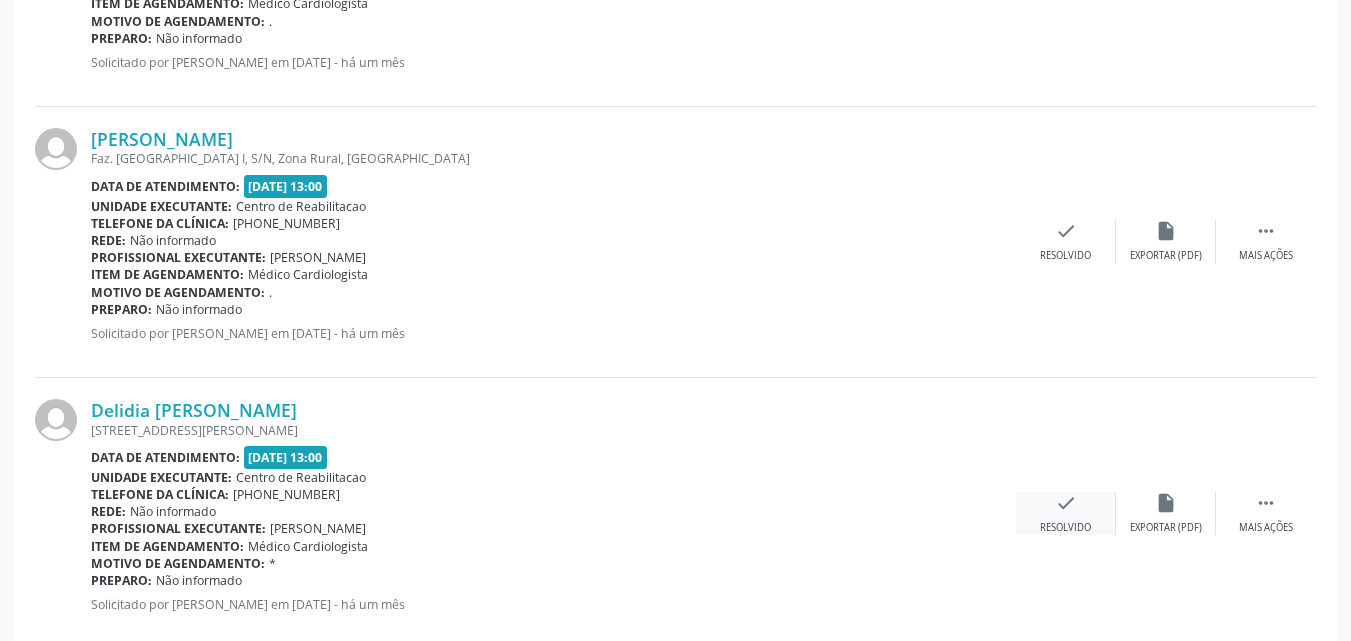 click on "check" at bounding box center (1066, 503) 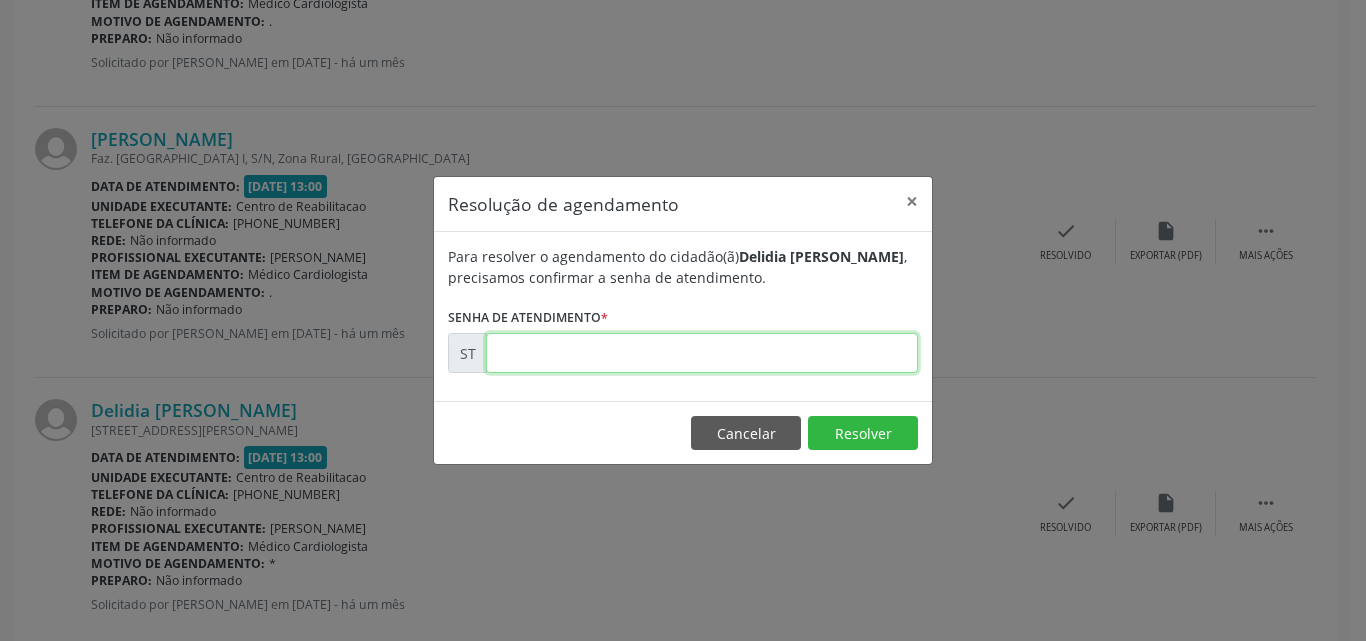 click at bounding box center (702, 353) 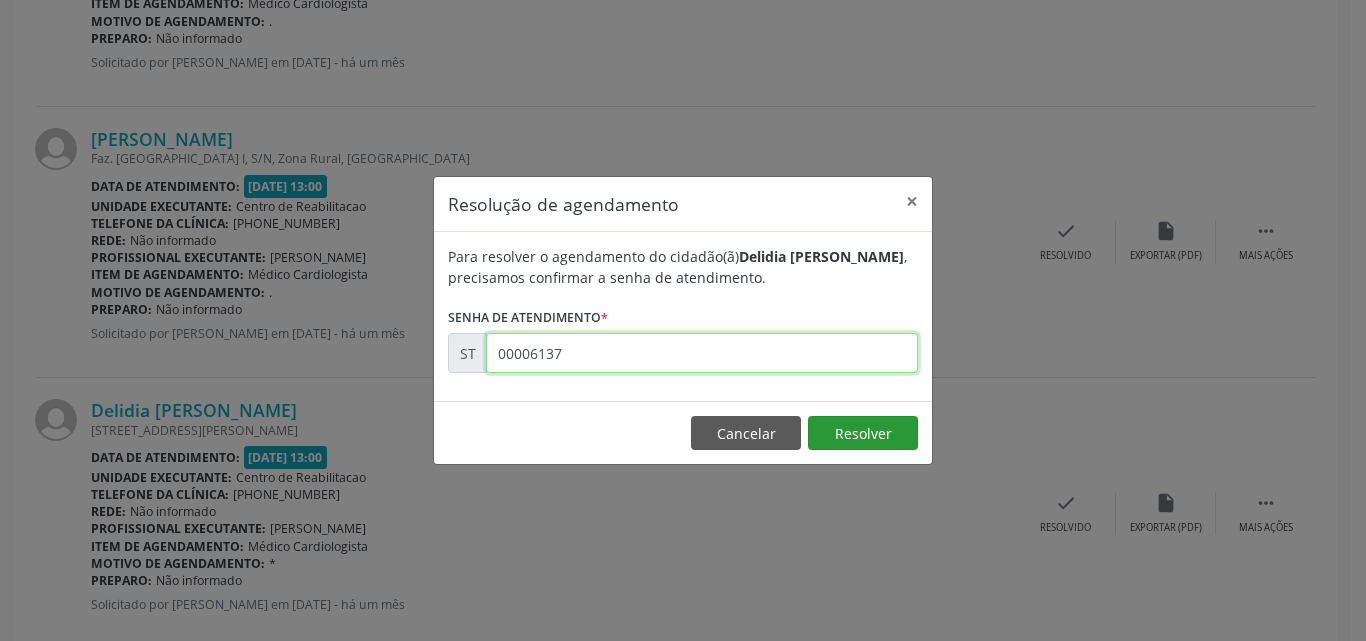 type on "00006137" 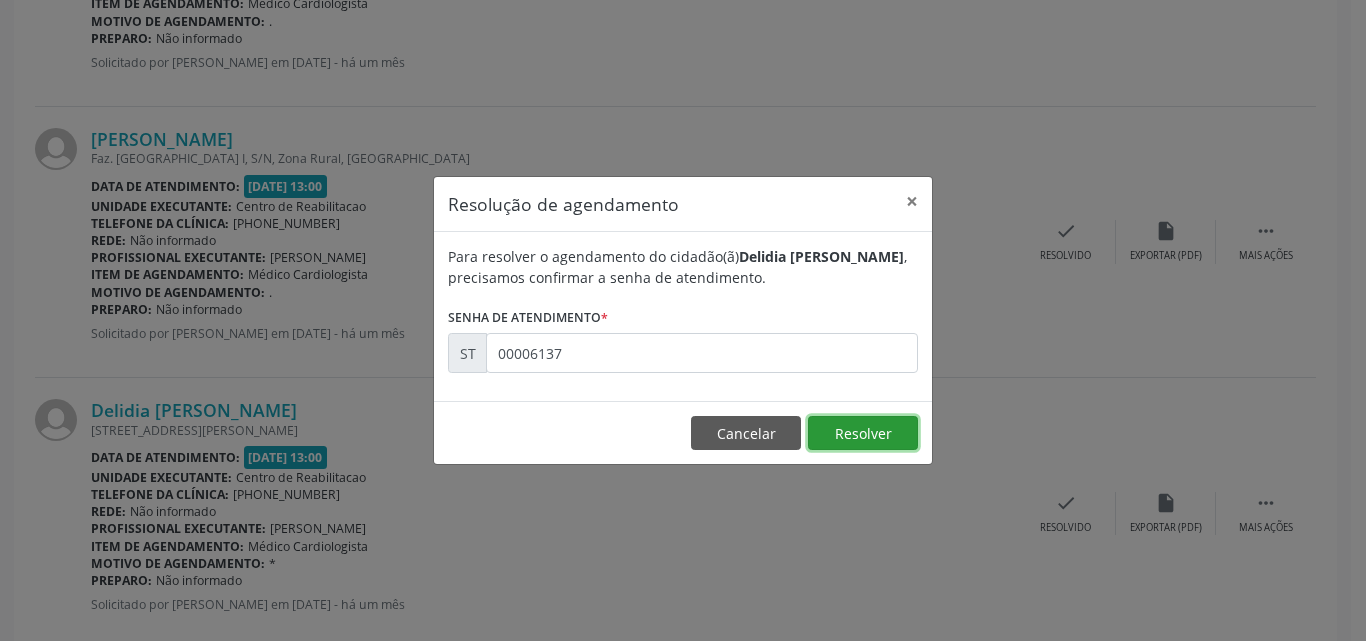 click on "Resolver" at bounding box center [863, 433] 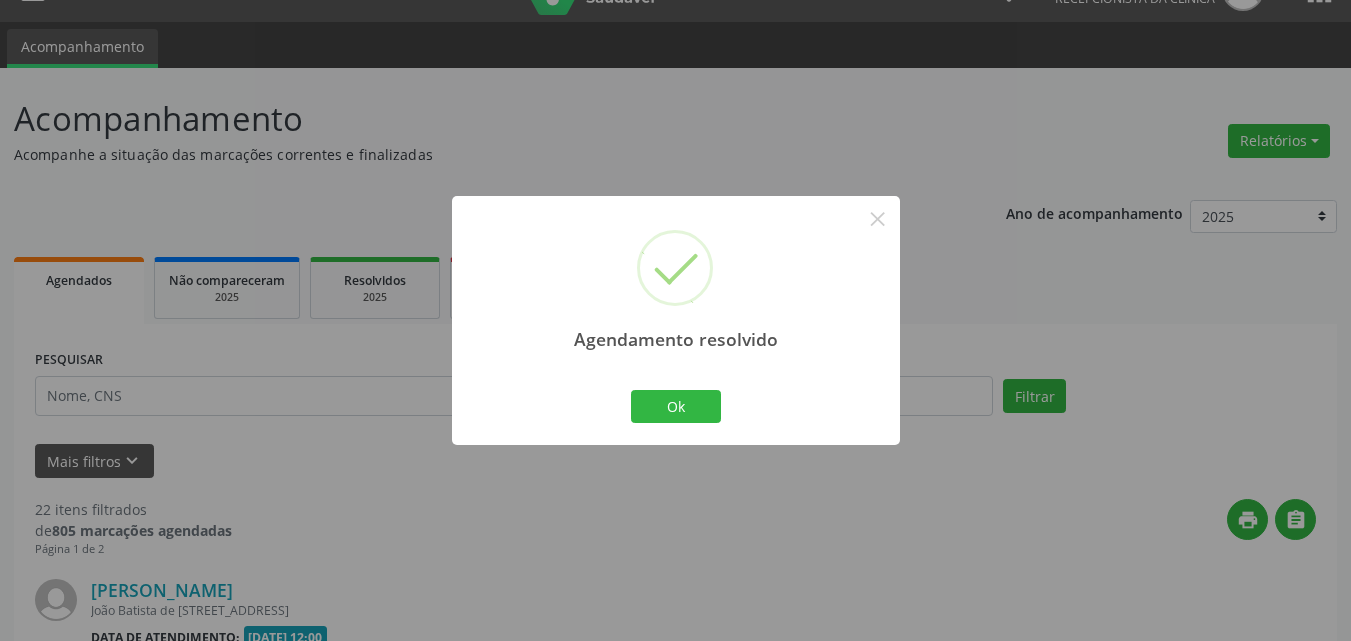 scroll, scrollTop: 2933, scrollLeft: 0, axis: vertical 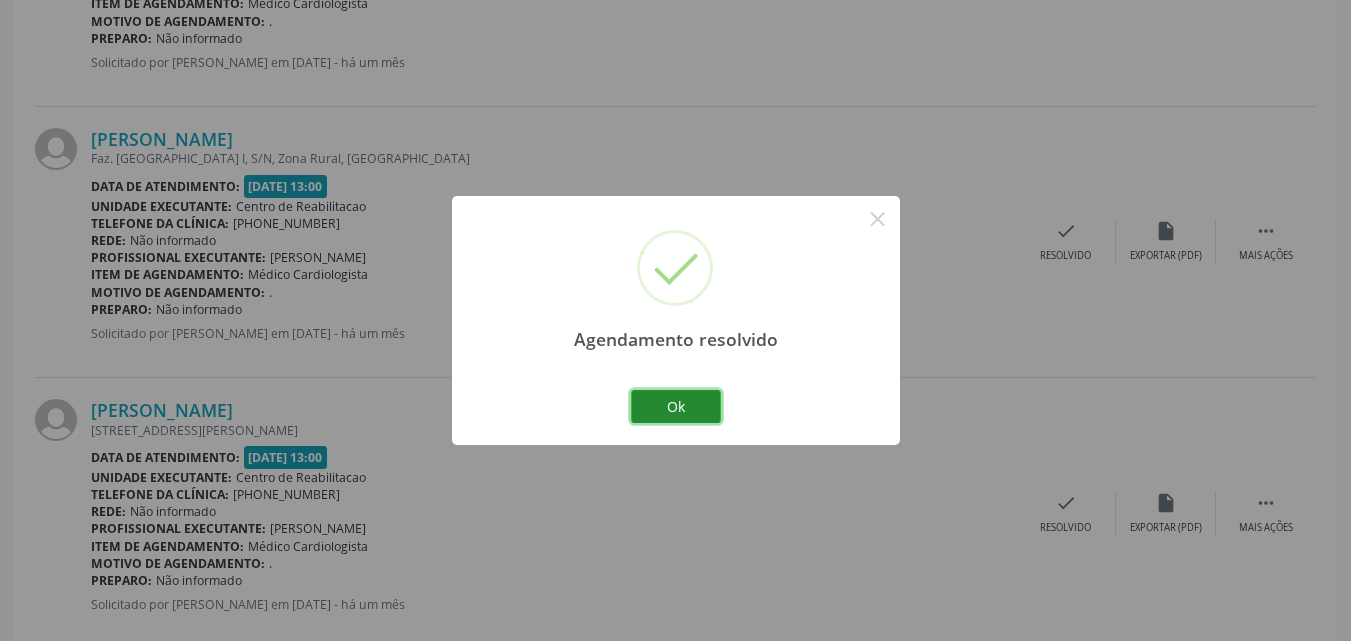 click on "Ok" at bounding box center (676, 407) 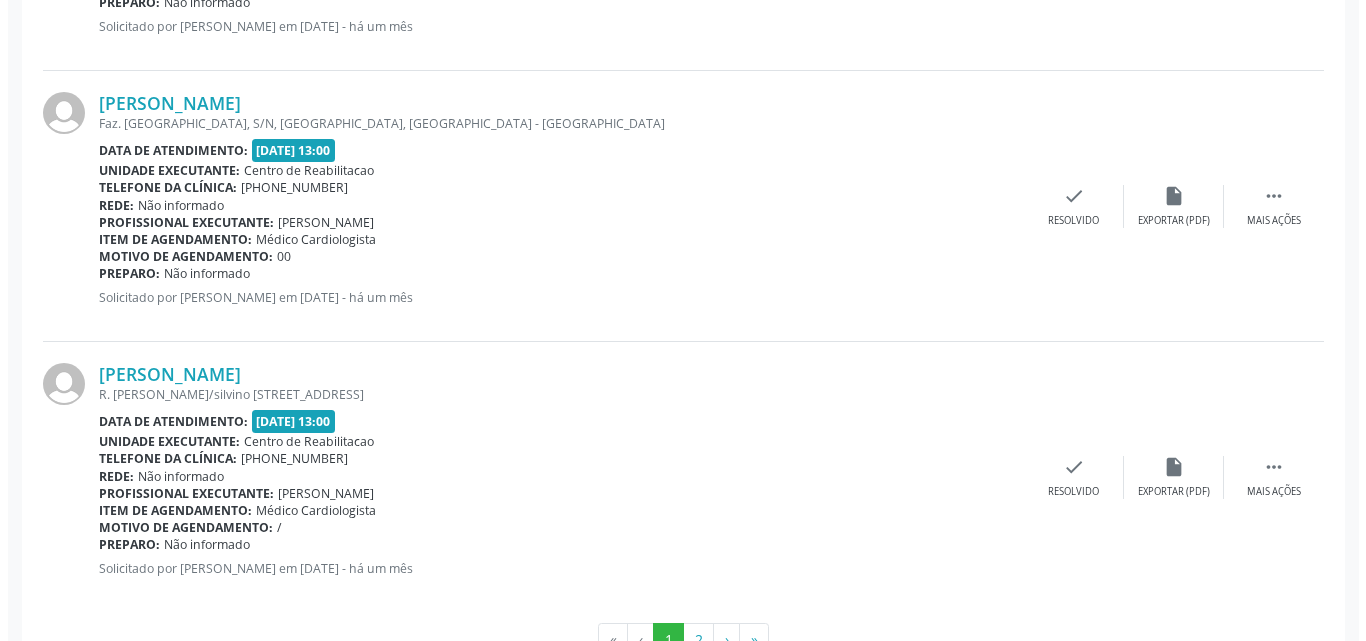 scroll, scrollTop: 4017, scrollLeft: 0, axis: vertical 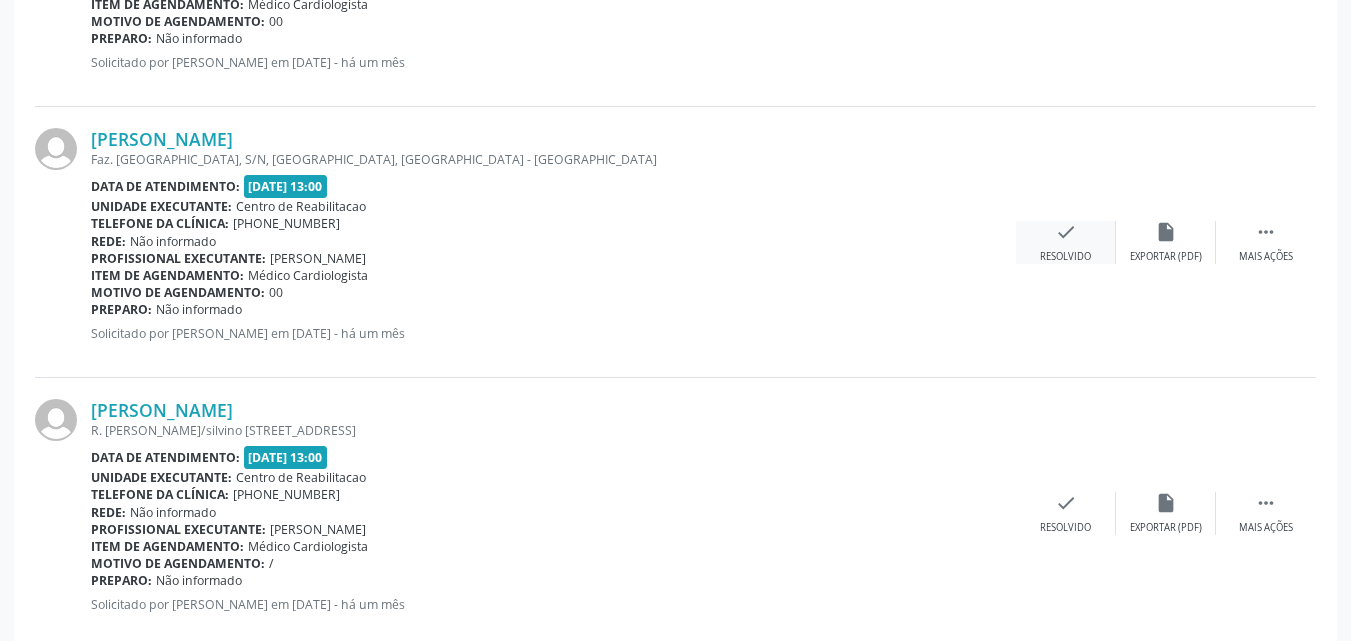 click on "check" at bounding box center (1066, 232) 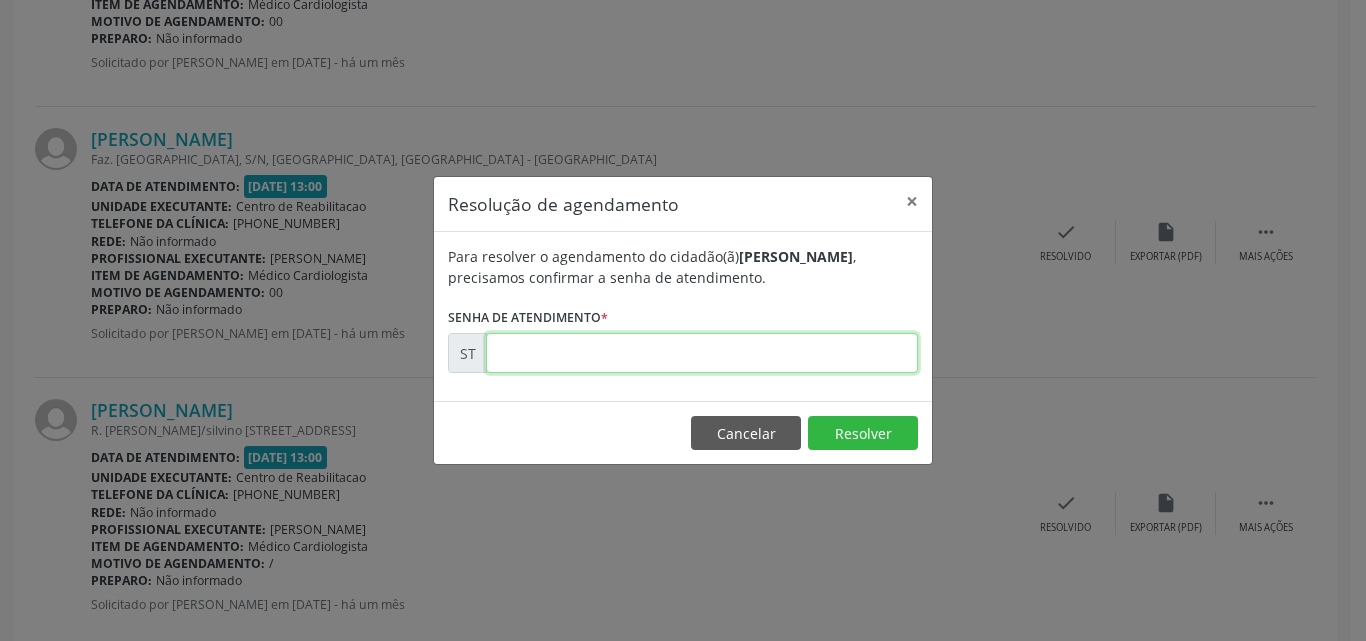 click at bounding box center (702, 353) 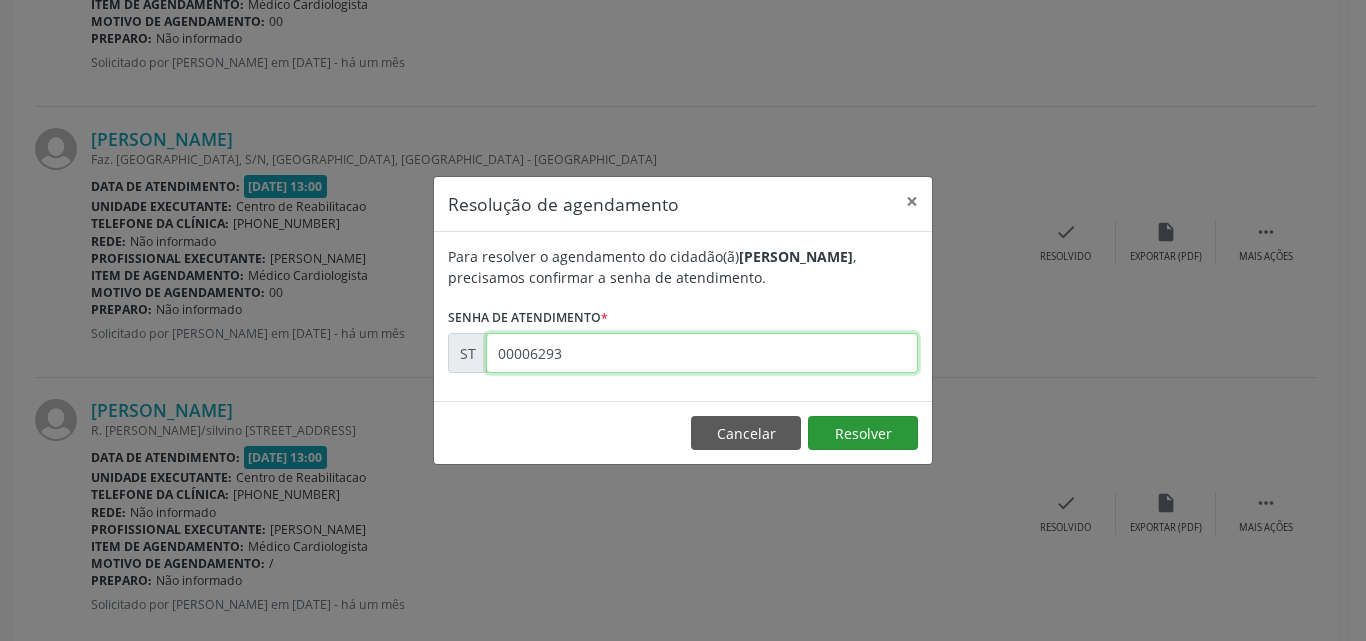 type on "00006293" 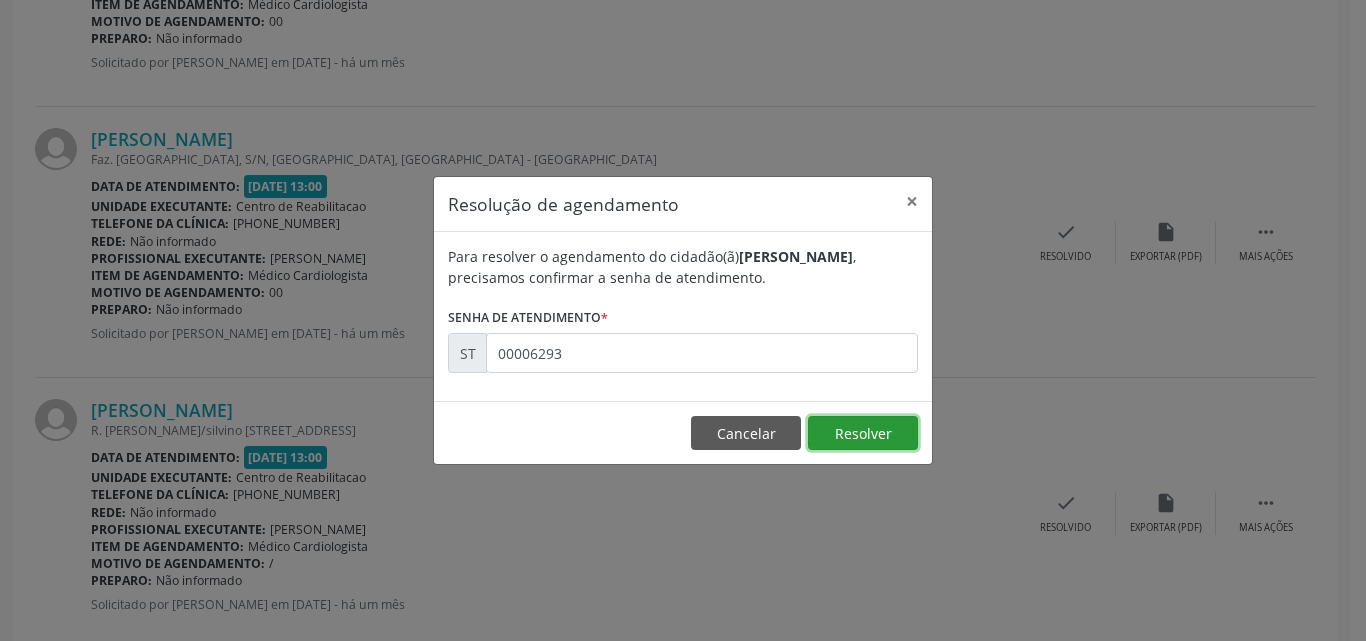 click on "Resolver" at bounding box center [863, 433] 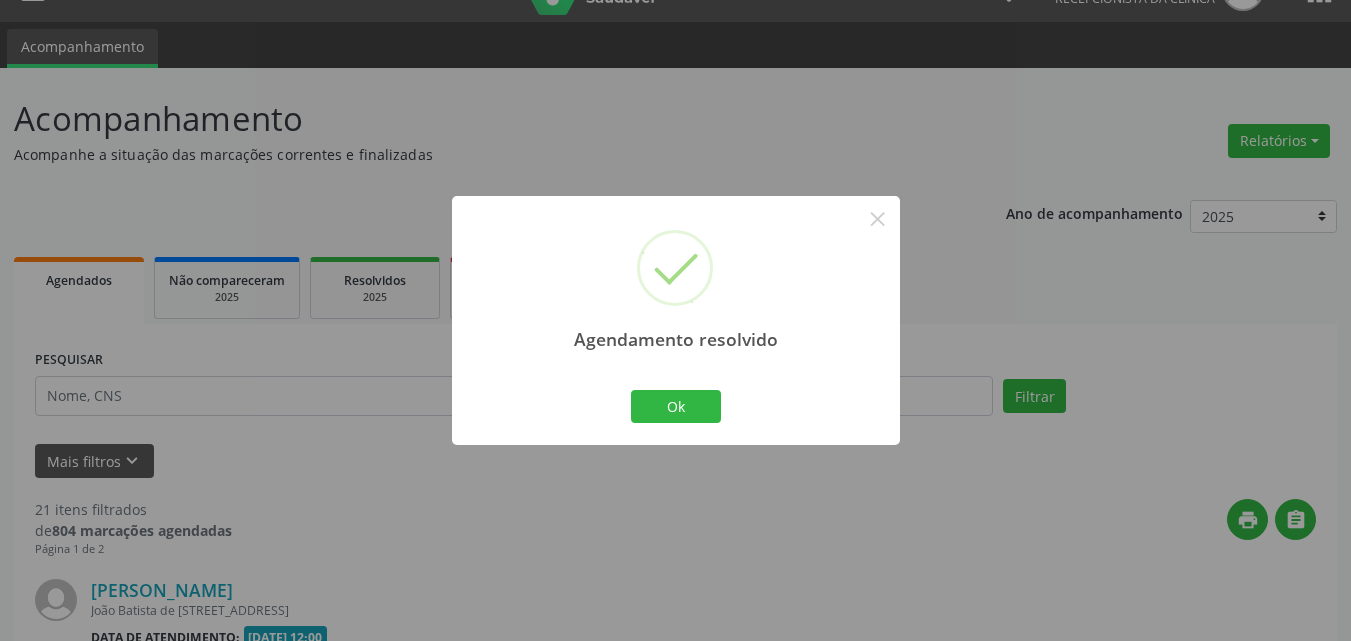 scroll, scrollTop: 4017, scrollLeft: 0, axis: vertical 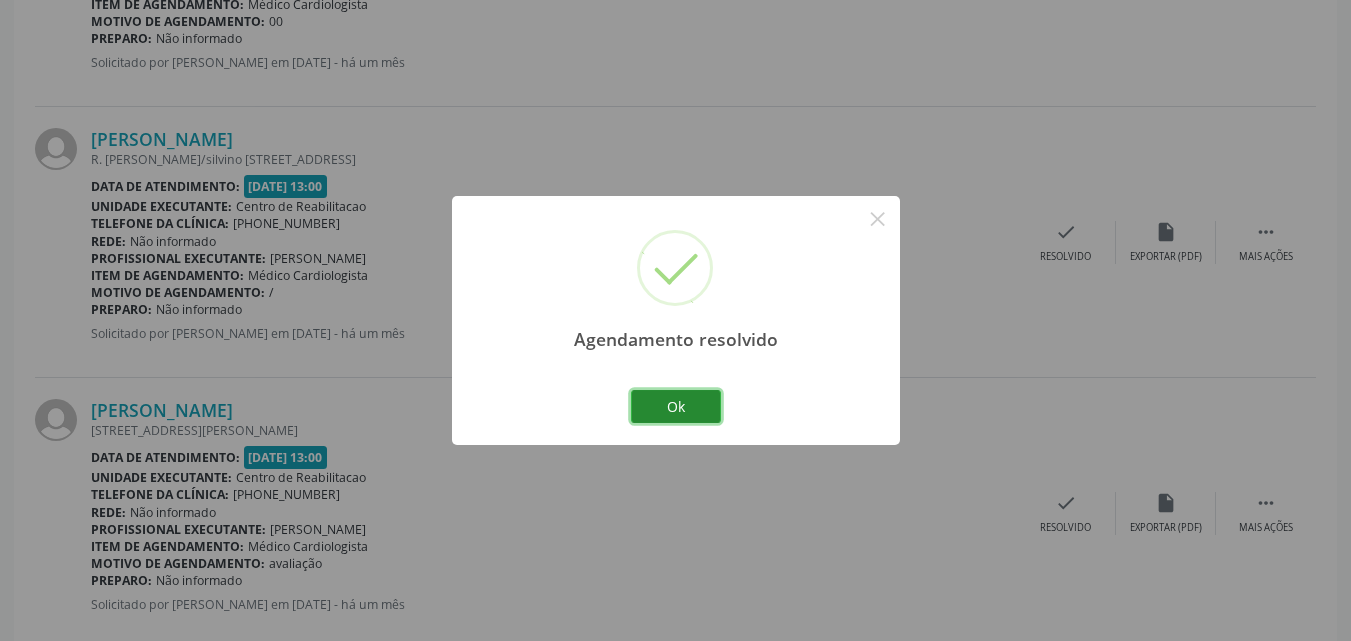 click on "Ok" at bounding box center [676, 407] 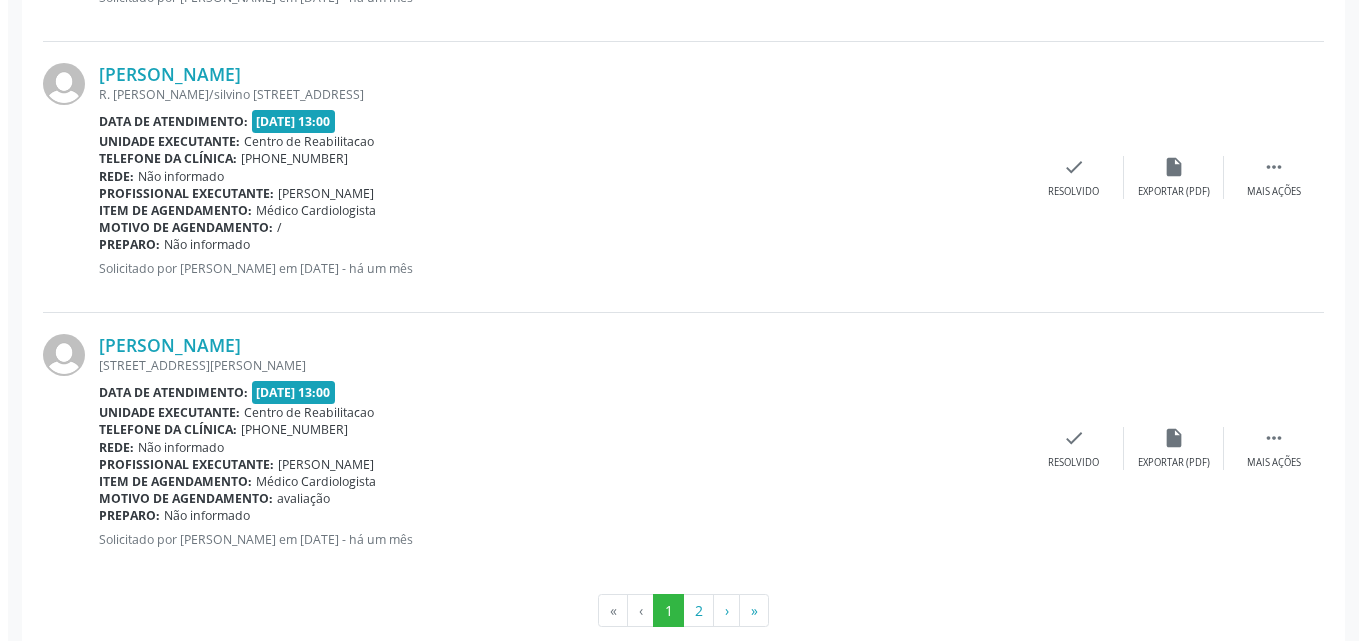 scroll, scrollTop: 4117, scrollLeft: 0, axis: vertical 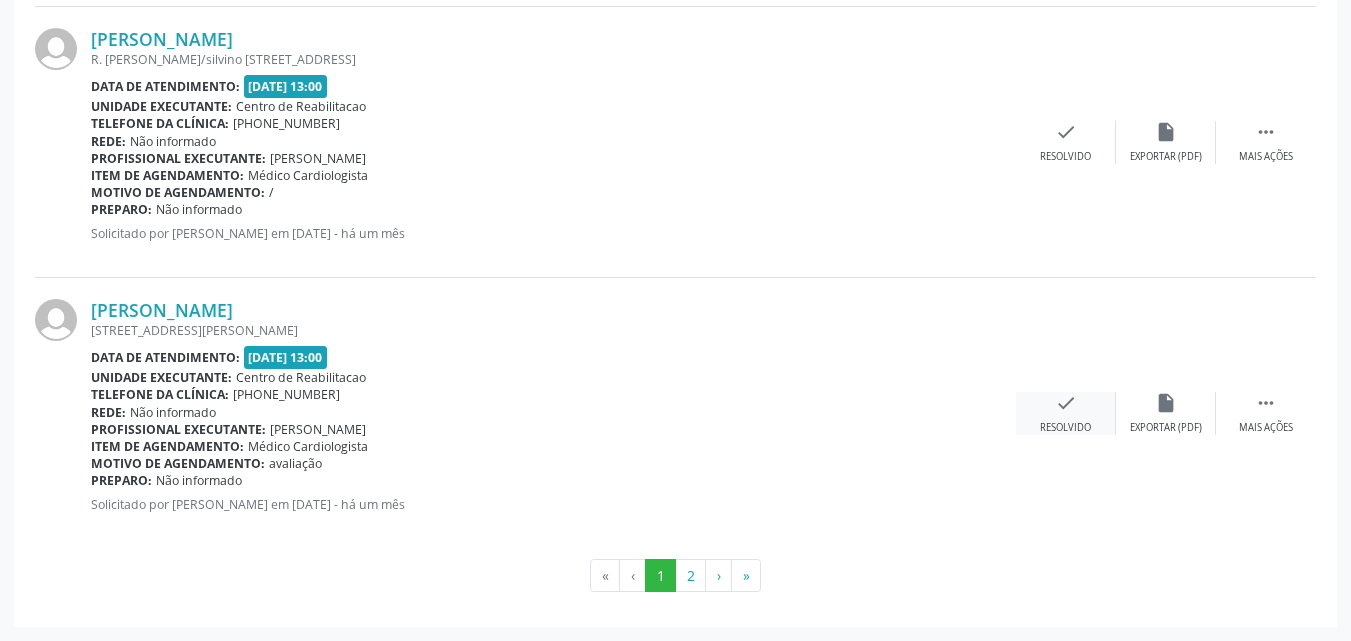 click on "check" at bounding box center [1066, 403] 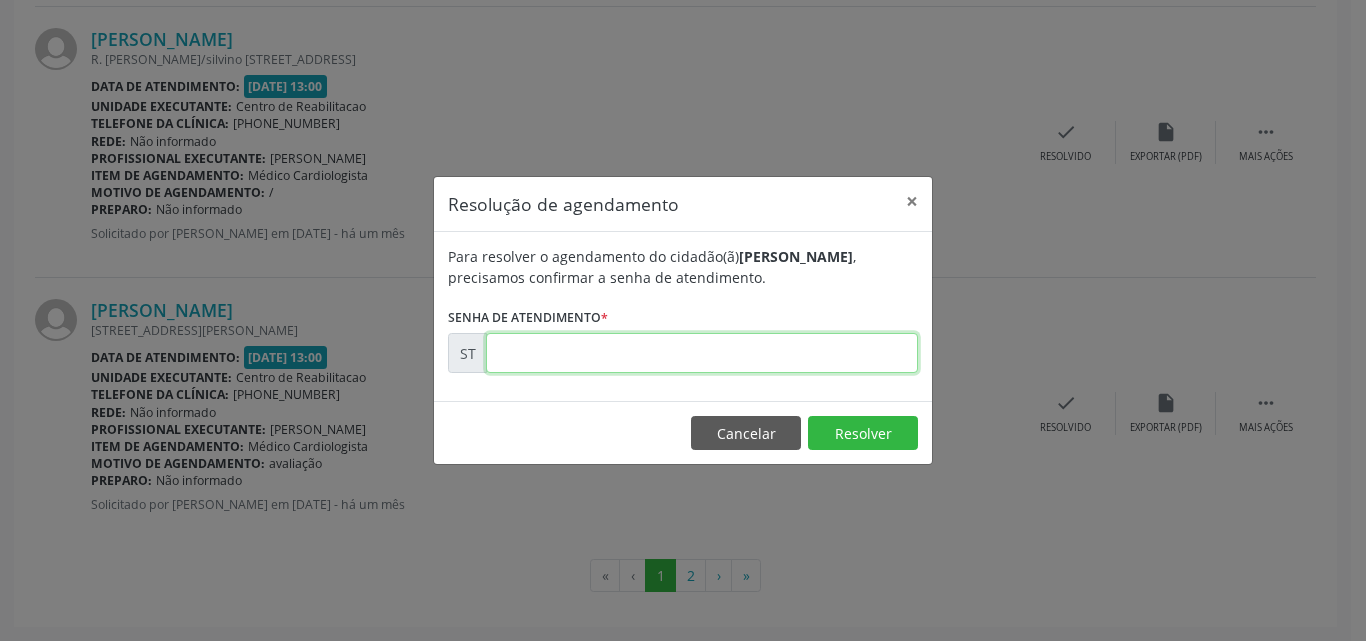 click at bounding box center [702, 353] 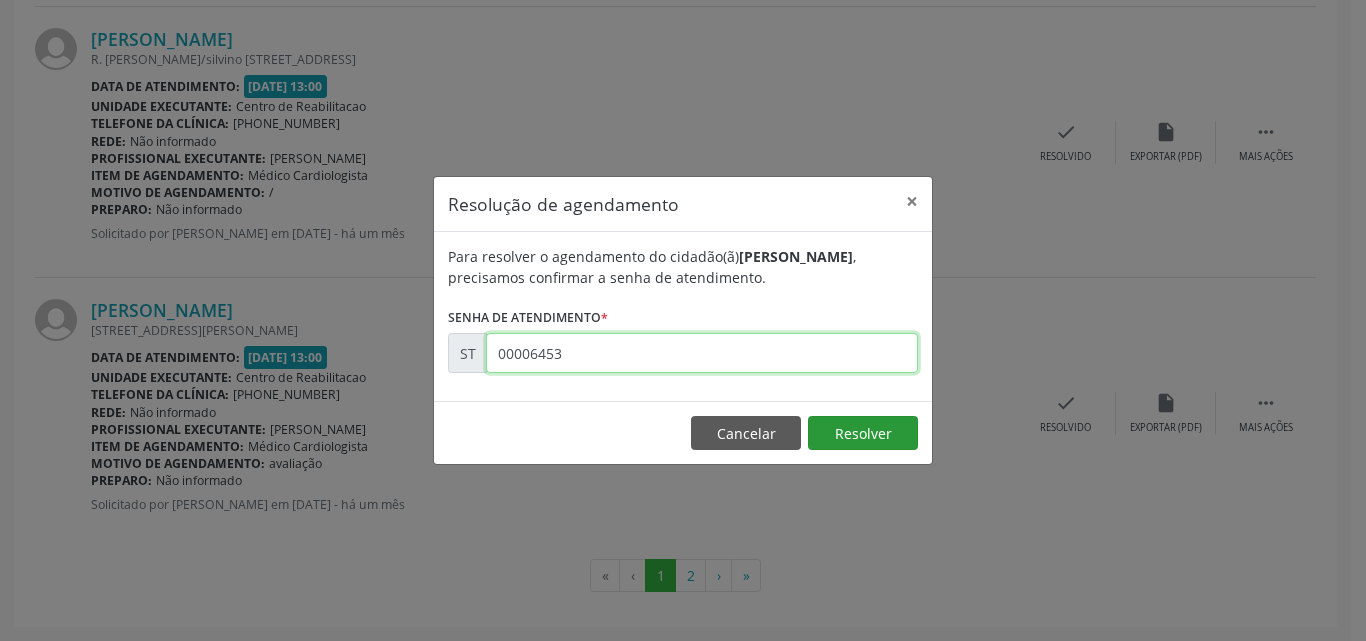 type on "00006453" 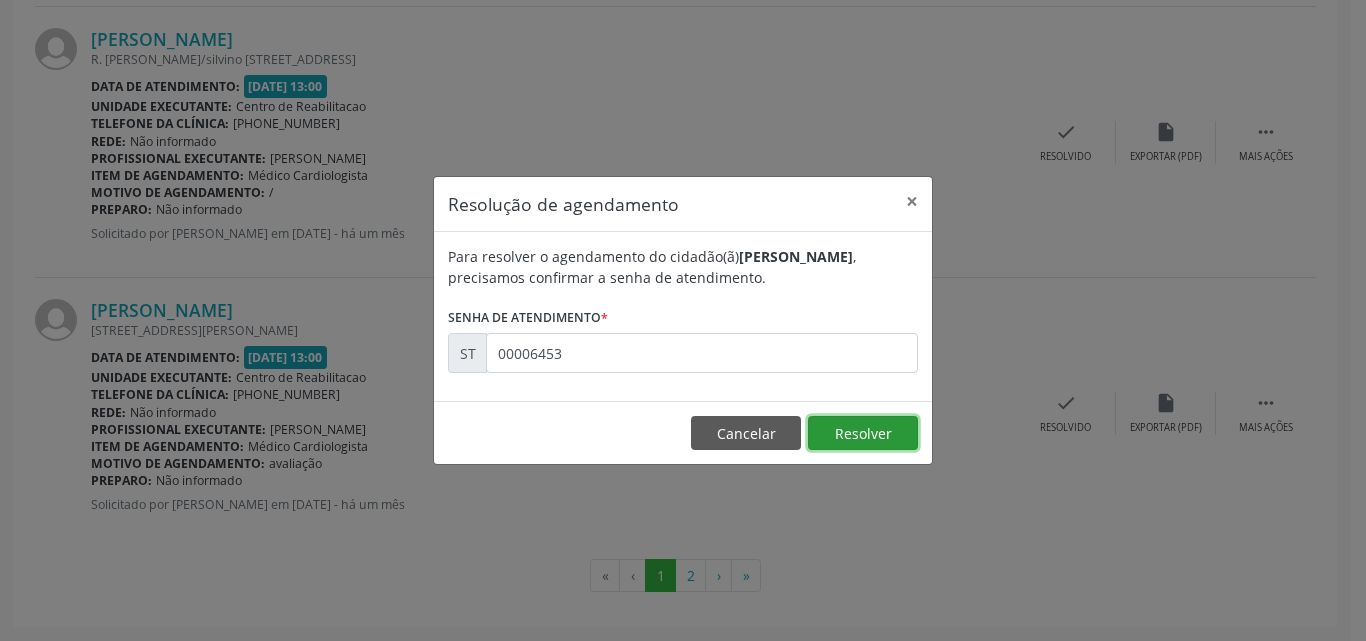 click on "Resolver" at bounding box center [863, 433] 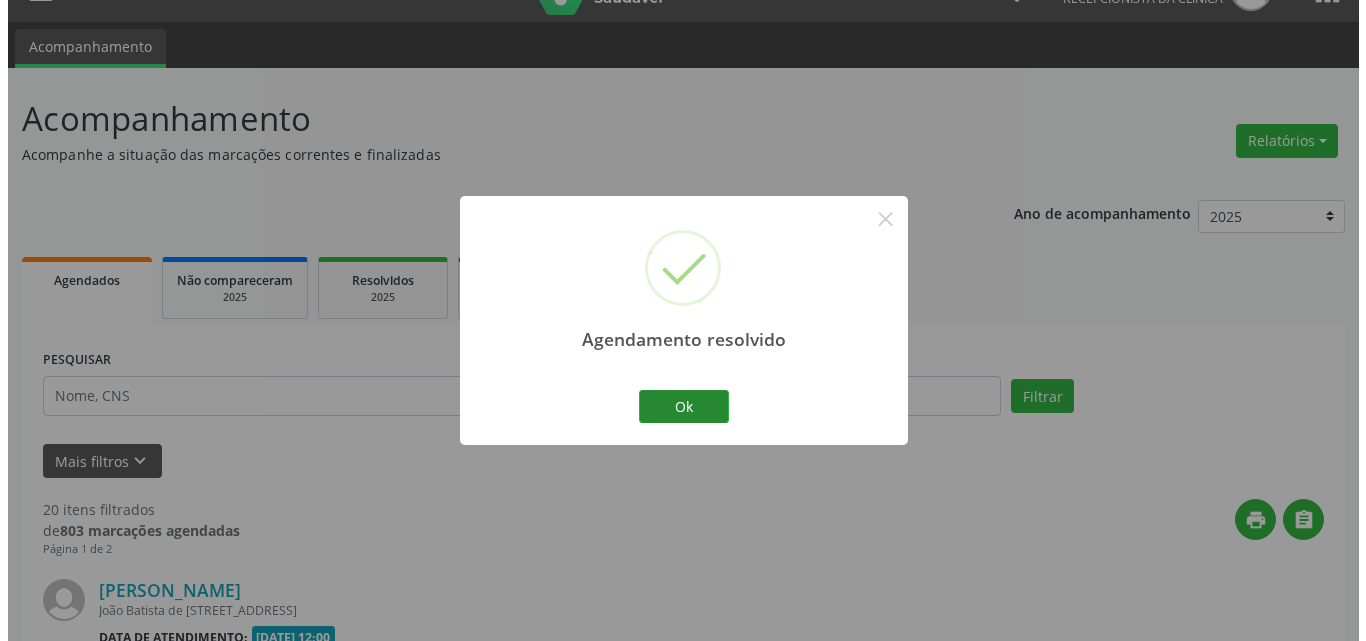 scroll, scrollTop: 4117, scrollLeft: 0, axis: vertical 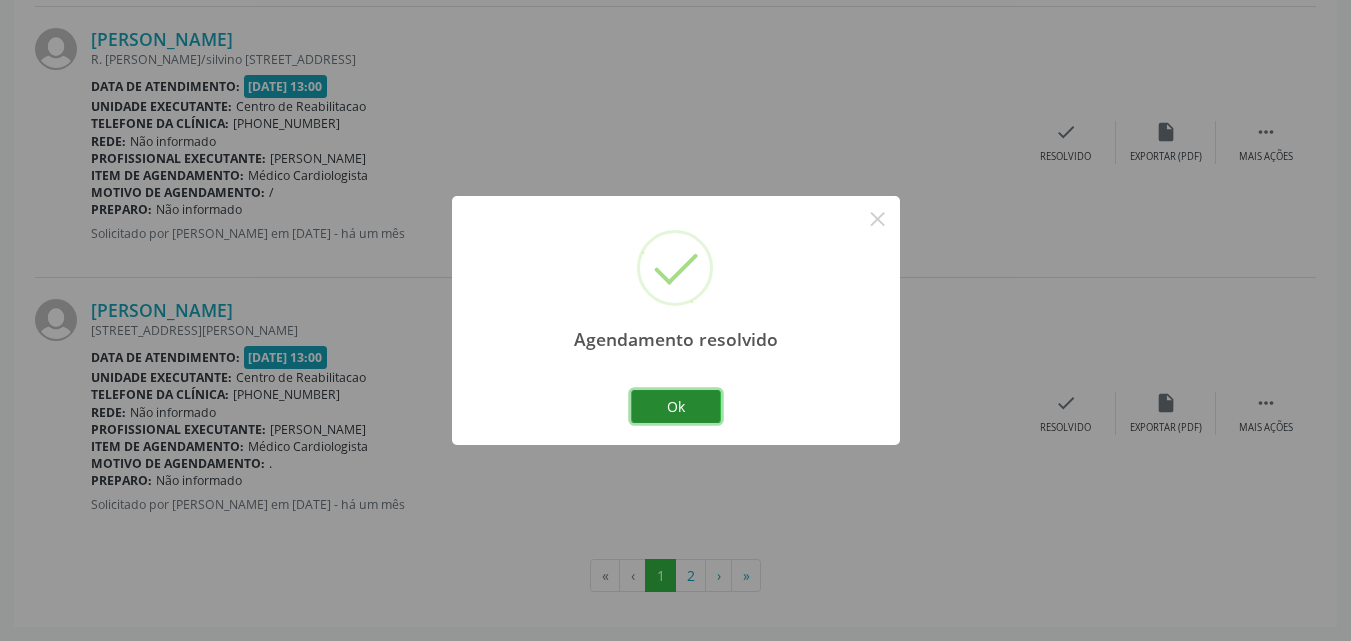 click on "Ok" at bounding box center [676, 407] 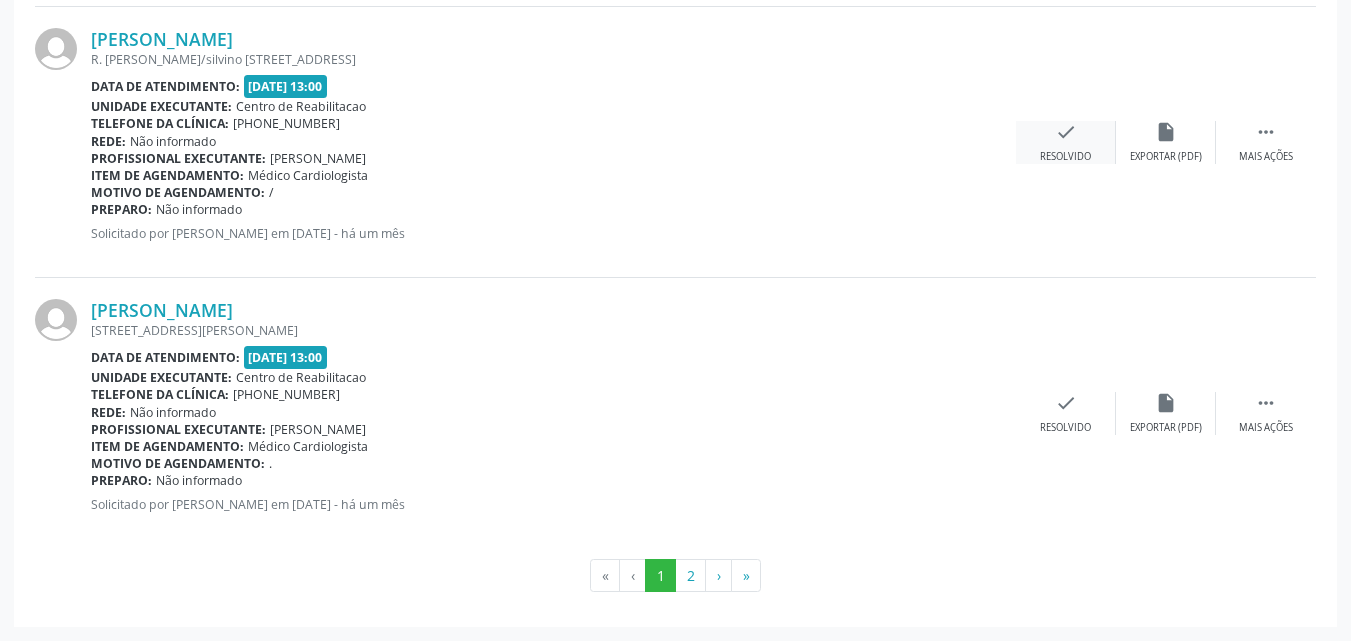 click on "check" at bounding box center (1066, 132) 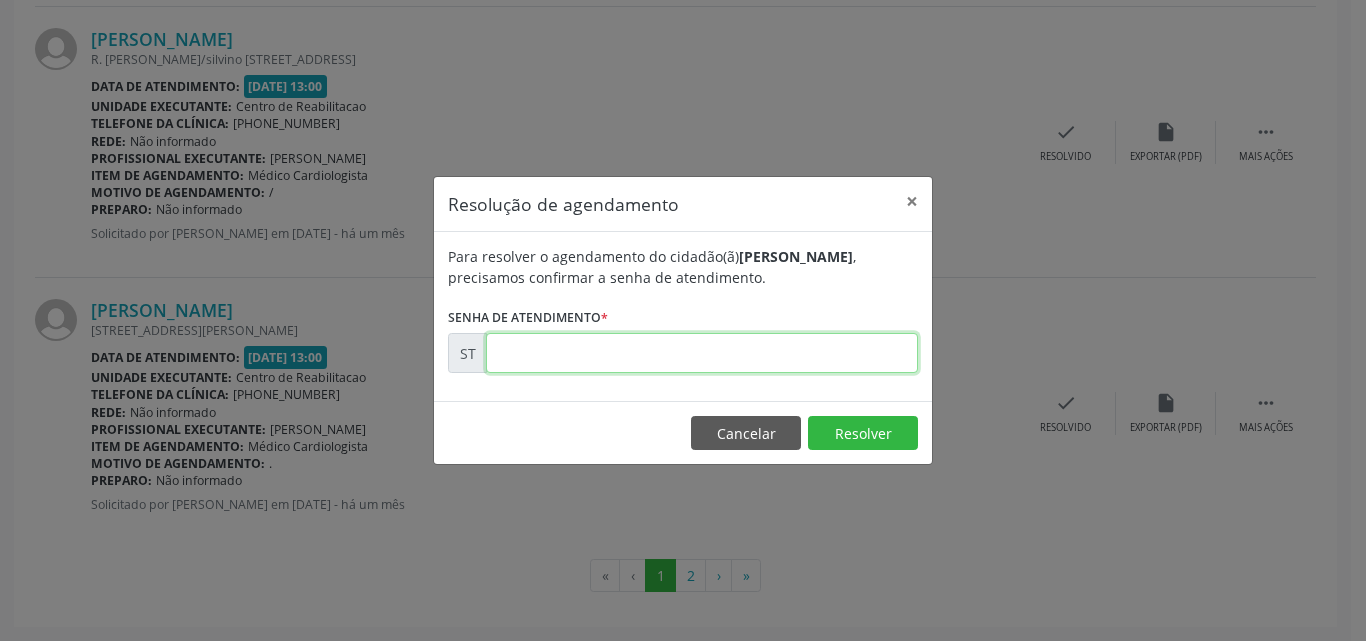 click at bounding box center [702, 353] 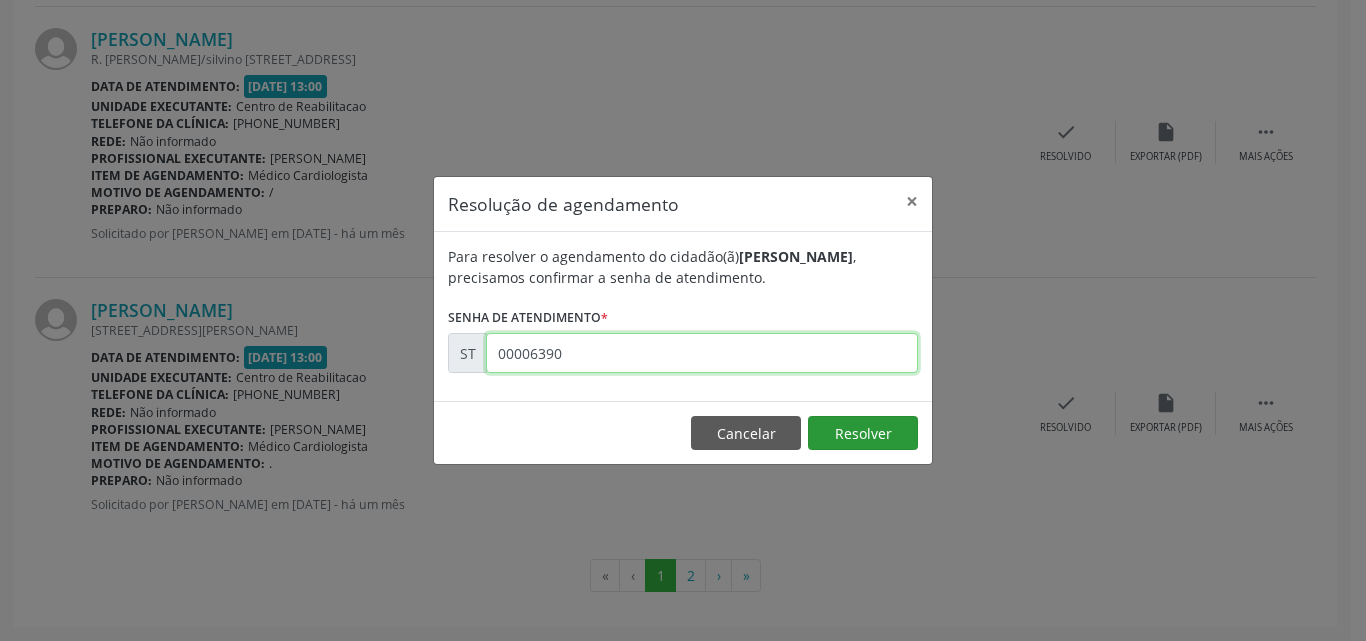 type on "00006390" 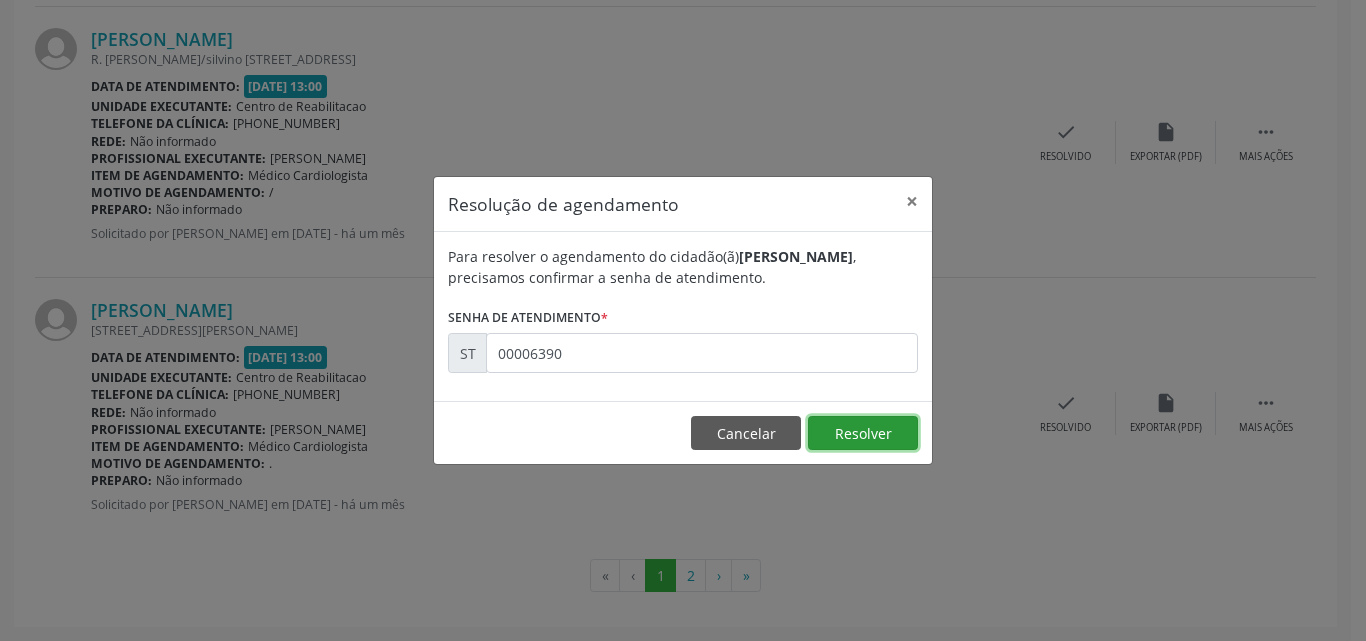 click on "Resolver" at bounding box center [863, 433] 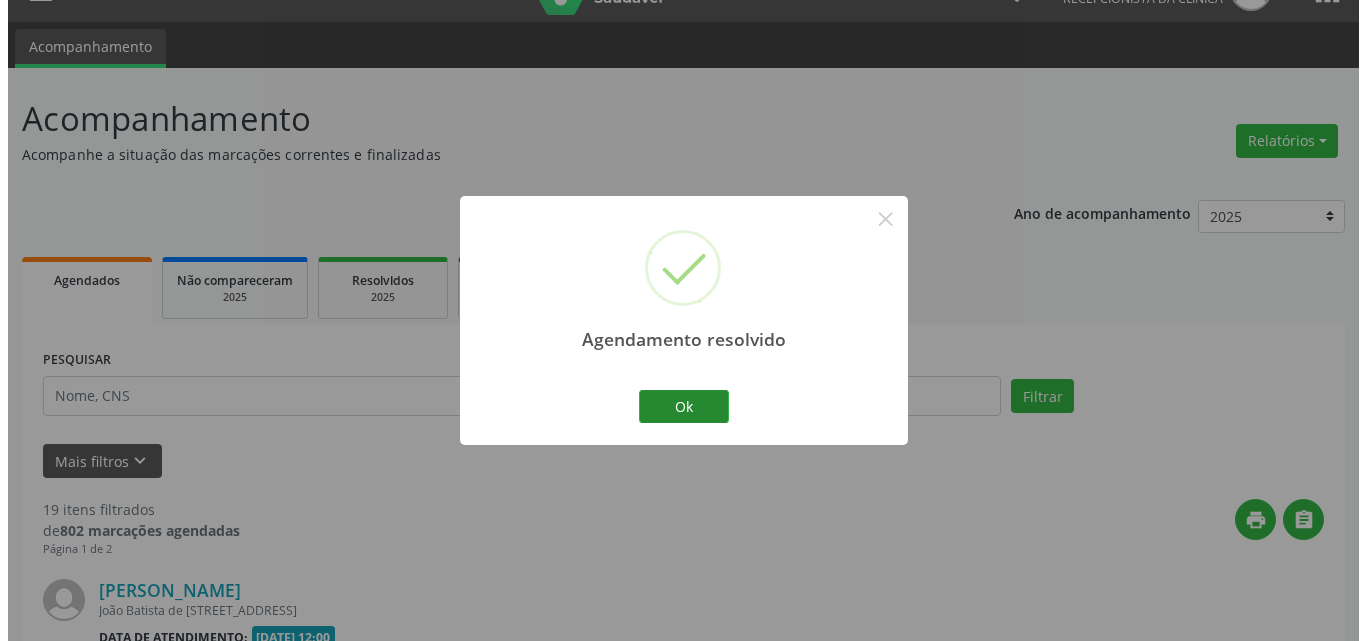 scroll, scrollTop: 4117, scrollLeft: 0, axis: vertical 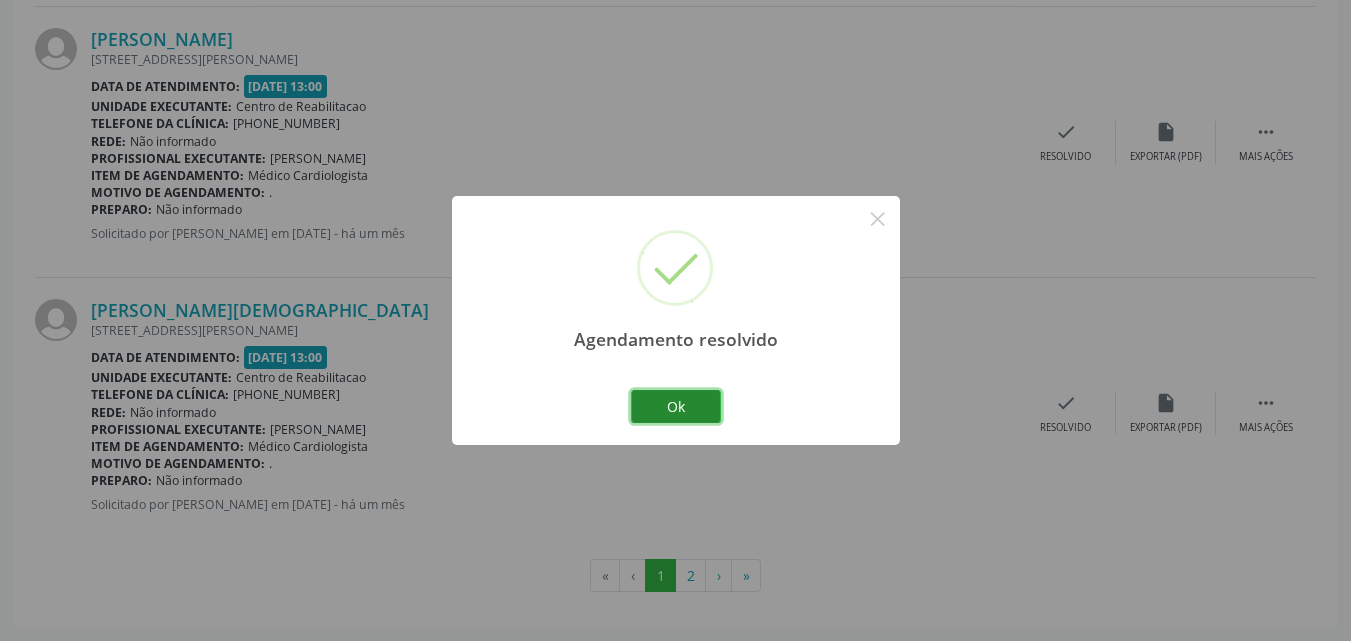 click on "Ok" at bounding box center (676, 407) 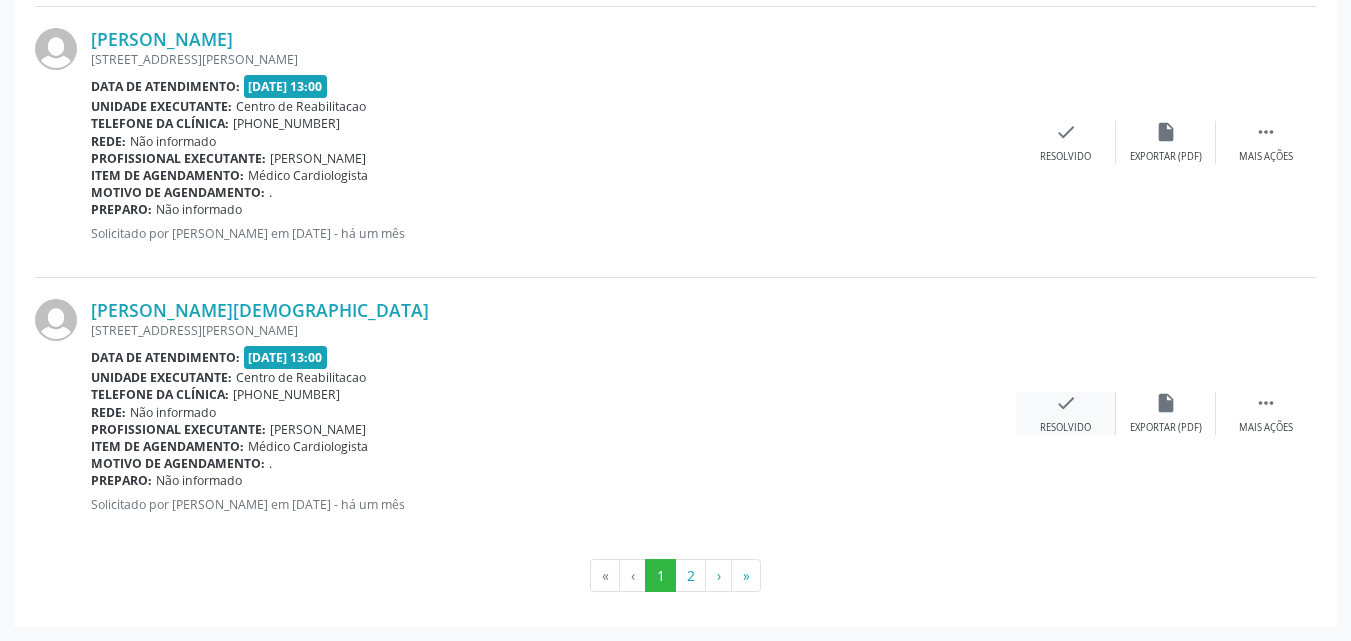 click on "check" at bounding box center (1066, 403) 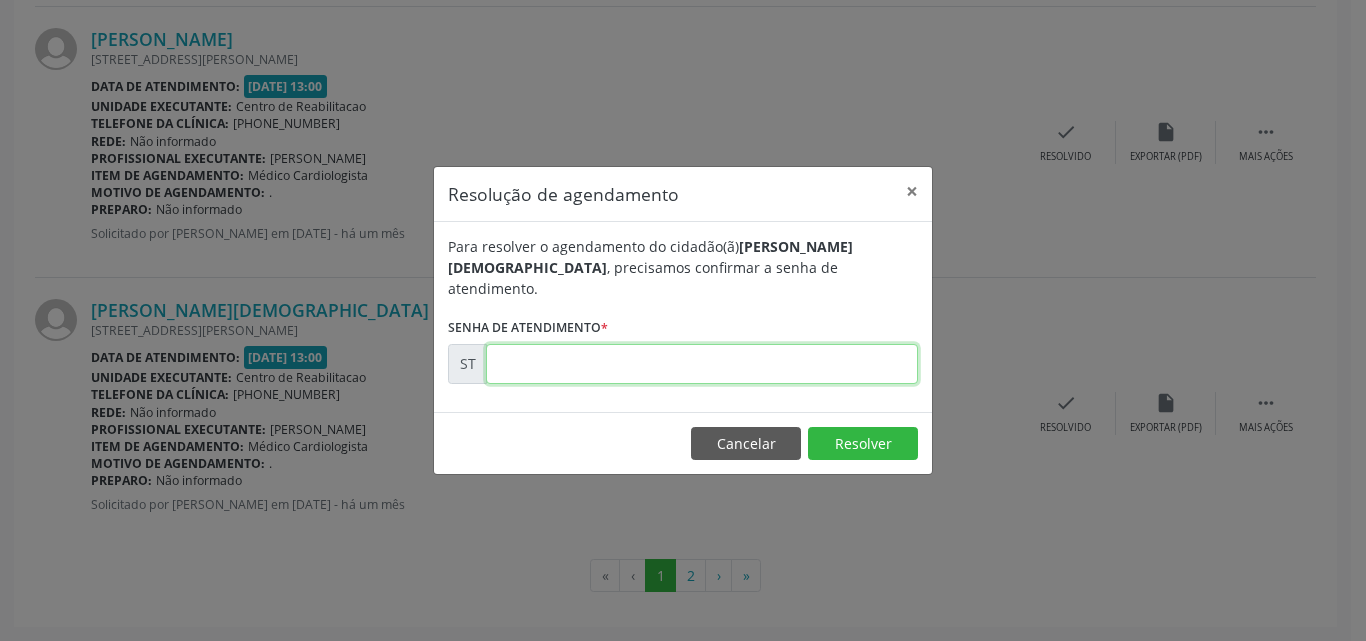 click at bounding box center [702, 364] 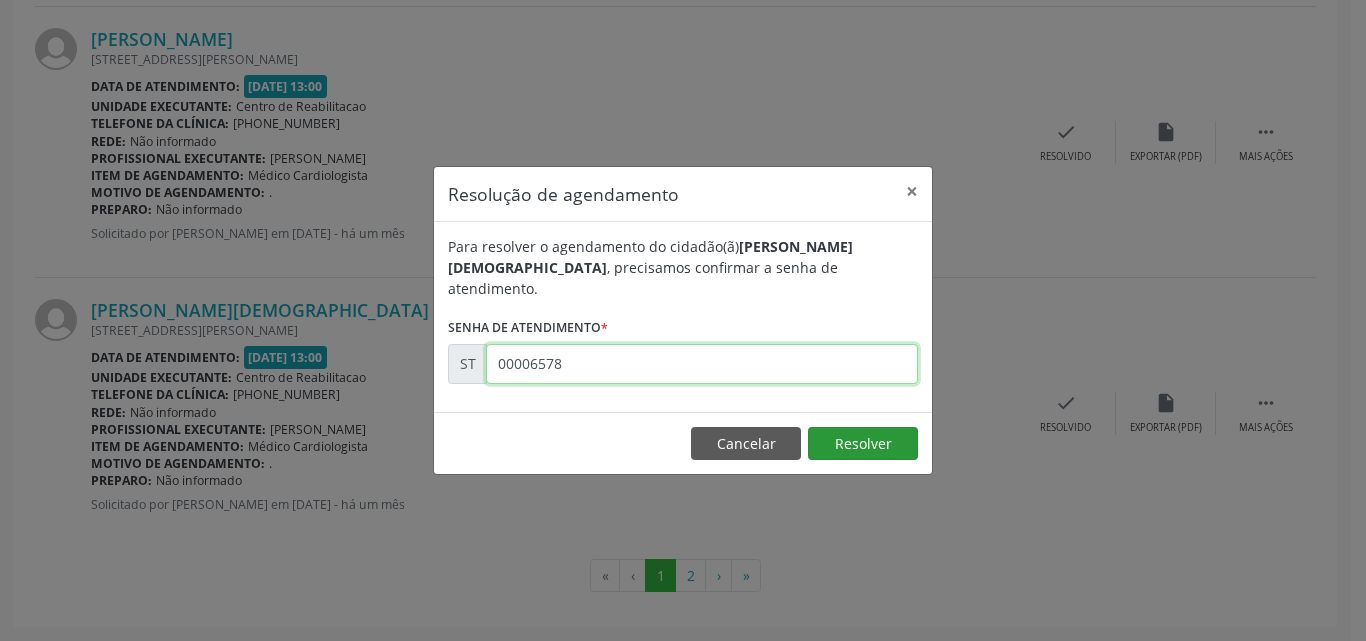 type on "00006578" 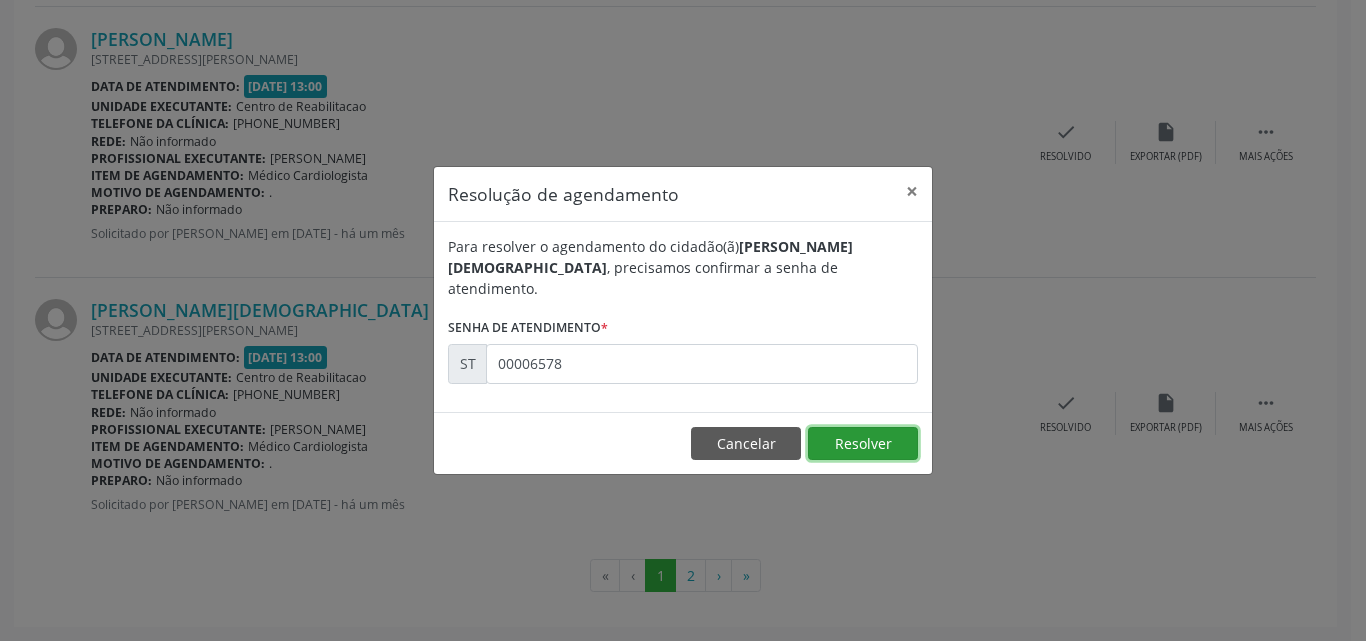 click on "Resolver" at bounding box center [863, 444] 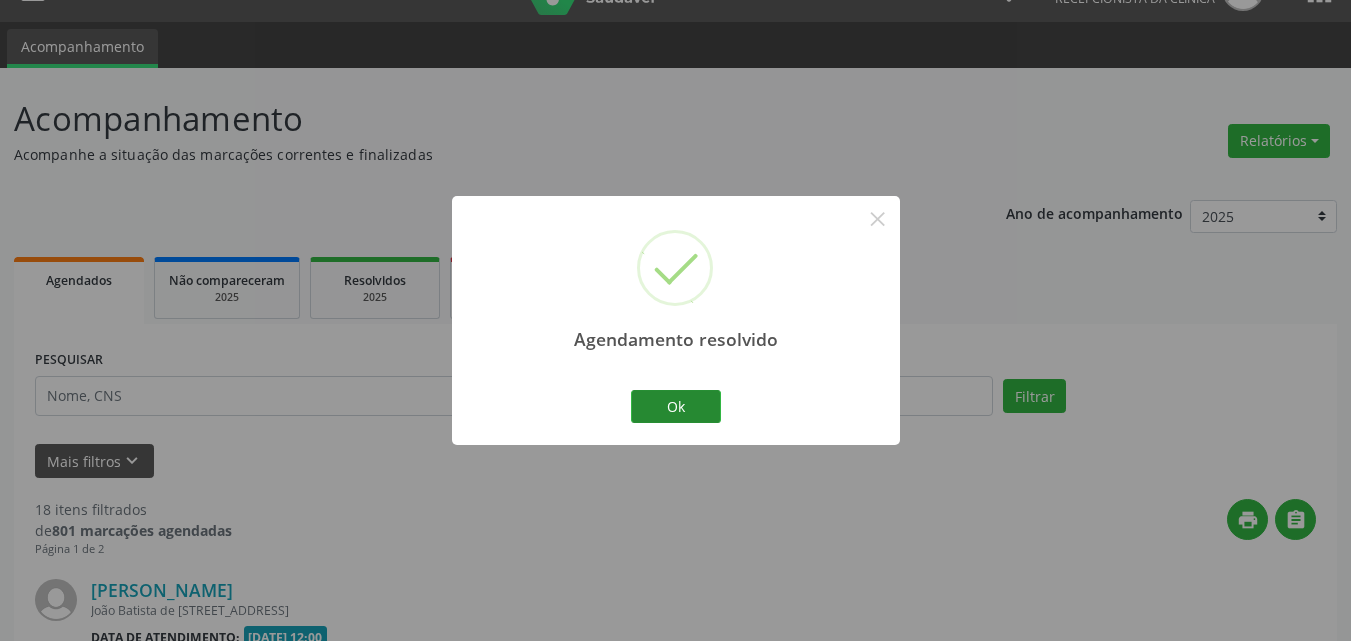 scroll, scrollTop: 4117, scrollLeft: 0, axis: vertical 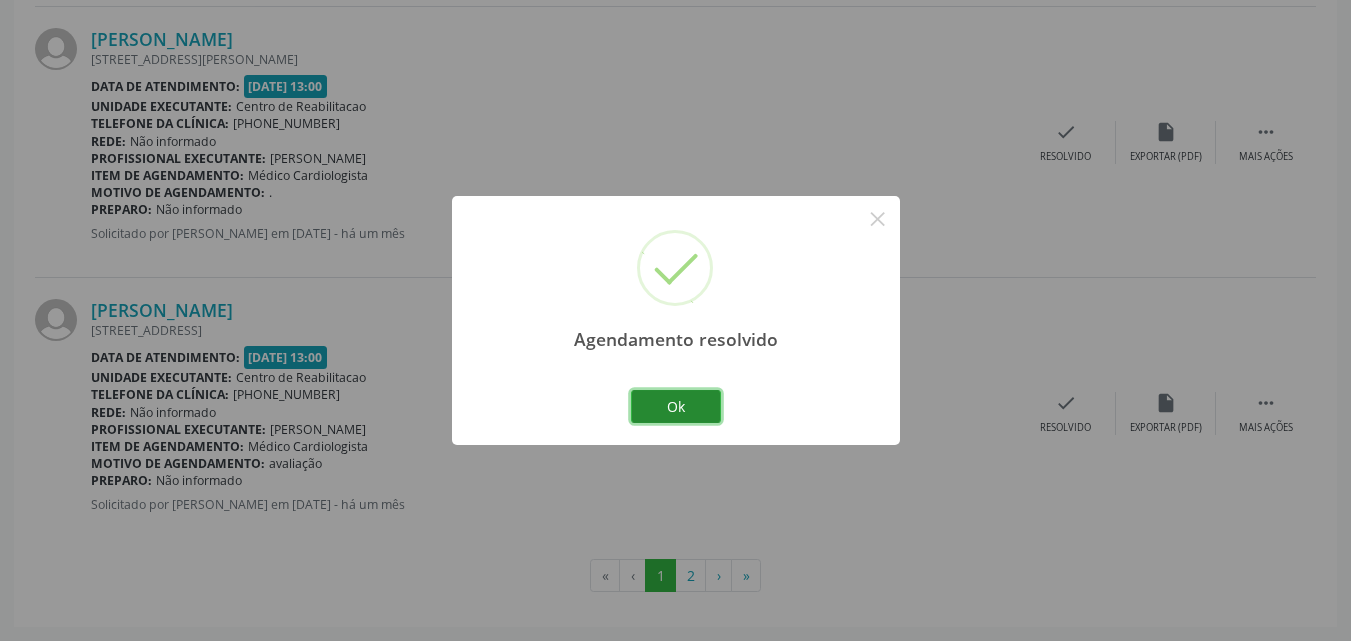 click on "Ok" at bounding box center [676, 407] 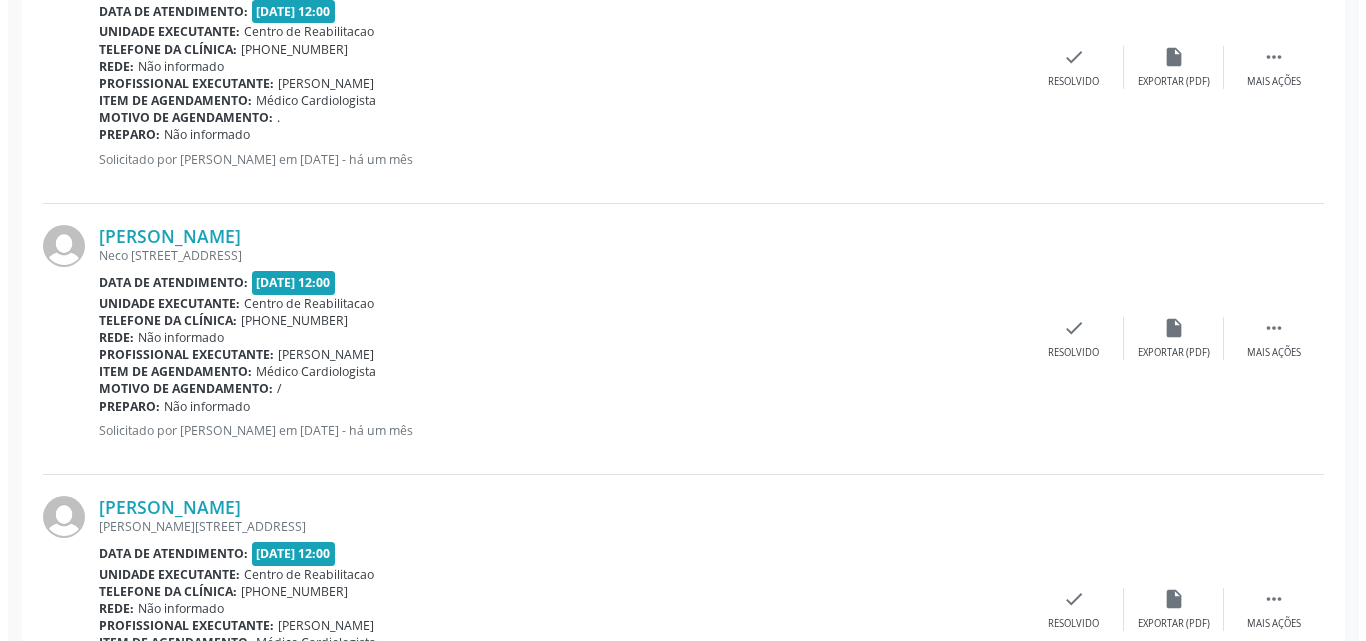 scroll, scrollTop: 2017, scrollLeft: 0, axis: vertical 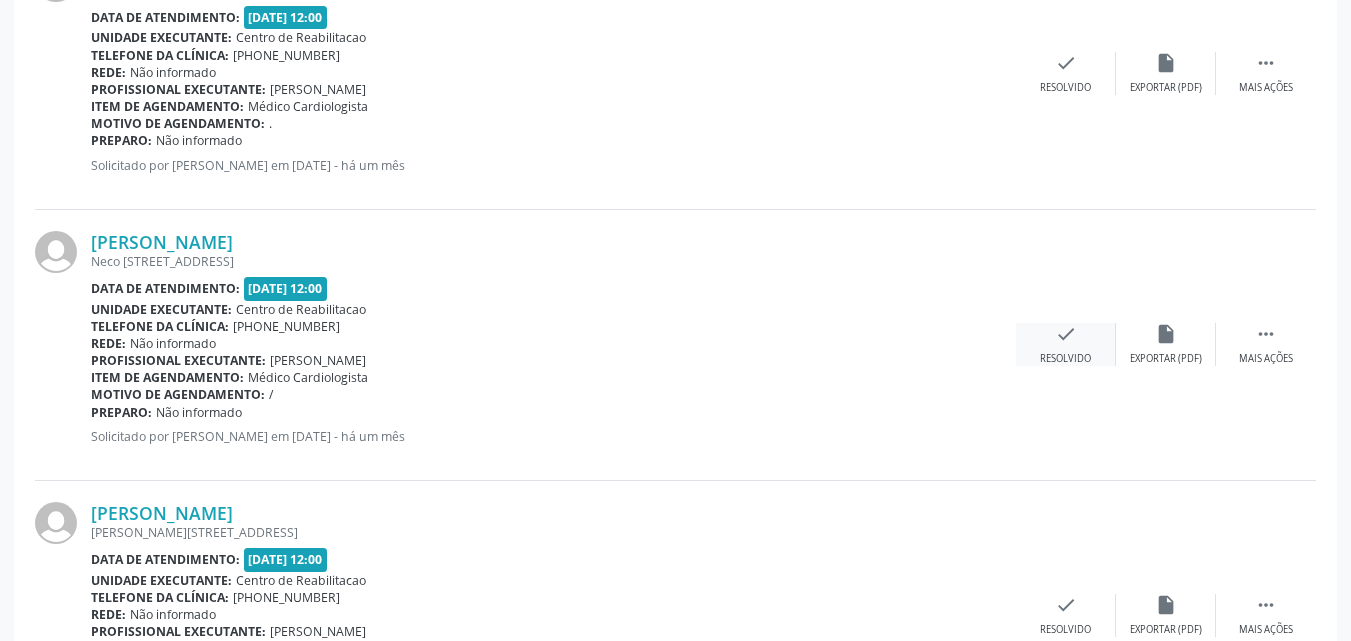 click on "check" at bounding box center [1066, 334] 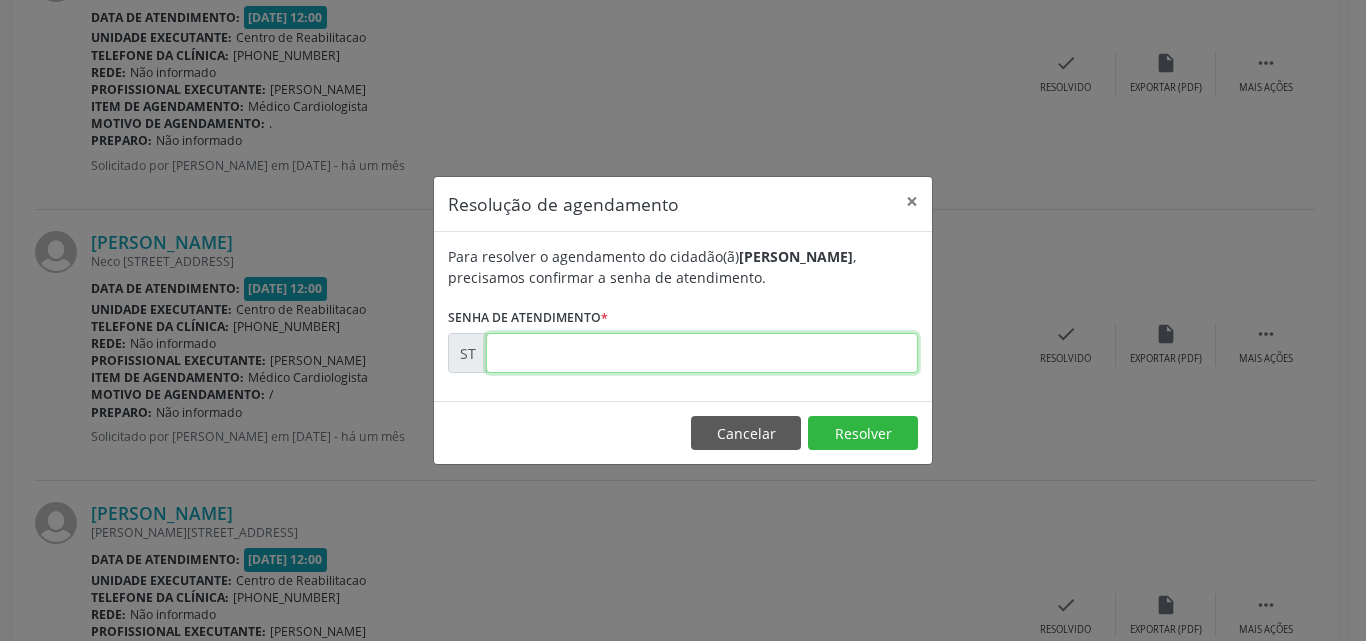 click at bounding box center (702, 353) 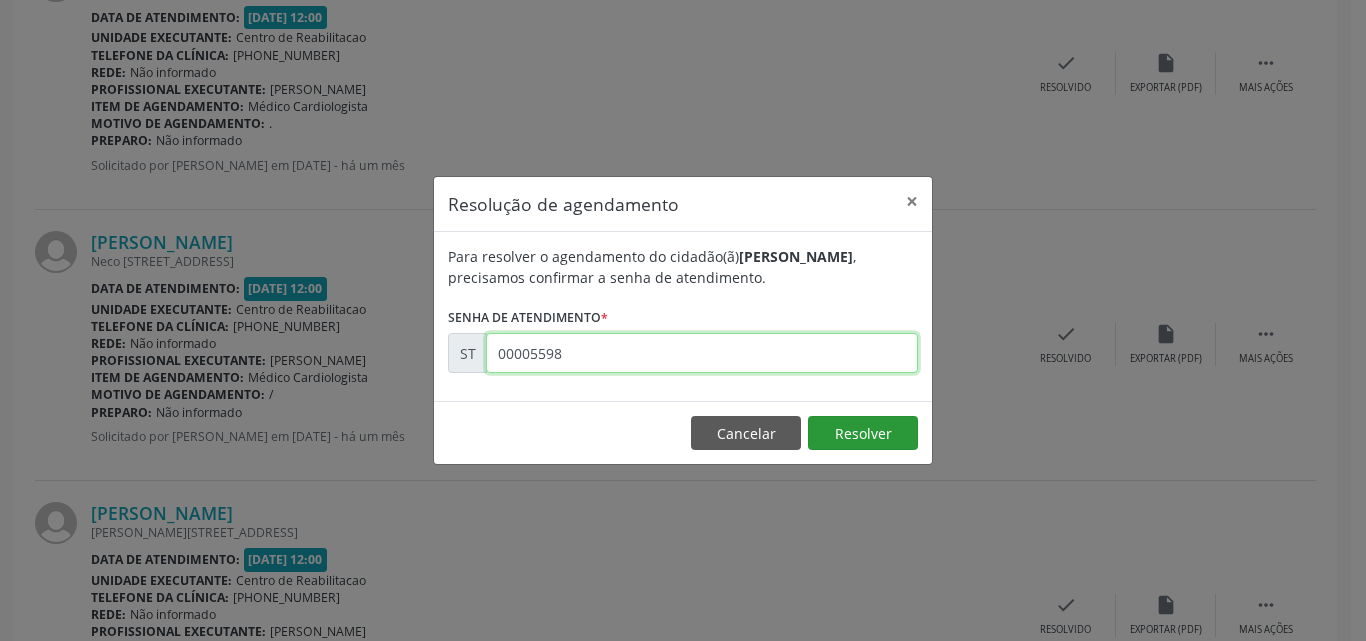type on "00005598" 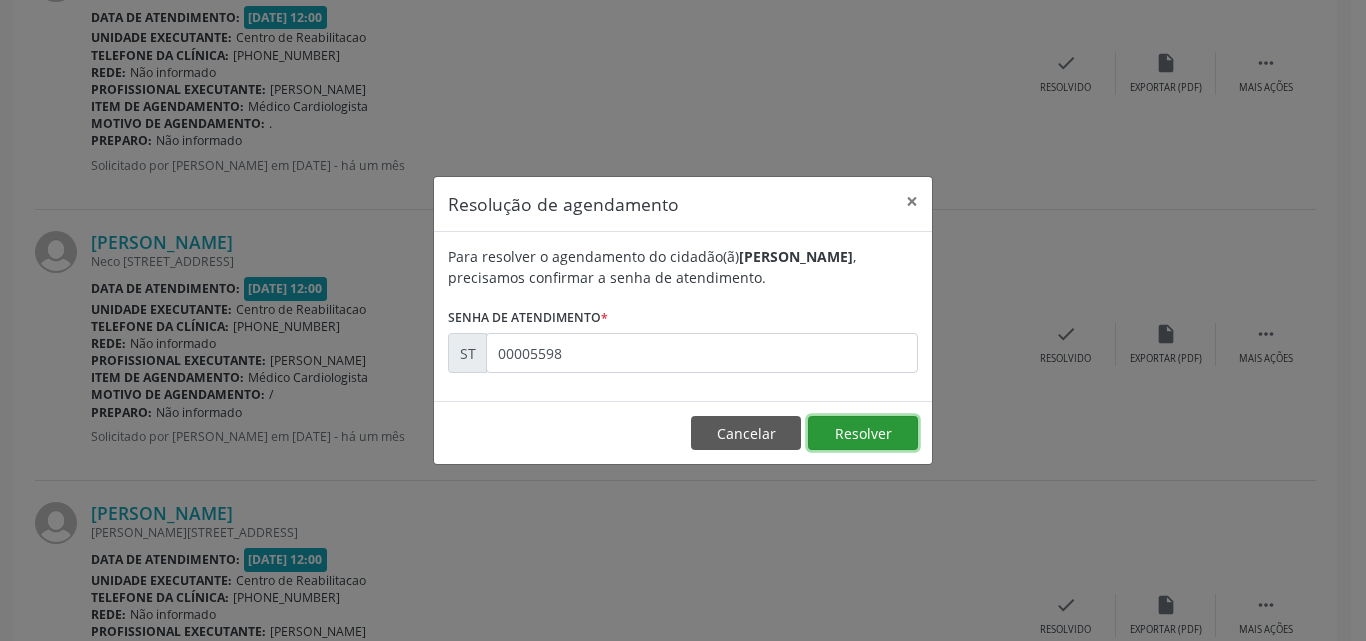 click on "Resolver" at bounding box center (863, 433) 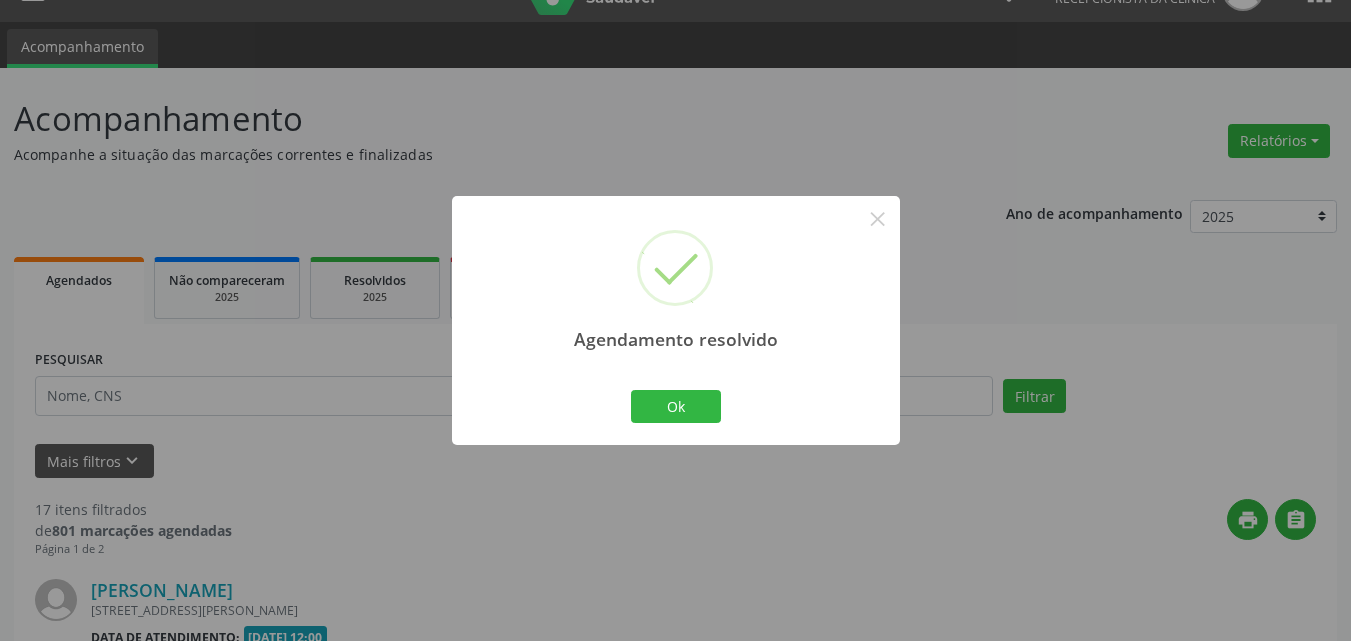 scroll, scrollTop: 2017, scrollLeft: 0, axis: vertical 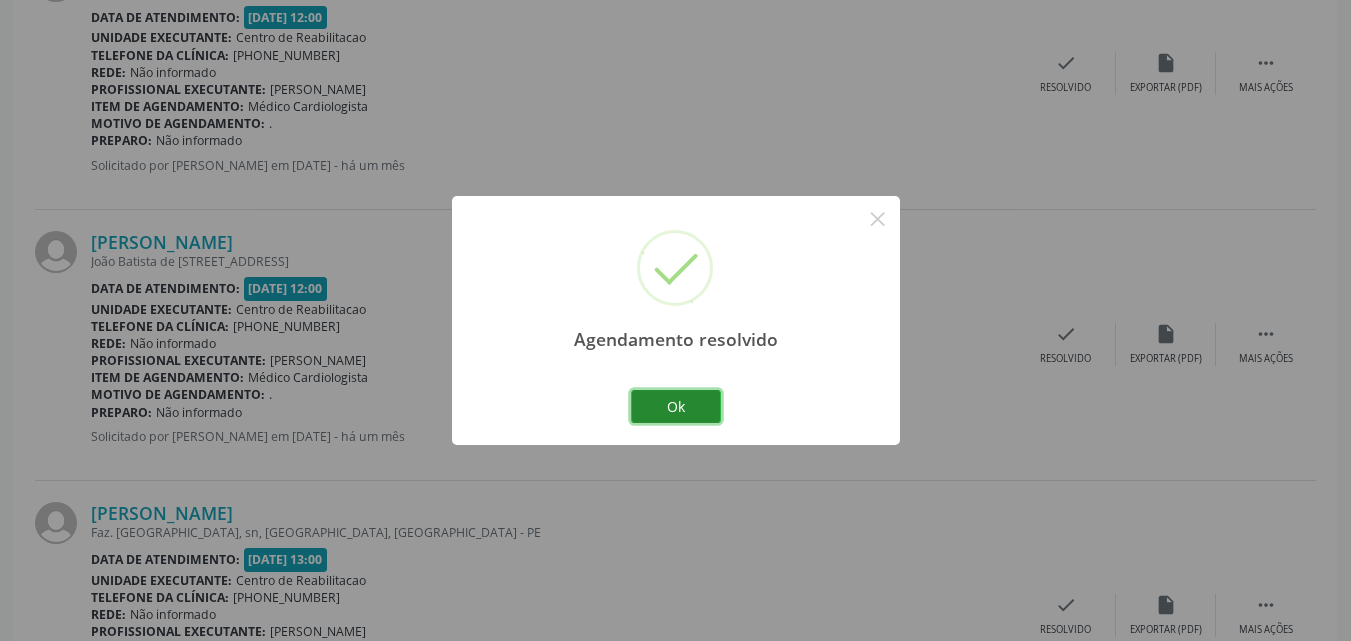 click on "Ok" at bounding box center [676, 407] 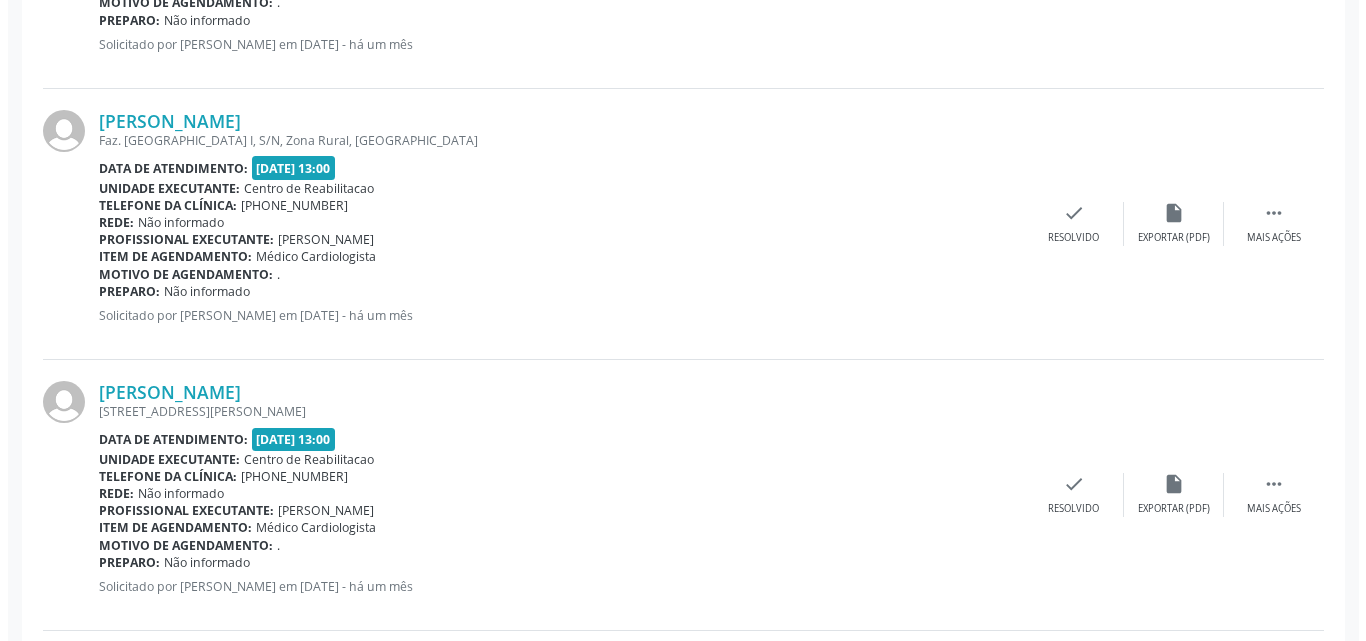 scroll, scrollTop: 2617, scrollLeft: 0, axis: vertical 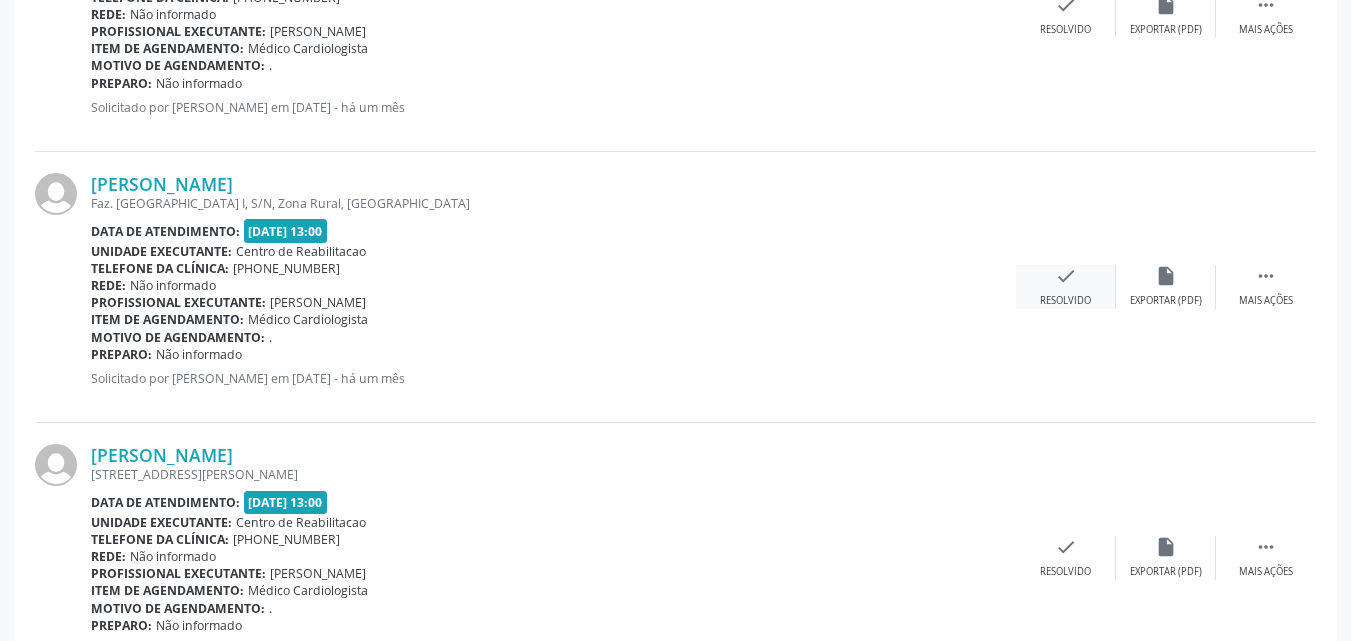 click on "check" at bounding box center (1066, 276) 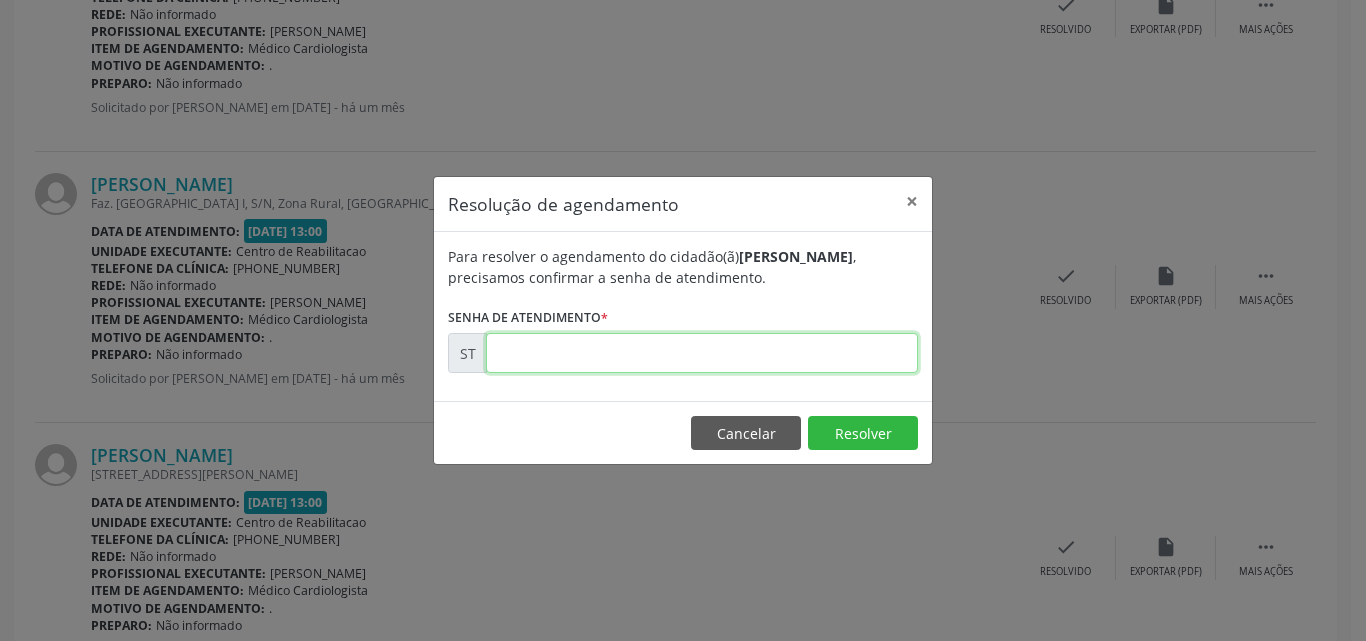 click at bounding box center (702, 353) 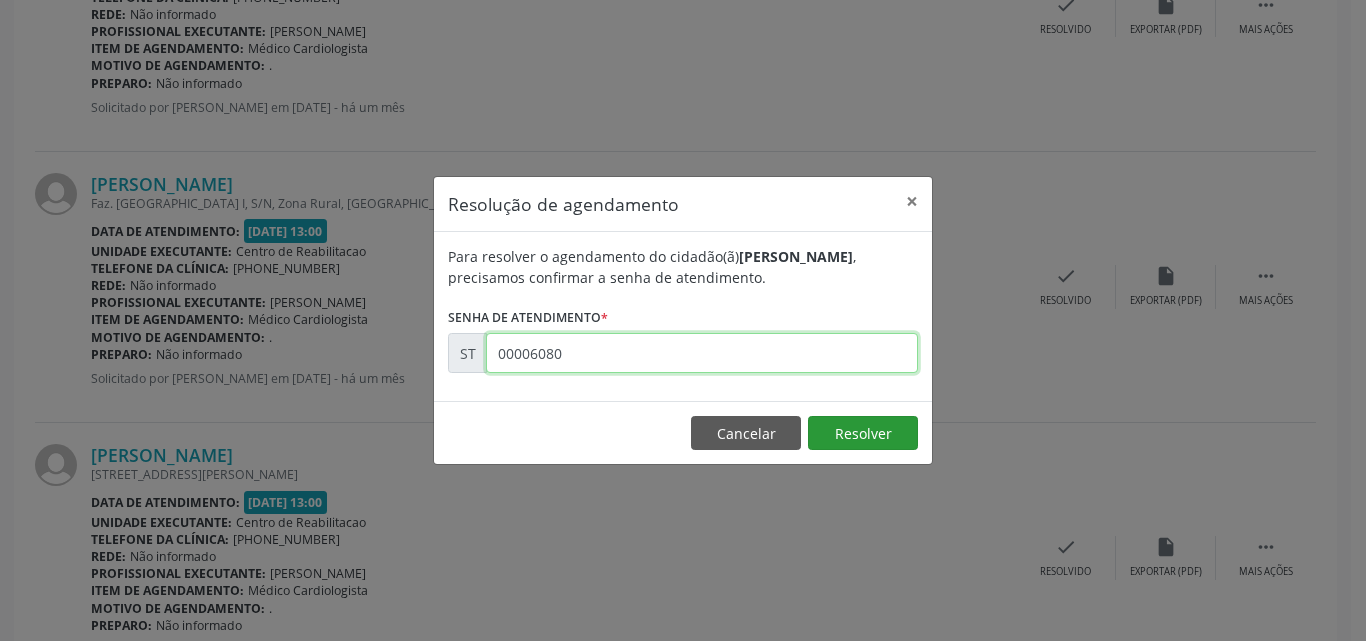 type on "00006080" 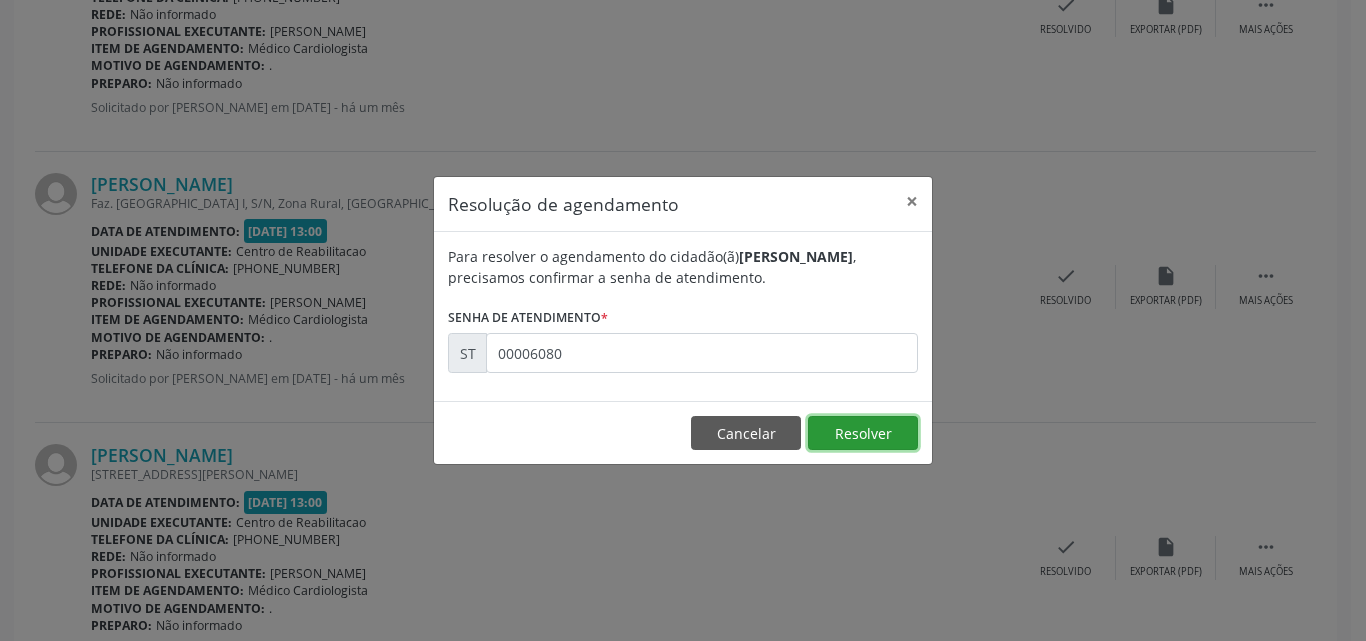 click on "Resolver" at bounding box center [863, 433] 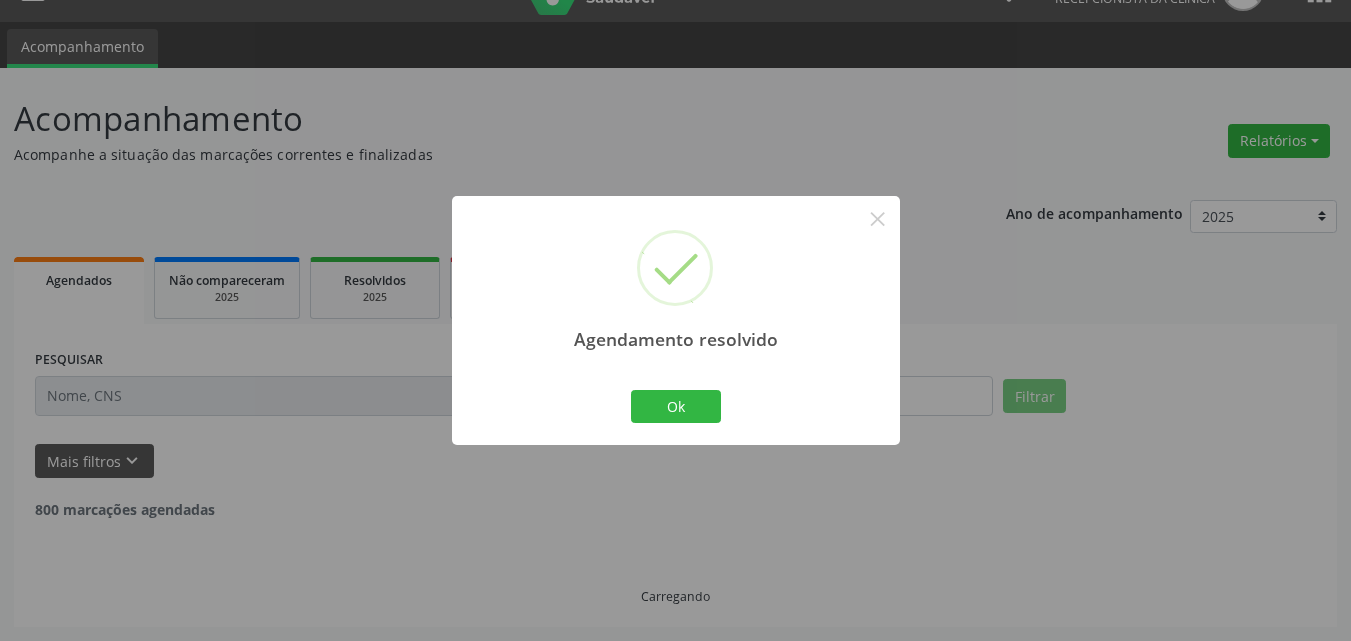 scroll, scrollTop: 2617, scrollLeft: 0, axis: vertical 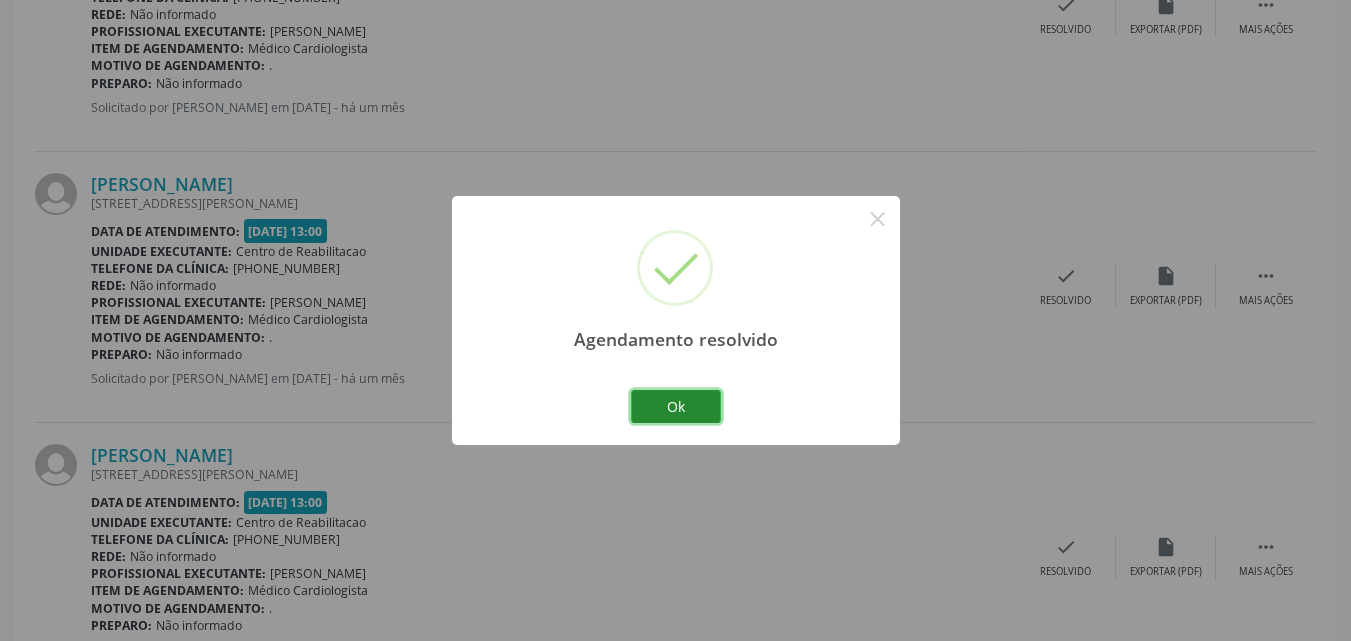 click on "Ok" at bounding box center (676, 407) 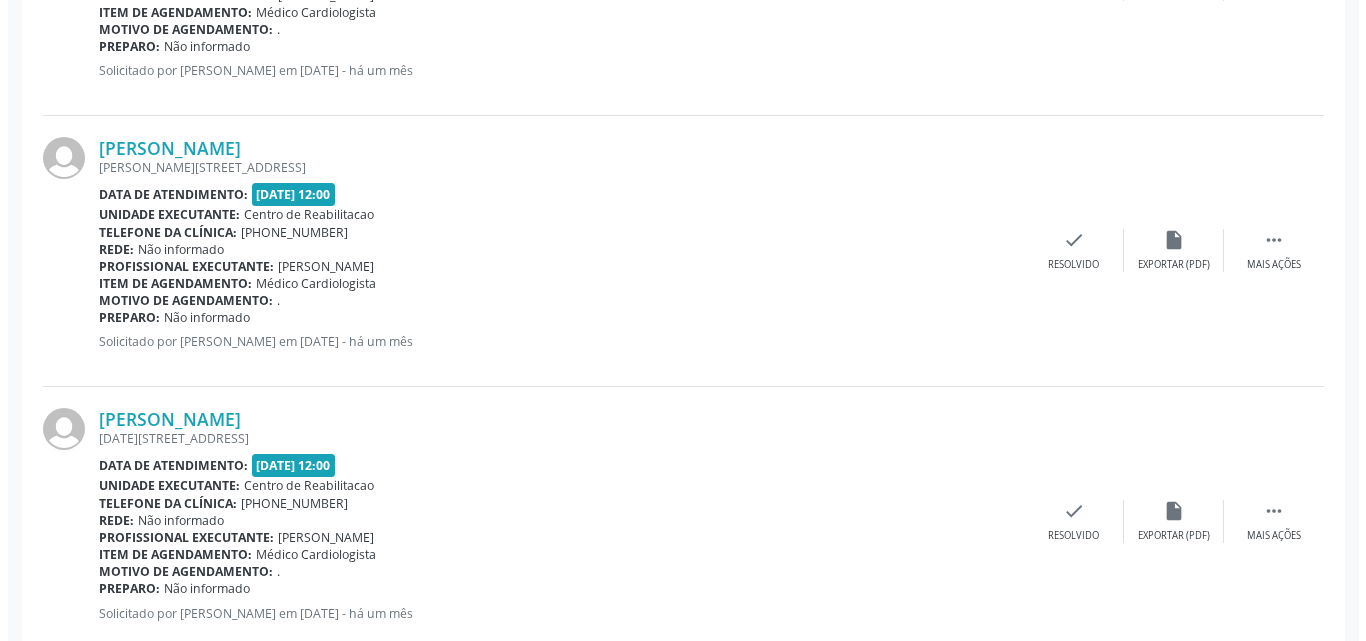 scroll, scrollTop: 1517, scrollLeft: 0, axis: vertical 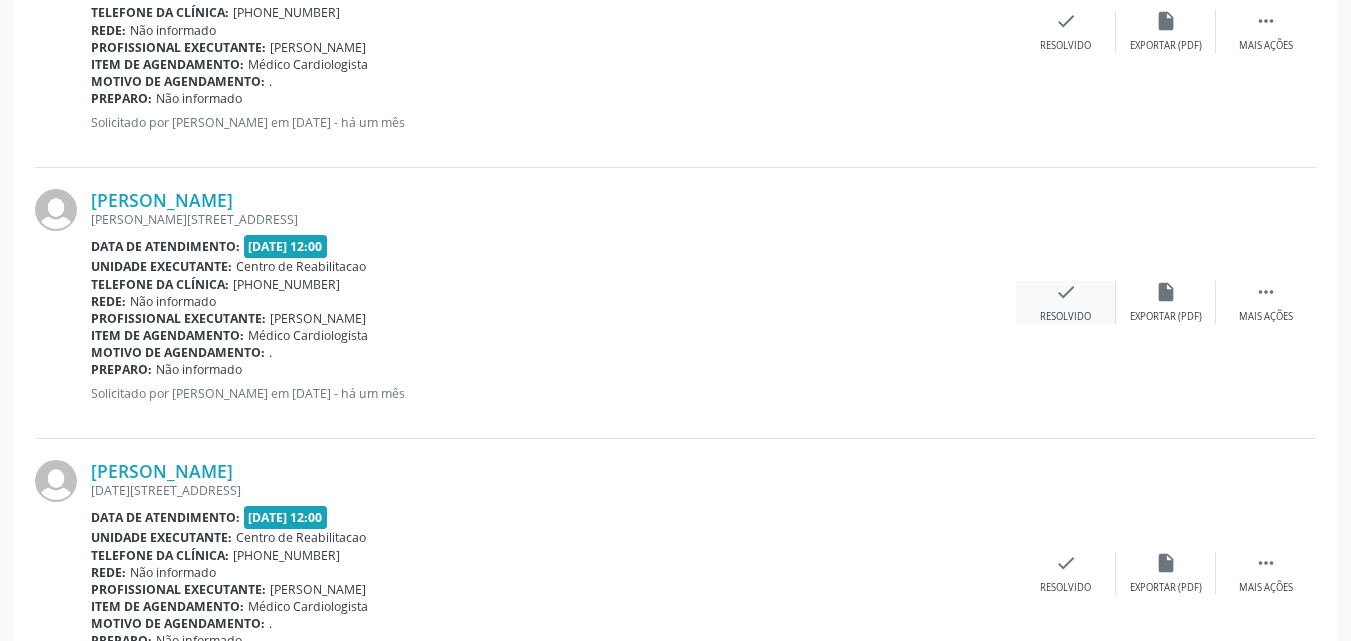 click on "check" at bounding box center (1066, 292) 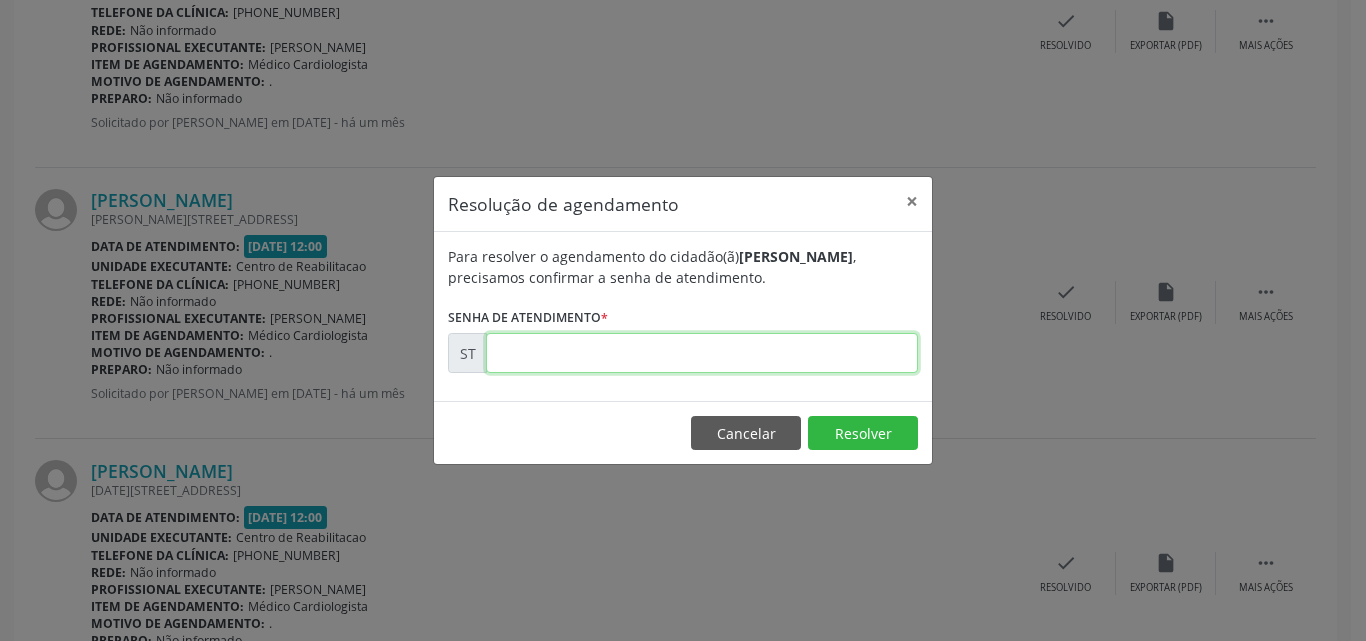 click at bounding box center (702, 353) 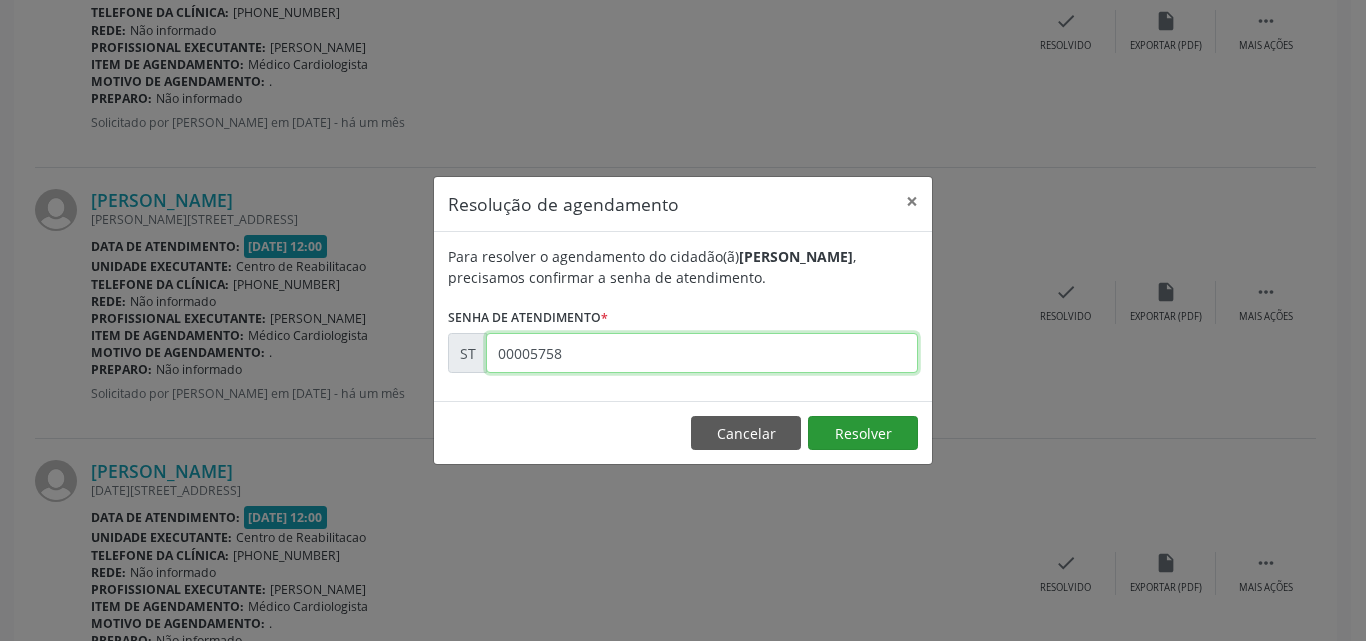 type on "00005758" 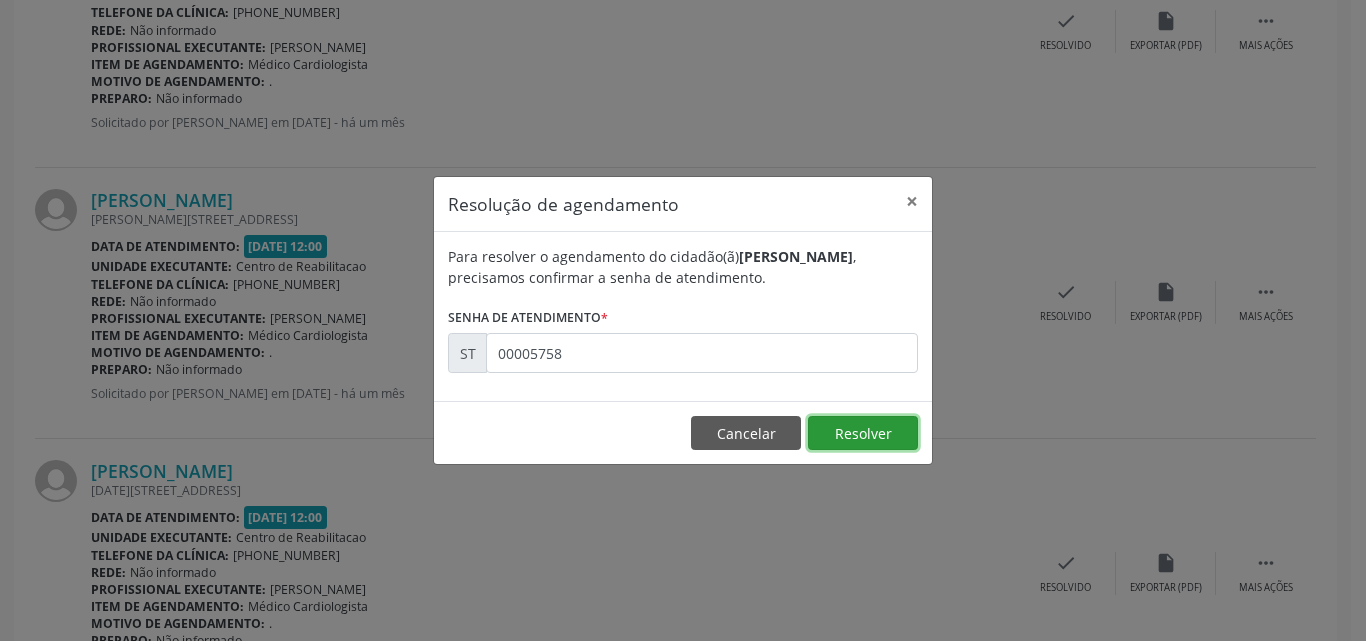 click on "Resolver" at bounding box center [863, 433] 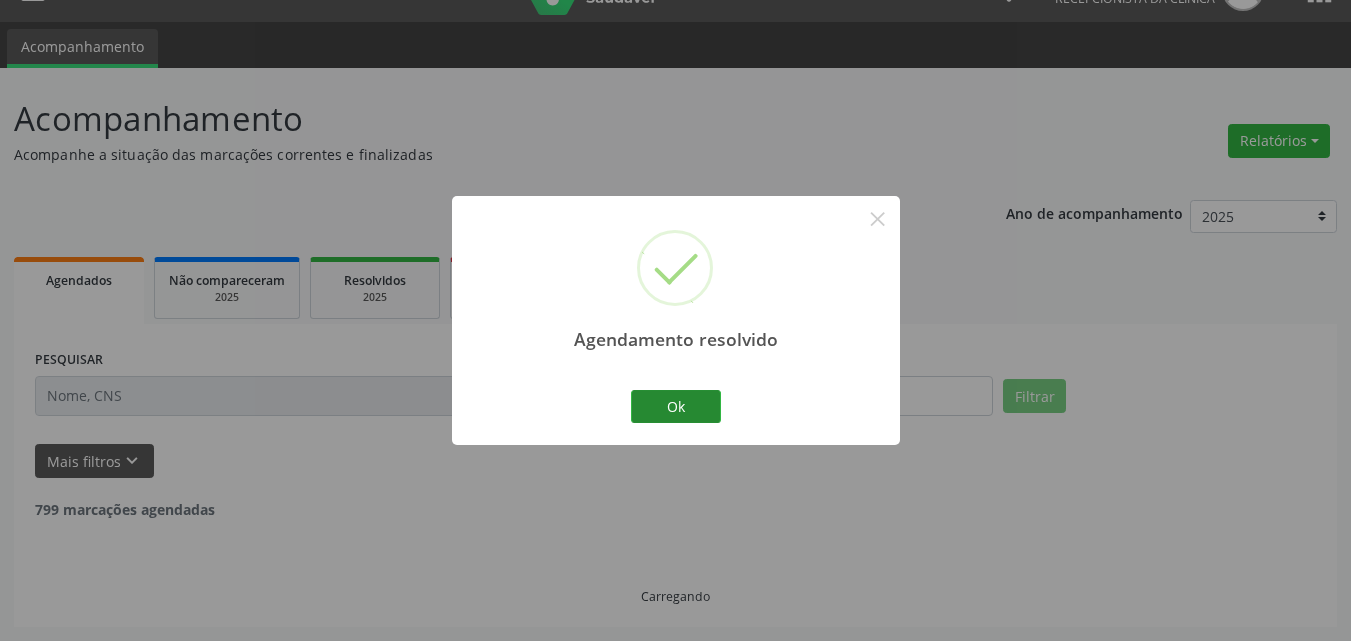 scroll, scrollTop: 1517, scrollLeft: 0, axis: vertical 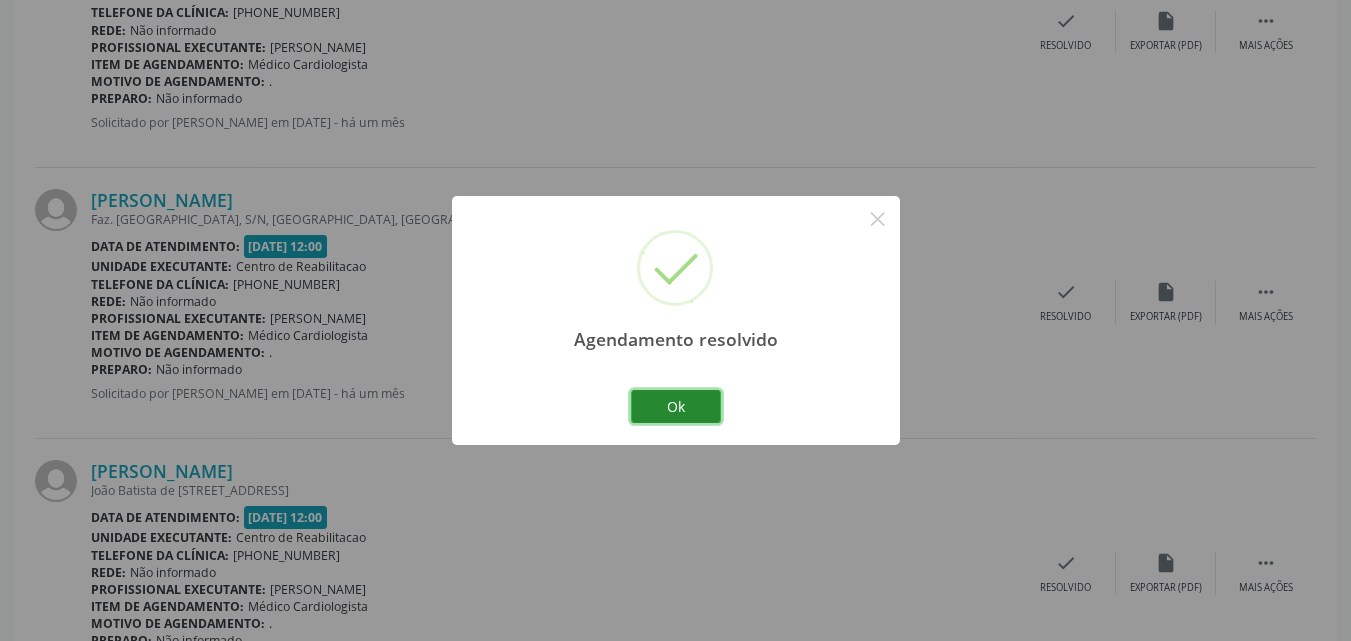 click on "Ok" at bounding box center [676, 407] 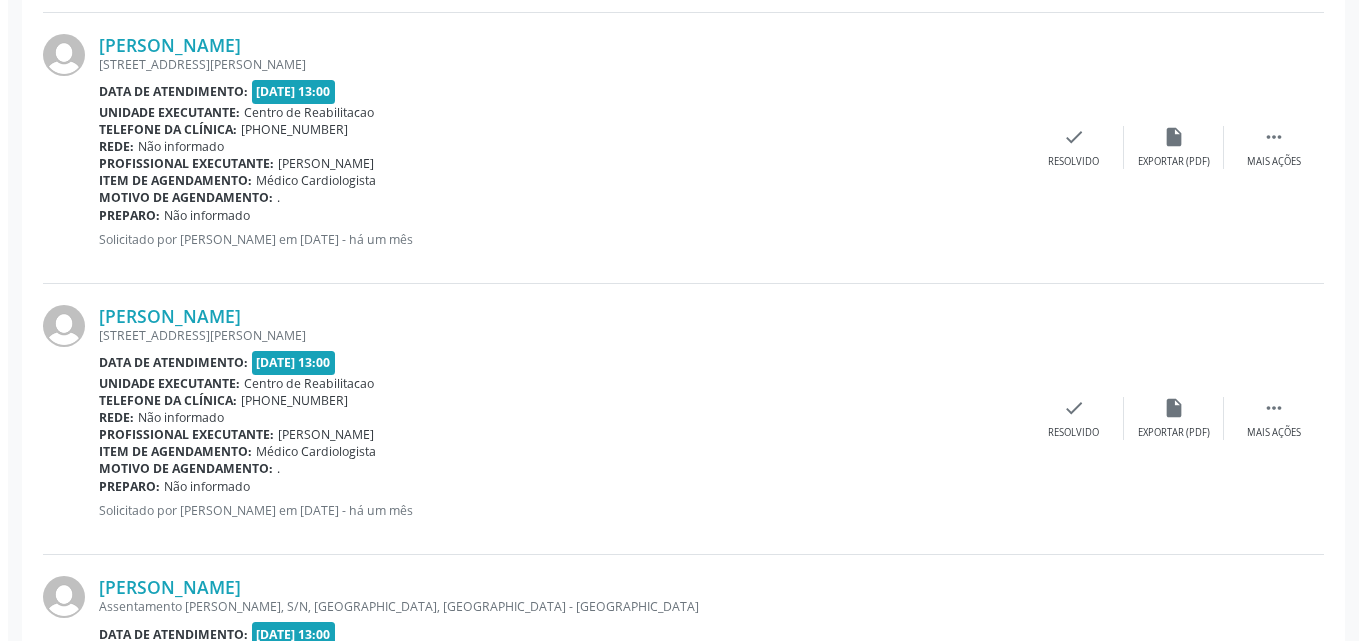 scroll, scrollTop: 2217, scrollLeft: 0, axis: vertical 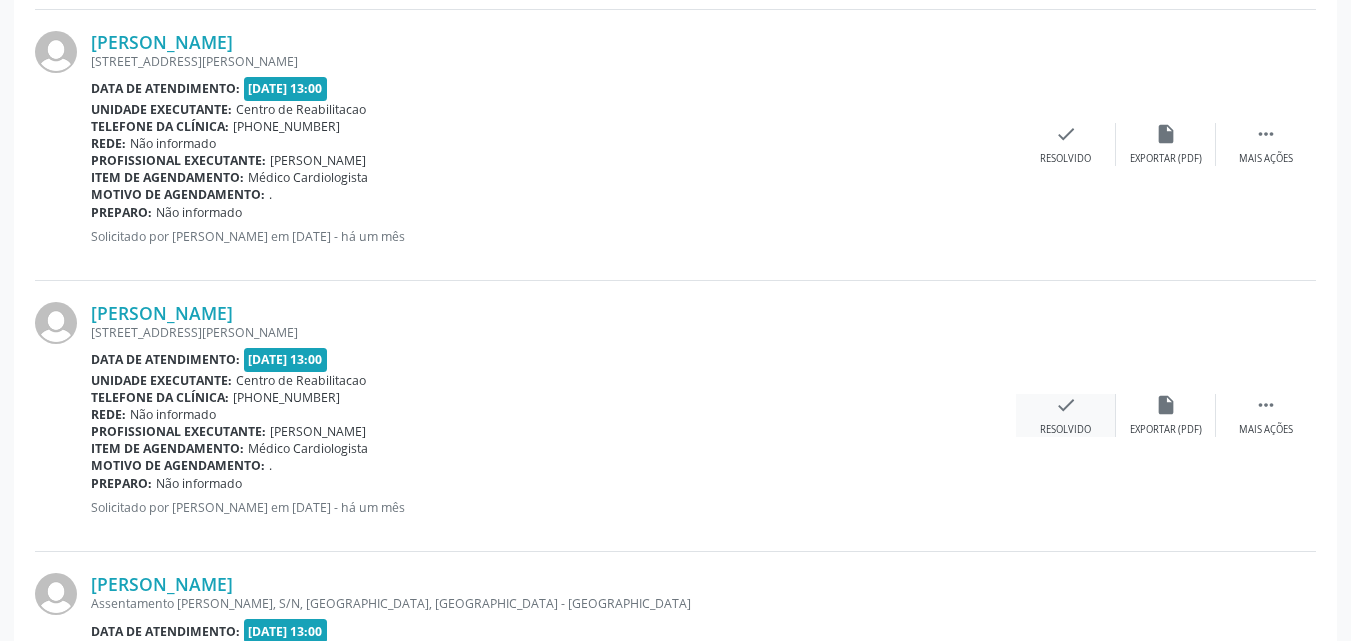 click on "check" at bounding box center [1066, 405] 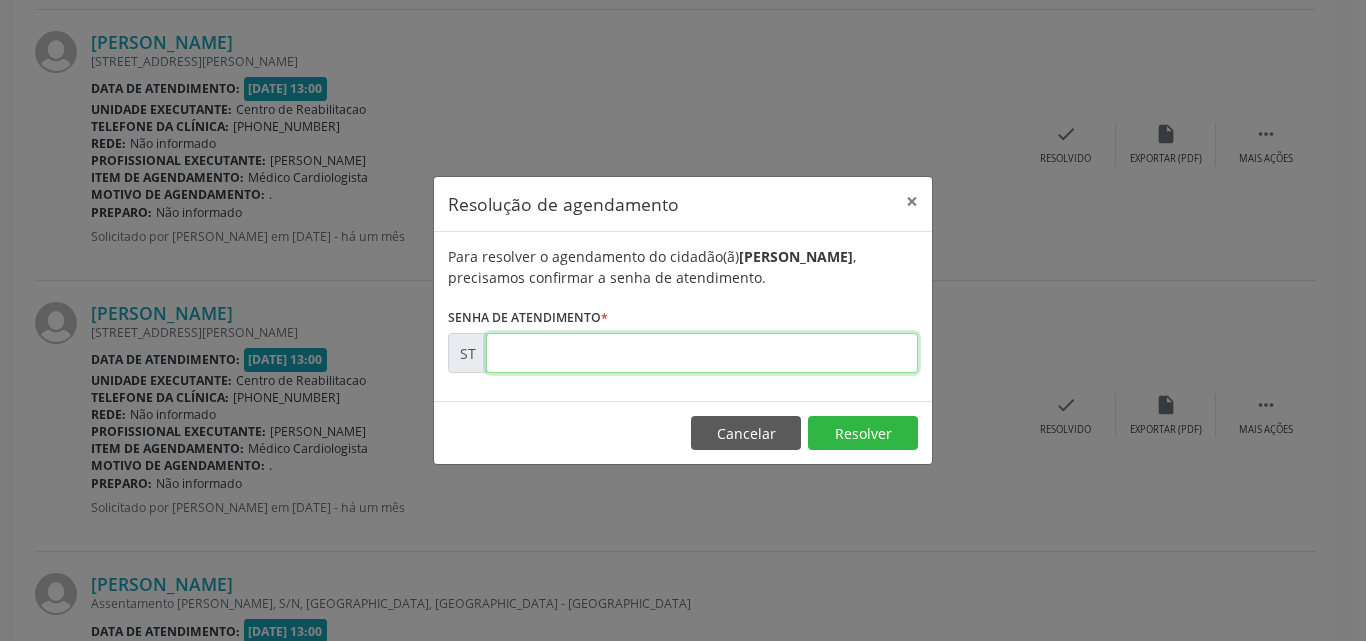 click at bounding box center [702, 353] 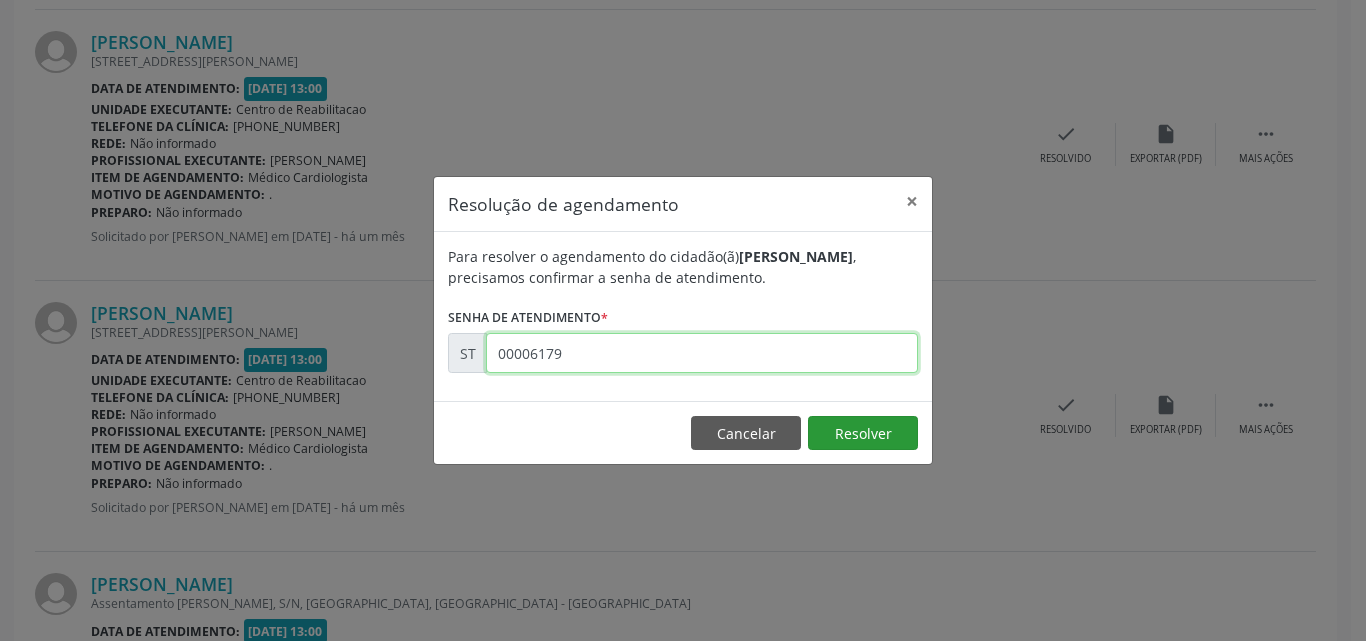 type on "00006179" 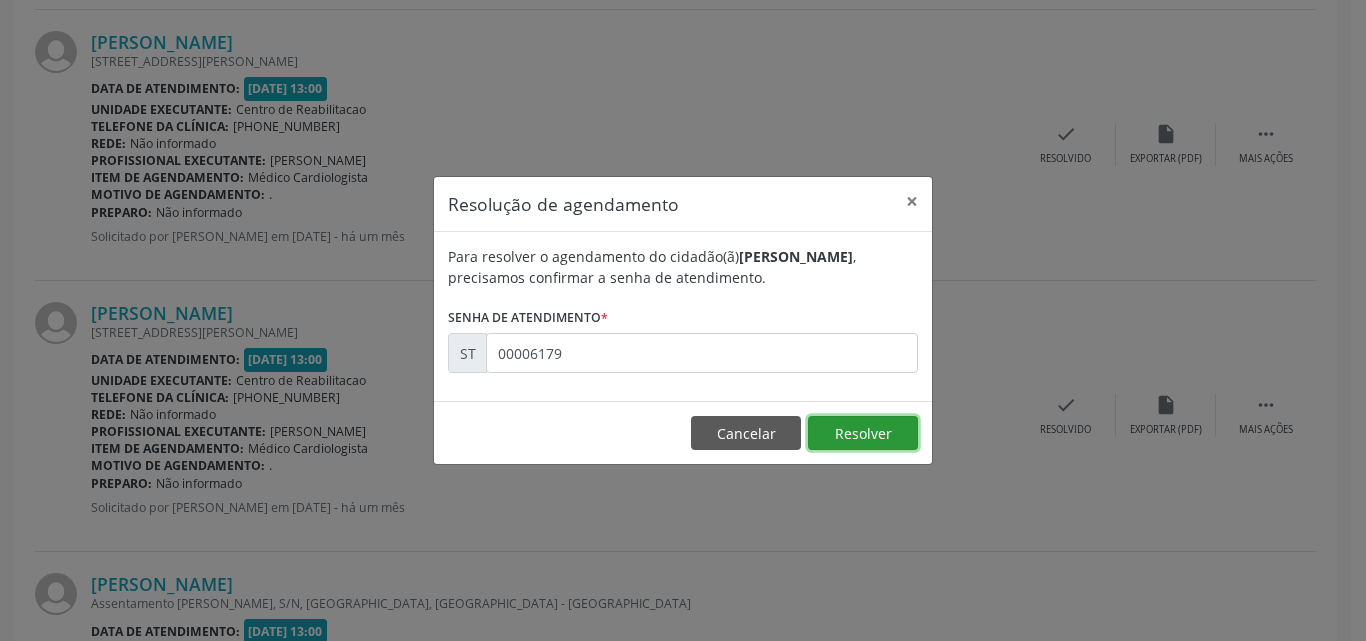 click on "Resolver" at bounding box center (863, 433) 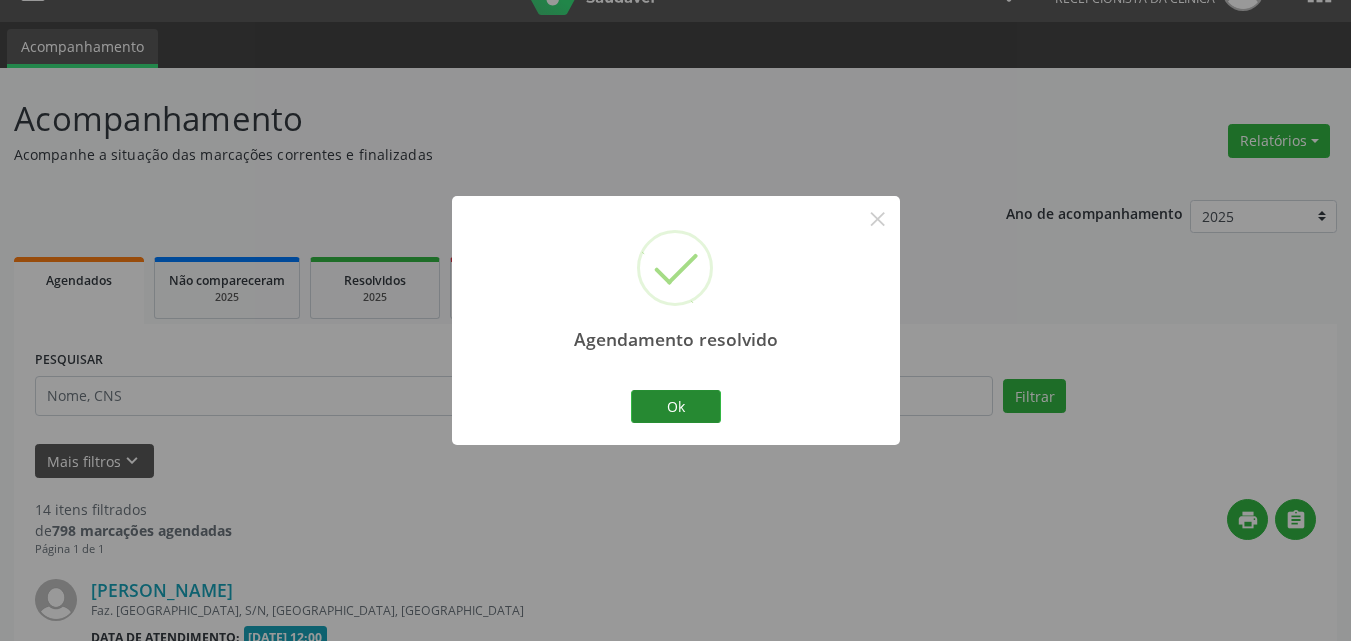 scroll, scrollTop: 2217, scrollLeft: 0, axis: vertical 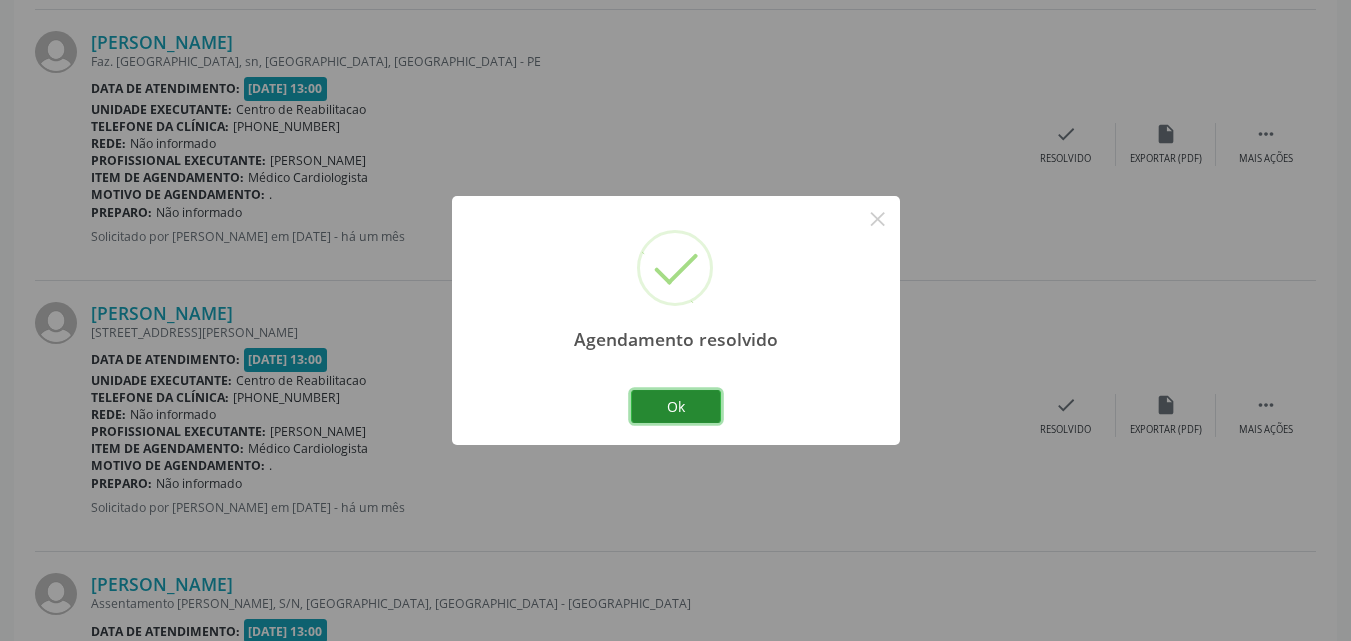 click on "Ok" at bounding box center [676, 407] 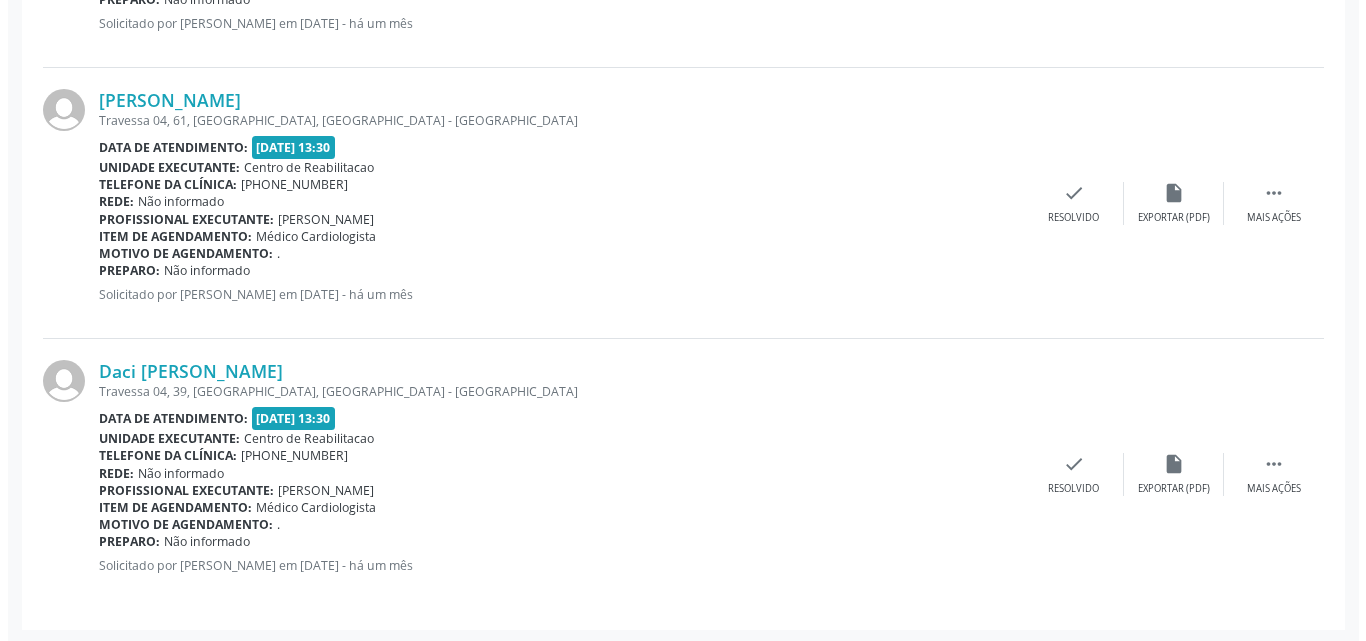 scroll, scrollTop: 3788, scrollLeft: 0, axis: vertical 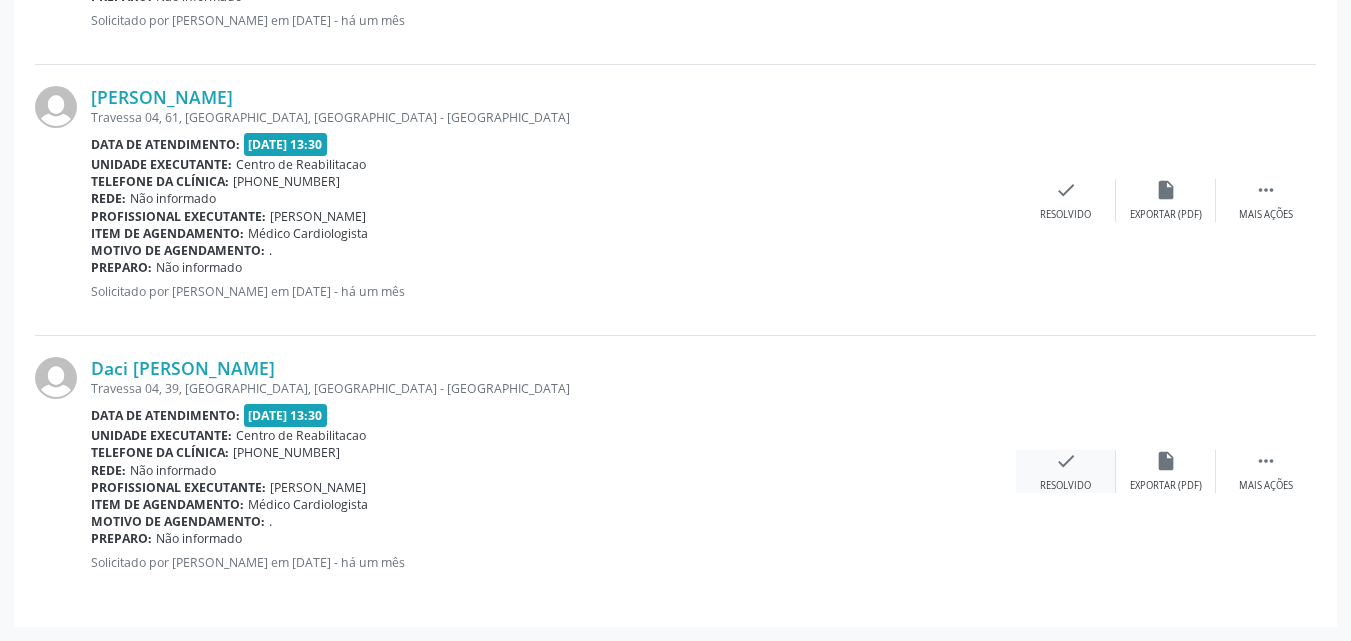 click on "check" at bounding box center (1066, 461) 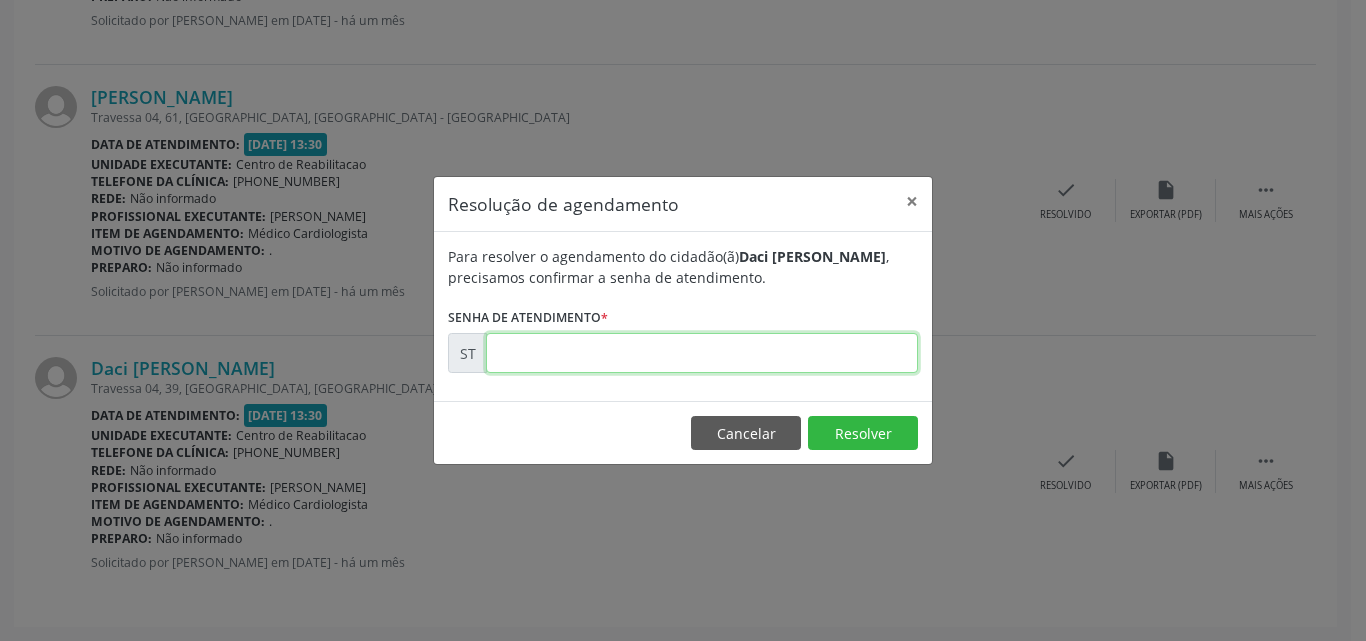 click at bounding box center (702, 353) 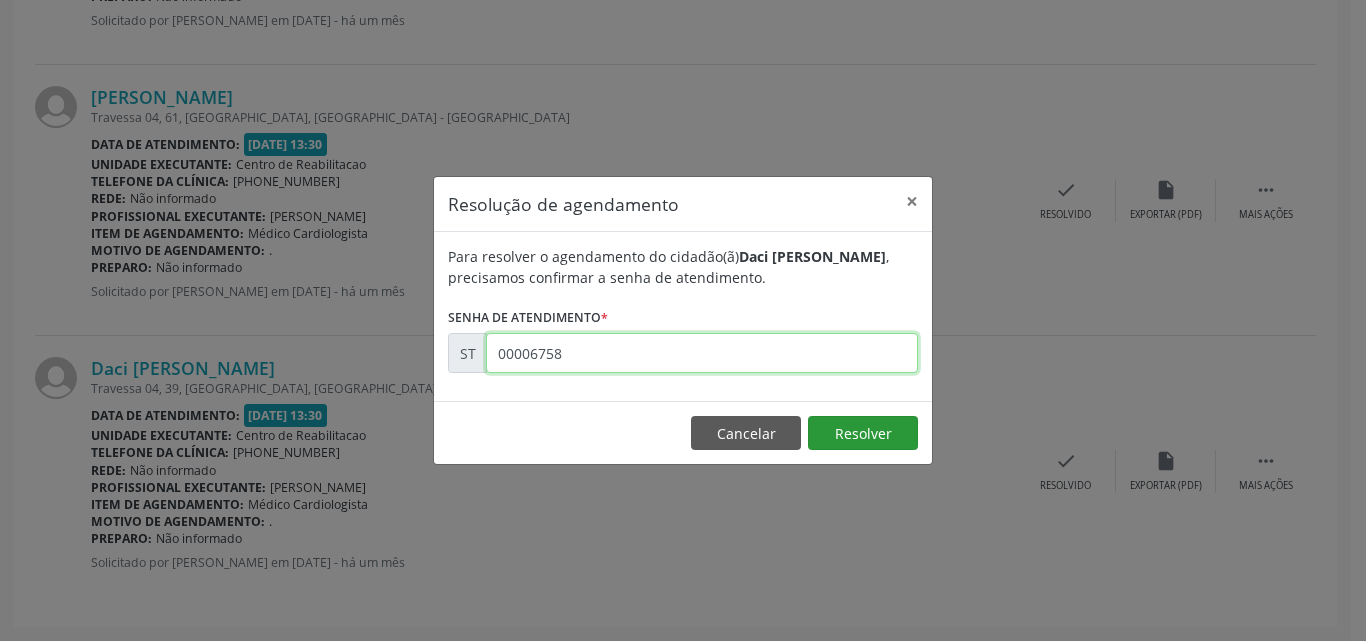 type on "00006758" 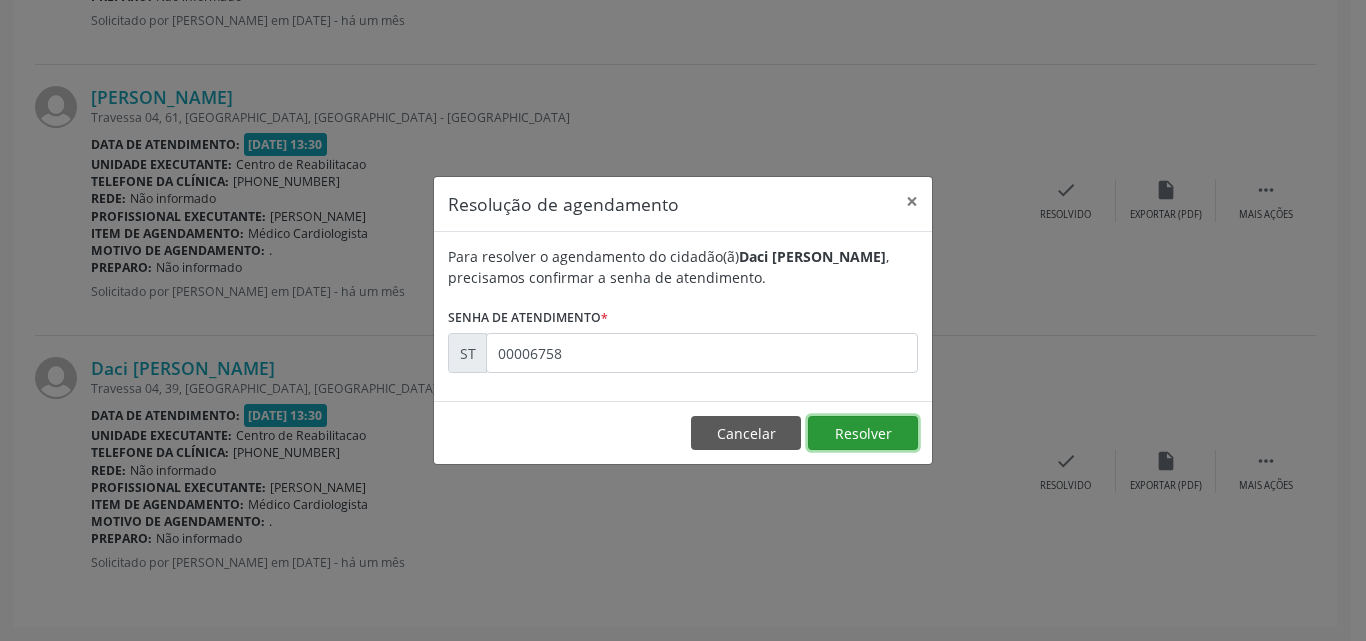 click on "Resolver" at bounding box center [863, 433] 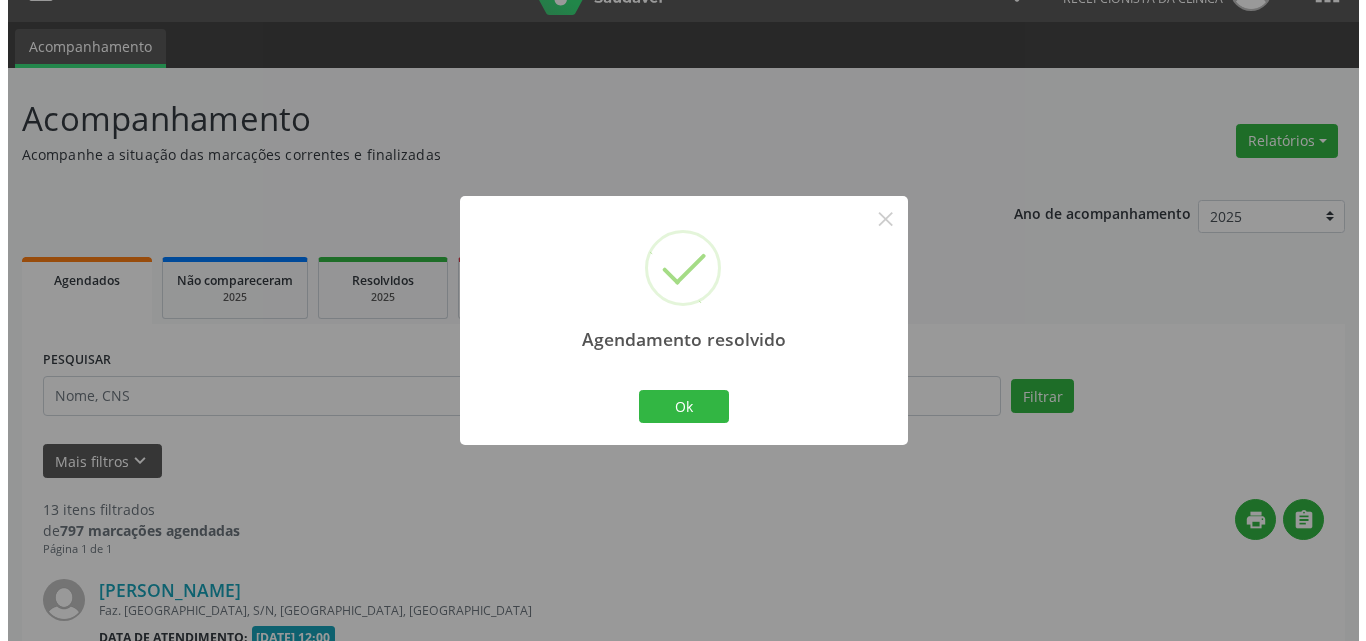 scroll, scrollTop: 3517, scrollLeft: 0, axis: vertical 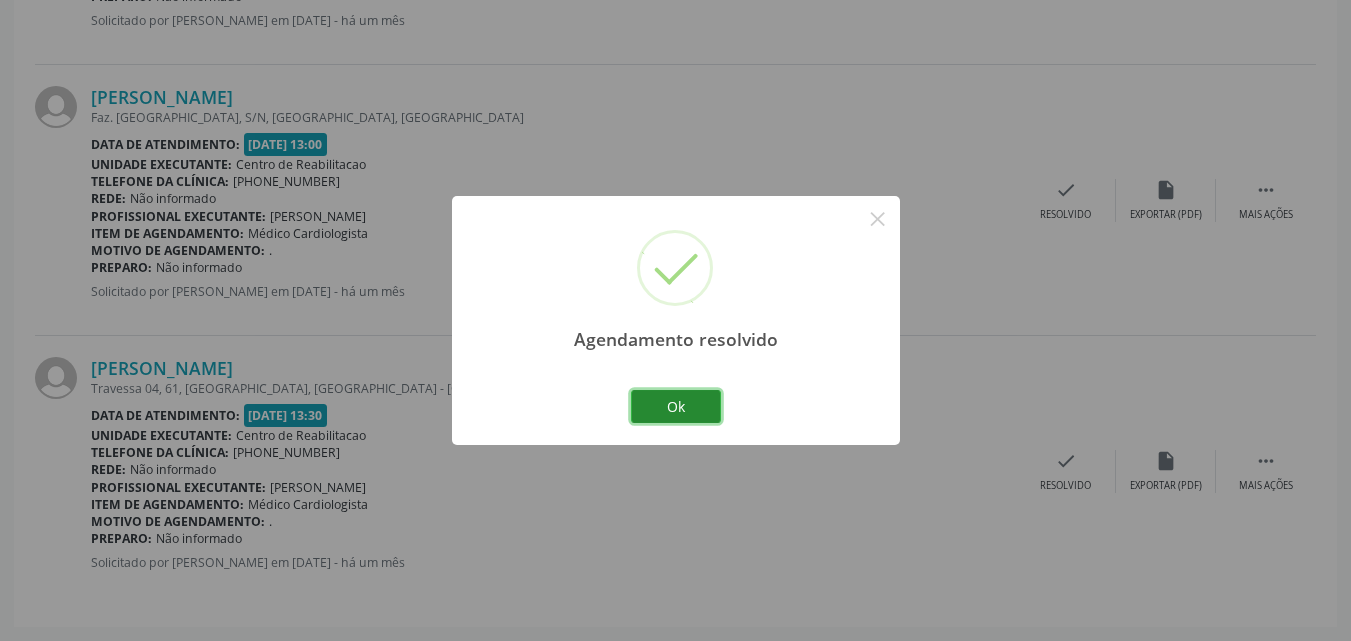 click on "Ok" at bounding box center [676, 407] 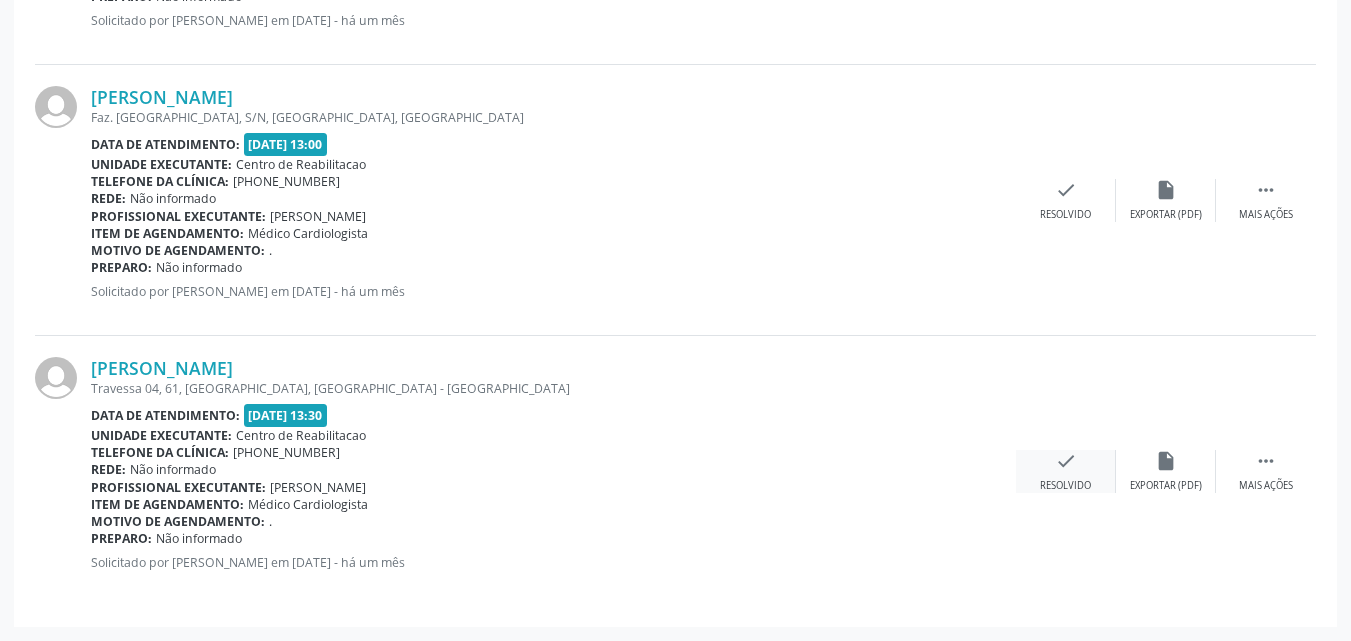 click on "check" at bounding box center [1066, 461] 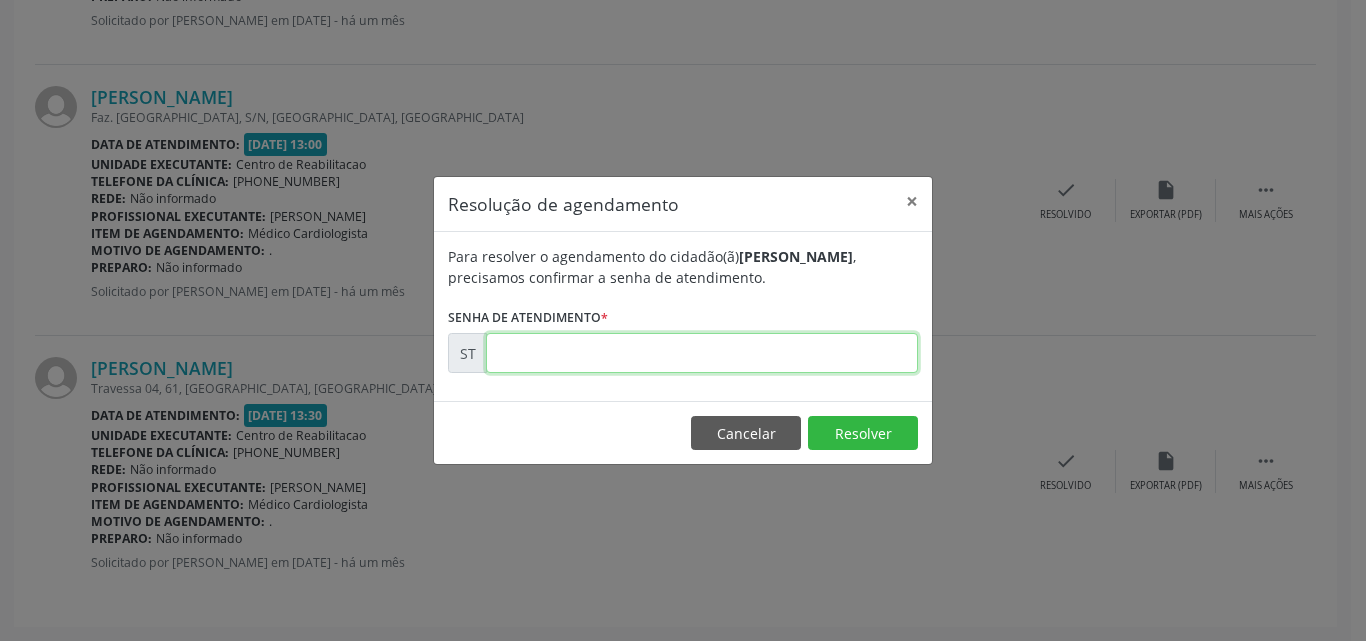 click at bounding box center [702, 353] 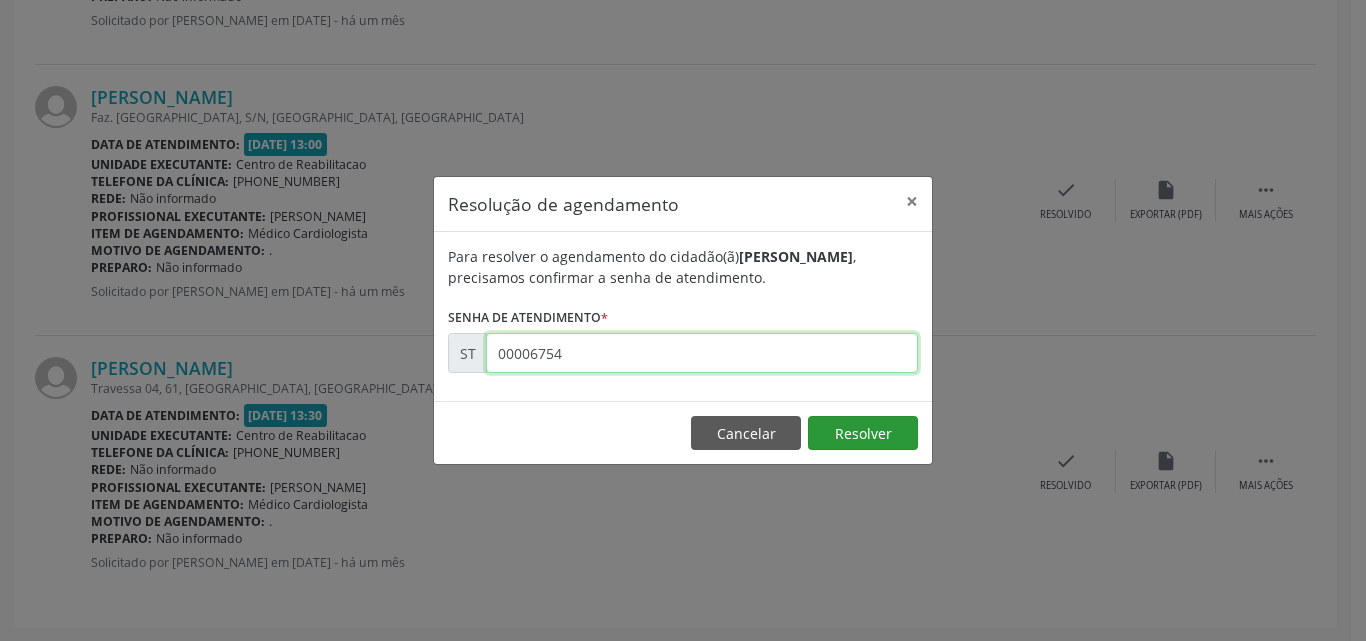 type on "00006754" 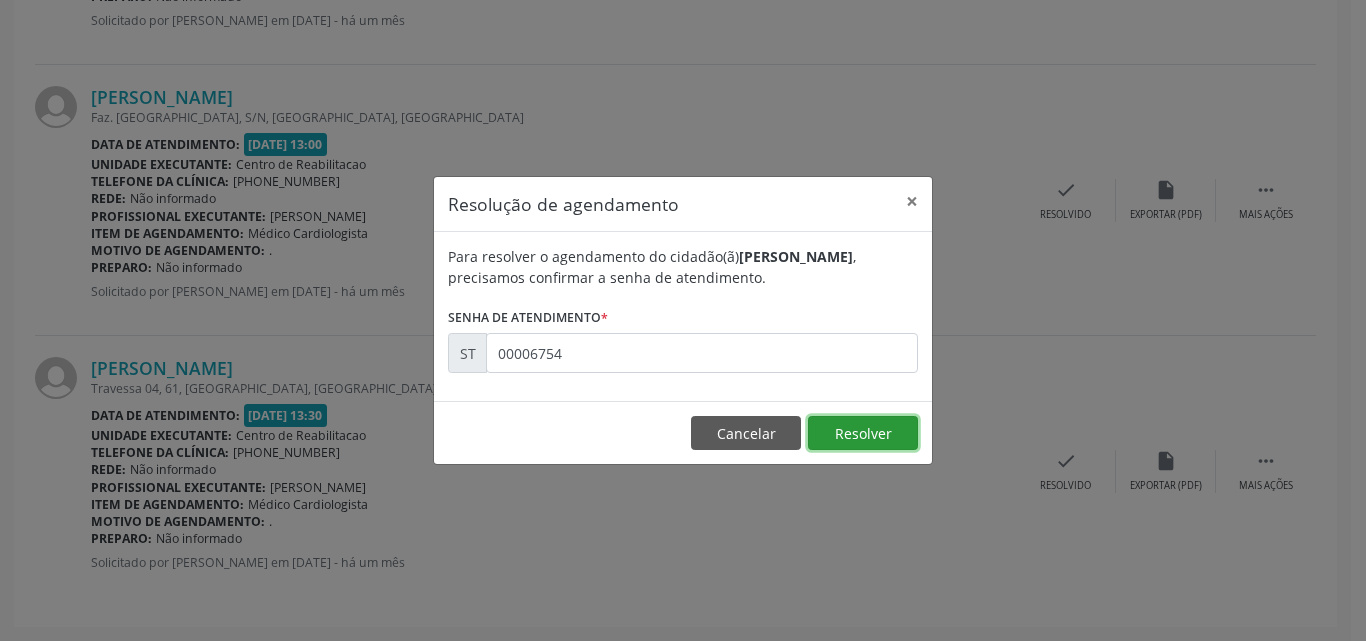 click on "Resolver" at bounding box center [863, 433] 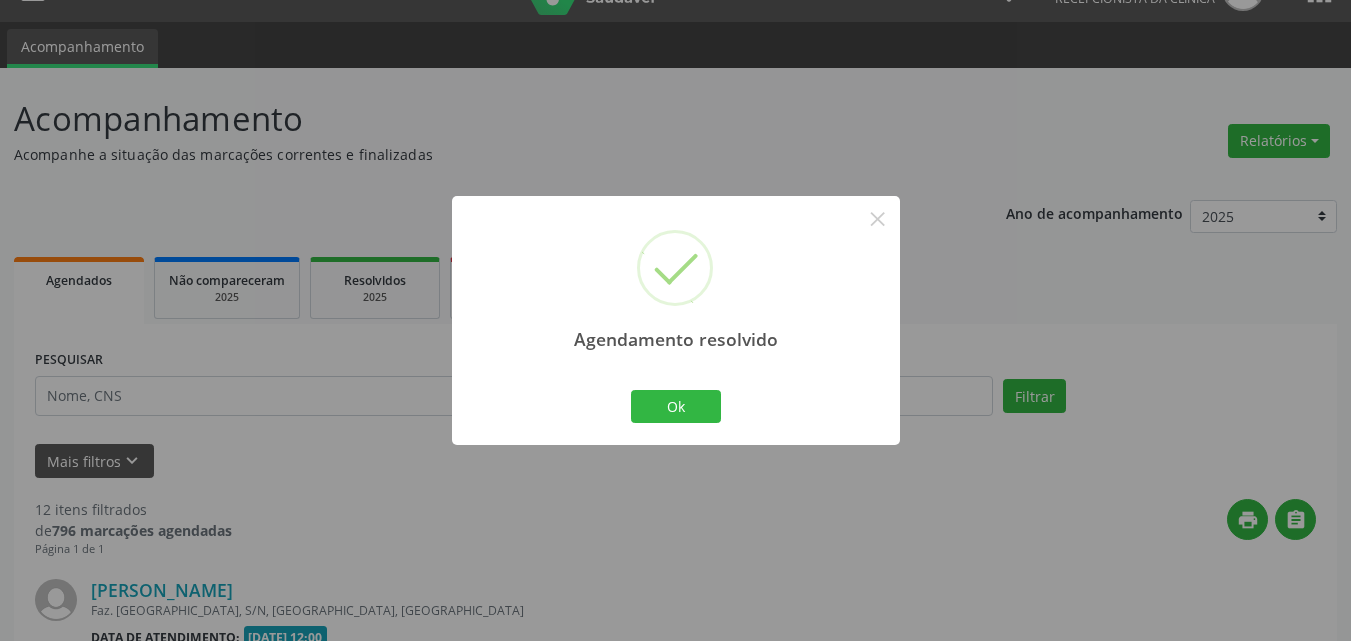 scroll, scrollTop: 3246, scrollLeft: 0, axis: vertical 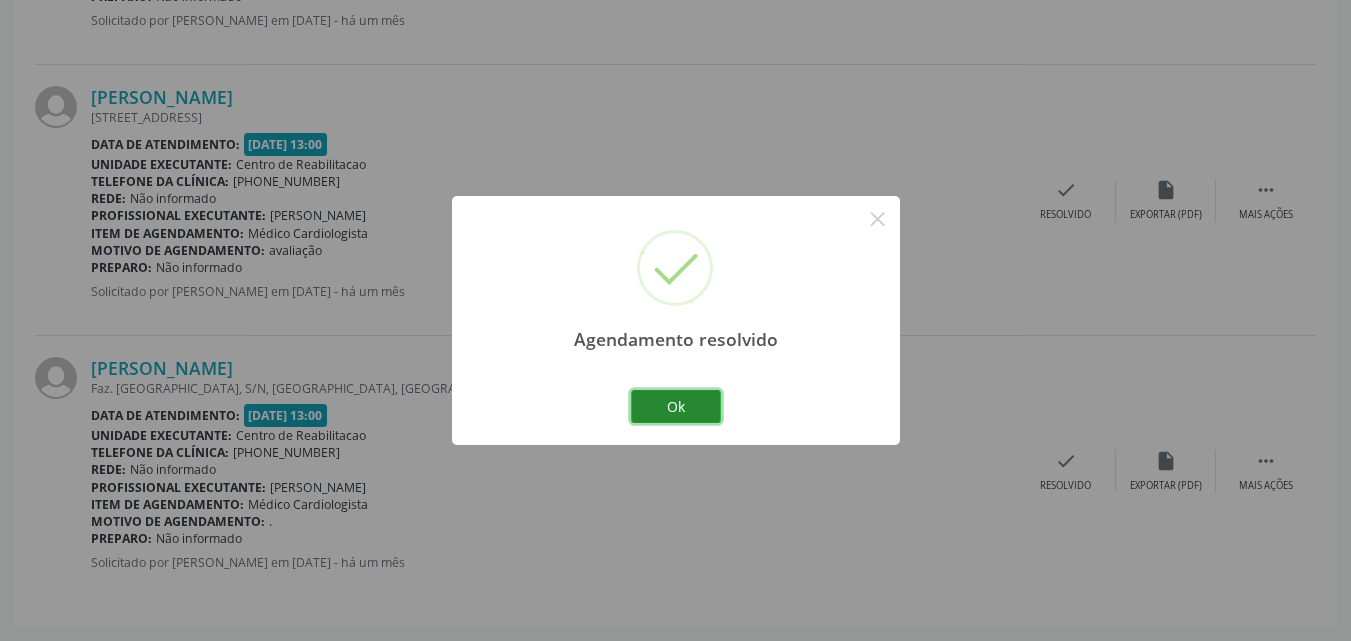 click on "Ok" at bounding box center [676, 407] 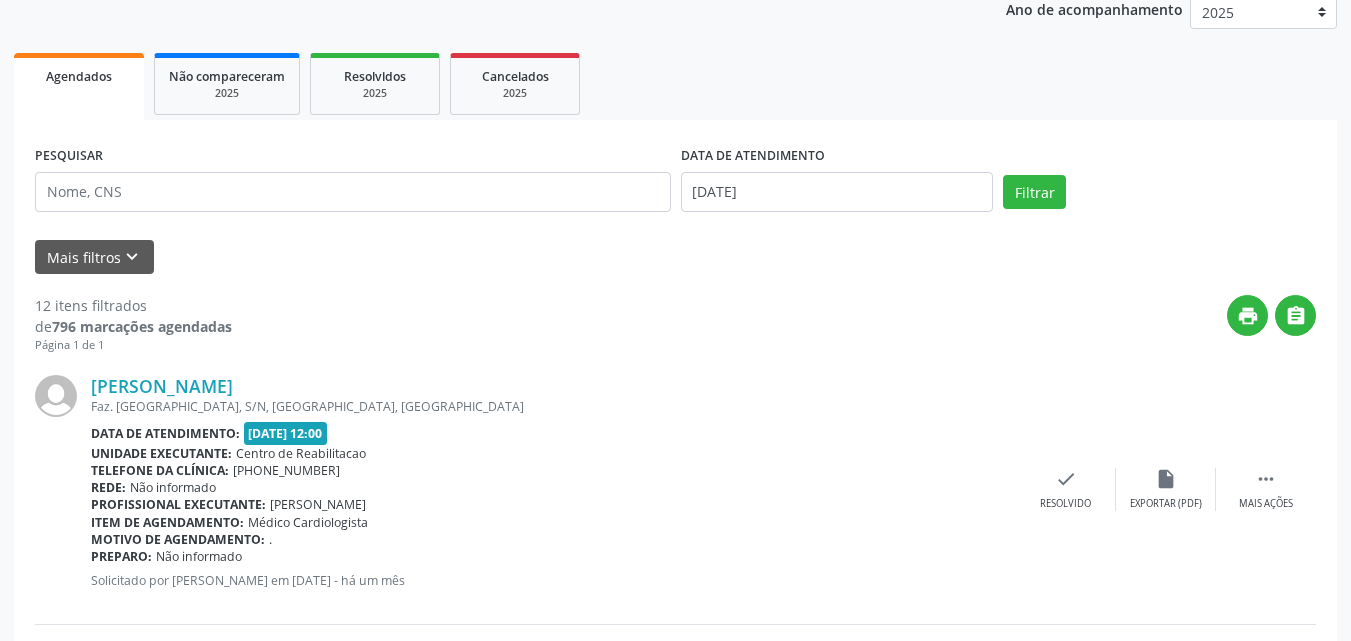 scroll, scrollTop: 0, scrollLeft: 0, axis: both 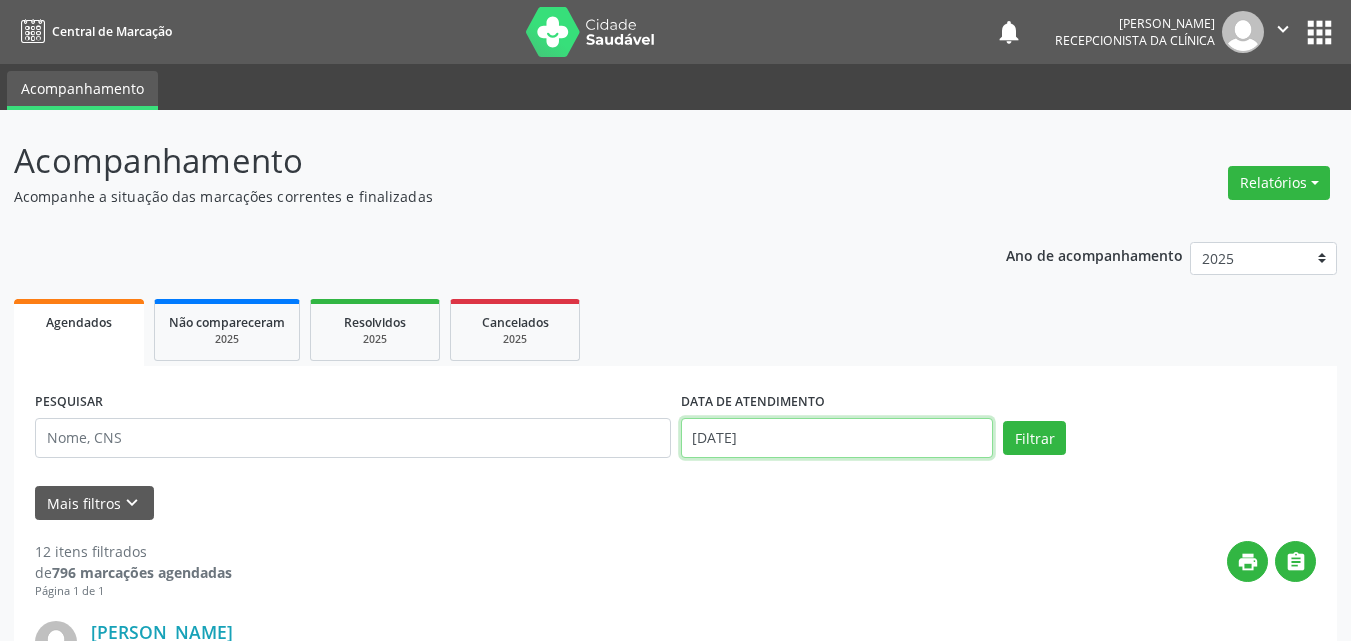 click on "[DATE]" at bounding box center (837, 438) 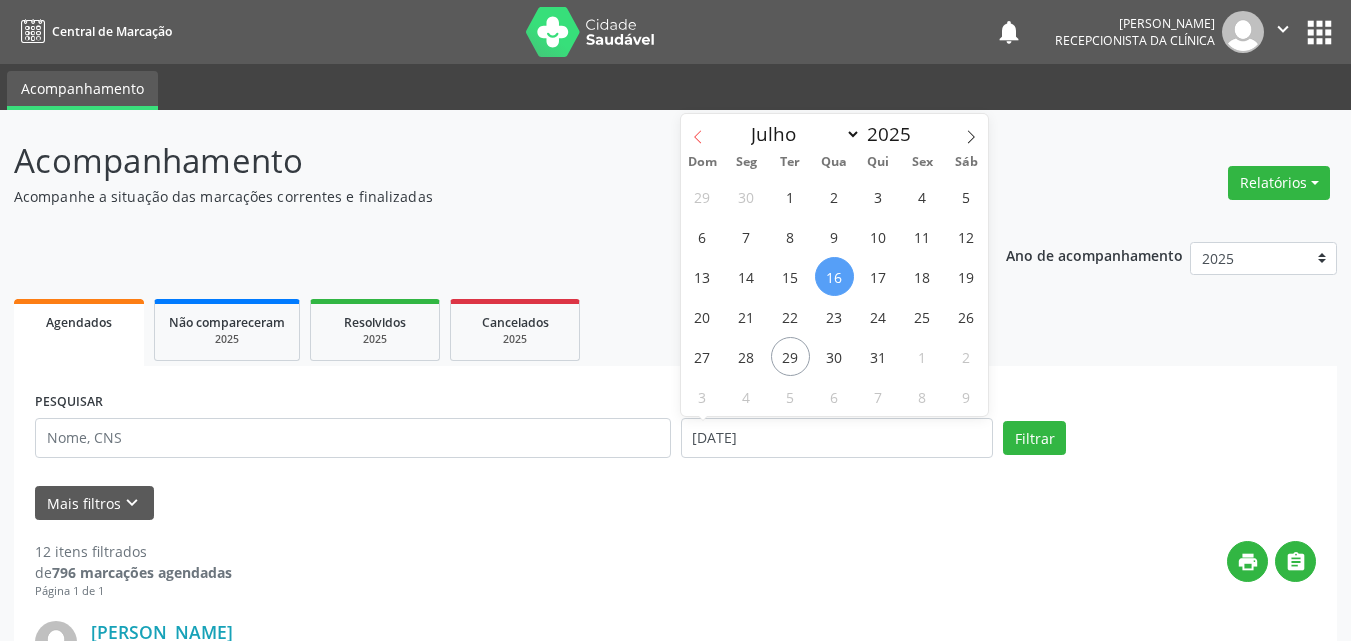 click 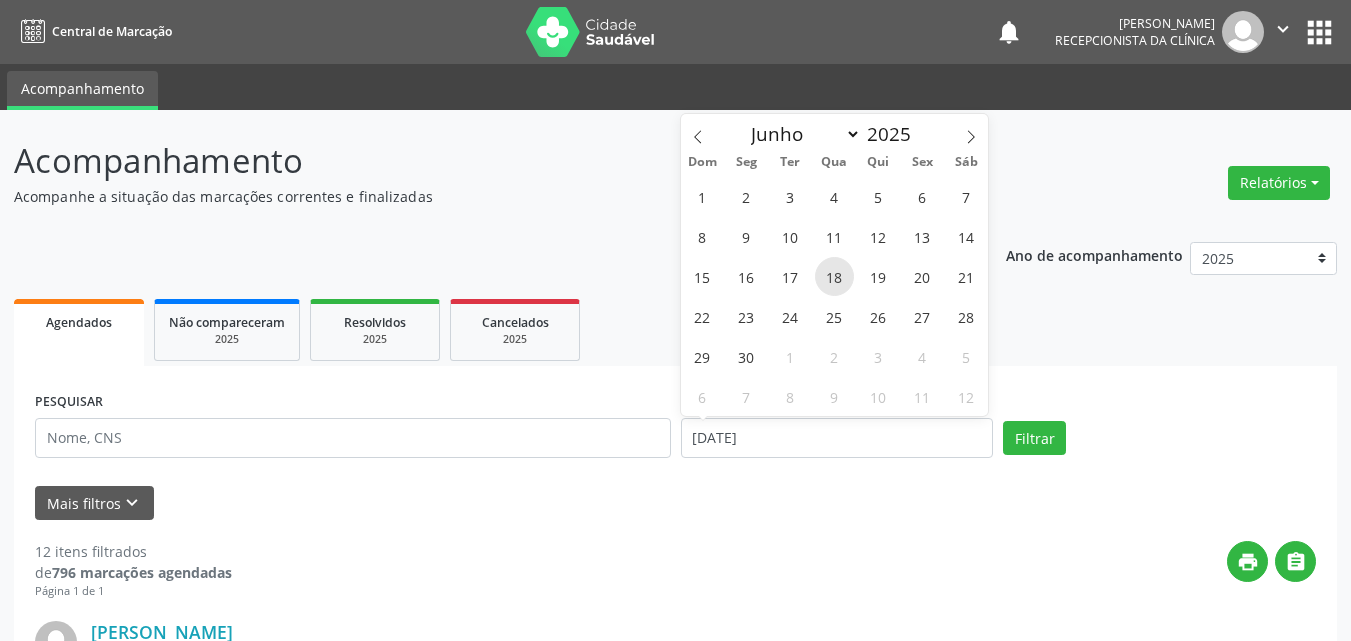 click on "18" at bounding box center (834, 276) 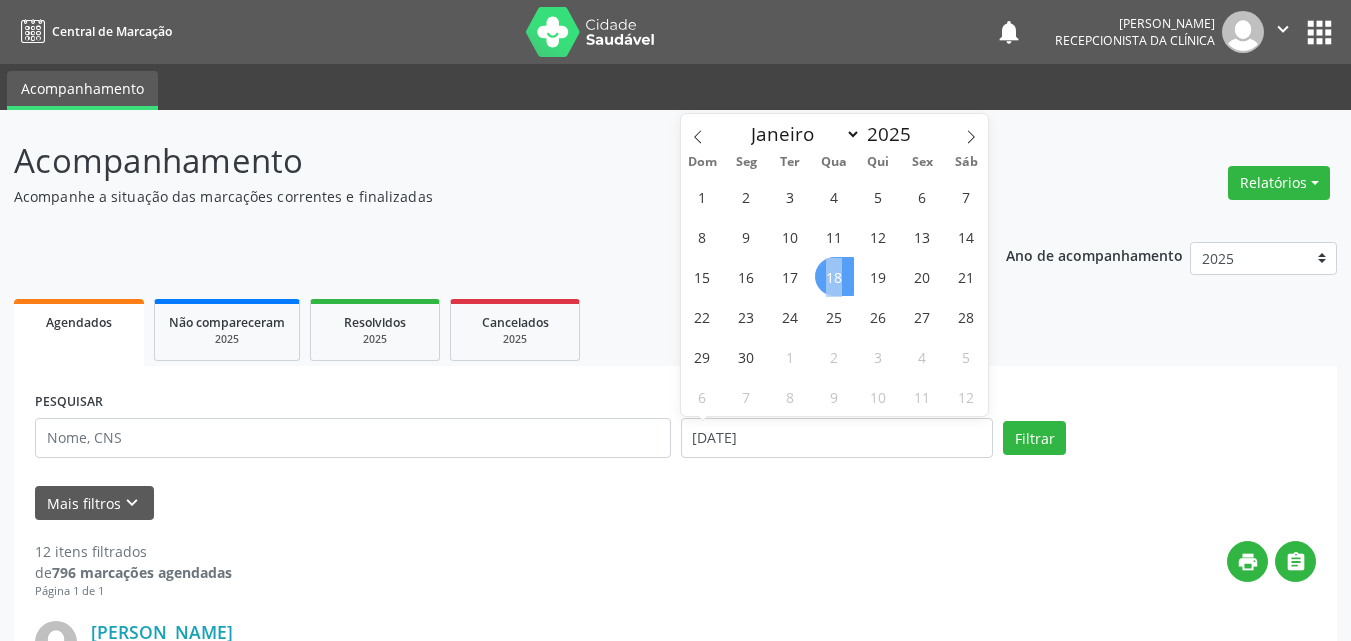 click on "18" at bounding box center (834, 276) 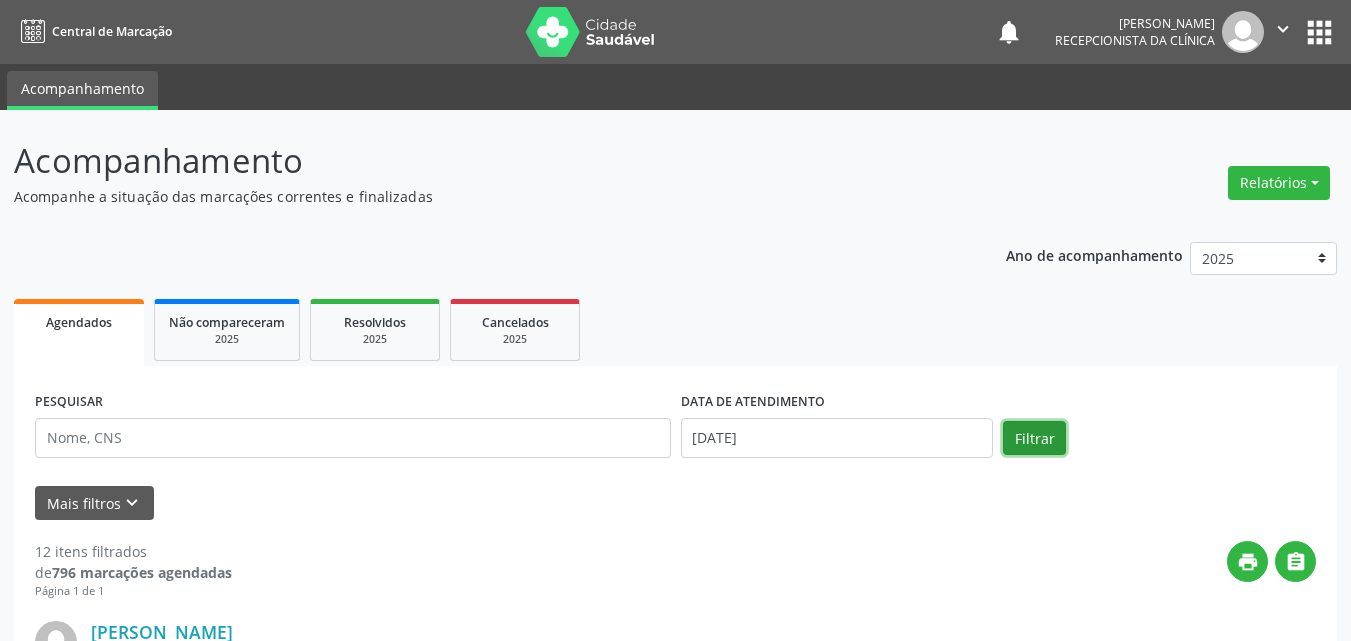 click on "Filtrar" at bounding box center [1034, 438] 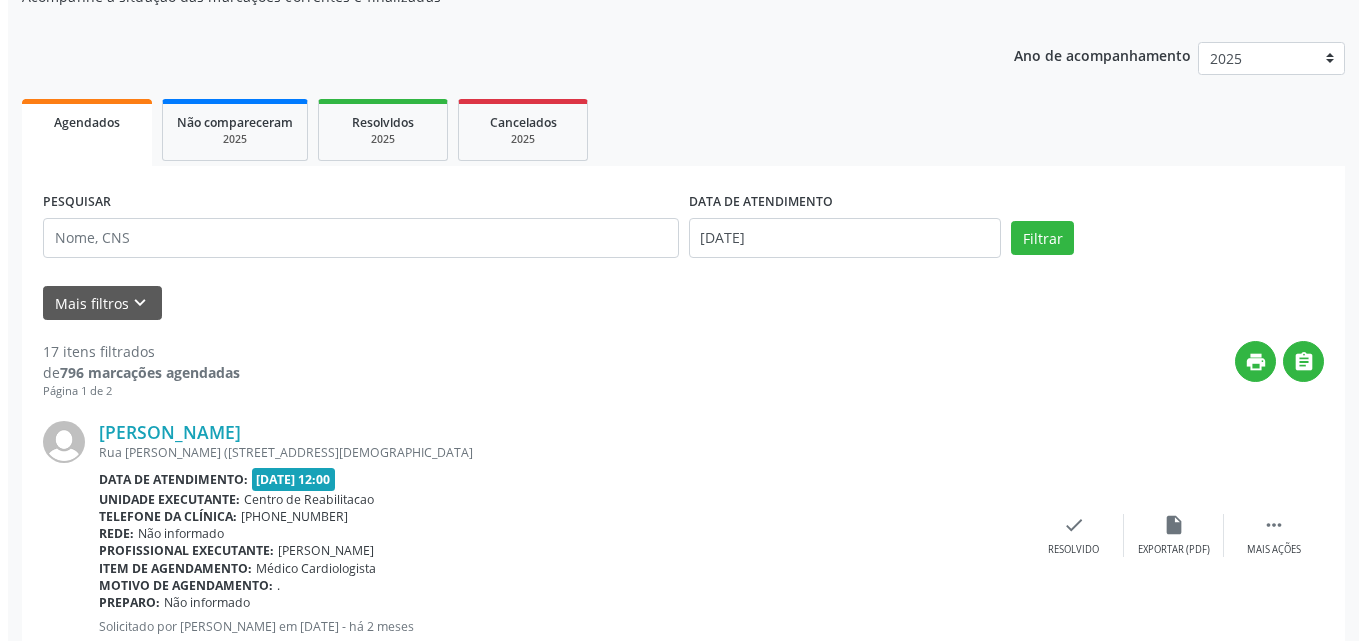 scroll, scrollTop: 300, scrollLeft: 0, axis: vertical 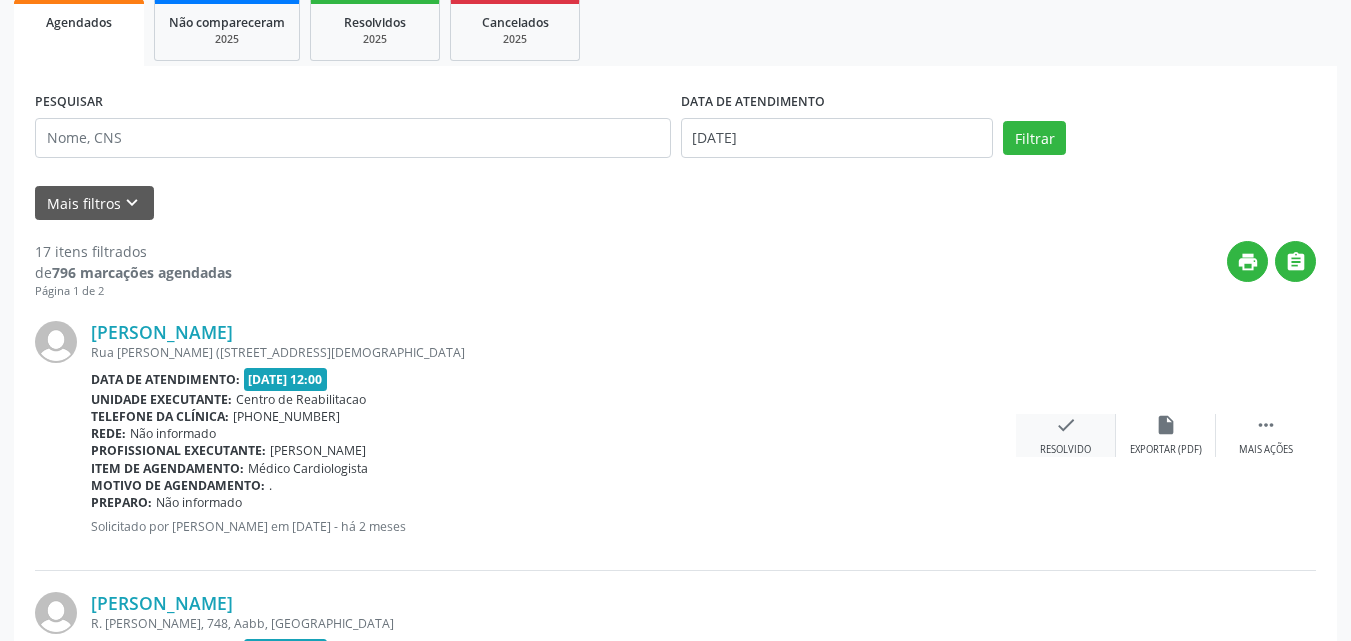 click on "check" at bounding box center (1066, 425) 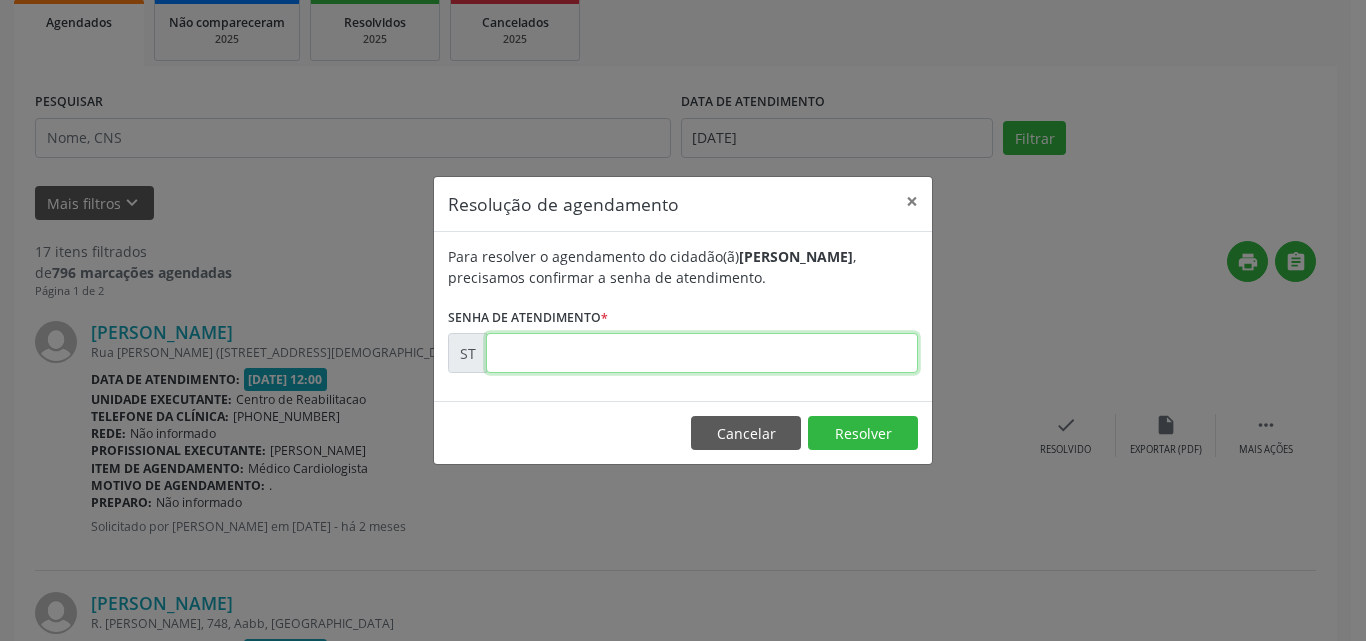 click at bounding box center (702, 353) 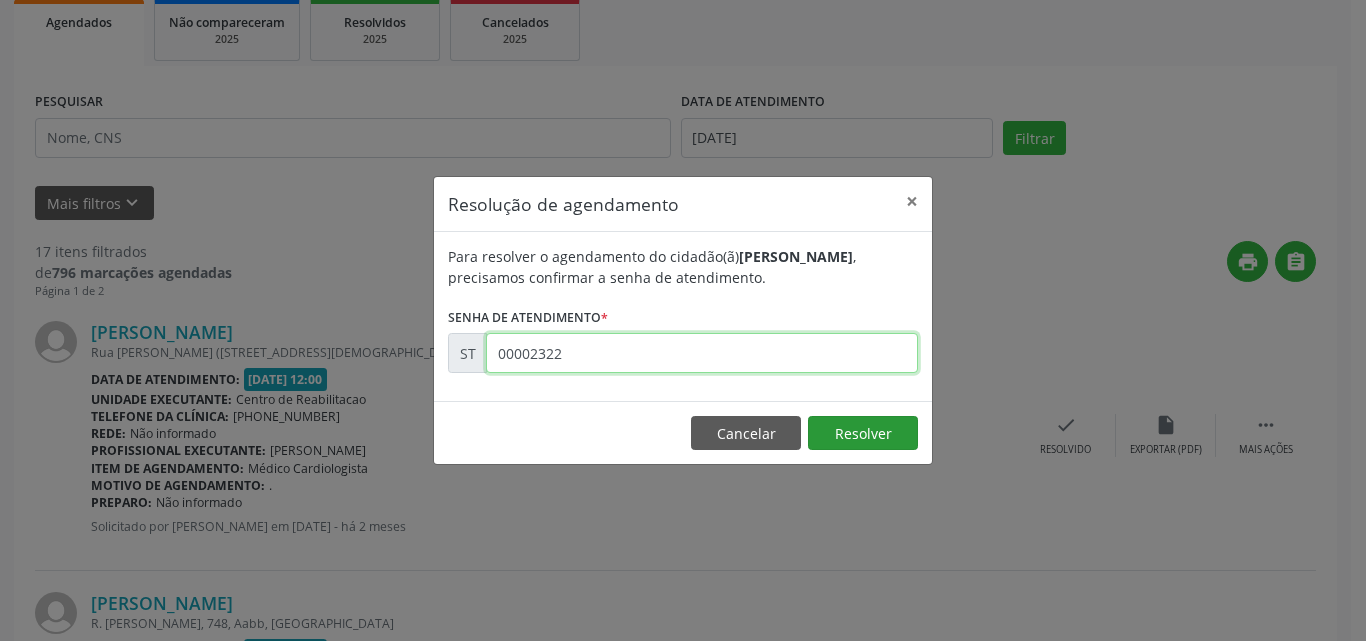 type on "00002322" 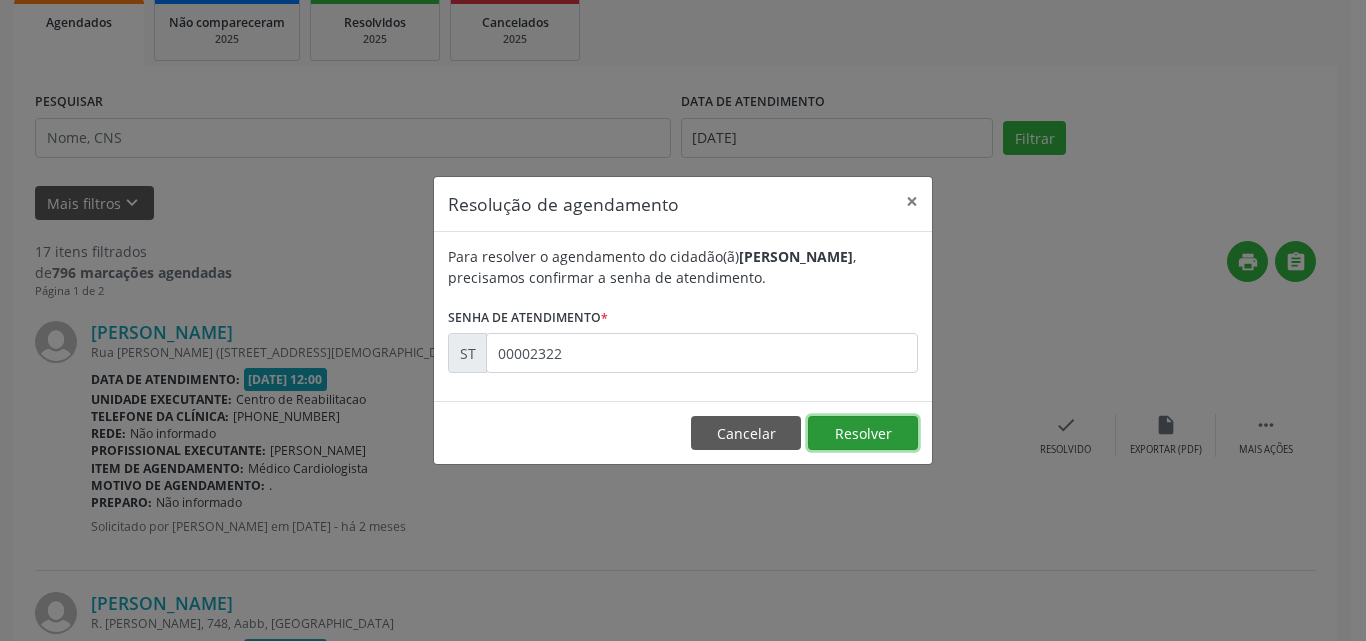 click on "Resolver" at bounding box center [863, 433] 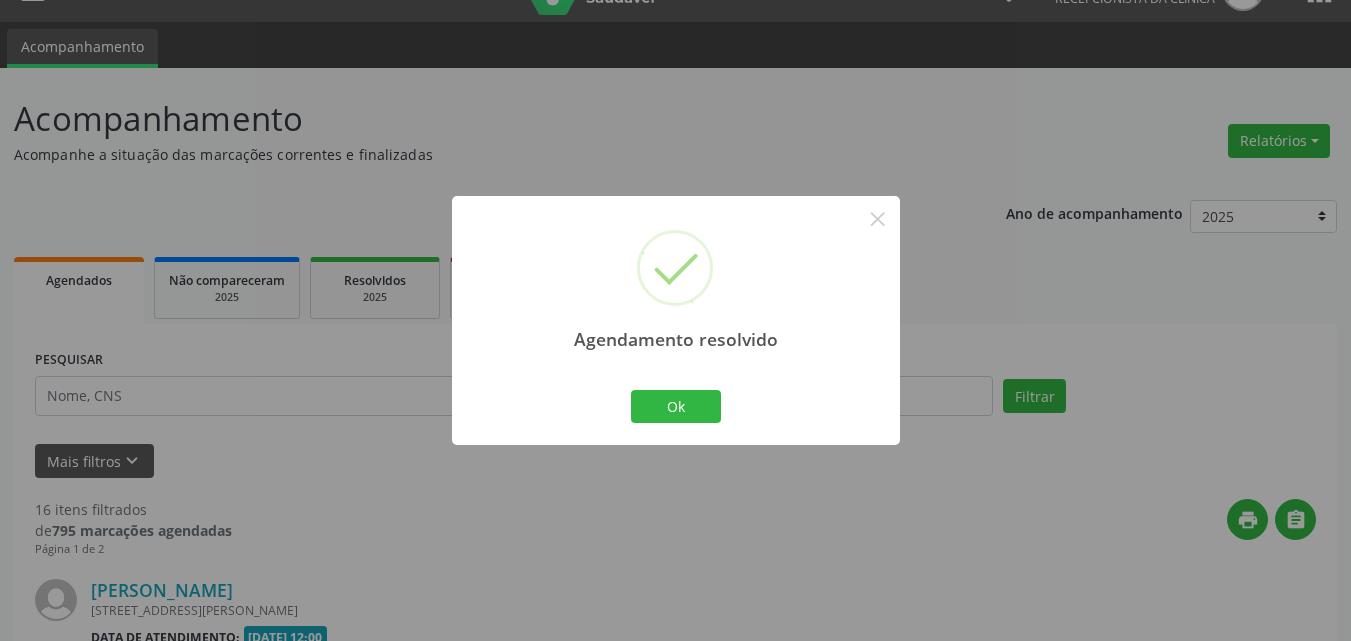 scroll, scrollTop: 300, scrollLeft: 0, axis: vertical 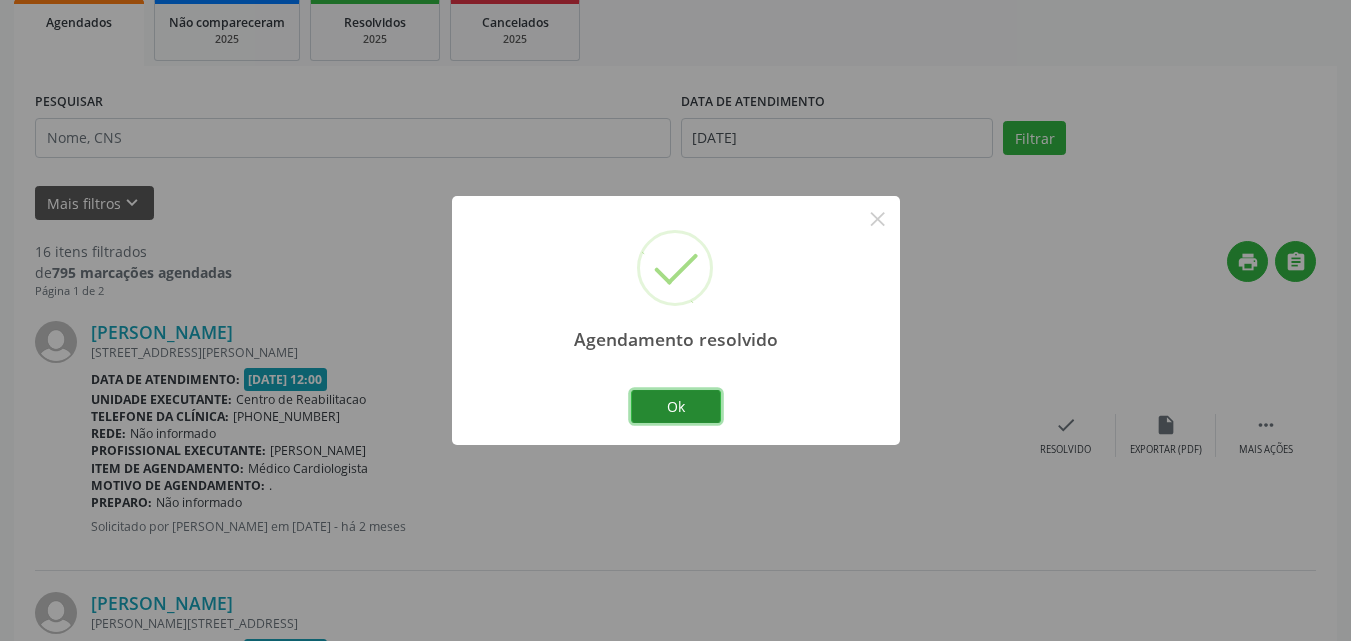 click on "Ok" at bounding box center (676, 407) 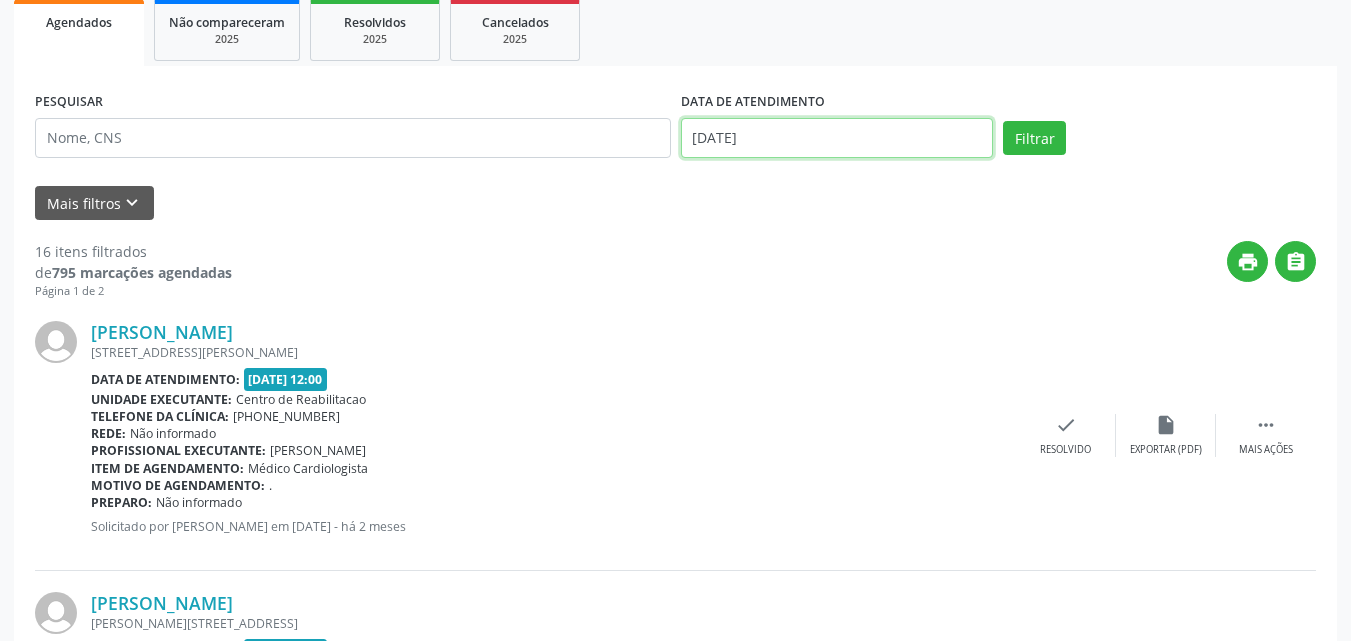 click on "[DATE]" at bounding box center (837, 138) 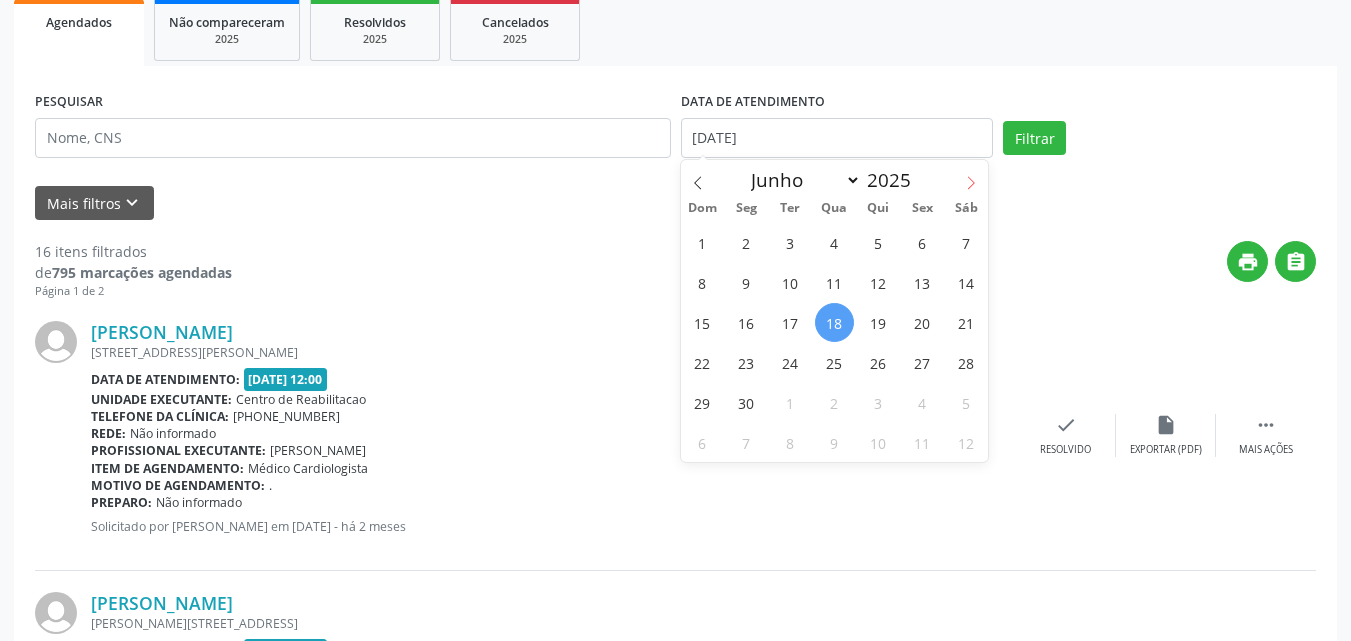 click 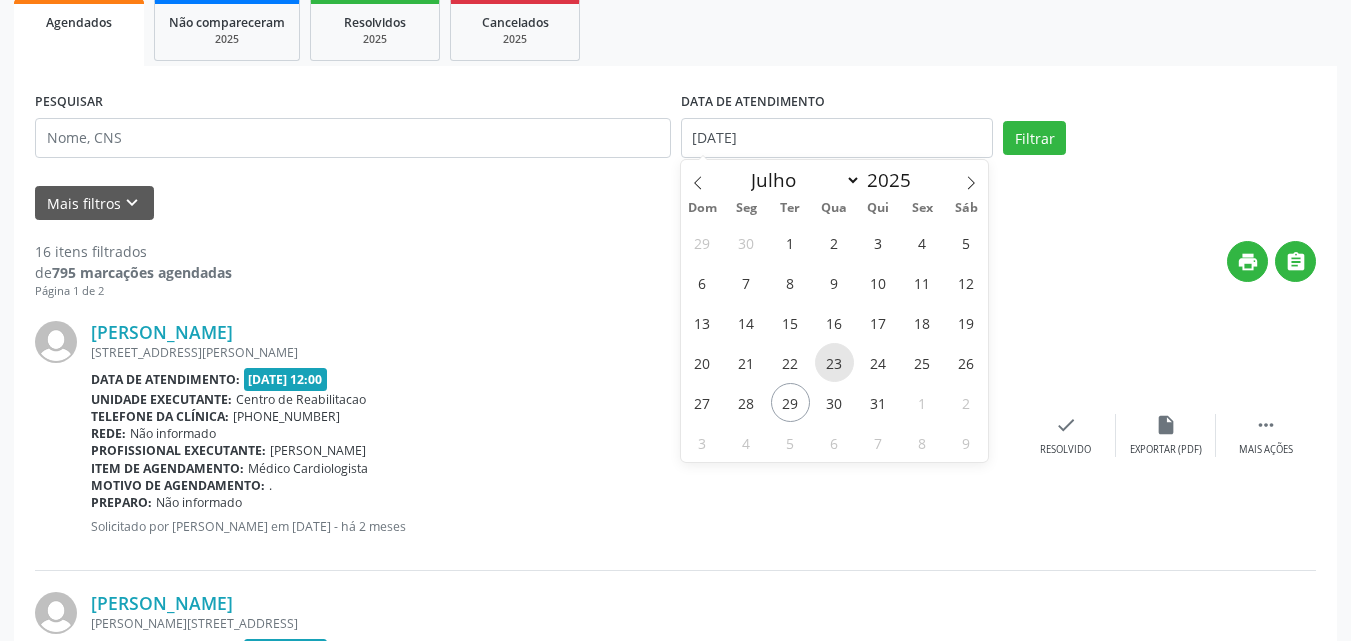 click on "23" at bounding box center [834, 362] 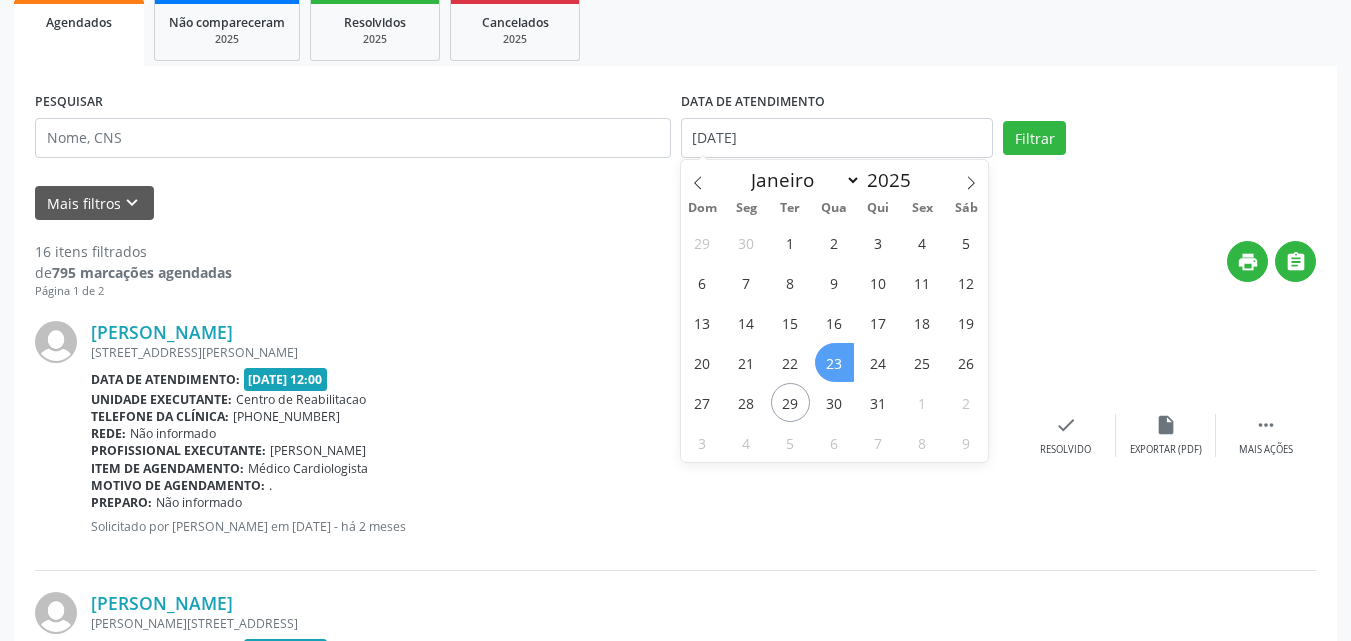 click on "23" at bounding box center [834, 362] 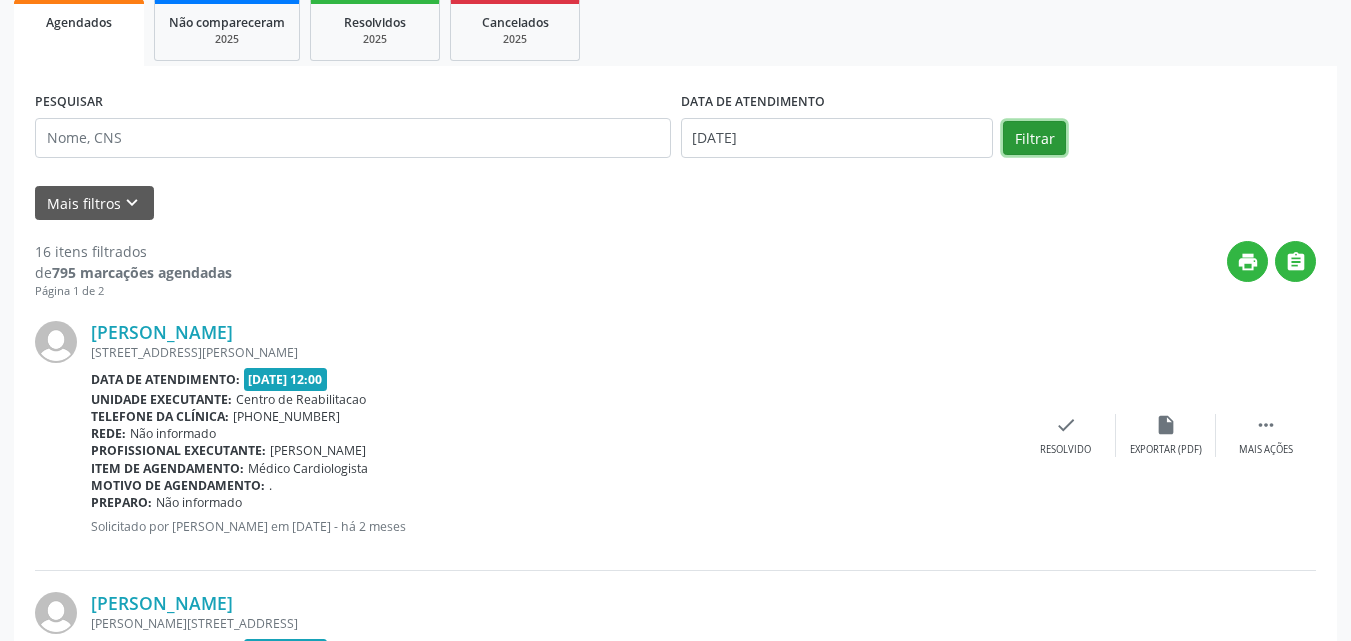 click on "Filtrar" at bounding box center [1034, 138] 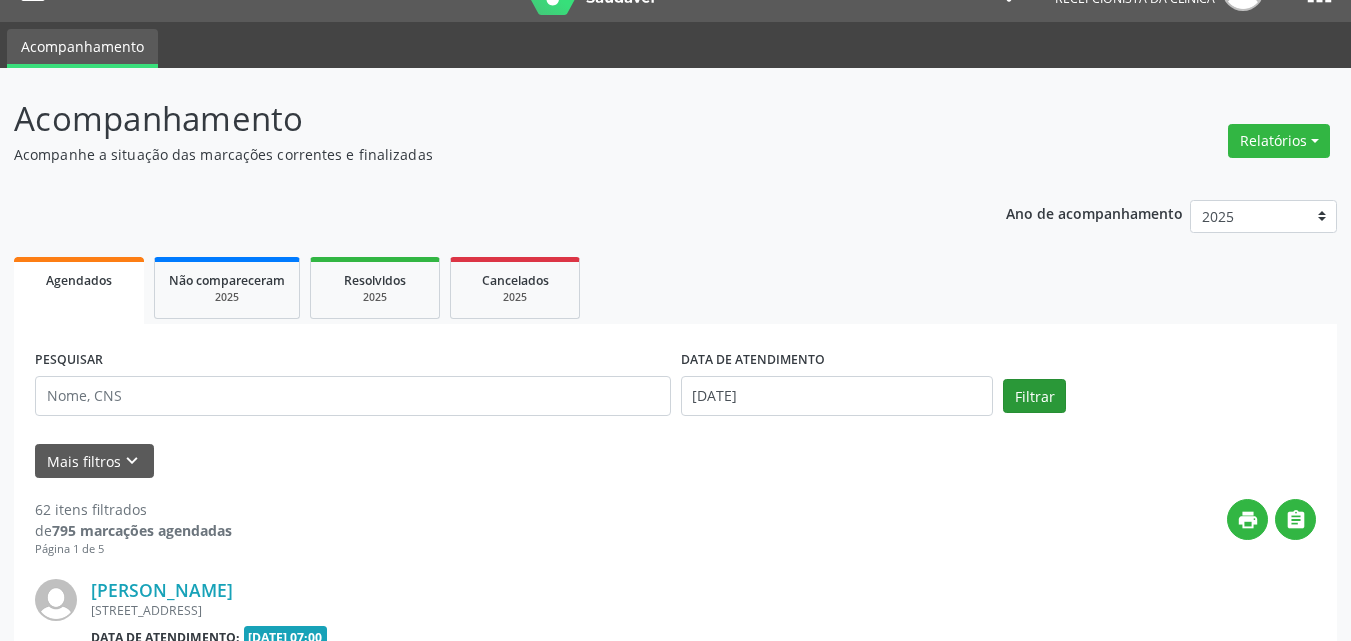 scroll, scrollTop: 300, scrollLeft: 0, axis: vertical 